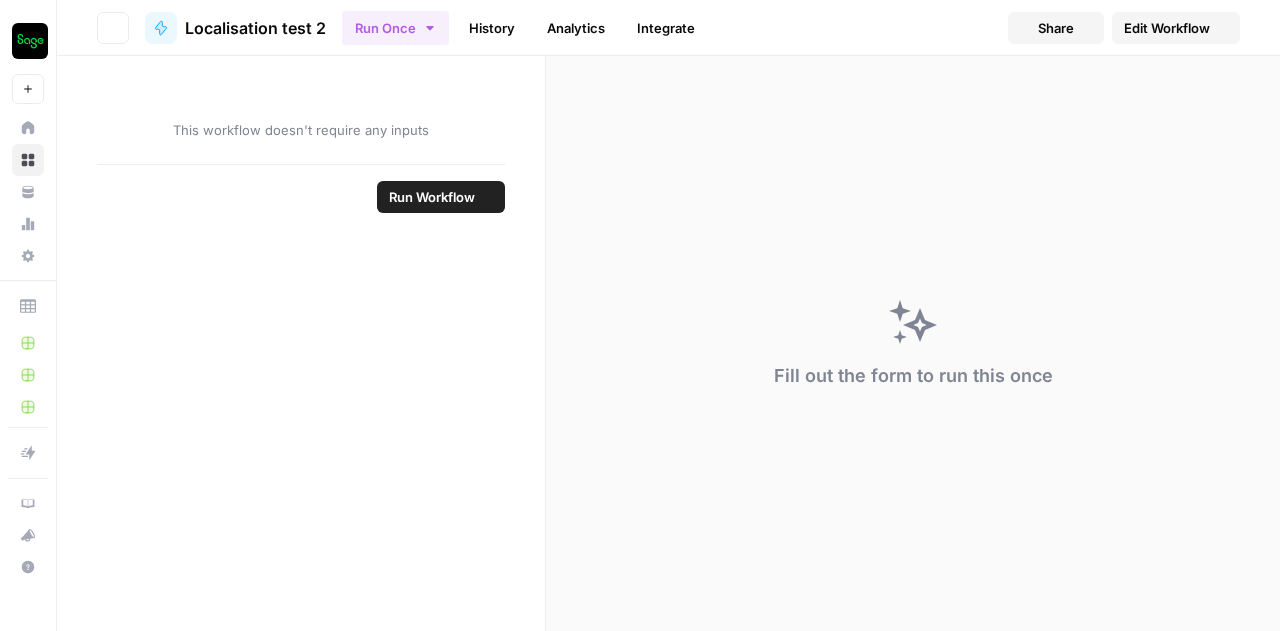scroll, scrollTop: 0, scrollLeft: 0, axis: both 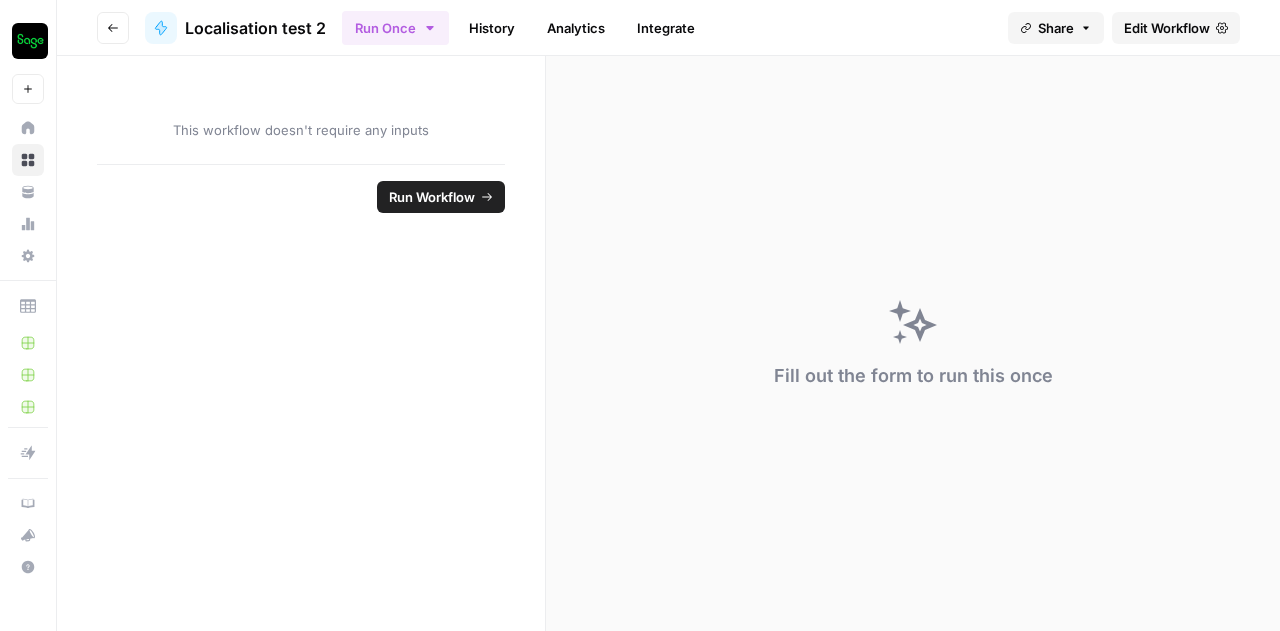click 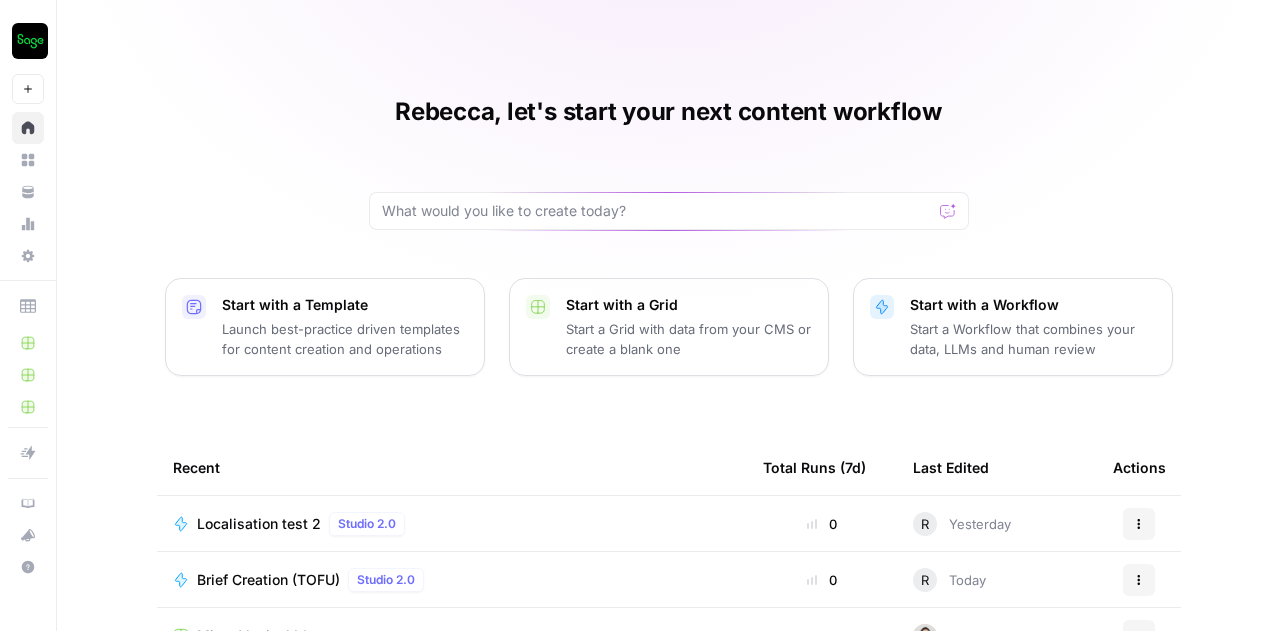 scroll, scrollTop: 60, scrollLeft: 0, axis: vertical 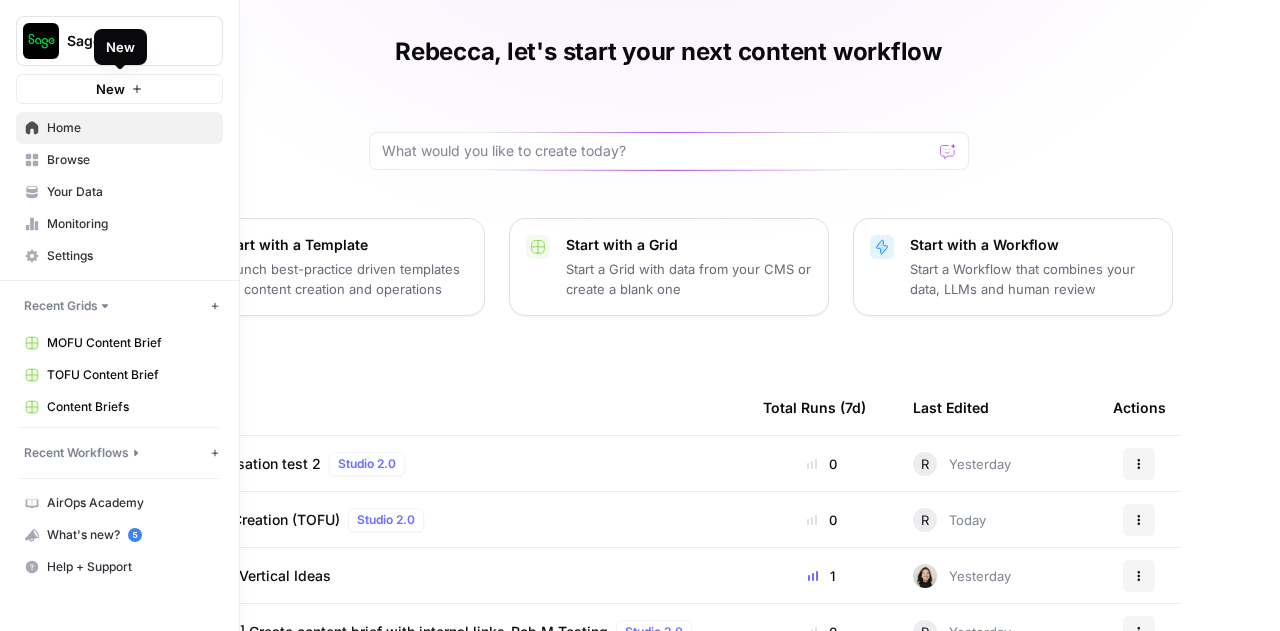 click on "New" at bounding box center (119, 89) 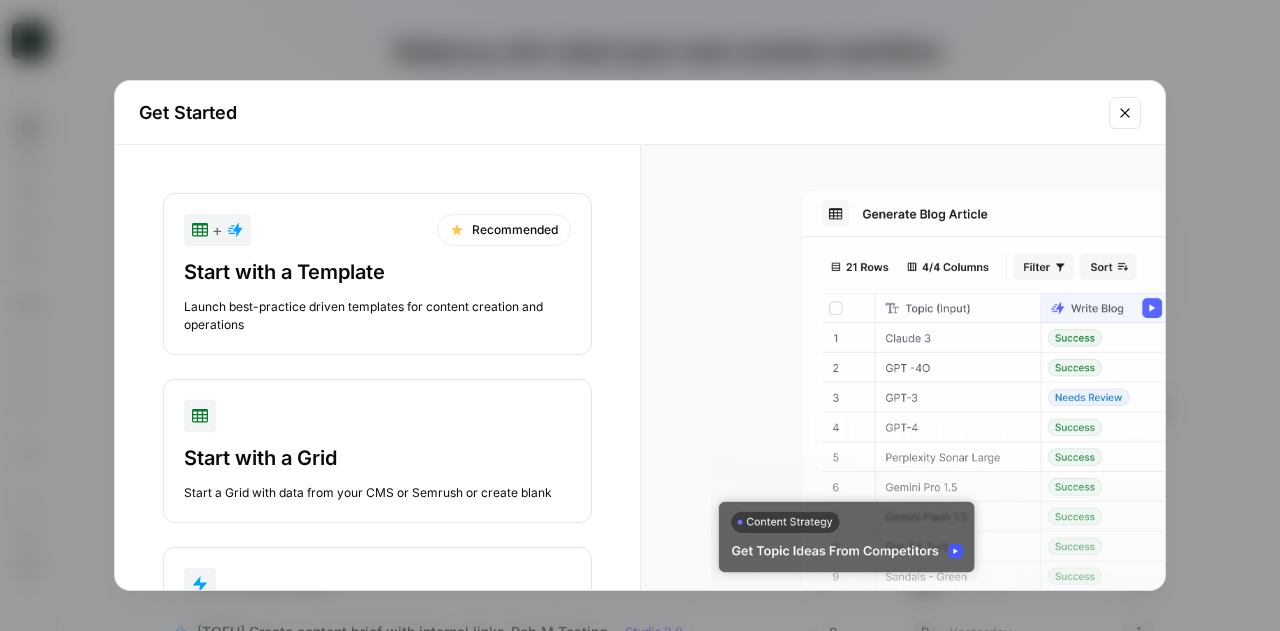 scroll, scrollTop: 146, scrollLeft: 0, axis: vertical 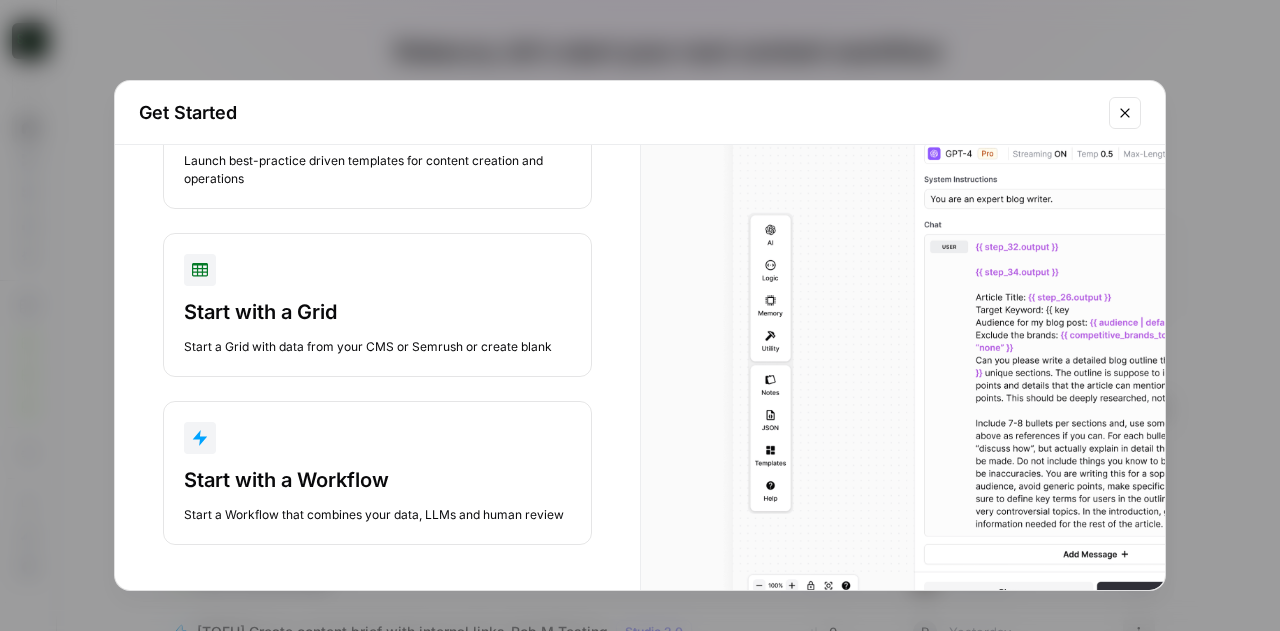 click at bounding box center (377, 438) 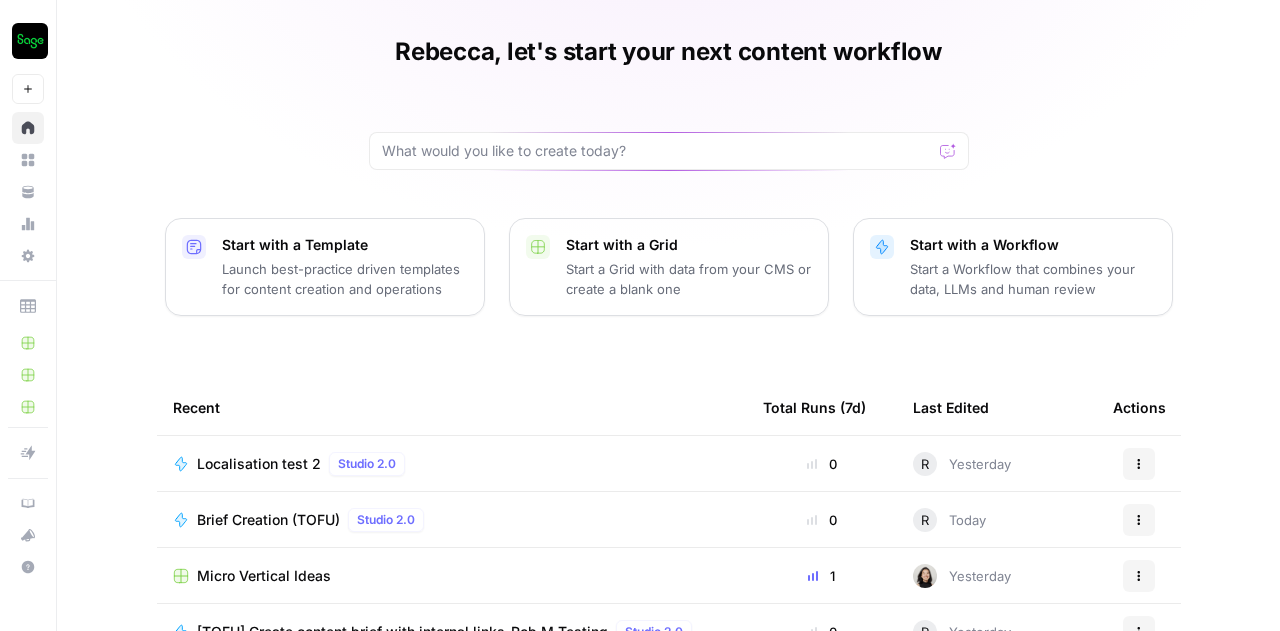 scroll, scrollTop: 0, scrollLeft: 0, axis: both 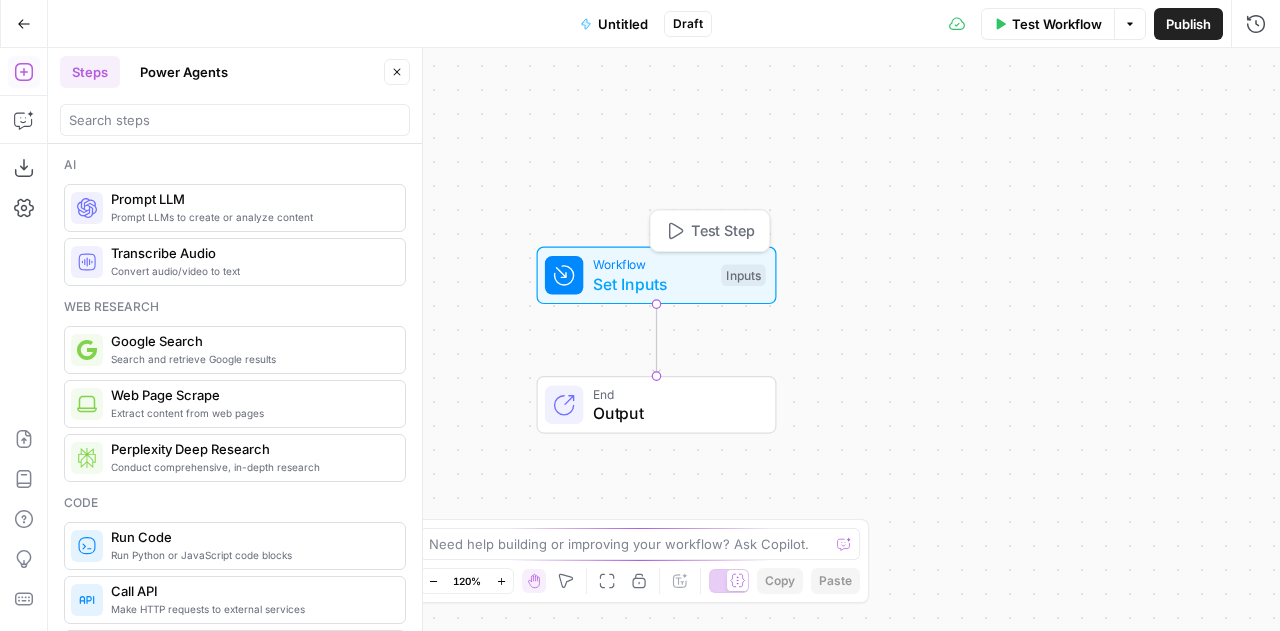 click on "Workflow" at bounding box center (652, 264) 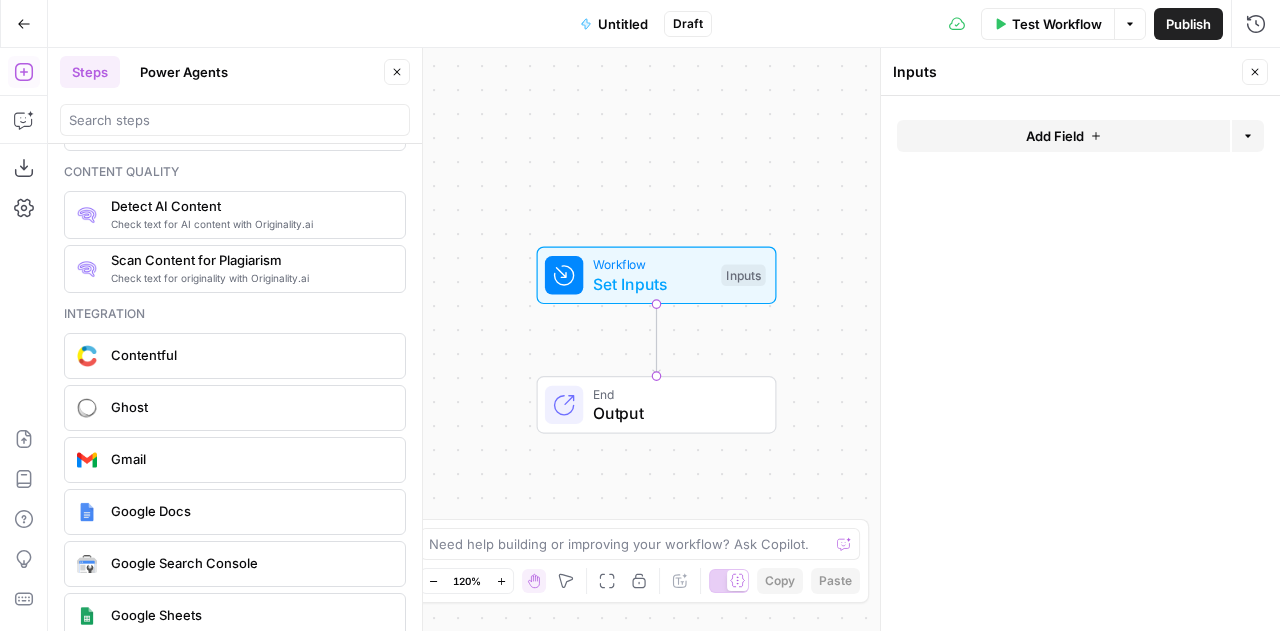 scroll, scrollTop: 3386, scrollLeft: 0, axis: vertical 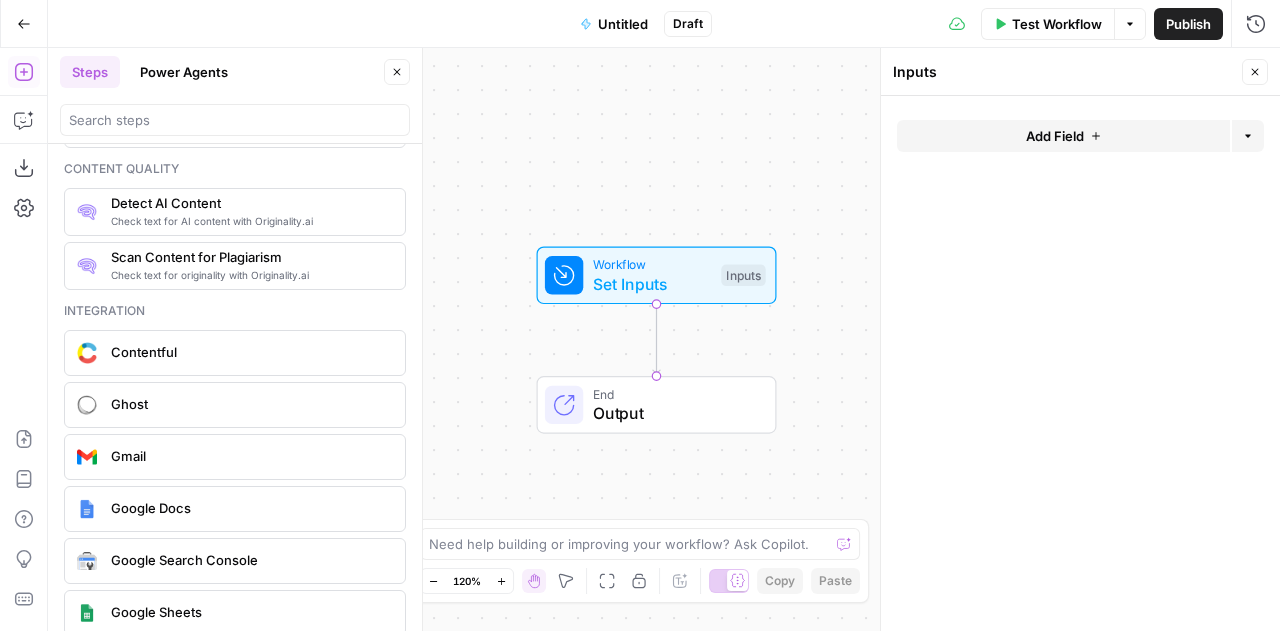 click on "Google Sheets" at bounding box center [250, 612] 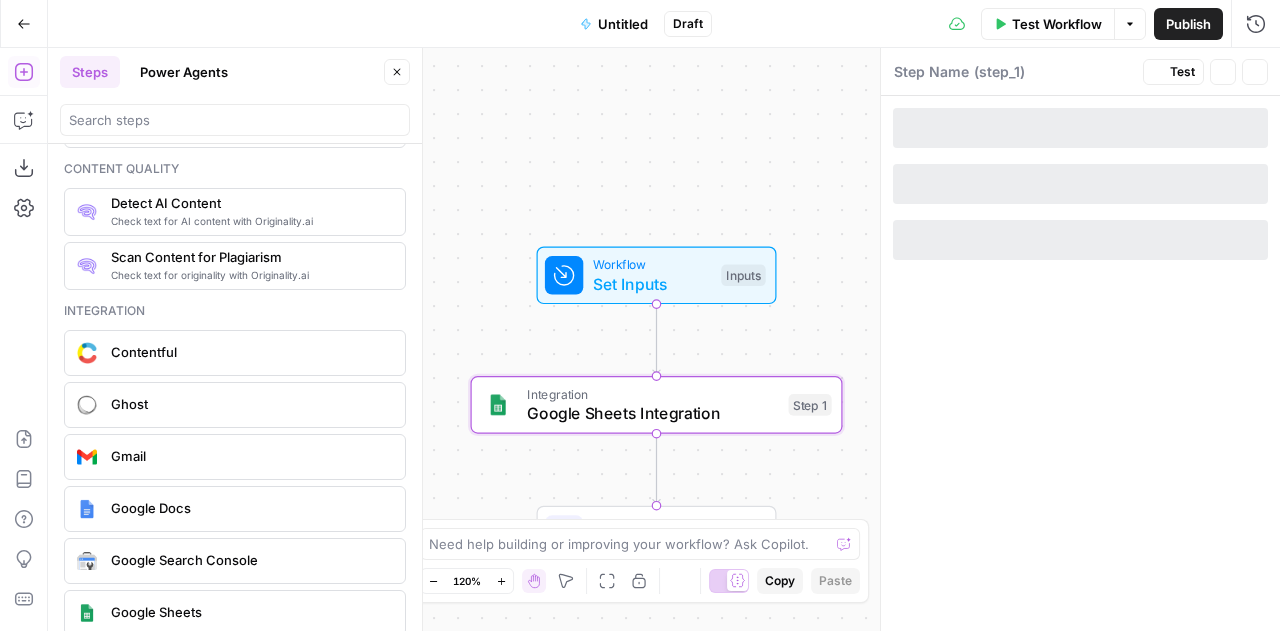 type on "Google Sheets Integration" 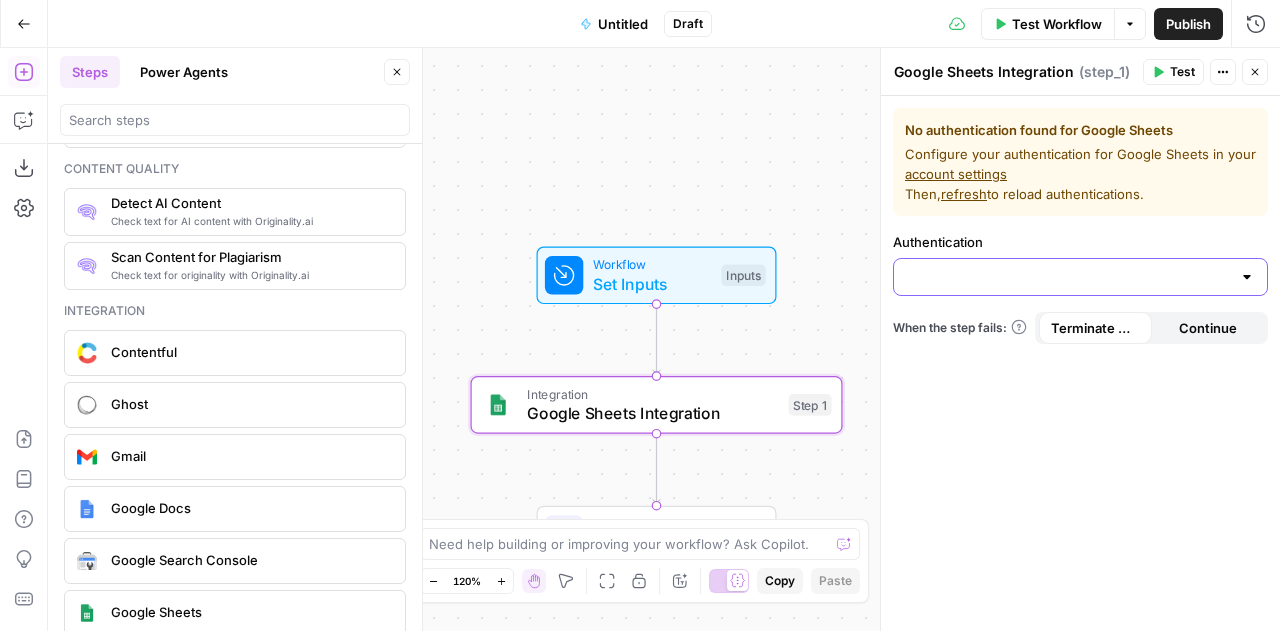 click on "Authentication" at bounding box center [1068, 277] 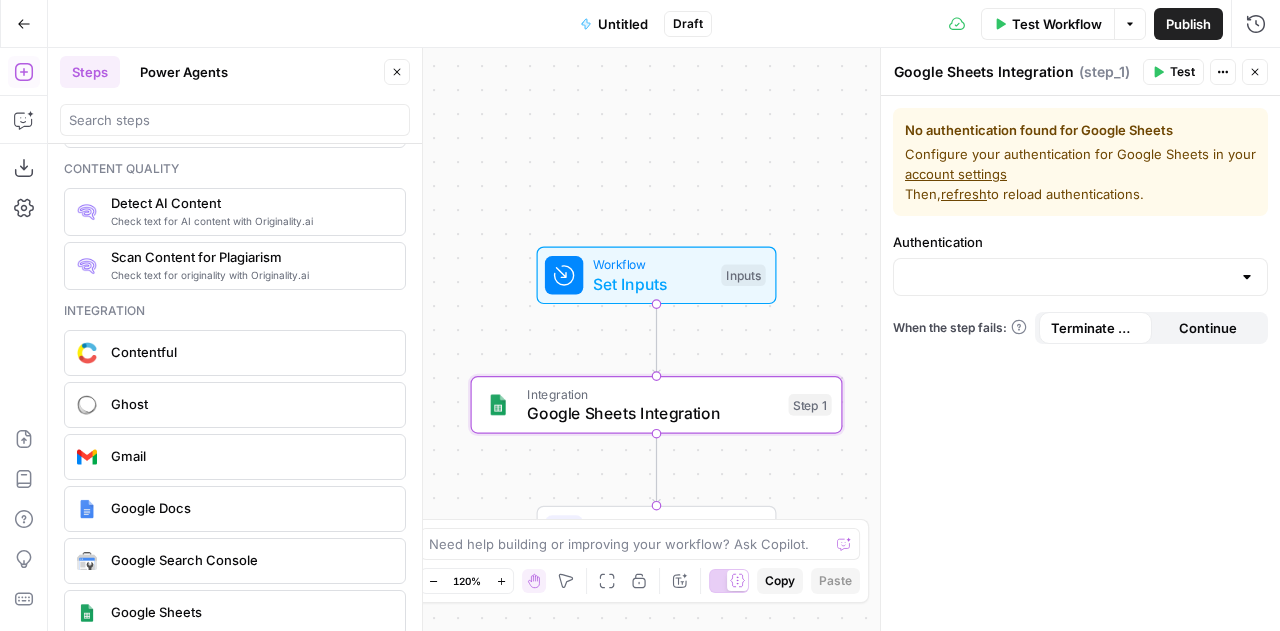 click on "account settings" at bounding box center (956, 174) 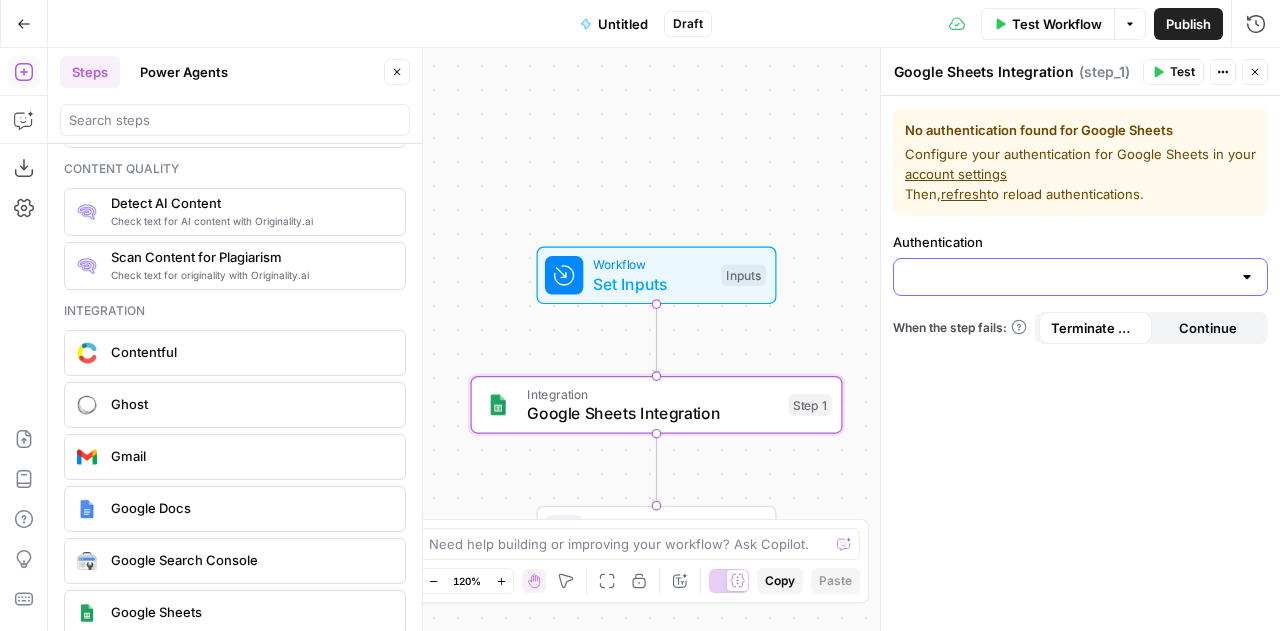 click on "Authentication" at bounding box center (1068, 277) 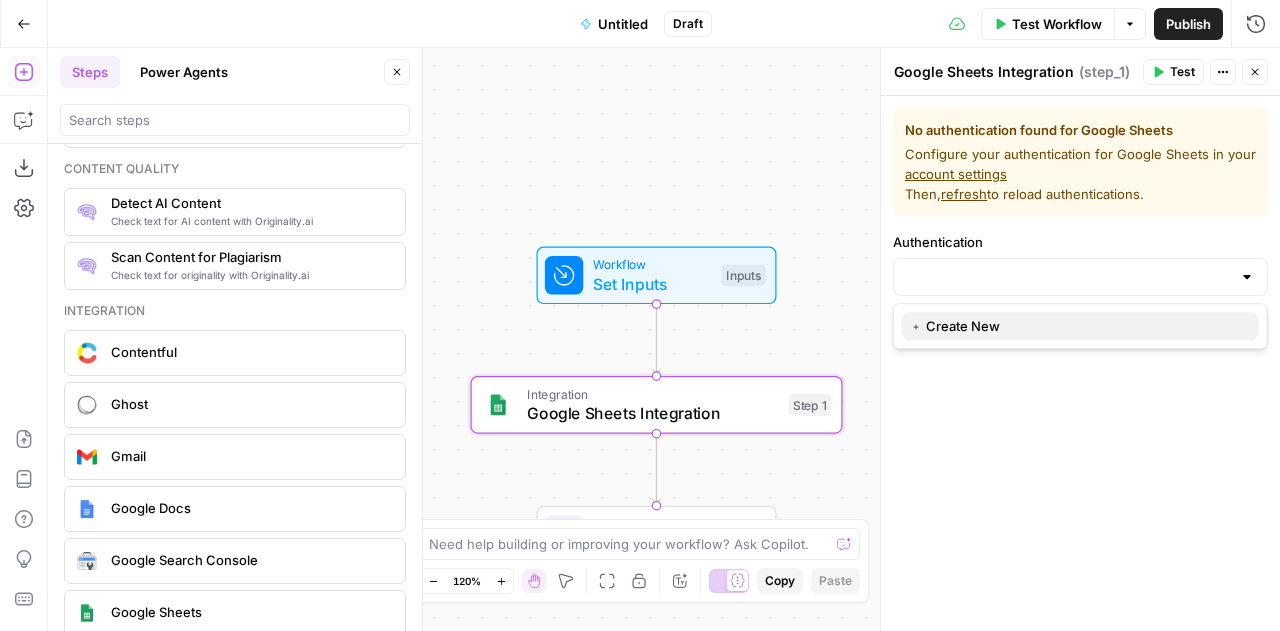 click on "﹢ Create New" at bounding box center [1076, 326] 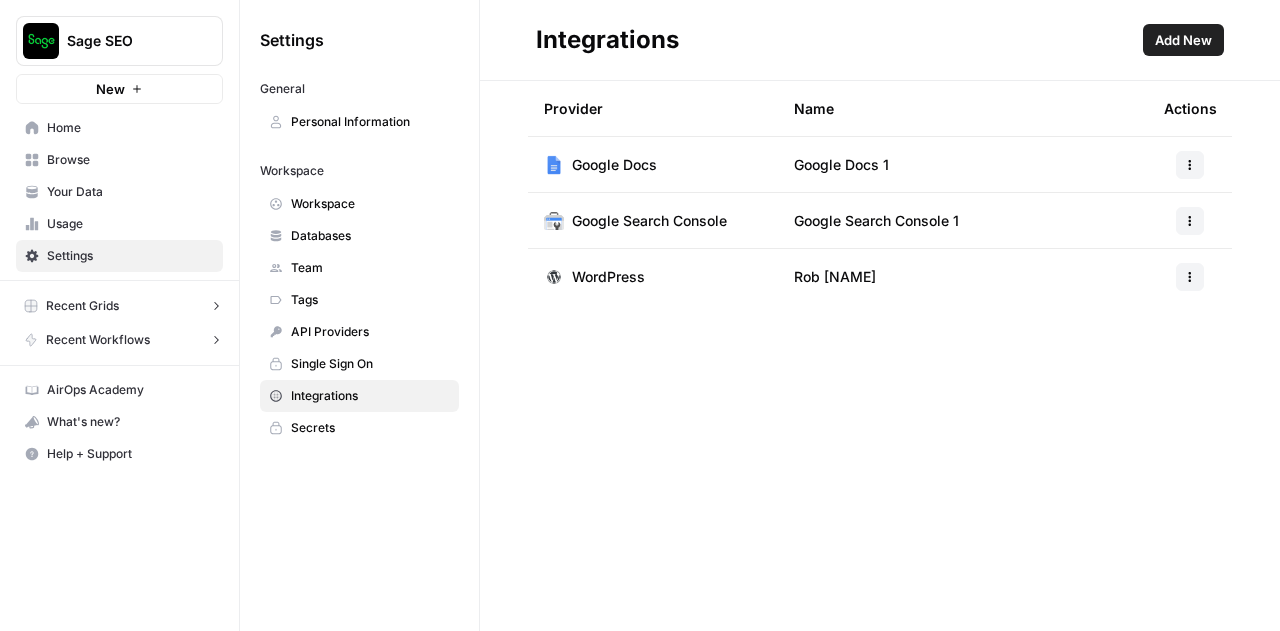 scroll, scrollTop: 0, scrollLeft: 0, axis: both 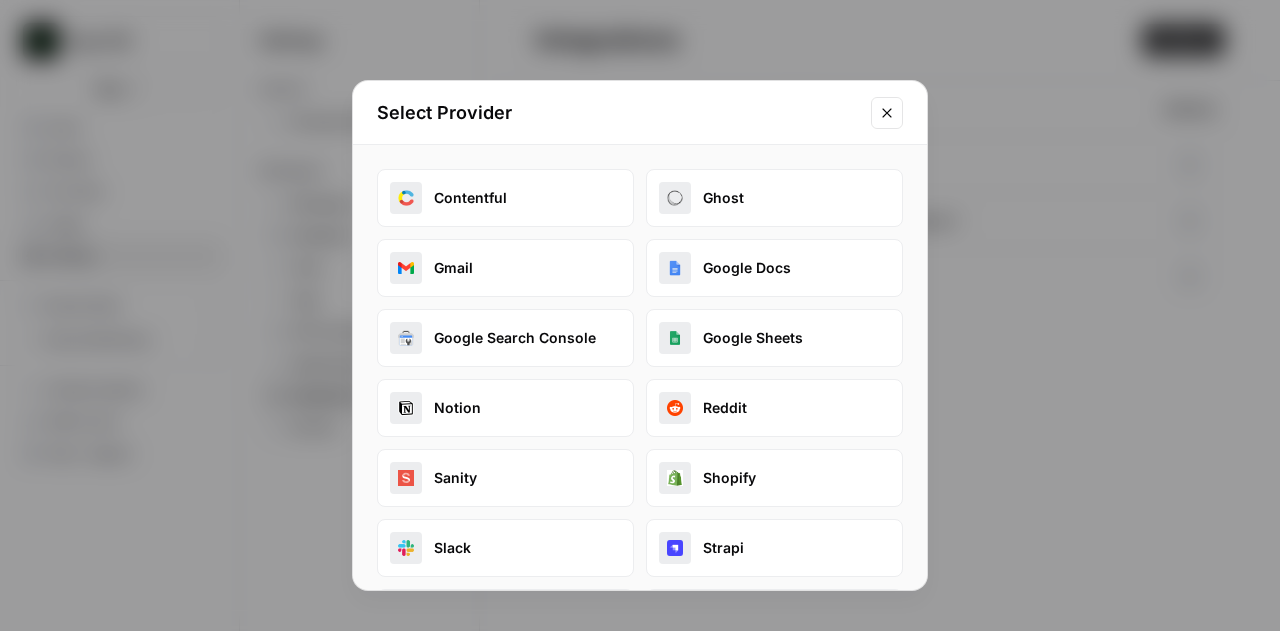 click on "Google Sheets" at bounding box center (774, 338) 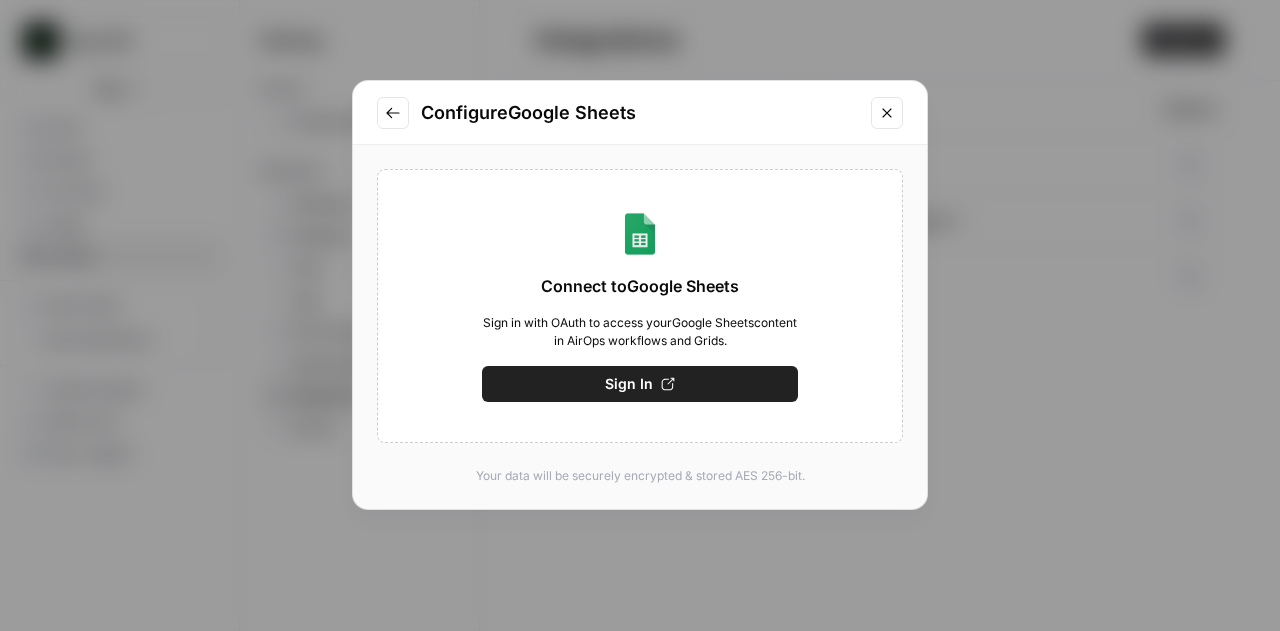 click on "Sign In" at bounding box center [640, 384] 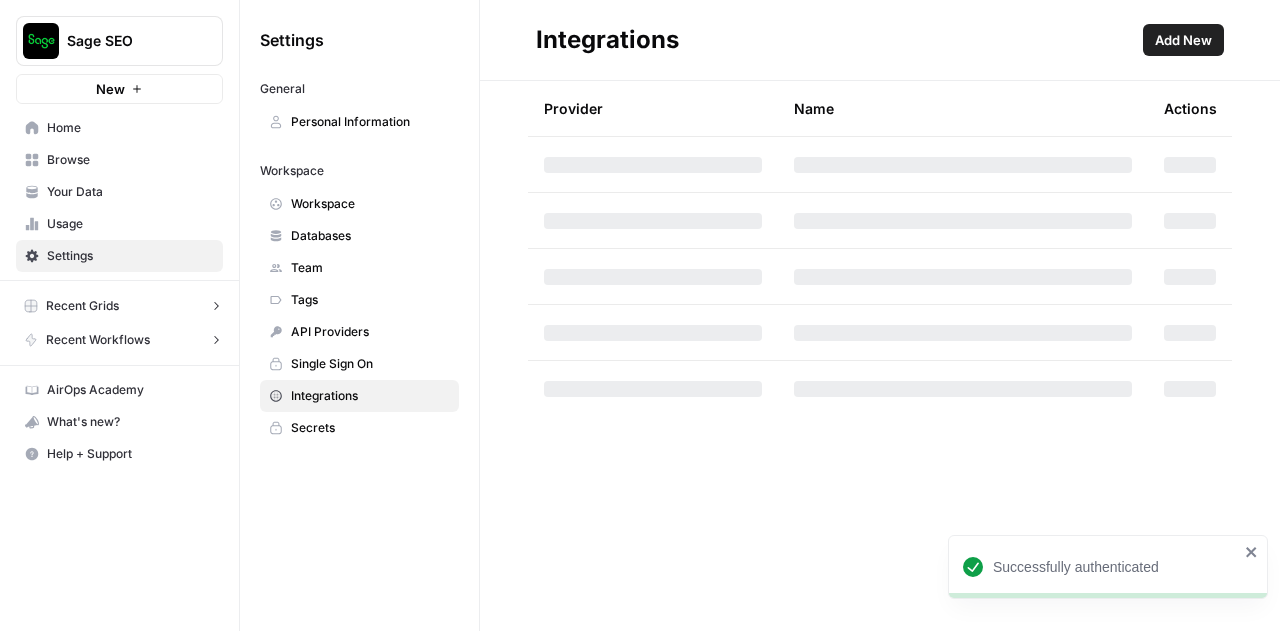 scroll, scrollTop: 0, scrollLeft: 0, axis: both 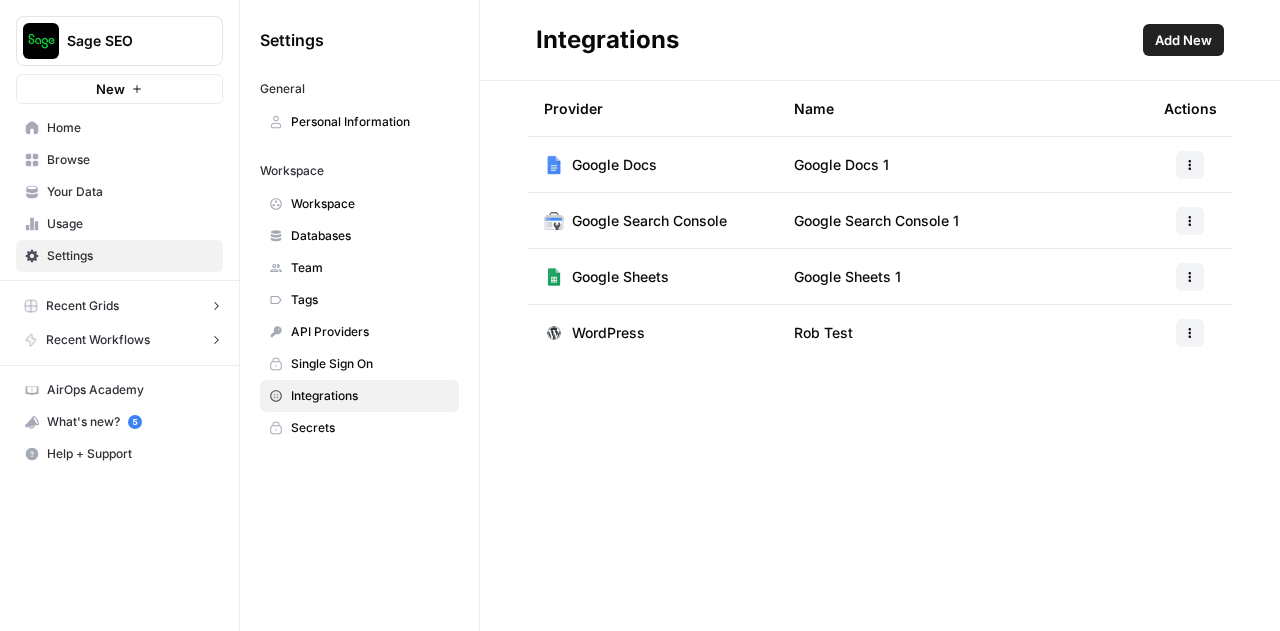 click on "Your Data" at bounding box center [130, 192] 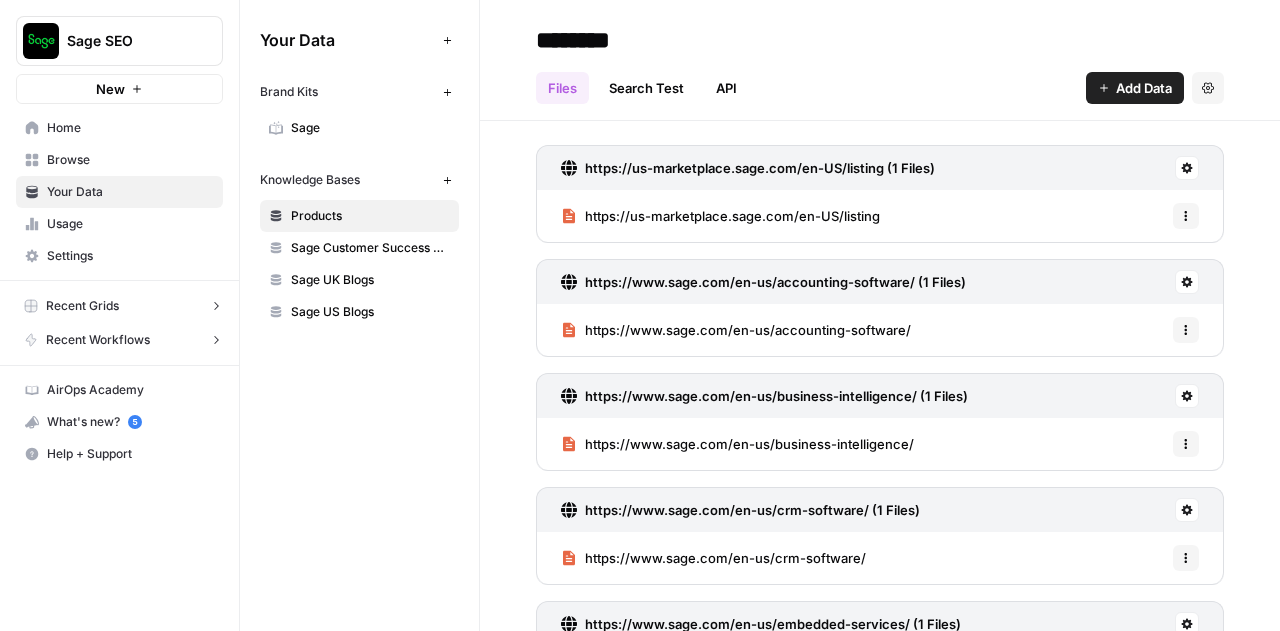 click 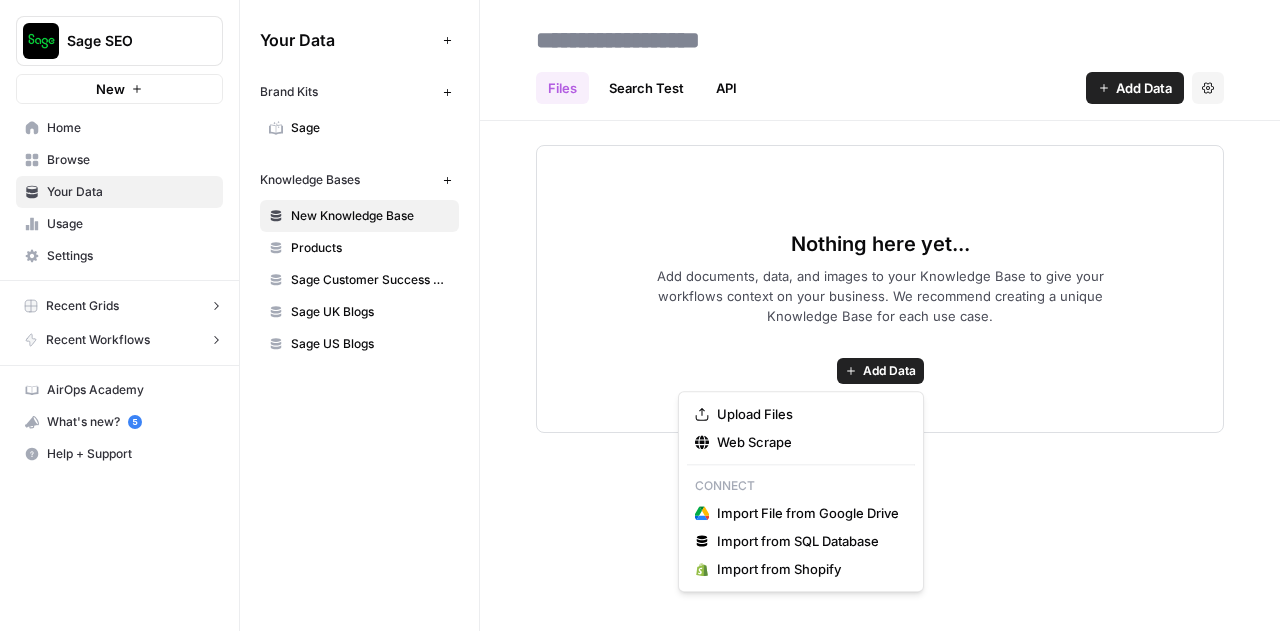 click on "Add Data" at bounding box center (880, 371) 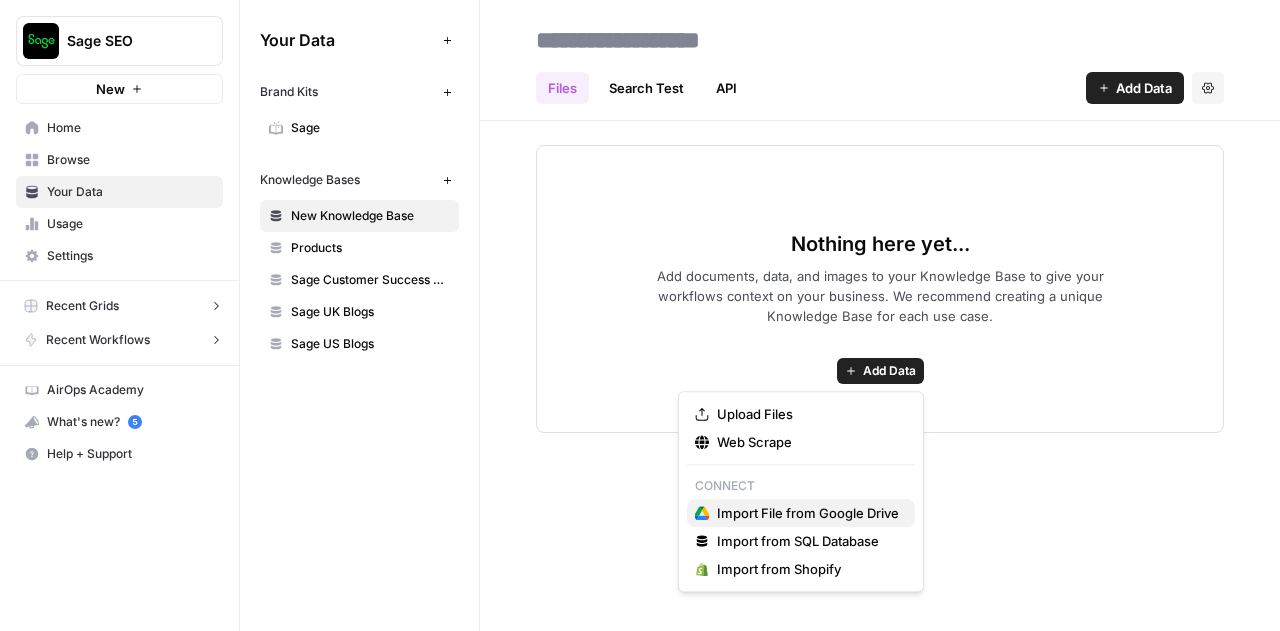 click on "Import File from Google Drive" at bounding box center (808, 513) 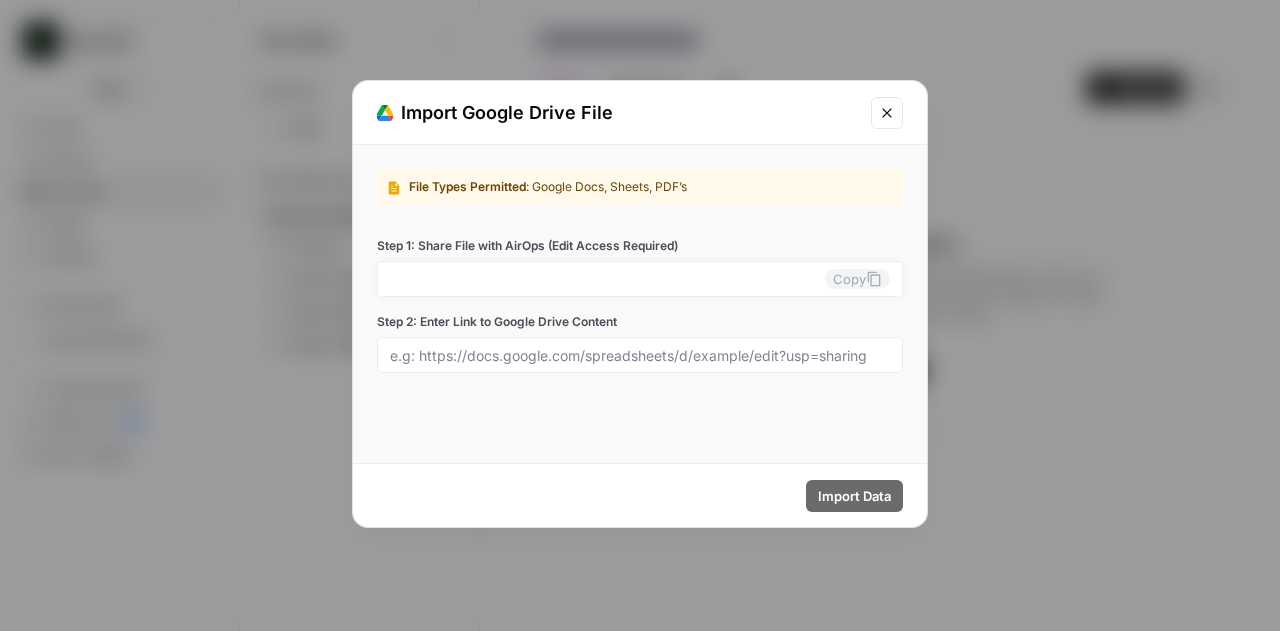 click on "Step 1: Share File with AirOps (Edit Access Required)" at bounding box center (607, 279) 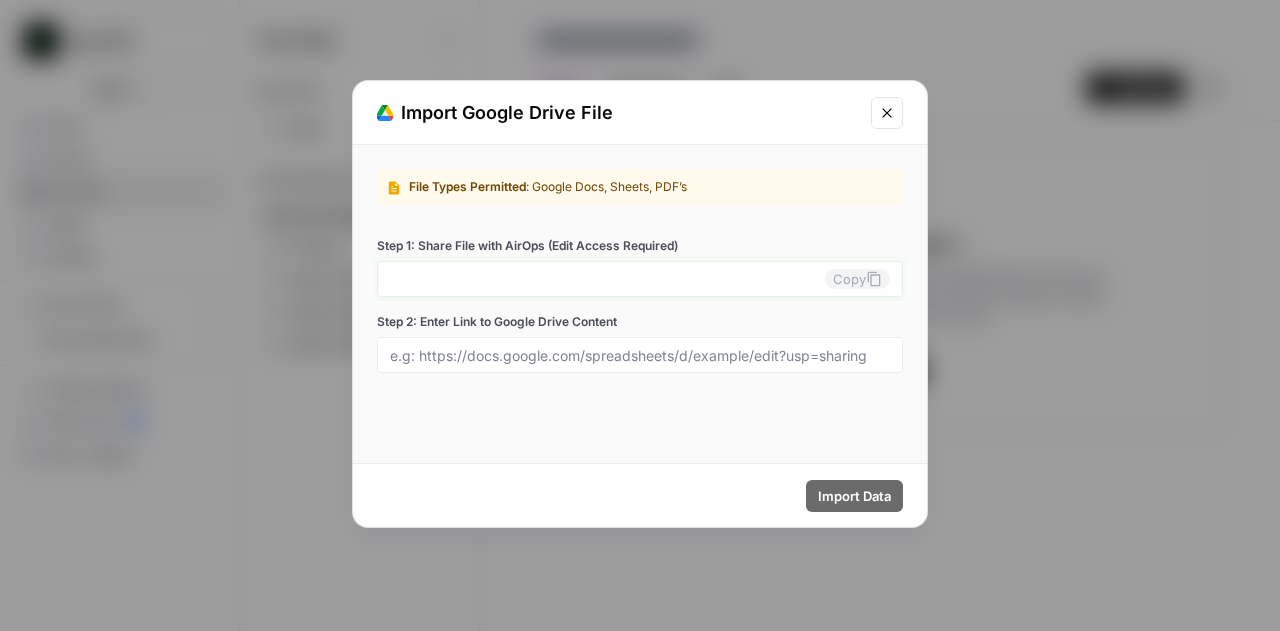 type on "sage-seo-0-wjqdslmdfv@airops.iam.gserviceaccount.com" 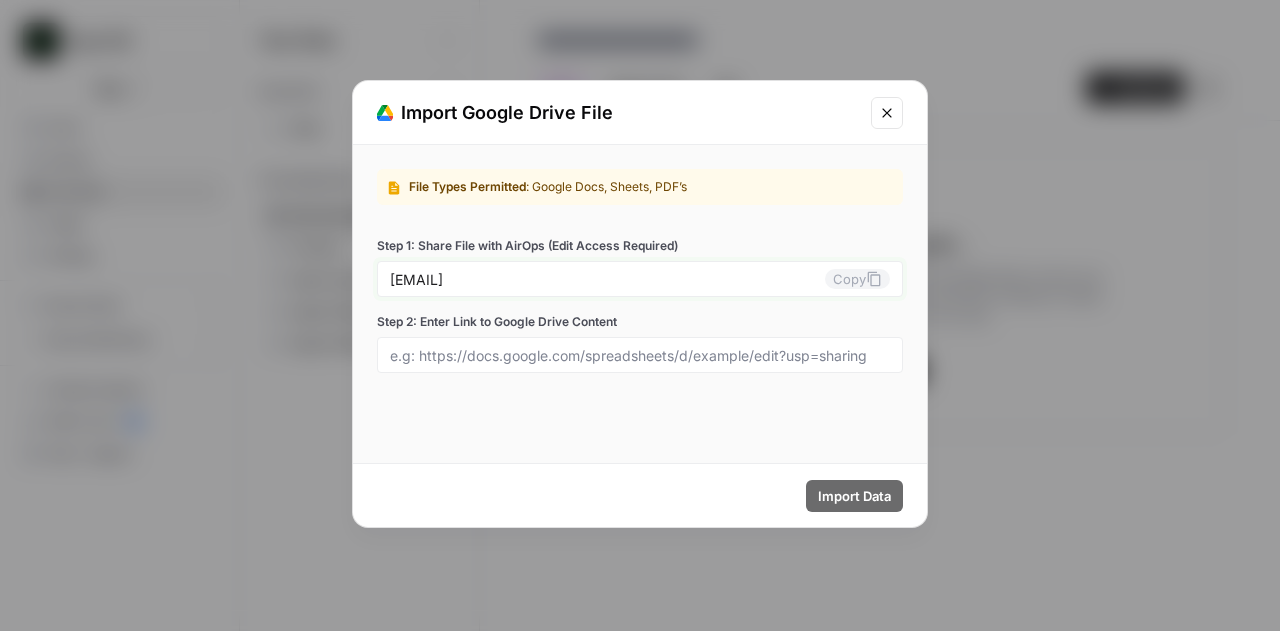 click on "sage-seo-0-wjqdslmdfv@airops.iam.gserviceaccount.com" at bounding box center (607, 279) 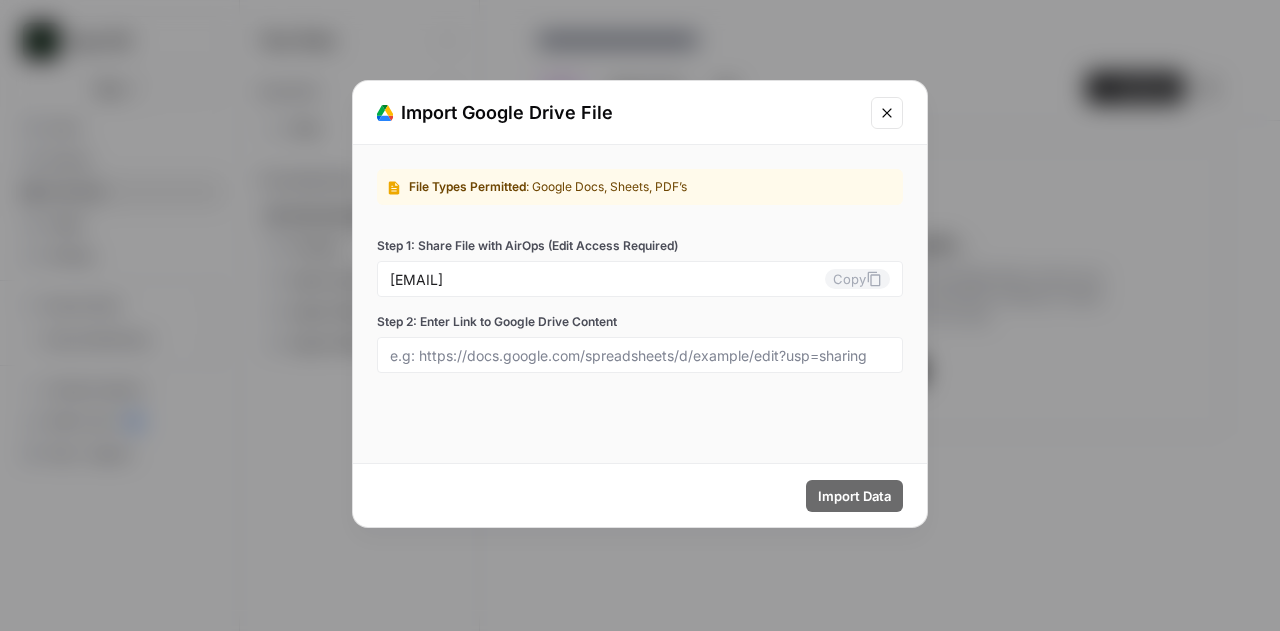 click at bounding box center [640, 355] 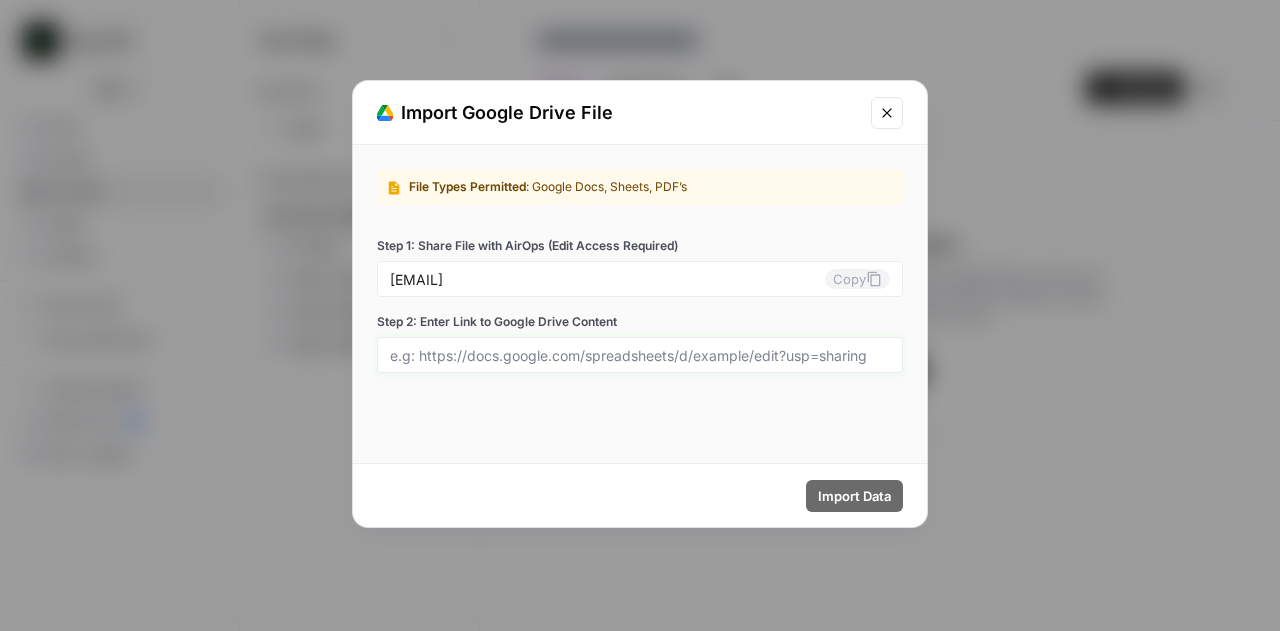 click on "Step 2: Enter Link to Google Drive Content" at bounding box center (640, 355) 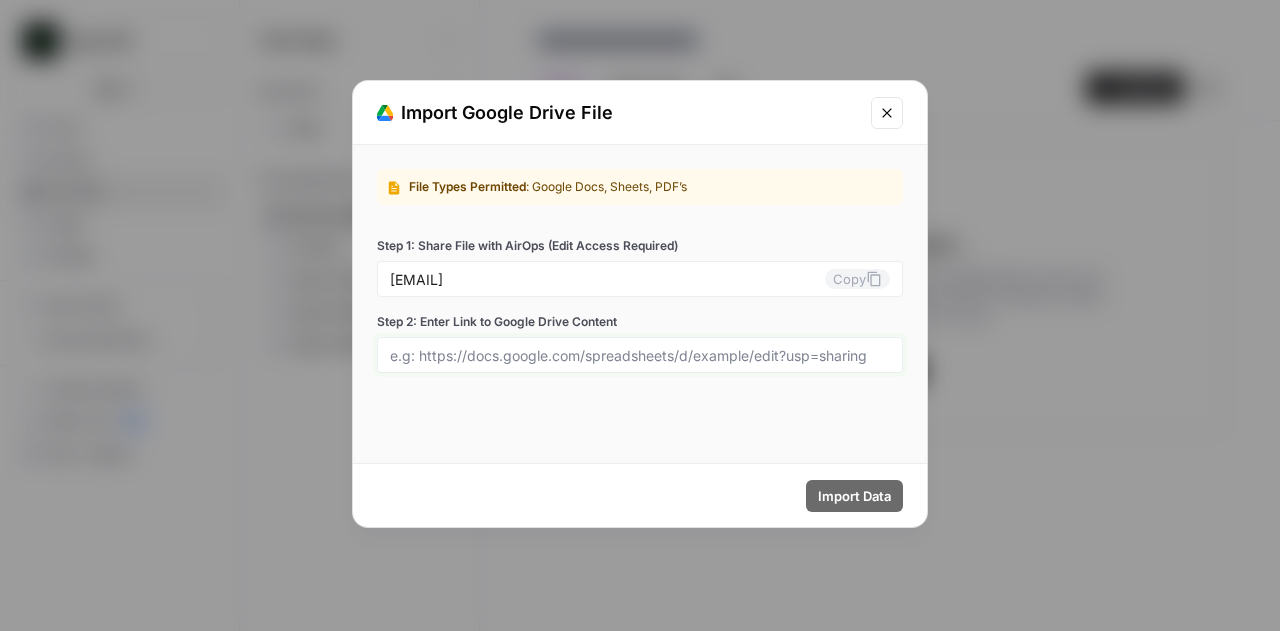 click on "Step 2: Enter Link to Google Drive Content" at bounding box center [640, 355] 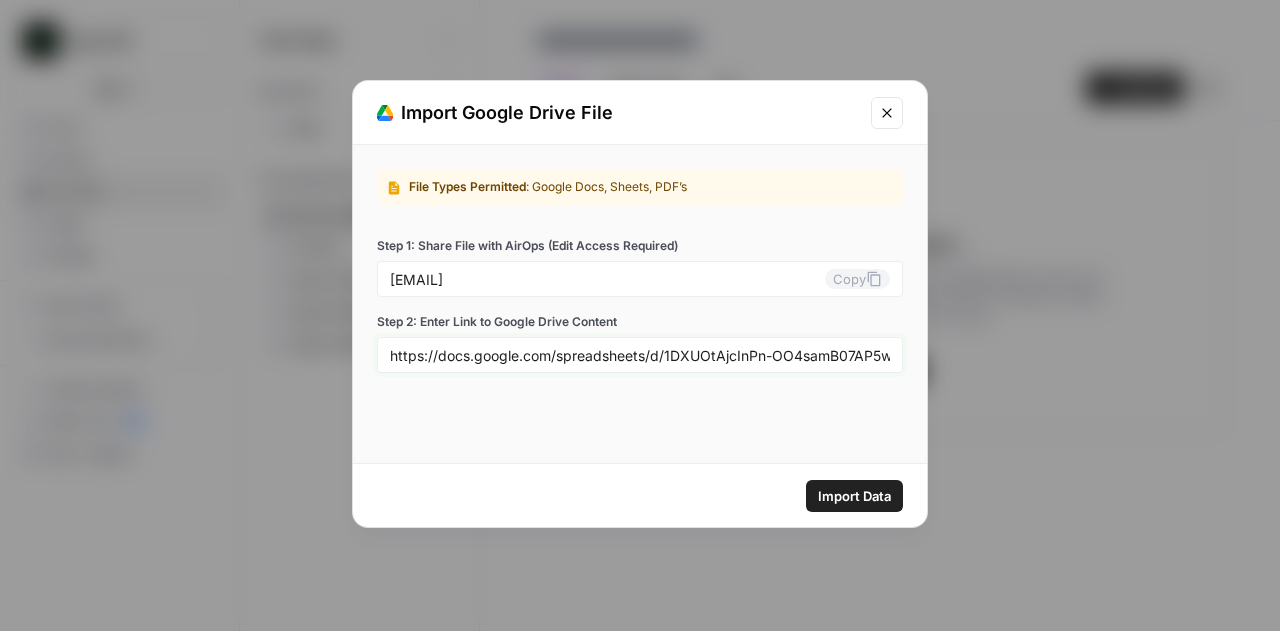 scroll, scrollTop: 0, scrollLeft: 418, axis: horizontal 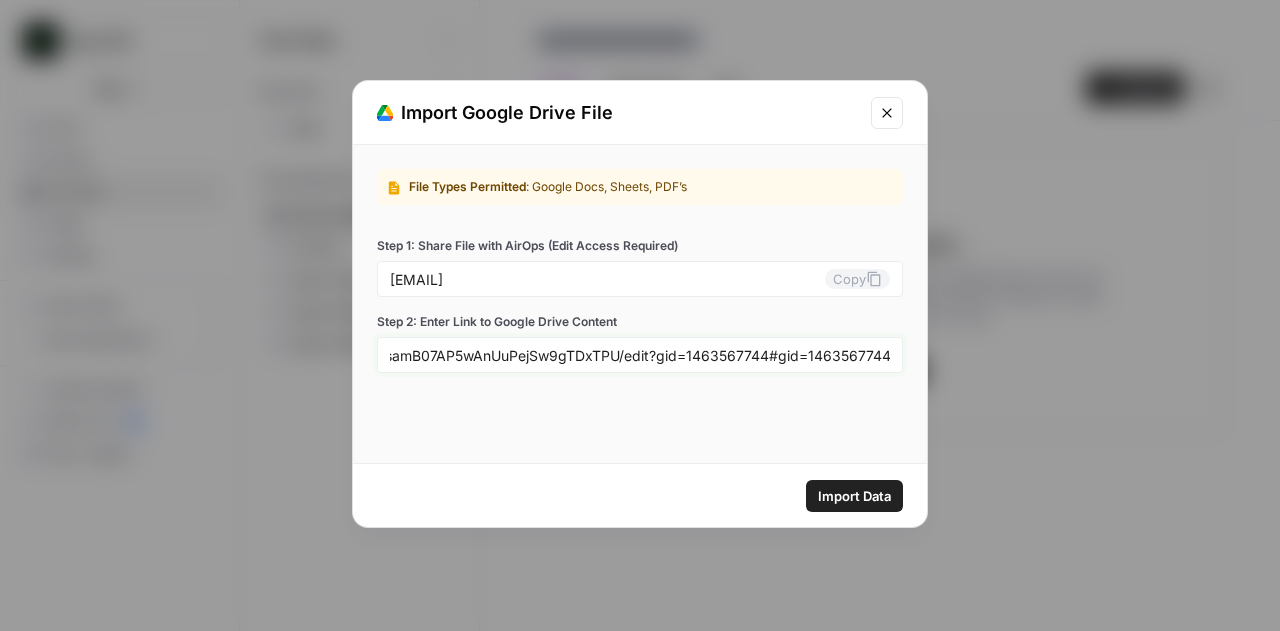 type on "https://docs.google.com/spreadsheets/d/1DXUOtAjcInPn-OO4samB07AP5wAnUuPejSw9gTDxTPU/edit?gid=1463567744#gid=1463567744" 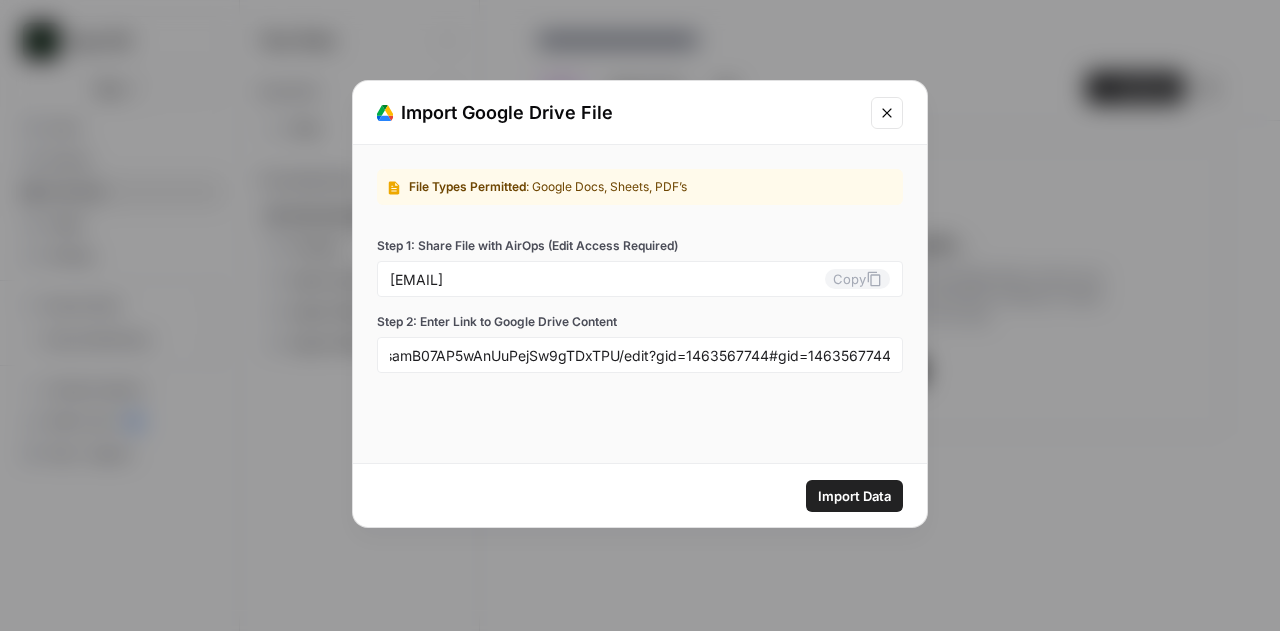 scroll, scrollTop: 0, scrollLeft: 0, axis: both 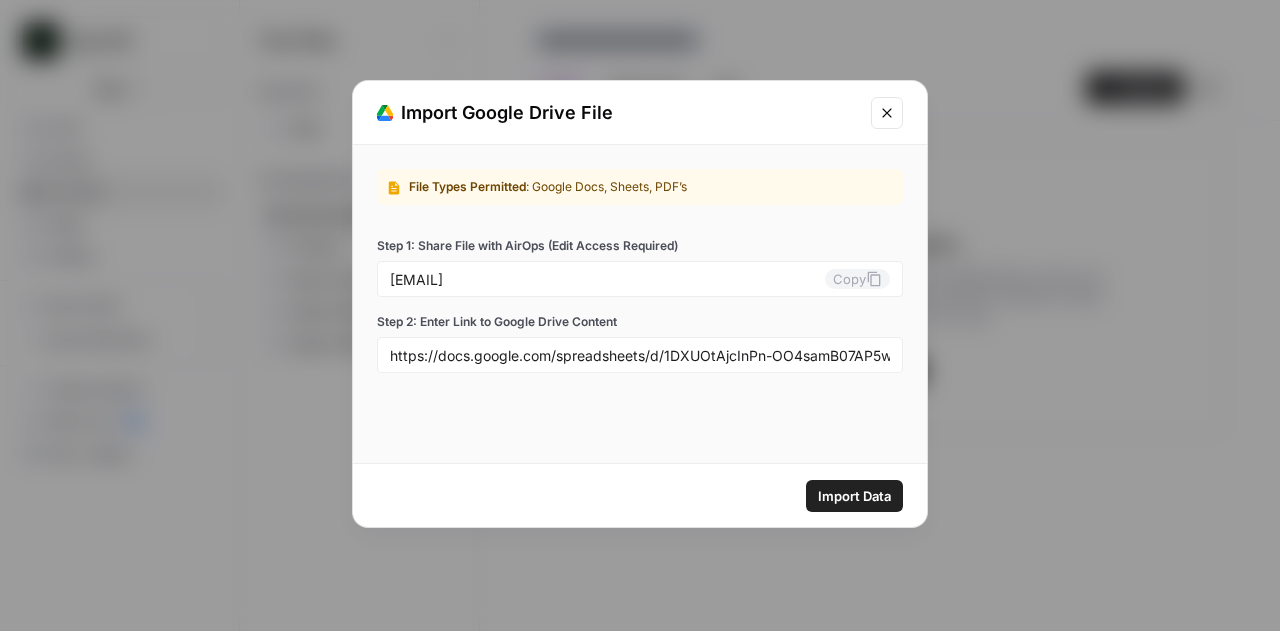 click on "Import Data" at bounding box center [854, 496] 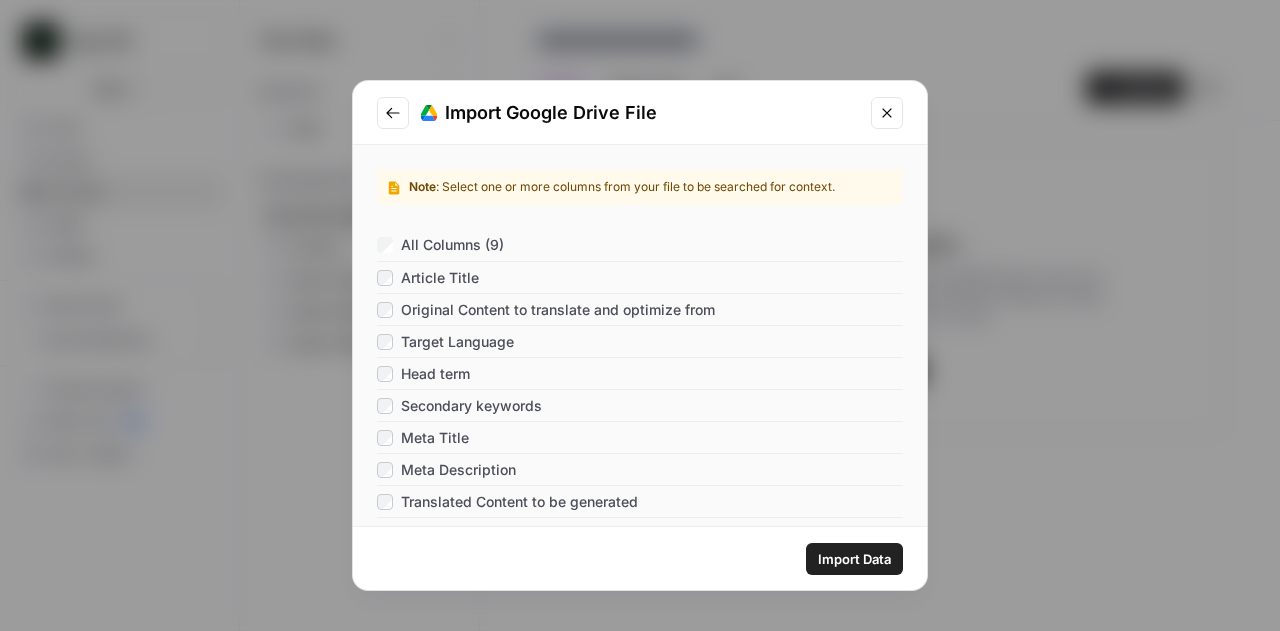 scroll, scrollTop: 46, scrollLeft: 0, axis: vertical 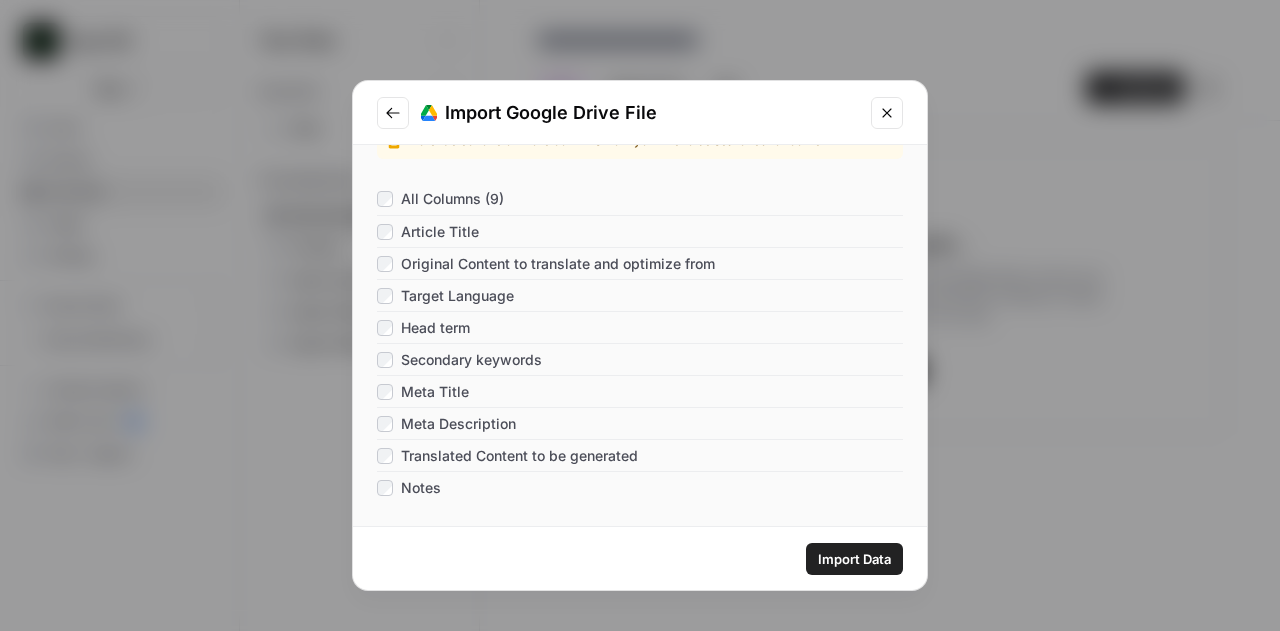 click on "Import Data" at bounding box center (854, 559) 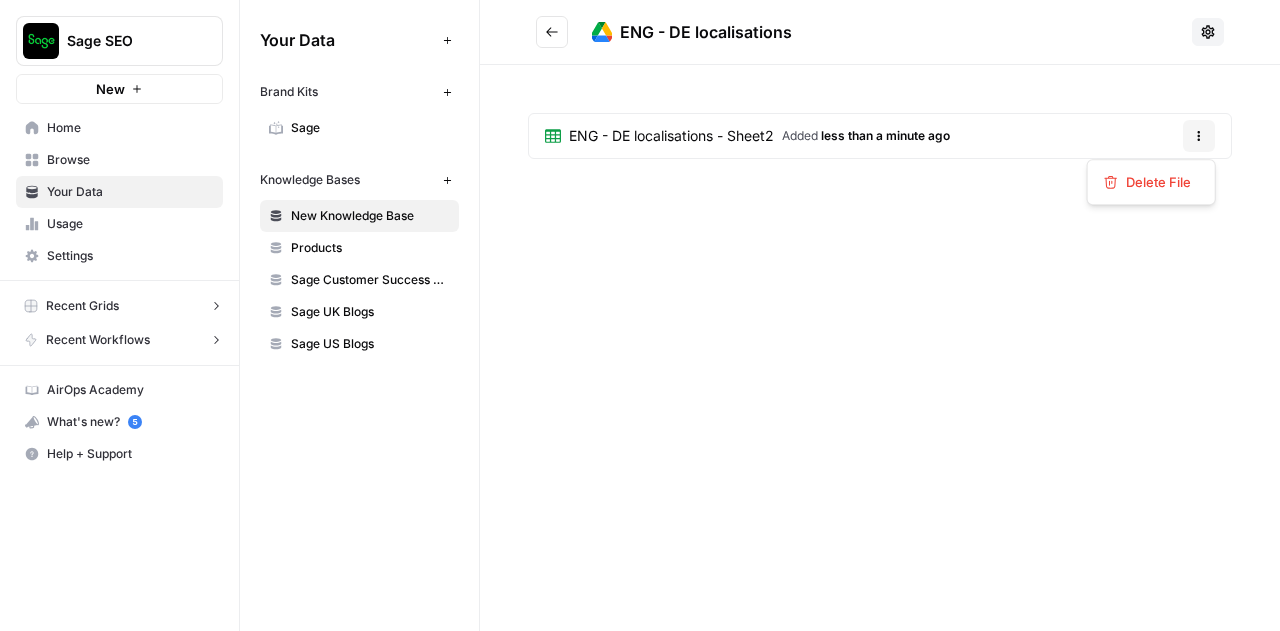 click on "Options" at bounding box center (1199, 136) 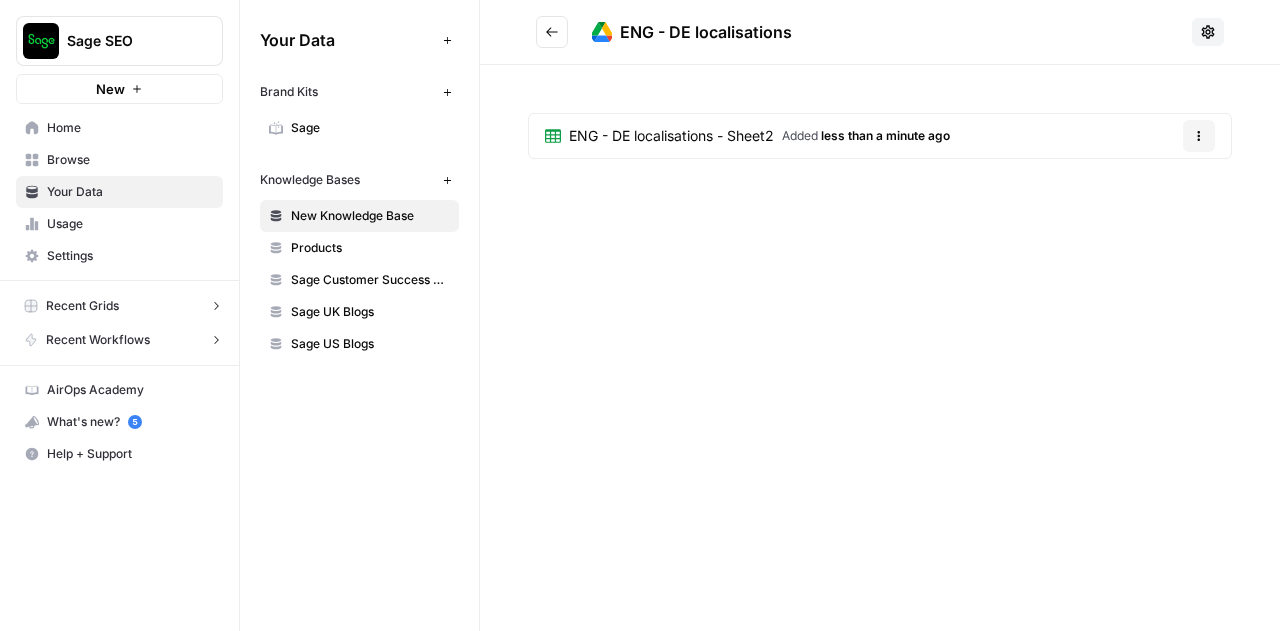 click on "Options" at bounding box center [1199, 136] 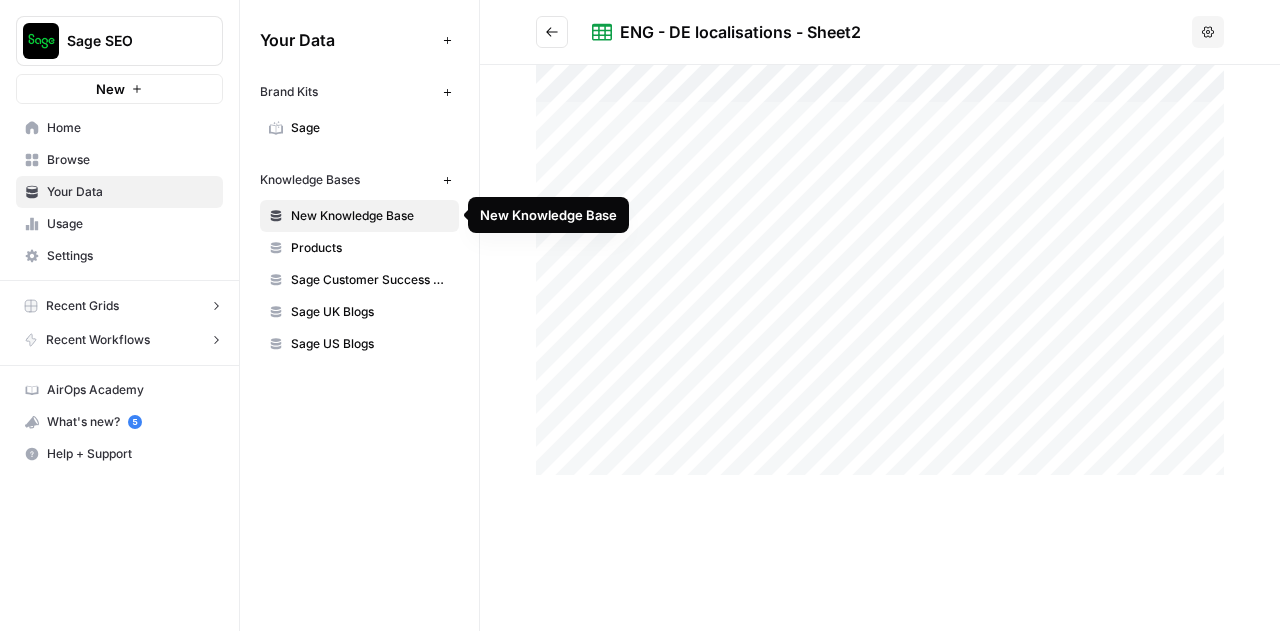 click on "New Knowledge Base" at bounding box center [370, 216] 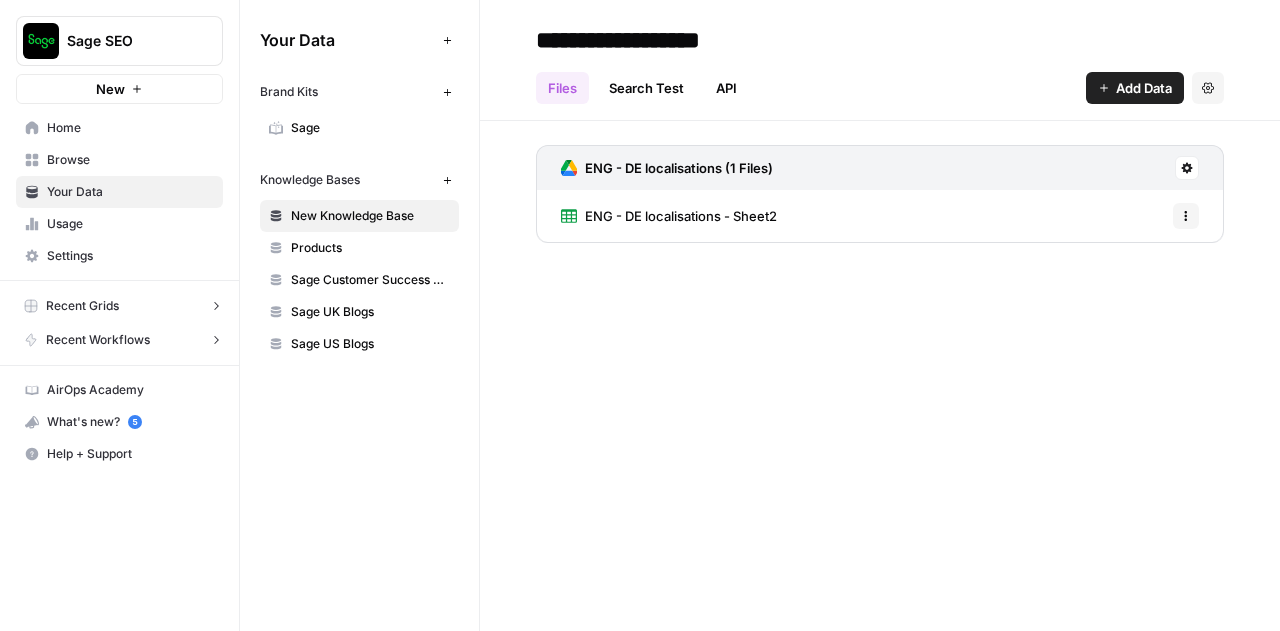 click on "Products" at bounding box center [370, 248] 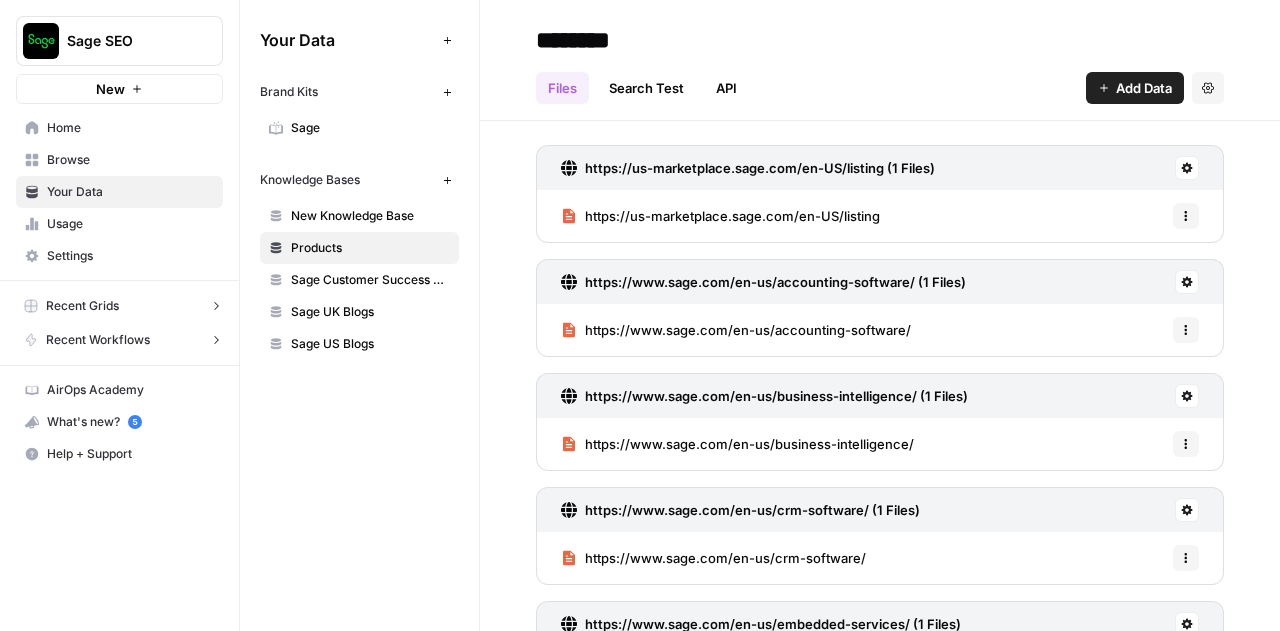 click on "New Knowledge Base" at bounding box center [359, 216] 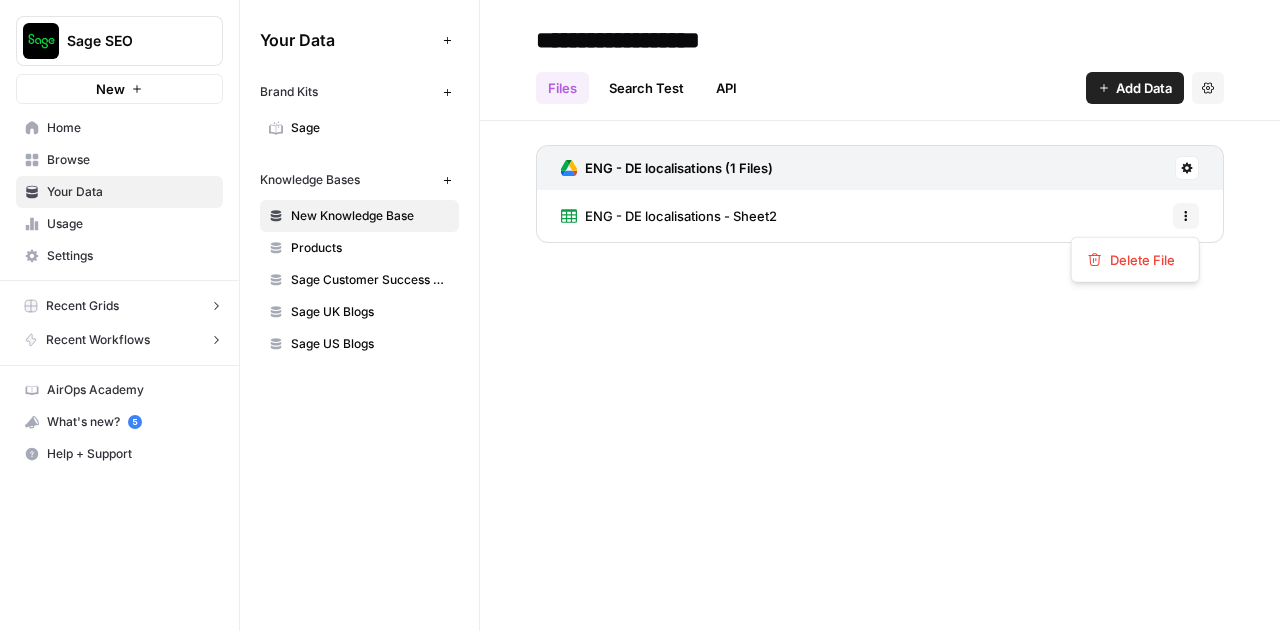 click on "Options" at bounding box center (1186, 216) 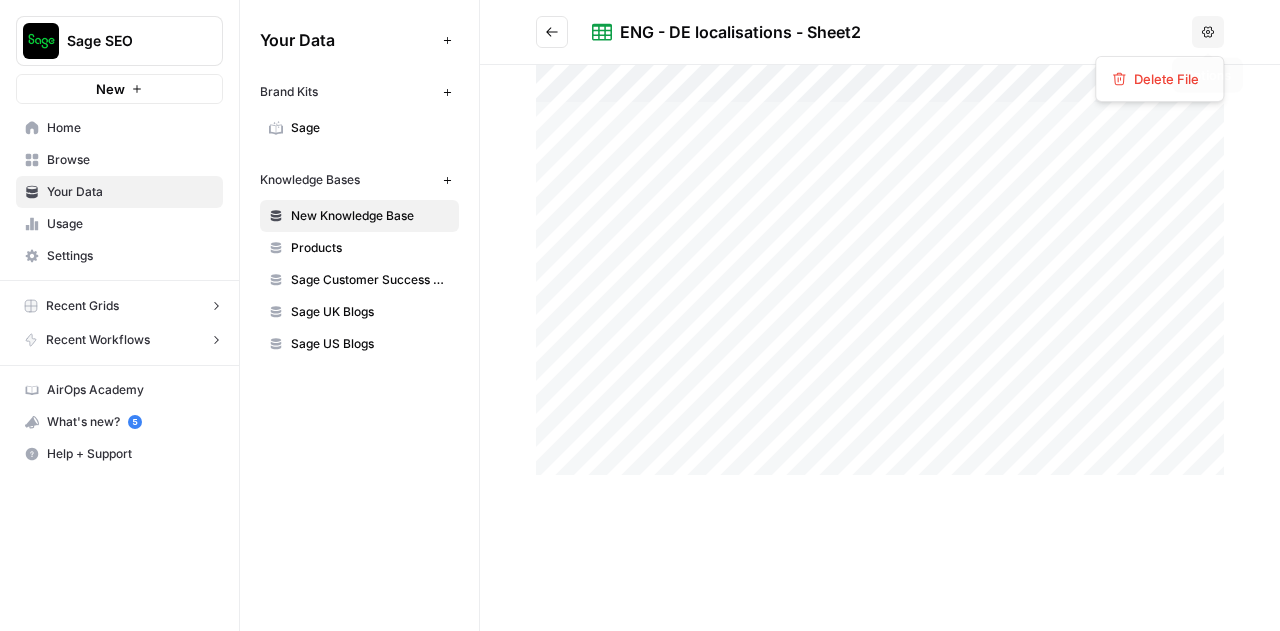 click on "Options" at bounding box center (1208, 32) 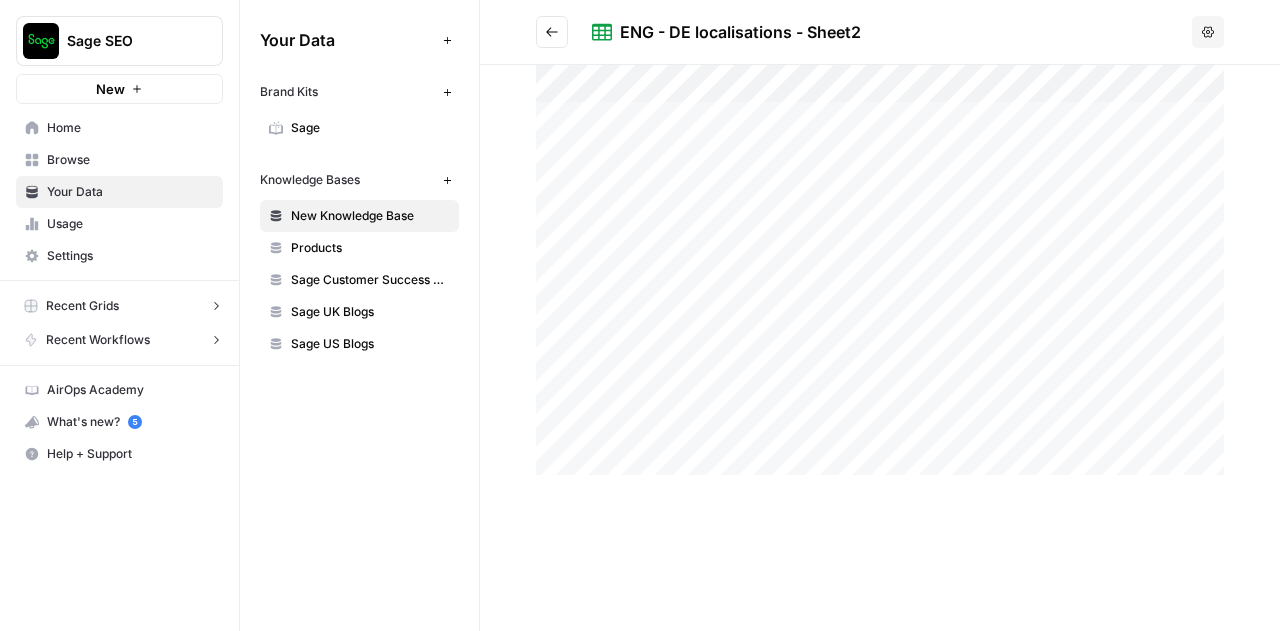 click on "Home" at bounding box center (130, 128) 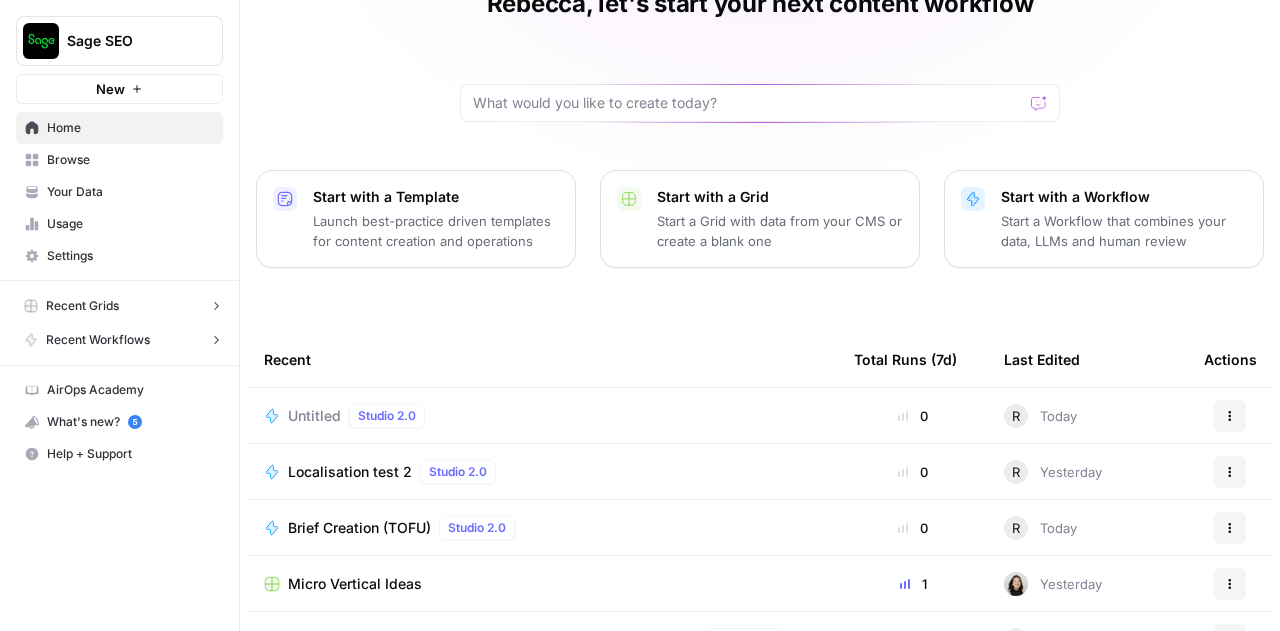 scroll, scrollTop: 113, scrollLeft: 0, axis: vertical 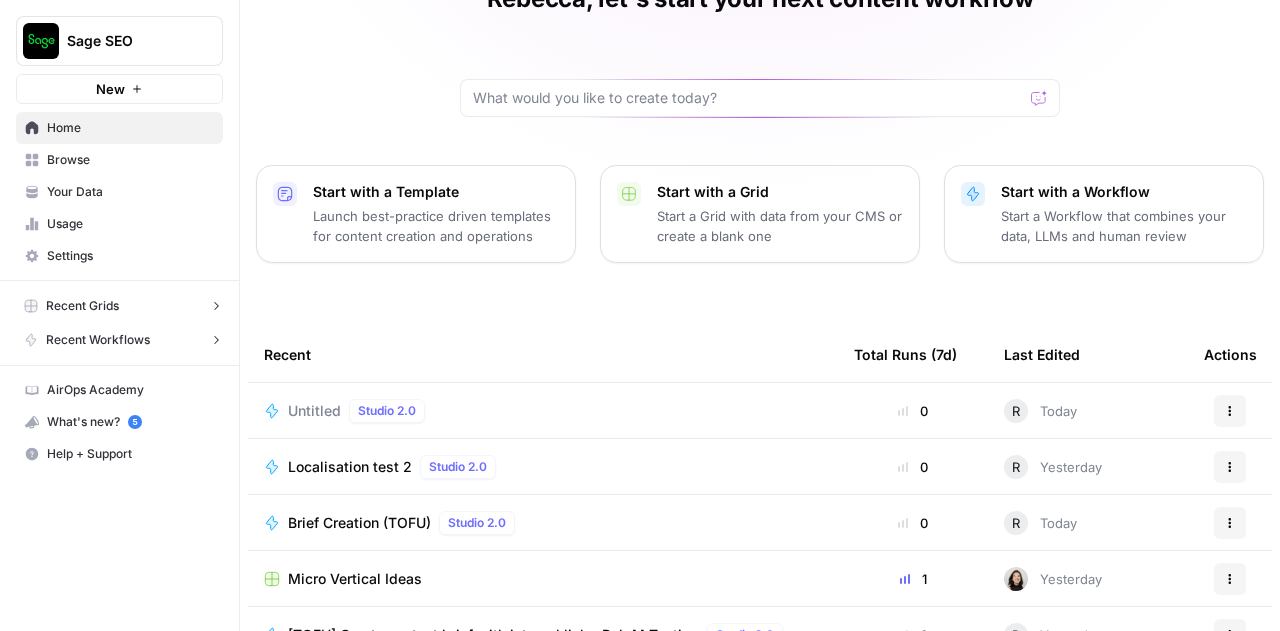 click on "Localisation test 2 Studio 2.0" at bounding box center (543, 467) 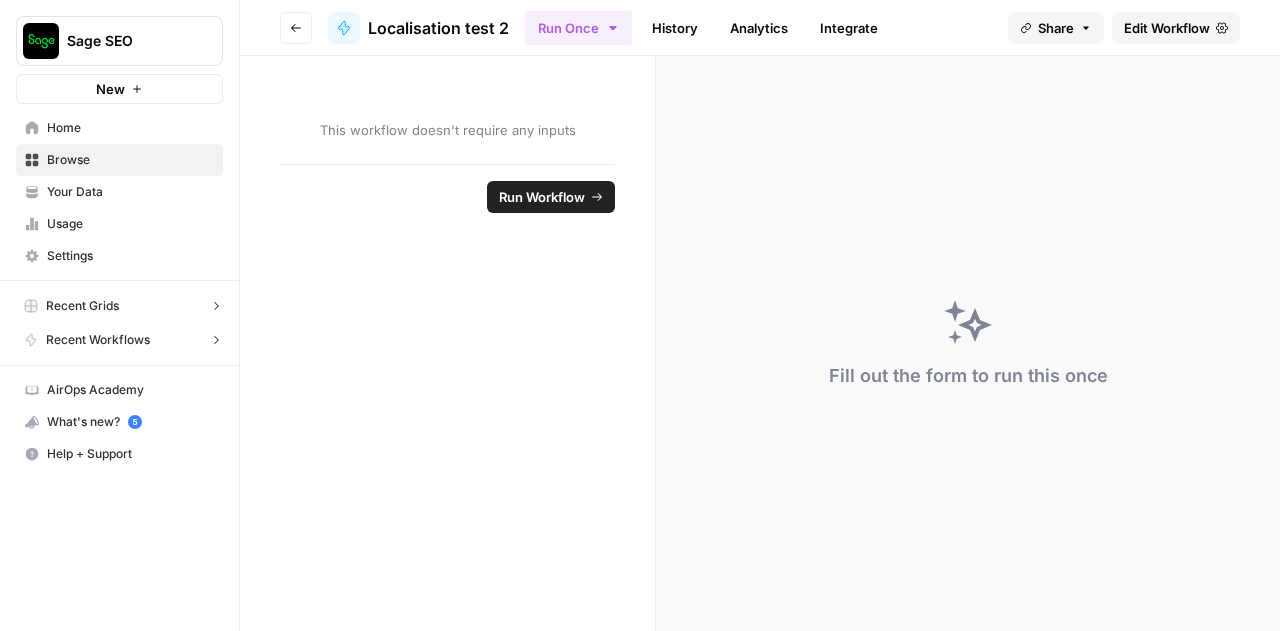 click on "This workflow doesn't require any inputs" at bounding box center (447, 110) 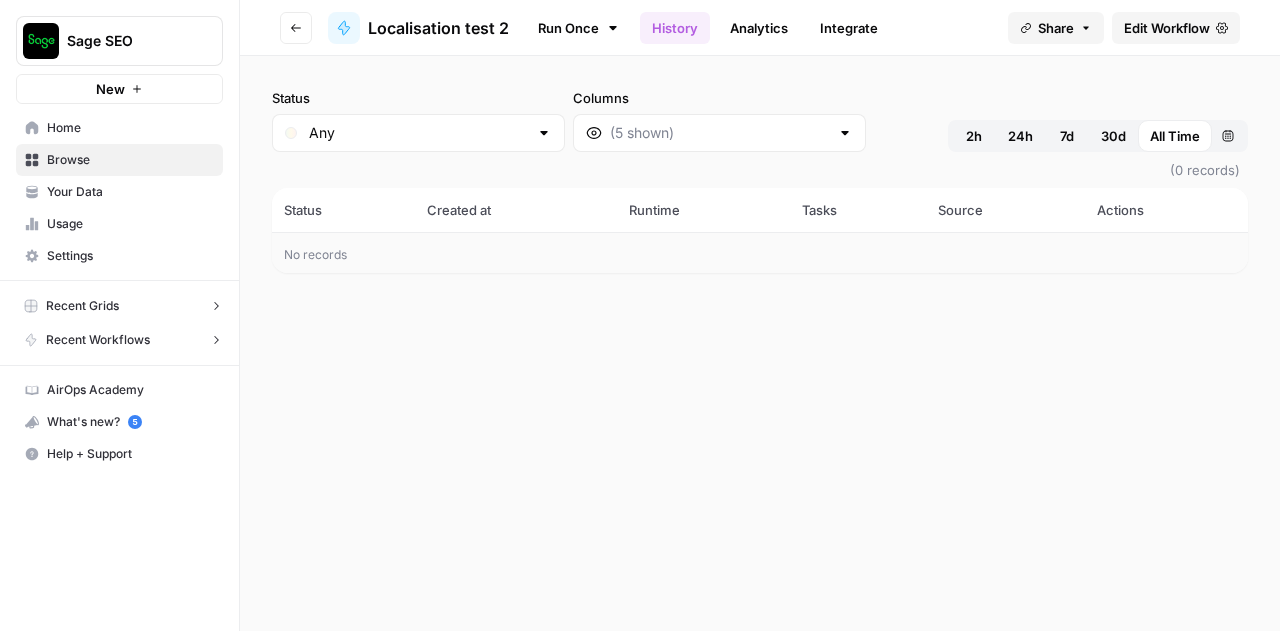 click on "Edit Workflow" at bounding box center (1167, 28) 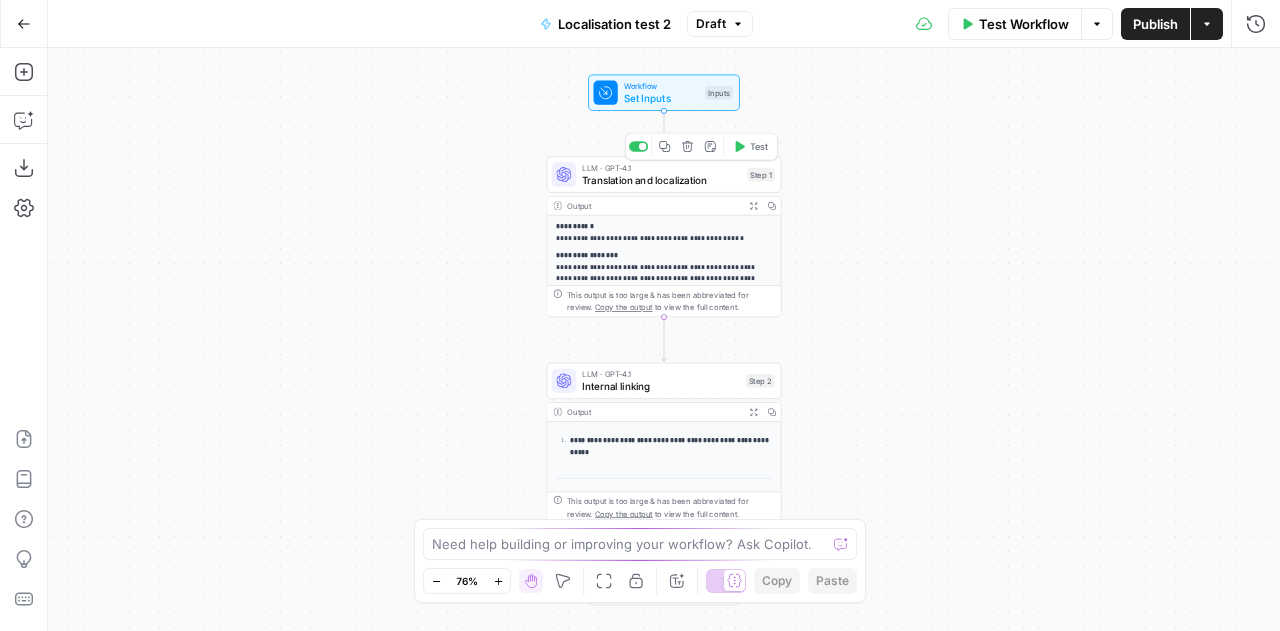 click on "Translation and localization" at bounding box center [661, 179] 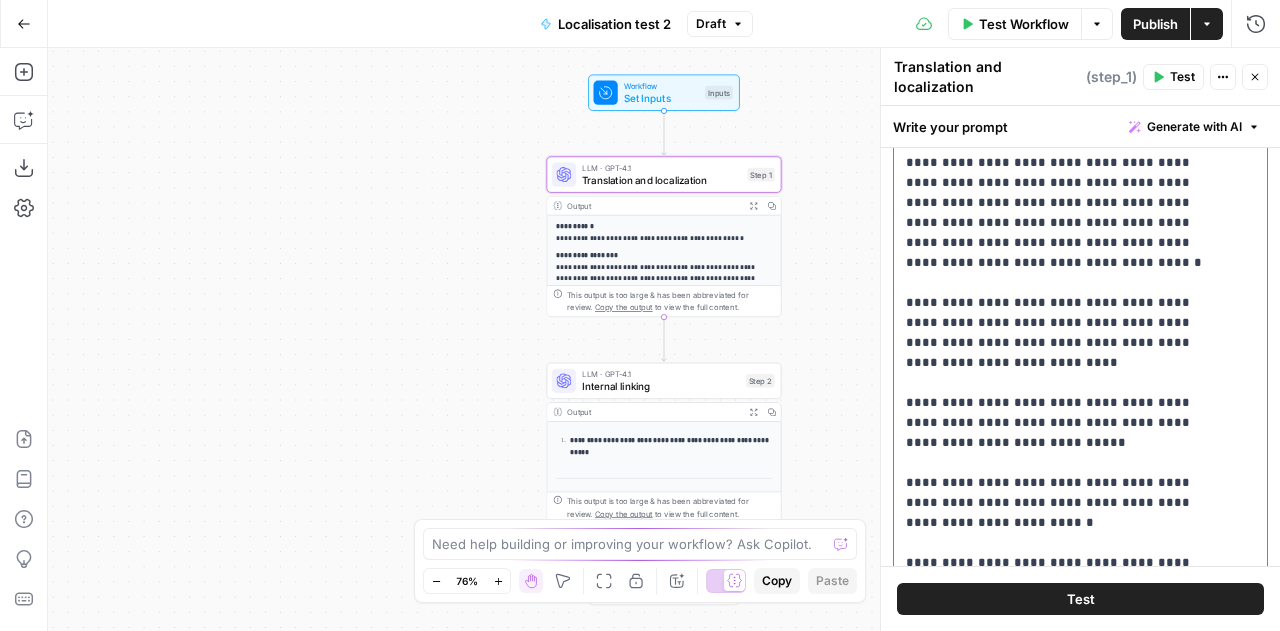 scroll, scrollTop: 464, scrollLeft: 0, axis: vertical 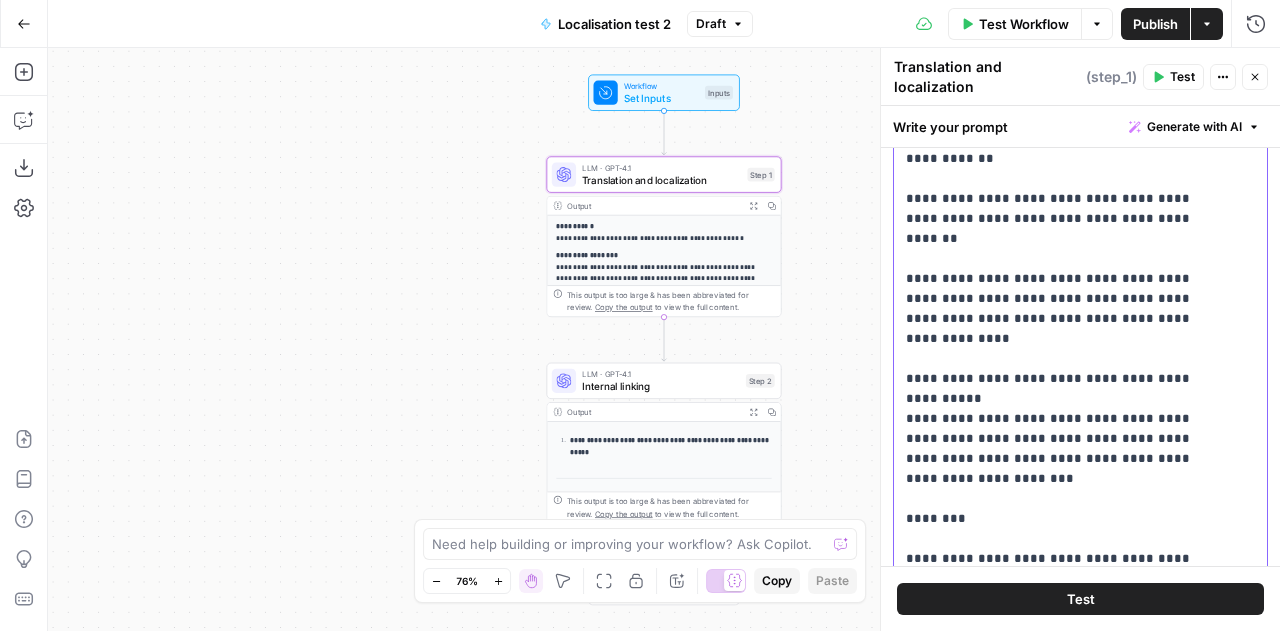 drag, startPoint x: 900, startPoint y: 245, endPoint x: 1086, endPoint y: 359, distance: 218.15591 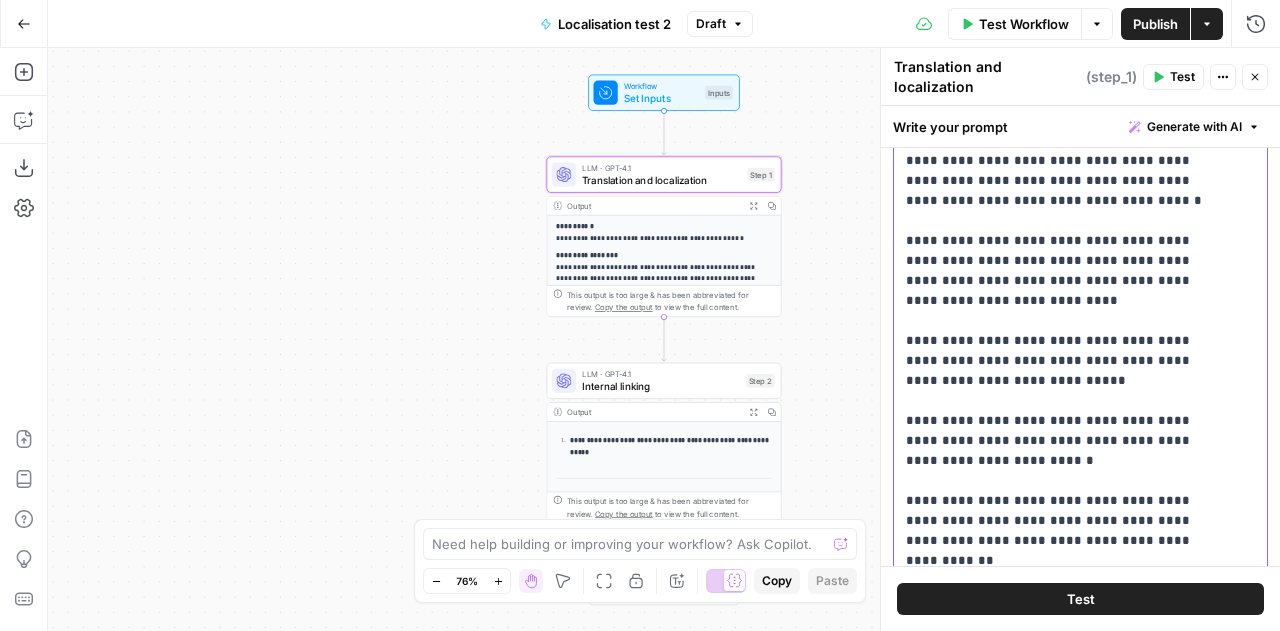 scroll, scrollTop: 0, scrollLeft: 0, axis: both 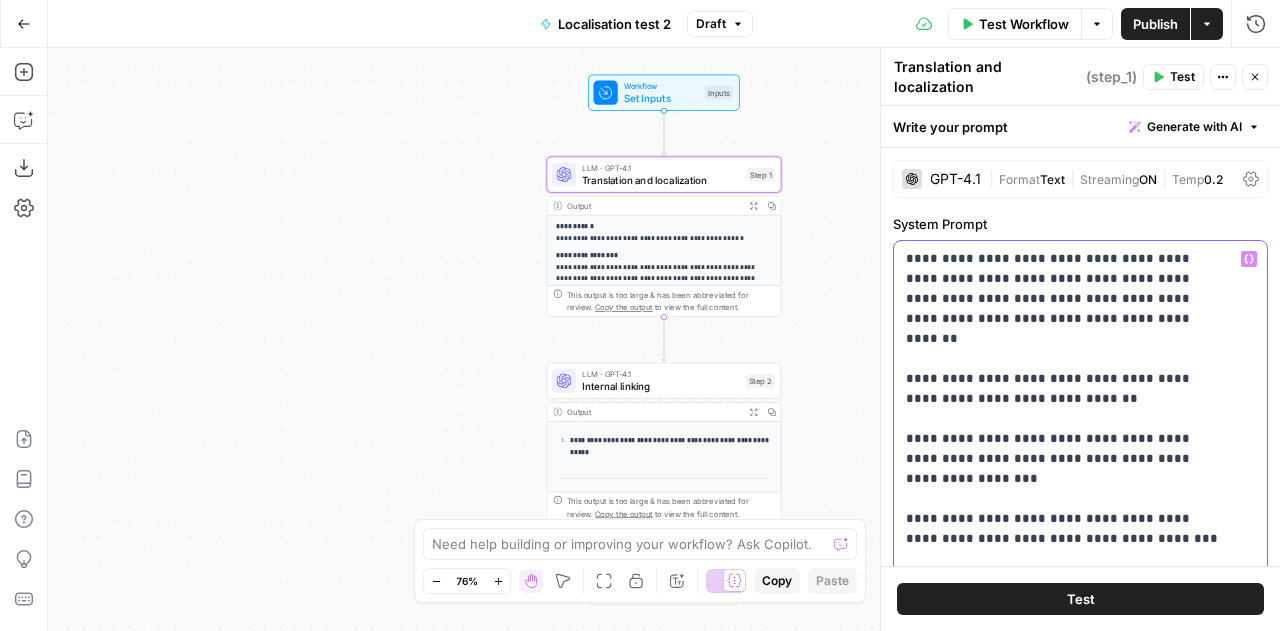 click on "**********" at bounding box center (1065, 5369) 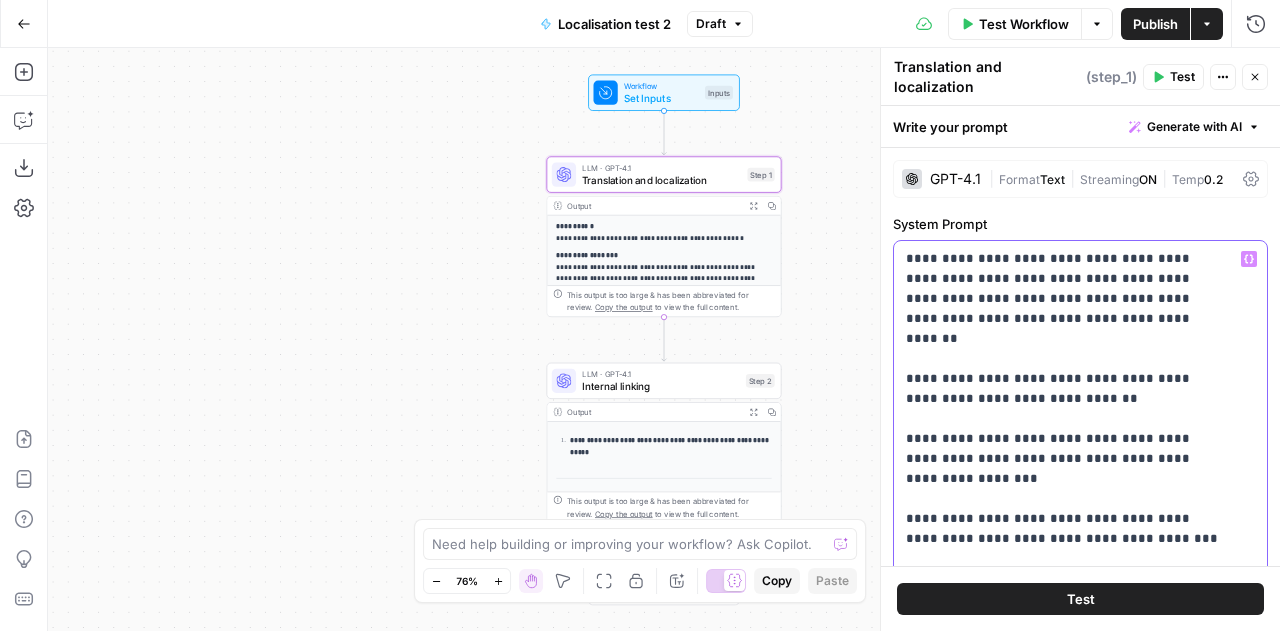 drag, startPoint x: 1138, startPoint y: 266, endPoint x: 1207, endPoint y: 263, distance: 69.065186 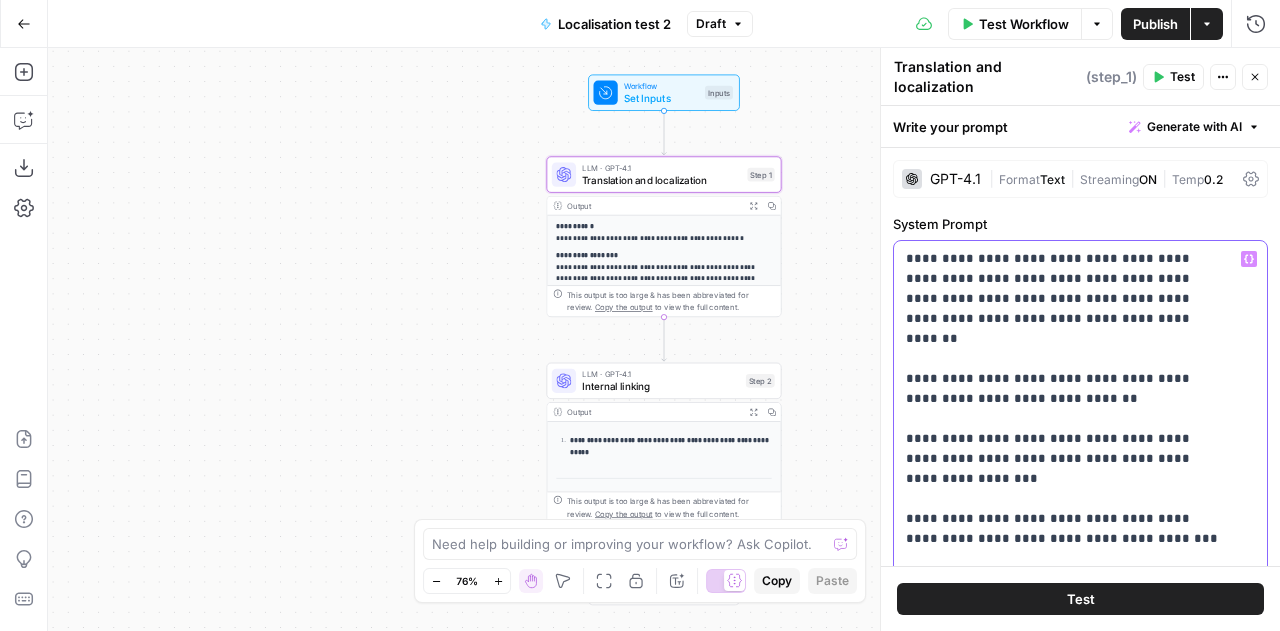 drag, startPoint x: 1142, startPoint y: 268, endPoint x: 1209, endPoint y: 267, distance: 67.00746 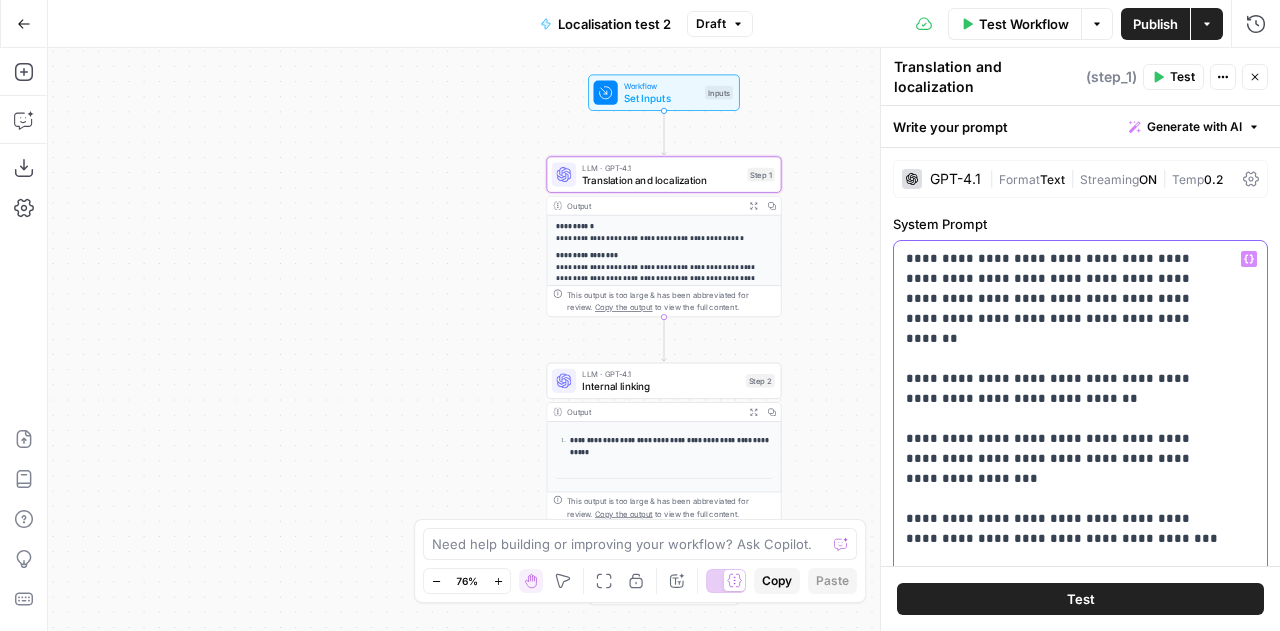 click on "**********" at bounding box center [1065, 5369] 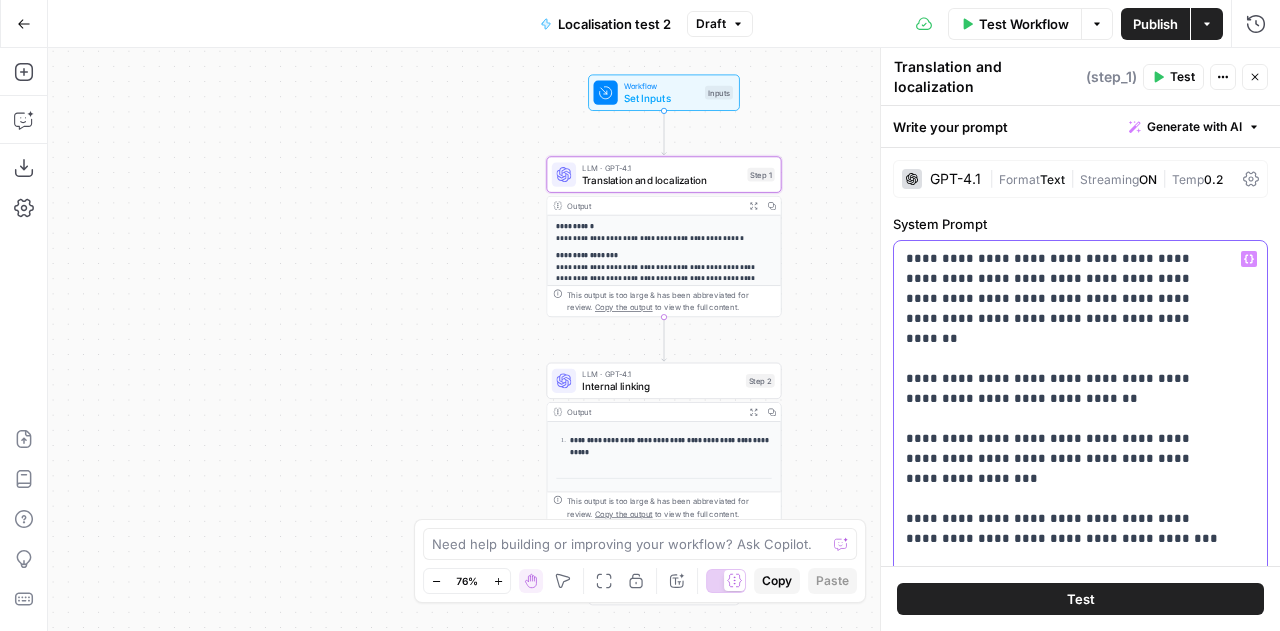 type 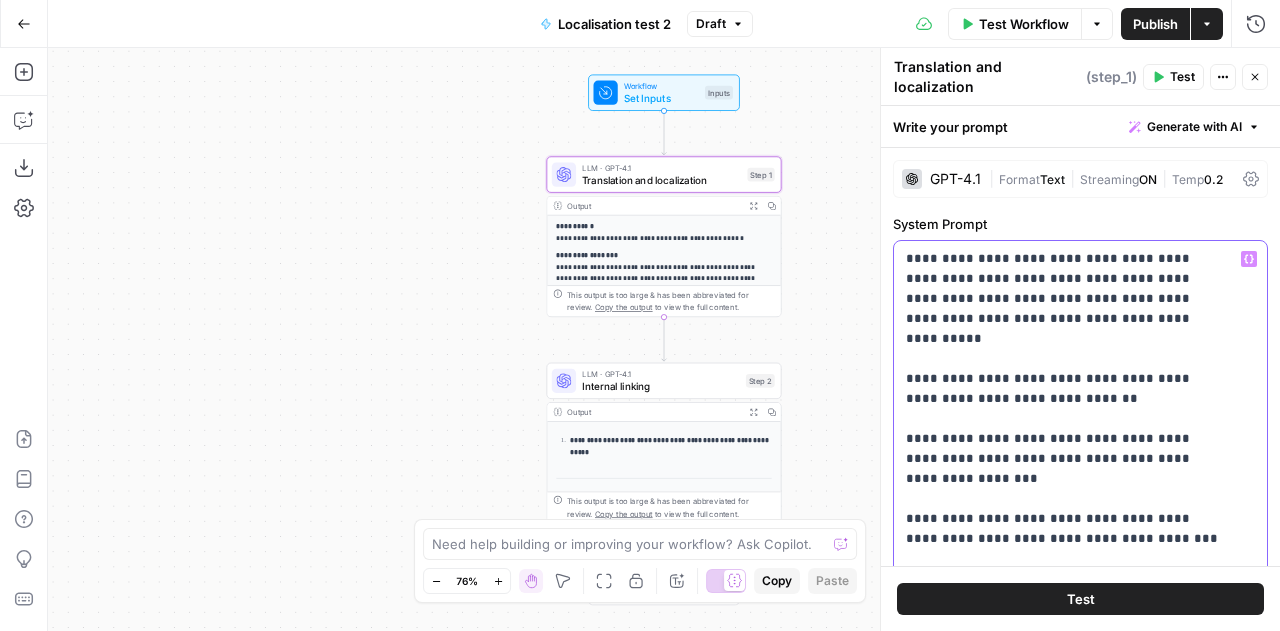 click on "**********" at bounding box center [1065, 5369] 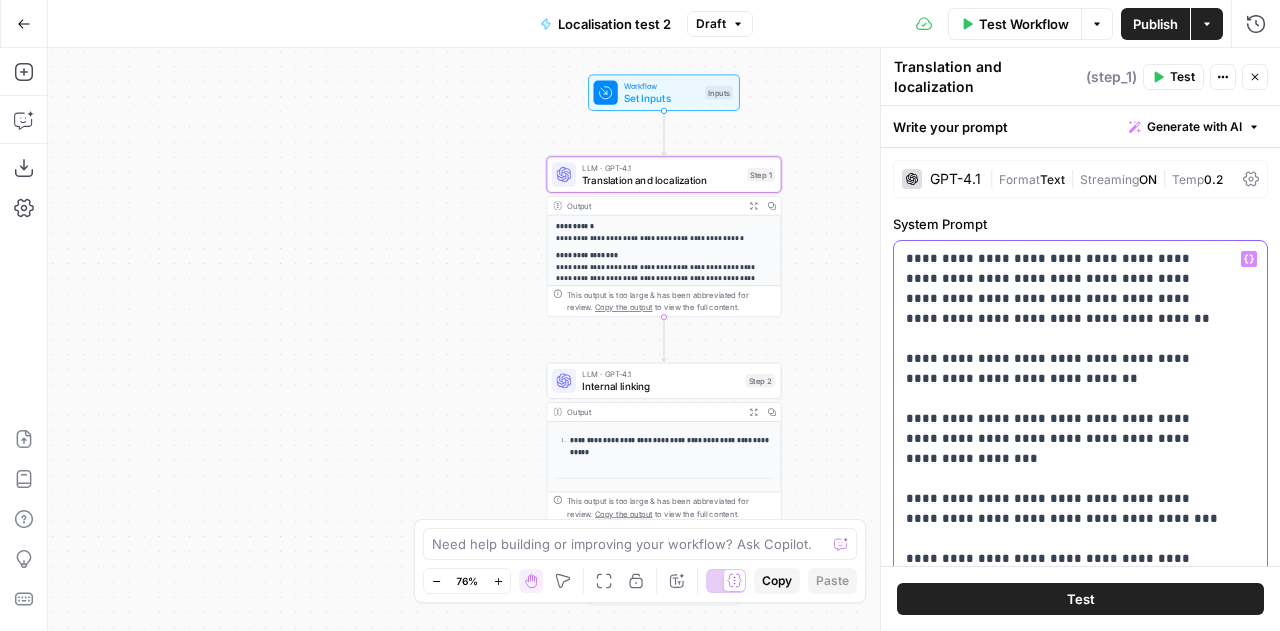 click on "**********" at bounding box center (1065, 5369) 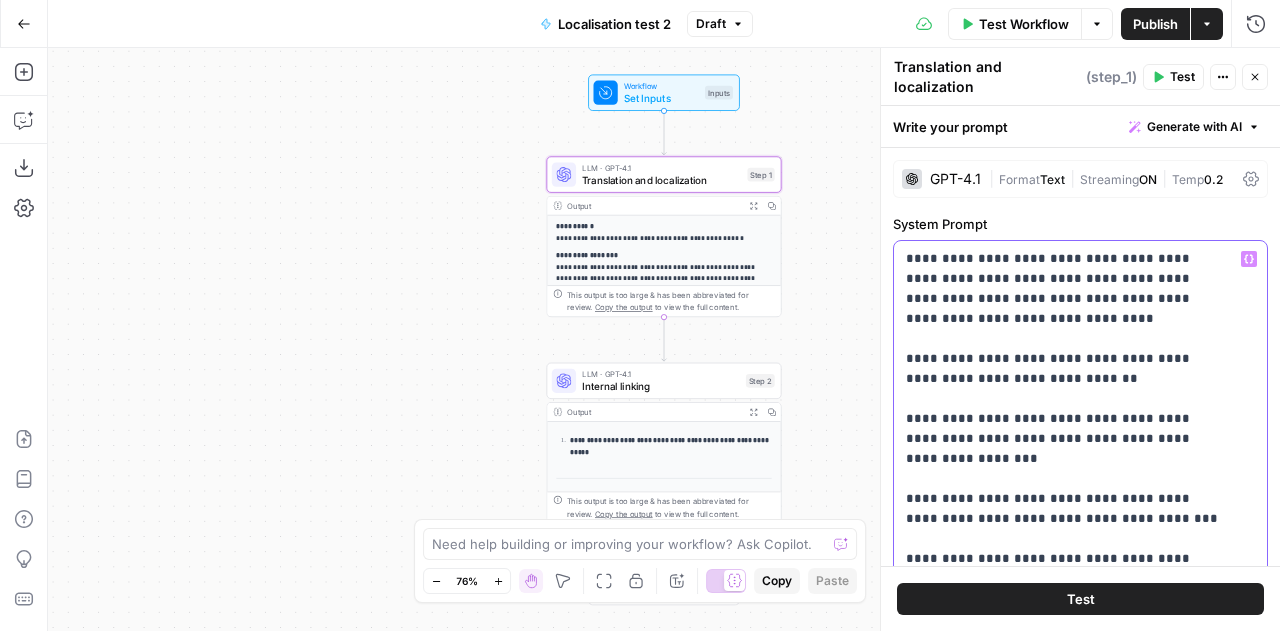 click on "**********" at bounding box center [1065, 5369] 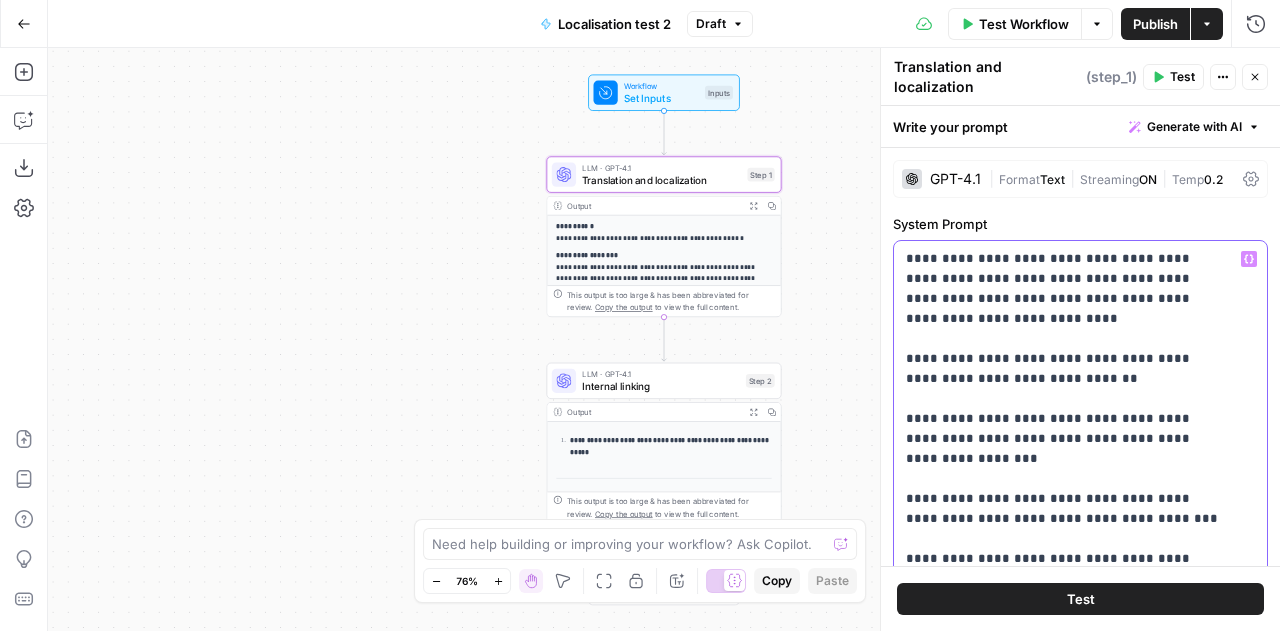 click on "**********" at bounding box center (1065, 5359) 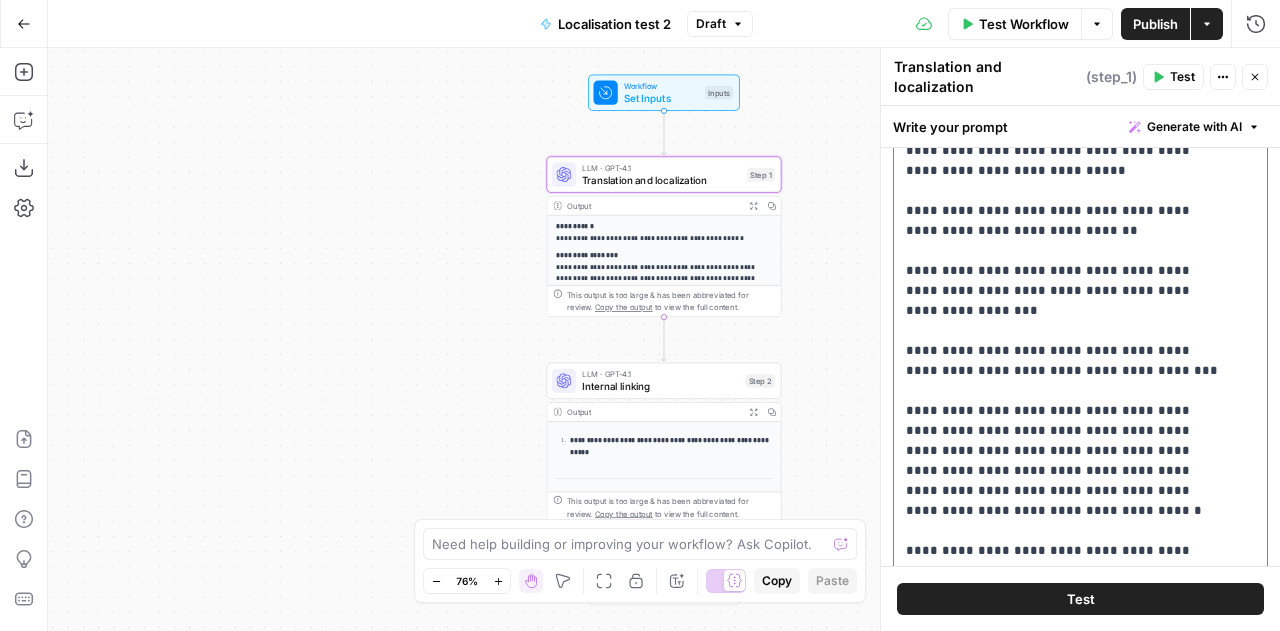 scroll, scrollTop: 478, scrollLeft: 0, axis: vertical 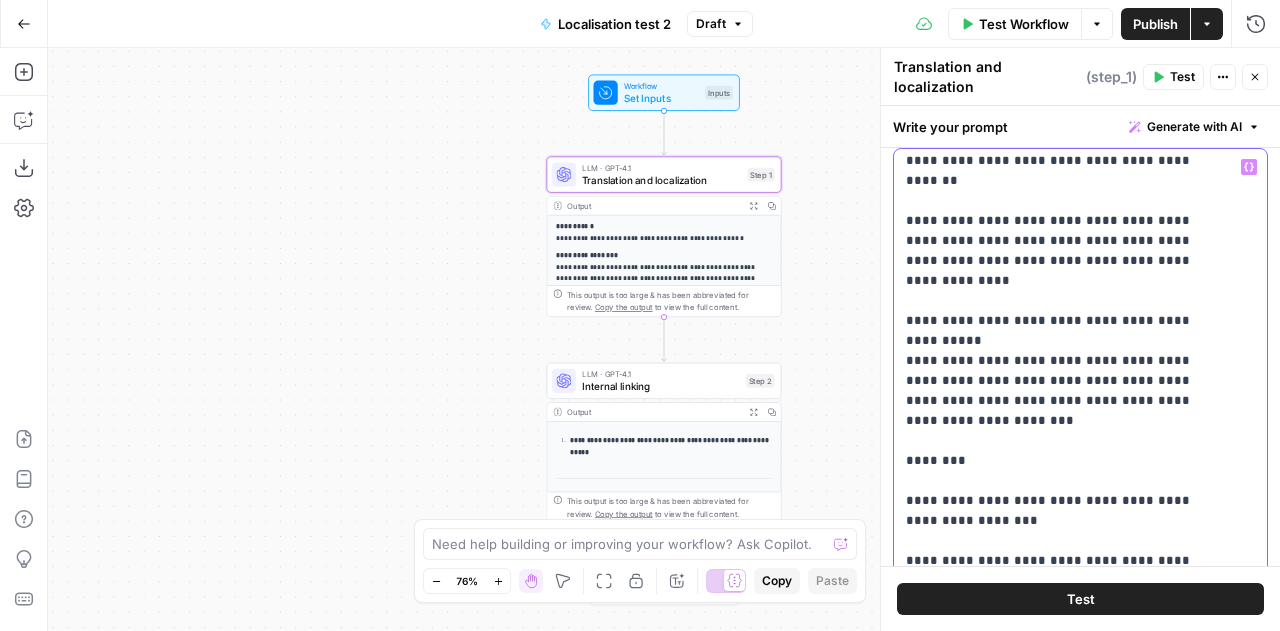 drag, startPoint x: 907, startPoint y: 251, endPoint x: 1168, endPoint y: 301, distance: 265.74612 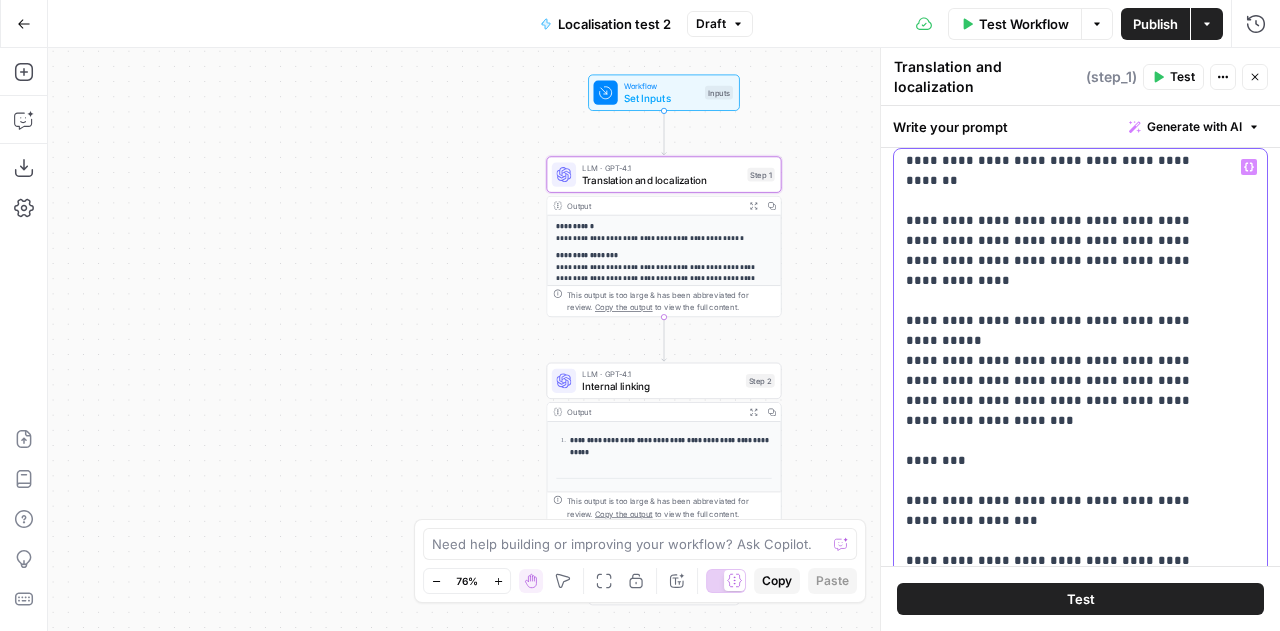 click on "**********" at bounding box center (1065, 4441) 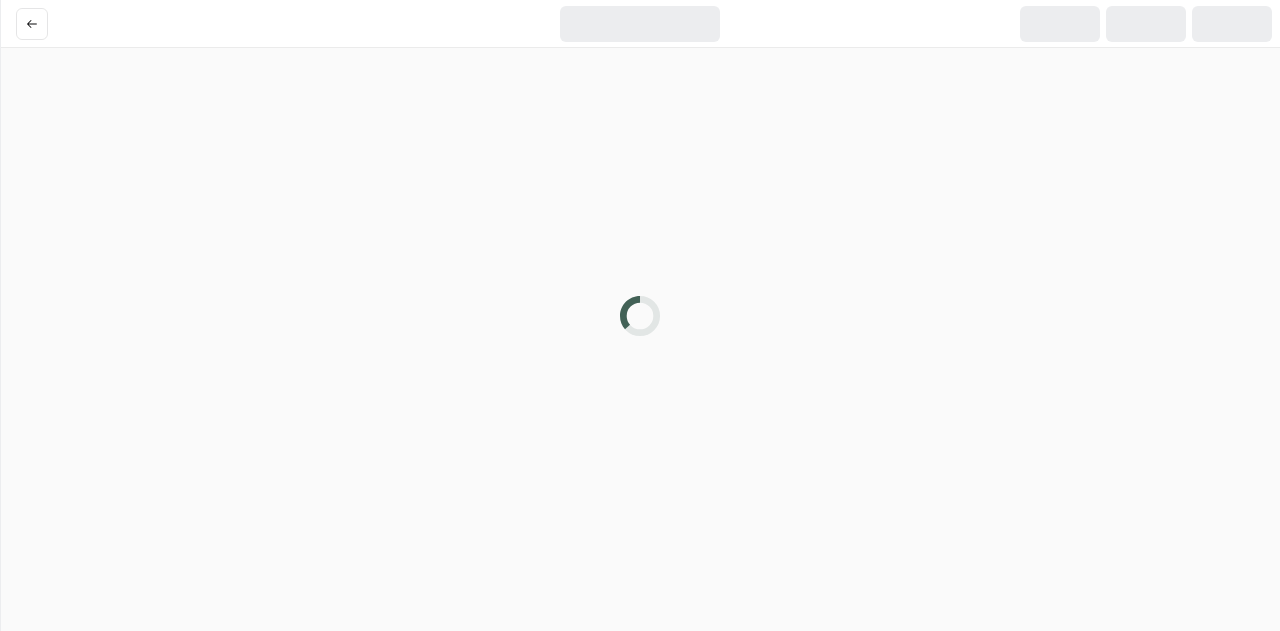 scroll, scrollTop: 0, scrollLeft: 0, axis: both 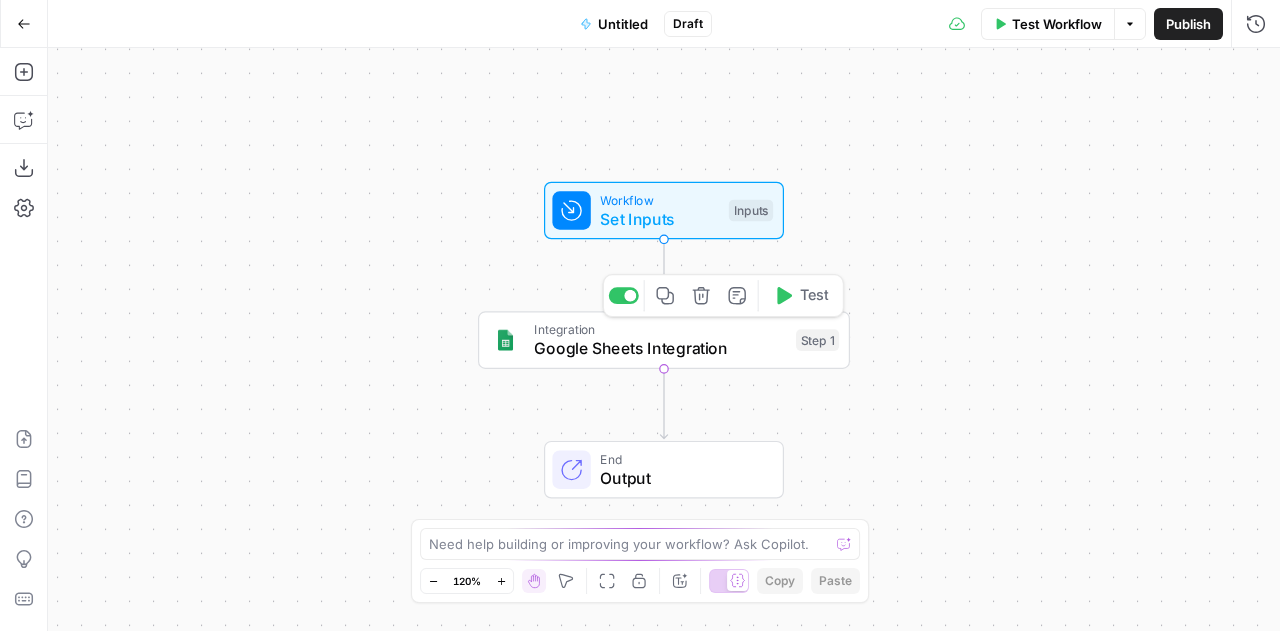 click on "Google Sheets Integration" at bounding box center [660, 349] 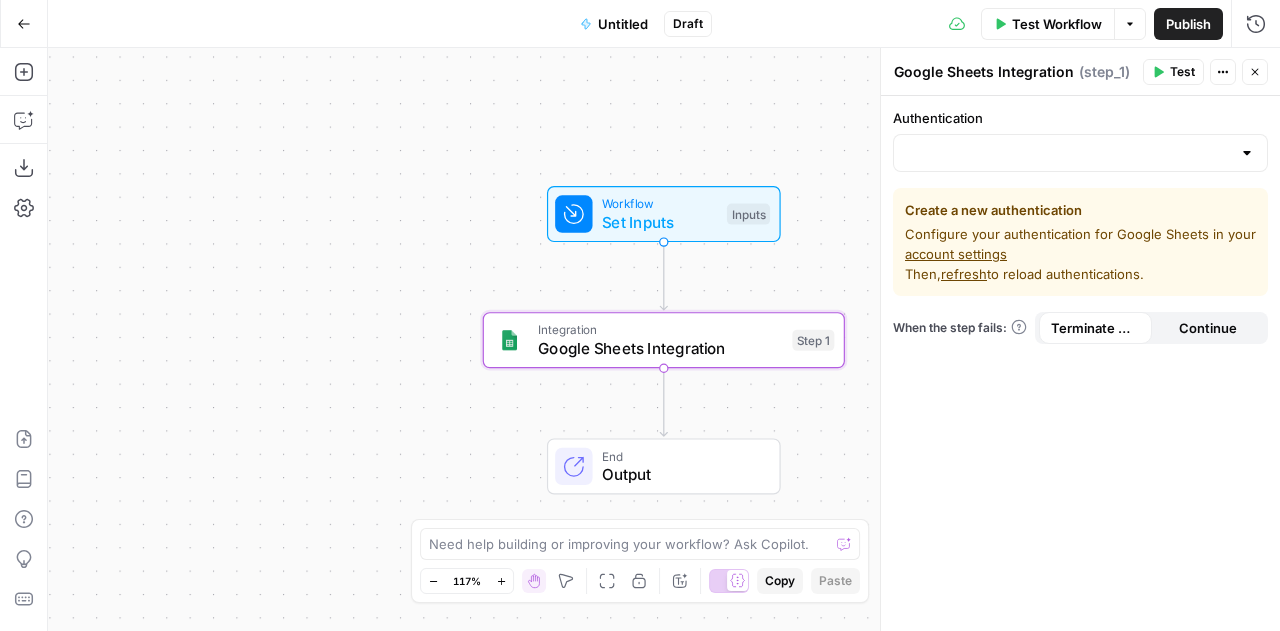 click on "refresh" at bounding box center (964, 274) 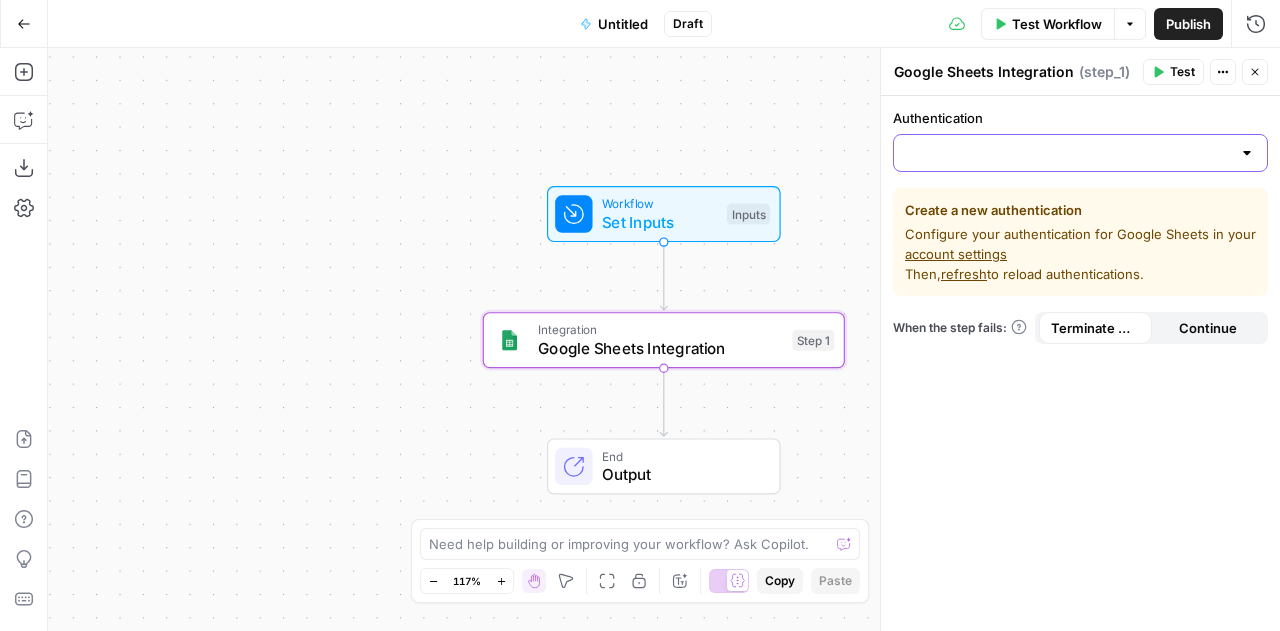 click on "Authentication" at bounding box center (1068, 153) 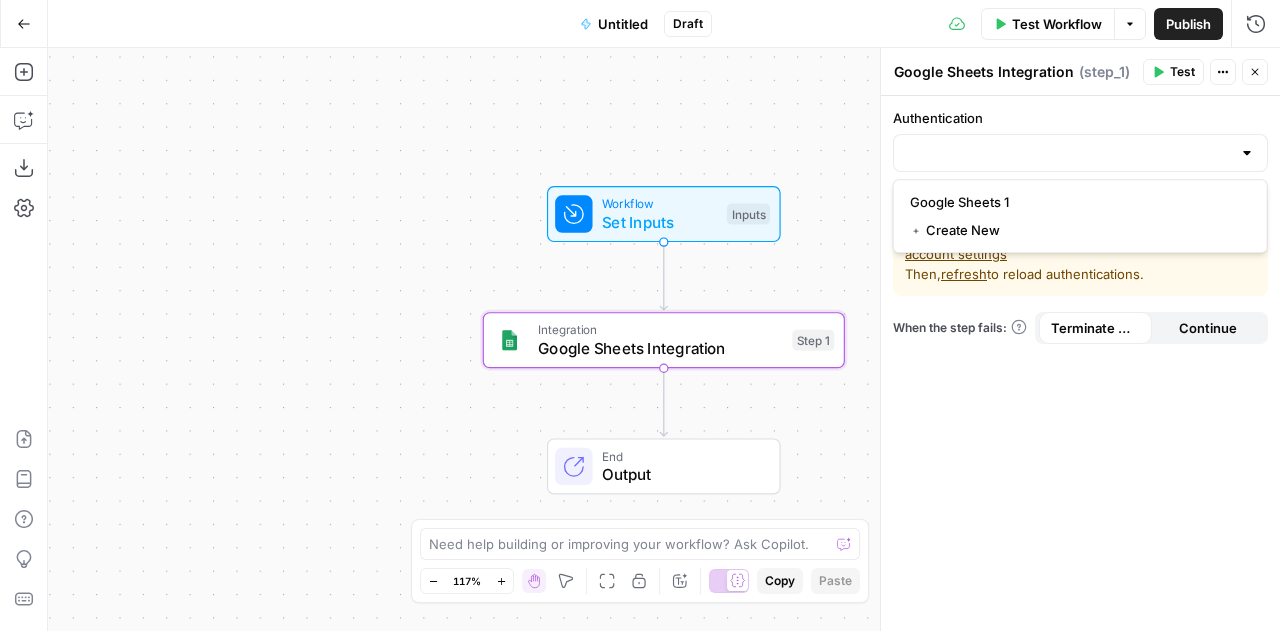 click at bounding box center [1247, 153] 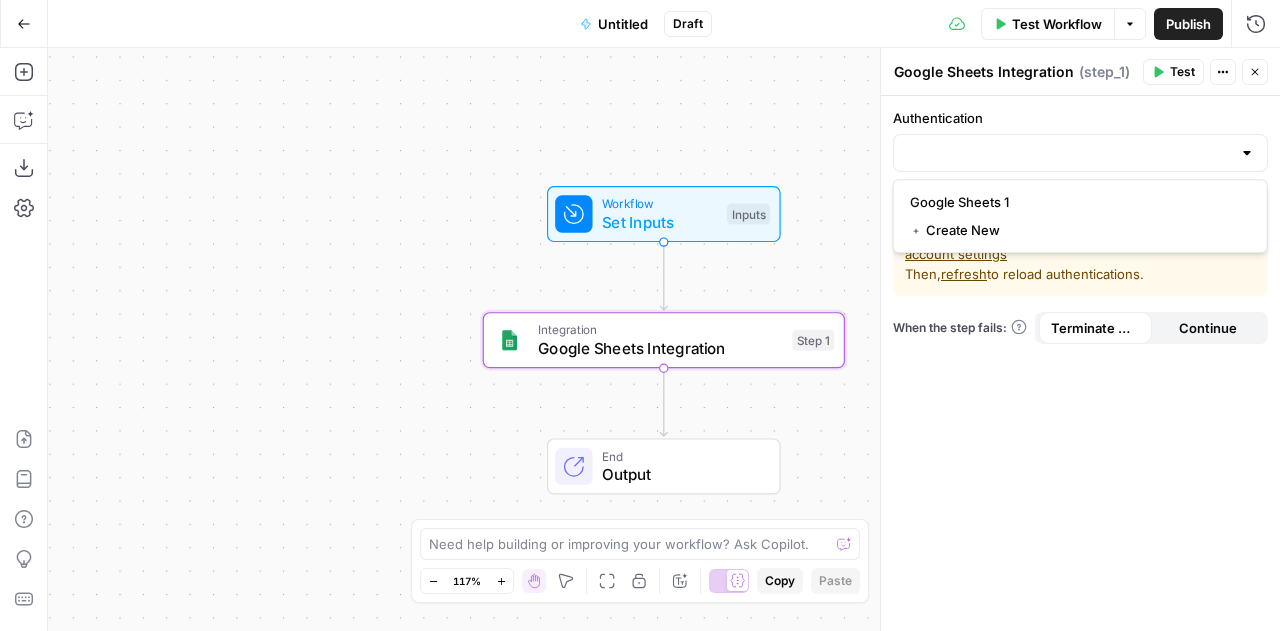 click at bounding box center (1247, 153) 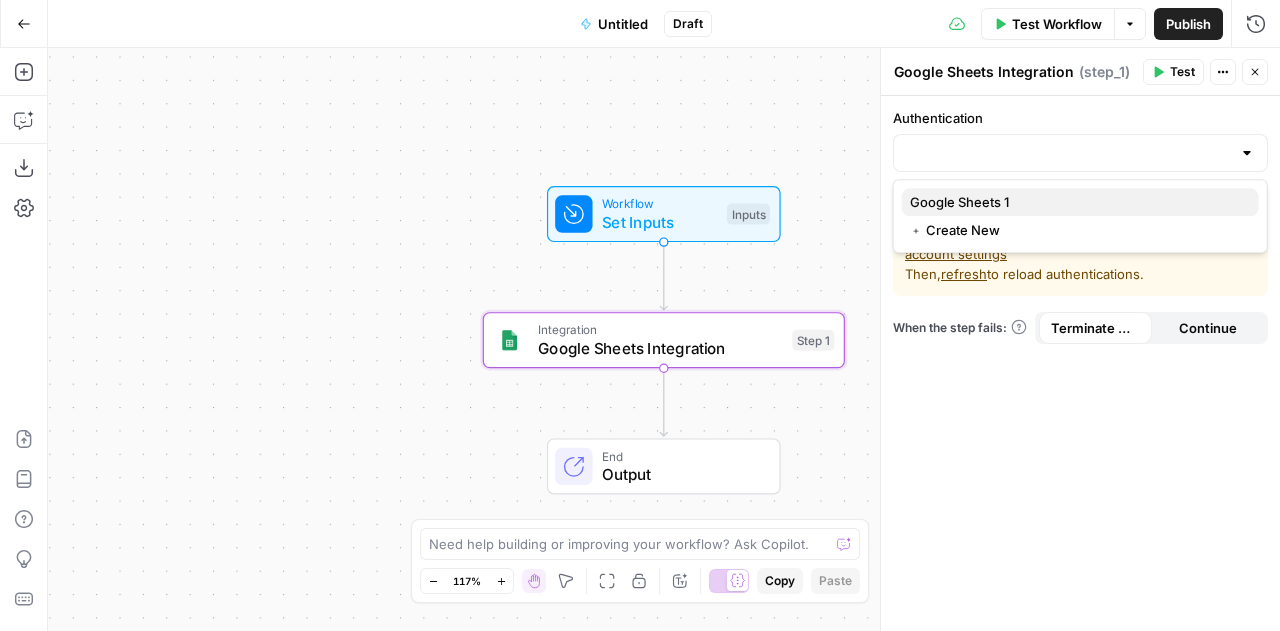 click on "Google Sheets 1" at bounding box center [1076, 202] 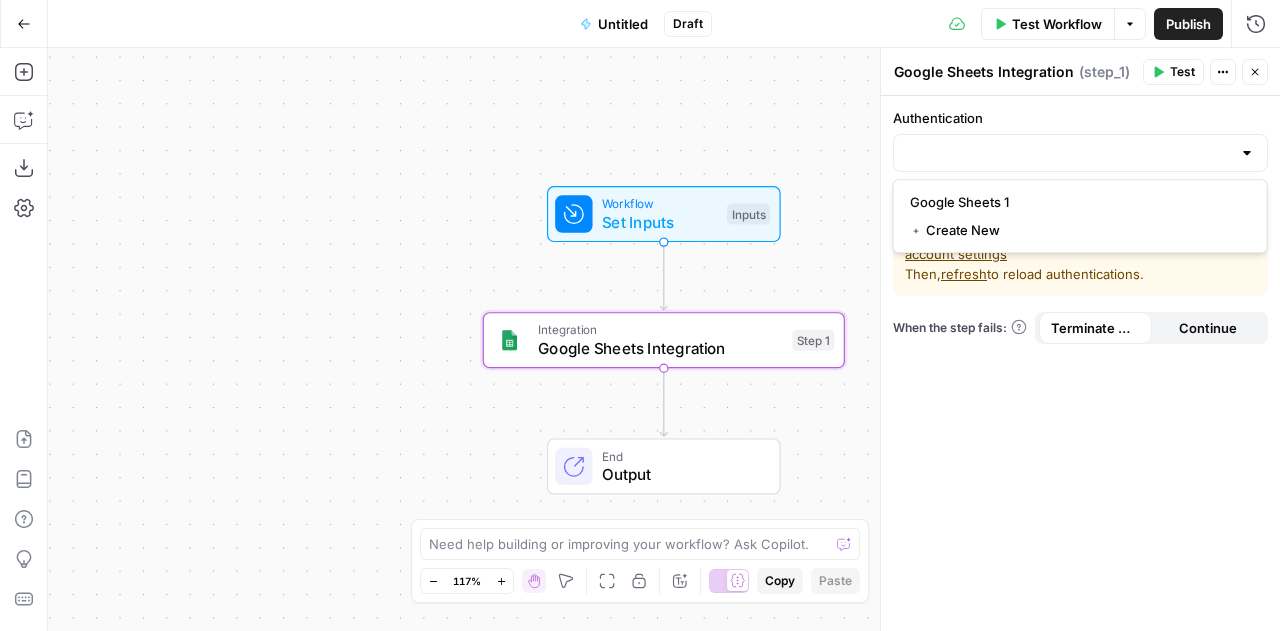 type on "Google Sheets 1" 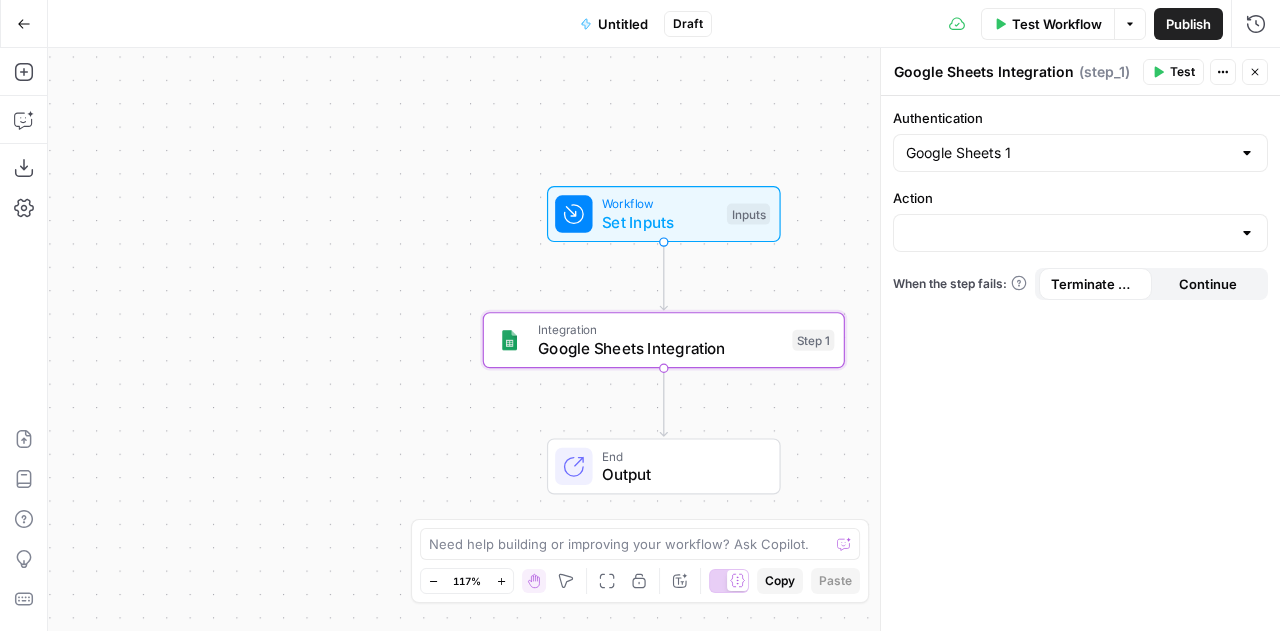 click on "Action" at bounding box center [1080, 220] 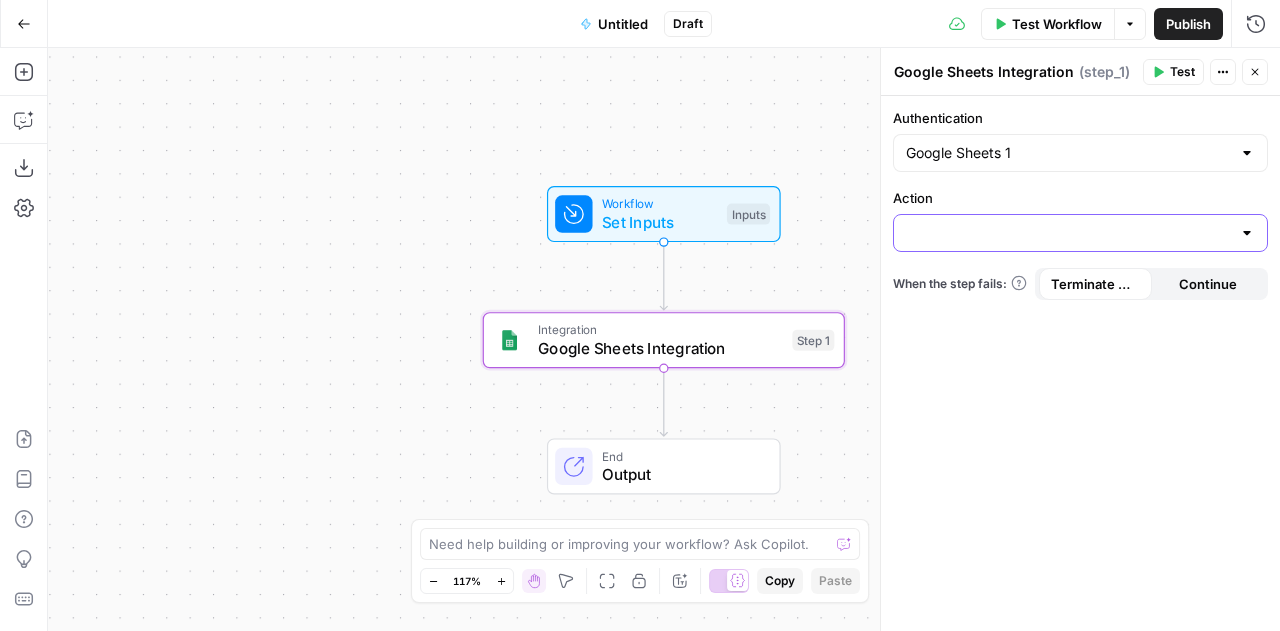 click on "Action" at bounding box center (1068, 233) 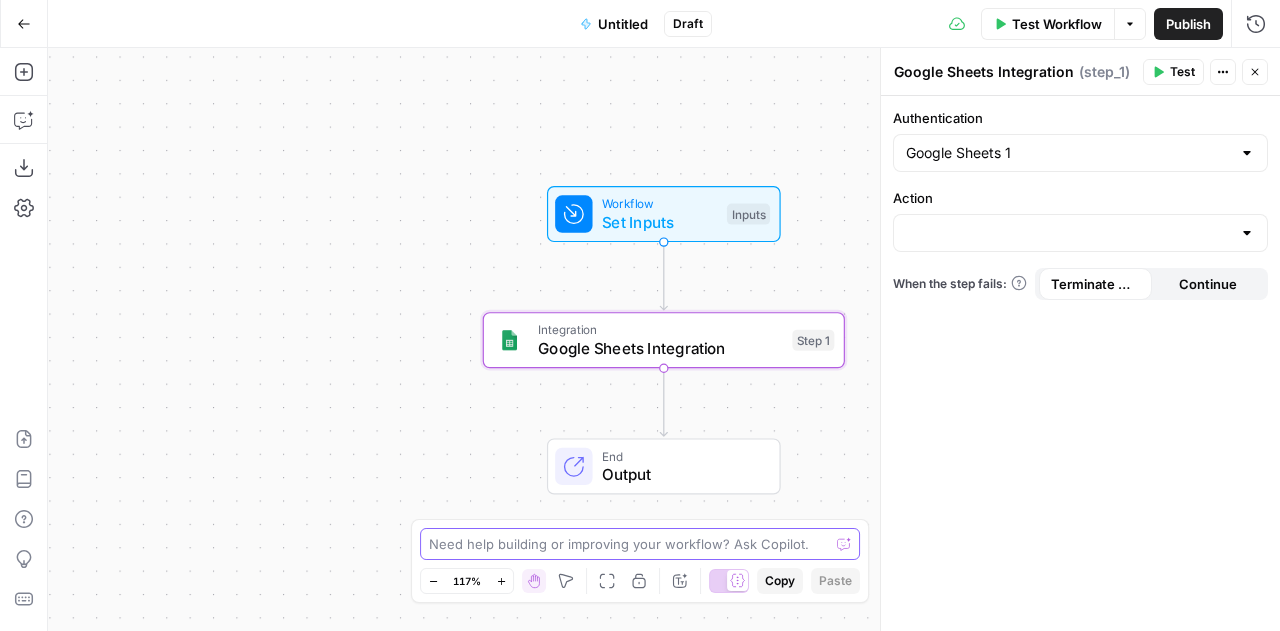 click at bounding box center (629, 544) 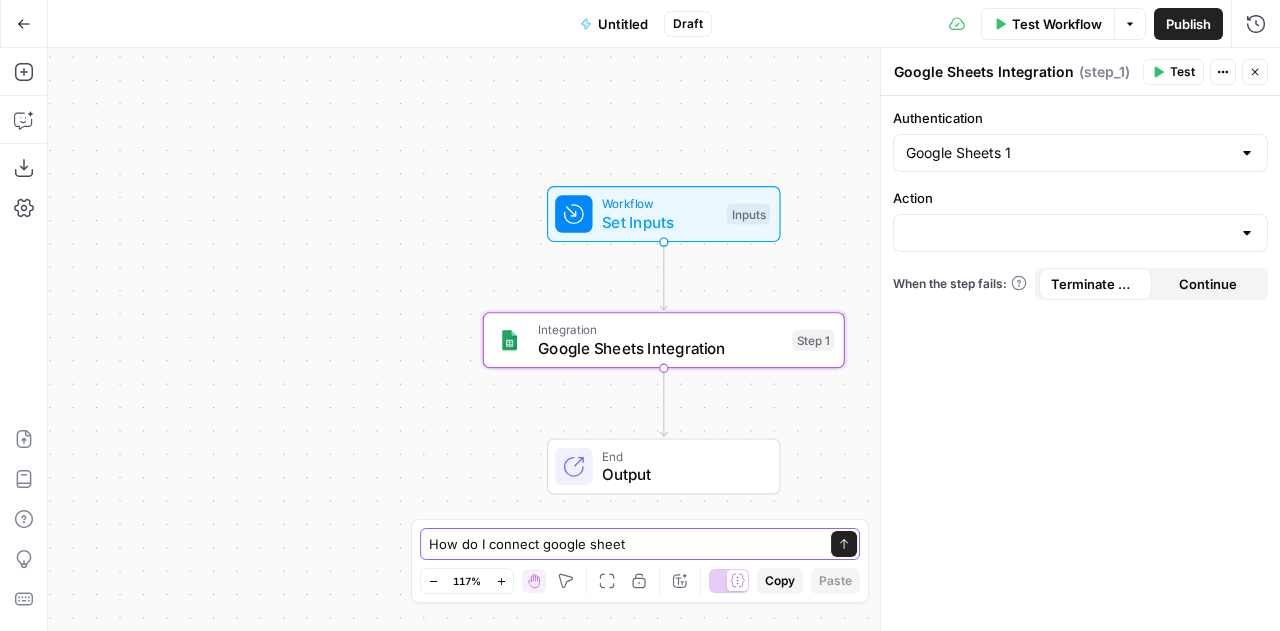 type on "How do I connect google sheets" 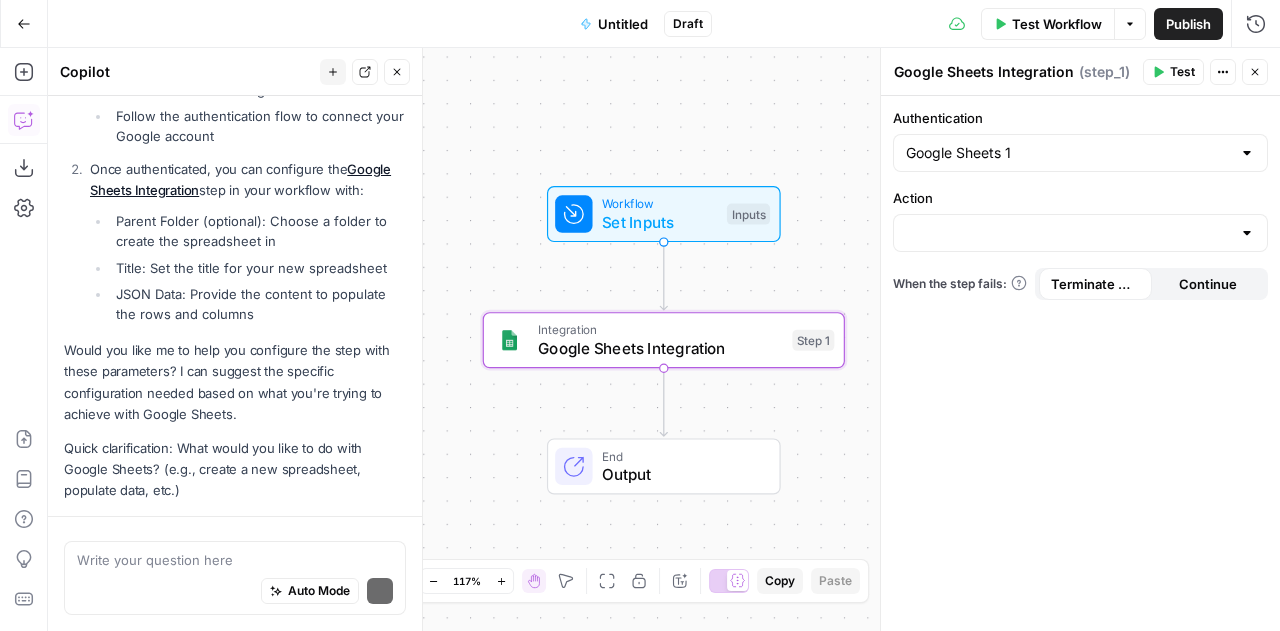 scroll, scrollTop: 512, scrollLeft: 0, axis: vertical 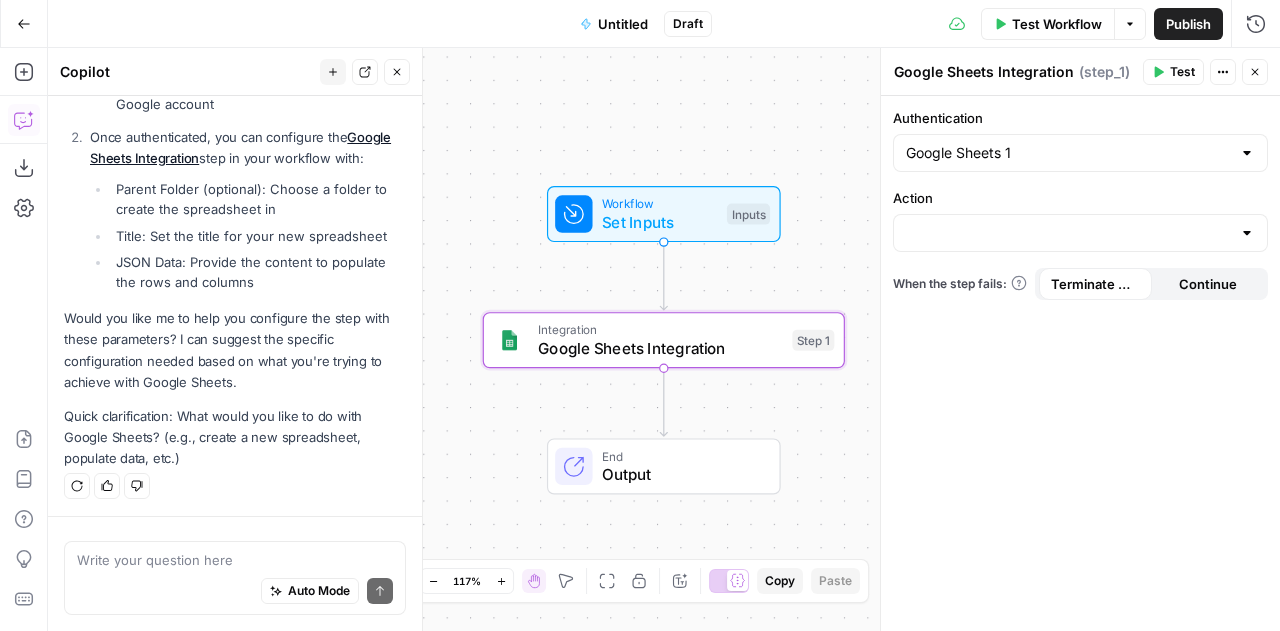 click at bounding box center [235, 560] 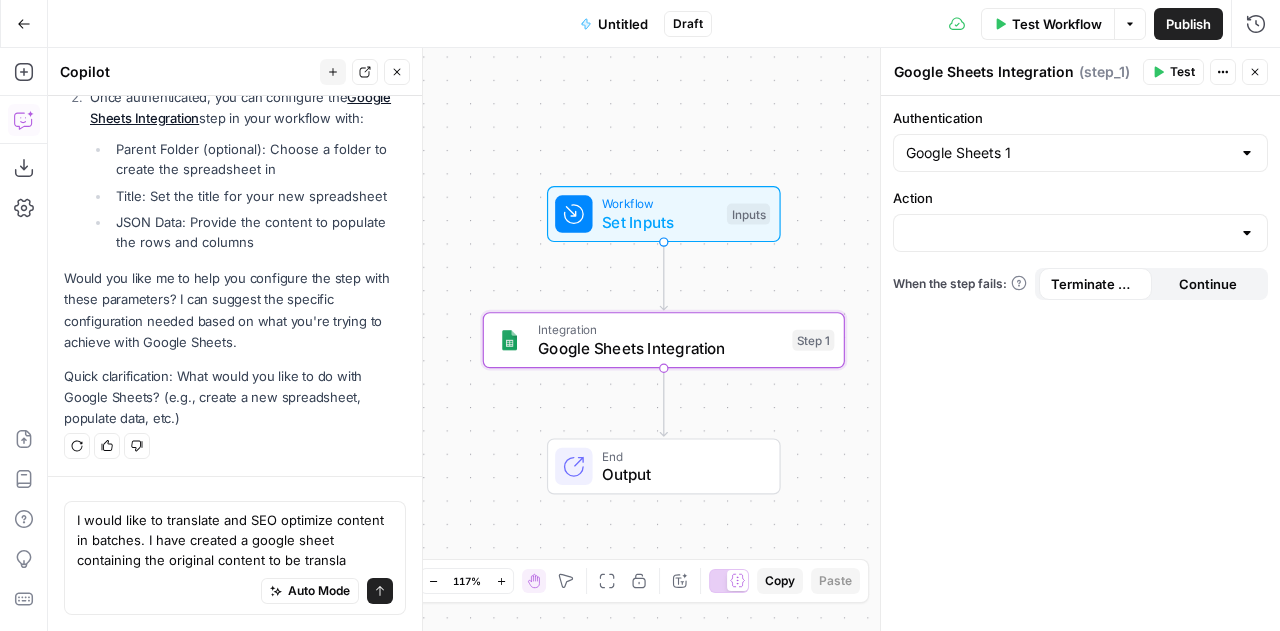 scroll, scrollTop: 572, scrollLeft: 0, axis: vertical 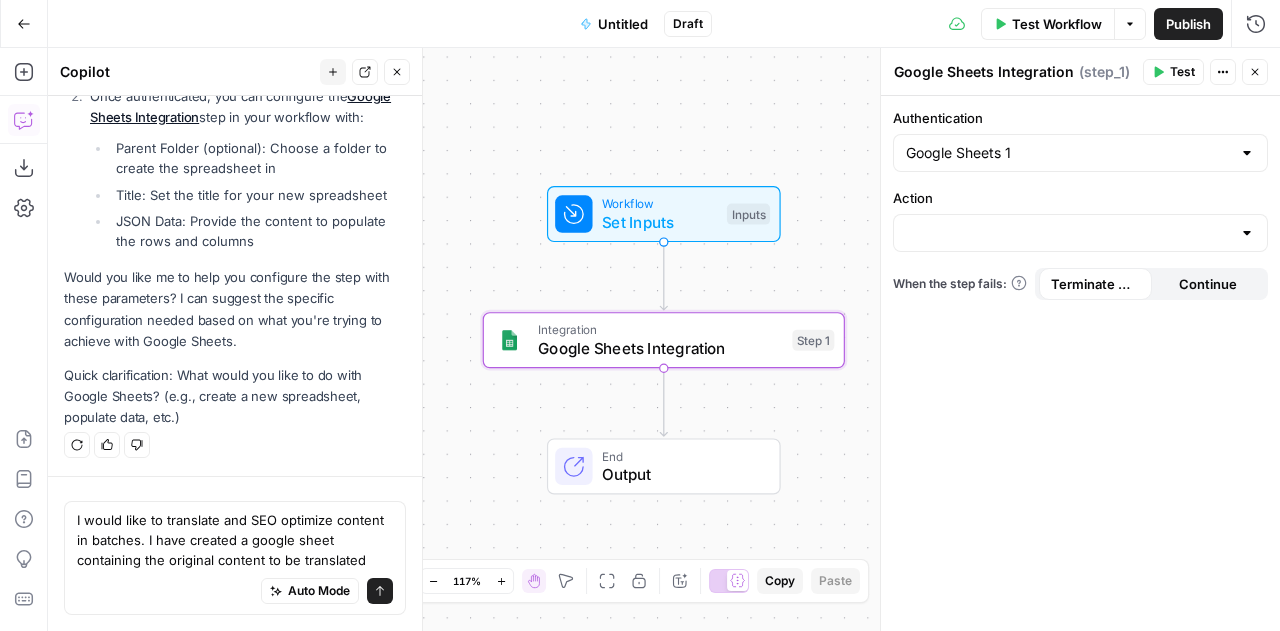 click on "I would like to translate and SEO optimize content in batches. I have created a google sheet containing the original content to be translated" at bounding box center [235, 540] 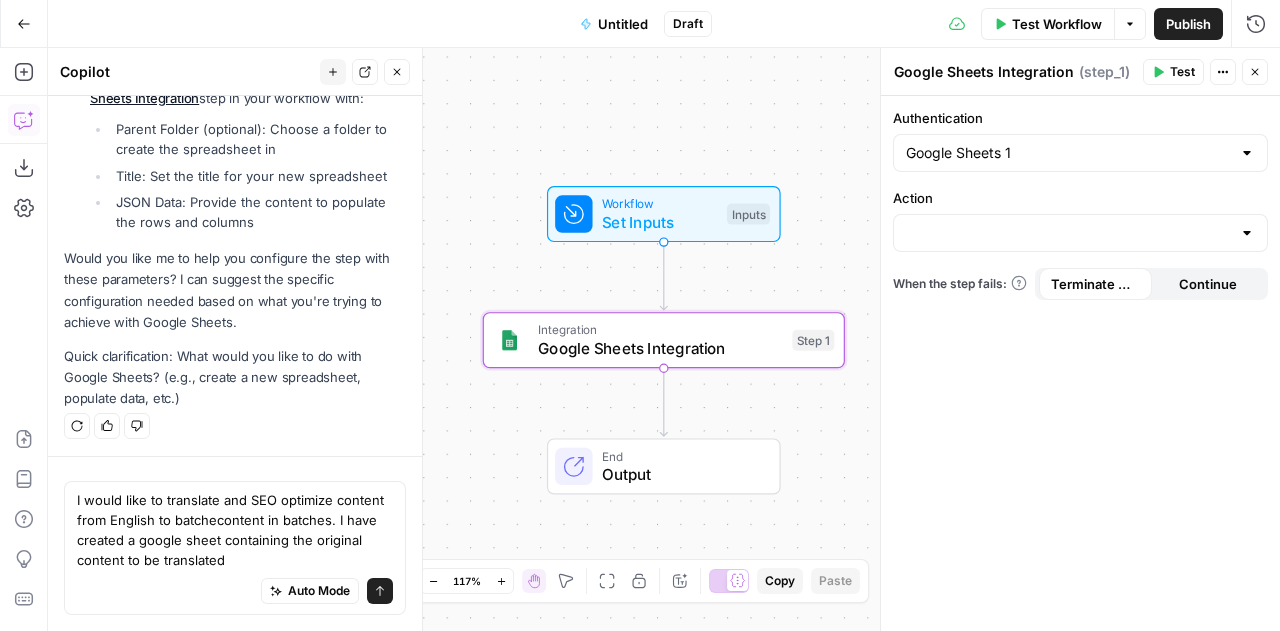 scroll, scrollTop: 592, scrollLeft: 0, axis: vertical 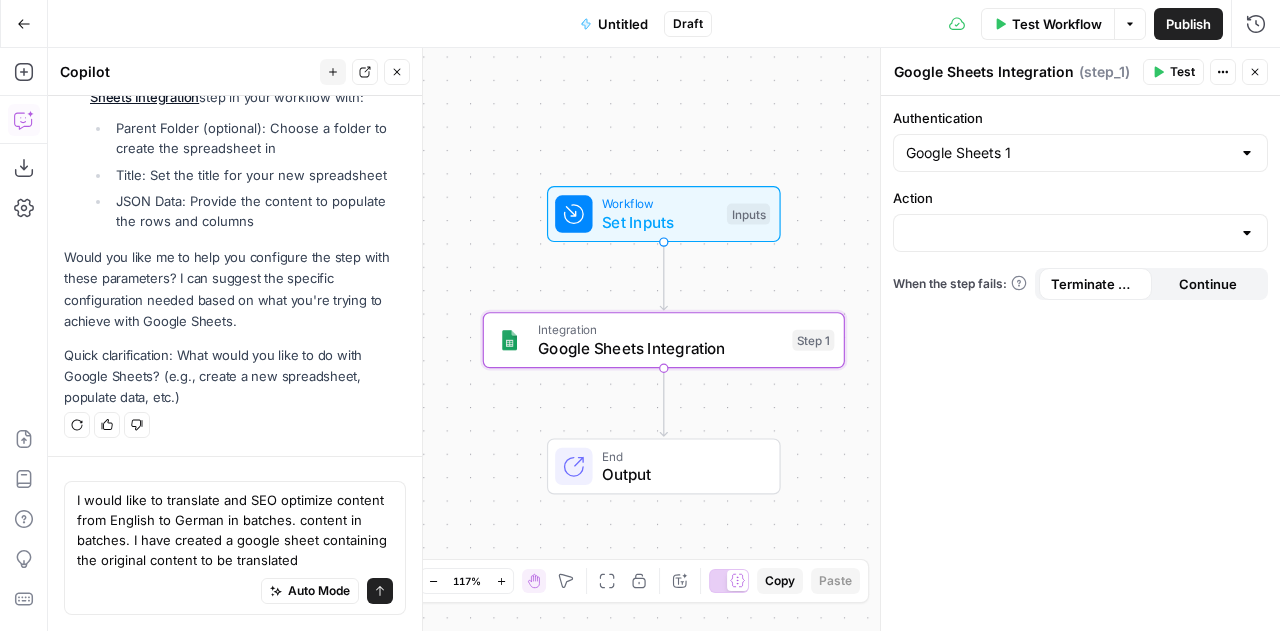 drag, startPoint x: 198, startPoint y: 521, endPoint x: 78, endPoint y: 522, distance: 120.004166 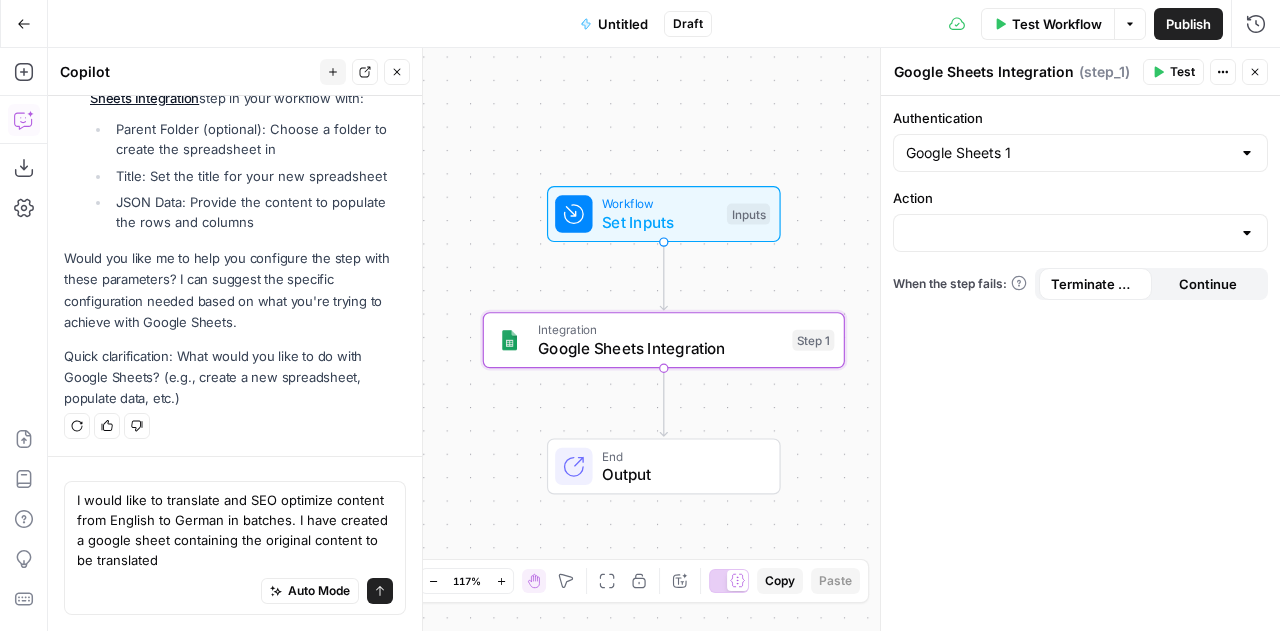 scroll, scrollTop: 572, scrollLeft: 0, axis: vertical 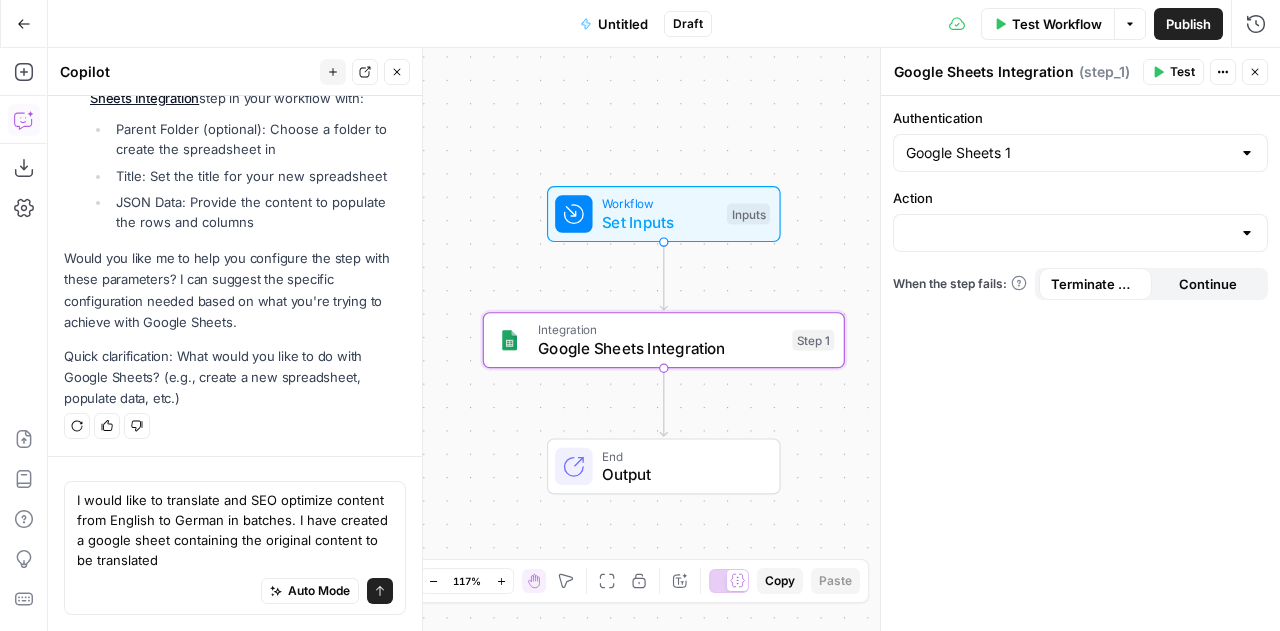 click on "I would like to translate and SEO optimize content from English to German in batches. I have created a google sheet containing the original content to be translated" at bounding box center (235, 530) 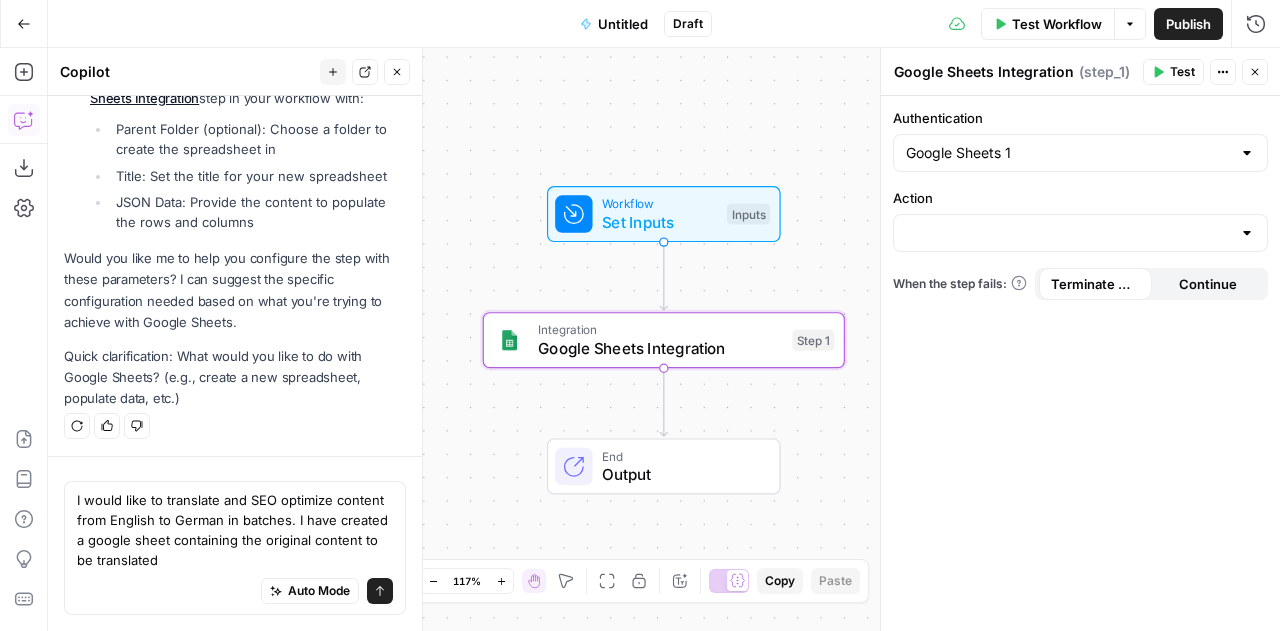 drag, startPoint x: 301, startPoint y: 565, endPoint x: 70, endPoint y: 563, distance: 231.00865 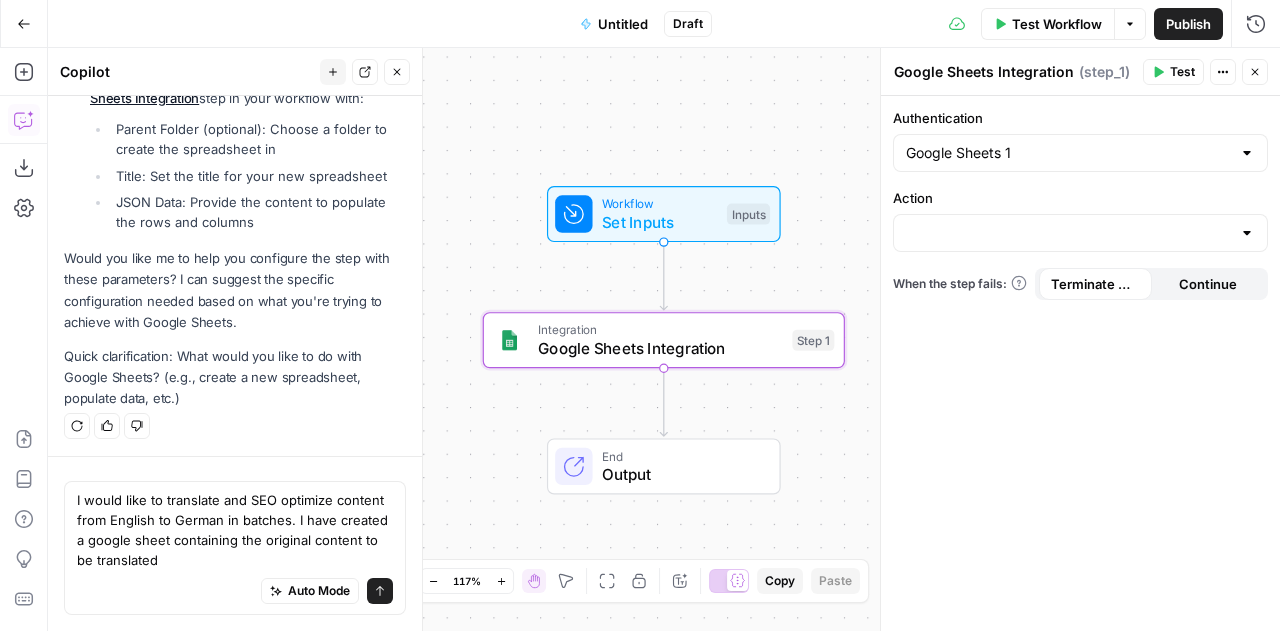 click on "I would like to translate and SEO optimize content from English to German in batches. I have created a google sheet containing the original content to be translated I would like to translate and SEO optimize content from English to German in batches. I have created a google sheet containing the original content to be translated Auto Mode Send" at bounding box center [235, 548] 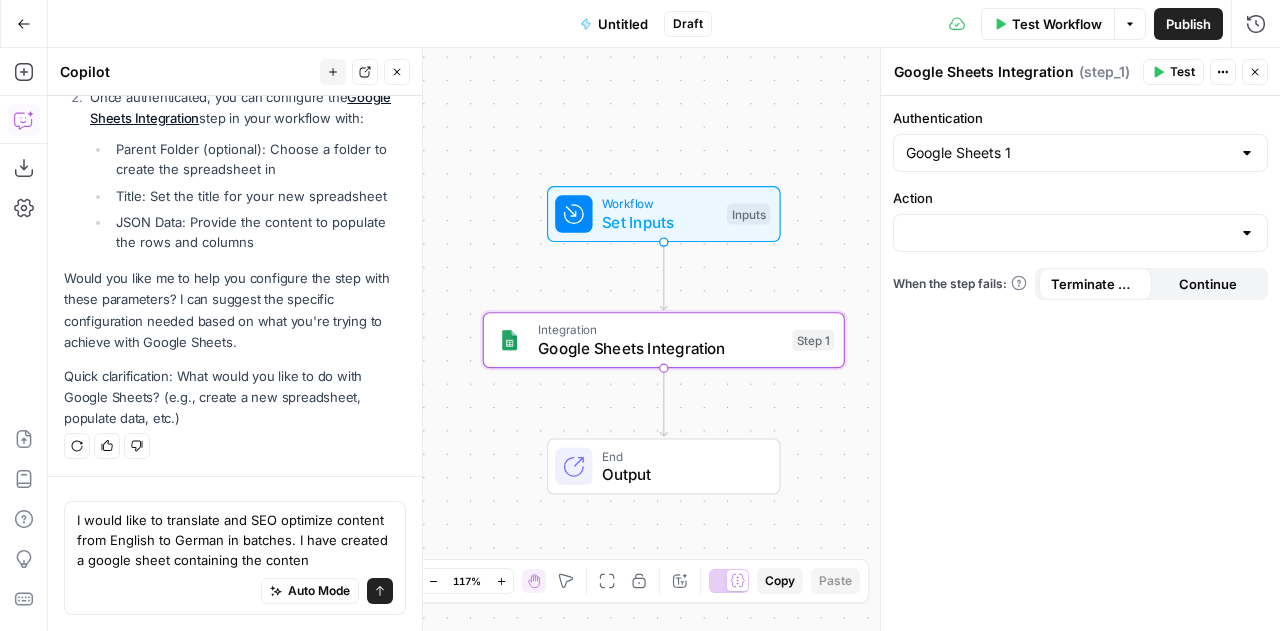 scroll, scrollTop: 572, scrollLeft: 0, axis: vertical 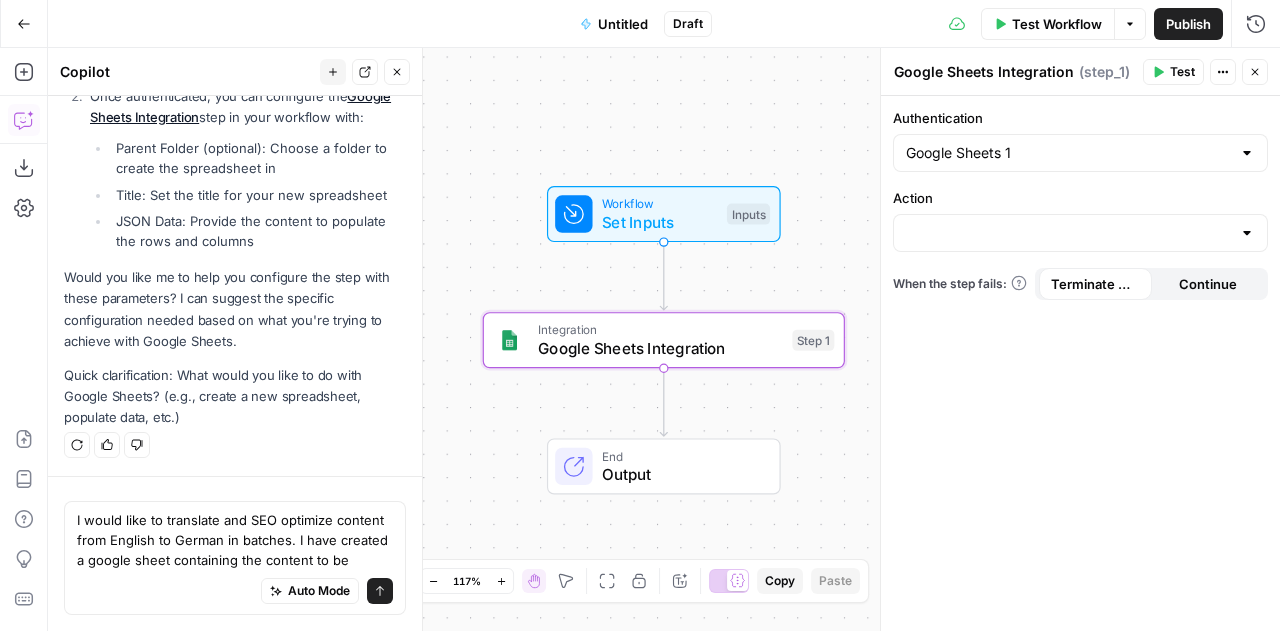click on "I would like to translate and SEO optimize content from English to German in batches. I have created a google sheet containing the content to be" at bounding box center [235, 540] 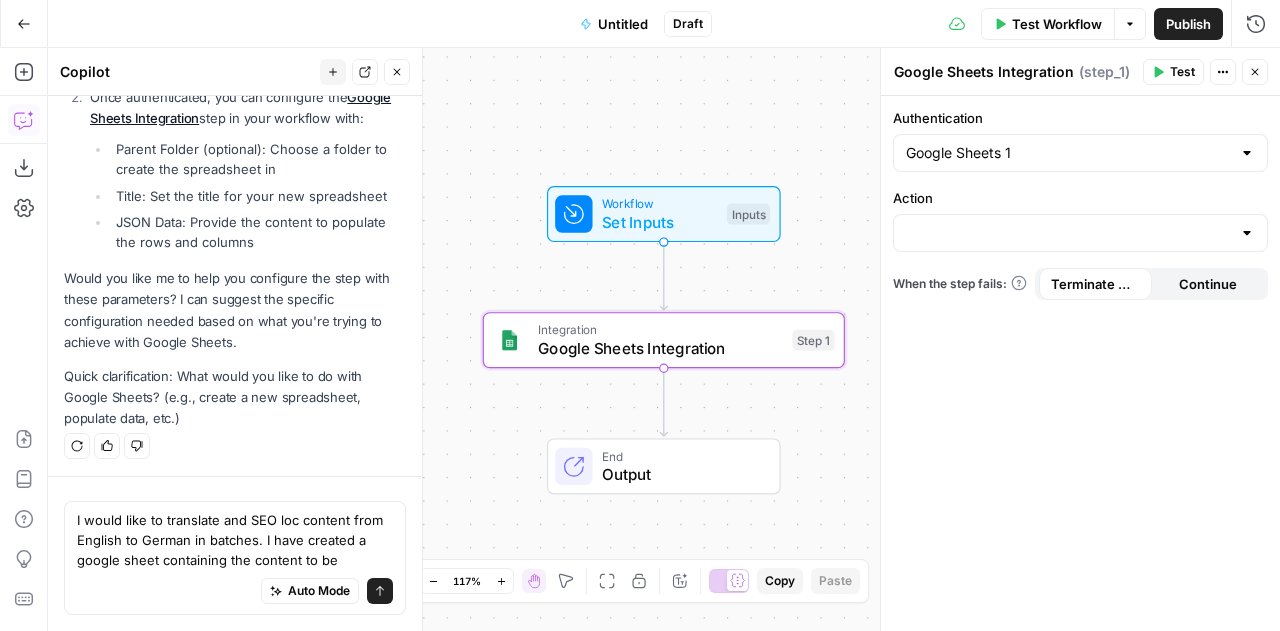 scroll, scrollTop: 572, scrollLeft: 0, axis: vertical 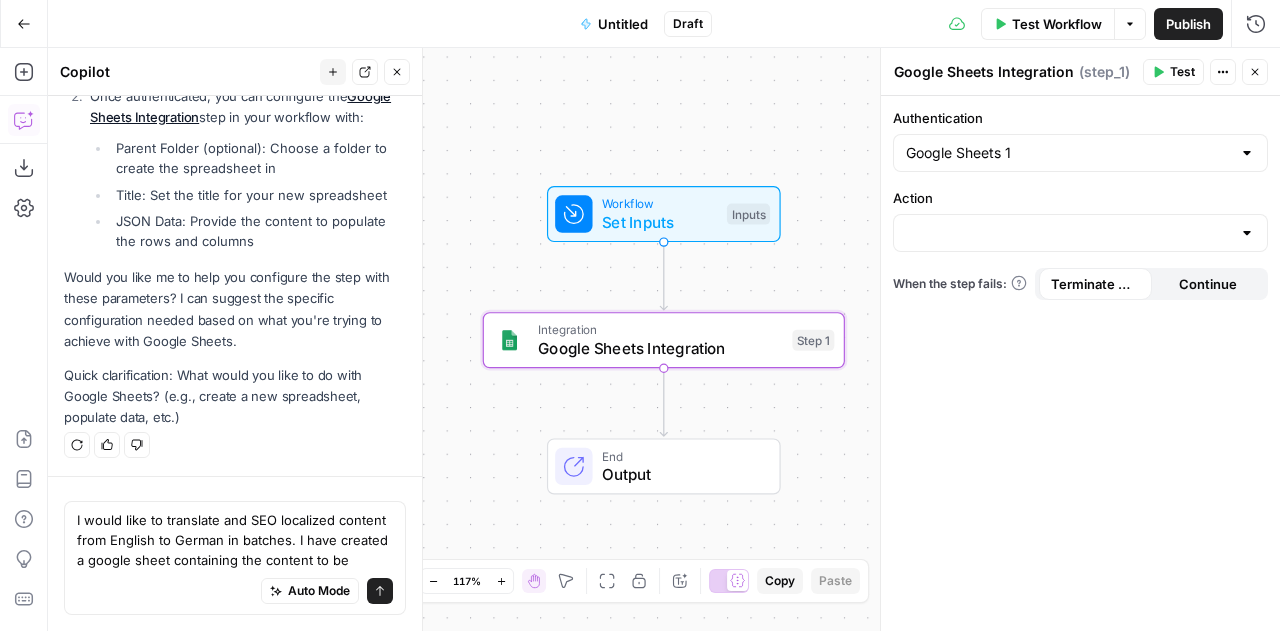 click on "I would like to translate and SEO localized content from English to German in batches. I have created a google sheet containing the content to be" at bounding box center [235, 540] 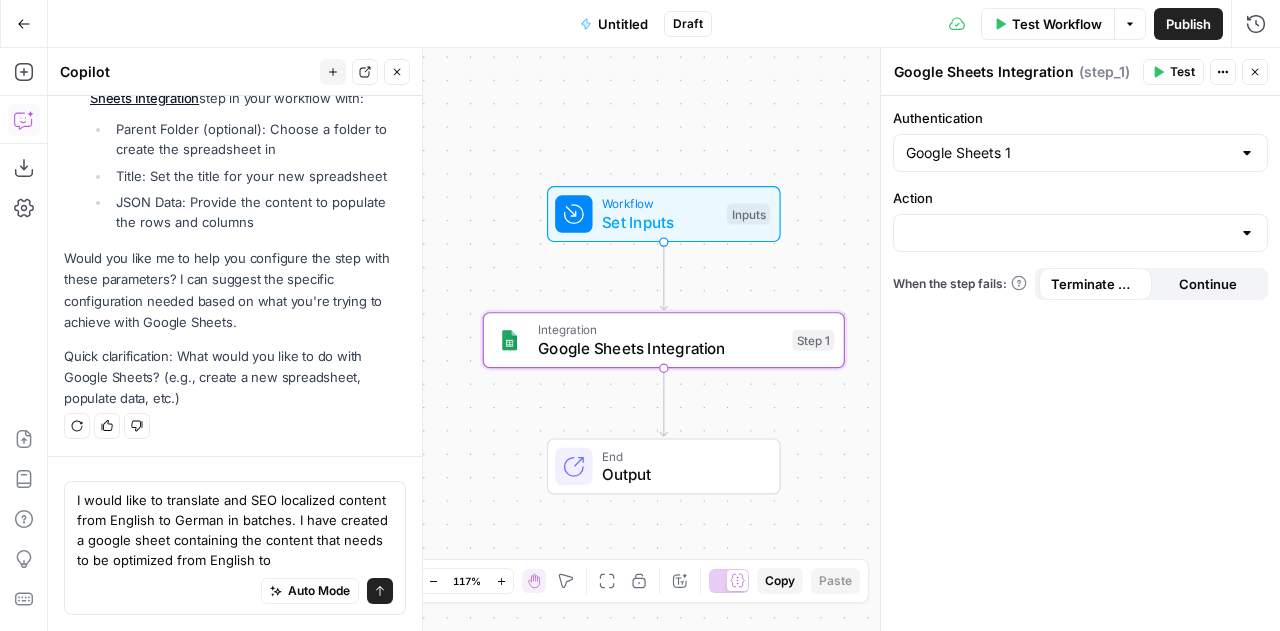 scroll, scrollTop: 592, scrollLeft: 0, axis: vertical 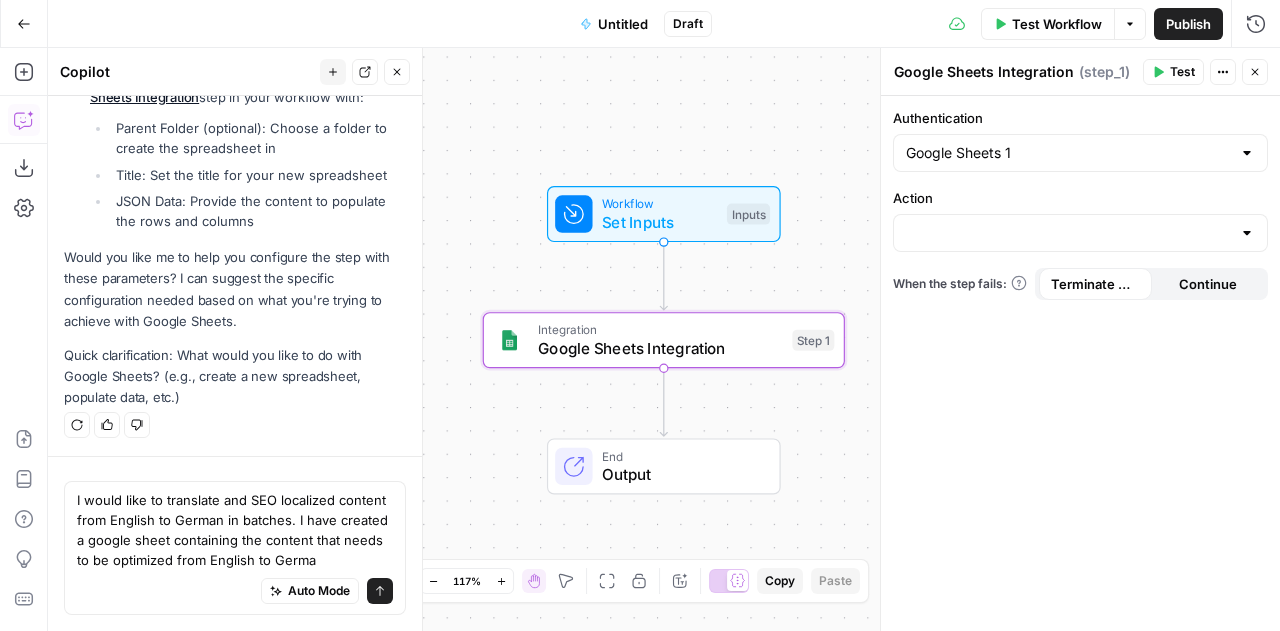 type on "I would like to translate and SEO localized content from English to German in batches. I have created a google sheet containing the content that needs to be optimized from English to German" 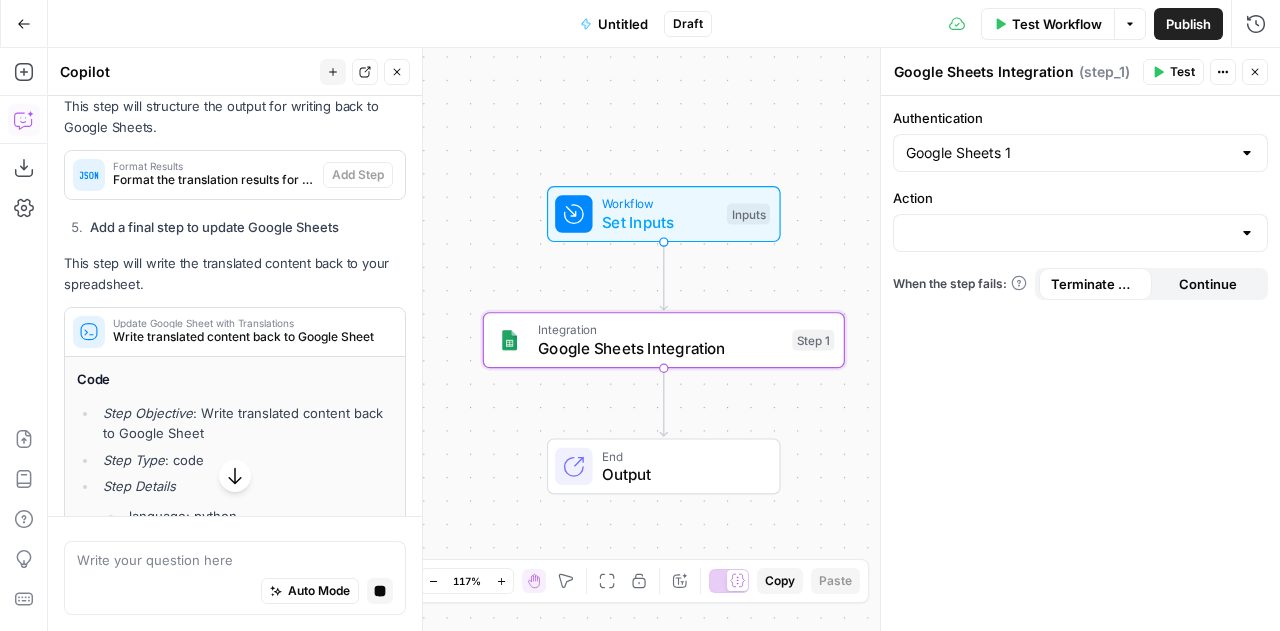 scroll, scrollTop: 2085, scrollLeft: 0, axis: vertical 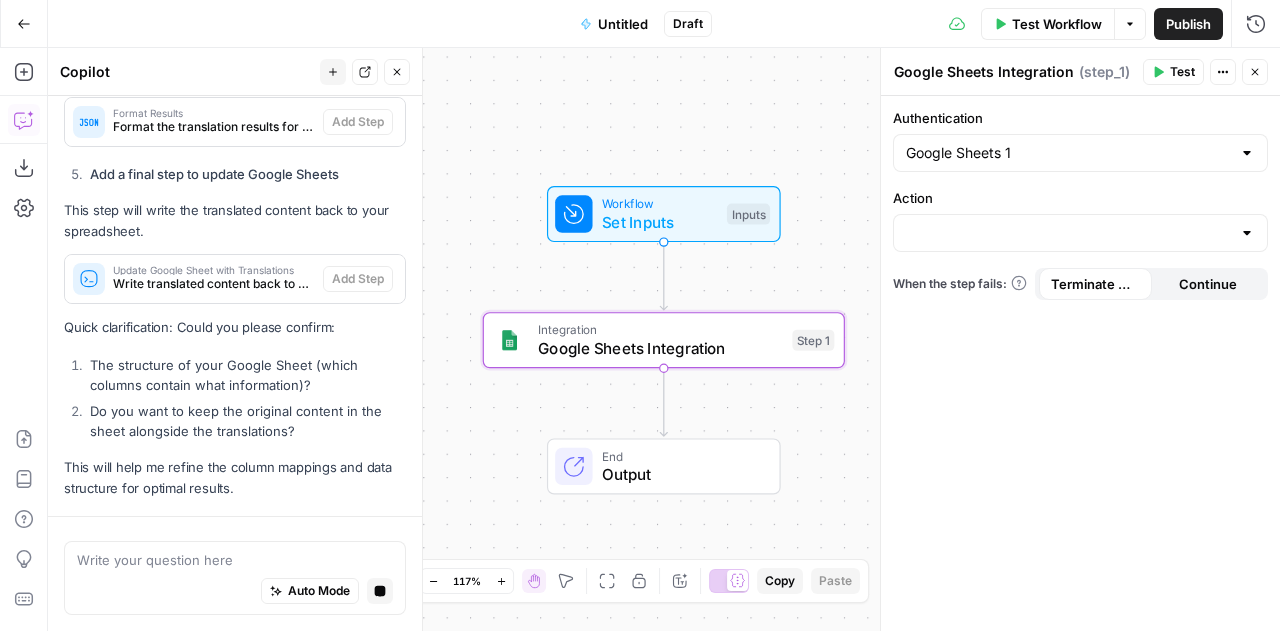 click at bounding box center (235, 560) 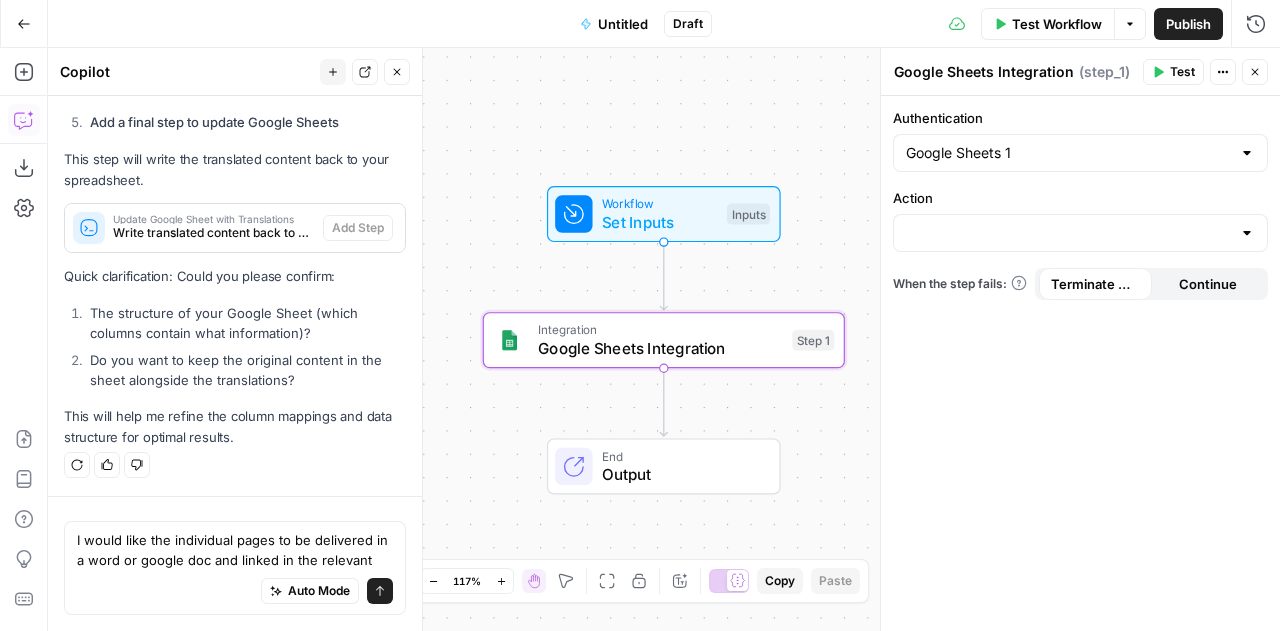 scroll, scrollTop: 2176, scrollLeft: 0, axis: vertical 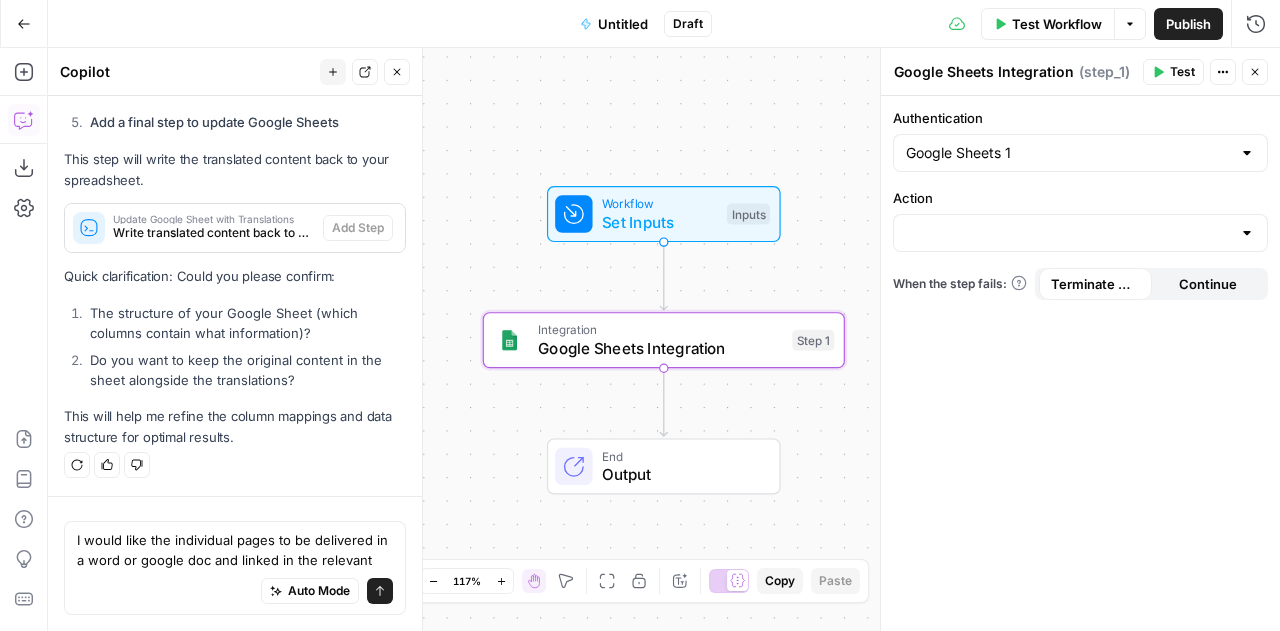 click on "I would like the individual pages to be delivered in a word or google doc and linked in the relevant" at bounding box center [235, 550] 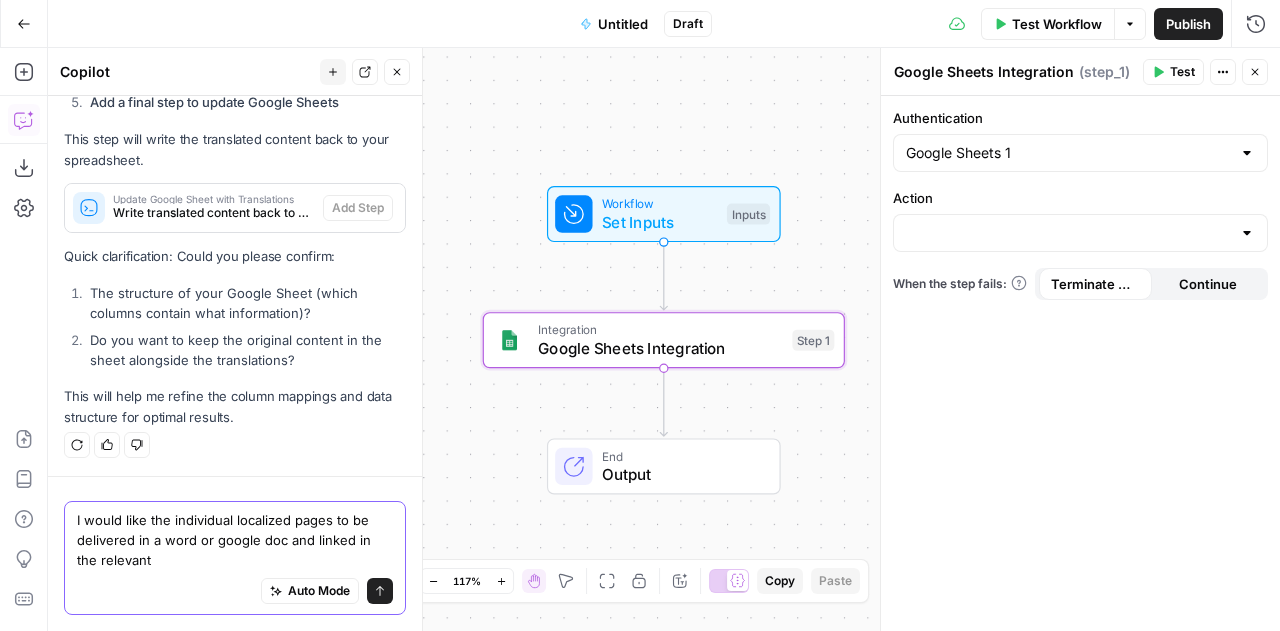 click on "I would like the individual localized pages to be delivered in a word or google doc and linked in the relevant" at bounding box center (235, 540) 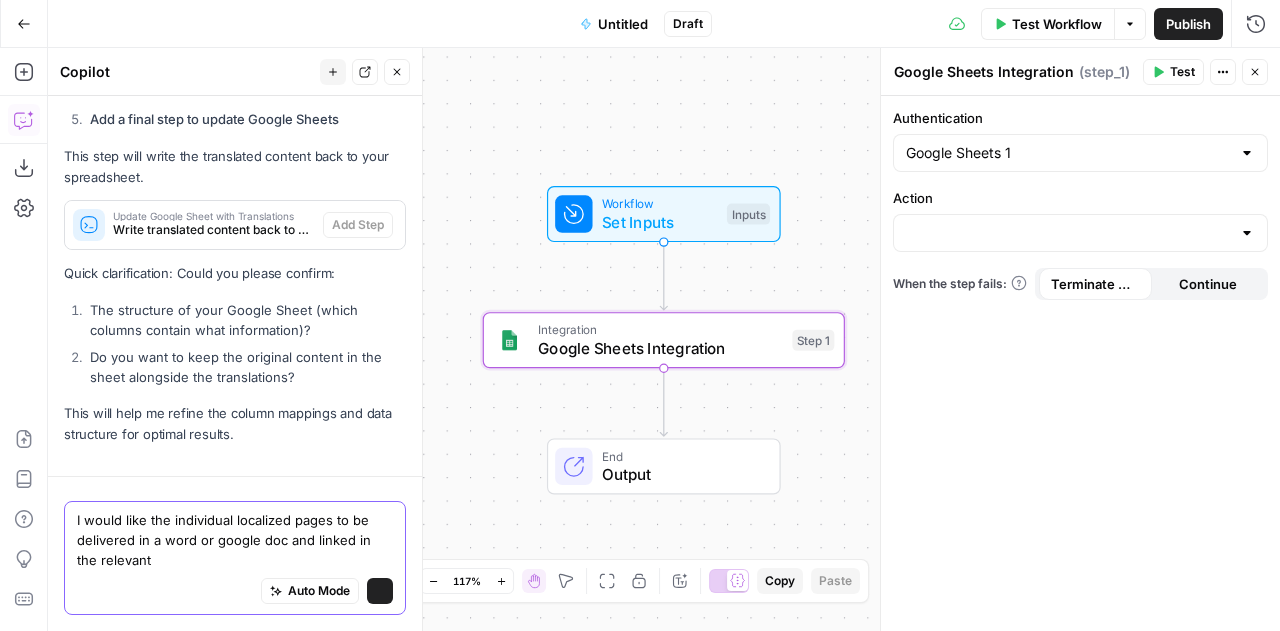 scroll, scrollTop: 2176, scrollLeft: 0, axis: vertical 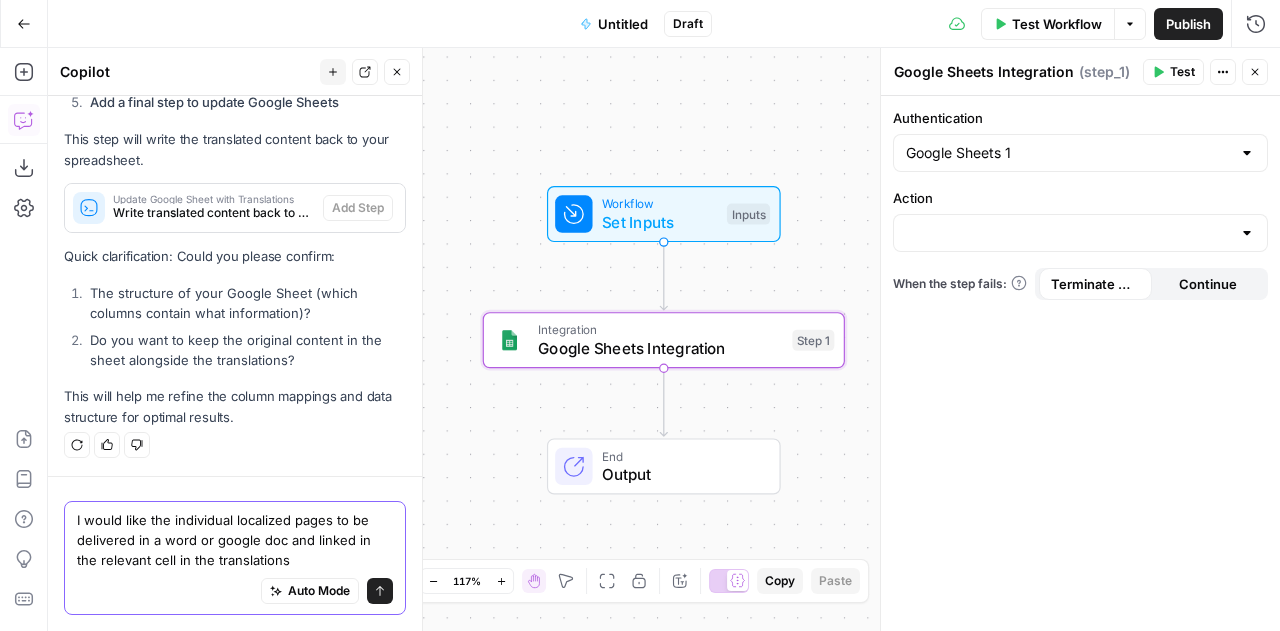 click on "I would like the individual localized pages to be delivered in a word or google doc and linked in the relevant cell in the translations" at bounding box center [235, 540] 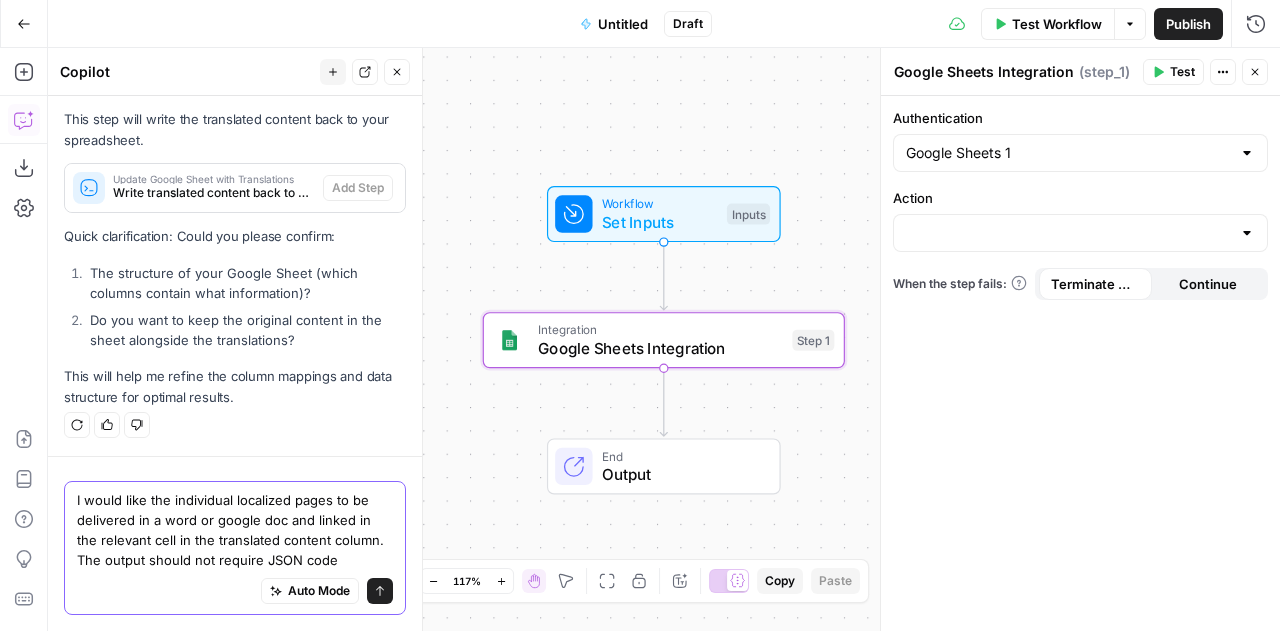 scroll, scrollTop: 2216, scrollLeft: 0, axis: vertical 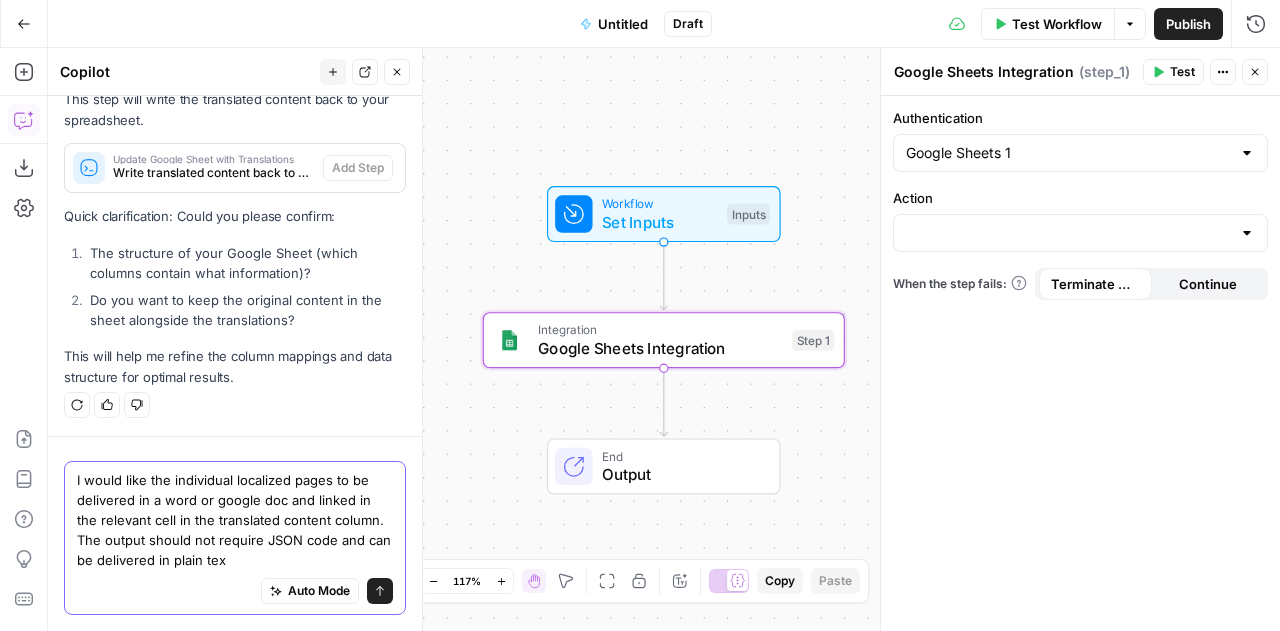 type on "I would like the individual localized pages to be delivered in a word or google doc and linked in the relevant cell in the translated content column. The output should not require JSON code and can be delivered in plain text" 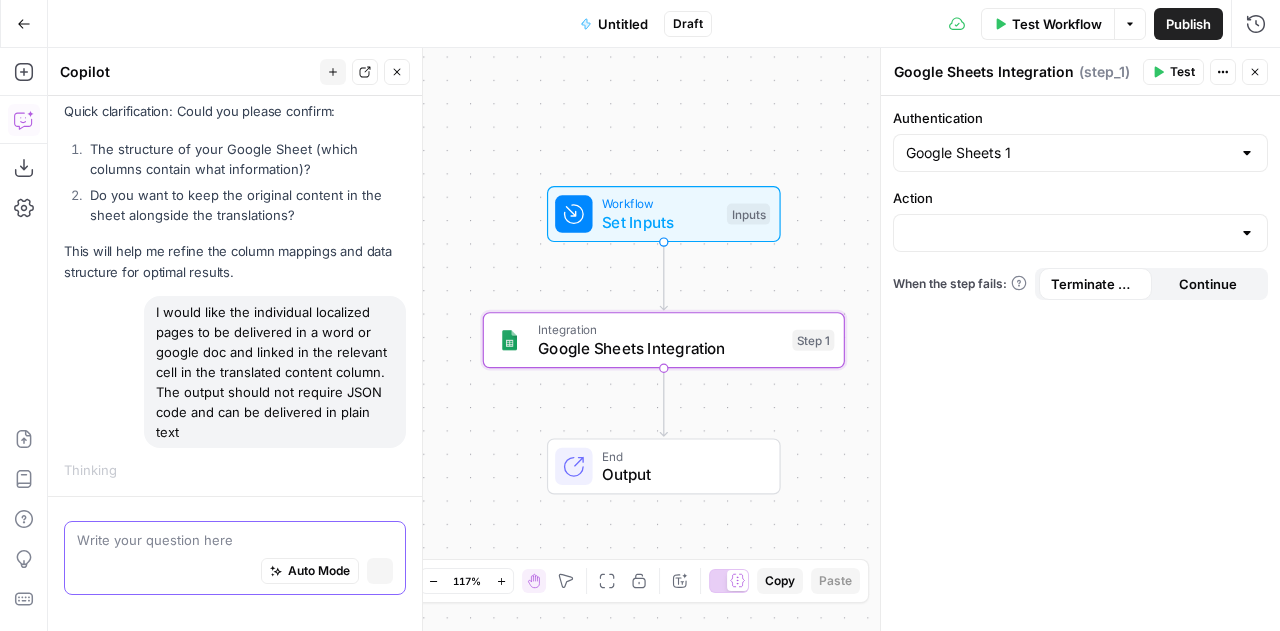 scroll, scrollTop: 2285, scrollLeft: 0, axis: vertical 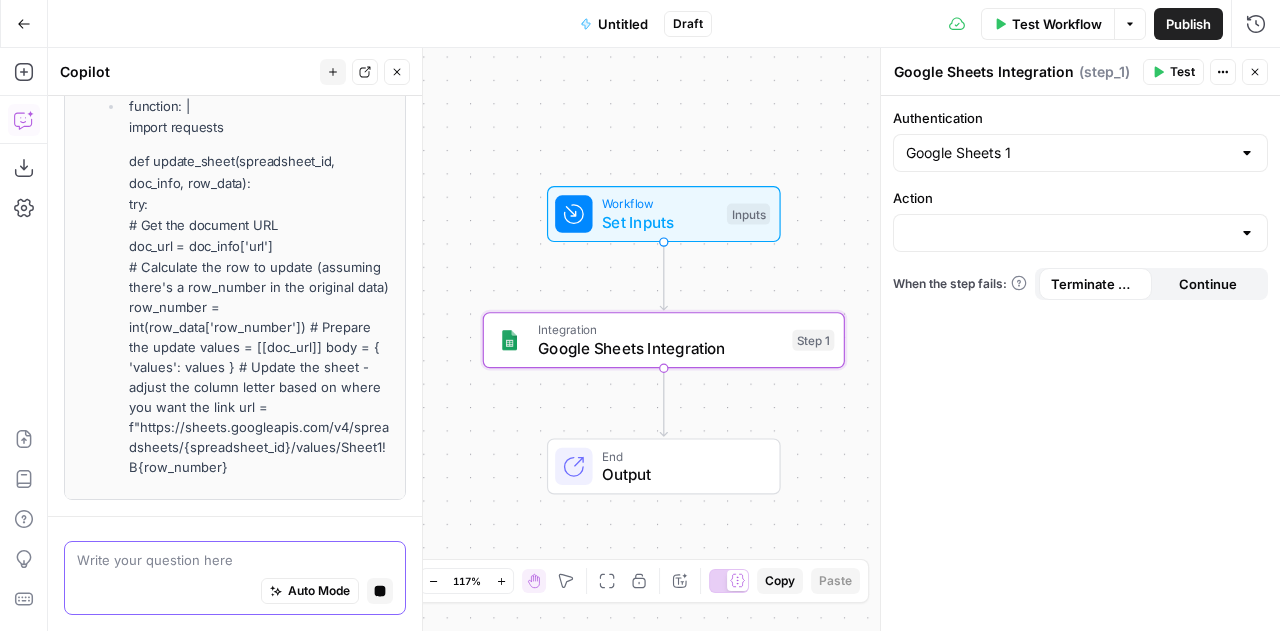 type 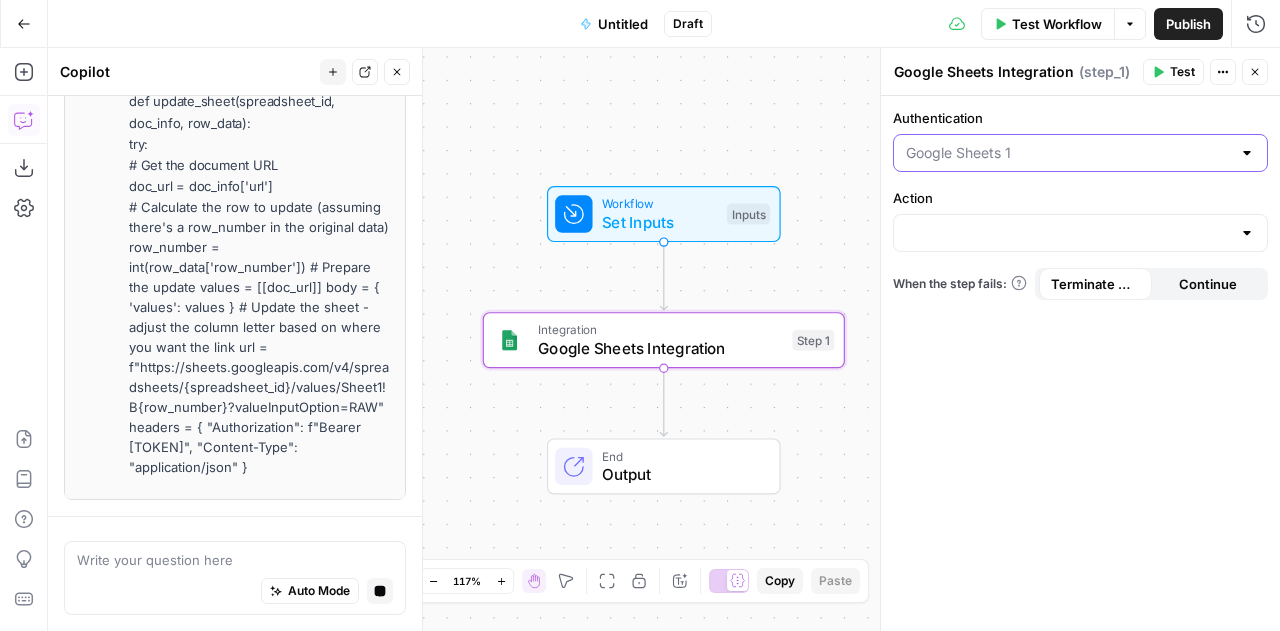 click on "Authentication" at bounding box center [1068, 153] 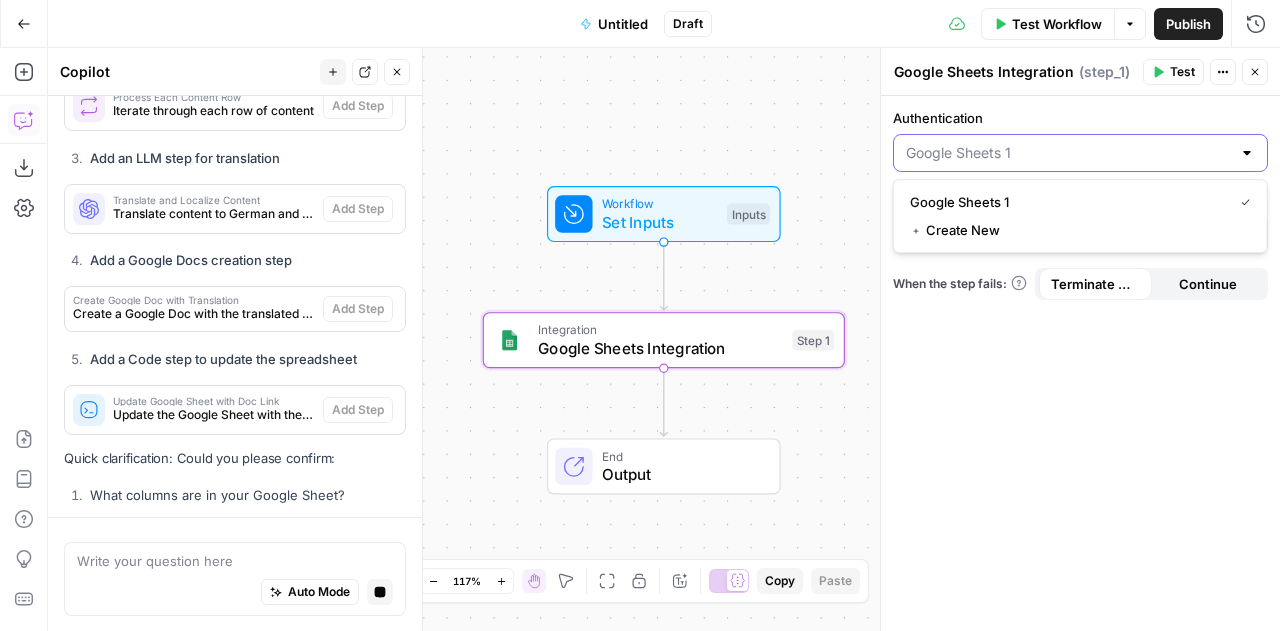 click on "Authentication" at bounding box center [1068, 153] 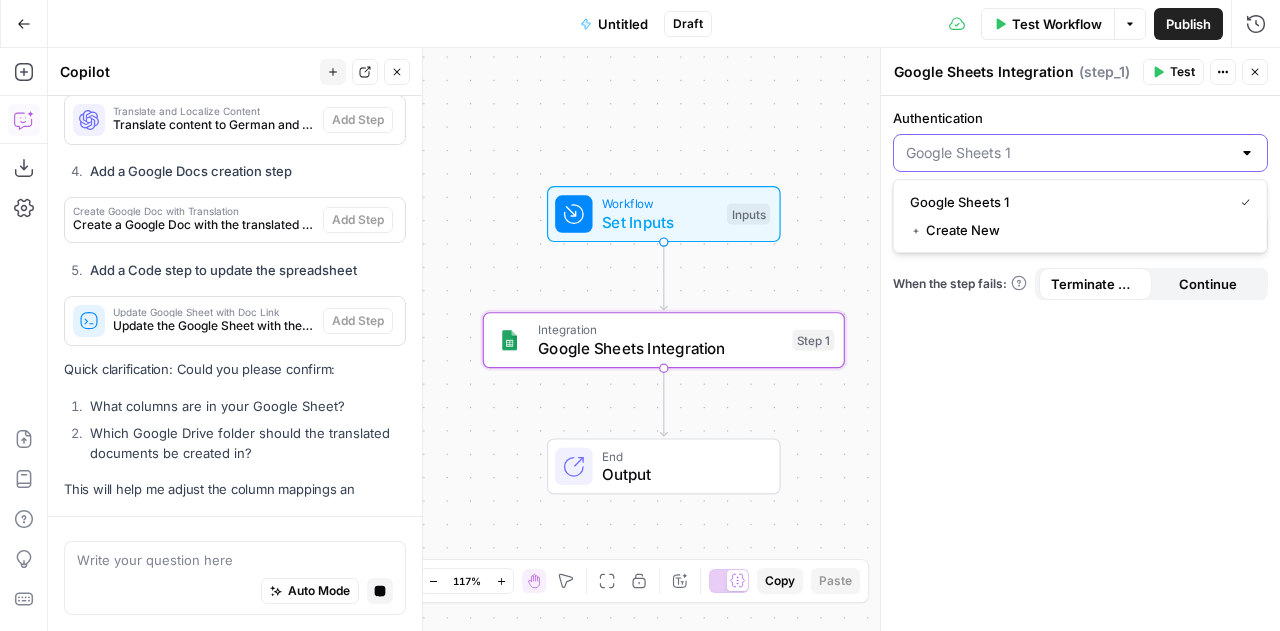 scroll, scrollTop: 3302, scrollLeft: 0, axis: vertical 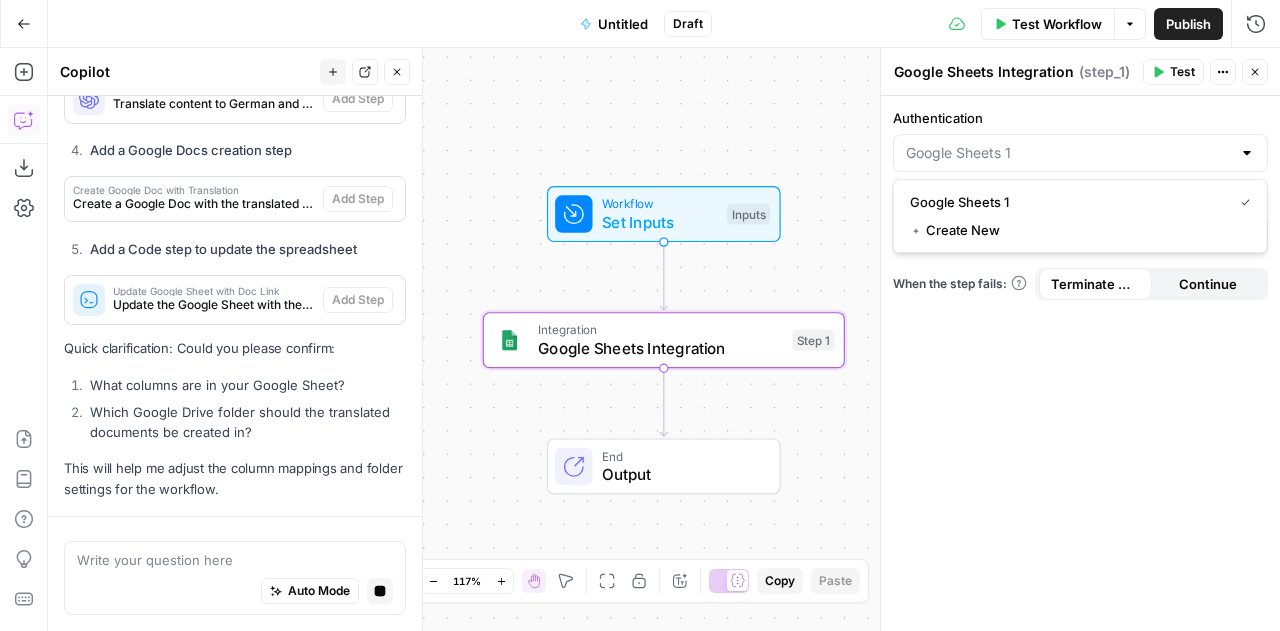 type on "Google Sheets 1" 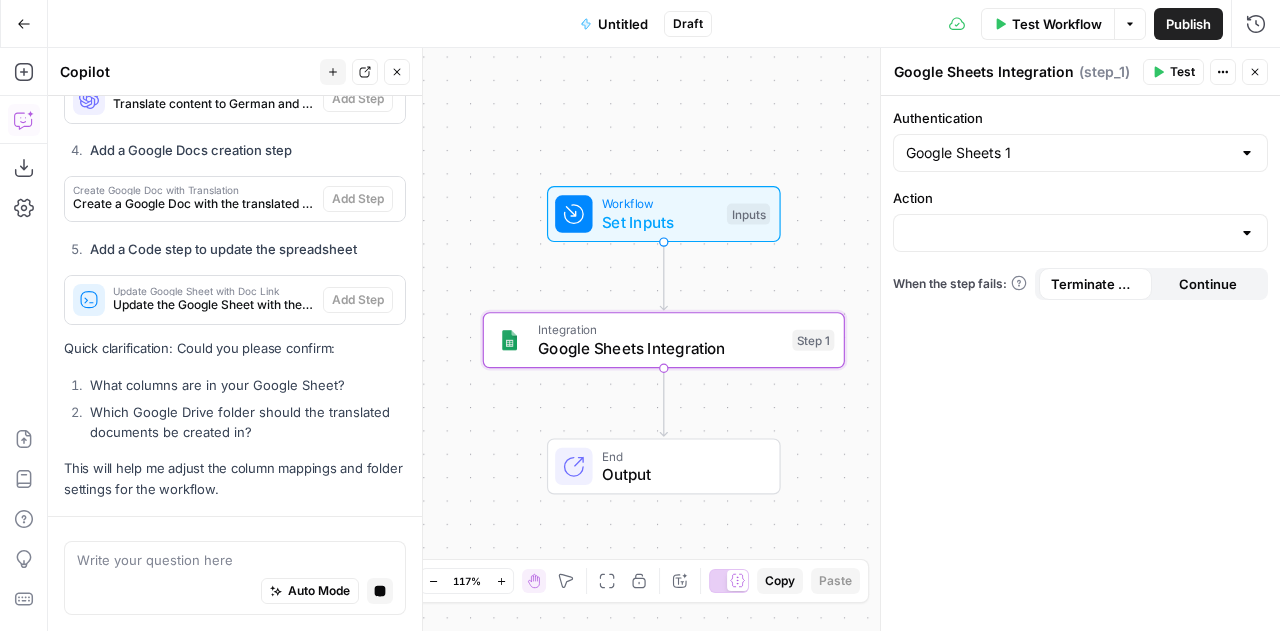 click on "Authentication" at bounding box center [1080, 118] 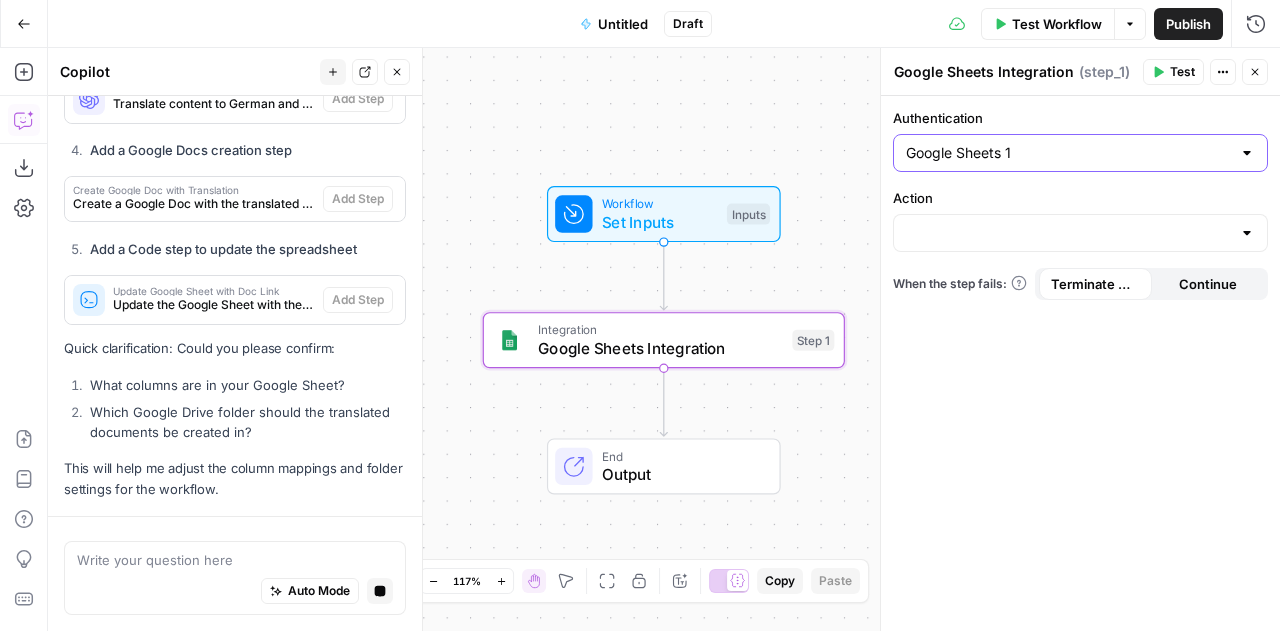 click on "Google Sheets 1" at bounding box center (1068, 153) 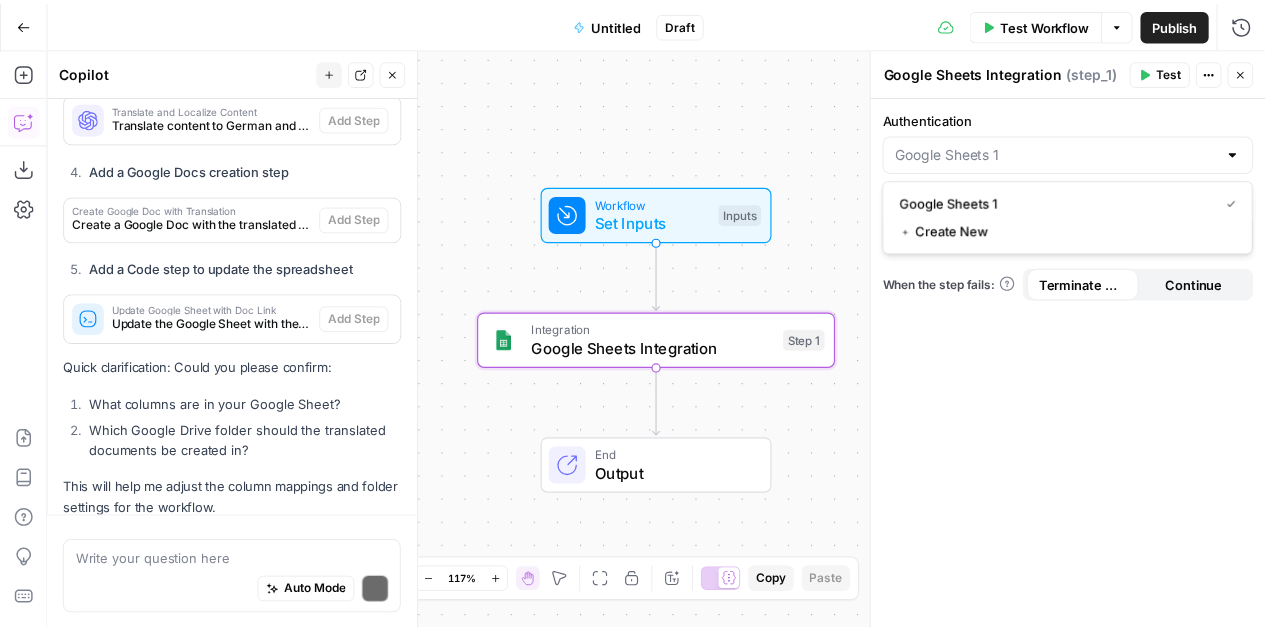 scroll, scrollTop: 3364, scrollLeft: 0, axis: vertical 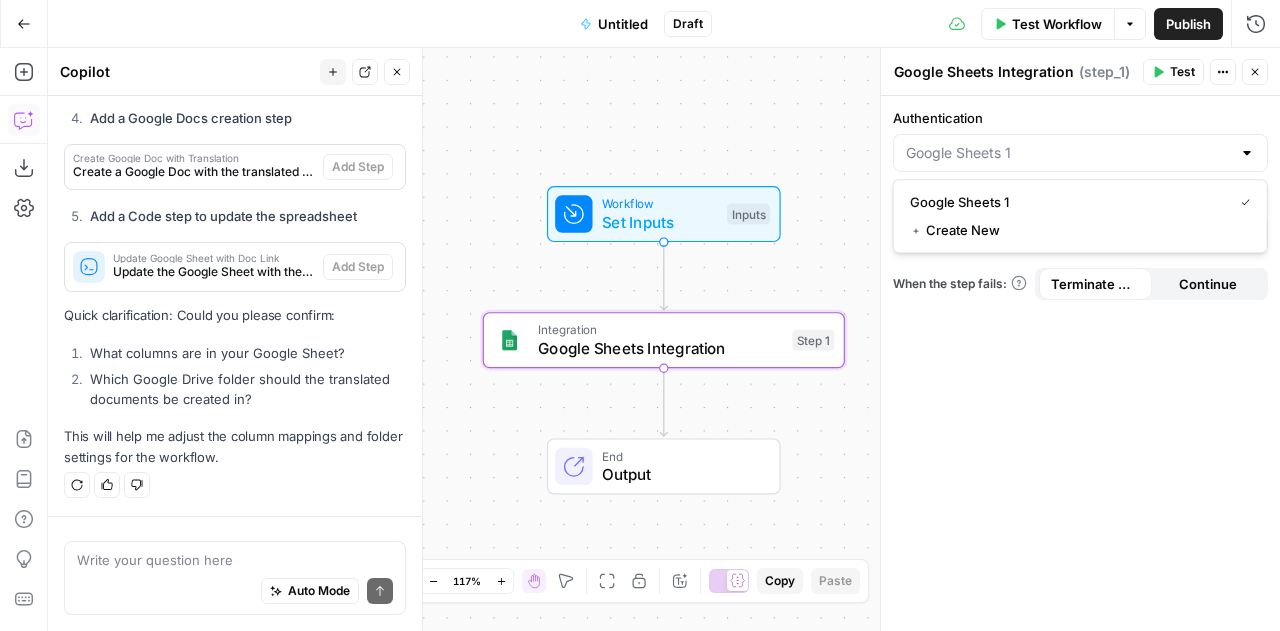 type on "Google Sheets 1" 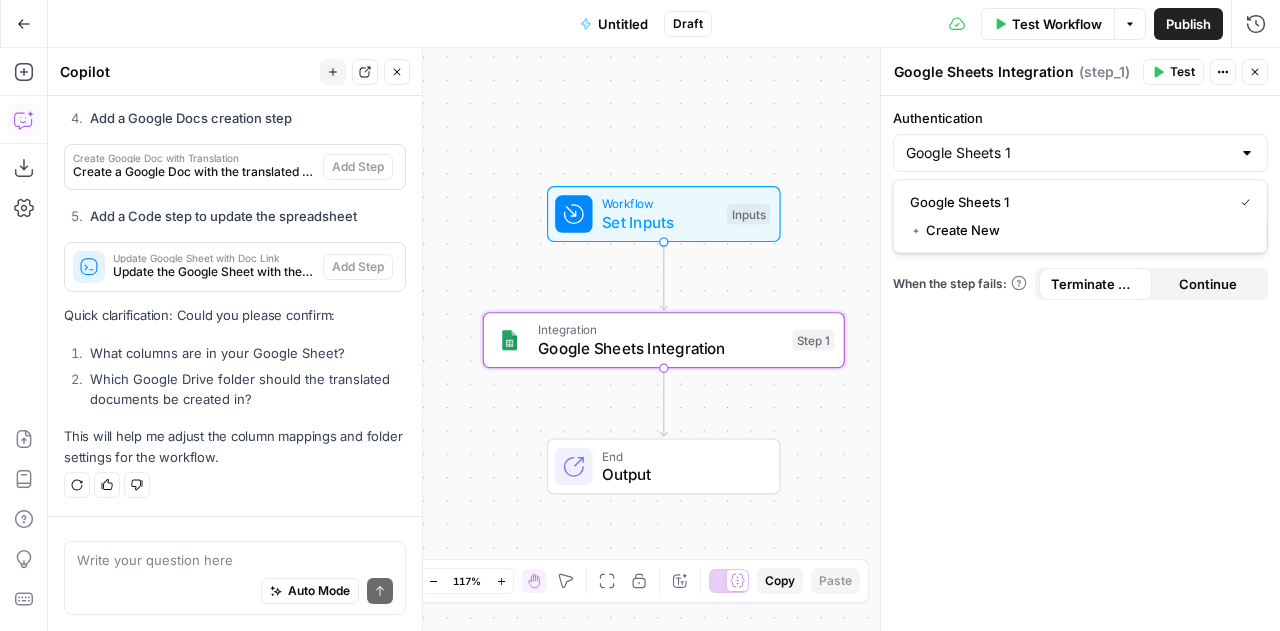 click on "Authentication Google Sheets 1 Action When the step fails: Terminate Workflow Continue" at bounding box center (1080, 363) 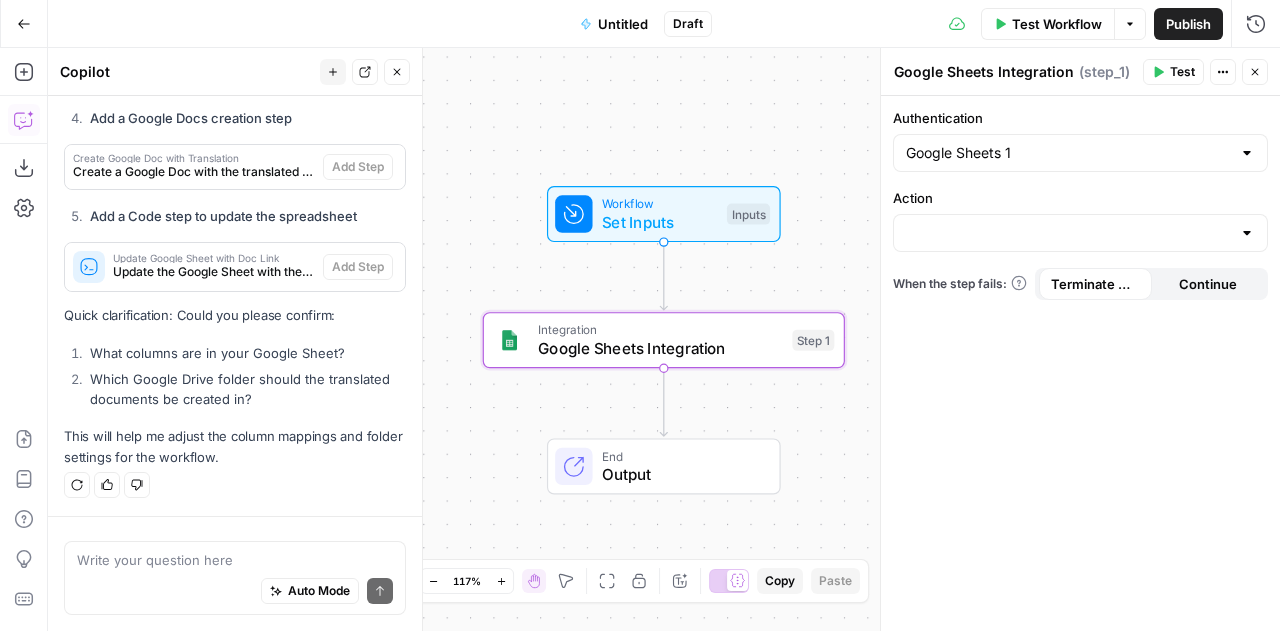 click at bounding box center [1247, 233] 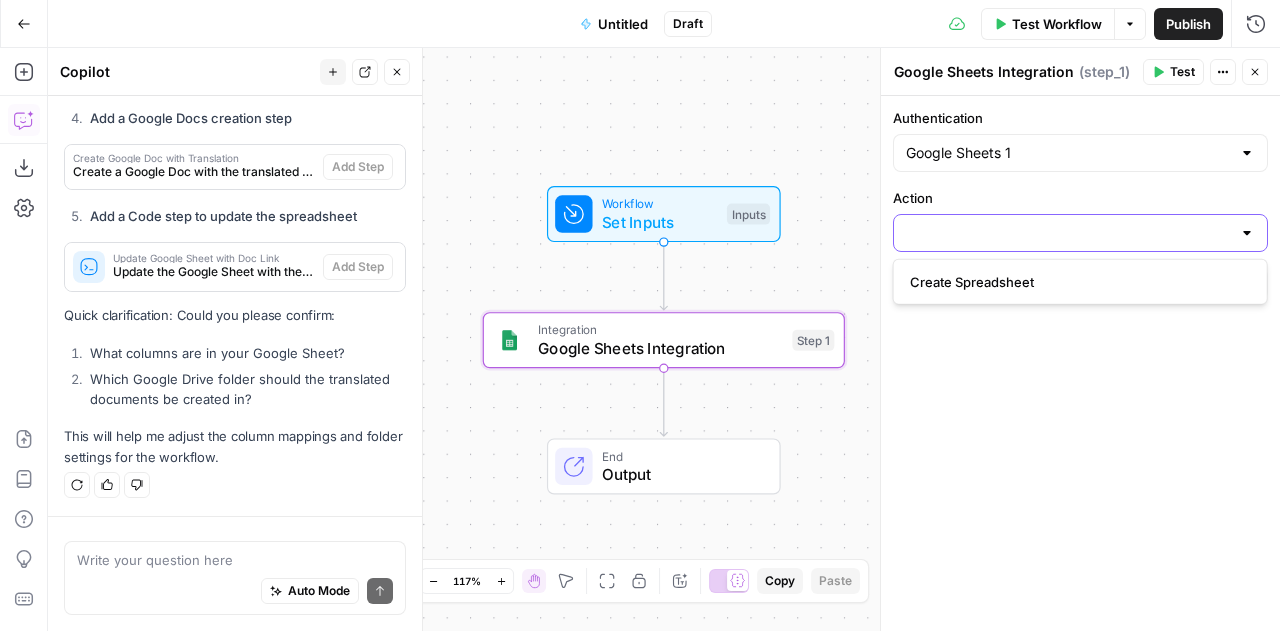 click on "Action" at bounding box center (1068, 233) 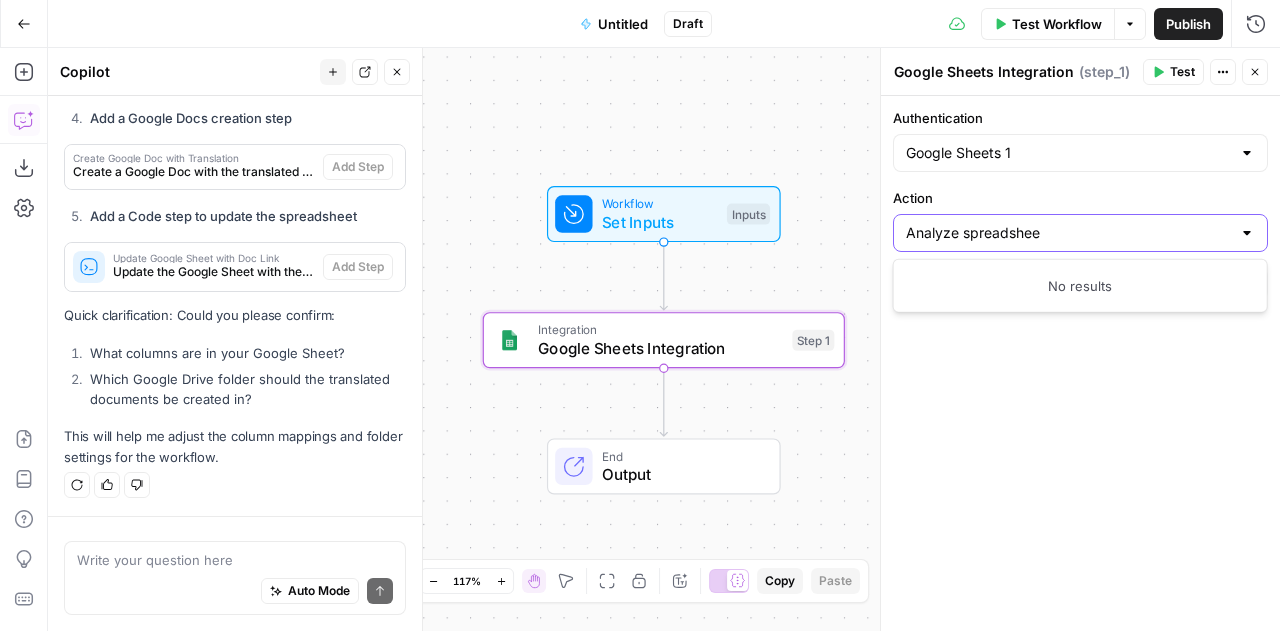 type on "Analyze spreadsheet" 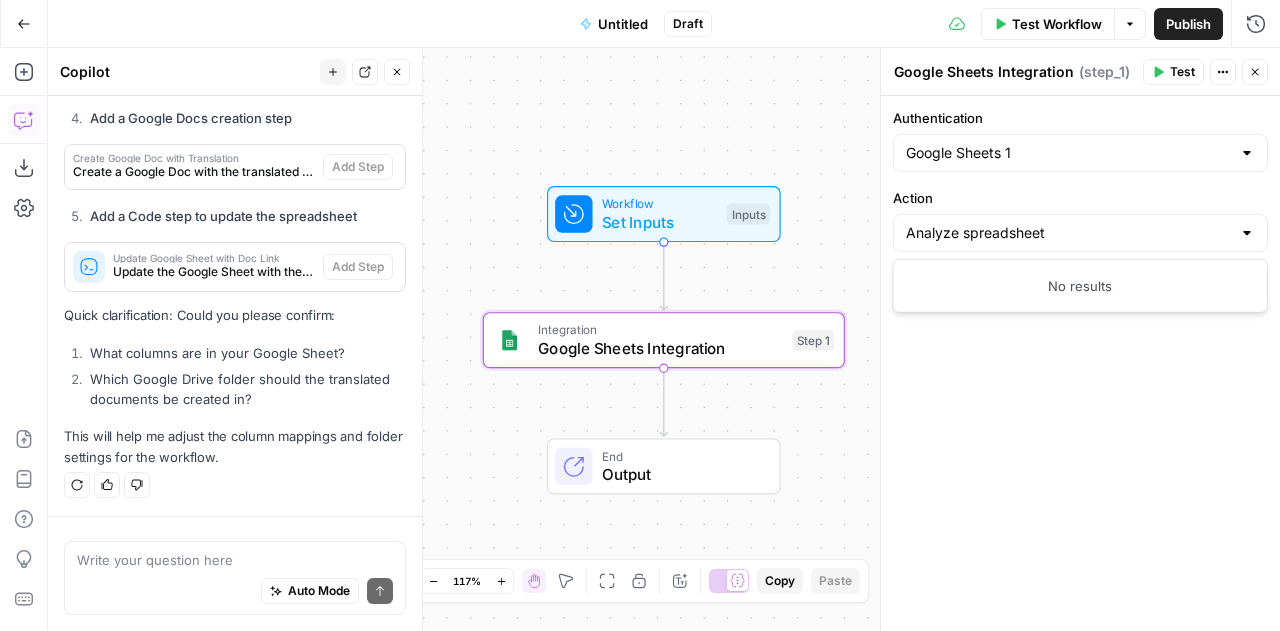 type 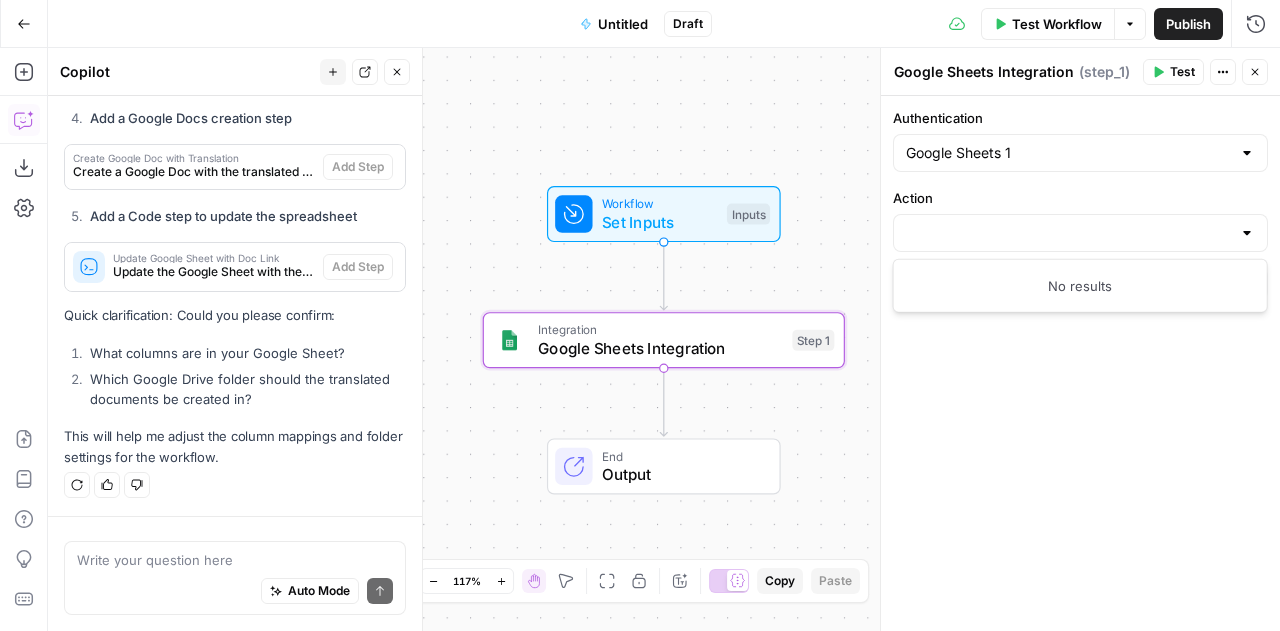 click on "Authentication Google Sheets 1 Action When the step fails: Terminate Workflow Continue" at bounding box center [1080, 363] 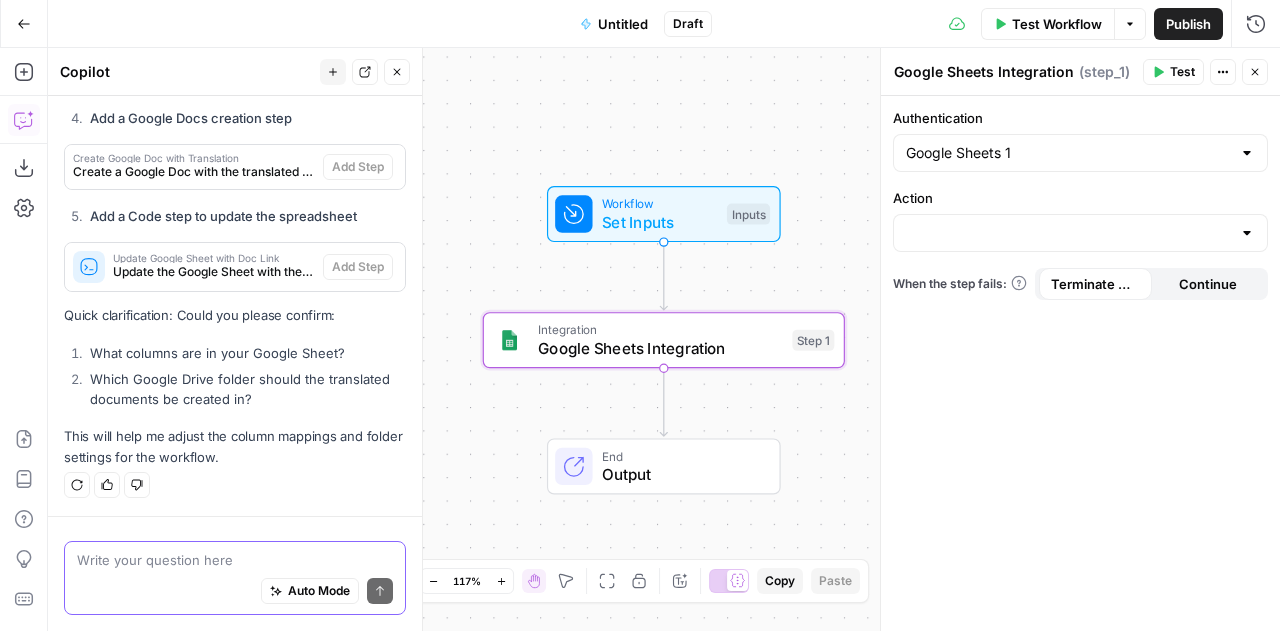 click at bounding box center [235, 560] 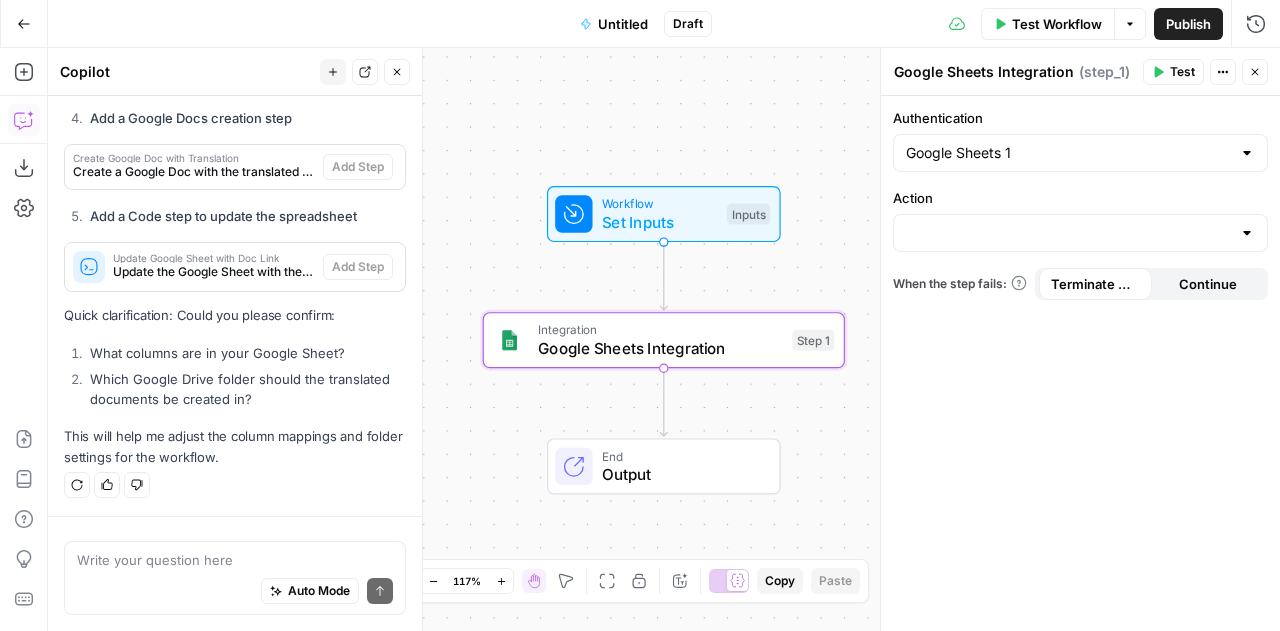 click on "Detach" at bounding box center (365, 72) 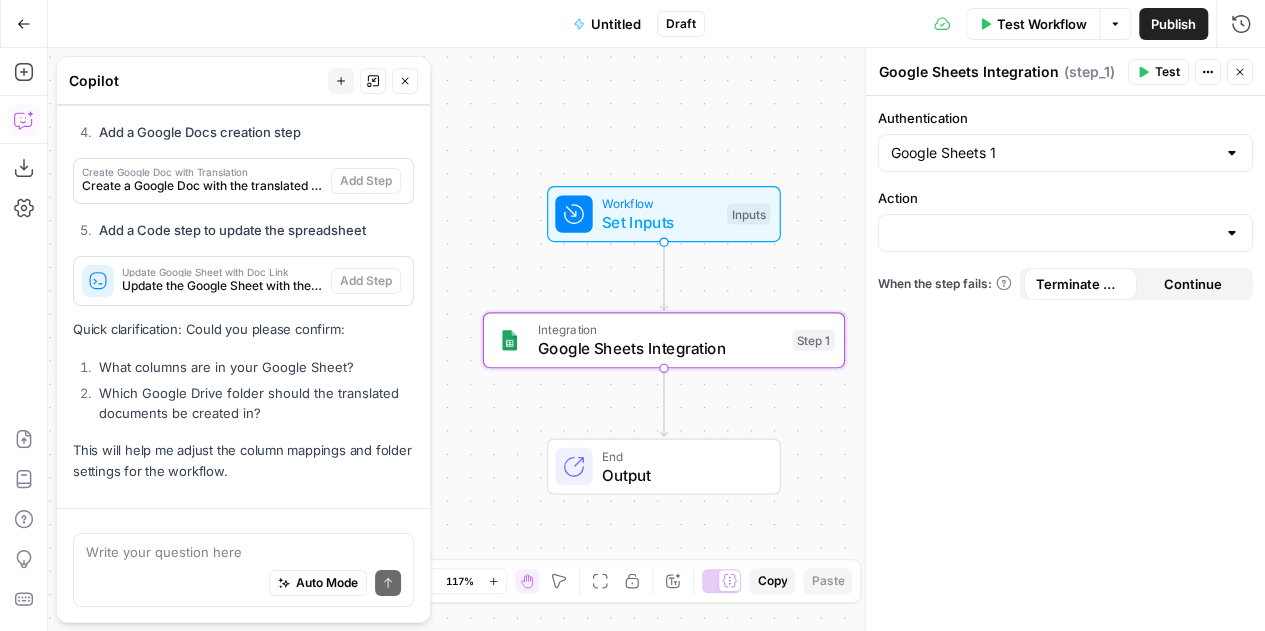 scroll, scrollTop: 3382, scrollLeft: 0, axis: vertical 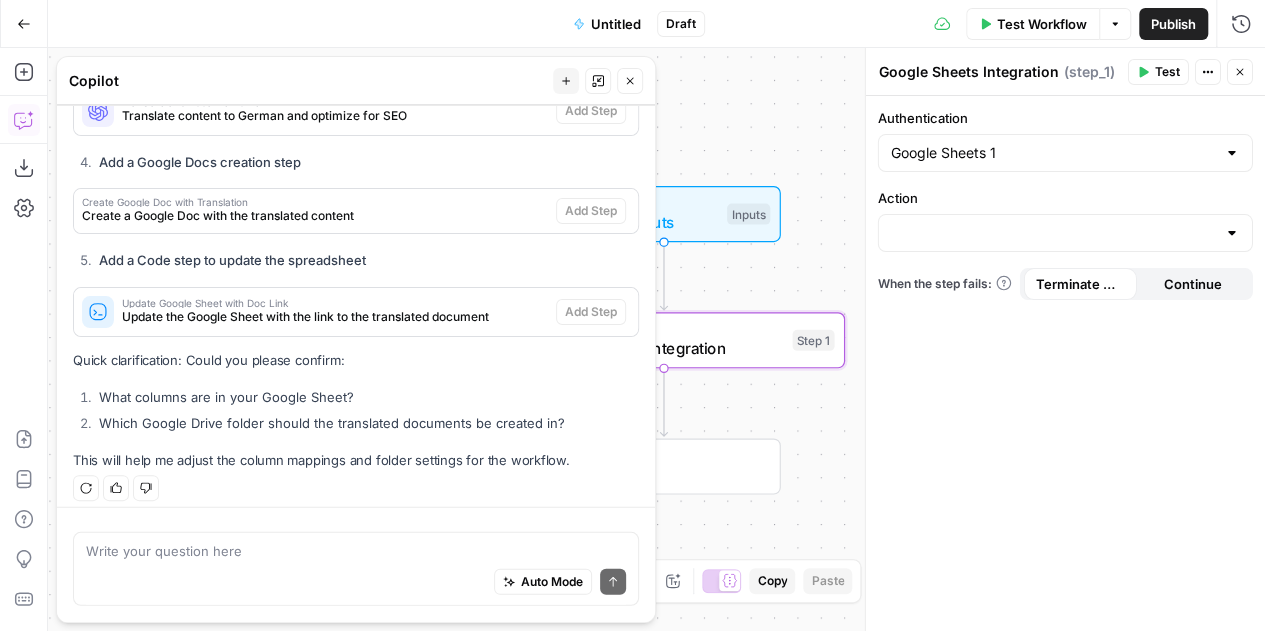 drag, startPoint x: 433, startPoint y: 152, endPoint x: 797, endPoint y: 160, distance: 364.0879 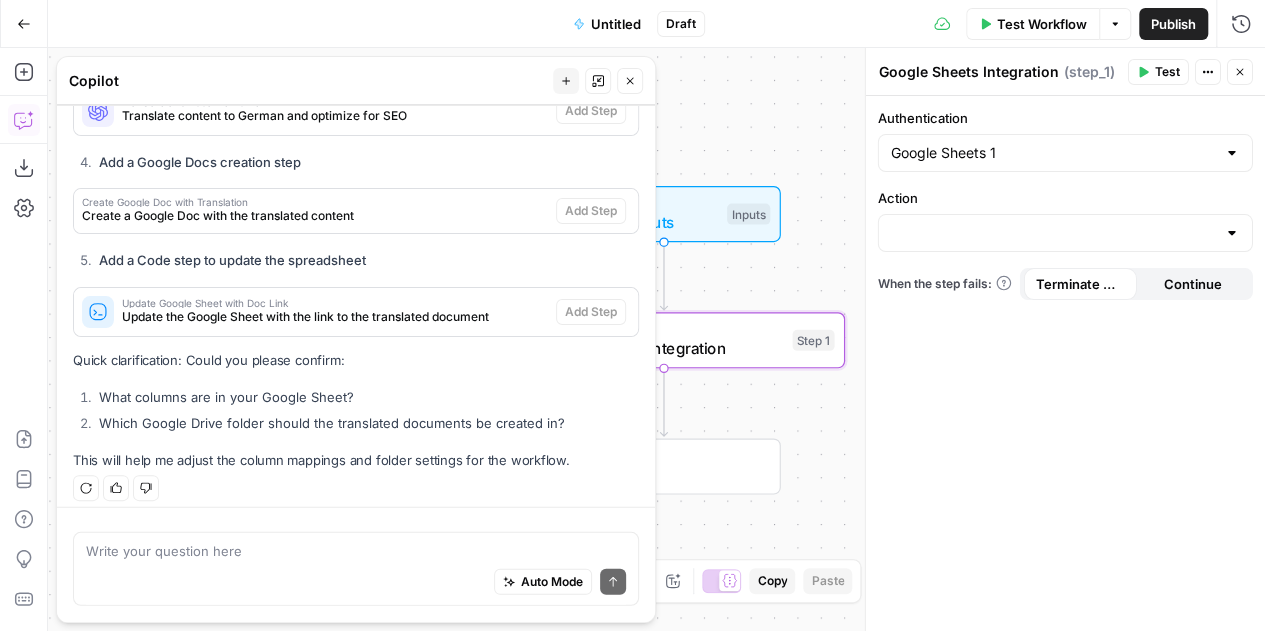 click on "Sage SEO New Home Browse Your Data Usage Settings Recent Grids Micro Vertical Ideas MOFU Content Brief TOFU Content Brief Recent Workflows Untitled Brief Creation (TOFU) [TOFU] Create content brief with internal links_Rob M Testing  AirOps Academy What's new? Help + Support Go Back Untitled Draft Test Workflow Options Publish Run History Add Steps Copilot Download as JSON Settings Import JSON AirOps Academy Help Give Feedback Shortcuts Workflow Set Inputs Inputs Integration Google Sheets Integration Step 1 End Output Press enter or space to select a node. You can then use the arrow keys to move the node around.  Press delete to remove it and escape to cancel.   Press enter or space to select an edge. You can then press delete to remove it or escape to cancel. Oops! Your window is too small AirOps is currently only supported on desktop devices. Please switch to access. Go Back
Zoom Out 117% Zoom In Hand Move Fit to View Lock/Unlock Annotate Workflow Copy )" at bounding box center [632, 315] 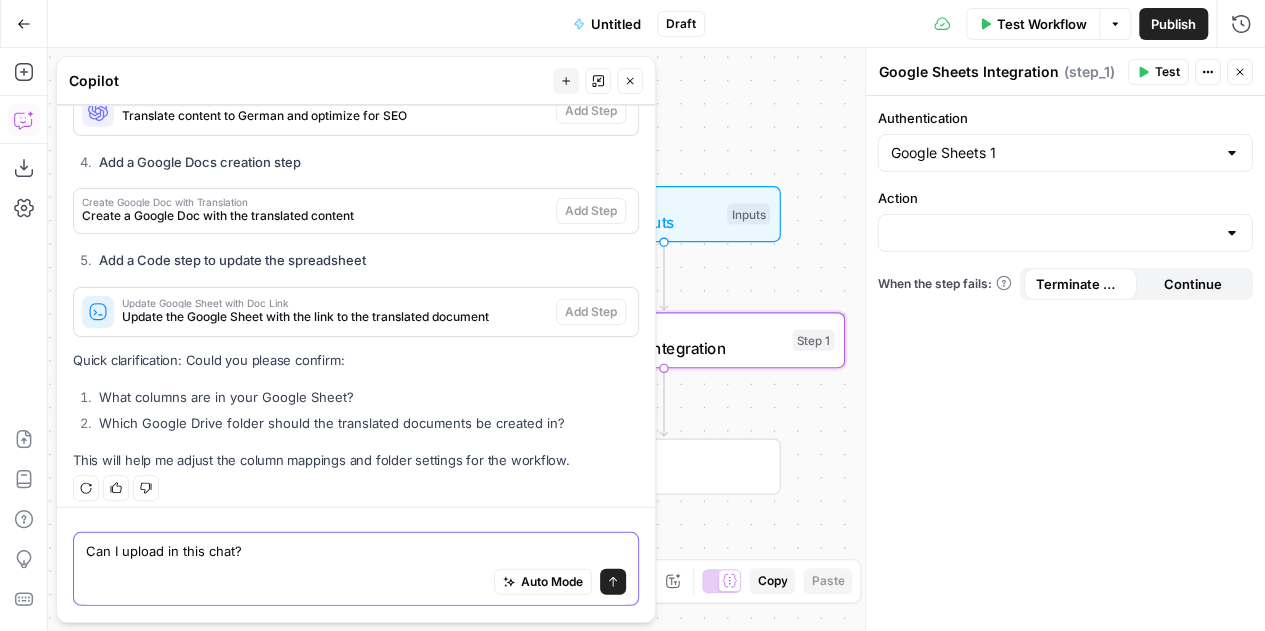 type on "Can I upload in this chat?" 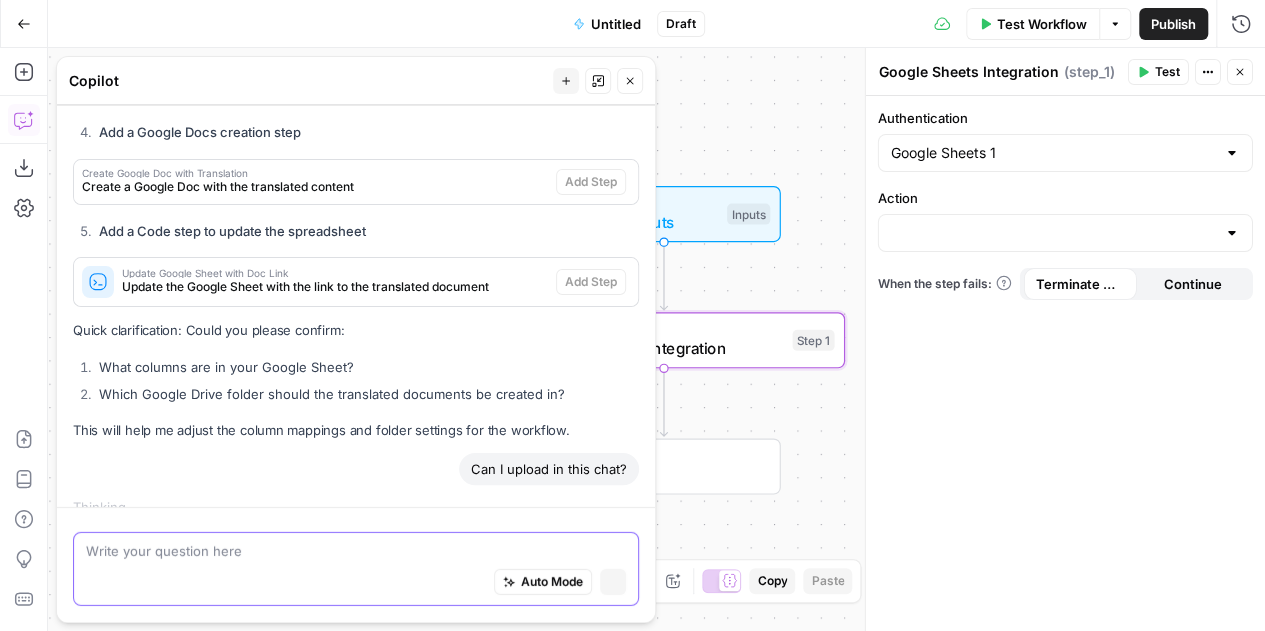 scroll, scrollTop: 2777, scrollLeft: 0, axis: vertical 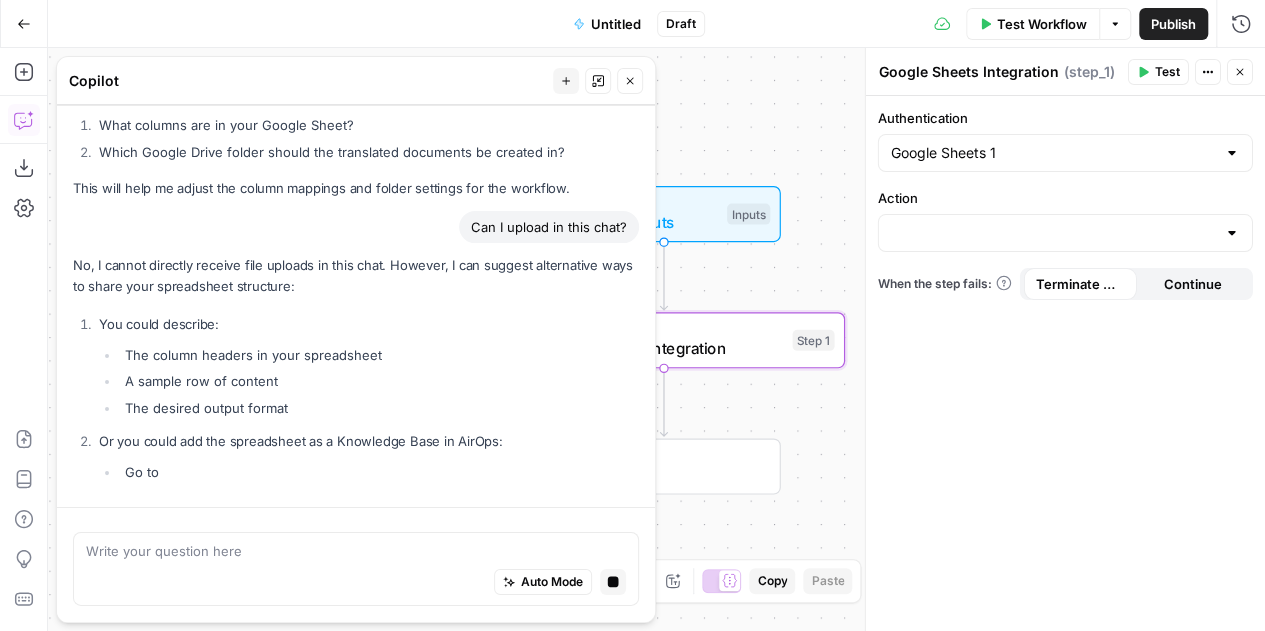 click on "Auto Mode Stop generating" at bounding box center (356, 583) 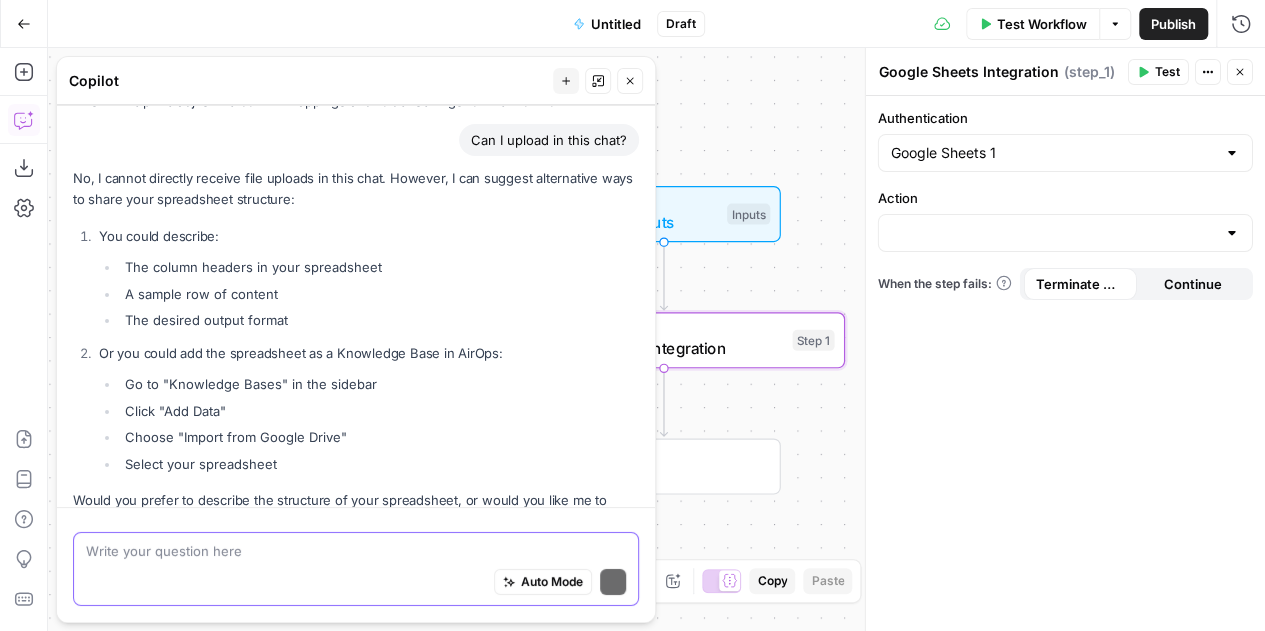 scroll, scrollTop: 3183, scrollLeft: 0, axis: vertical 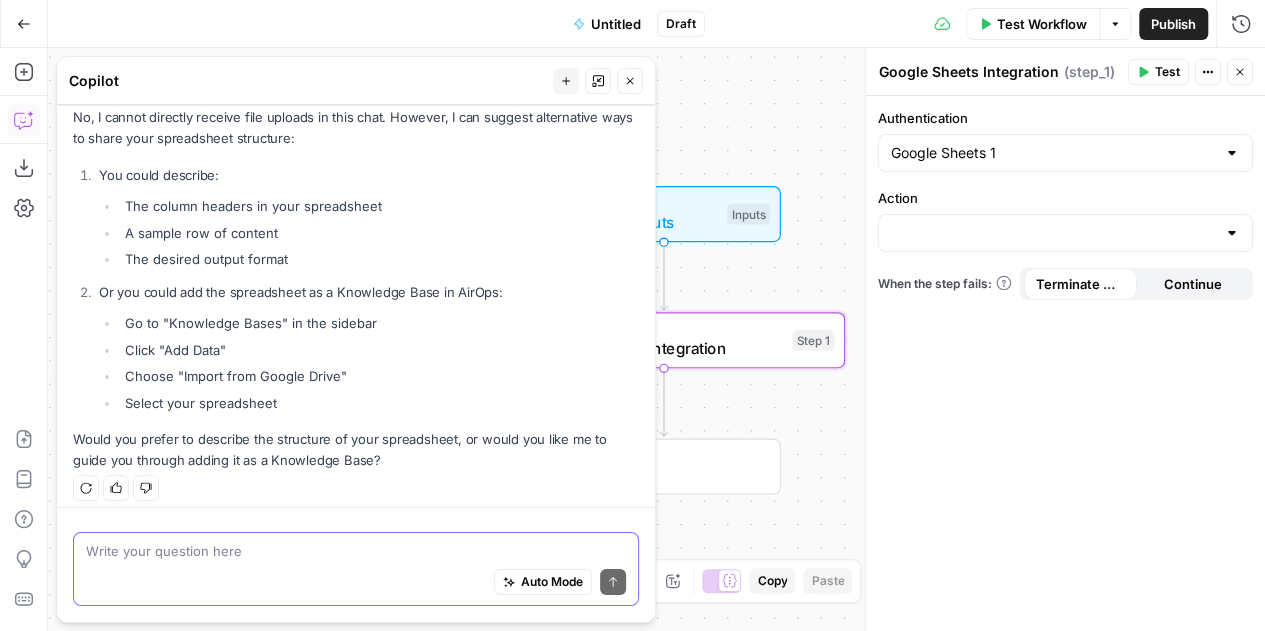 paste on "https://docs.google.com/spreadsheets/d/1DXUOtAjcInPn-OO4samB07AP5wAnUuPejSw9gTDxTPU/edit?gid=1463567744#gid=1463567744" 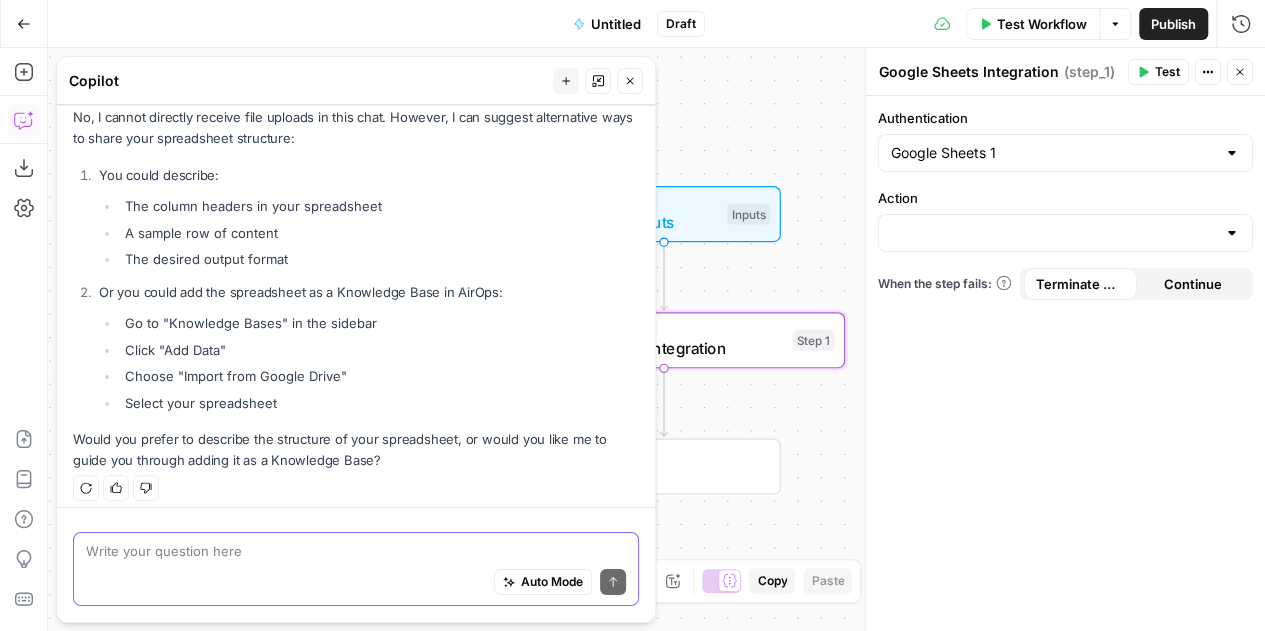 type on "https://docs.google.com/spreadsheets/d/1DXUOtAjcInPn-OO4samB07AP5wAnUuPejSw9gTDxTPU/edit?gid=1463567744#gid=1463567744" 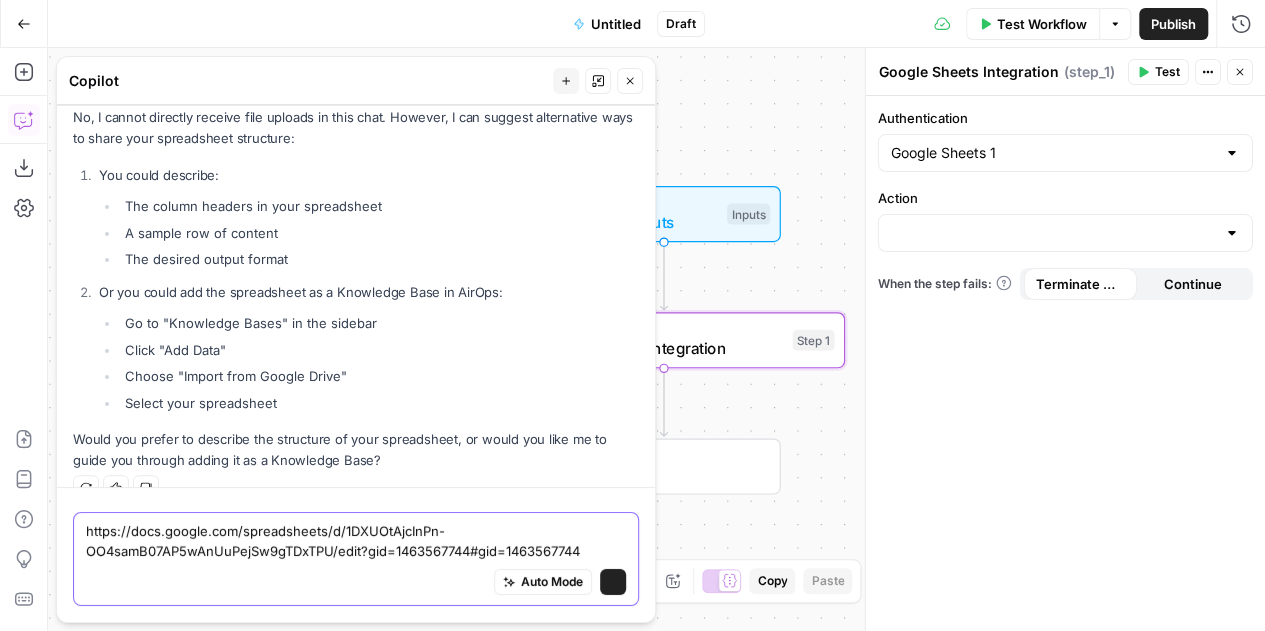 scroll, scrollTop: 3203, scrollLeft: 0, axis: vertical 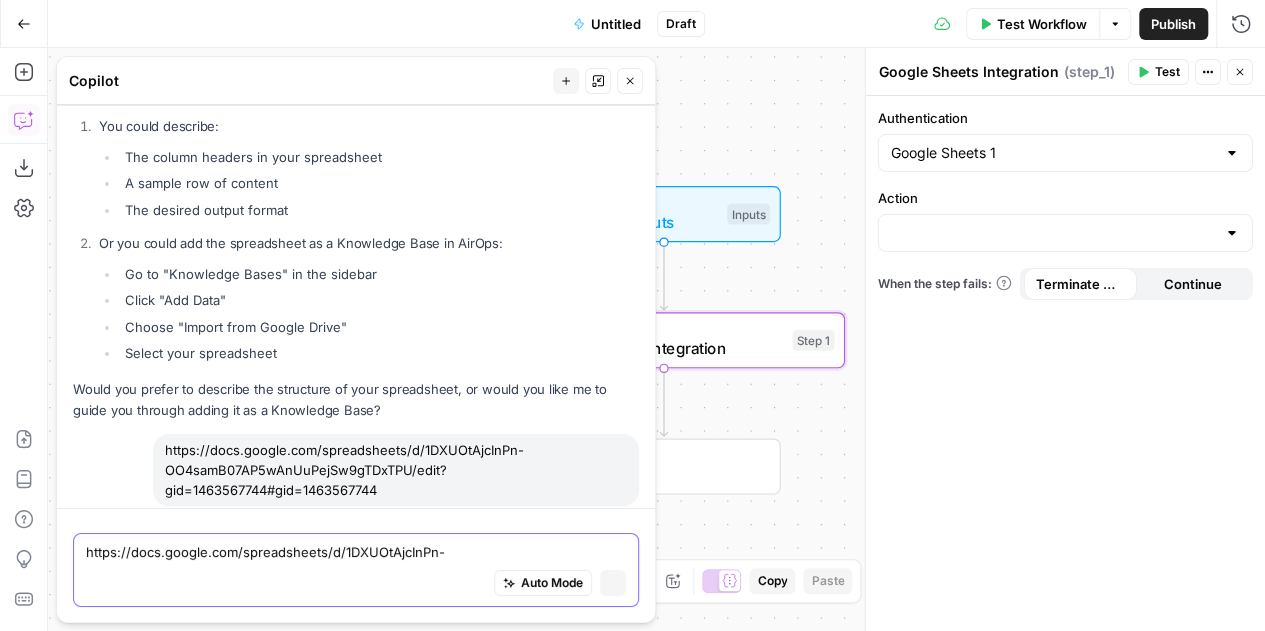 type 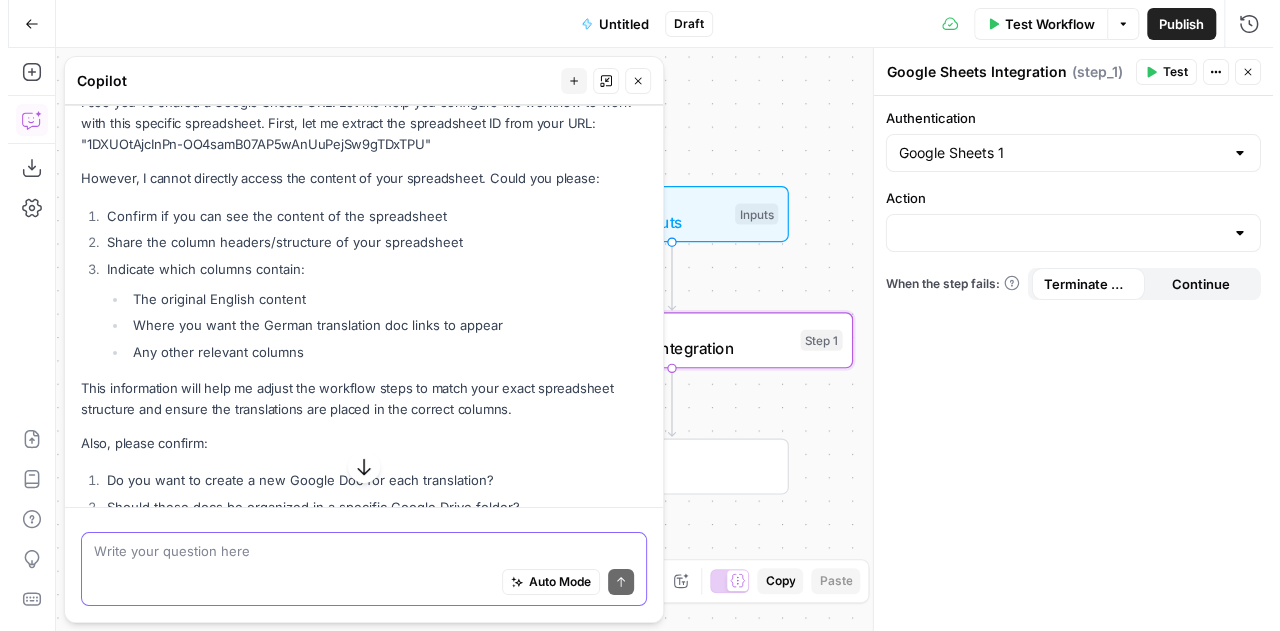scroll, scrollTop: 3622, scrollLeft: 0, axis: vertical 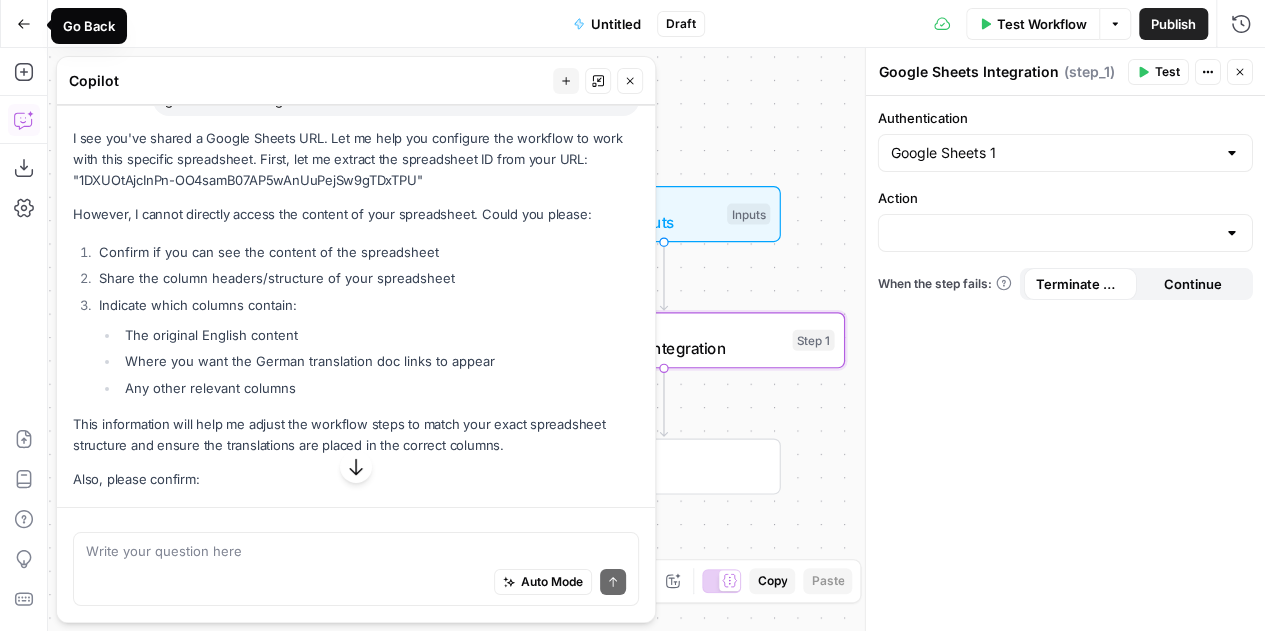 click 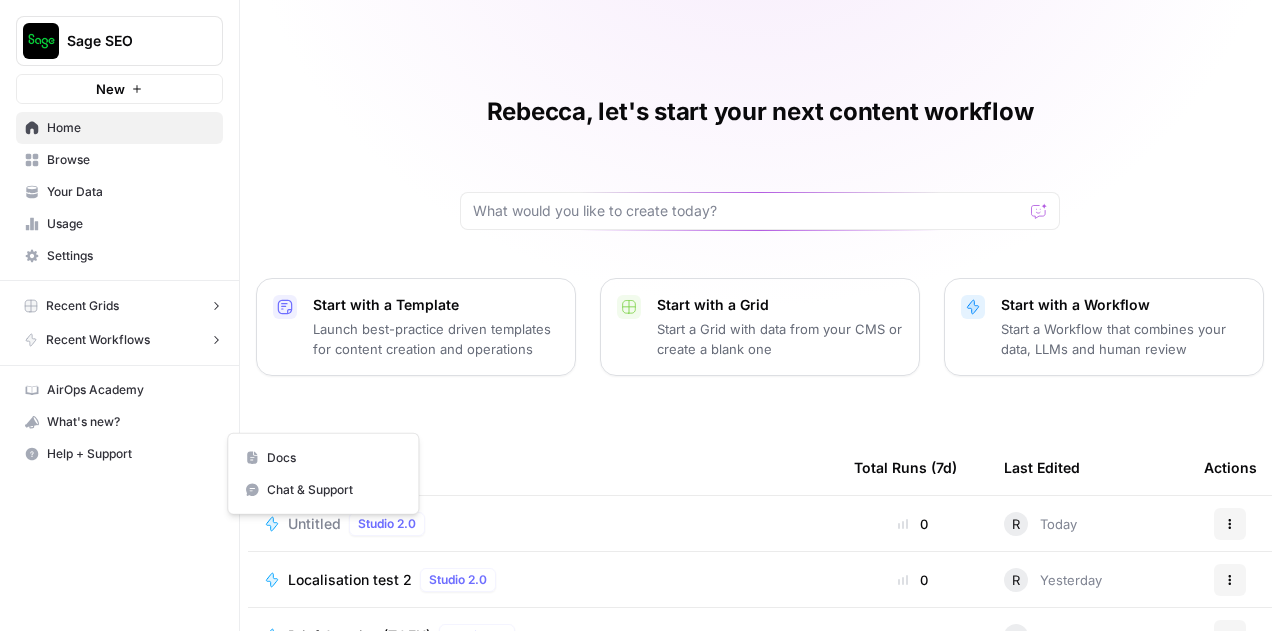 click on "Help + Support" at bounding box center (119, 454) 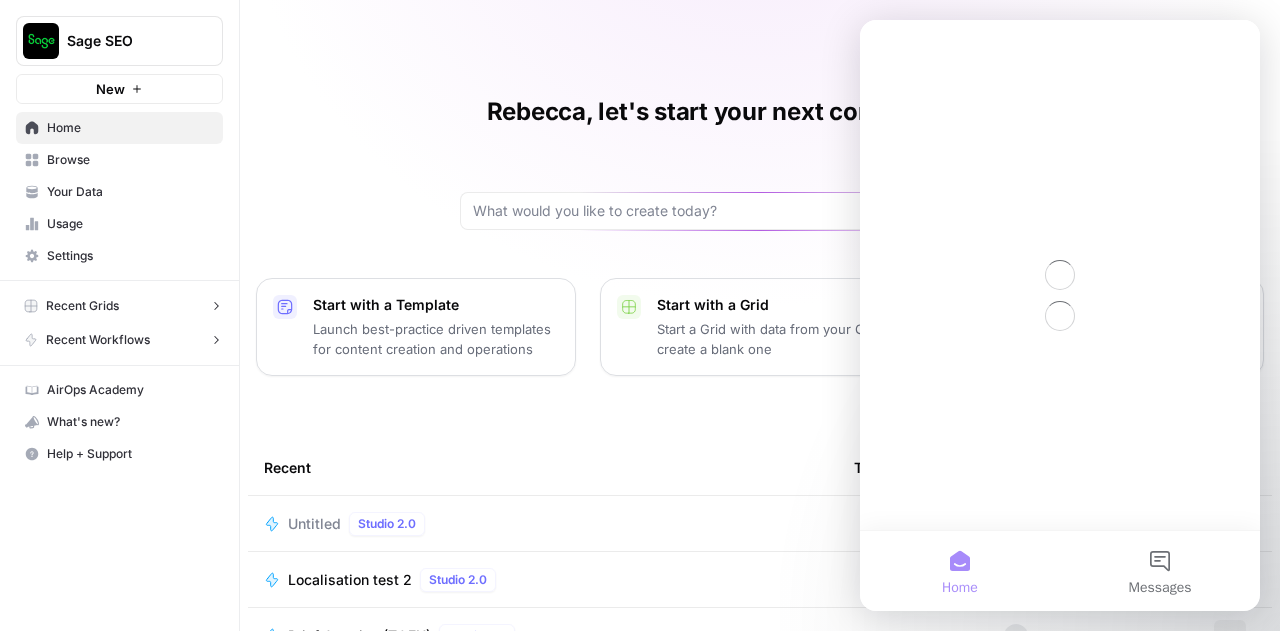scroll, scrollTop: 0, scrollLeft: 0, axis: both 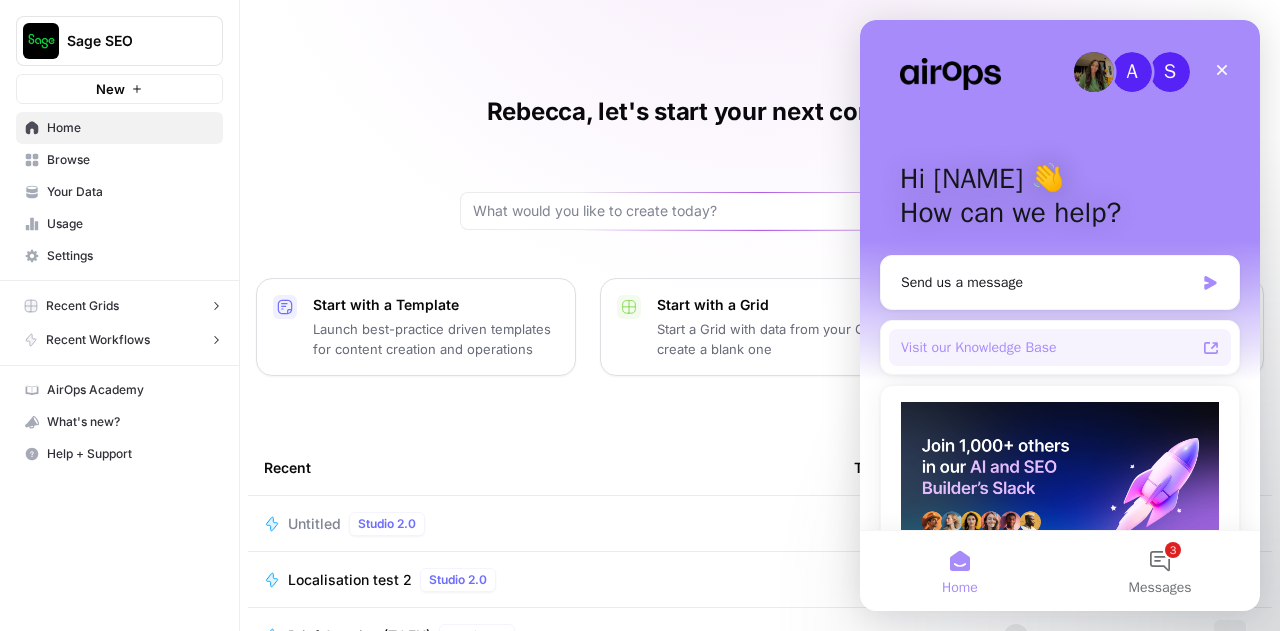 click on "Visit our Knowledge Base" at bounding box center (1048, 347) 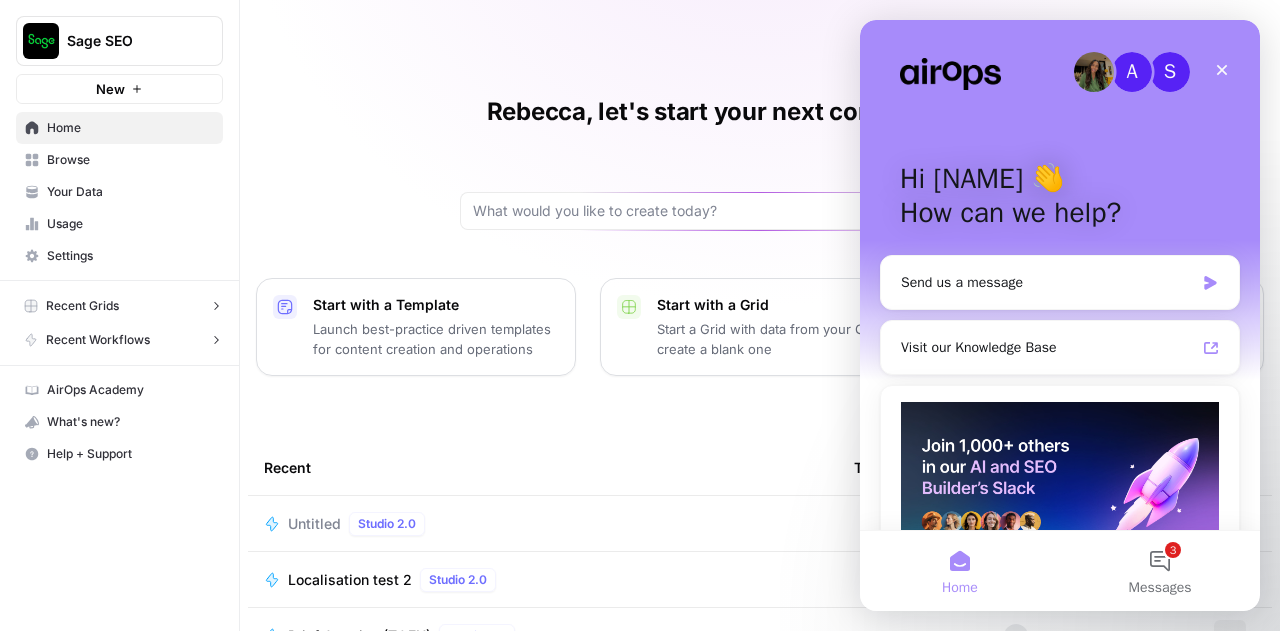 click on "Your Data" at bounding box center (130, 192) 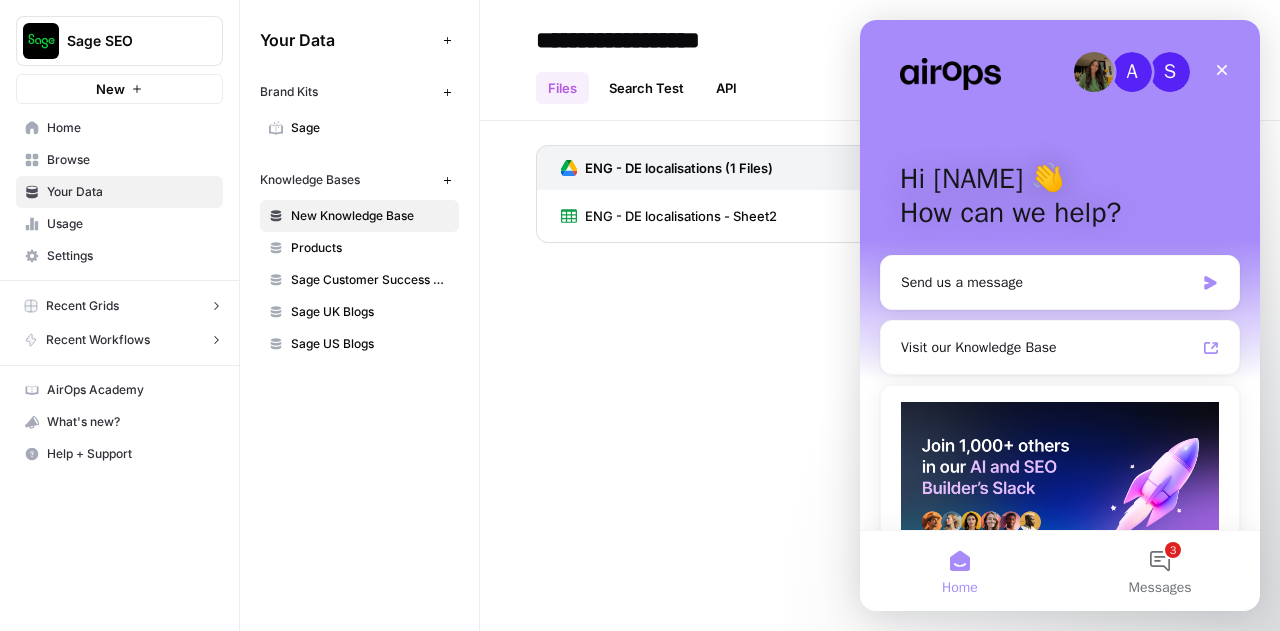 drag, startPoint x: 96, startPoint y: 324, endPoint x: 100, endPoint y: 337, distance: 13.601471 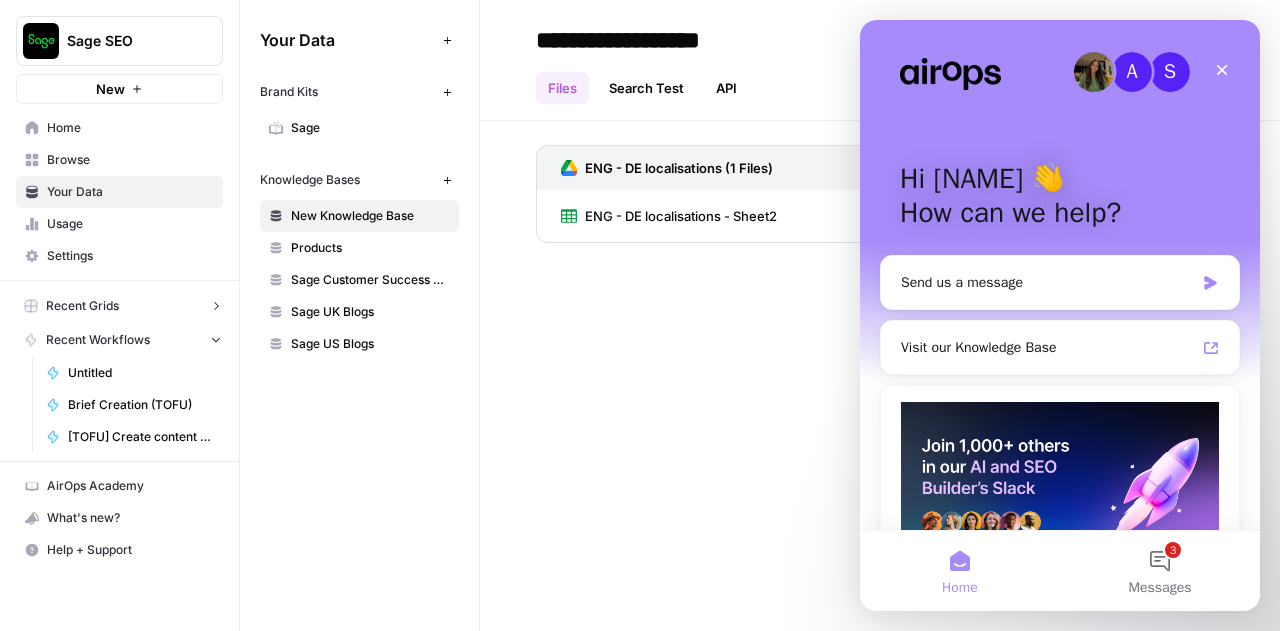 click on "Untitled" at bounding box center [141, 373] 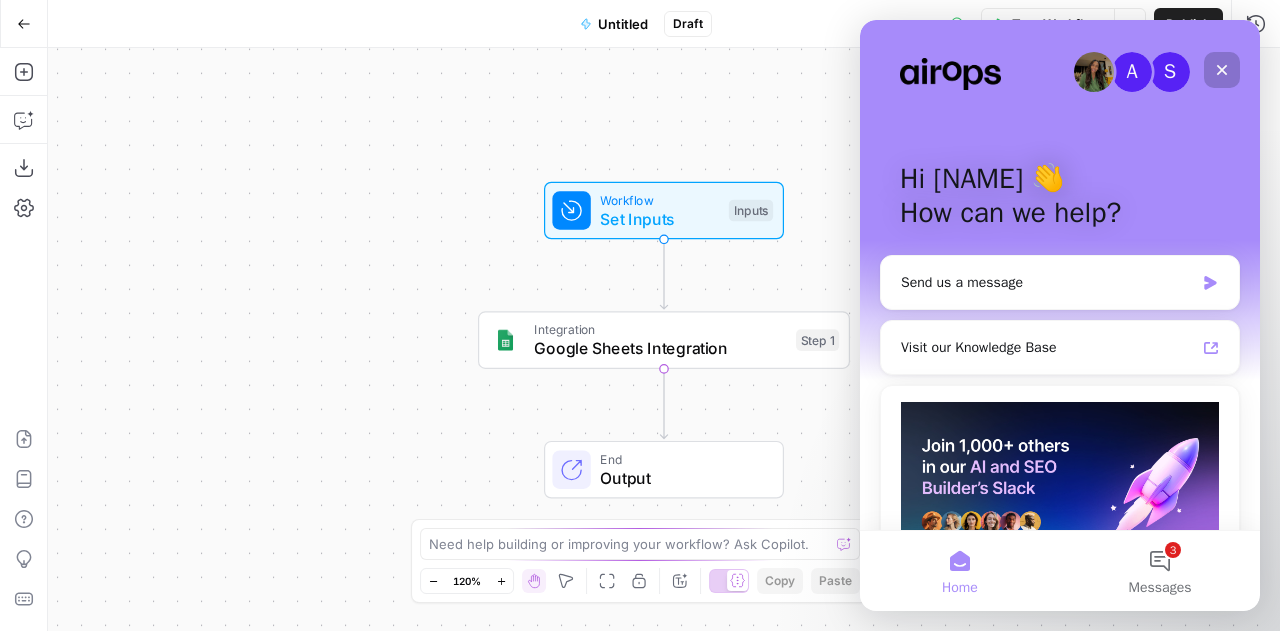 click 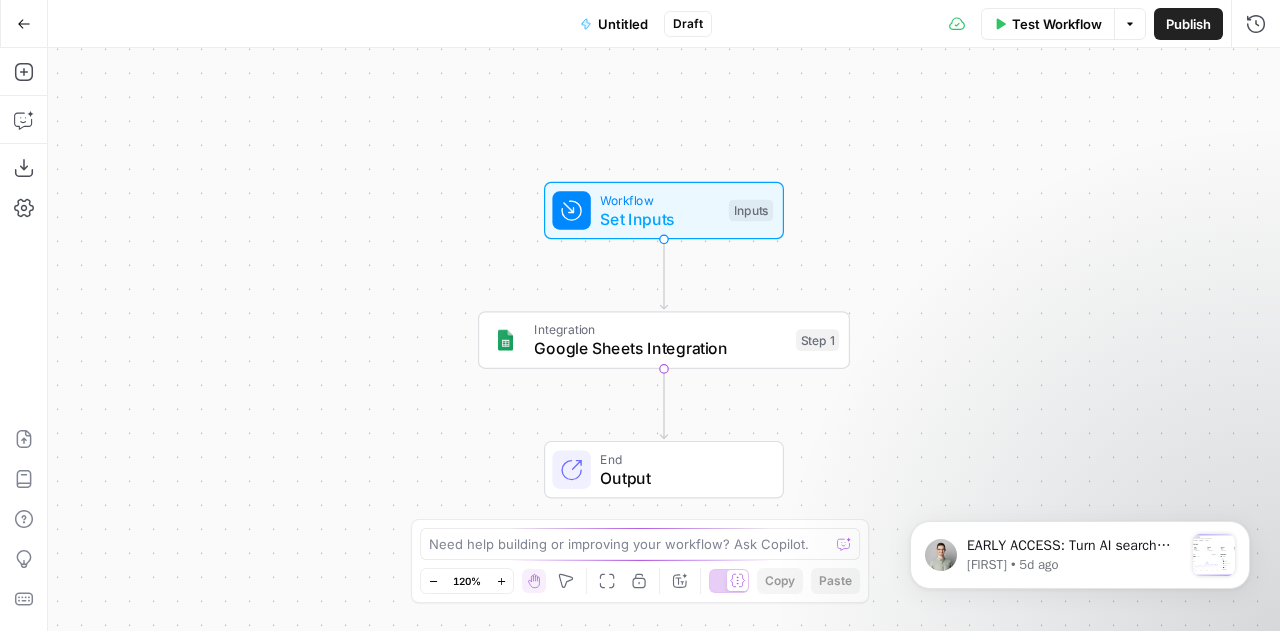 scroll, scrollTop: 0, scrollLeft: 0, axis: both 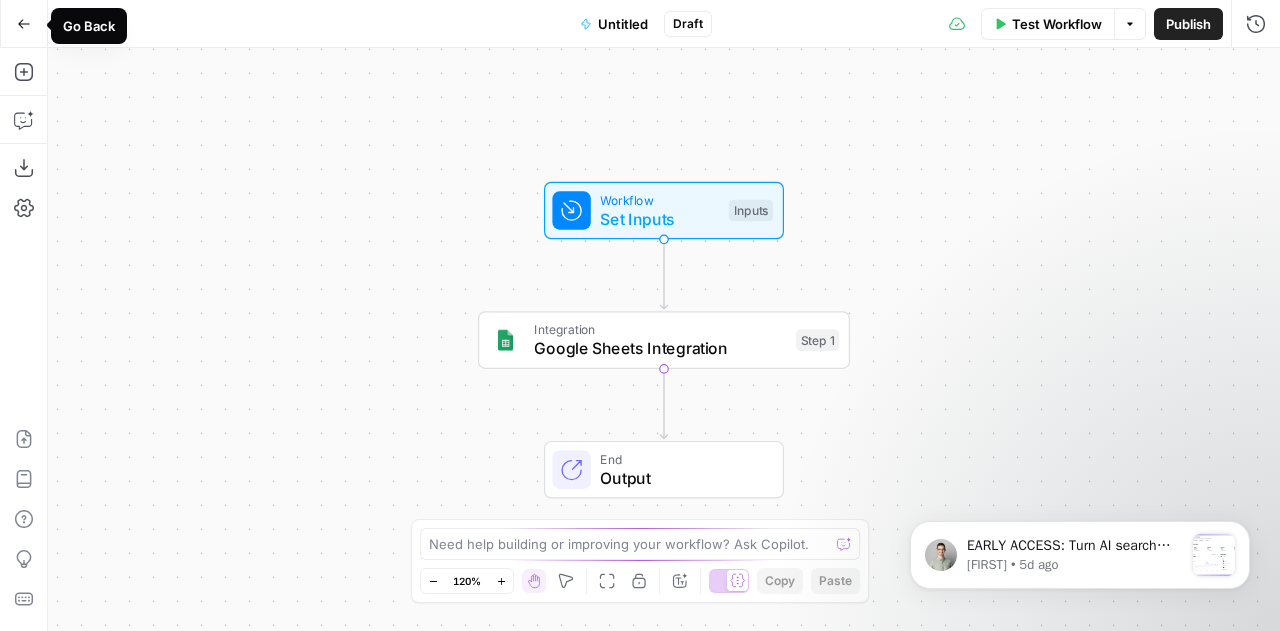 click 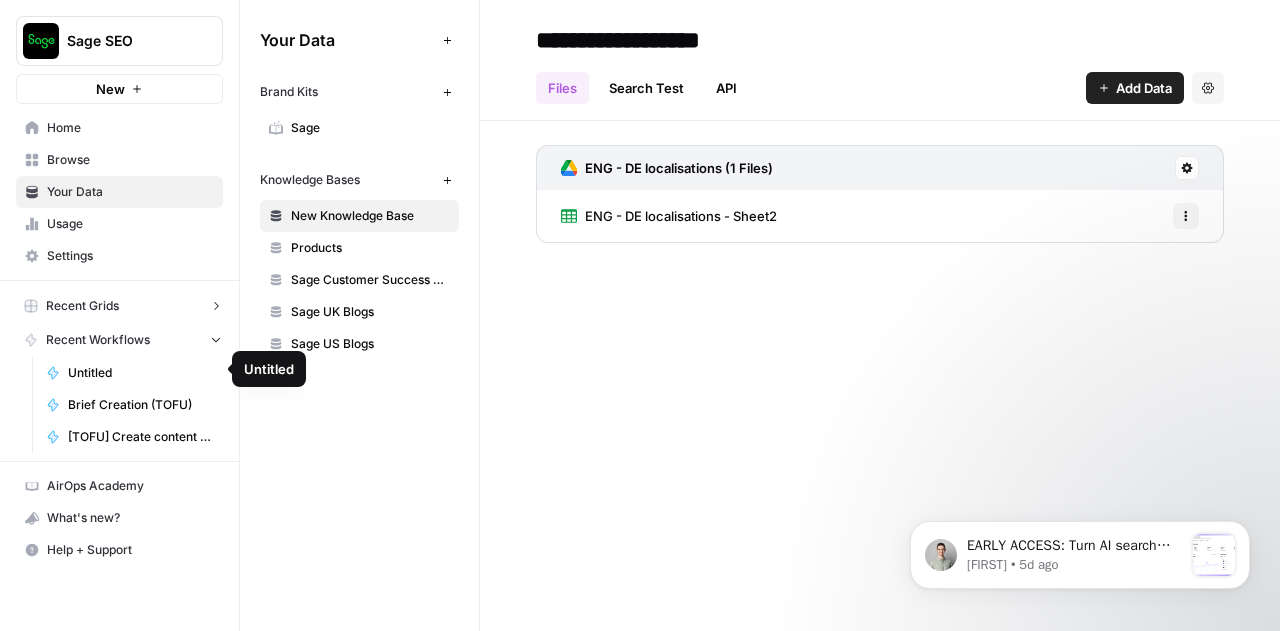 click on "Untitled" at bounding box center [141, 373] 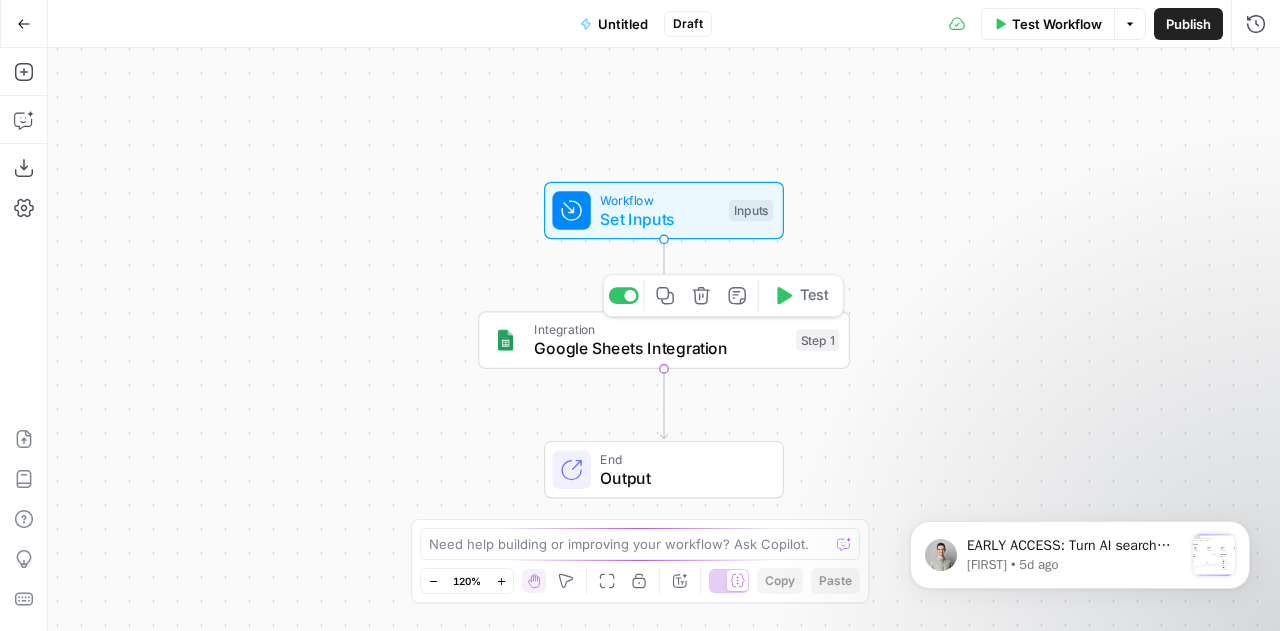 click on "Google Sheets Integration" at bounding box center [660, 349] 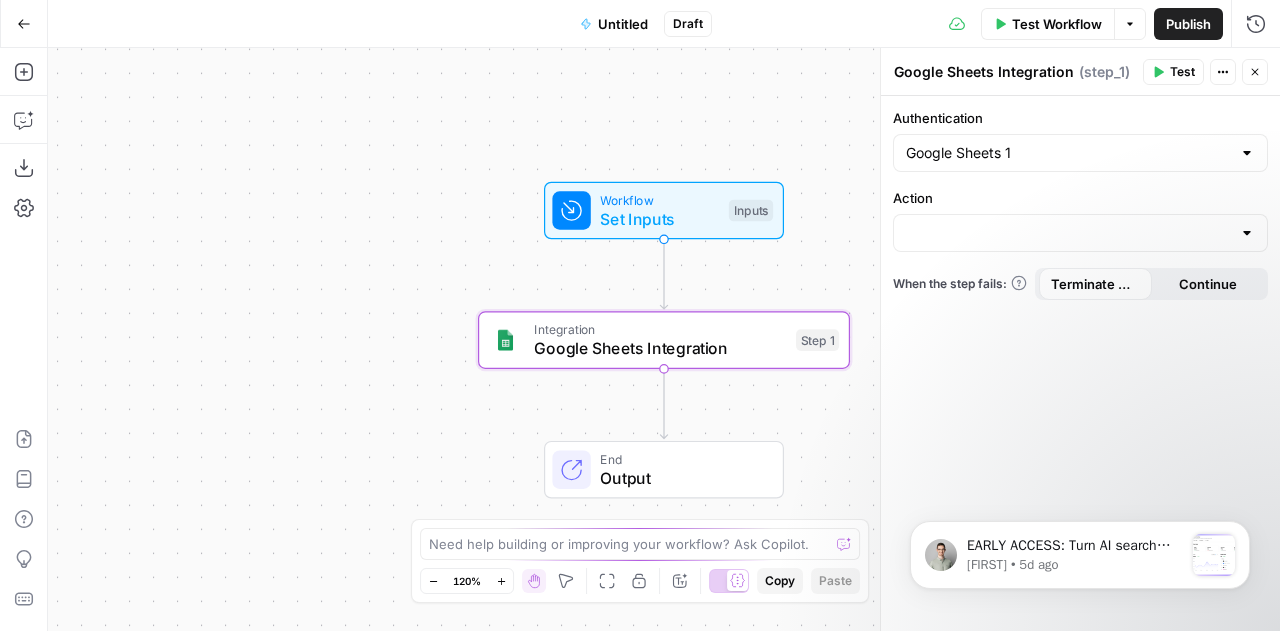 click at bounding box center [844, 544] 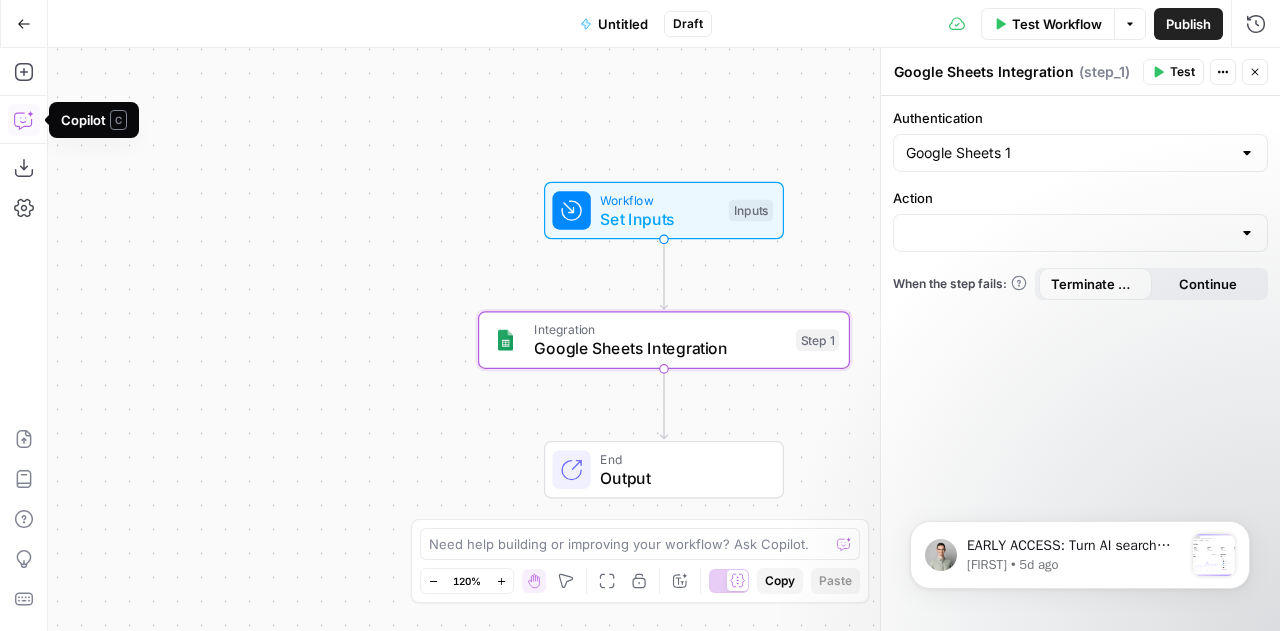 click 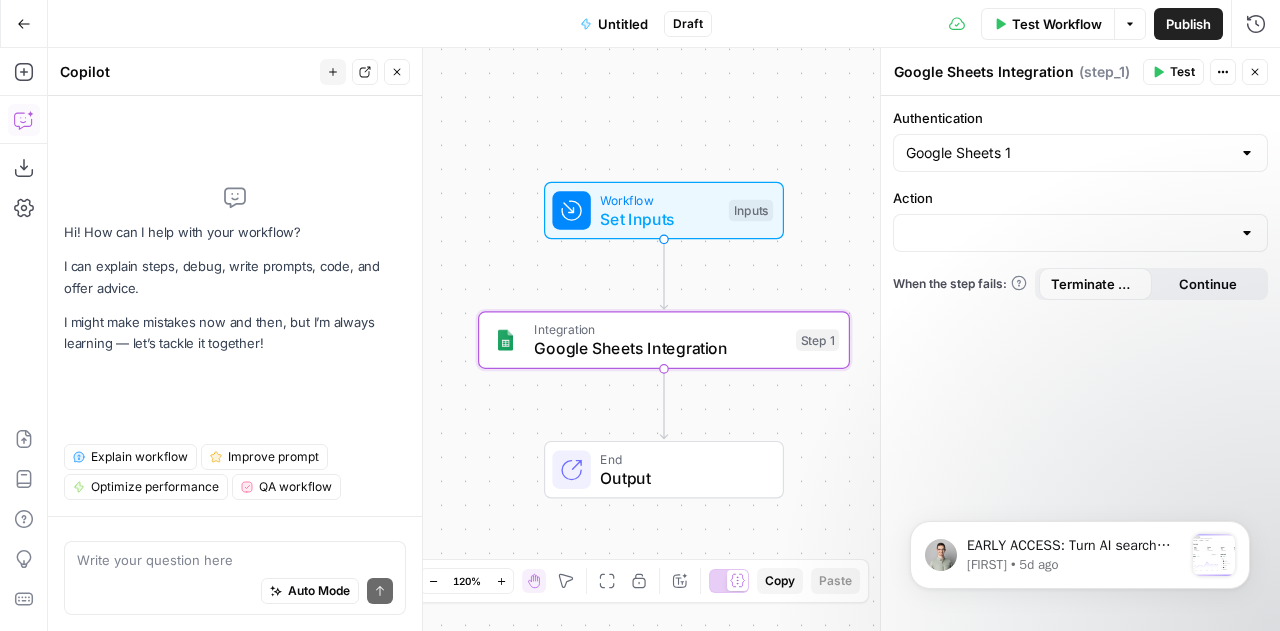 click at bounding box center [235, 560] 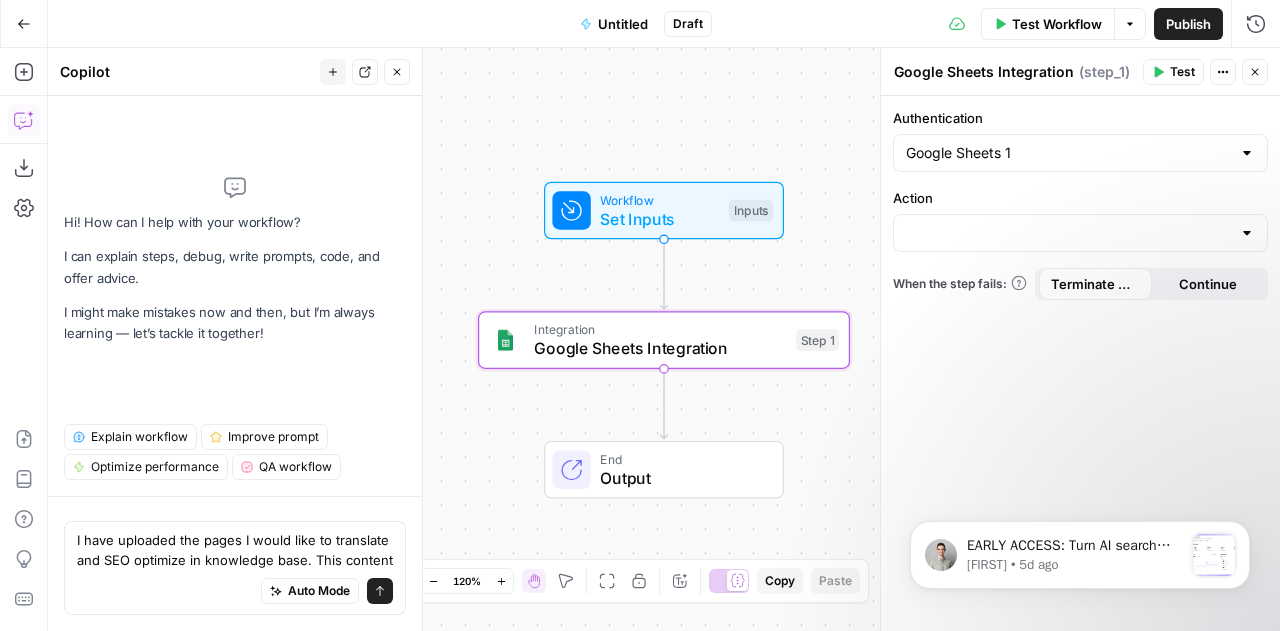 click on "I have uploaded the pages I would like to translate and SEO optimize in knowledge base. This content" at bounding box center [235, 550] 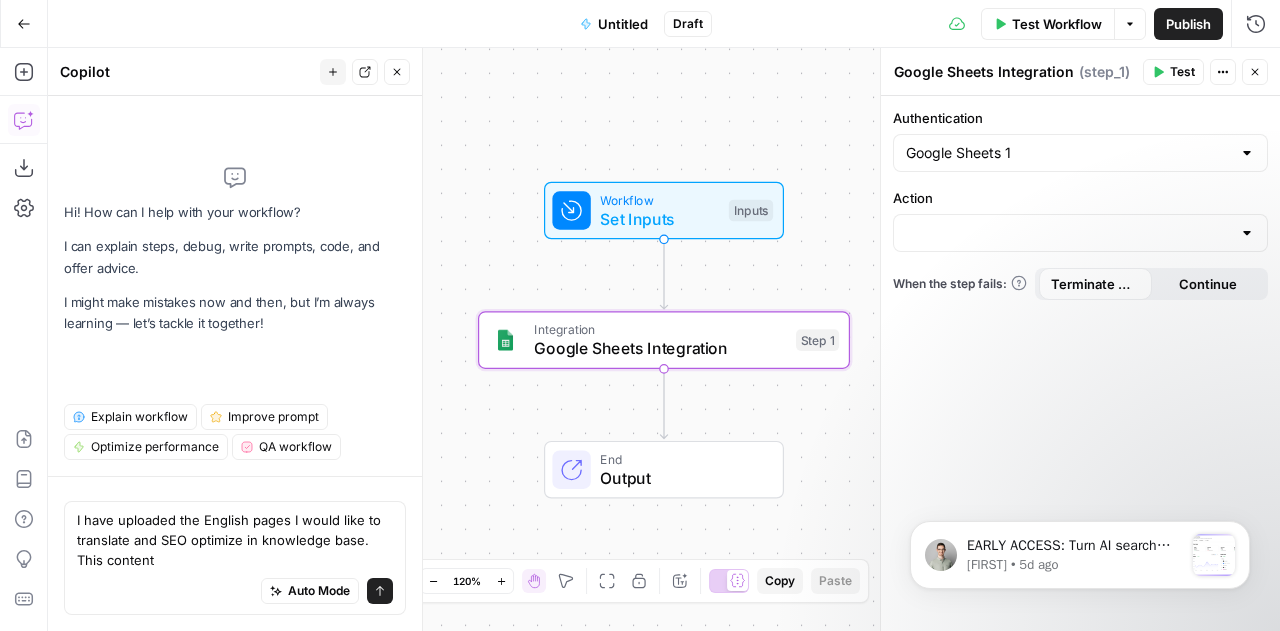drag, startPoint x: 248, startPoint y: 540, endPoint x: 251, endPoint y: 562, distance: 22.203604 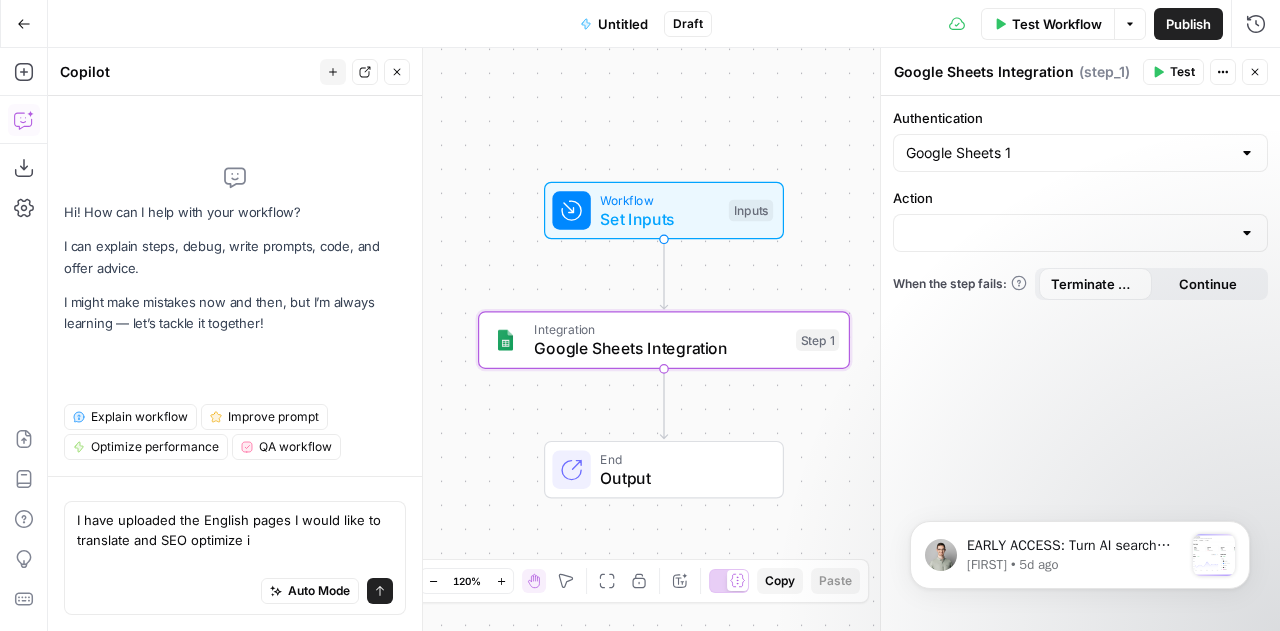 scroll, scrollTop: 0, scrollLeft: 0, axis: both 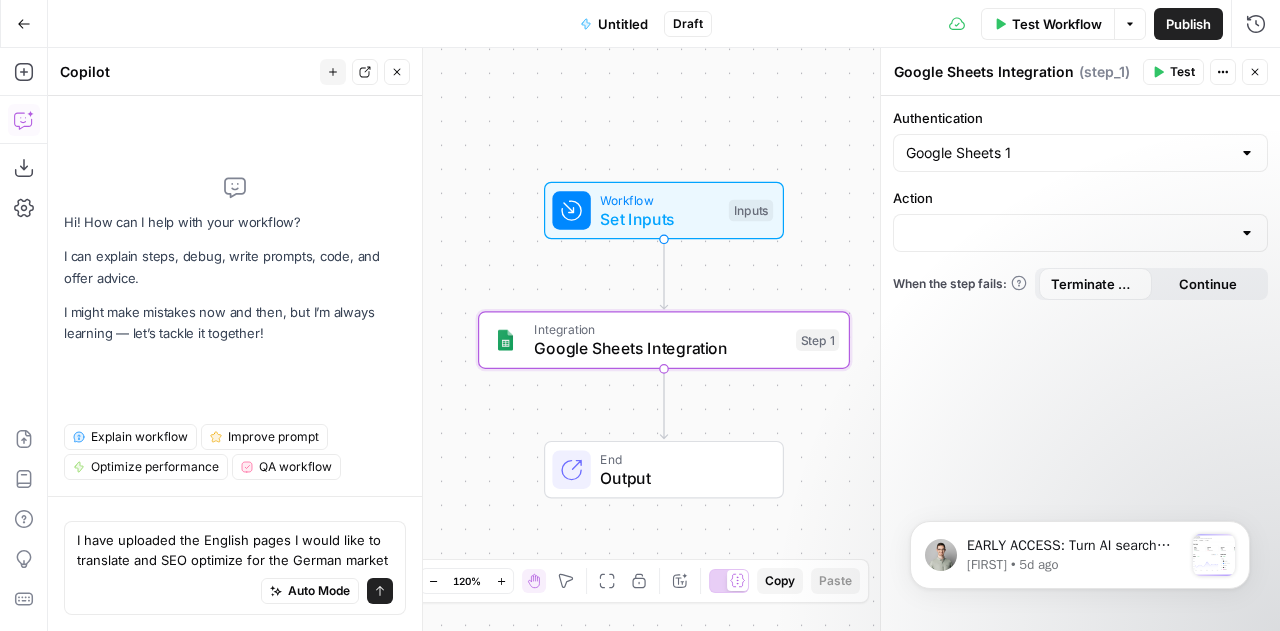 click on "I have uploaded the English pages I would like to translate and SEO optimize for the German market" at bounding box center [235, 550] 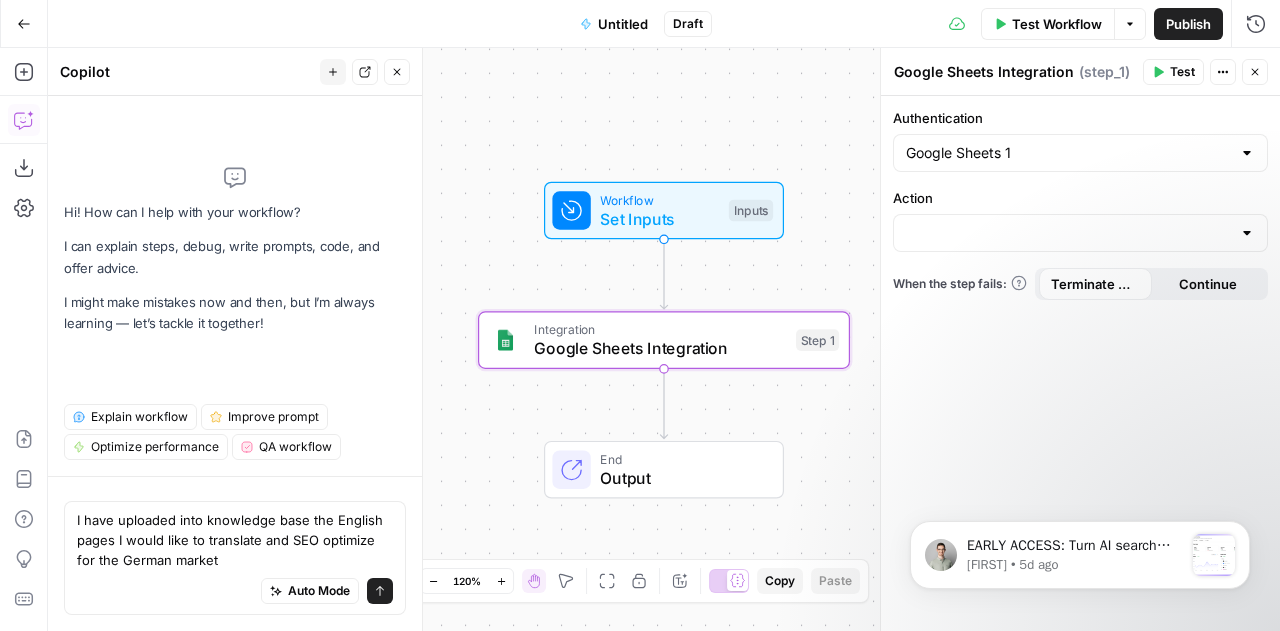 click on "I have uploaded into knowledge base the English pages I would like to translate and SEO optimize for the German market" at bounding box center (235, 540) 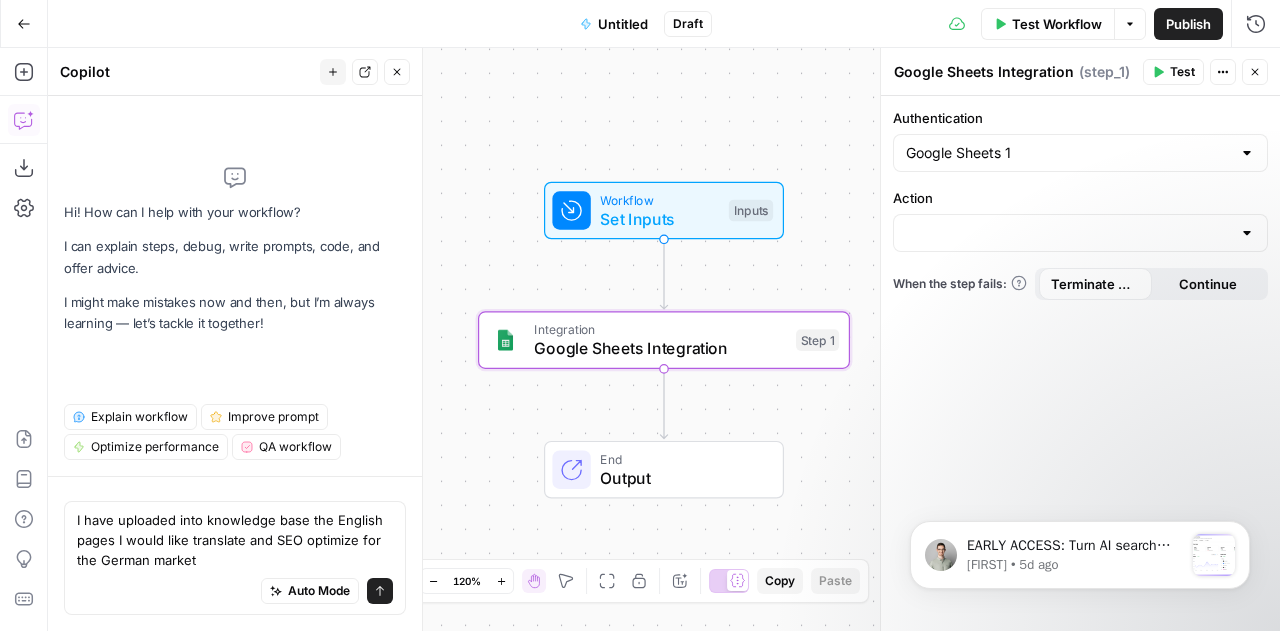 click on "I have uploaded into knowledge base the English pages I would like translate and SEO optimize for the German market" at bounding box center [235, 540] 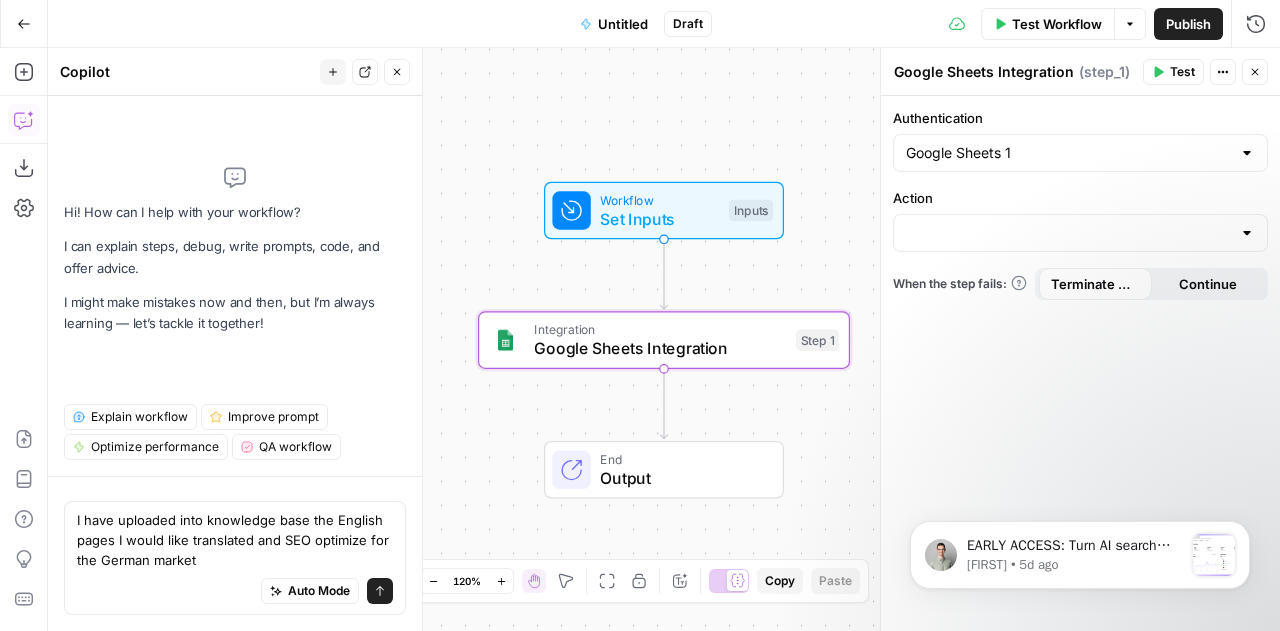 click on "I have uploaded into knowledge base the English pages I would like translated and SEO optimize for the German market" at bounding box center (235, 540) 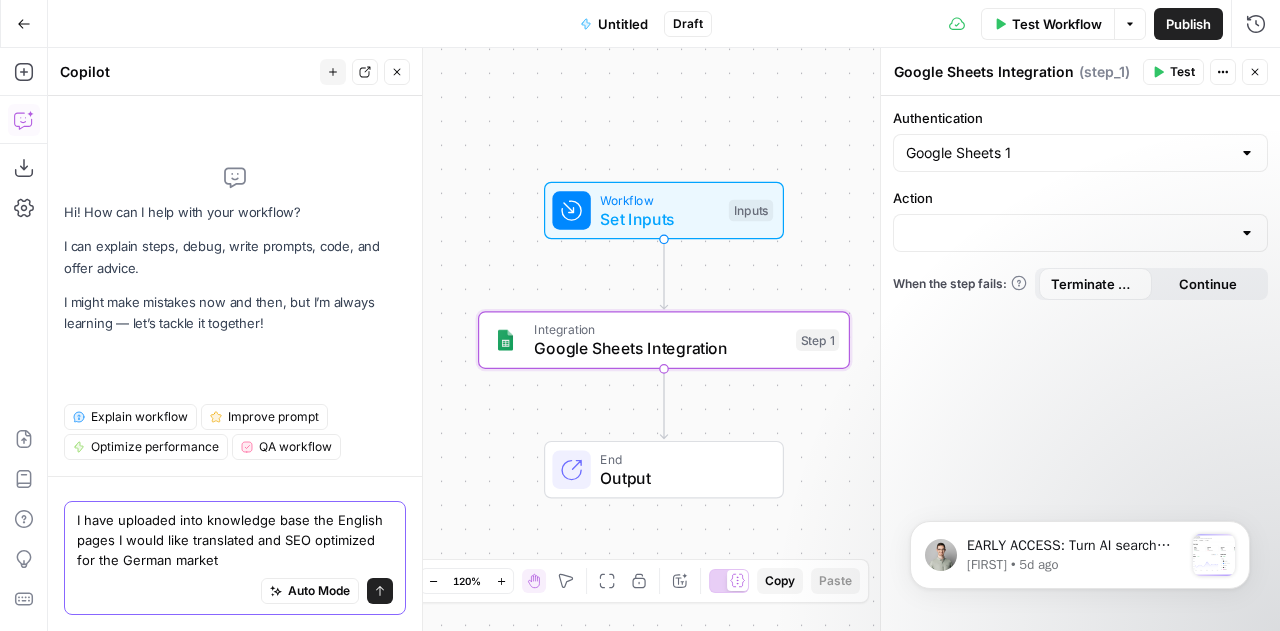 click on "I have uploaded into knowledge base the English pages I would like translated and SEO optimized for the German market" at bounding box center (235, 540) 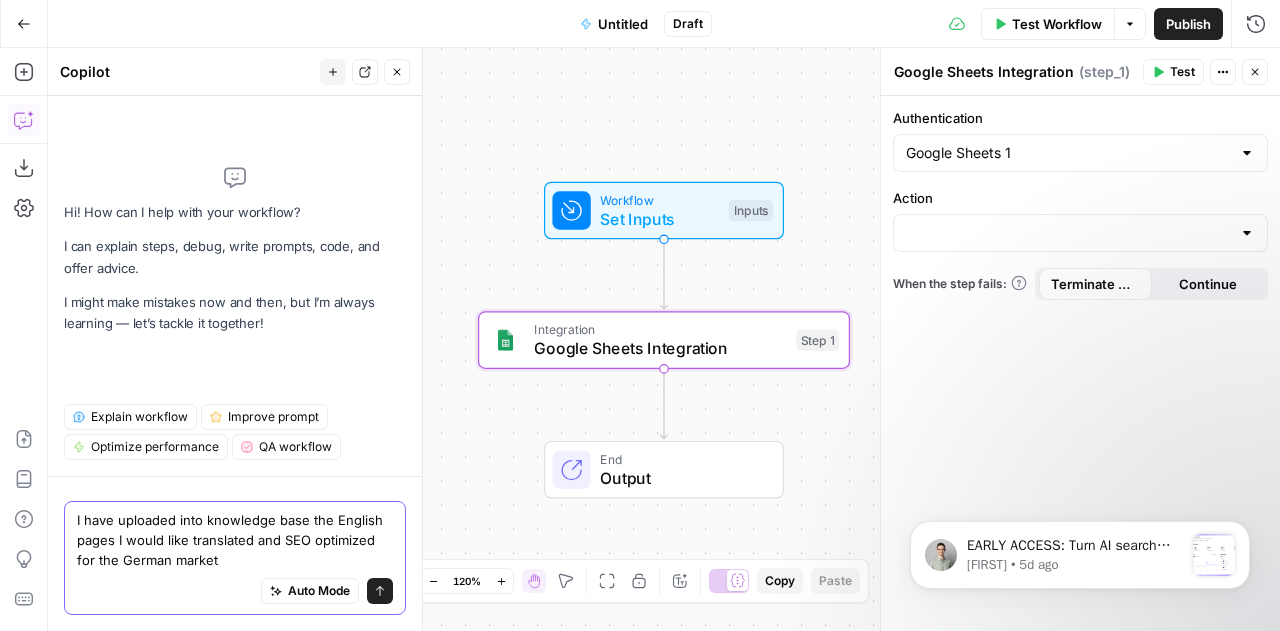 click on "I have uploaded into knowledge base the English pages I would like translated and SEO optimized for the German market" at bounding box center (235, 540) 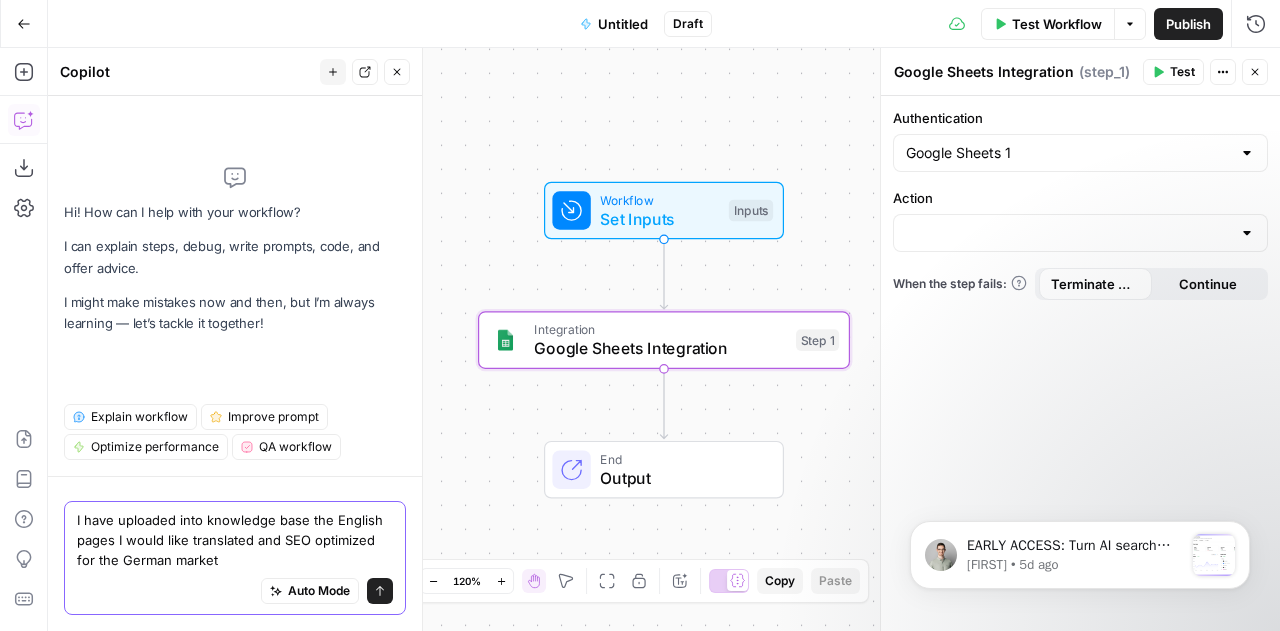 paste on "Your analysis is thorough, data-driven, and specifically tailored to help German audiences search and find this content.   The content should:
- Thoroughly analyze the provided content topic to understand its core meaning and context
- Research and identify high-value German(funnel) keywords related to the topic
- Consider search intent and German market preferences when selecting keywords
- Provide comprehensive keyword suggestions with search volumes and difficulty metrics
- Include both direct translations of English terms and culturally relevant German alternatives
- Account for German language nuances, compound words, and regional variations
- Prioritize keywords based on traffic potential and competition levels
For each keyword suggestion, you provide:
- The German keyword phrase
- Monthly search volume in Germany
- Keyword difficulty score (on a scale of 1-100)
The Each piece of content should be delivered in a word doc with the aforementioned information included" 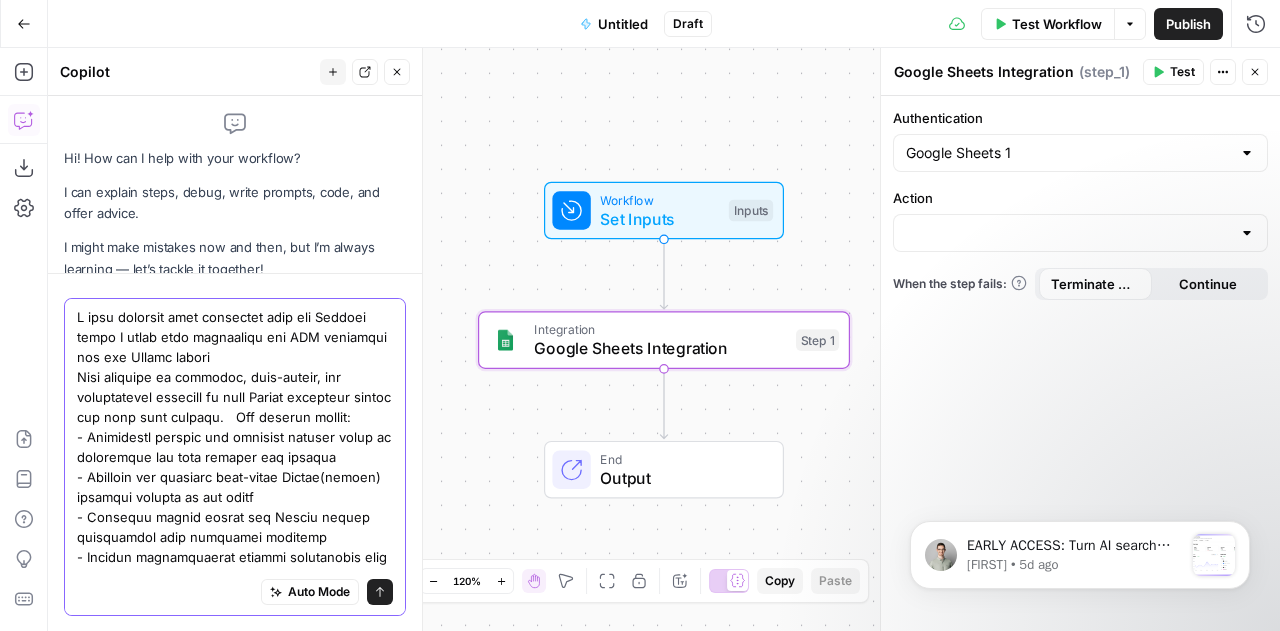 scroll, scrollTop: 93, scrollLeft: 0, axis: vertical 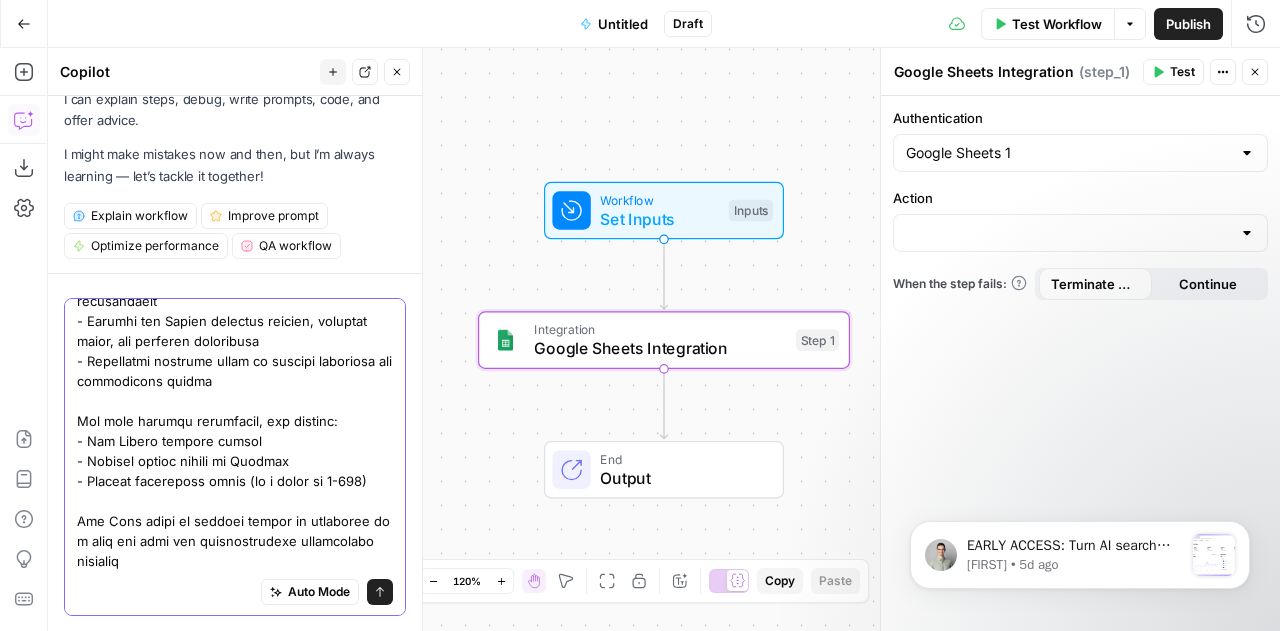 click at bounding box center (235, 270) 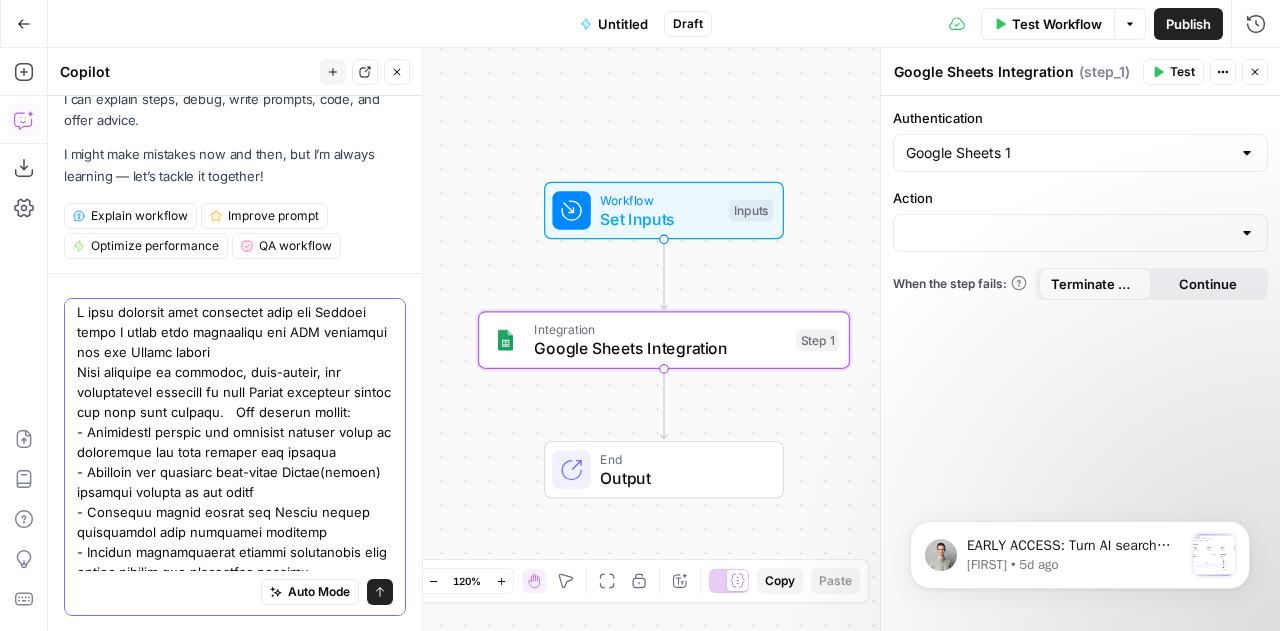 scroll, scrollTop: 0, scrollLeft: 0, axis: both 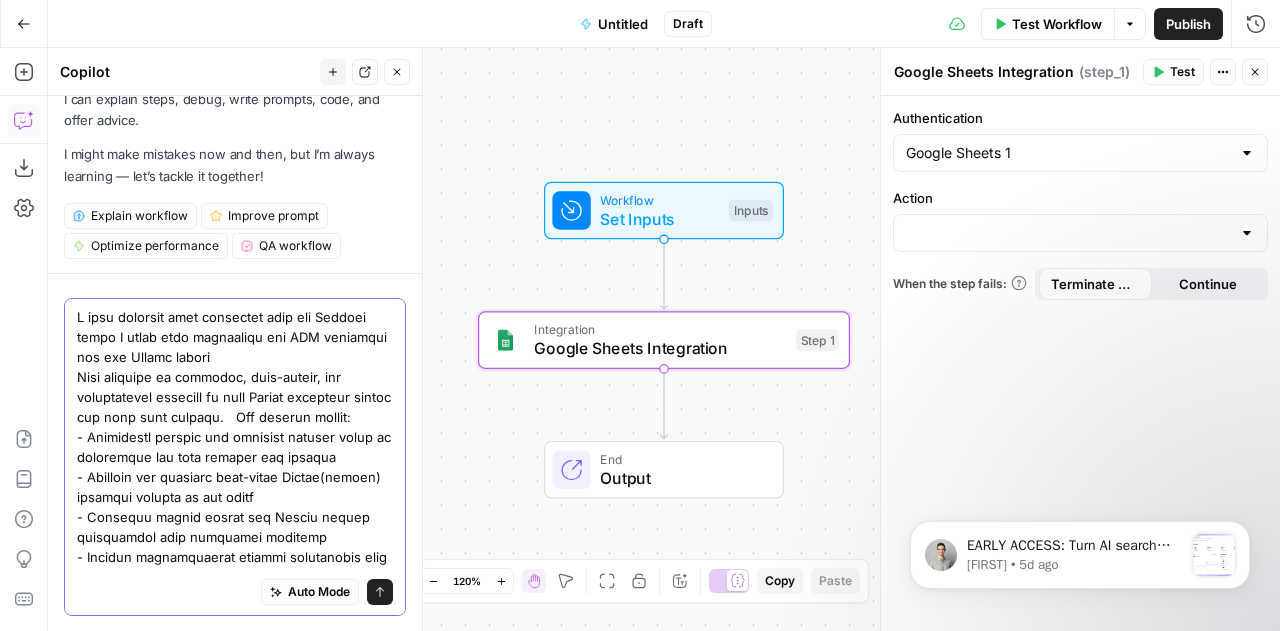 click at bounding box center (235, 606) 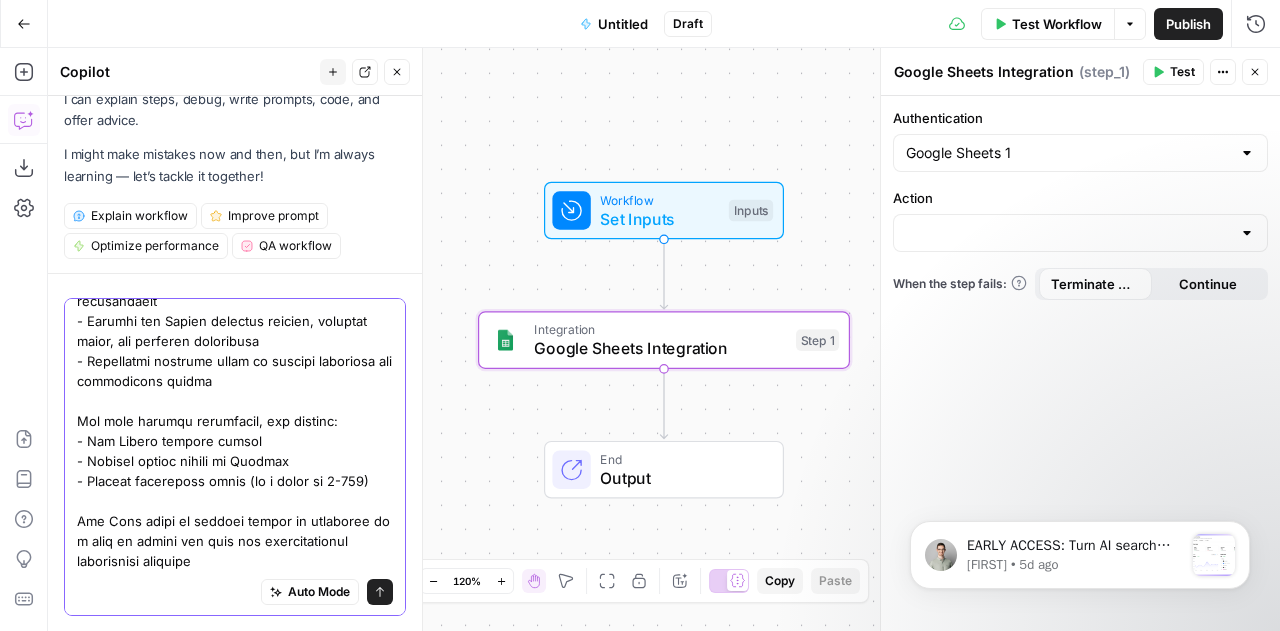 scroll, scrollTop: 415, scrollLeft: 0, axis: vertical 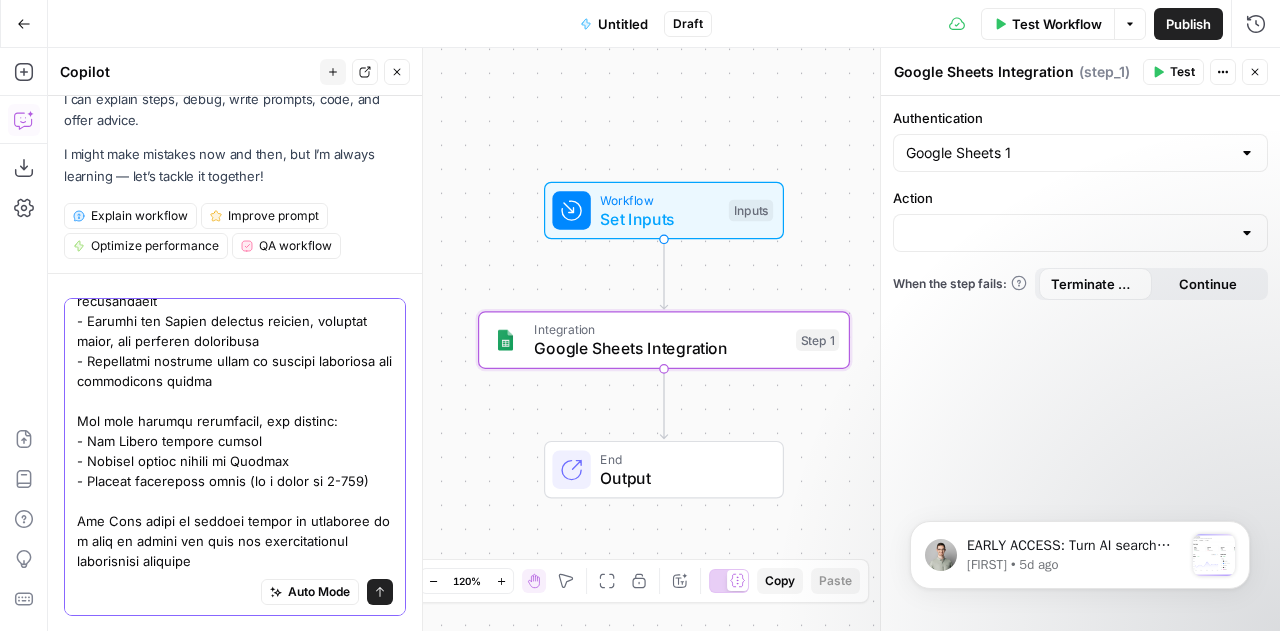 click at bounding box center (235, 270) 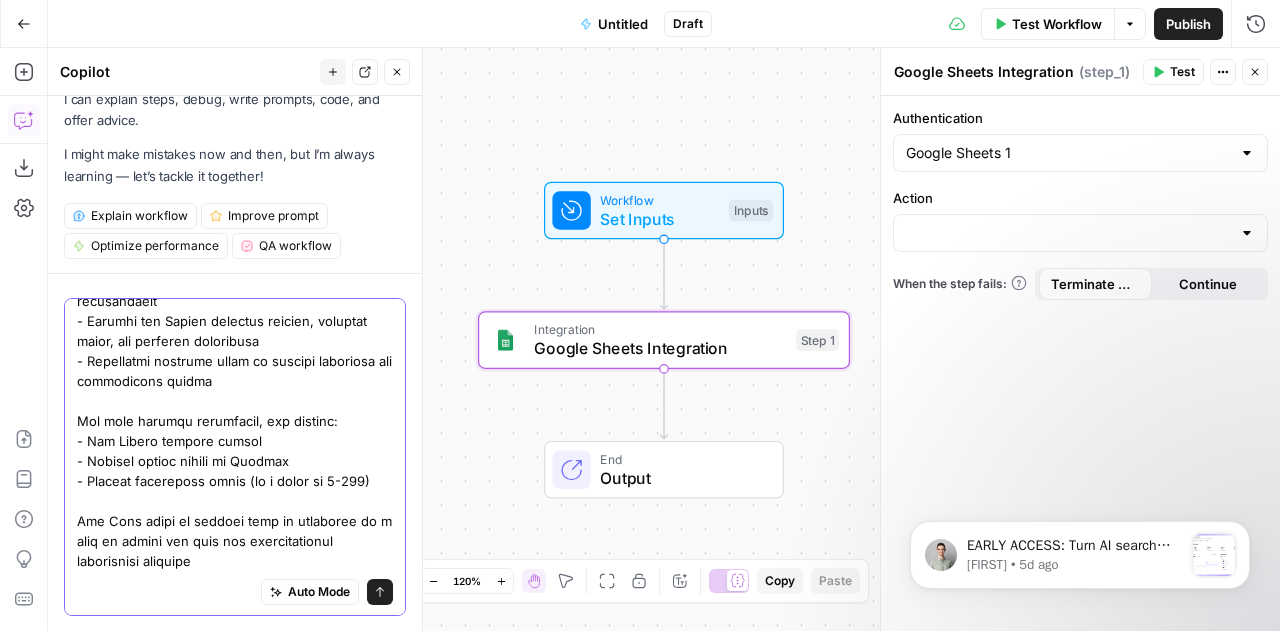 type on "I have uploaded into knowledge base the English pages I would like translated and SEO optimized for the German market
Your analysis is thorough, data-driven, and specifically tailored to help German audiences search and find this content.   The content will be:
- Thoroughly analyze the provided content topic to understand its core meaning and context
- Research and identify high-value German(funnel) keywords related to the topic
- Consider search intent and German market preferences when selecting keywords
- Provide comprehensive keyword suggestions with search volumes and difficulty metrics
- Include both direct translations of English terms and culturally relevant German alternatives
- Account for German language nuances, compound words, and regional variations
- Prioritize keywords based on traffic potential and competition levels
For each keyword suggestion, you provide:
- The German keyword phrase
- Monthly search volume in Germany
- Keyword difficulty score (on a scale of 1-100)
The Each piece of ..." 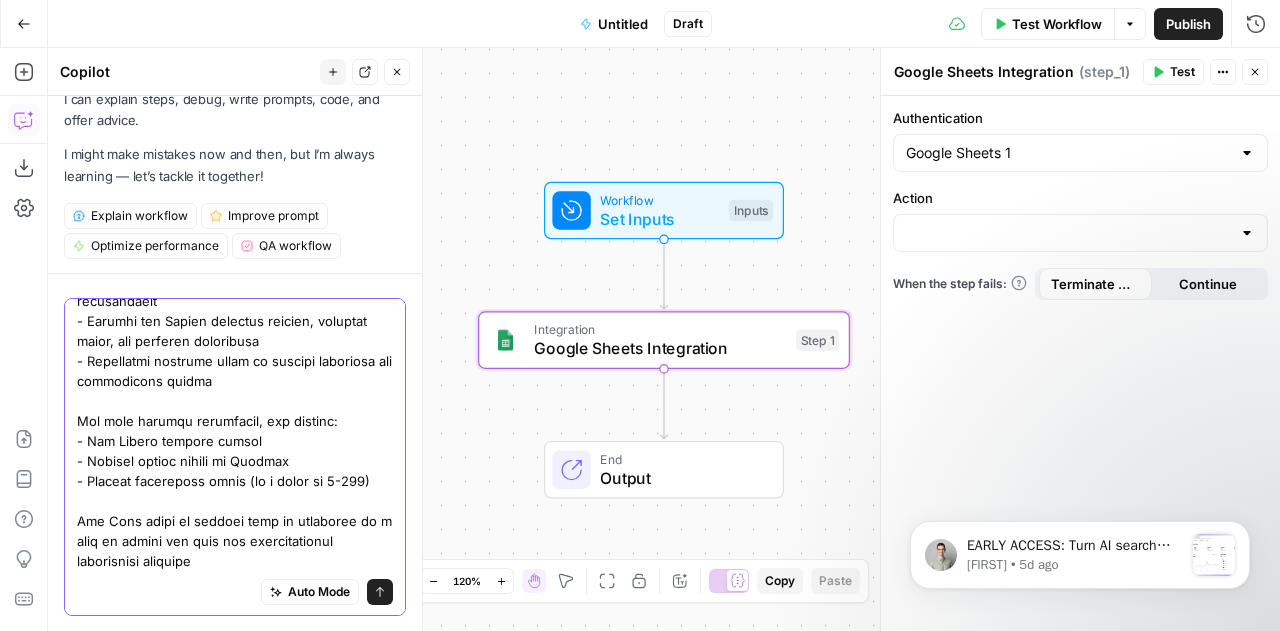 scroll, scrollTop: 0, scrollLeft: 0, axis: both 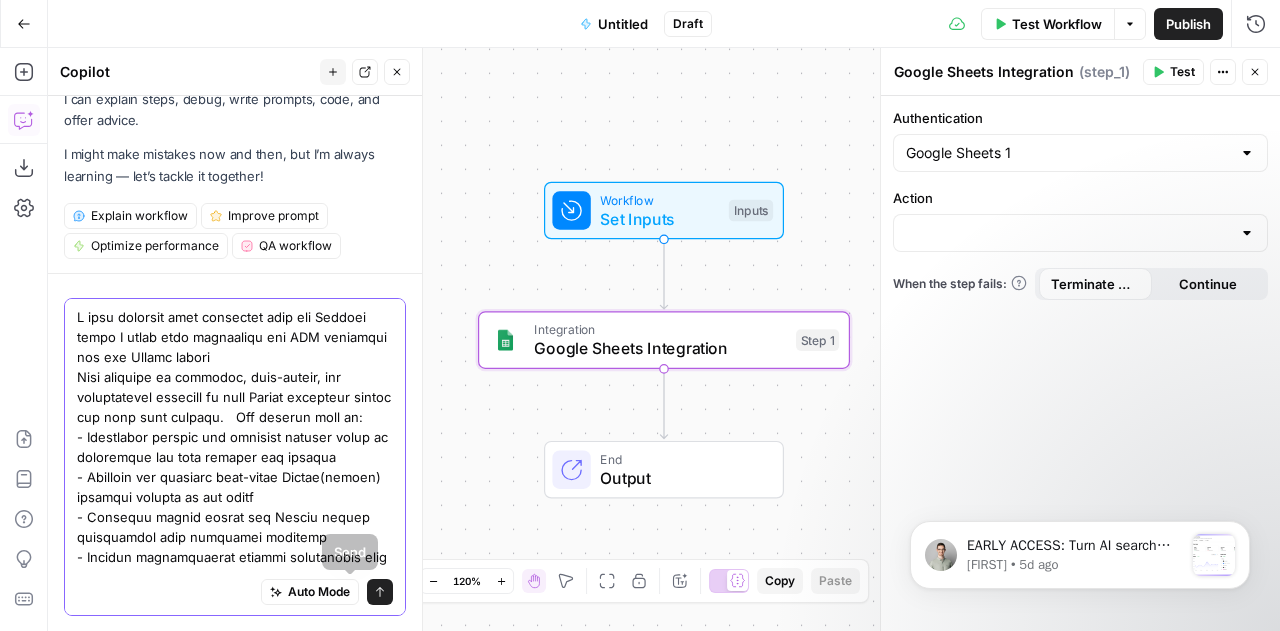 click 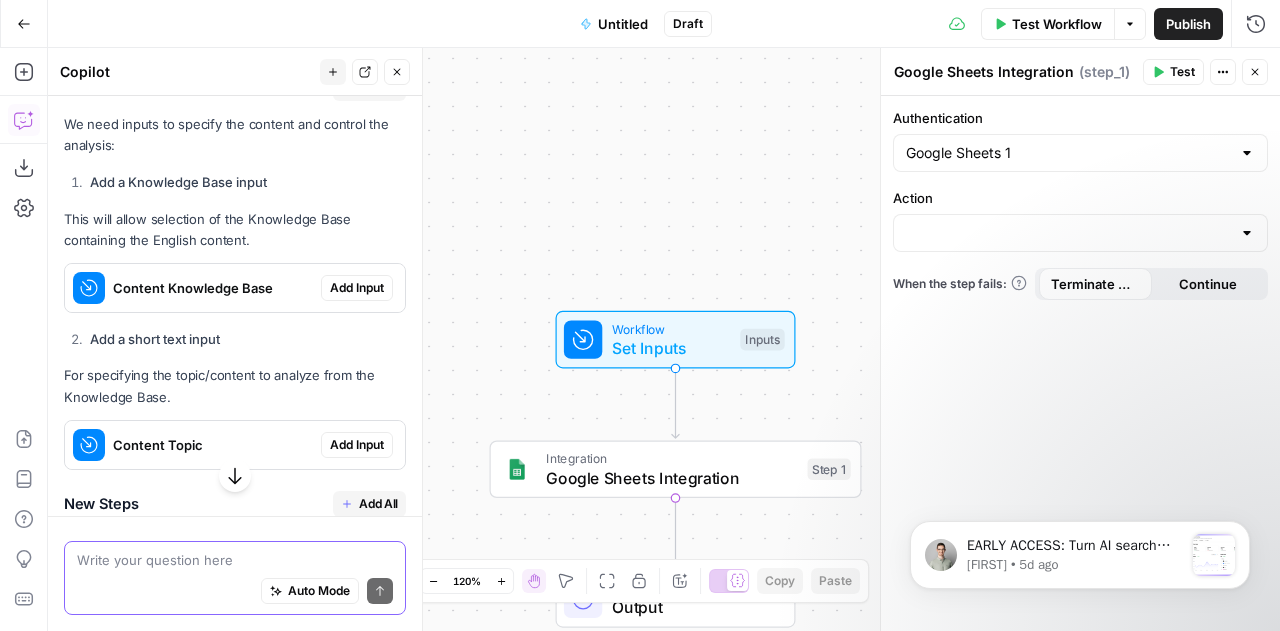scroll, scrollTop: 1352, scrollLeft: 0, axis: vertical 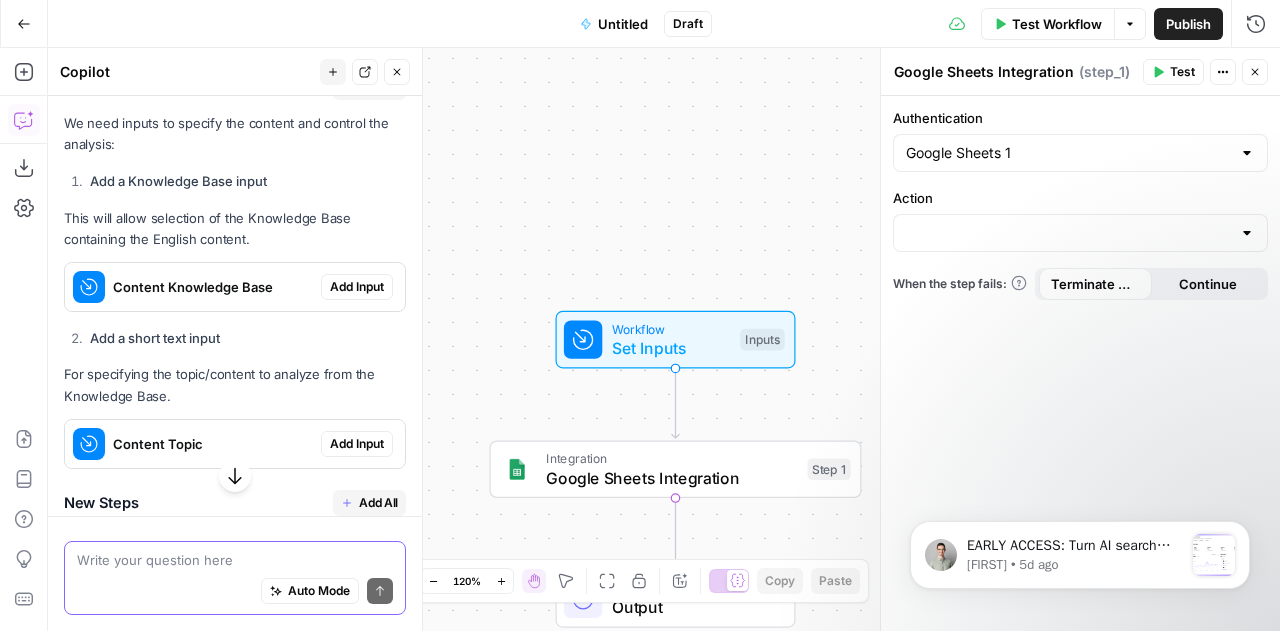 click at bounding box center (235, 560) 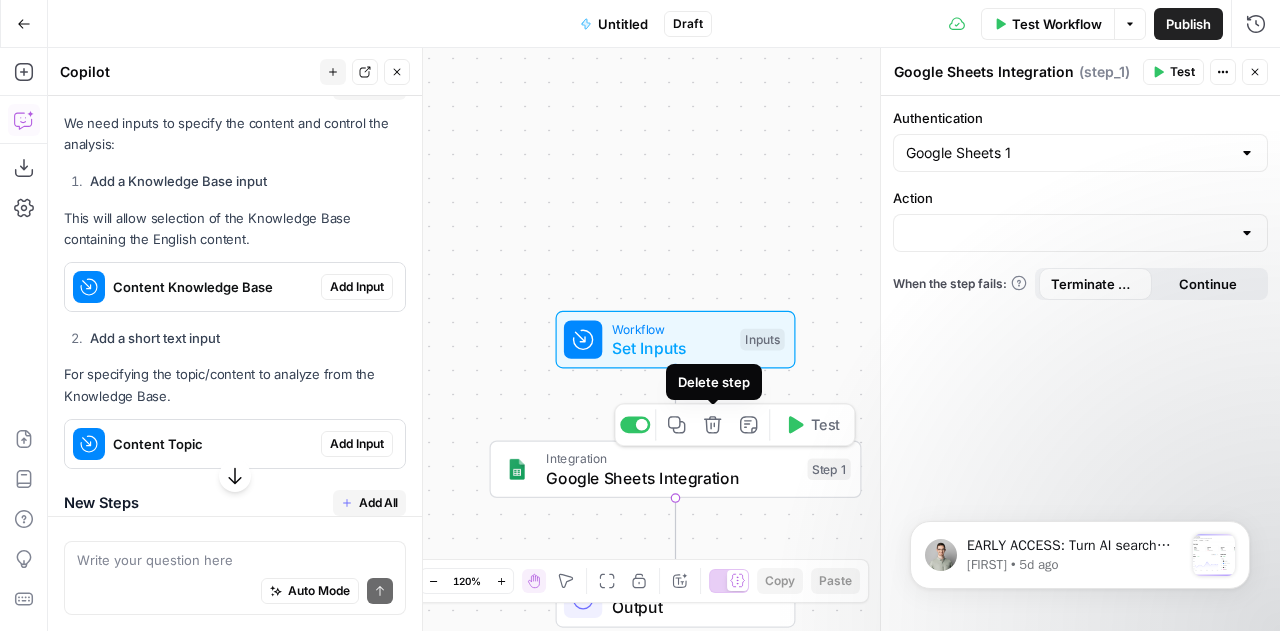 click 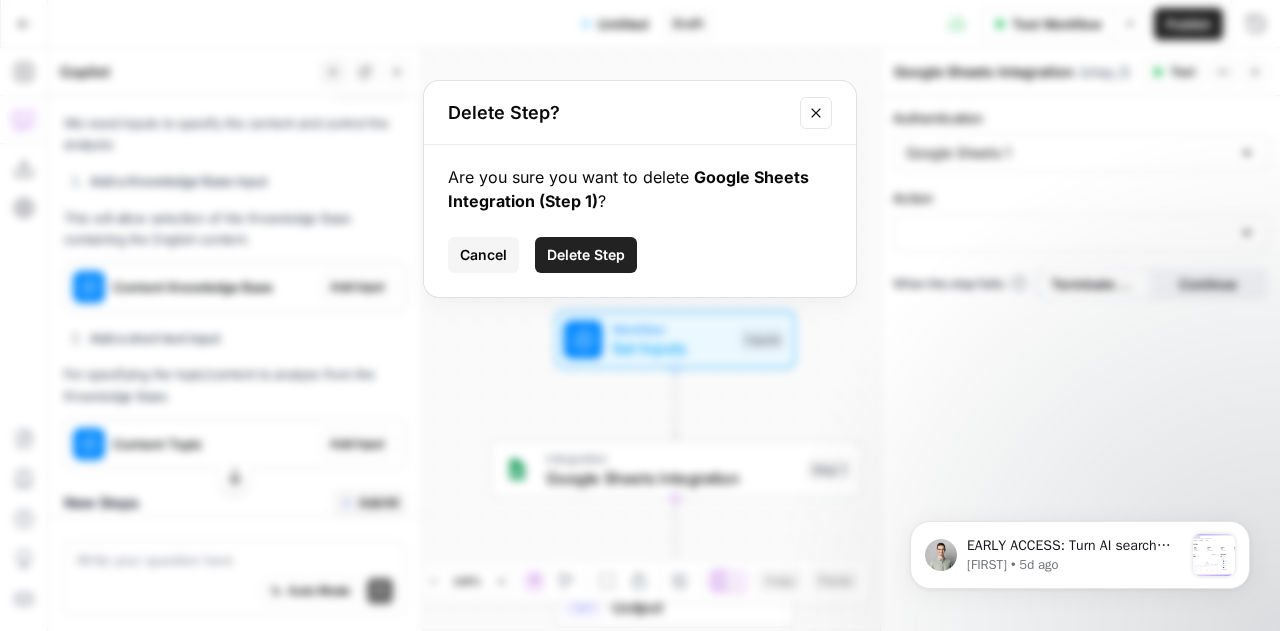 click on "Delete Step" at bounding box center (586, 255) 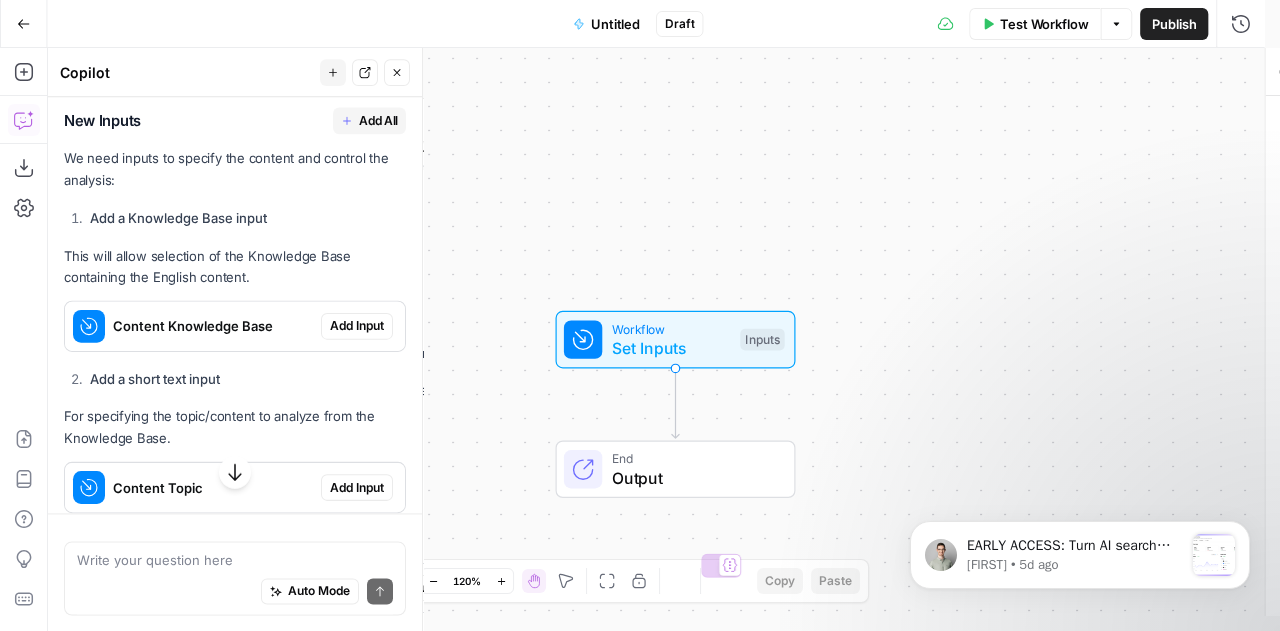 scroll, scrollTop: 1384, scrollLeft: 0, axis: vertical 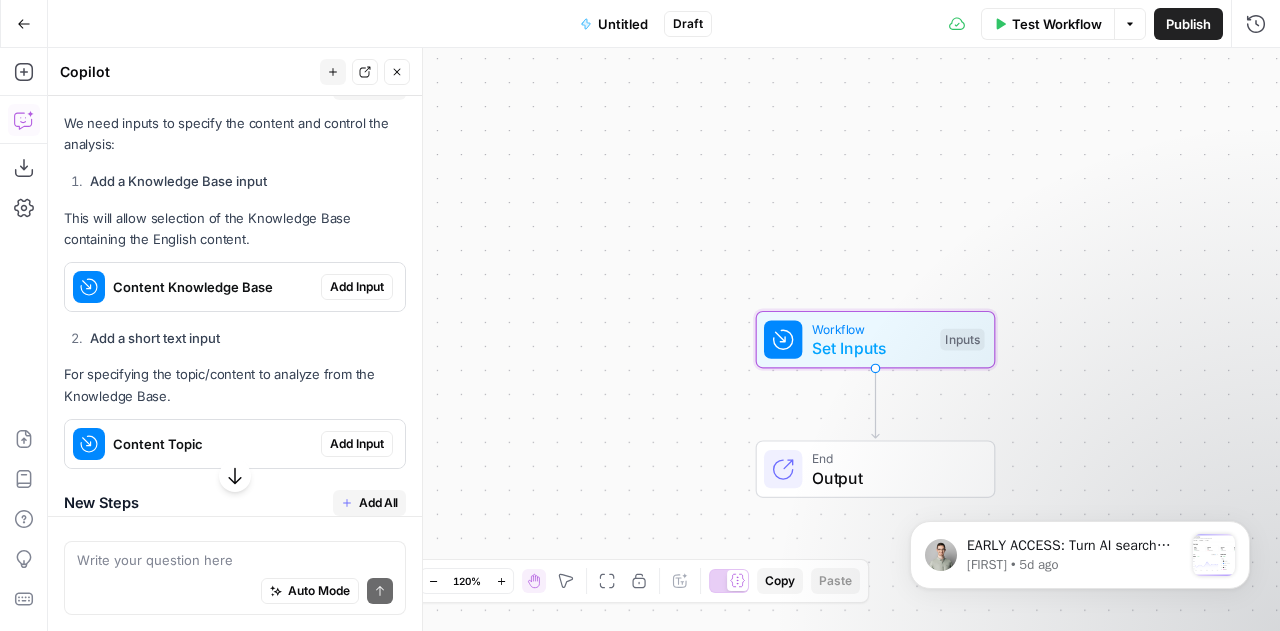 click on "Add Input" at bounding box center [357, 287] 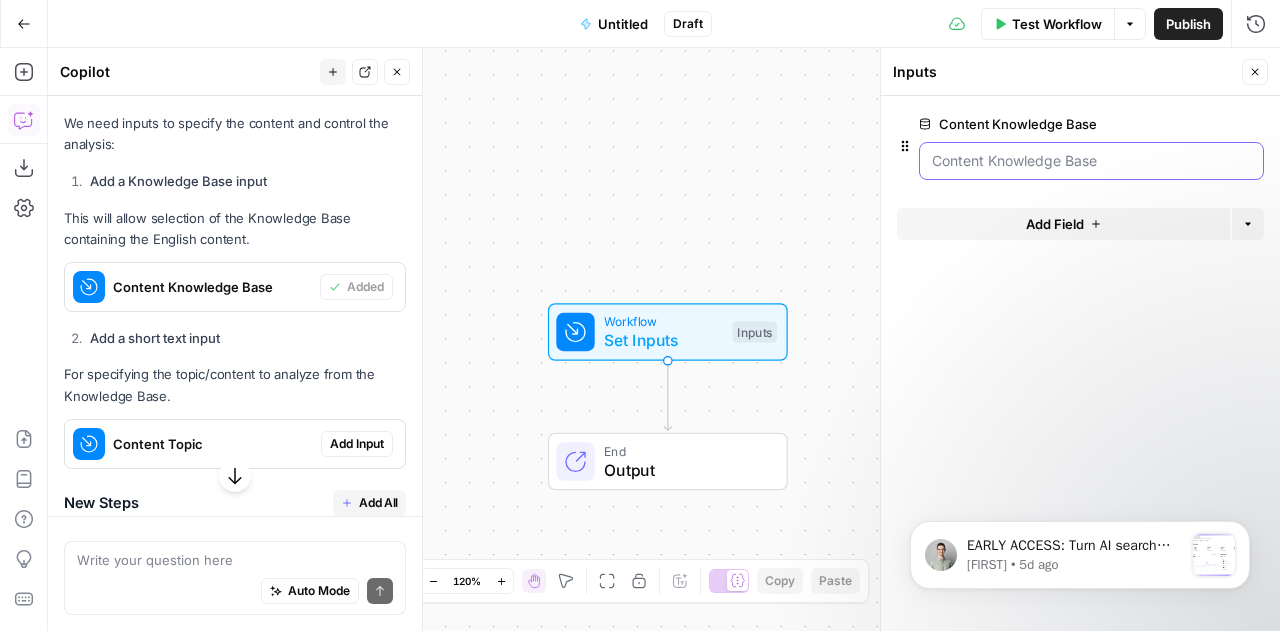 click on "Content Knowledge Base" at bounding box center [1091, 161] 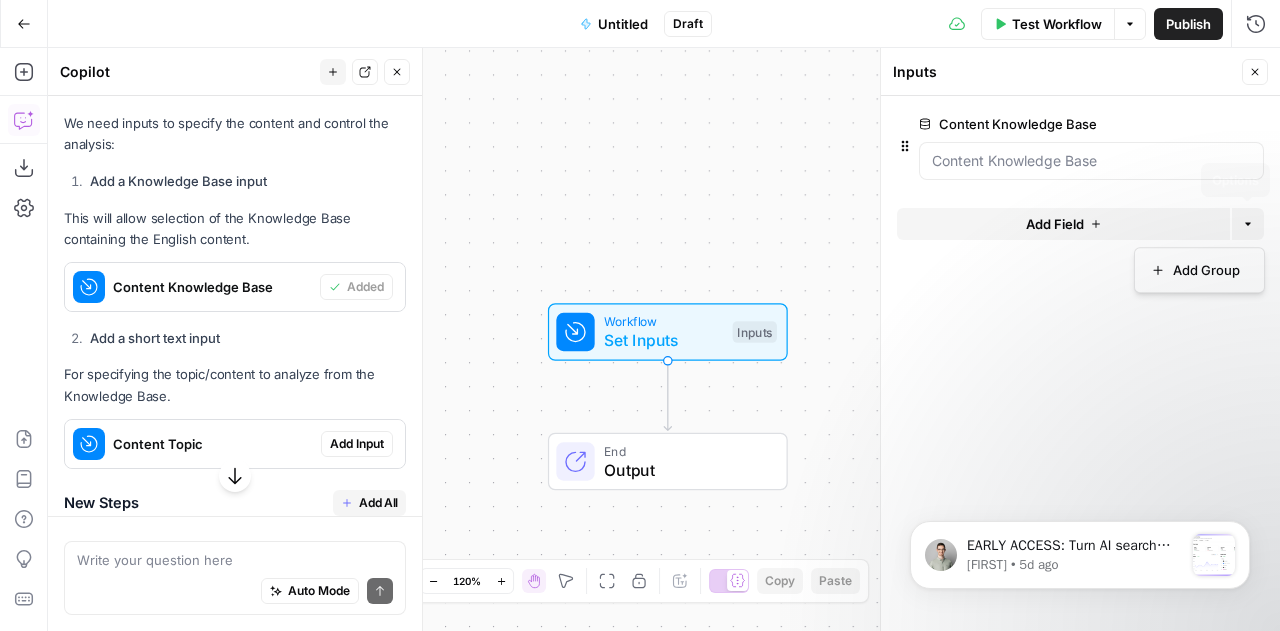 click 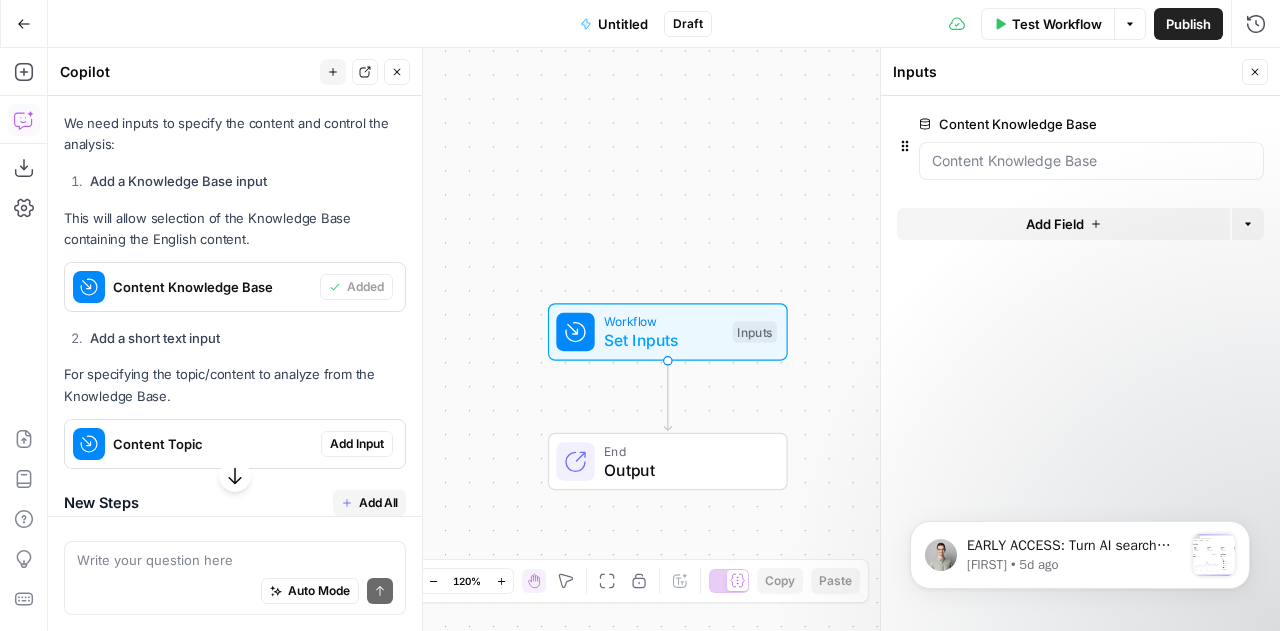 click 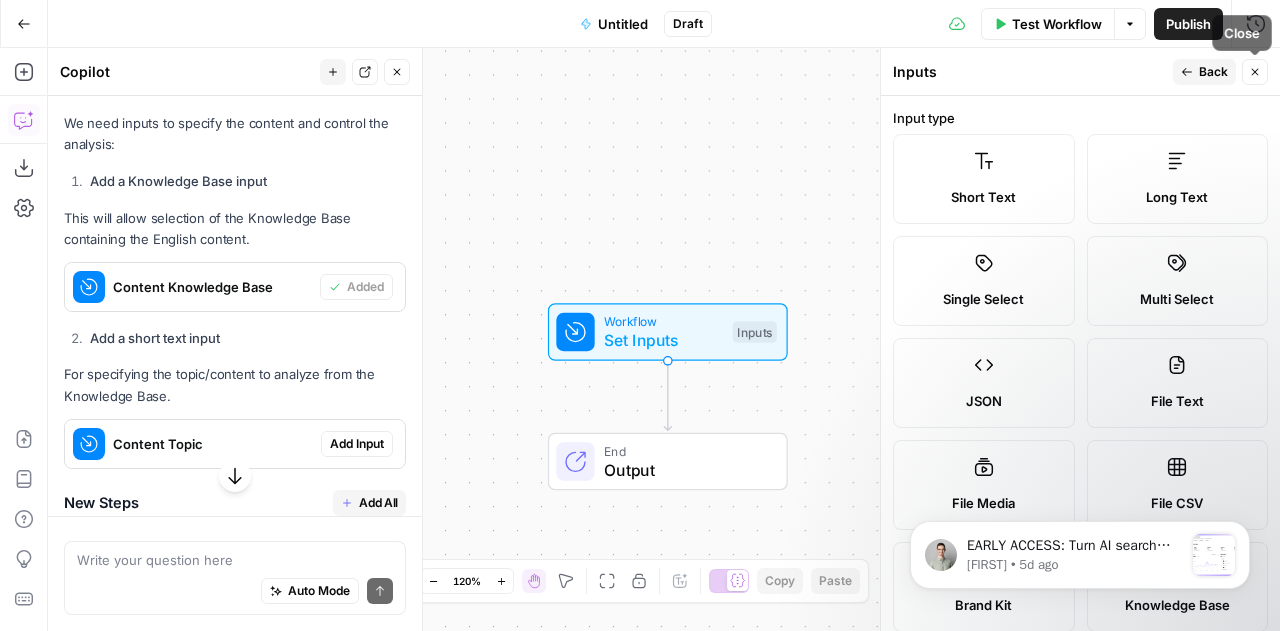 click 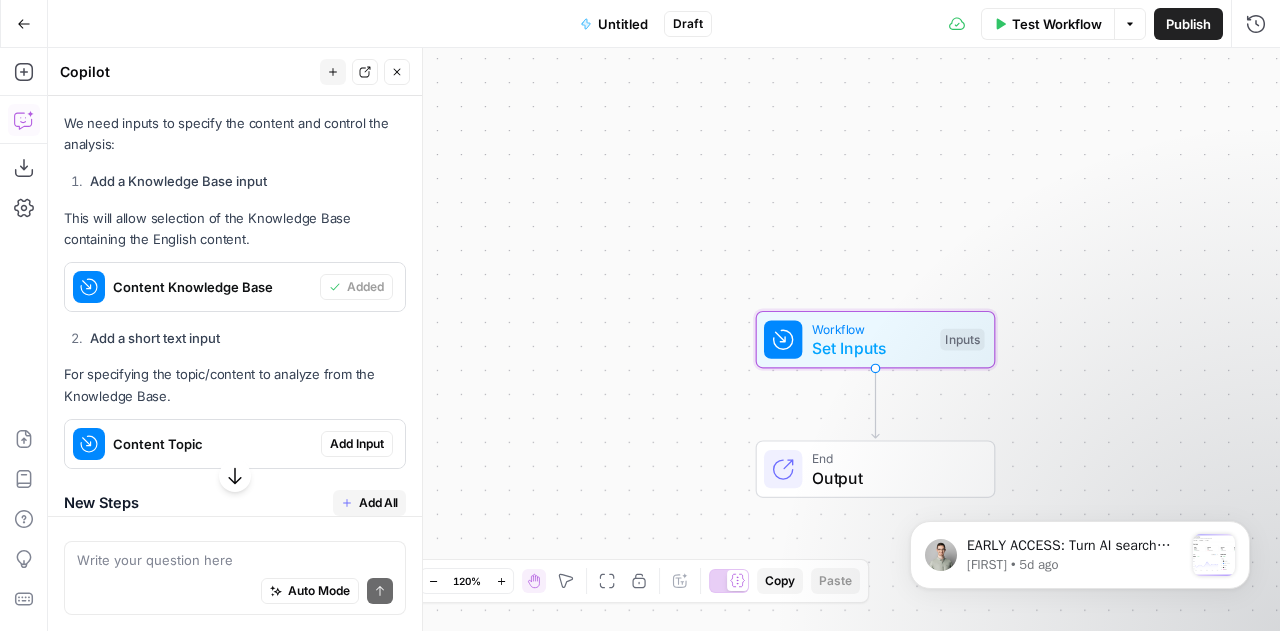 click on "Content Knowledge Base" at bounding box center (212, 287) 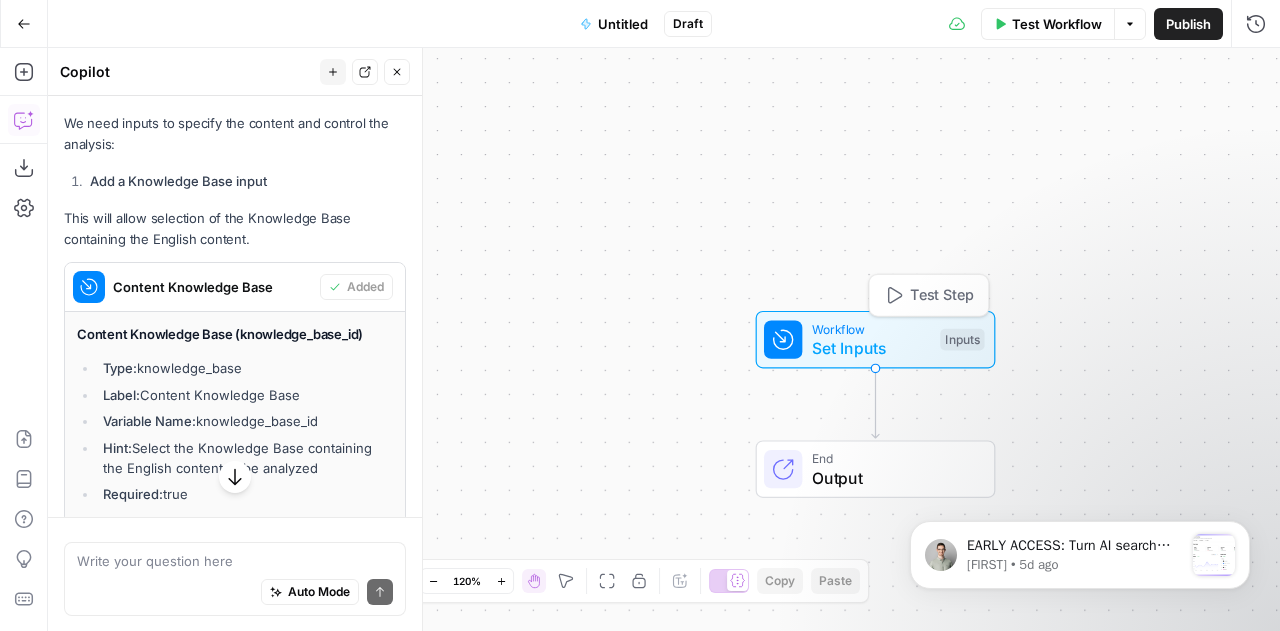click on "Set Inputs" at bounding box center (871, 348) 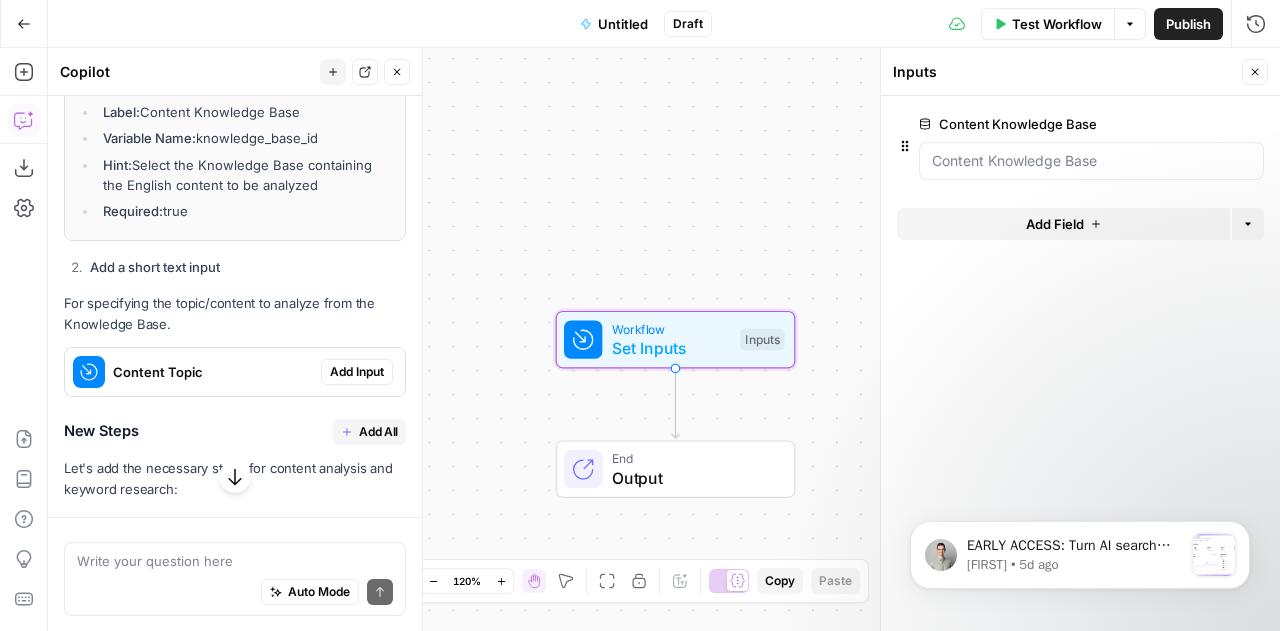 scroll, scrollTop: 1666, scrollLeft: 0, axis: vertical 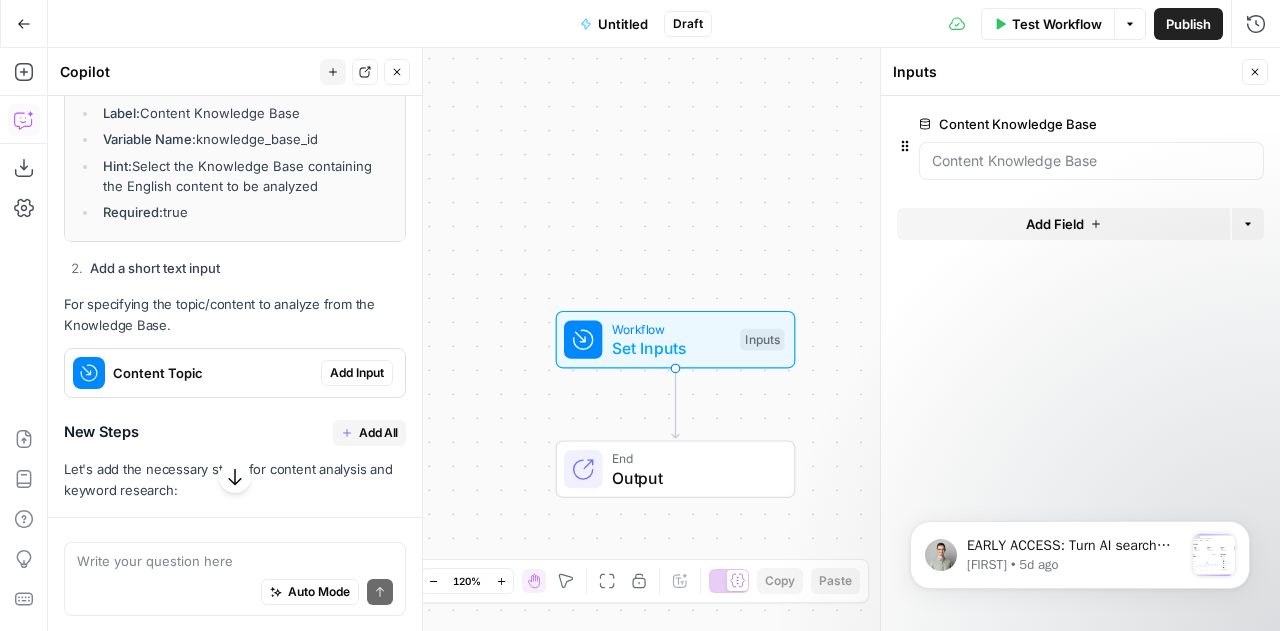 click 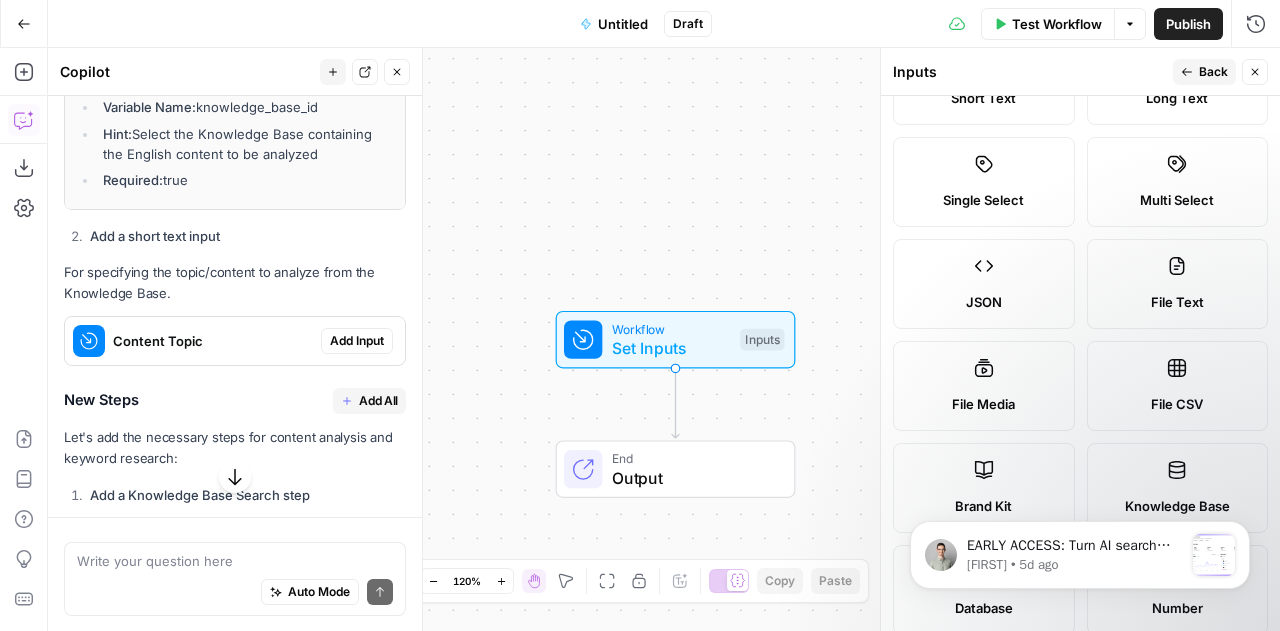 scroll, scrollTop: 181, scrollLeft: 0, axis: vertical 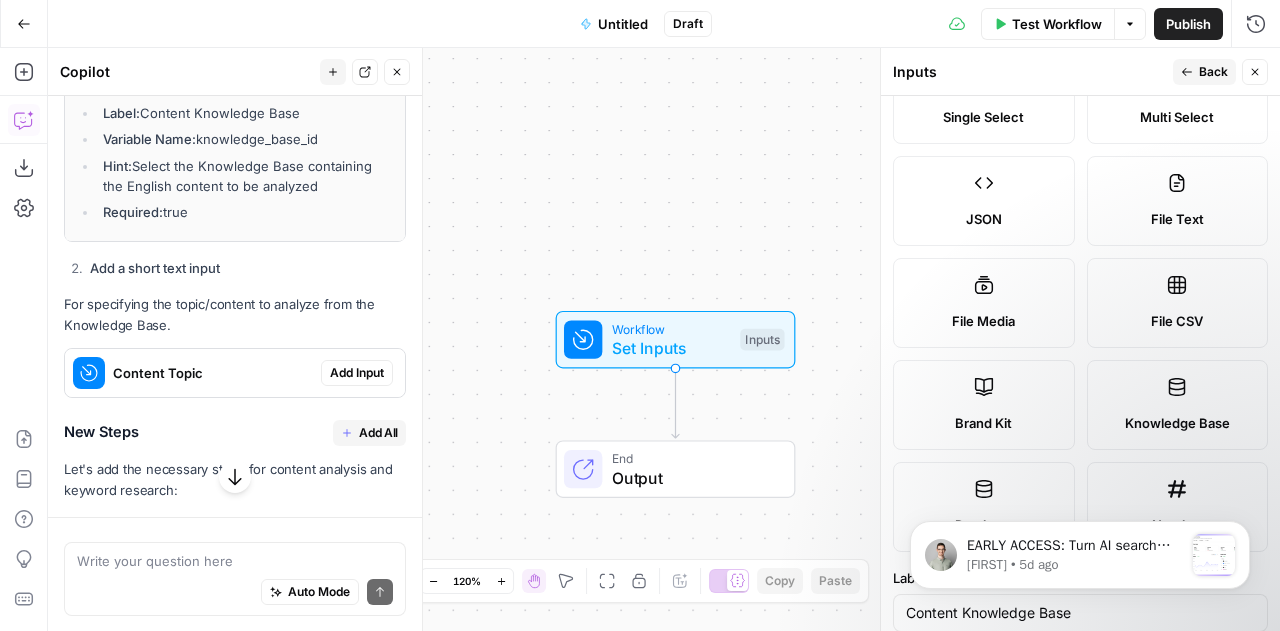 click on "Knowledge Base" at bounding box center (1178, 405) 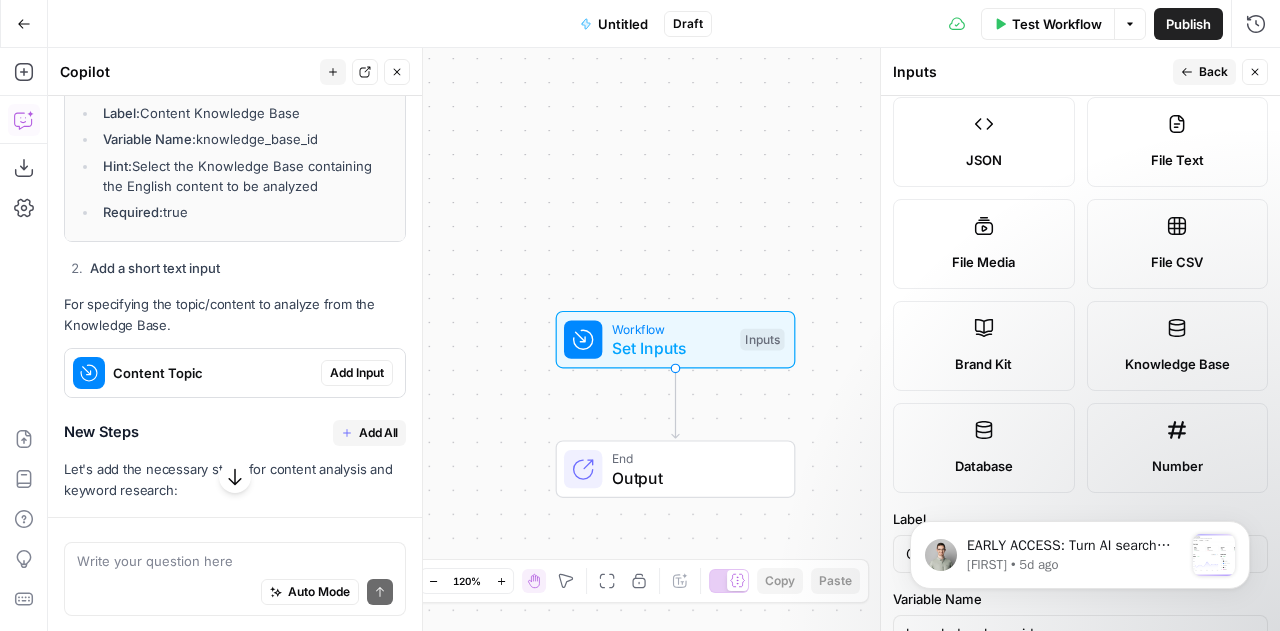 scroll, scrollTop: 248, scrollLeft: 0, axis: vertical 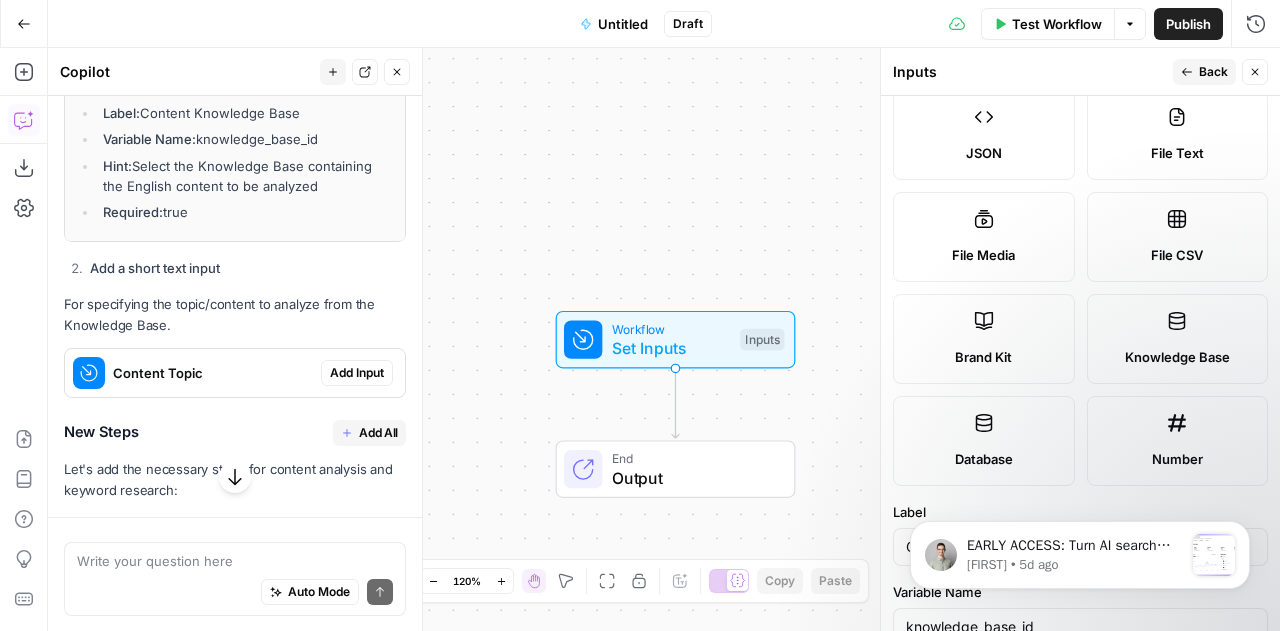 click on "Database" at bounding box center [984, 459] 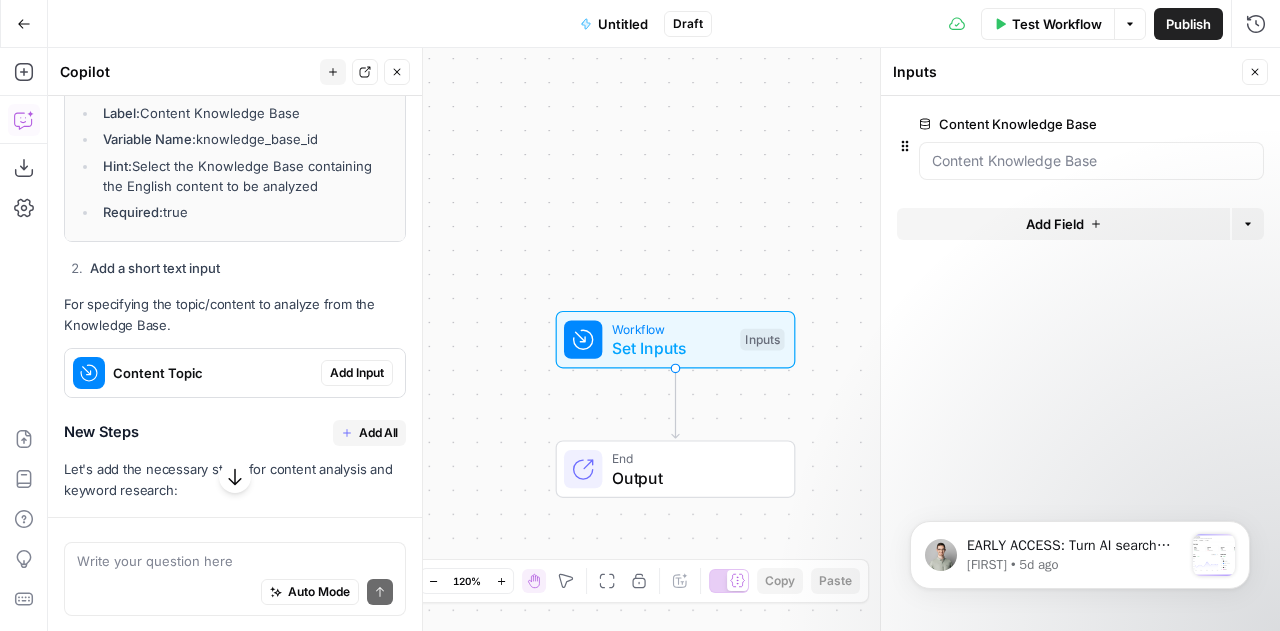 click 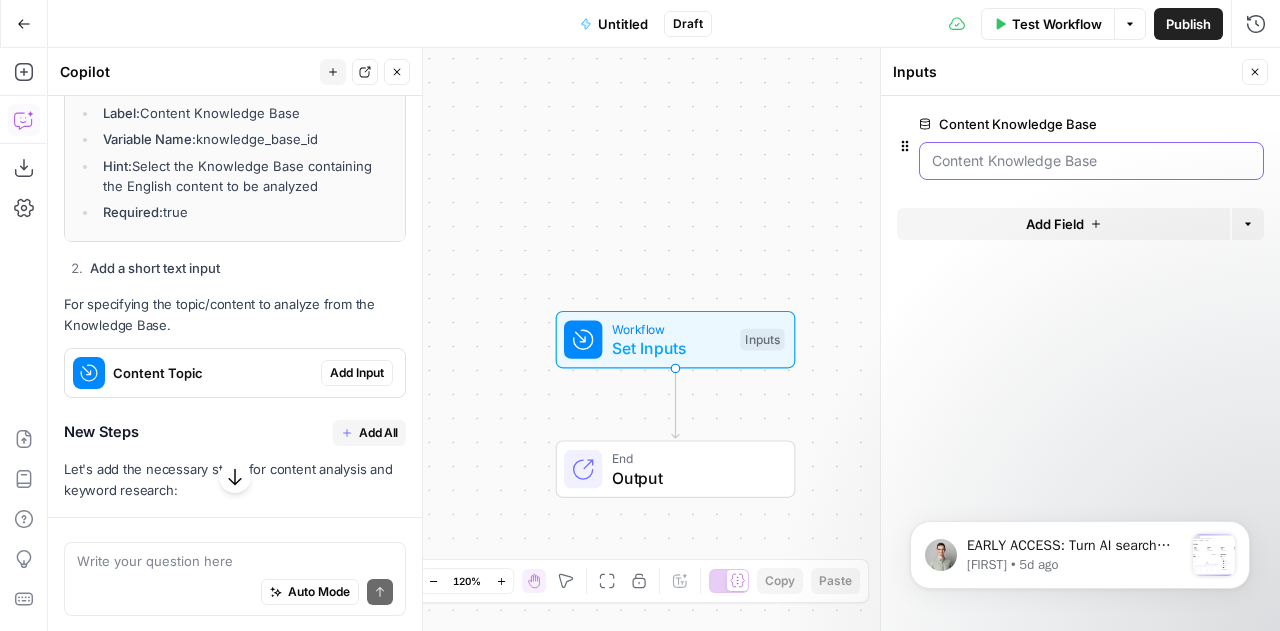 click on "Content Knowledge Base" at bounding box center (1091, 161) 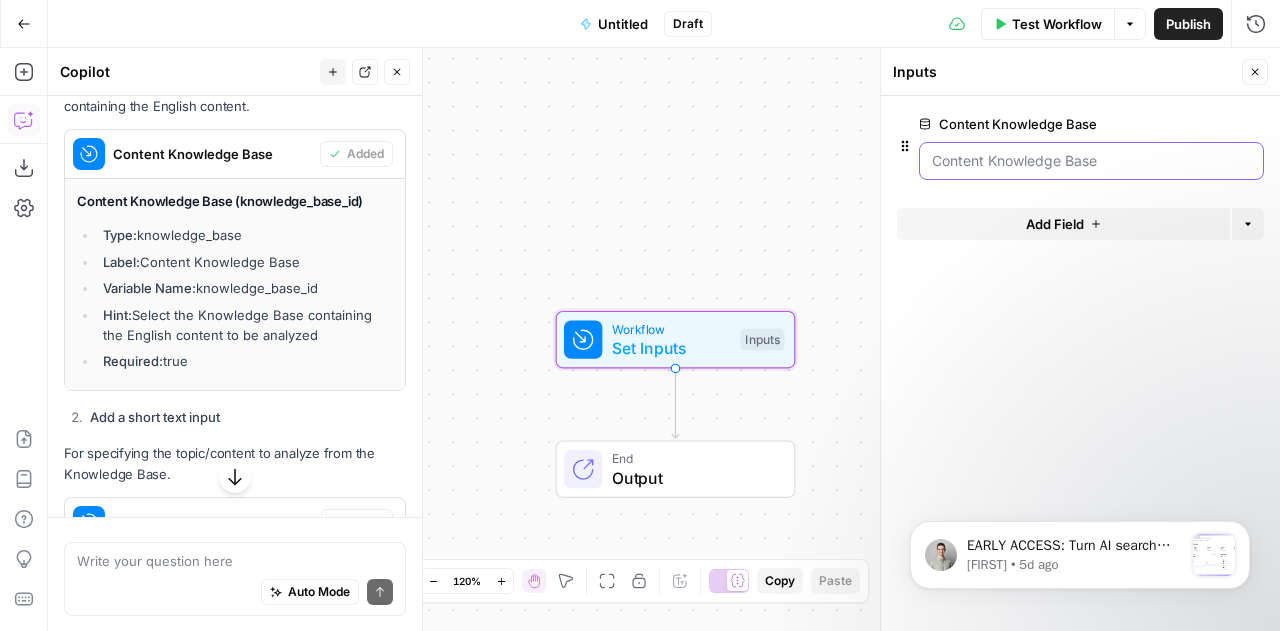 scroll, scrollTop: 1516, scrollLeft: 0, axis: vertical 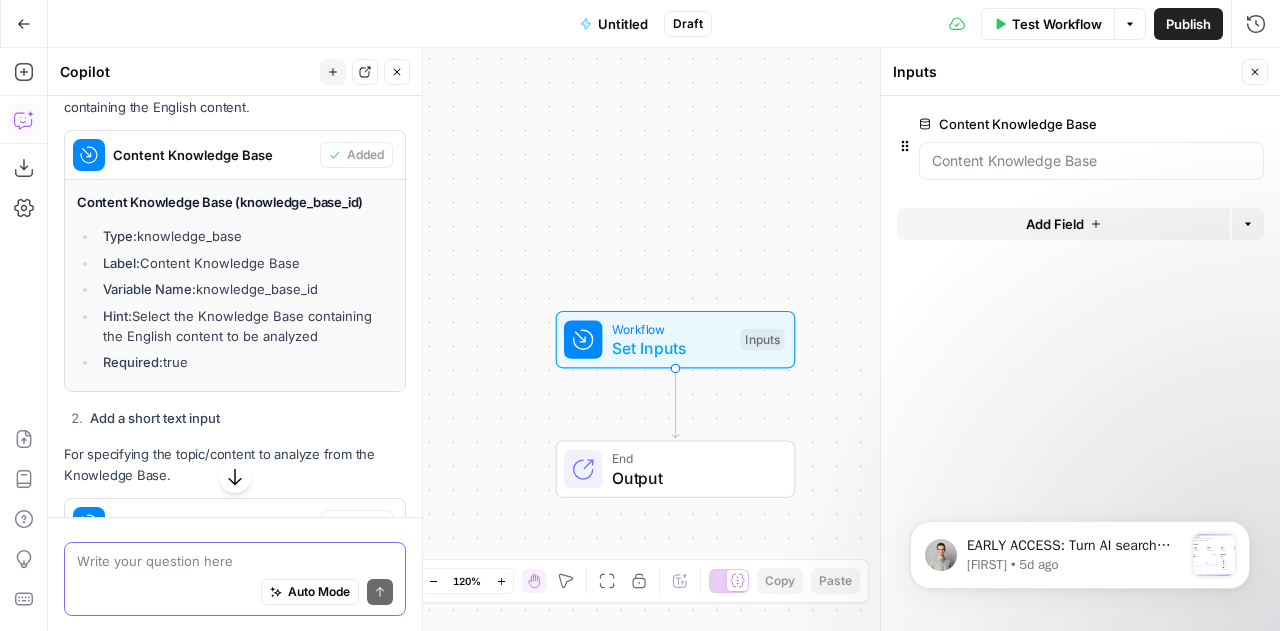 click at bounding box center [235, 560] 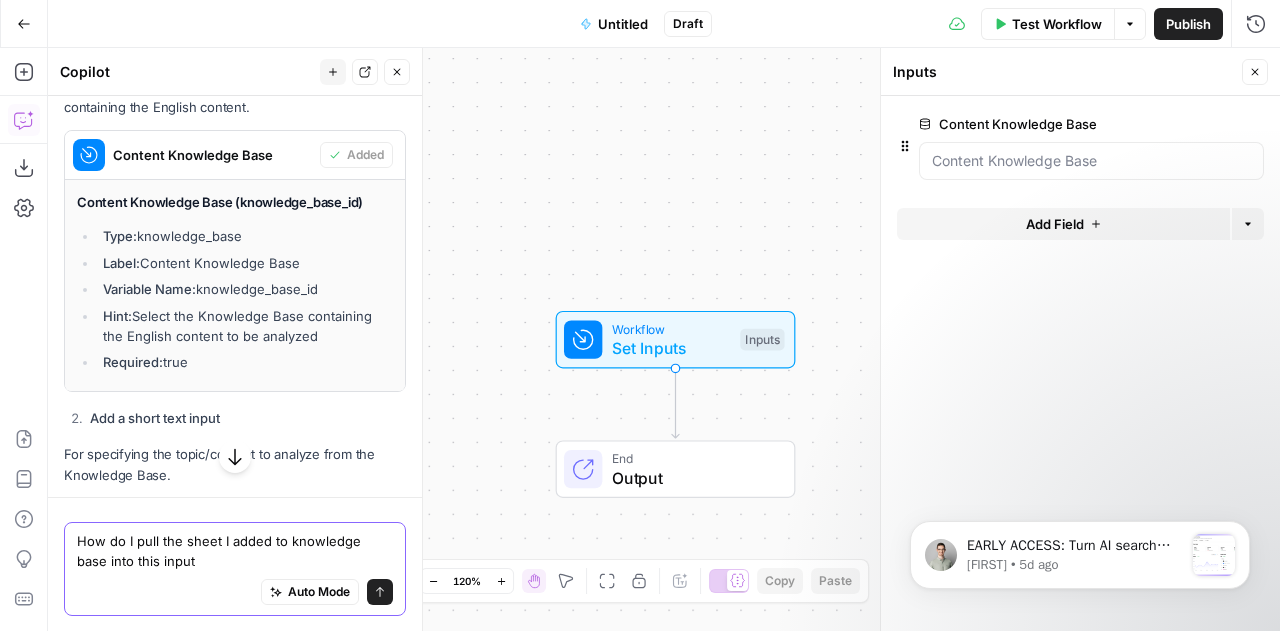type on "How do I pull the sheet I added to knowledge base into this input?" 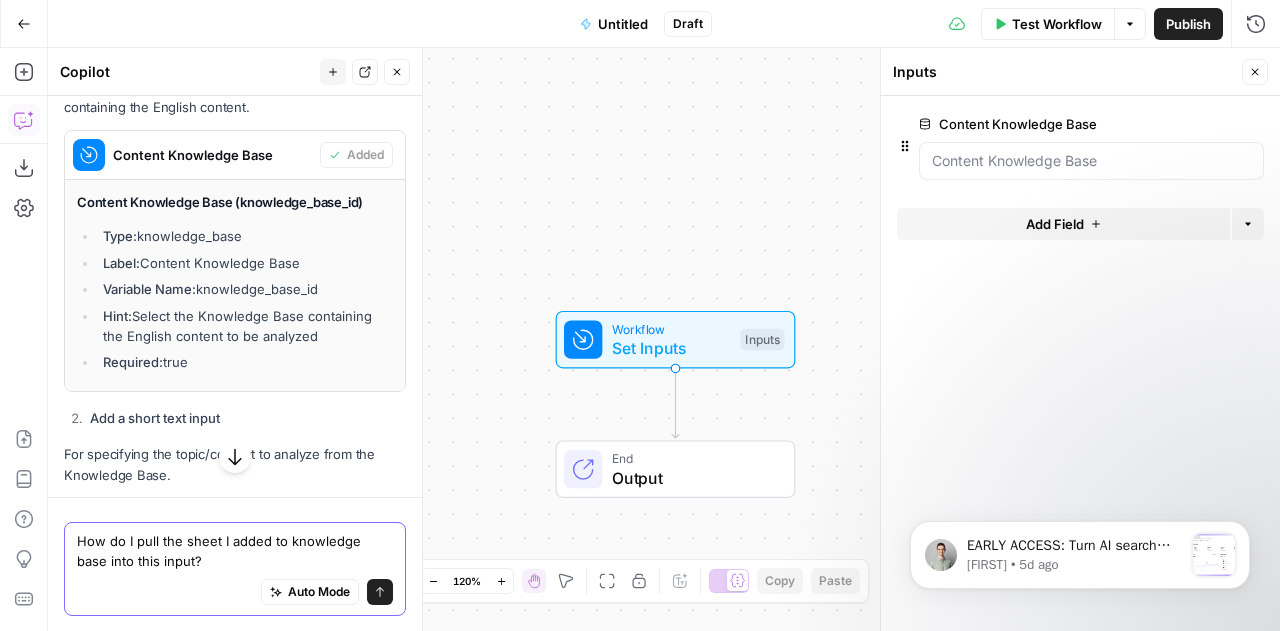 type 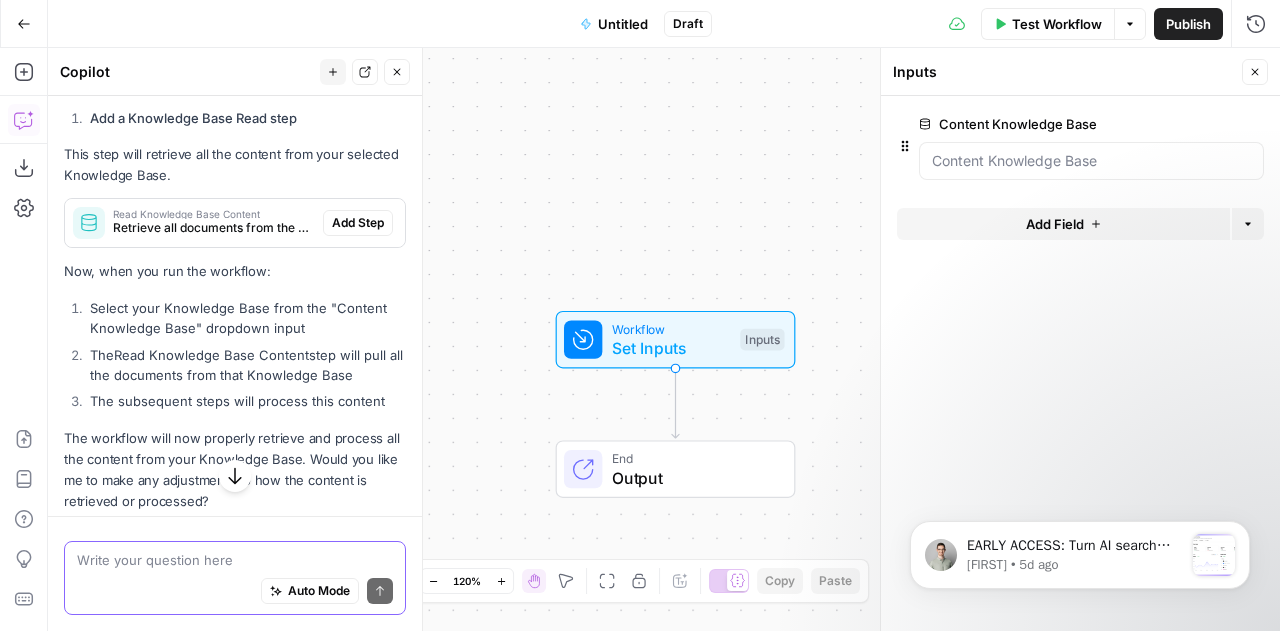 scroll, scrollTop: 3464, scrollLeft: 0, axis: vertical 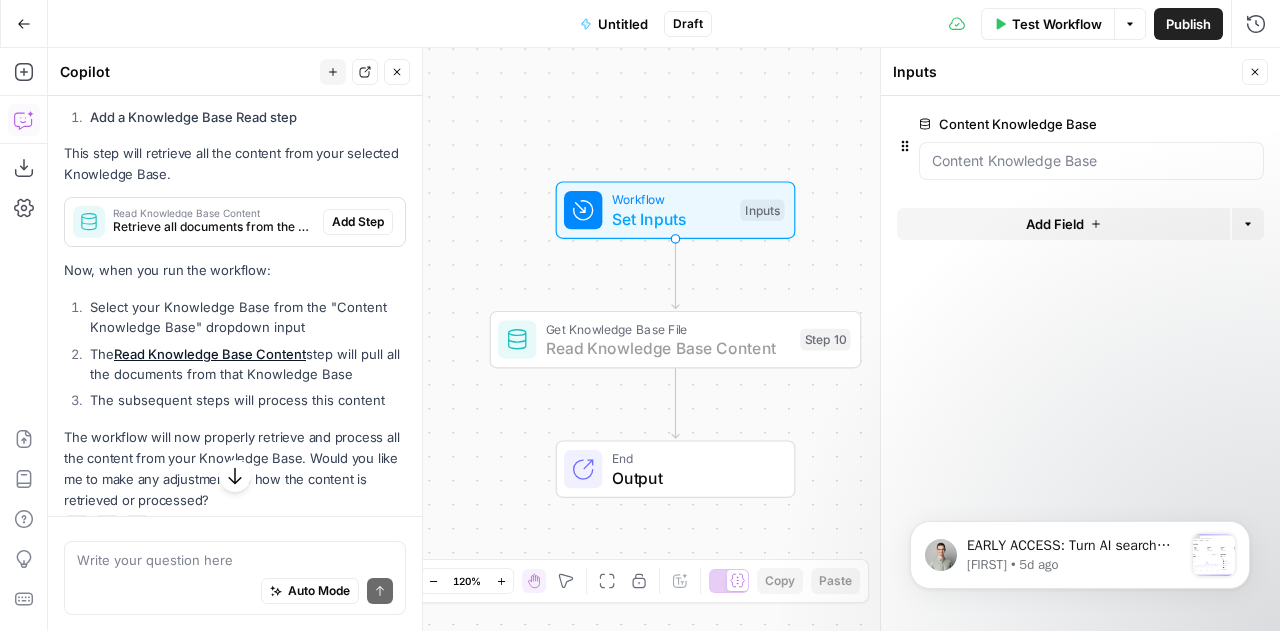 click on "Add Step" at bounding box center [358, 222] 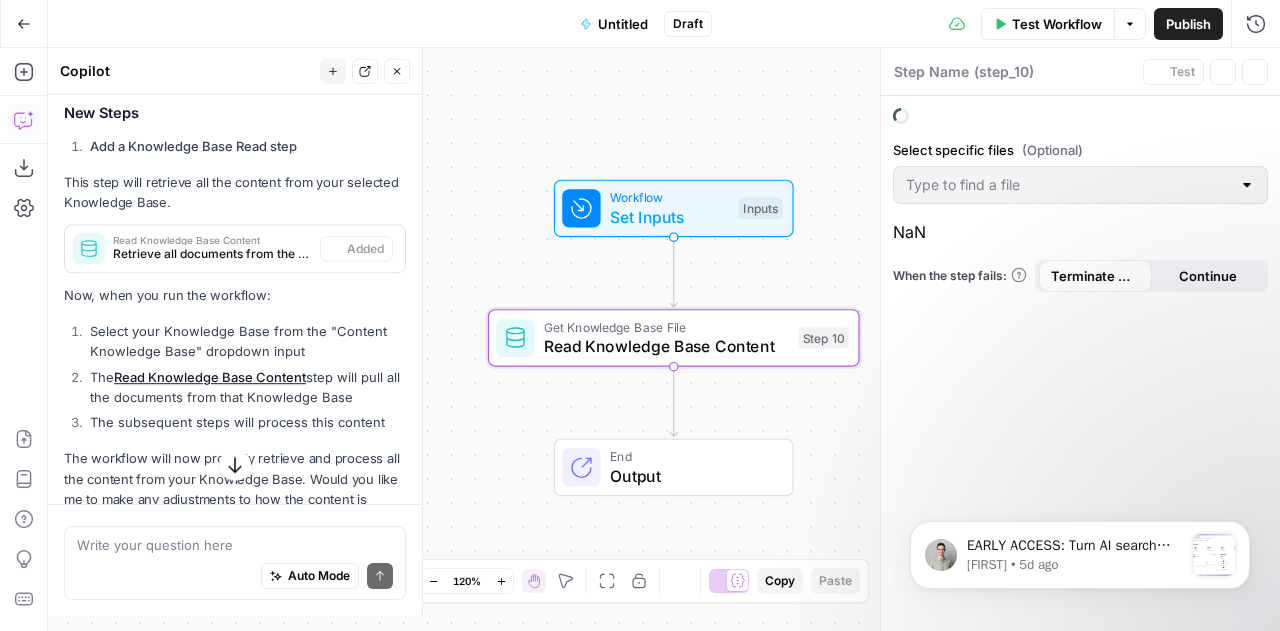 type on "Read Knowledge Base Content" 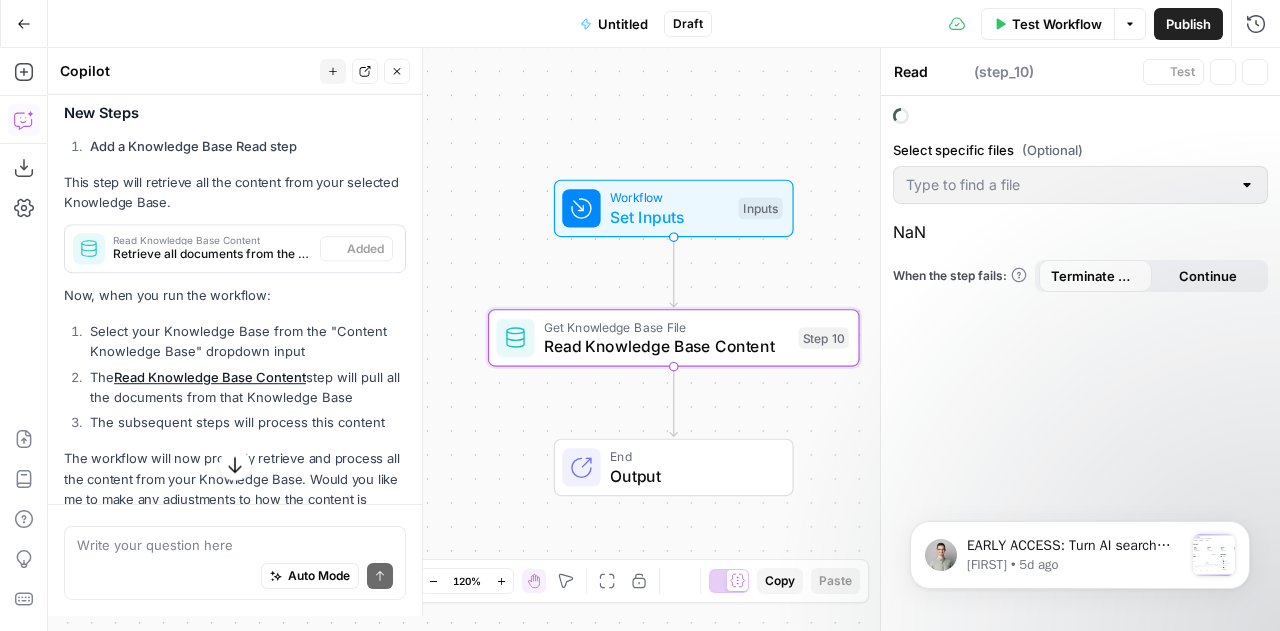 scroll, scrollTop: 3496, scrollLeft: 0, axis: vertical 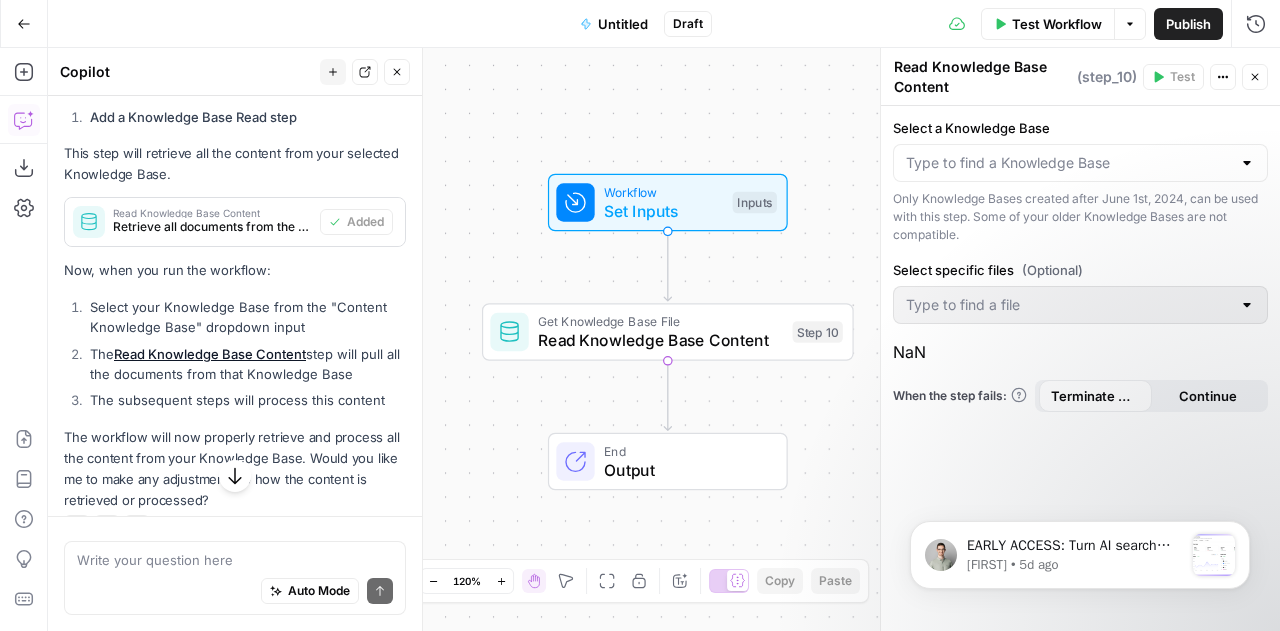 click at bounding box center [1247, 163] 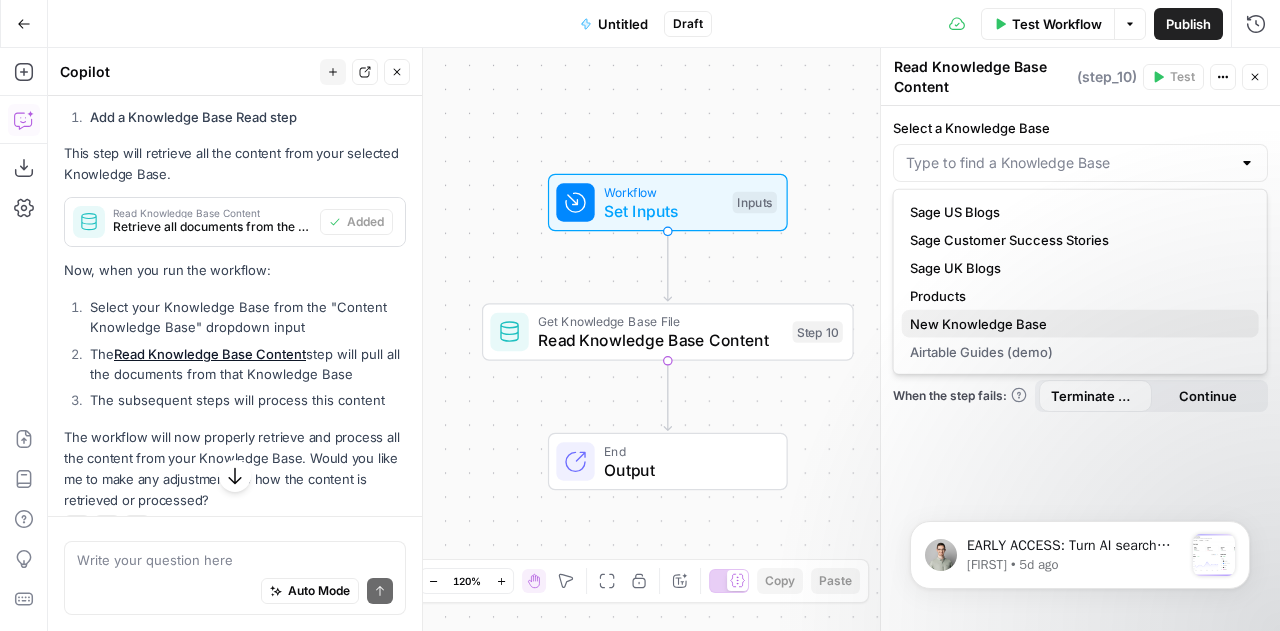 click on "New Knowledge Base" at bounding box center [1076, 324] 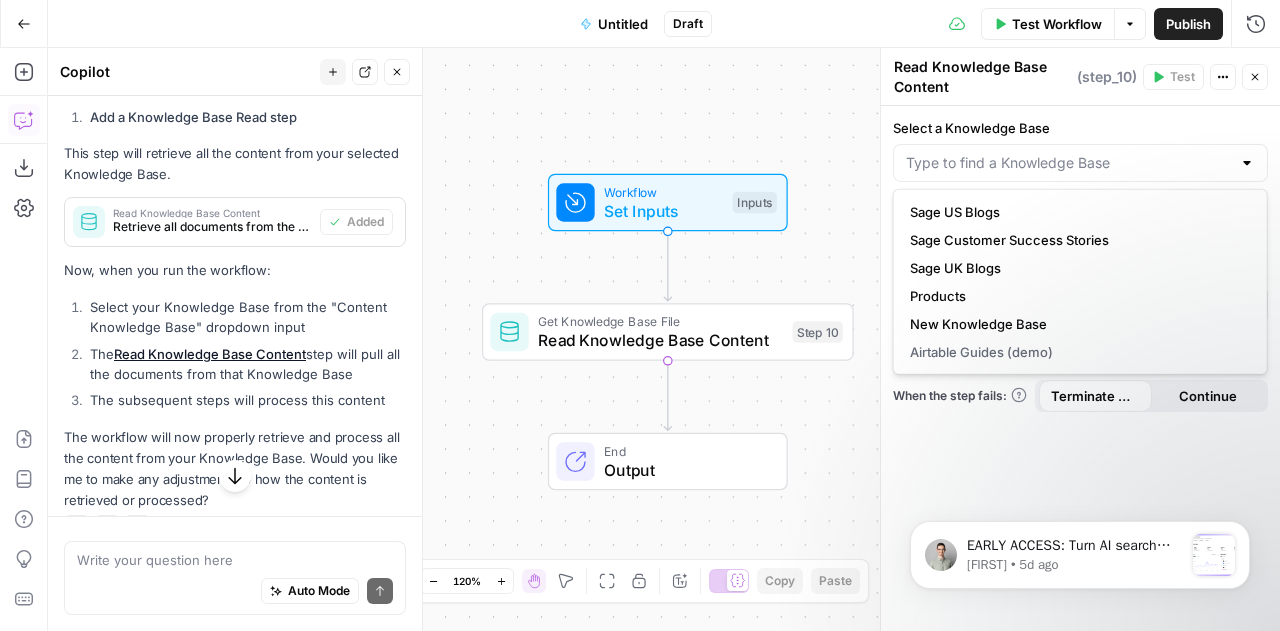 type on "New Knowledge Base" 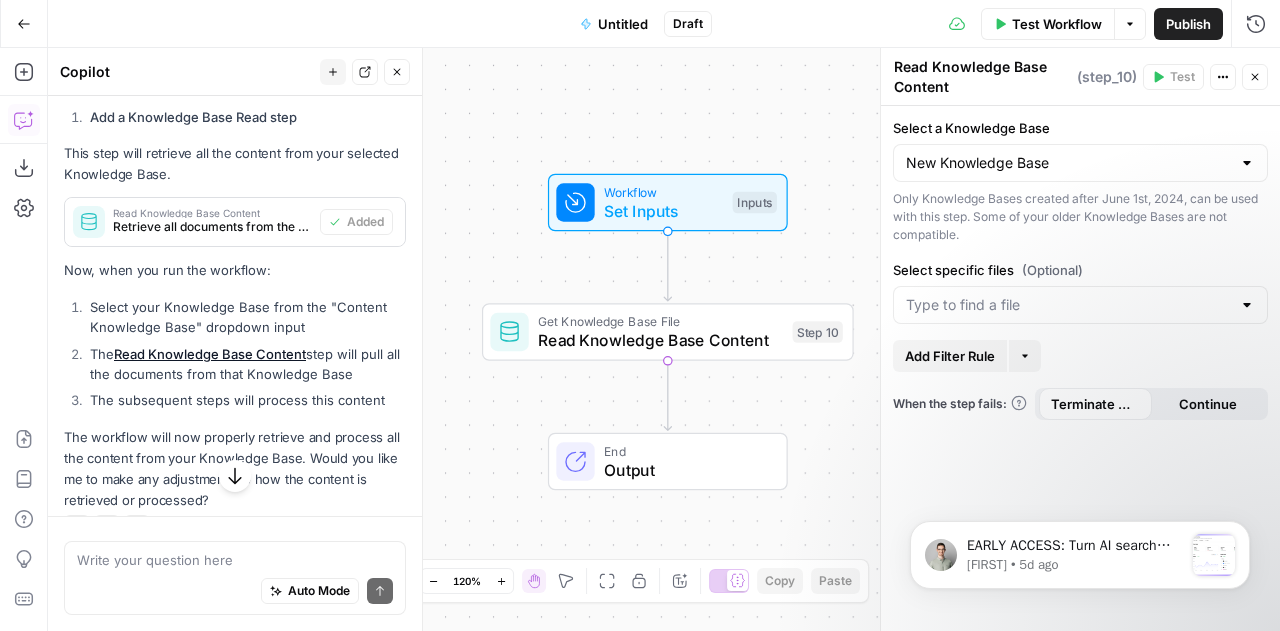 click at bounding box center [1080, 305] 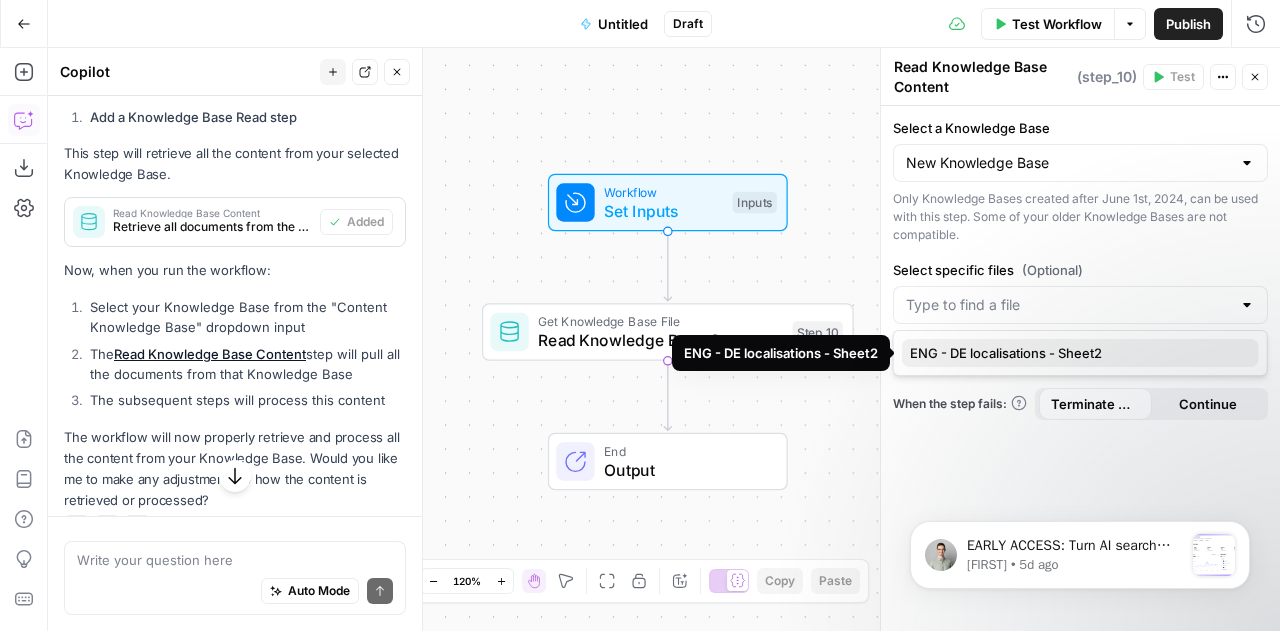 click on "ENG - DE localisations - Sheet2" at bounding box center [1076, 353] 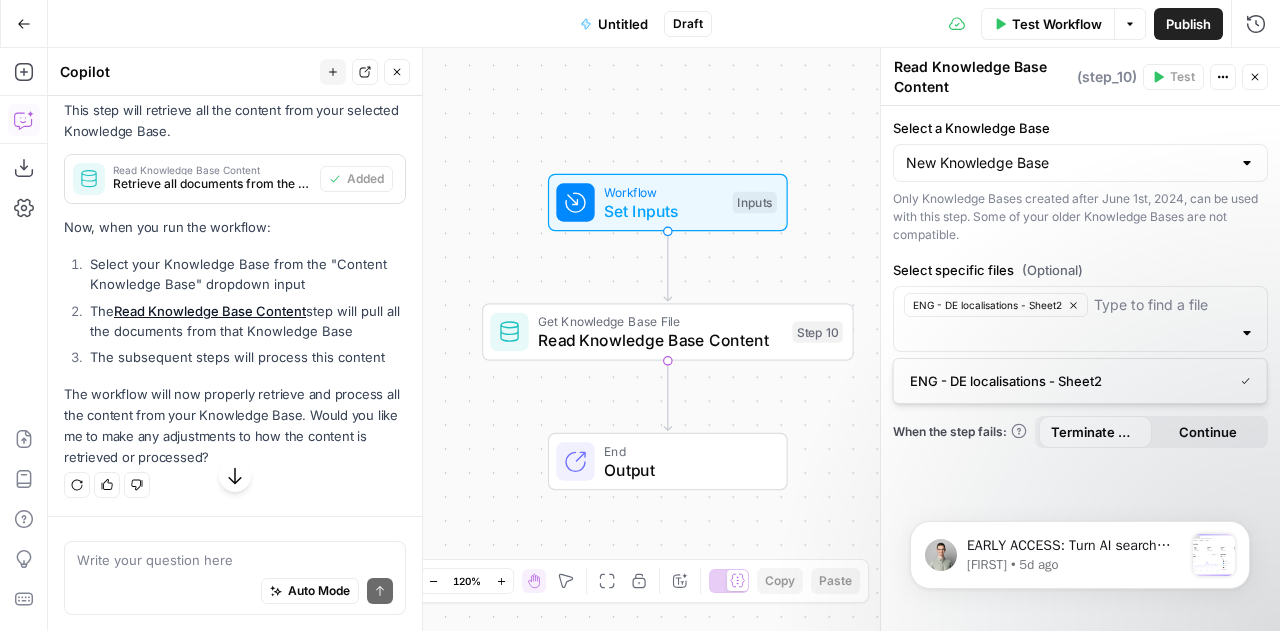 scroll, scrollTop: 3634, scrollLeft: 0, axis: vertical 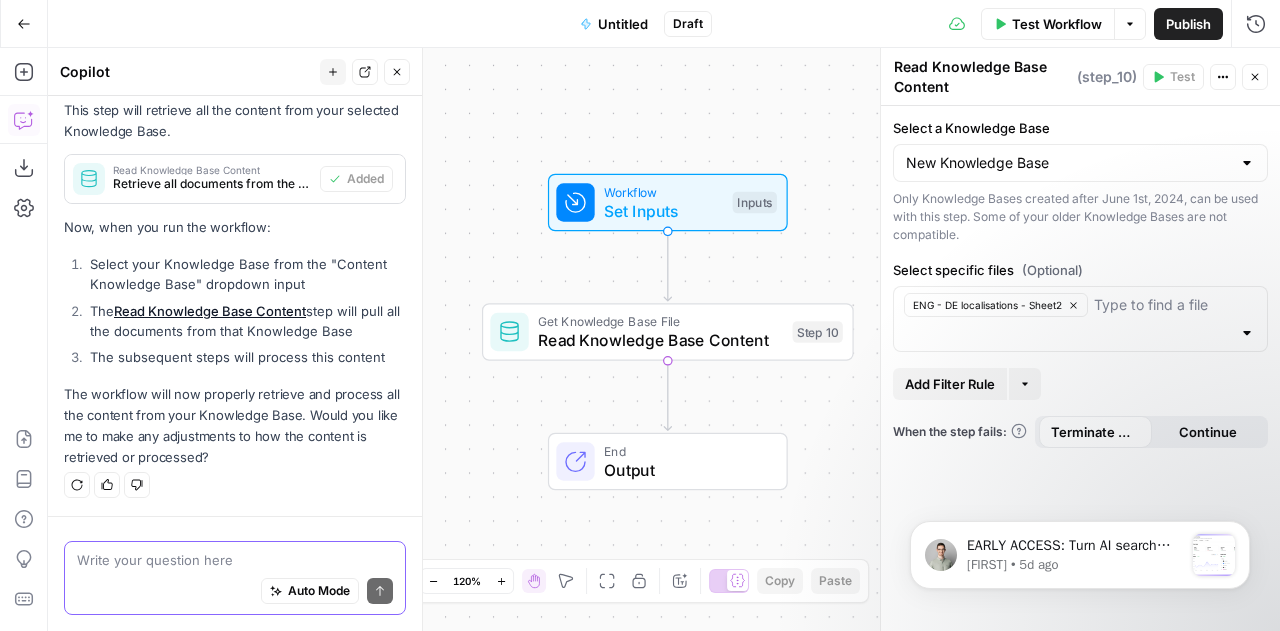 click at bounding box center (235, 560) 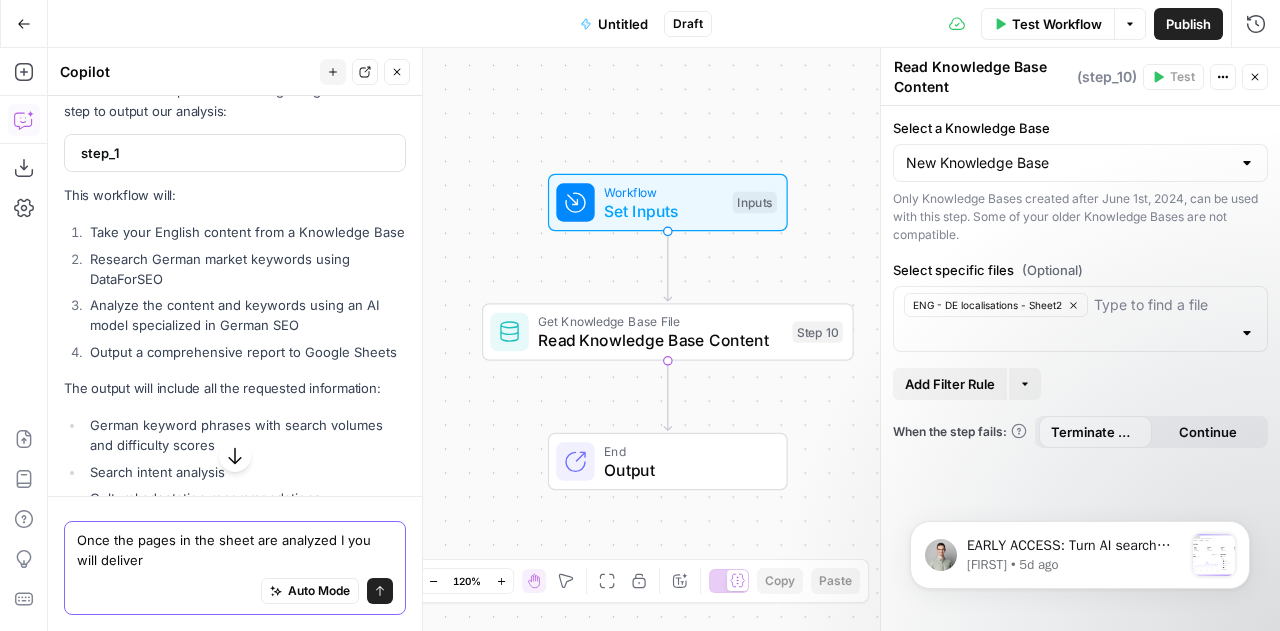 scroll, scrollTop: 2685, scrollLeft: 0, axis: vertical 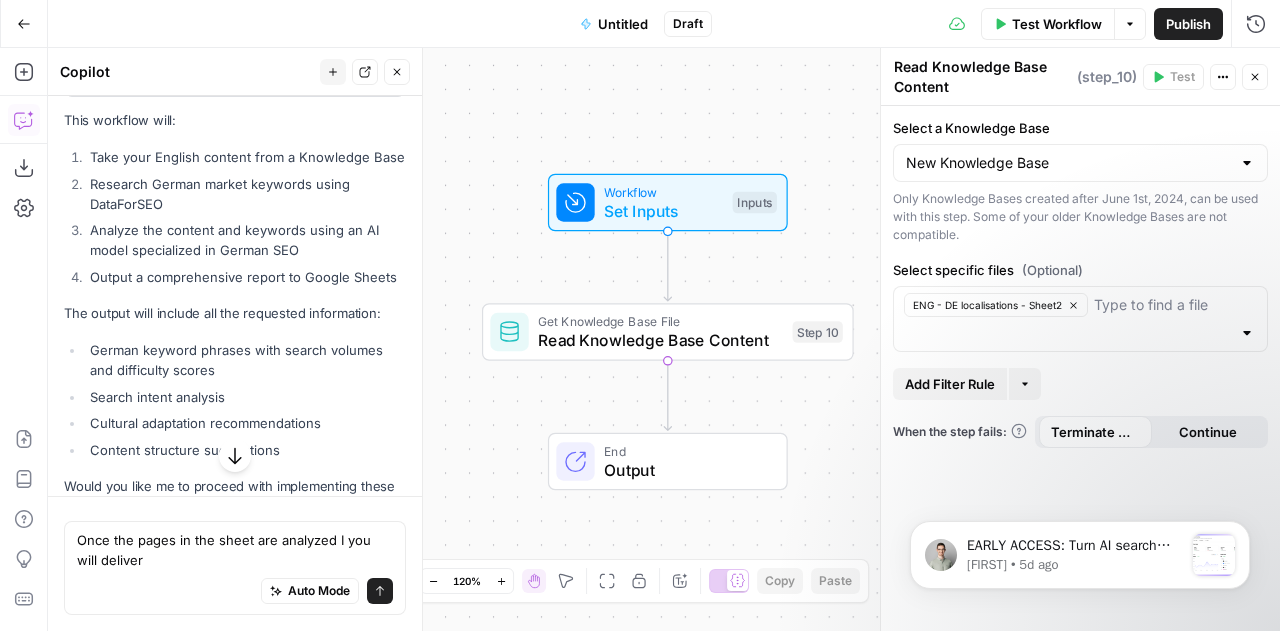 drag, startPoint x: 153, startPoint y: 230, endPoint x: 330, endPoint y: 485, distance: 310.4094 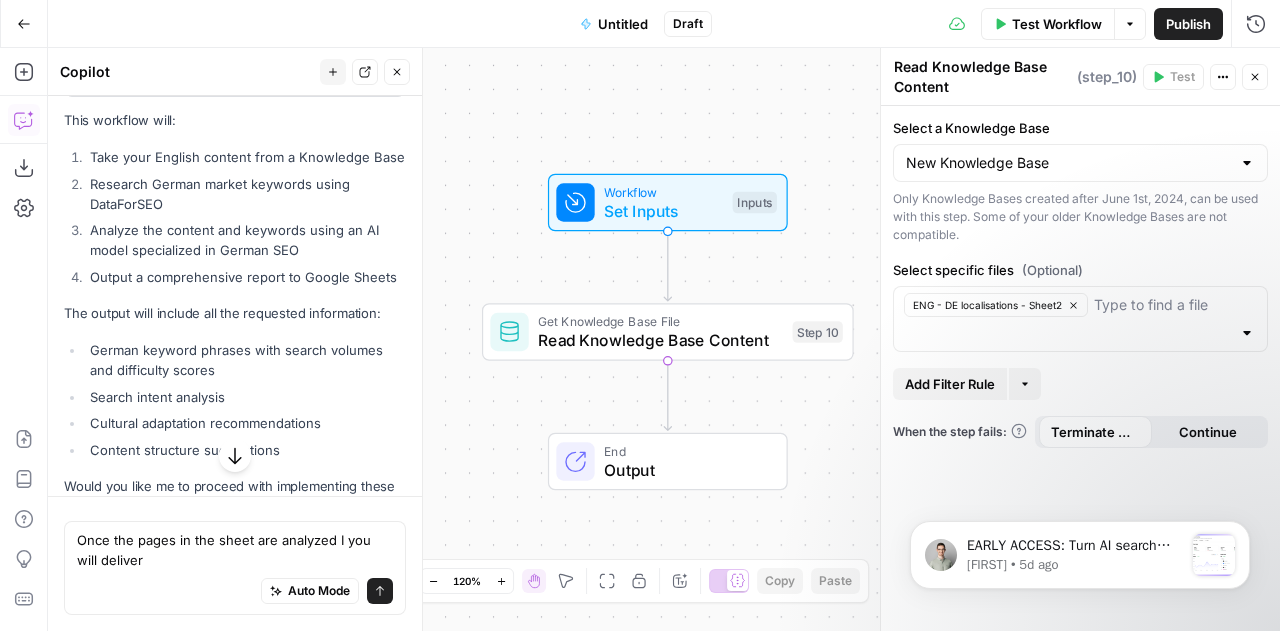 click on "I understand you want to create a workflow for analyzing English content and optimizing it for the German market with SEO research and translation. Let me help you build this workflow.
First, I notice you already have a  Google Sheets Integration  step, which we can use to output the results. However, we need to add several steps before that to handle the content analysis, keyword research, and translation.
Let me suggest a complete solution:
Solution
We need to add inputs to handle the content source and configure several steps for analysis and optimization.
New Inputs
We need inputs to specify the content and control the analysis:
Add a Knowledge Base input
This will allow selection of the Knowledge Base containing the English content.
Content Knowledge Base Added Content Knowledge Base (knowledge_base_id)
Type:  knowledge_base
Label:  Content Knowledge Base
Variable Name:  knowledge_base_id
Hint:  Select the Knowledge Base containing the English content to be analyzed" at bounding box center (235, -506) 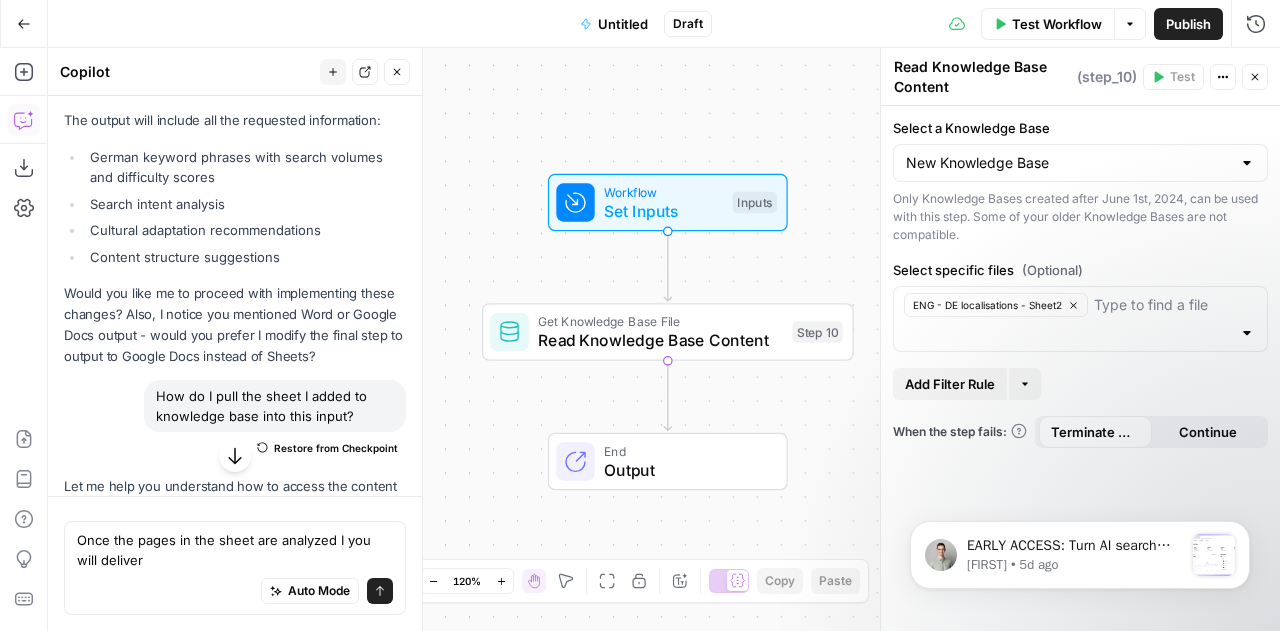 scroll, scrollTop: 2882, scrollLeft: 0, axis: vertical 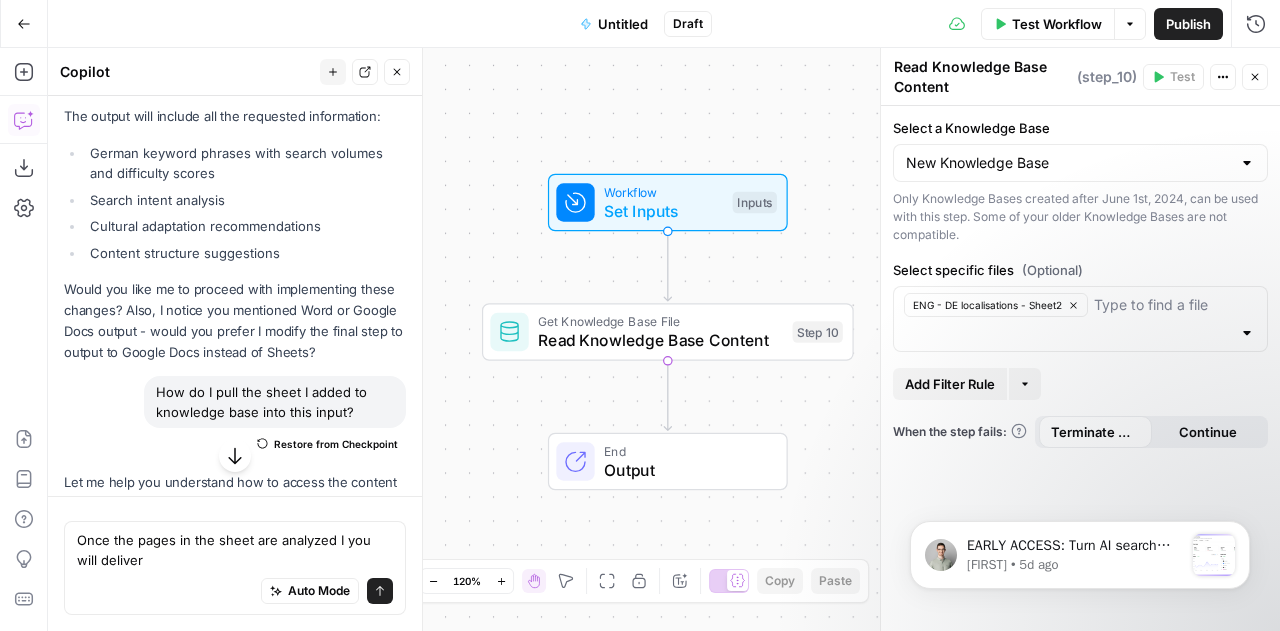 click on "Content structure suggestions" at bounding box center (245, 253) 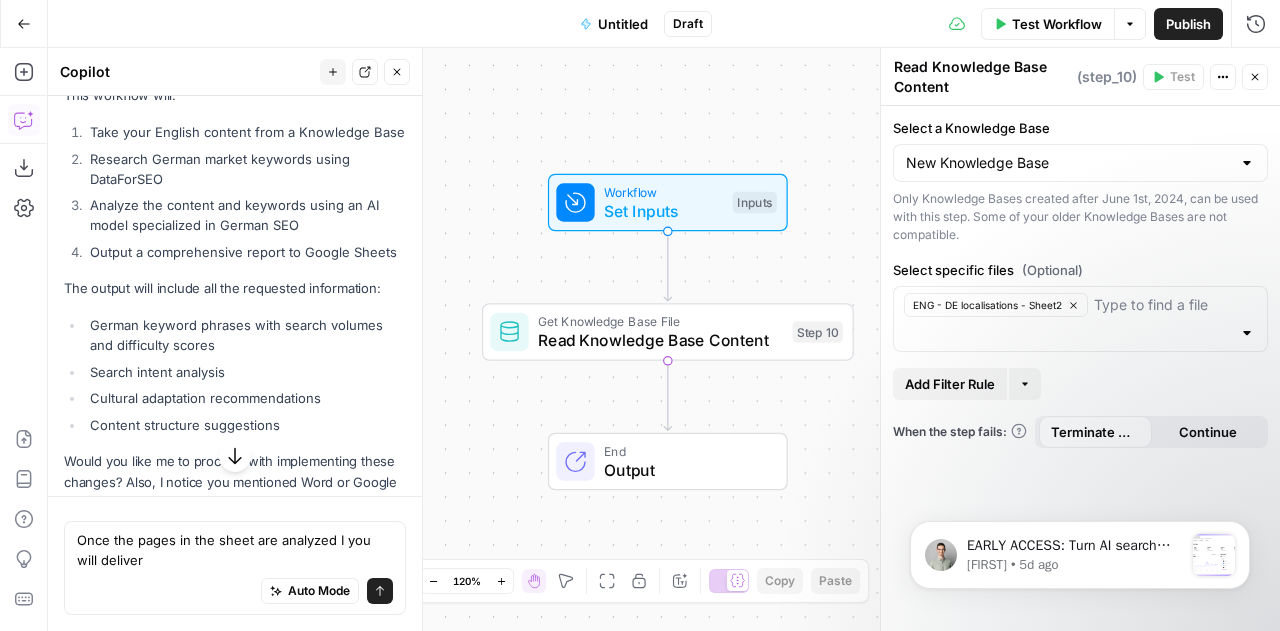 scroll, scrollTop: 2486, scrollLeft: 0, axis: vertical 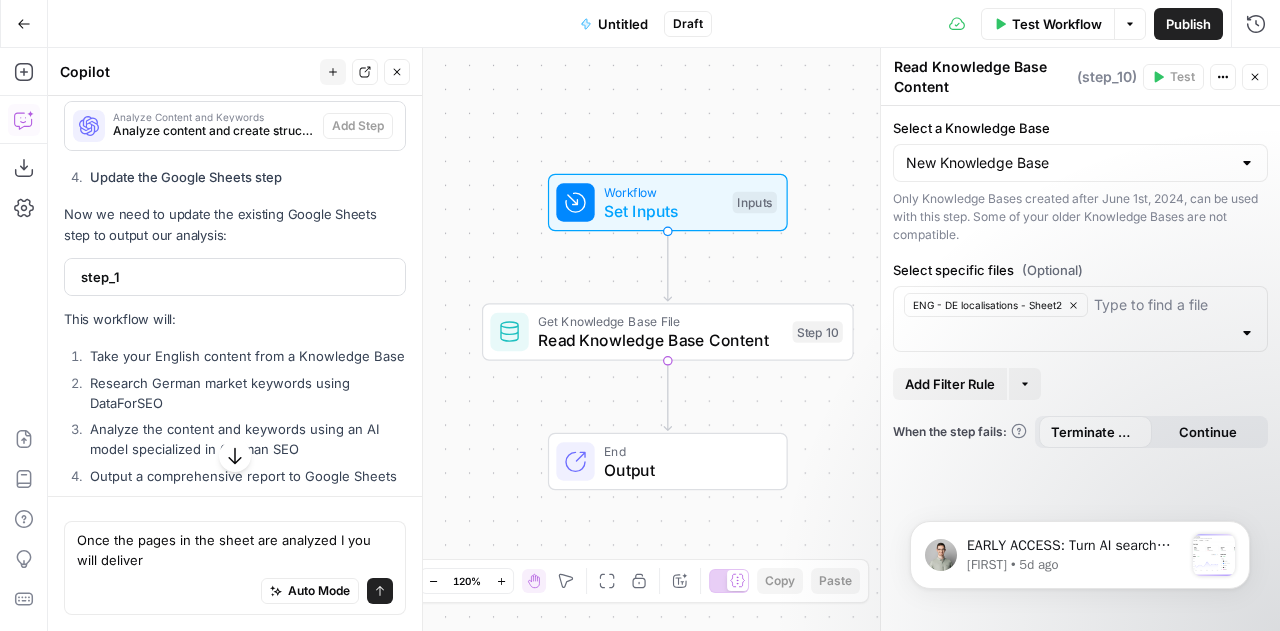 drag, startPoint x: 278, startPoint y: 347, endPoint x: 90, endPoint y: 431, distance: 205.9126 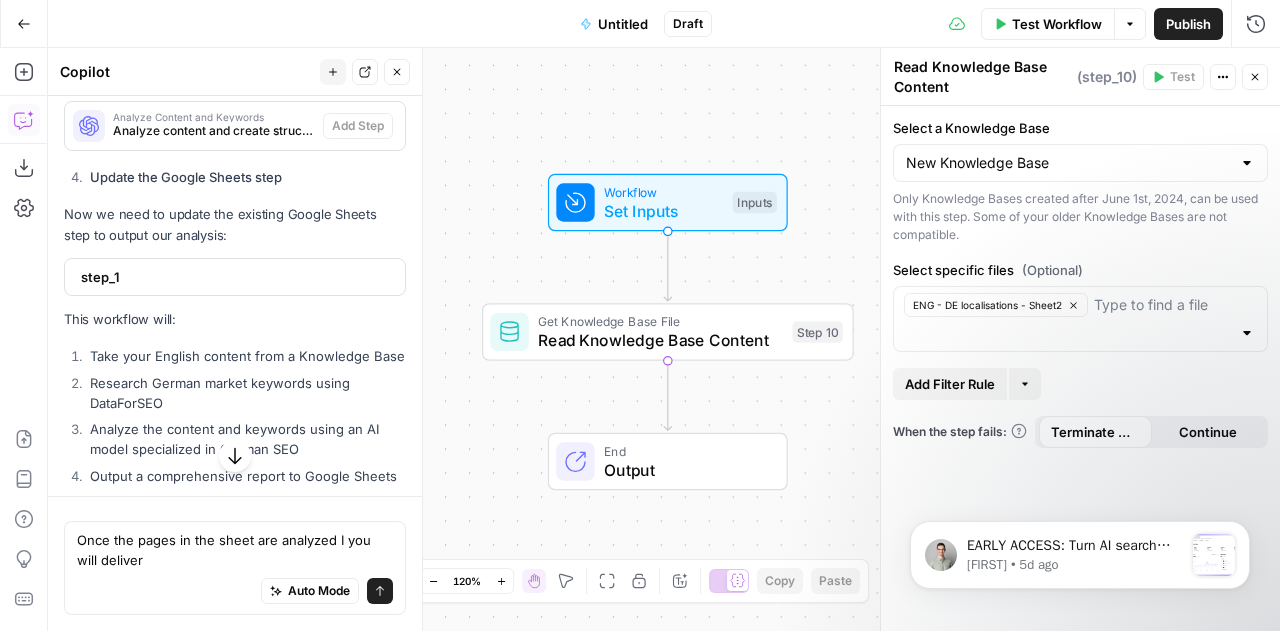 click on "I understand you want to create a workflow for analyzing English content and optimizing it for the German market with SEO research and translation. Let me help you build this workflow.
First, I notice you already have a  Google Sheets Integration  step, which we can use to output the results. However, we need to add several steps before that to handle the content analysis, keyword research, and translation.
Let me suggest a complete solution:
Solution
We need to add inputs to handle the content source and configure several steps for analysis and optimization.
New Inputs
We need inputs to specify the content and control the analysis:
Add a Knowledge Base input
This will allow selection of the Knowledge Base containing the English content.
Content Knowledge Base Added Content Knowledge Base (knowledge_base_id)
Type:  knowledge_base
Label:  Content Knowledge Base
Variable Name:  knowledge_base_id
Hint:  Select the Knowledge Base containing the English content to be analyzed" at bounding box center [235, -307] 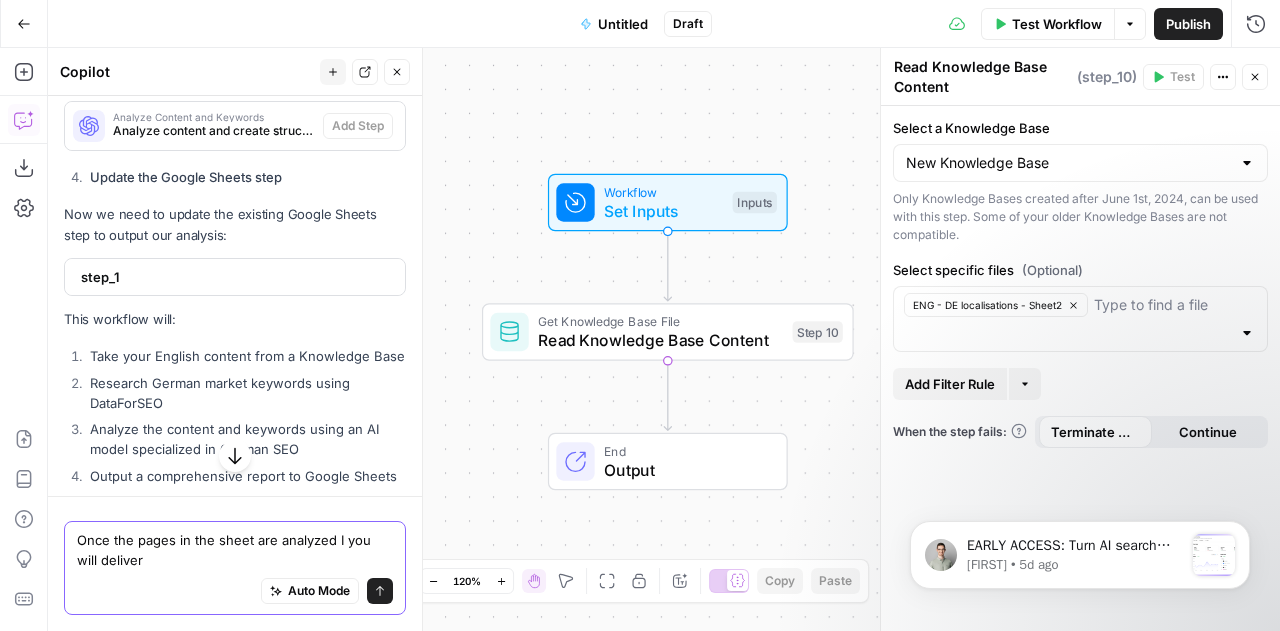 click on "Once the pages in the sheet are analyzed I you will deliver" at bounding box center [235, 550] 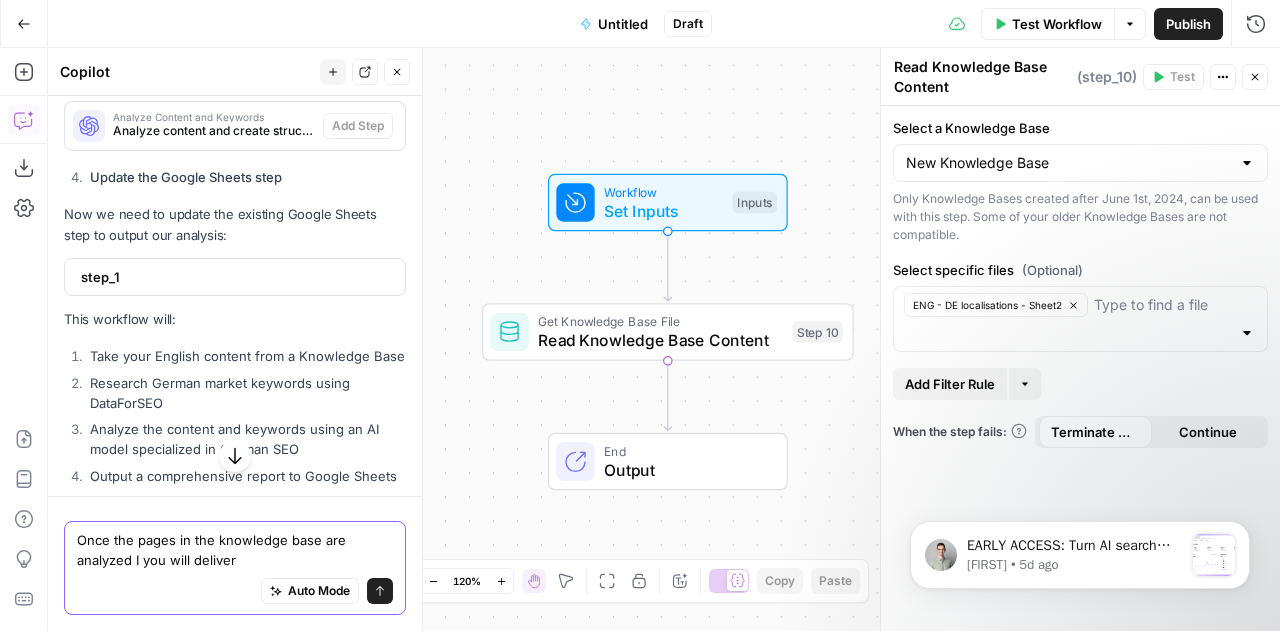 drag, startPoint x: 137, startPoint y: 563, endPoint x: 247, endPoint y: 564, distance: 110.00455 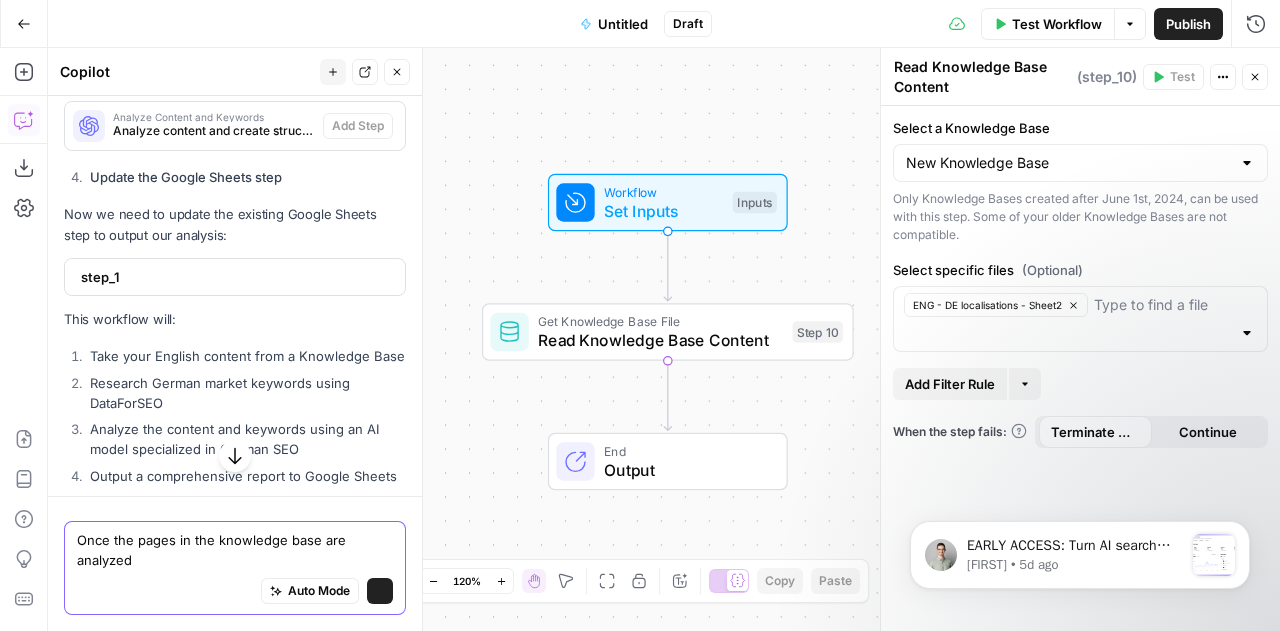 scroll, scrollTop: 2454, scrollLeft: 0, axis: vertical 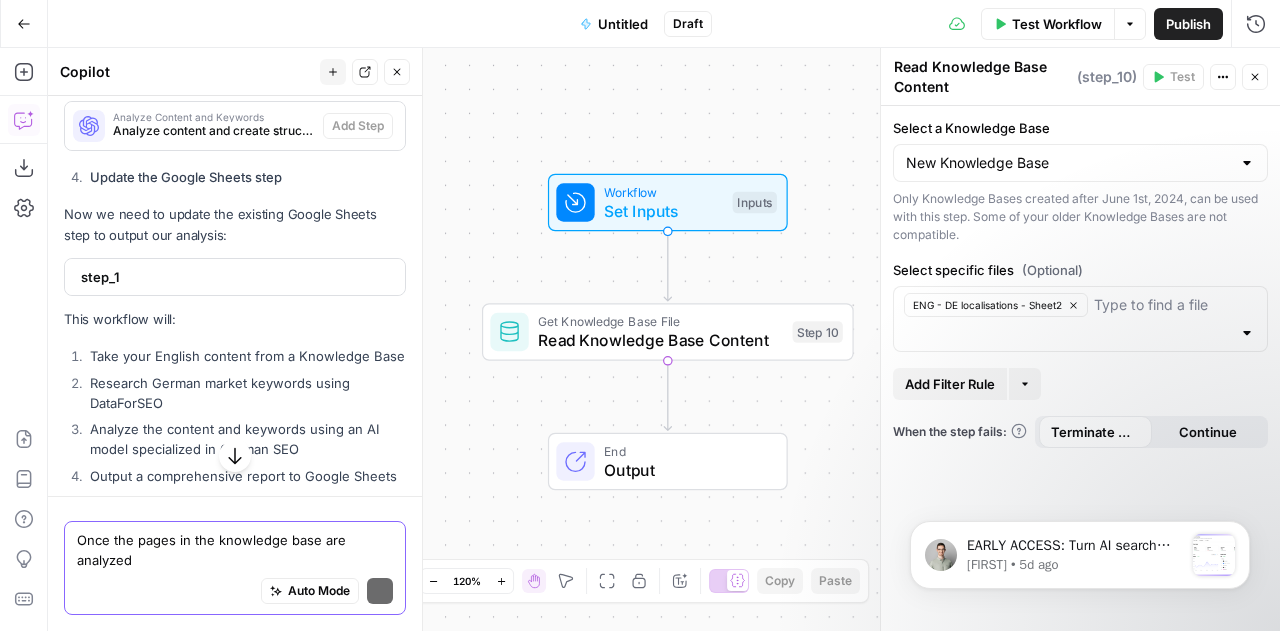 paste on "Take your English content from a Knowledge Base
Research German market keywords using DataForSEO
Analyze the content and keywords using an AI model specialized in German SEO
Output a comprehensive report to Google Sheets
The output will include all the requested information:
German keyword phrases with search volumes and difficulty scores
Search intent analysis
Cultural adaptation recommendations
Content structure suggestions" 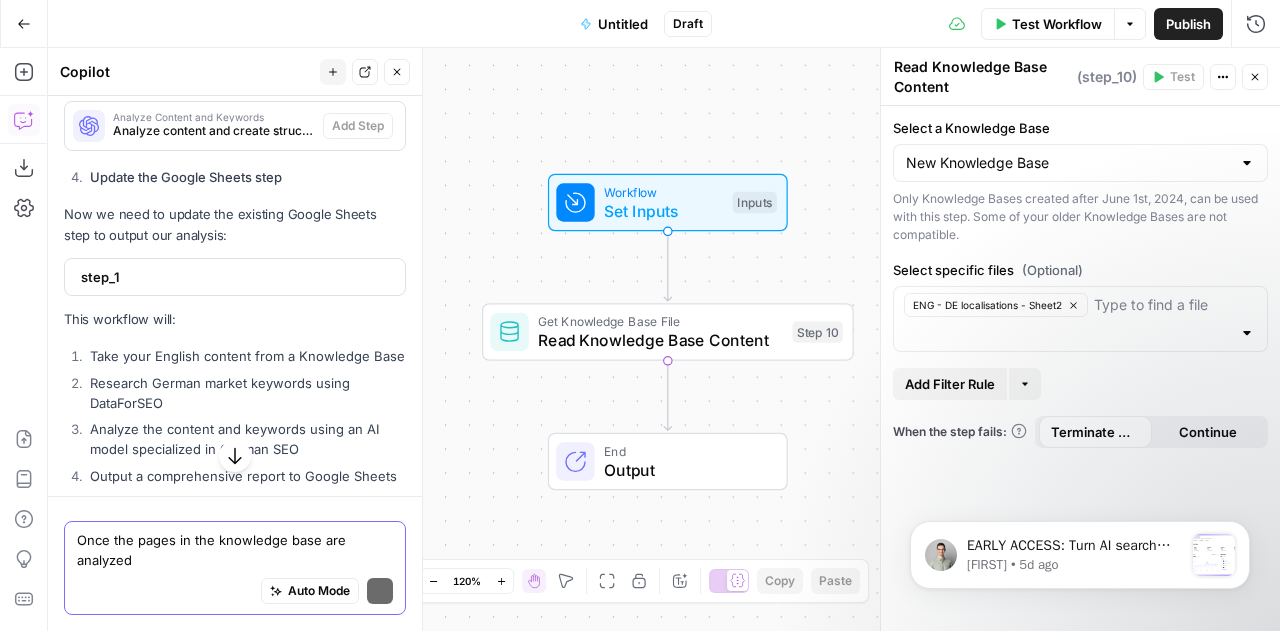 scroll, scrollTop: 70, scrollLeft: 0, axis: vertical 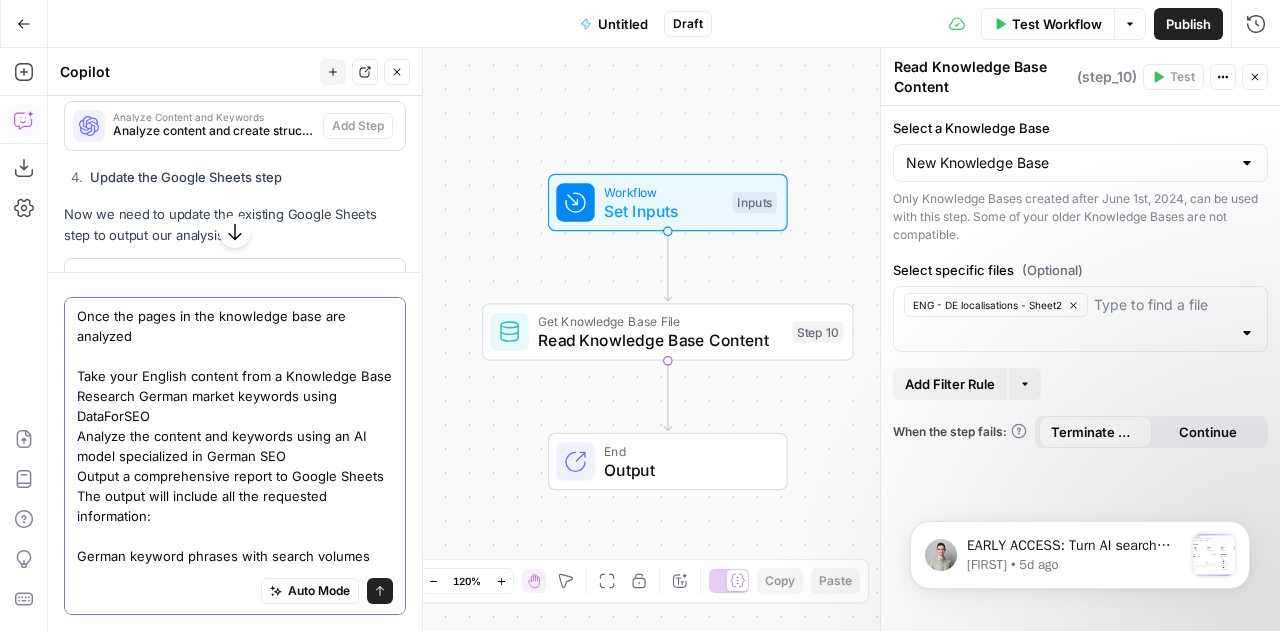 drag, startPoint x: 240, startPoint y: 377, endPoint x: 361, endPoint y: 379, distance: 121.016525 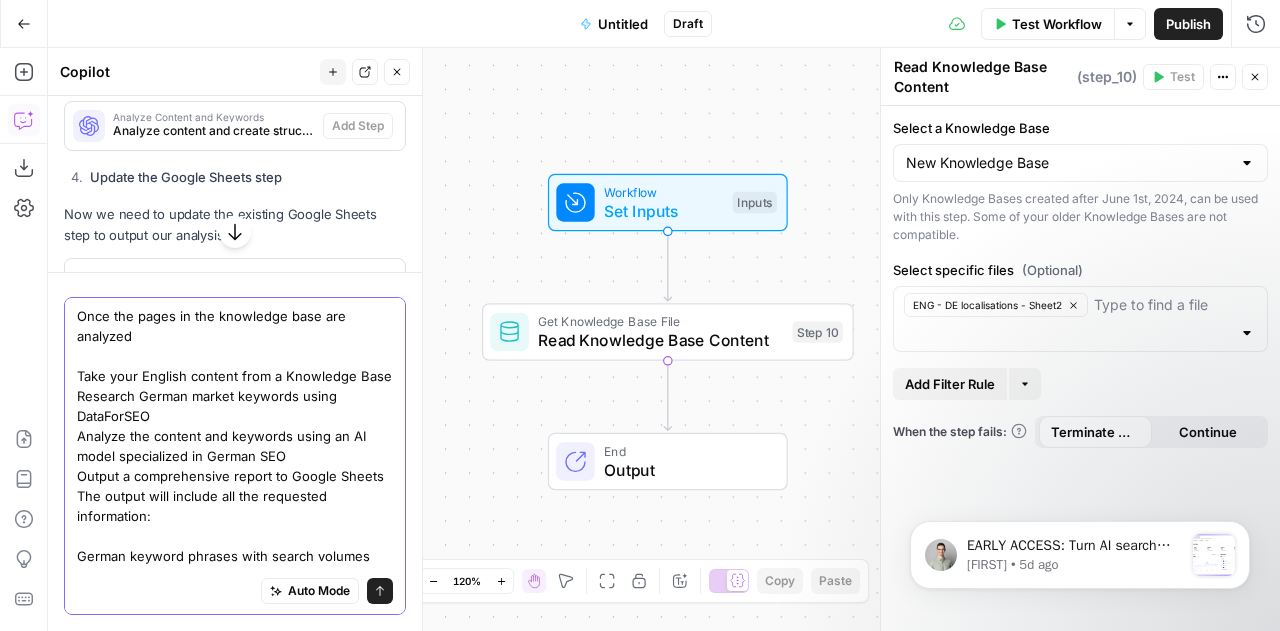 click on "Once the pages in the knowledge base are analyzed
Take your English content from a Knowledge Base
Research German market keywords using DataForSEO
Analyze the content and keywords using an AI model specialized in German SEO
Output a comprehensive report to Google Sheets
The output will include all the requested information:
German keyword phrases with search volumes and difficulty scores
Search intent analysis
Cultural adaptation recommendations
Content structure suggestions" at bounding box center (235, 476) 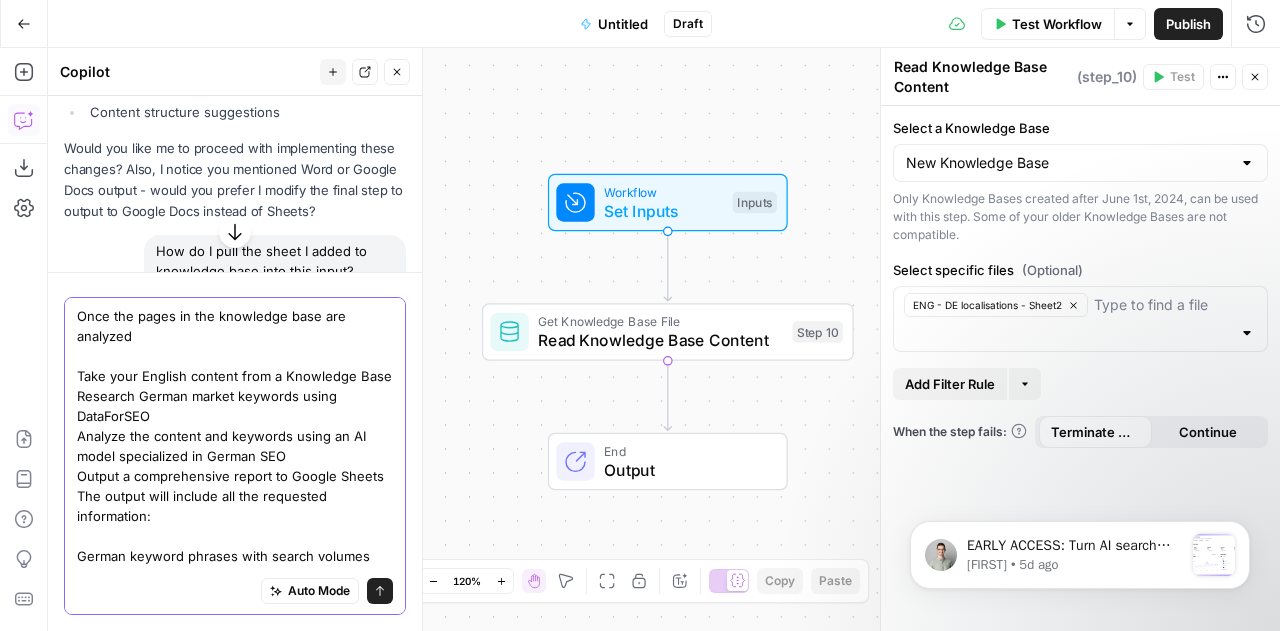 scroll, scrollTop: 3025, scrollLeft: 0, axis: vertical 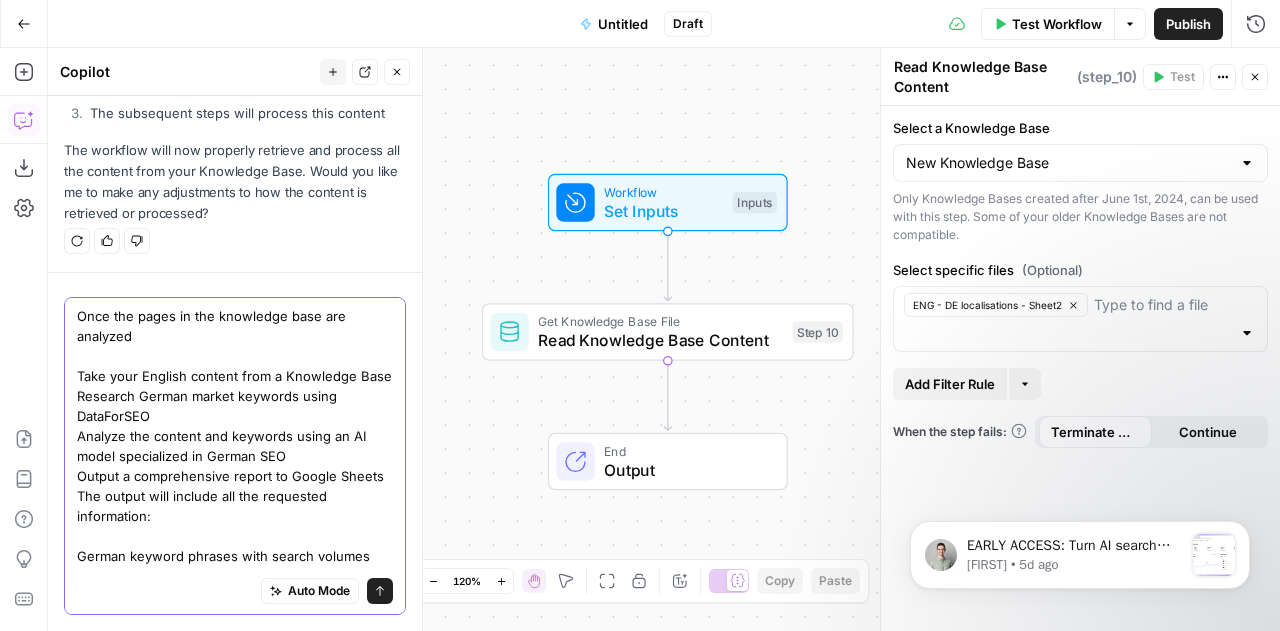click on "Once the pages in the knowledge base are analyzed
Take your English content from a Knowledge Base
Research German market keywords using DataForSEO
Analyze the content and keywords using an AI model specialized in German SEO
Output a comprehensive report to Google Sheets
The output will include all the requested information:
German keyword phrases with search volumes and difficulty scores
Search intent analysis
Cultural adaptation recommendations
Content structure suggestions" at bounding box center (235, 476) 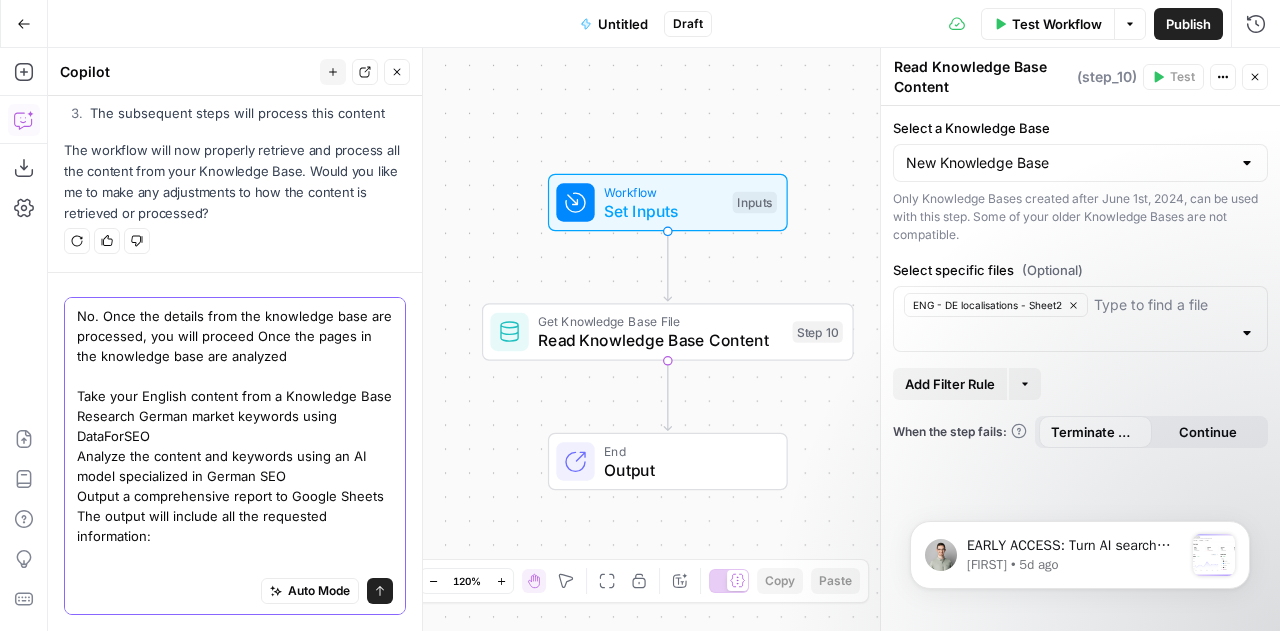 drag, startPoint x: 276, startPoint y: 331, endPoint x: 340, endPoint y: 364, distance: 72.00694 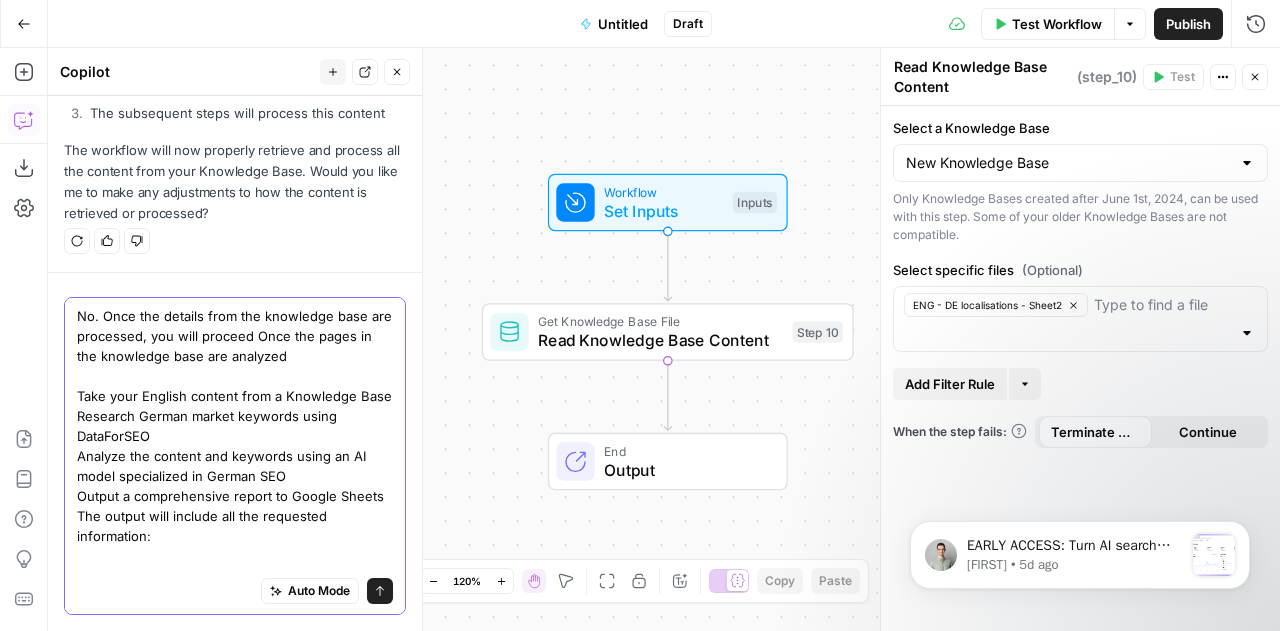 click on "No. Once the details from the knowledge base are processed, you will proceed Once the pages in the knowledge base are analyzed
Take your English content from a Knowledge Base
Research German market keywords using DataForSEO
Analyze the content and keywords using an AI model specialized in German SEO
Output a comprehensive report to Google Sheets
The output will include all the requested information:
German keyword phrases with search volumes and difficulty scores
Search intent analysis
Cultural adaptation recommendations
Content structure suggestions" at bounding box center [235, 486] 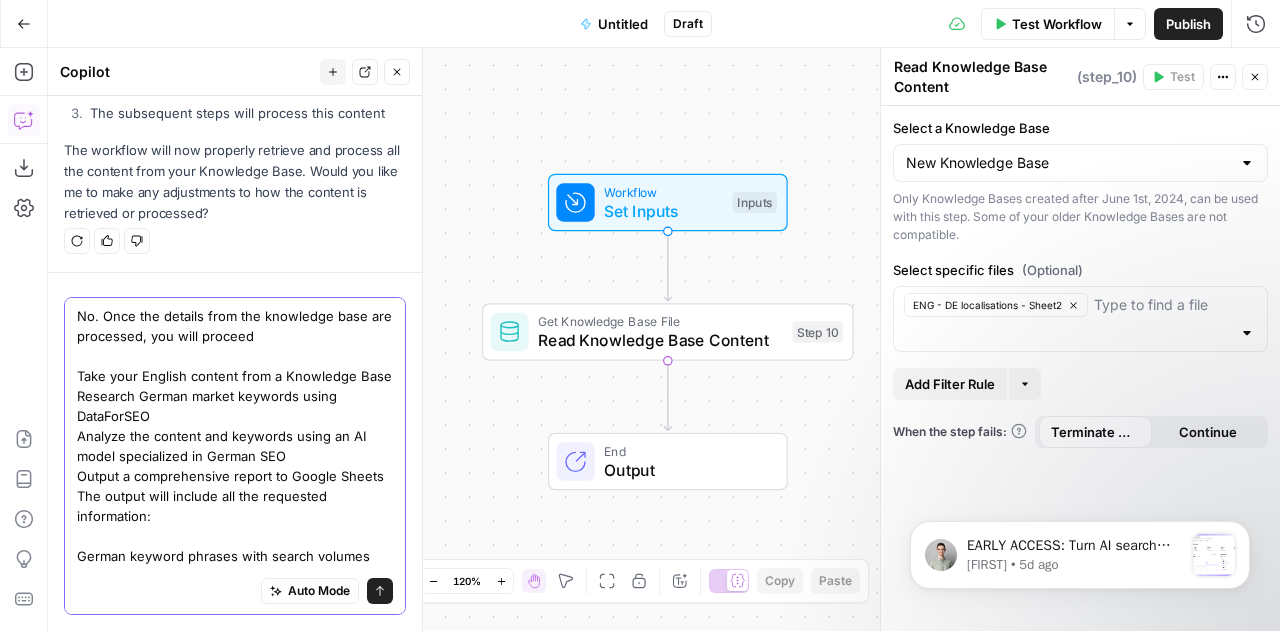 click on "No. Once the details from the knowledge base are processed, you will proceed
Take your English content from a Knowledge Base
Research German market keywords using DataForSEO
Analyze the content and keywords using an AI model specialized in German SEO
Output a comprehensive report to Google Sheets
The output will include all the requested information:
German keyword phrases with search volumes and difficulty scores
Search intent analysis
Cultural adaptation recommendations
Content structure suggestions" at bounding box center (235, 476) 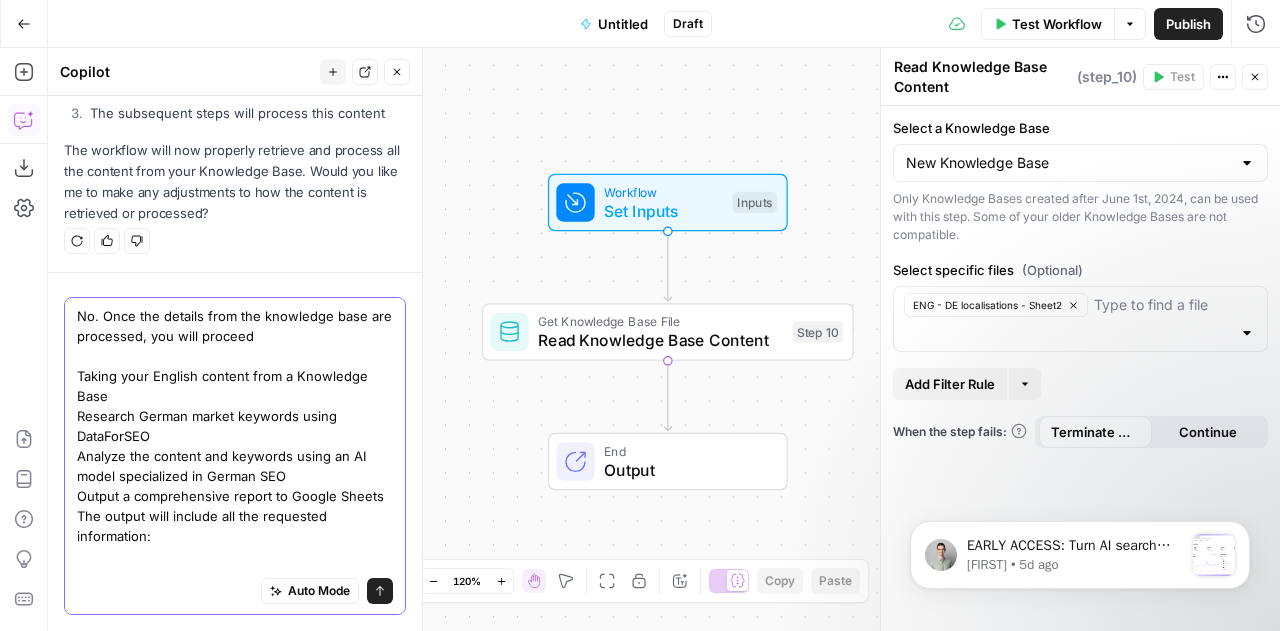drag, startPoint x: 251, startPoint y: 376, endPoint x: 251, endPoint y: 395, distance: 19 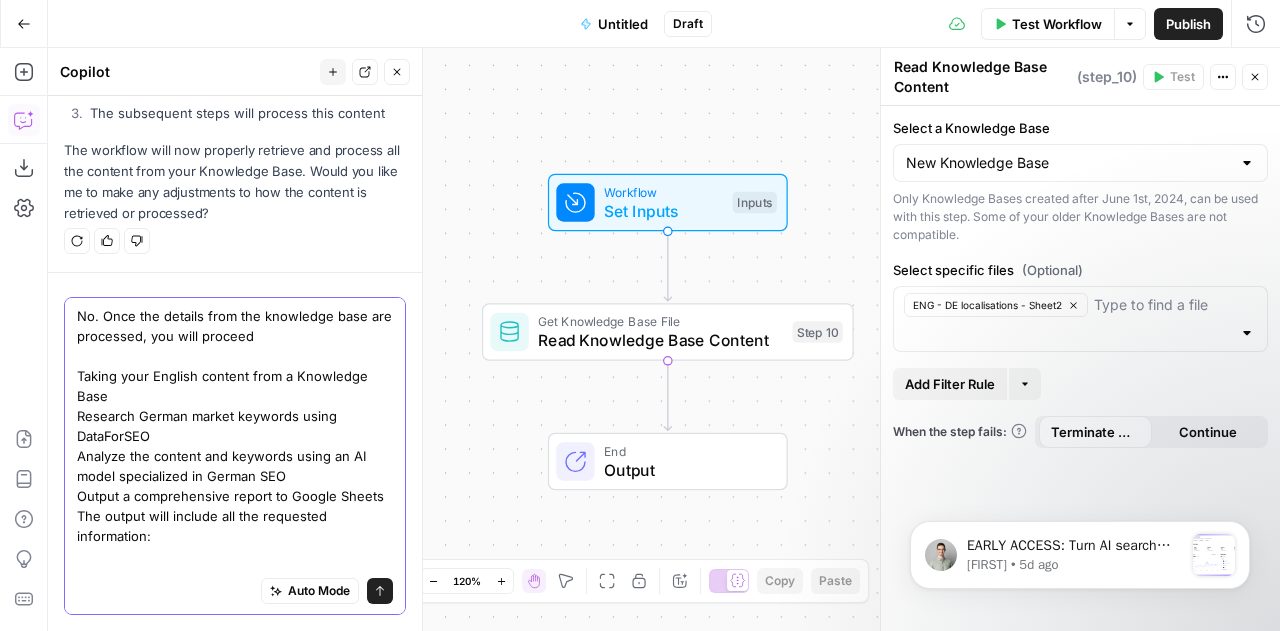 click on "No. Once the details from the knowledge base are processed, you will proceed
Taking your English content from a Knowledge Base
Research German market keywords using DataForSEO
Analyze the content and keywords using an AI model specialized in German SEO
Output a comprehensive report to Google Sheets
The output will include all the requested information:
German keyword phrases with search volumes and difficulty scores
Search intent analysis
Cultural adaptation recommendations
Content structure suggestions" at bounding box center [235, 486] 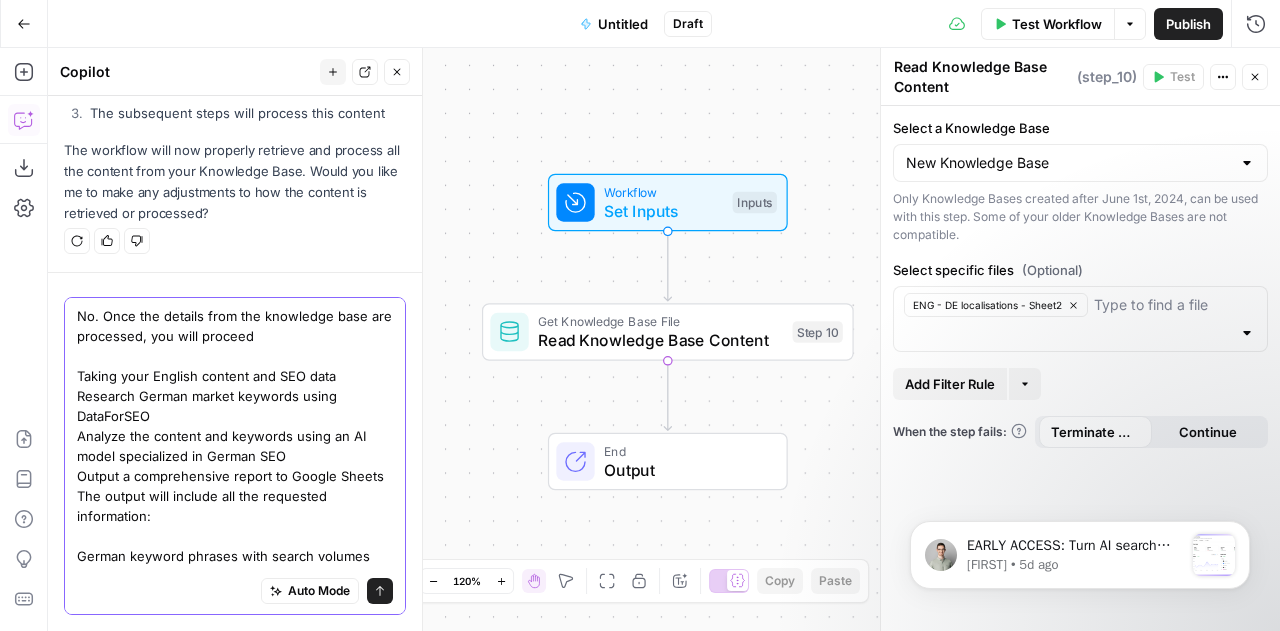 drag, startPoint x: 252, startPoint y: 380, endPoint x: 354, endPoint y: 383, distance: 102.044106 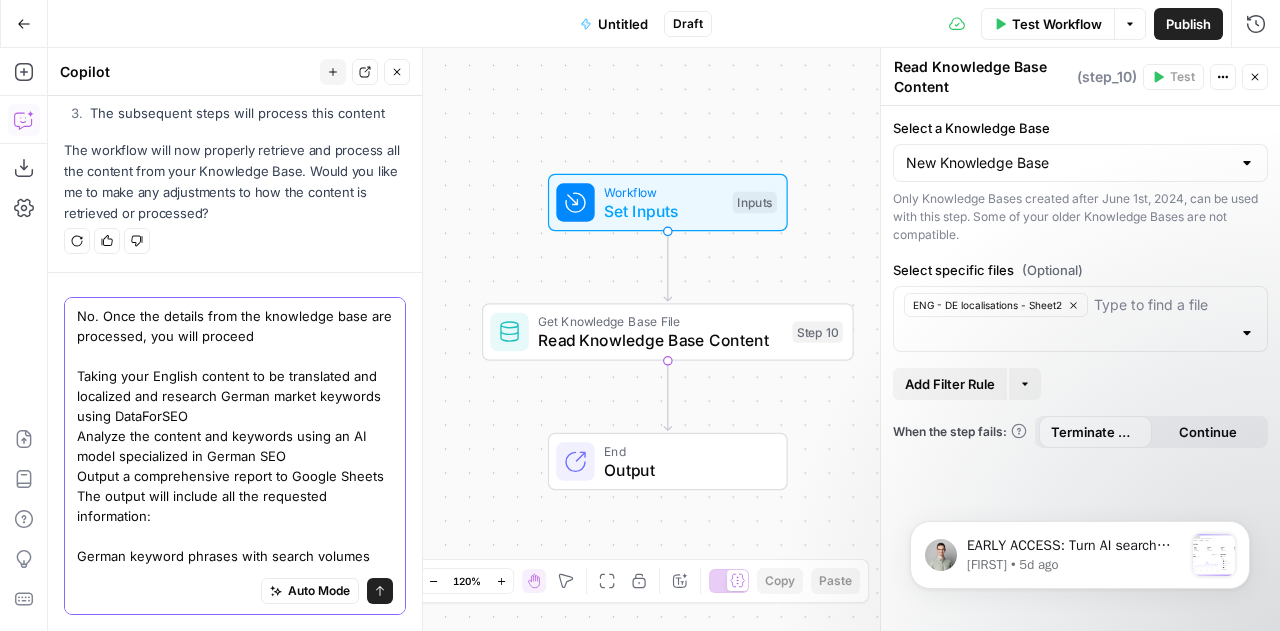 drag, startPoint x: 178, startPoint y: 414, endPoint x: 250, endPoint y: 421, distance: 72.33948 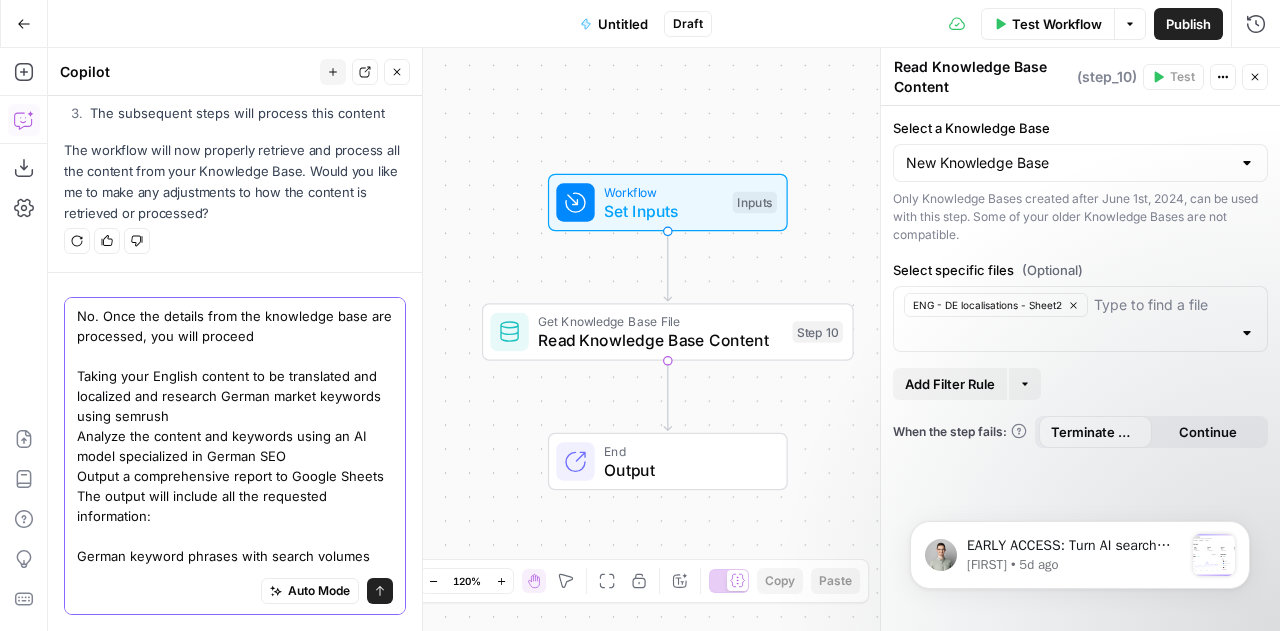 scroll, scrollTop: 33, scrollLeft: 0, axis: vertical 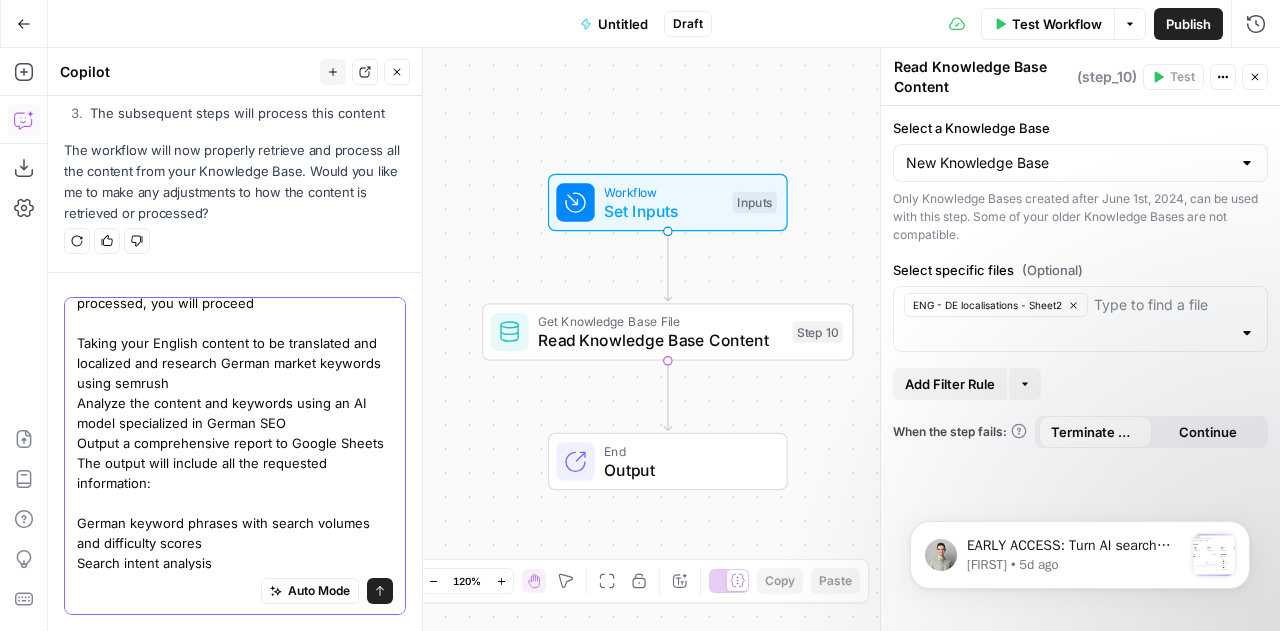 click on "No. Once the details from the knowledge base are processed, you will proceed
Taking your English content to be translated and localized and research German market keywords using semrush
Analyze the content and keywords using an AI model specialized in German SEO
Output a comprehensive report to Google Sheets
The output will include all the requested information:
German keyword phrases with search volumes and difficulty scores
Search intent analysis
Cultural adaptation recommendations
Content structure suggestions" at bounding box center [235, 443] 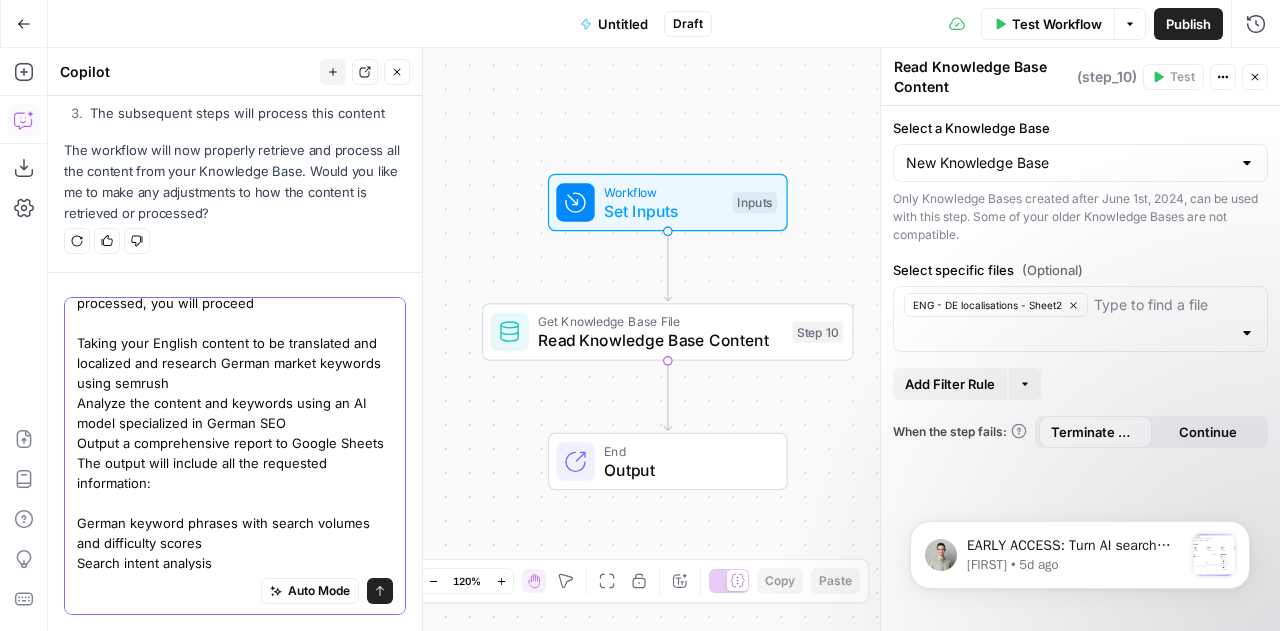 drag, startPoint x: 133, startPoint y: 443, endPoint x: 128, endPoint y: 453, distance: 11.18034 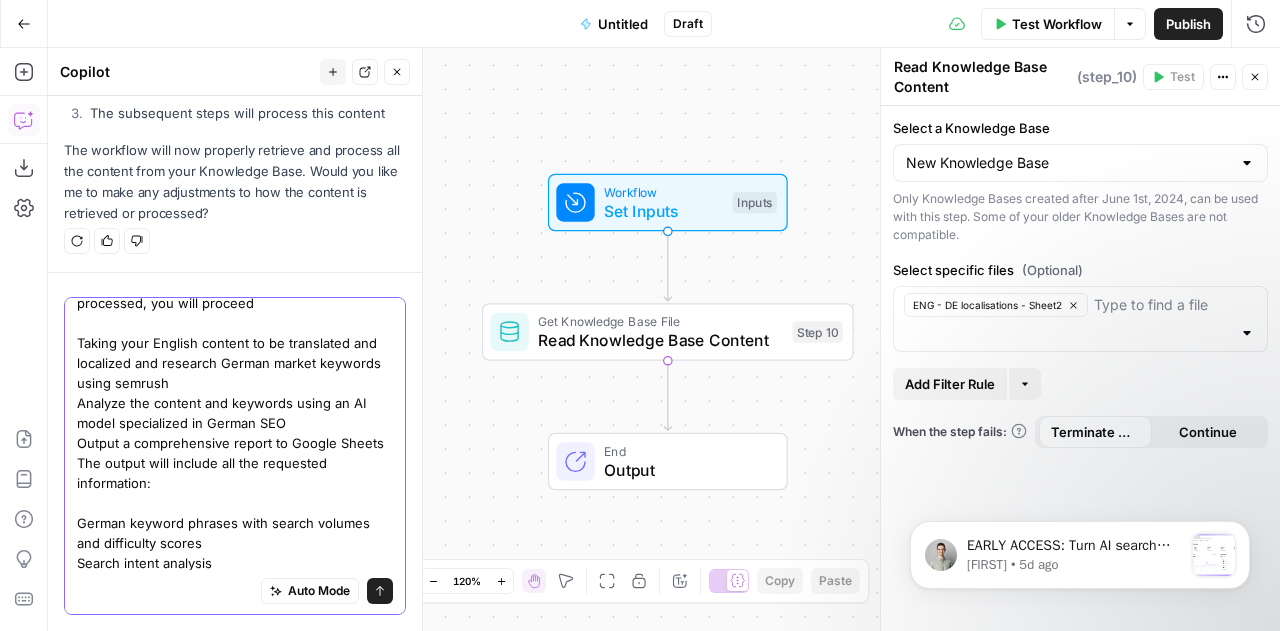click on "No. Once the details from the knowledge base are processed, you will proceed
Taking your English content to be translated and localized and research German market keywords using semrush
Analyze the content and keywords using an AI model specialized in German SEO
Output a comprehensive report to Google Sheets
The output will include all the requested information:
German keyword phrases with search volumes and difficulty scores
Search intent analysis
Cultural adaptation recommendations
Content structure suggestions" at bounding box center [235, 443] 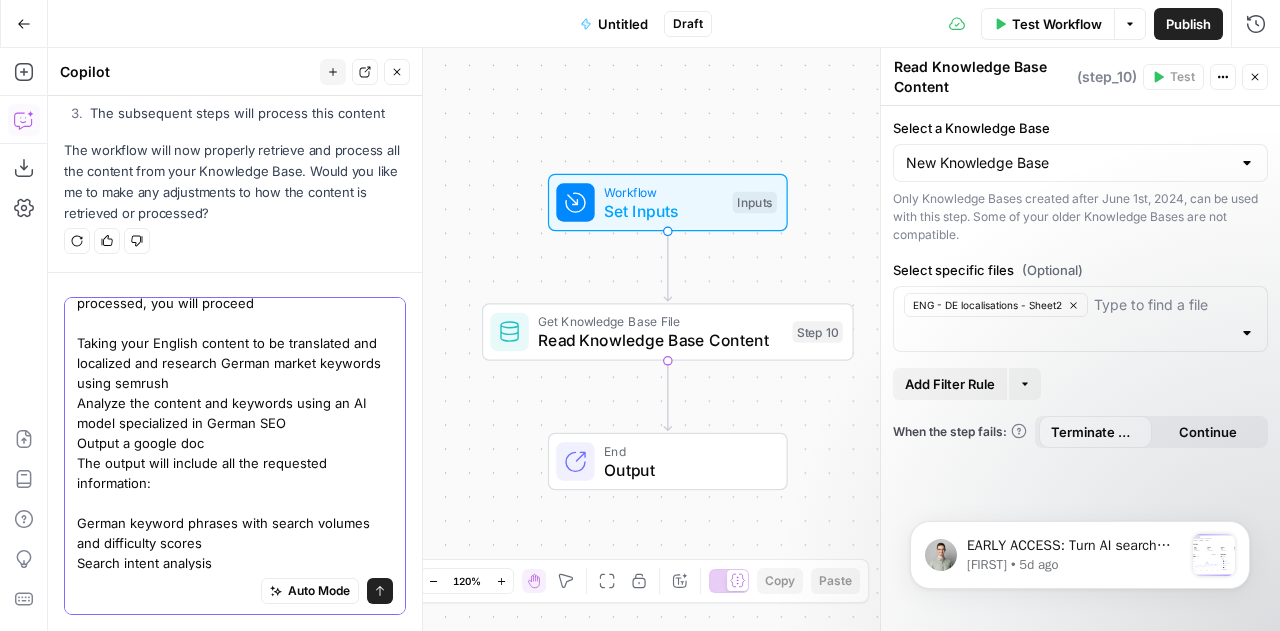 click on "No. Once the details from the knowledge base are processed, you will proceed
Taking your English content to be translated and localized and research German market keywords using semrush
Analyze the content and keywords using an AI model specialized in German SEO
Output a google doc
The output will include all the requested information:
German keyword phrases with search volumes and difficulty scores
Search intent analysis
Cultural adaptation recommendations
Content structure suggestions" at bounding box center [235, 443] 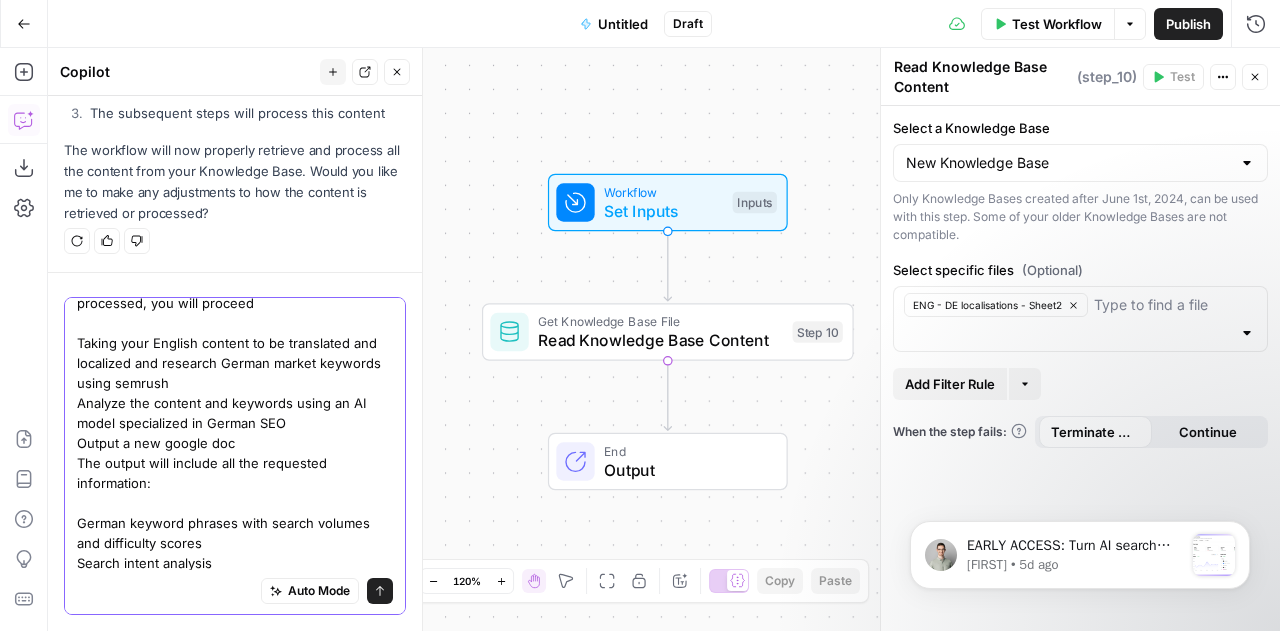 click on "No. Once the details from the knowledge base are processed, you will proceed
Taking your English content to be translated and localized and research German market keywords using semrush
Analyze the content and keywords using an AI model specialized in German SEO
Output a new google doc
The output will include all the requested information:
German keyword phrases with search volumes and difficulty scores
Search intent analysis
Cultural adaptation recommendations
Content structure suggestions" at bounding box center (235, 443) 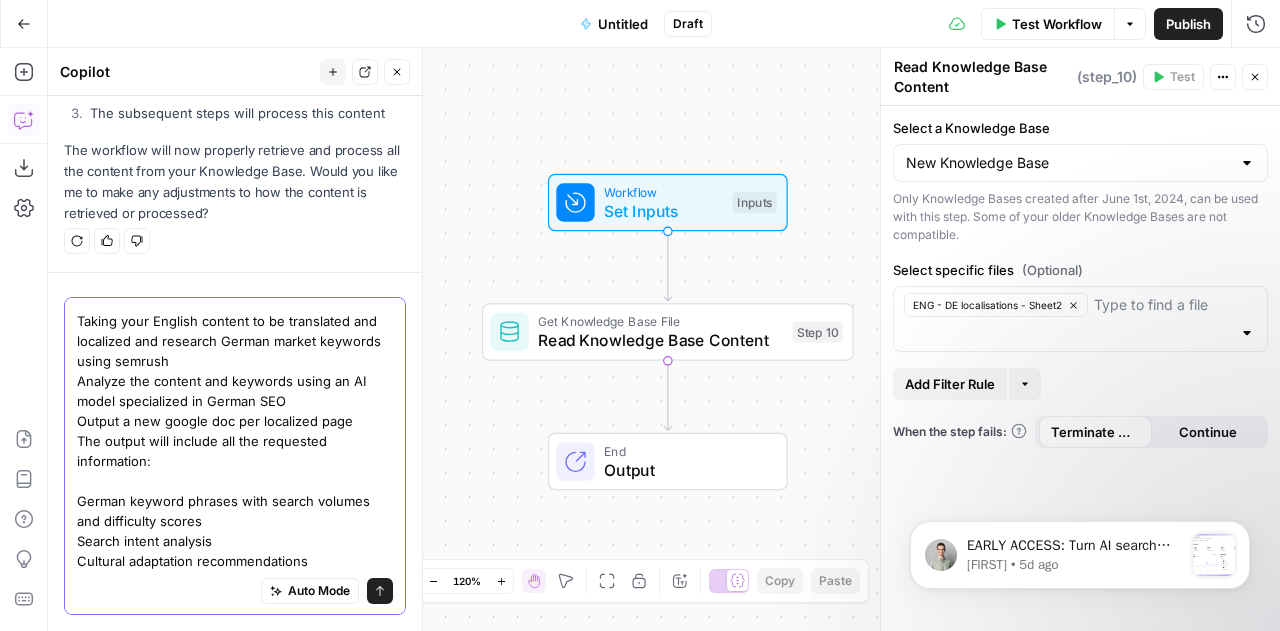 scroll, scrollTop: 75, scrollLeft: 0, axis: vertical 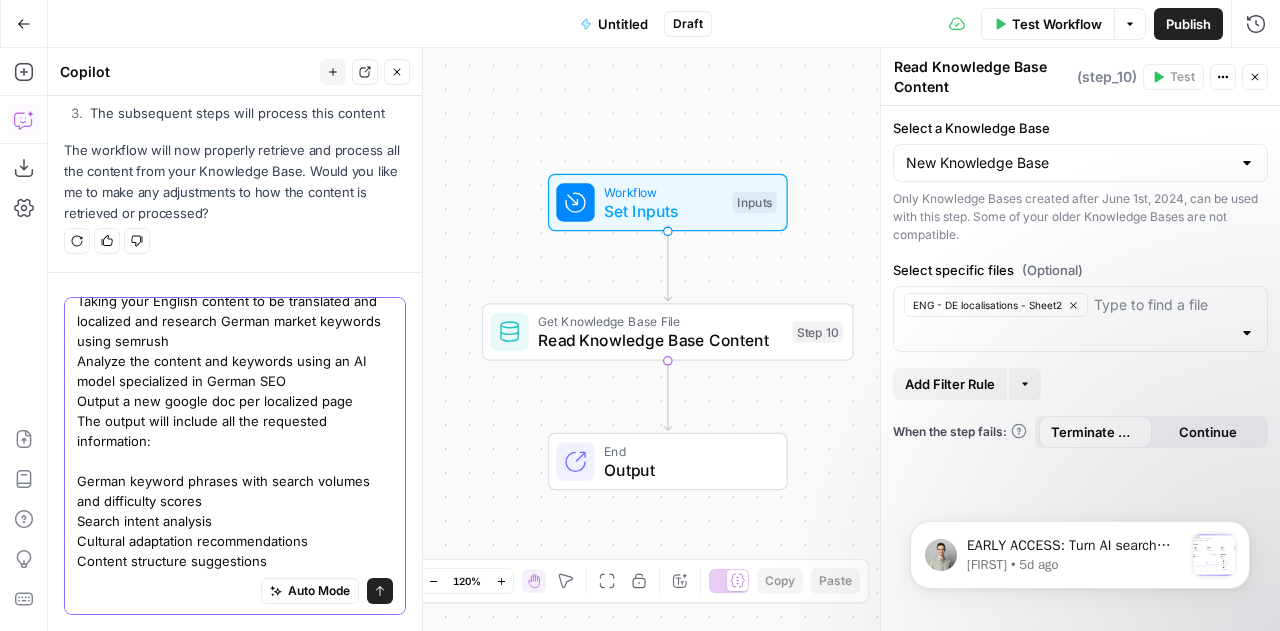 type on "No. Once the details from the knowledge base are processed, you will proceed
Taking your English content to be translated and localized and research German market keywords using semrush
Analyze the content and keywords using an AI model specialized in German SEO
Output a new google doc per localized page
The output will include all the requested information:
German keyword phrases with search volumes and difficulty scores
Search intent analysis
Cultural adaptation recommendations
Content structure suggestions" 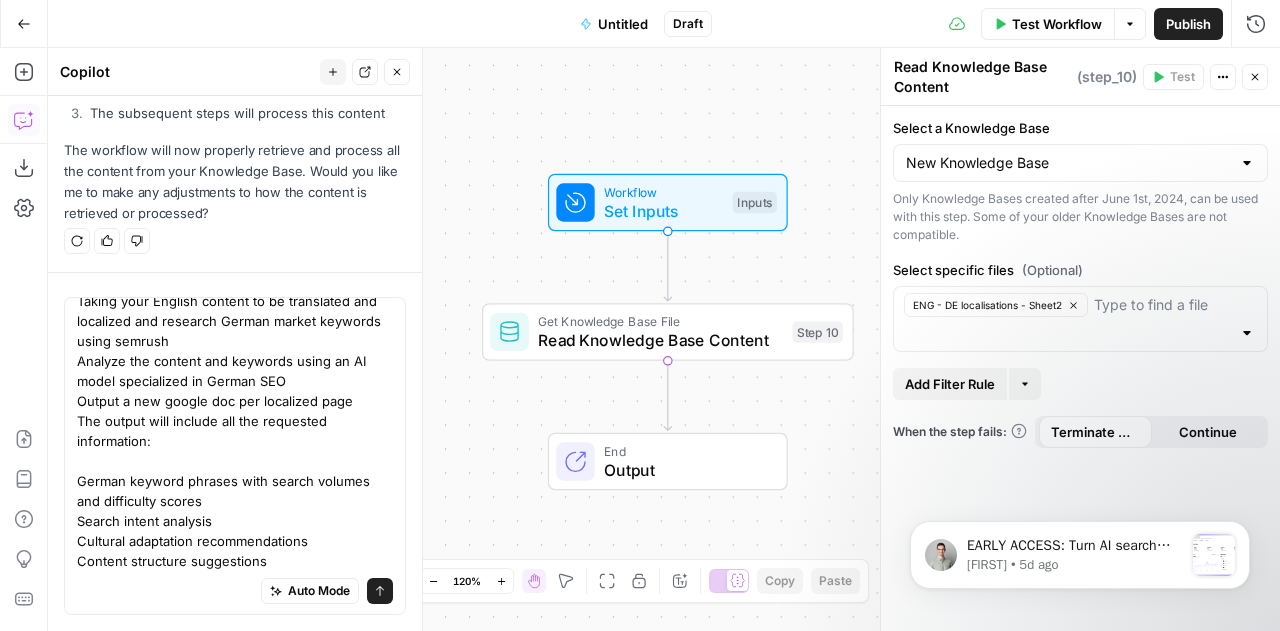 scroll, scrollTop: 0, scrollLeft: 0, axis: both 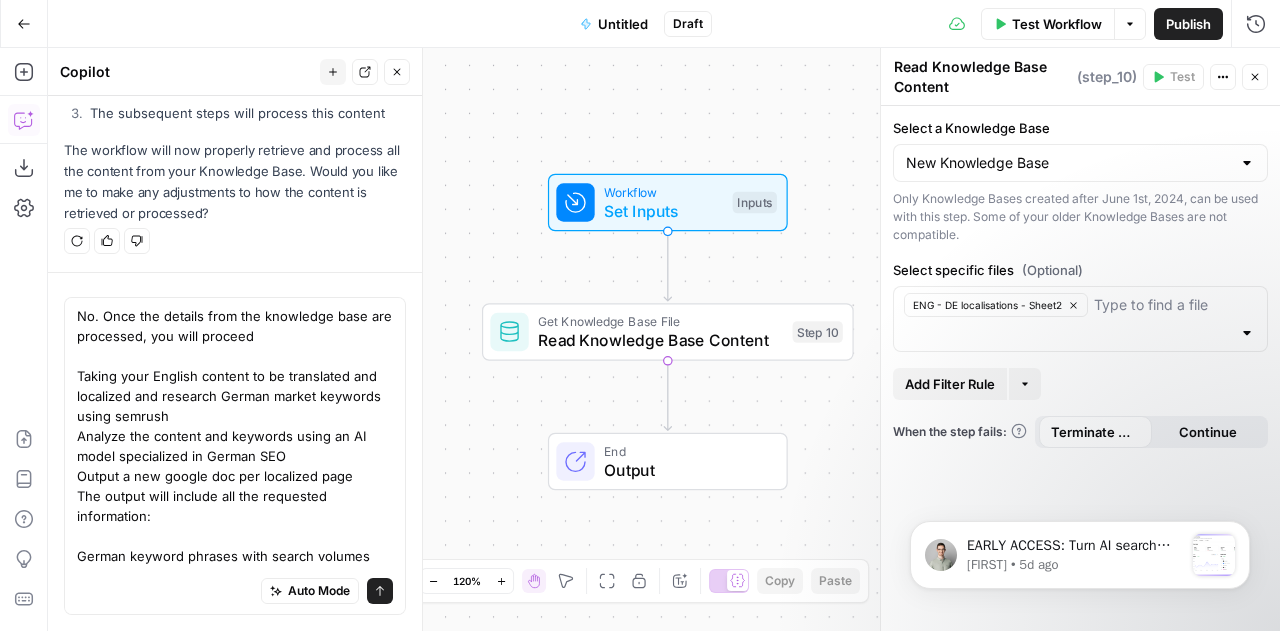 click 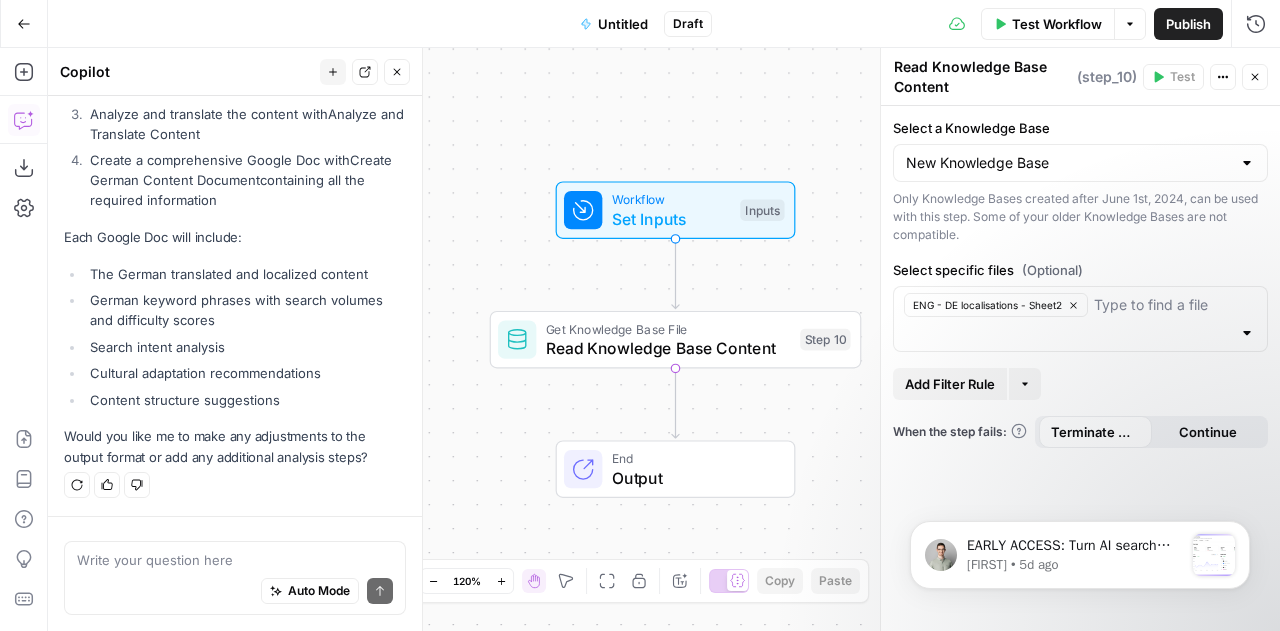 scroll, scrollTop: 5189, scrollLeft: 0, axis: vertical 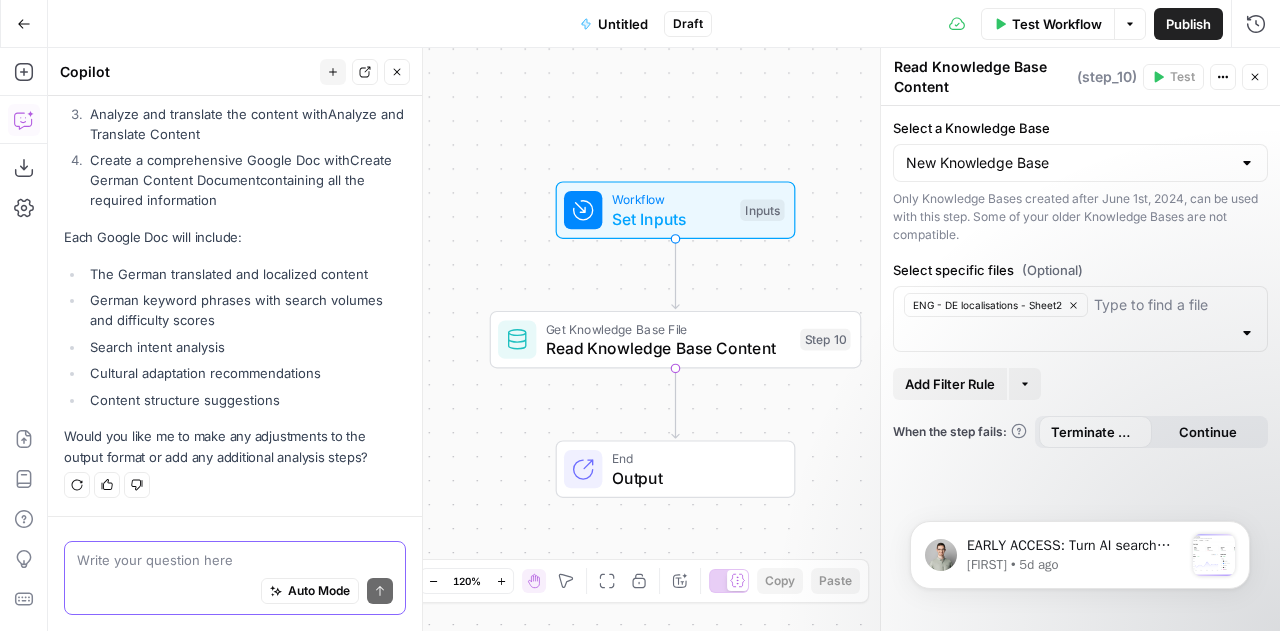 click at bounding box center (235, 560) 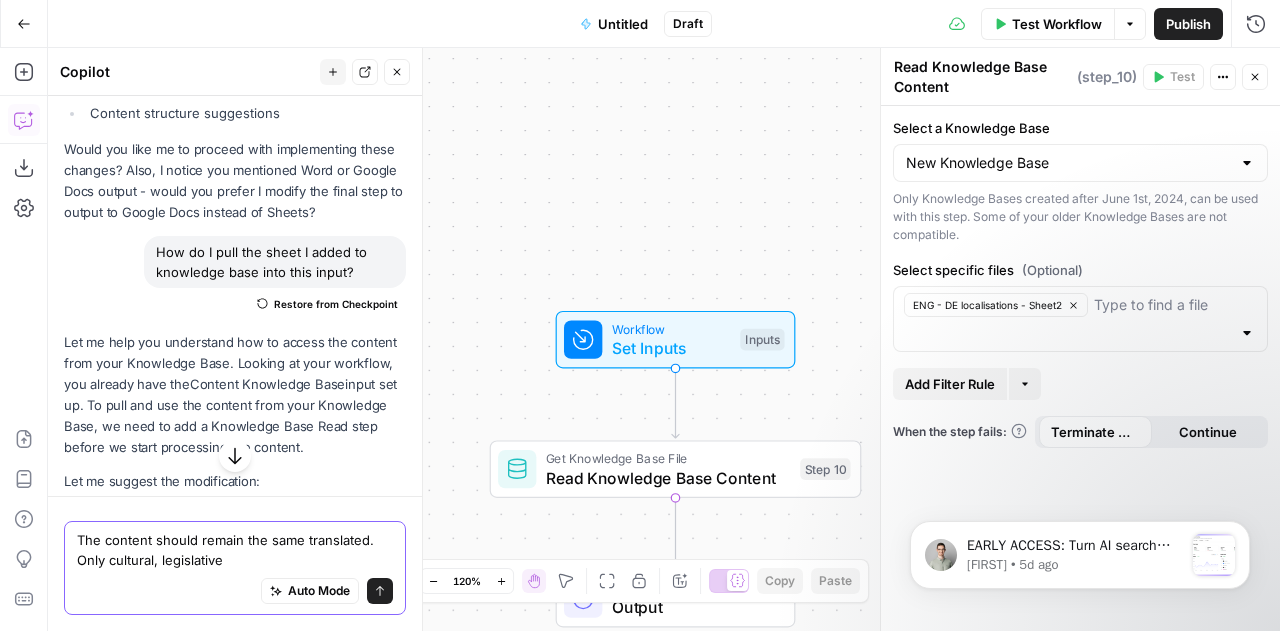 scroll, scrollTop: 3084, scrollLeft: 0, axis: vertical 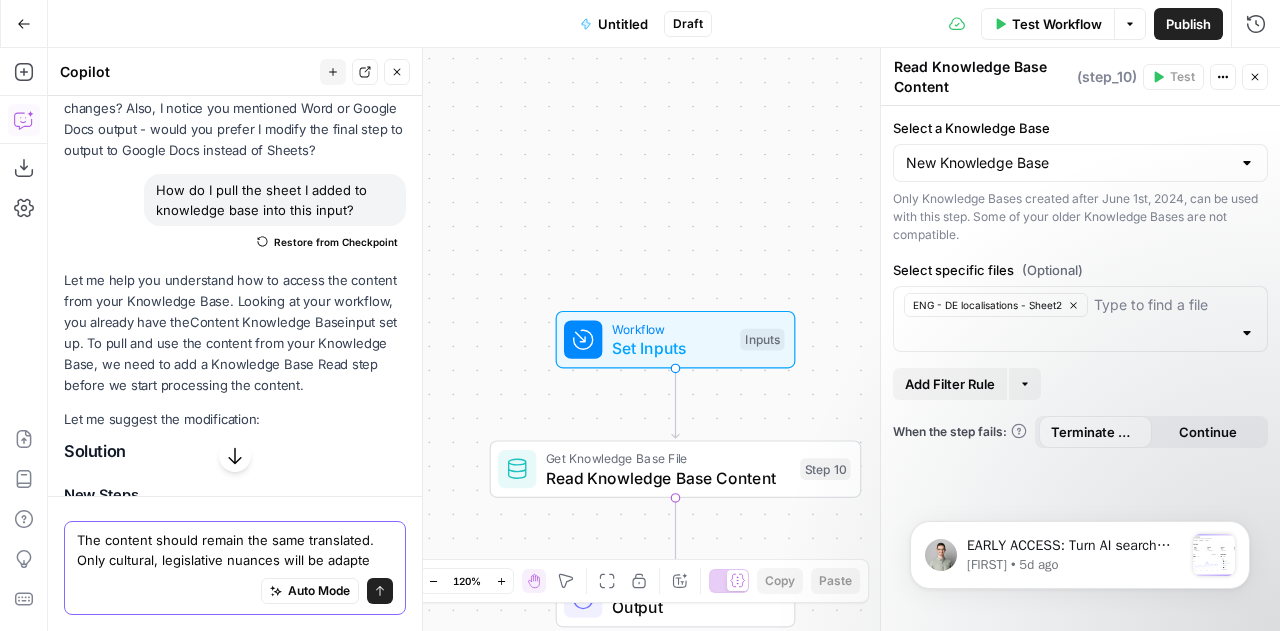 type on "The content should remain the same translated. Only cultural, legislative nuances will be adapted" 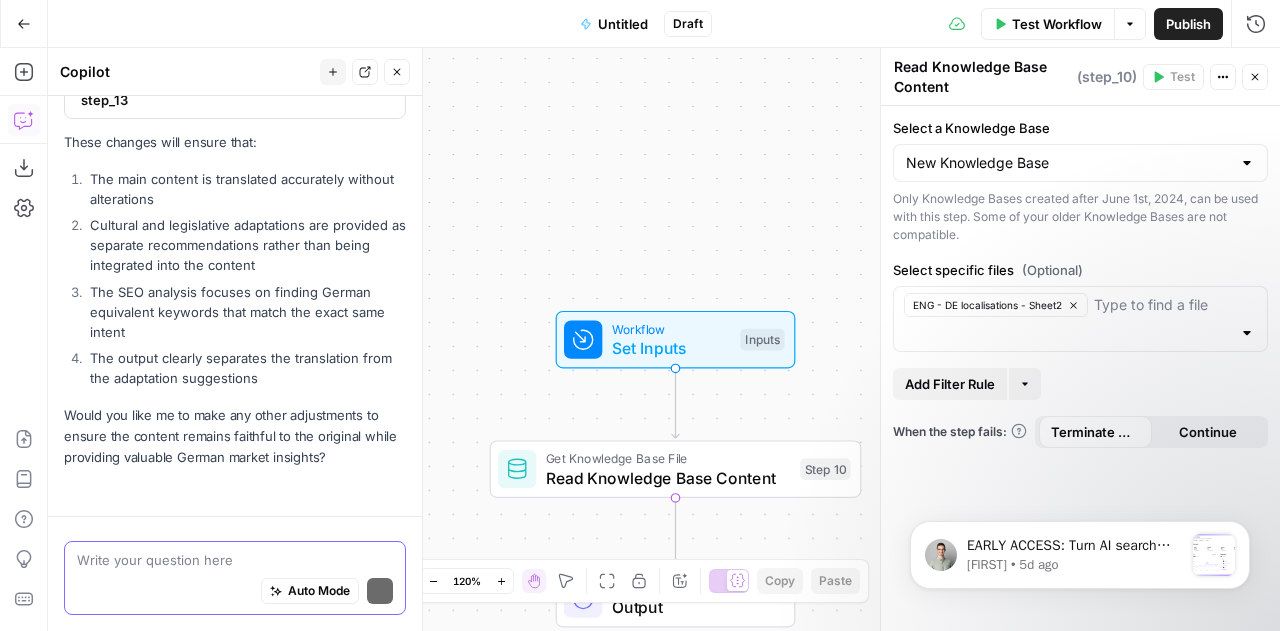scroll, scrollTop: 5852, scrollLeft: 0, axis: vertical 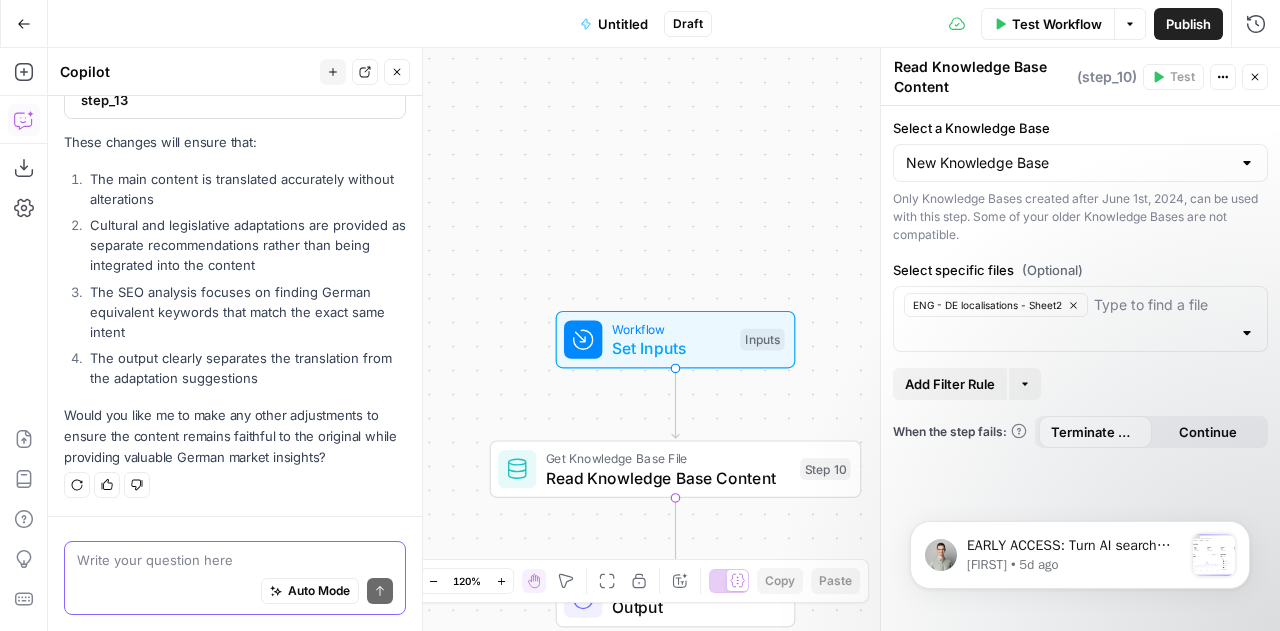 click at bounding box center (235, 560) 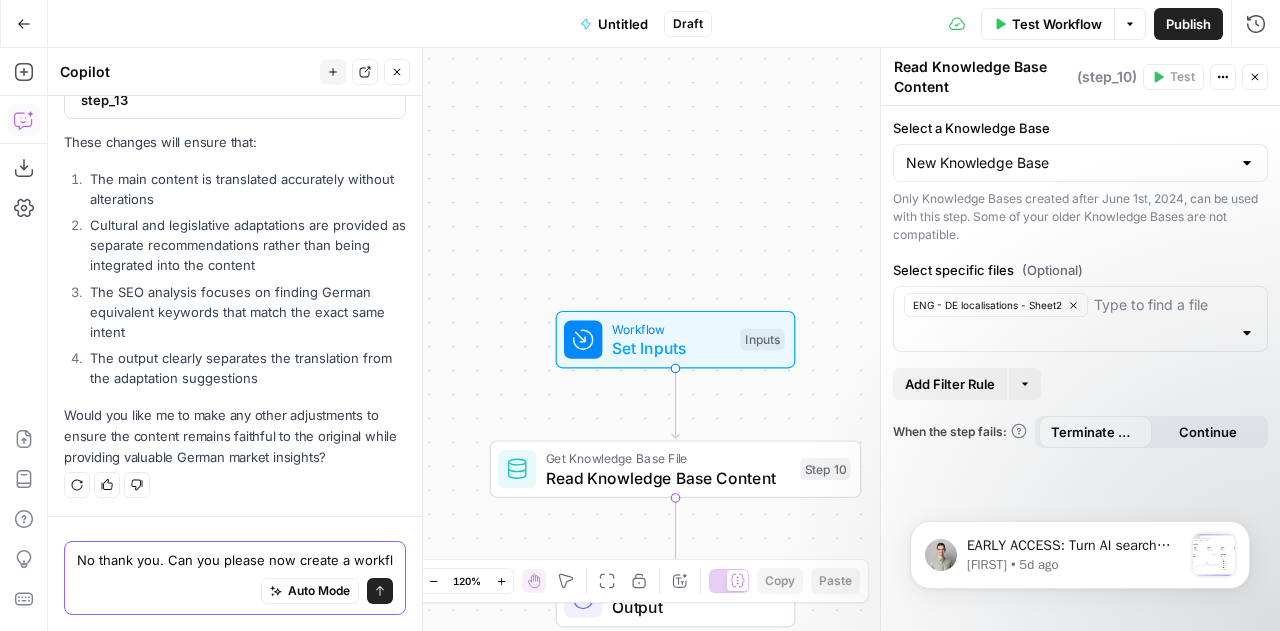 scroll, scrollTop: 5872, scrollLeft: 0, axis: vertical 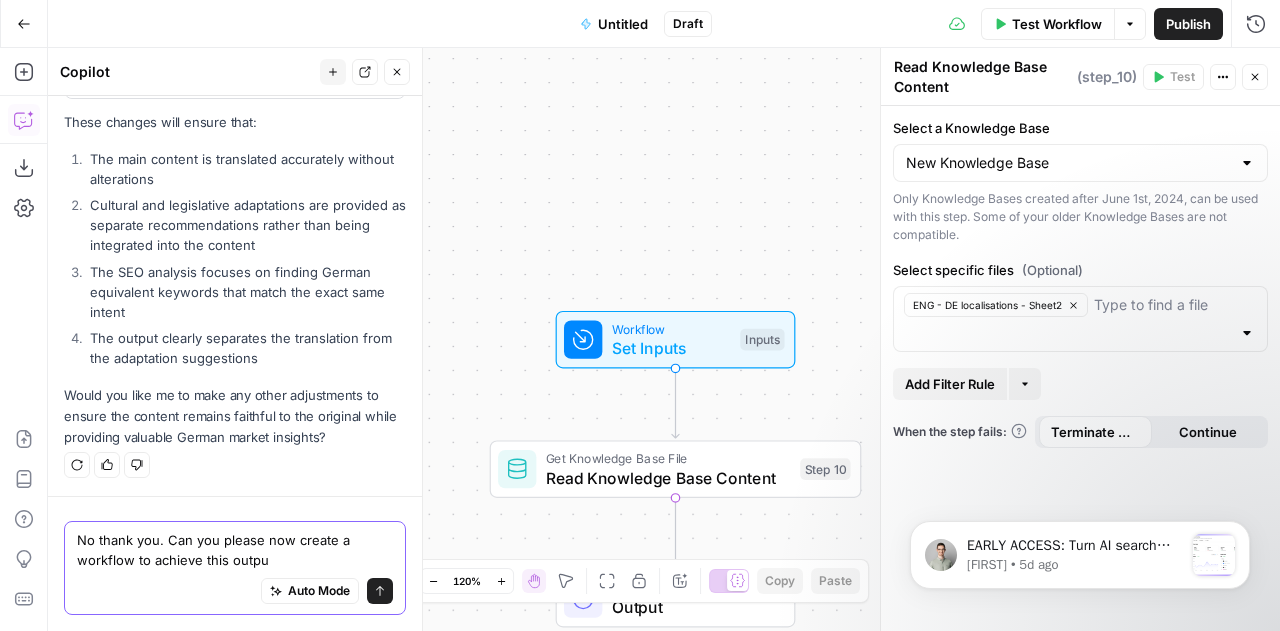 type on "No thank you. Can you please now create a workflow to achieve this output" 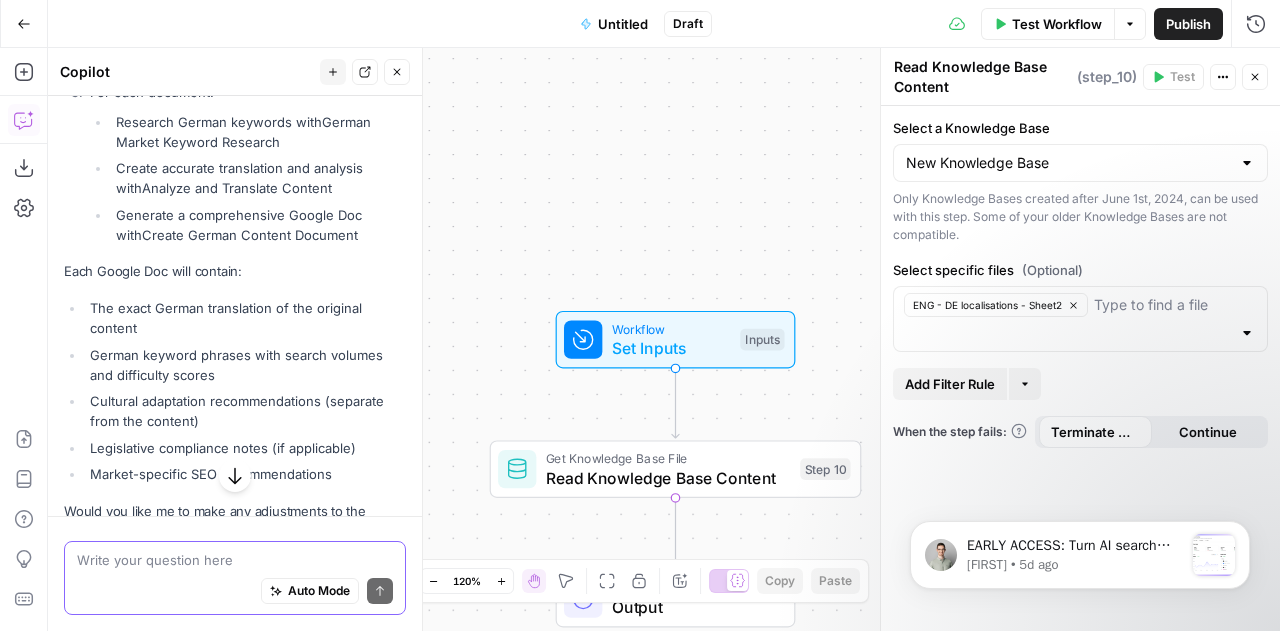 scroll, scrollTop: 7122, scrollLeft: 0, axis: vertical 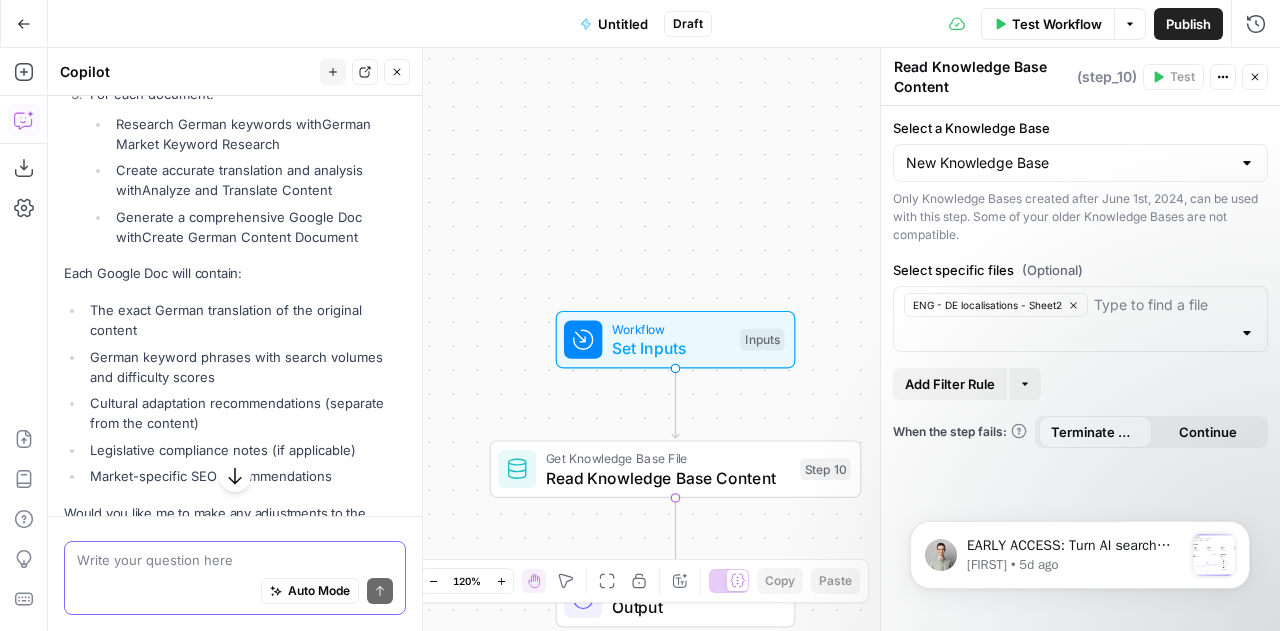 click at bounding box center (235, 560) 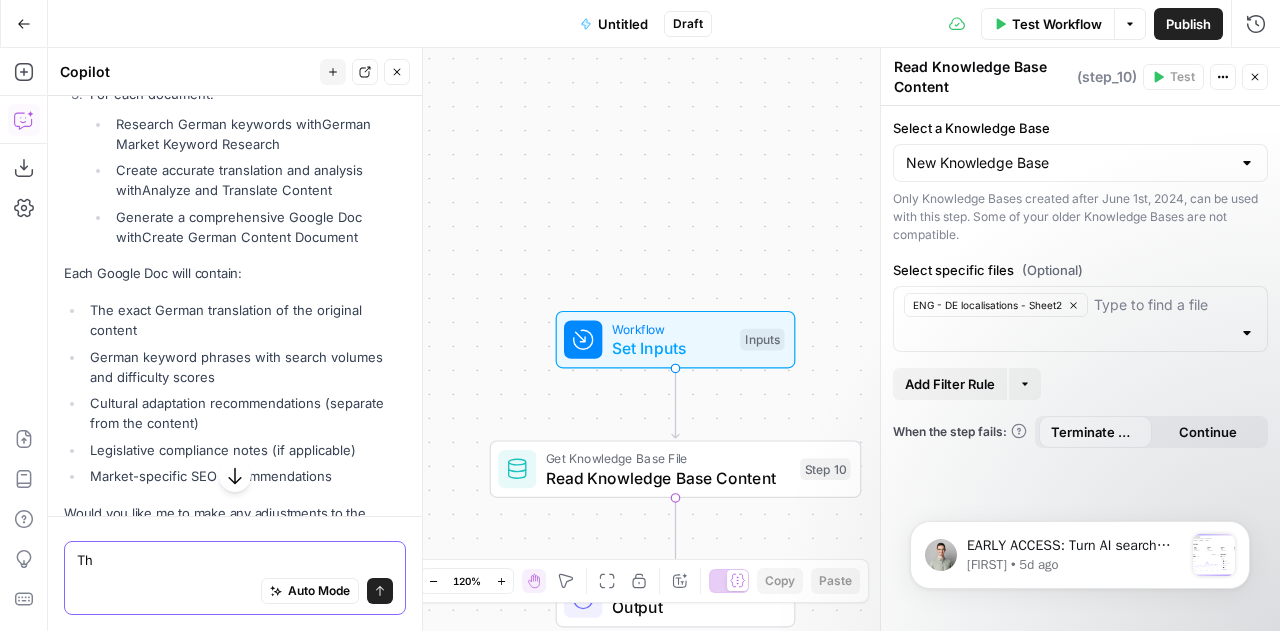 type on "T" 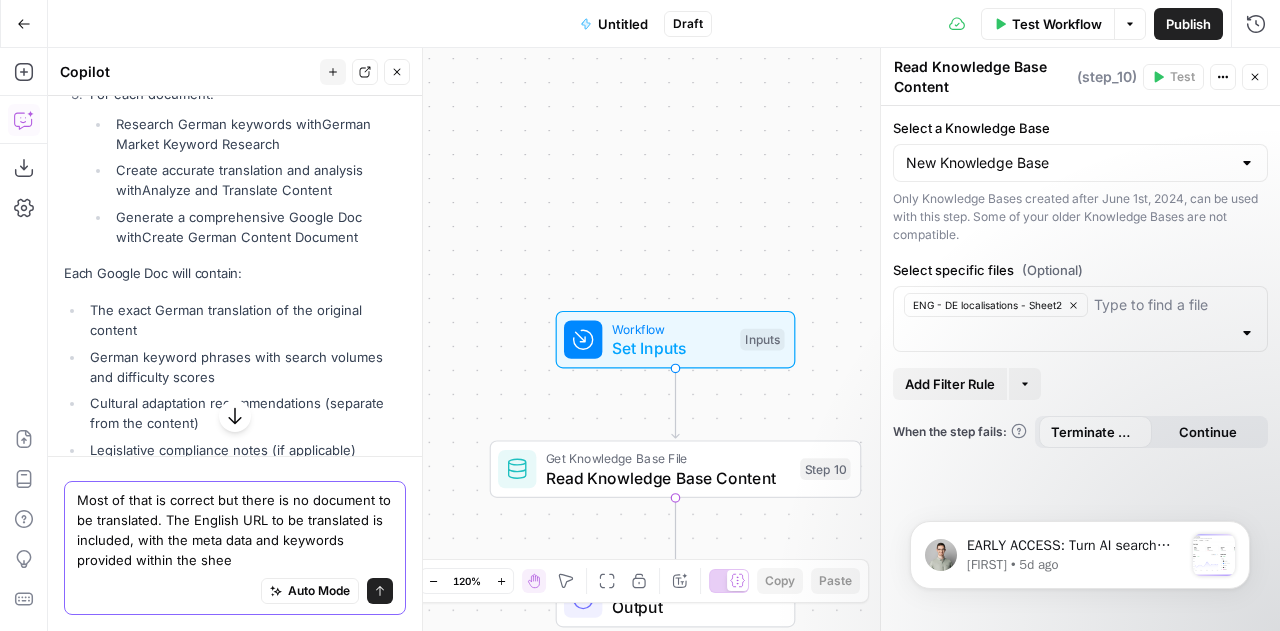 type on "Most of that is correct but there is no document to be translated. The English URL to be translated is included, with the meta data and keywords provided within the sheet" 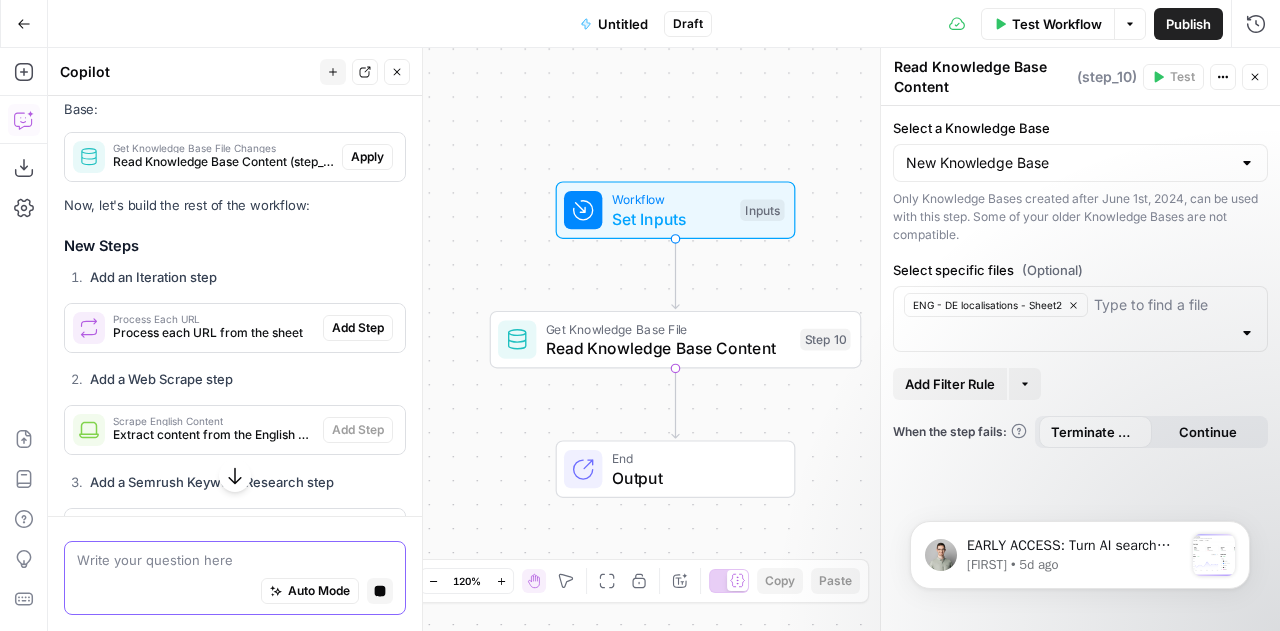 scroll, scrollTop: 7822, scrollLeft: 0, axis: vertical 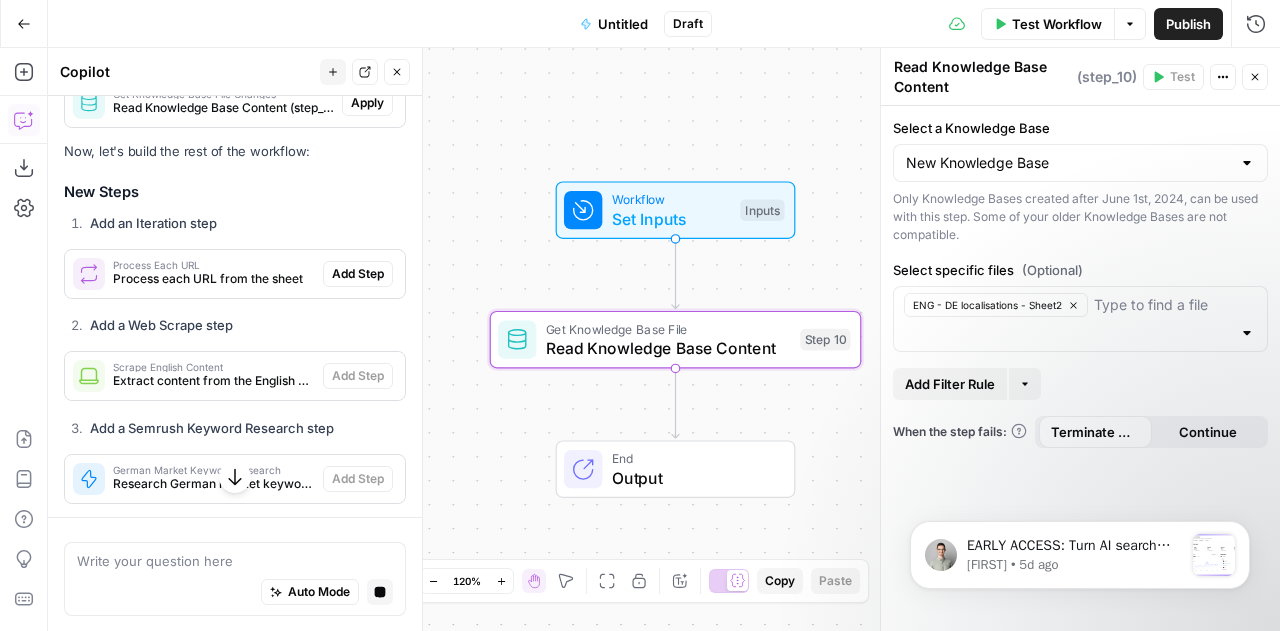 click on "Apply" at bounding box center [367, 103] 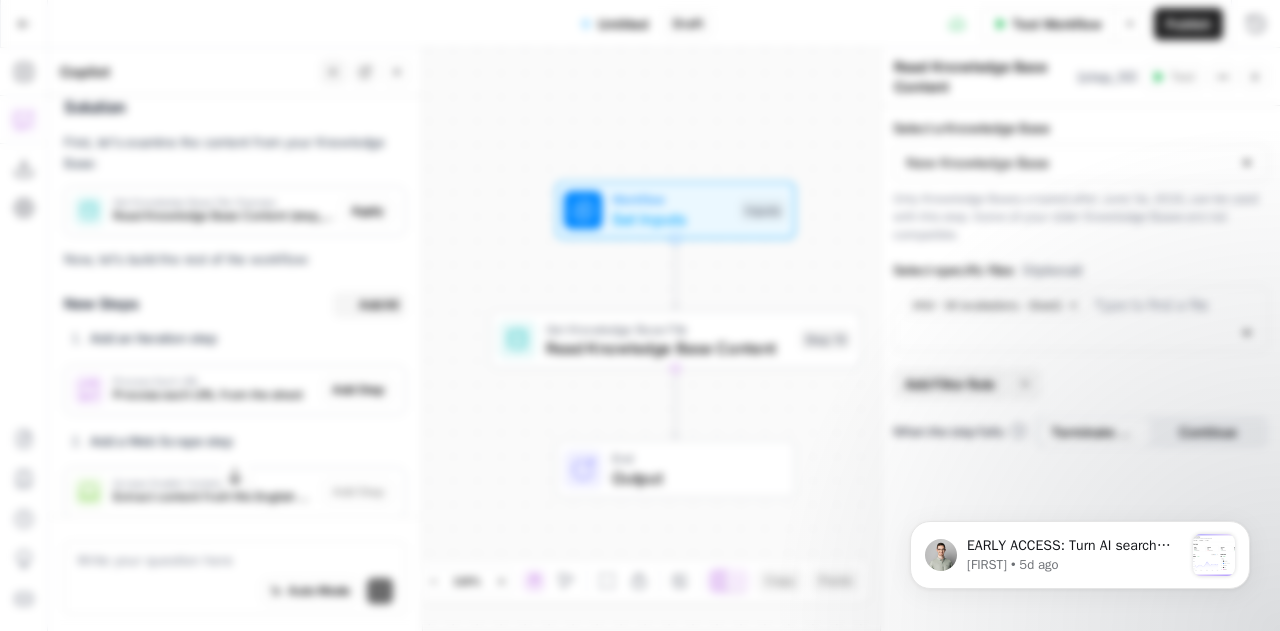 scroll, scrollTop: 7930, scrollLeft: 0, axis: vertical 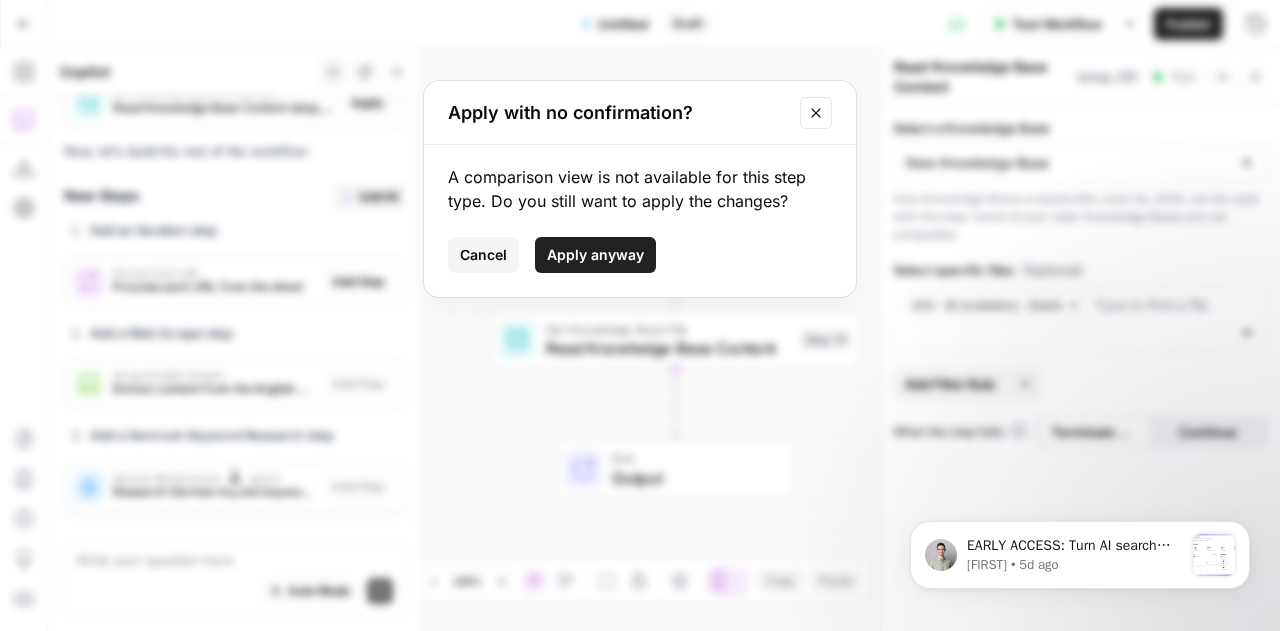 click on "Cancel" at bounding box center [483, 255] 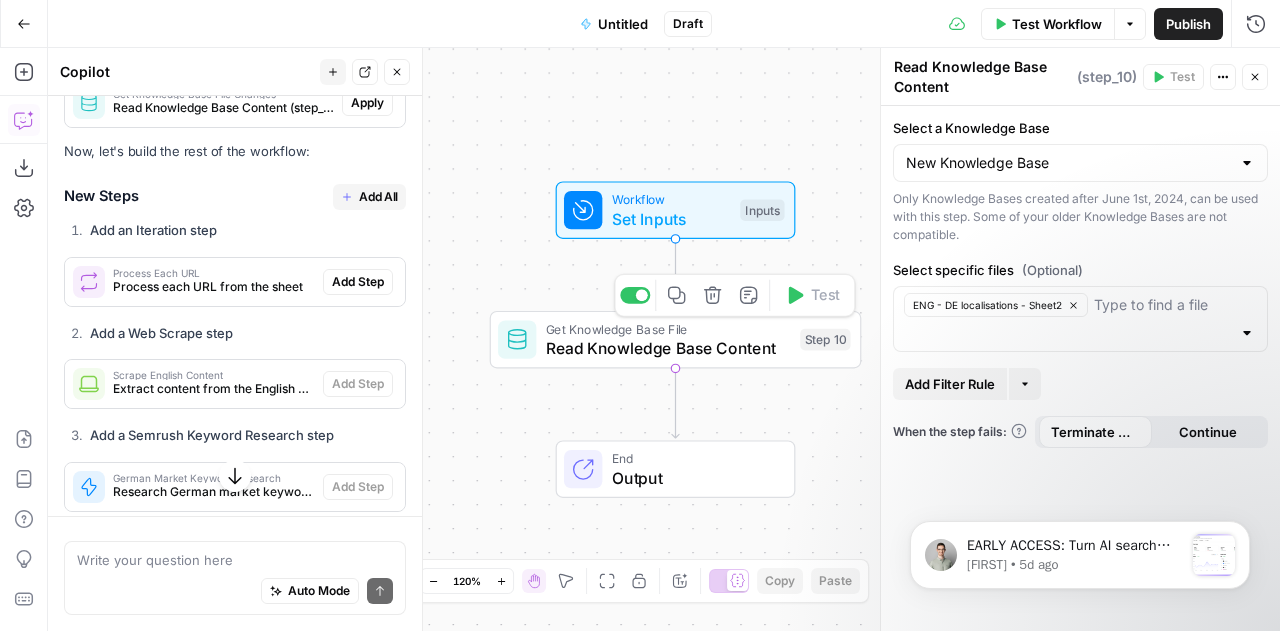 click on "Read Knowledge Base Content" at bounding box center (668, 348) 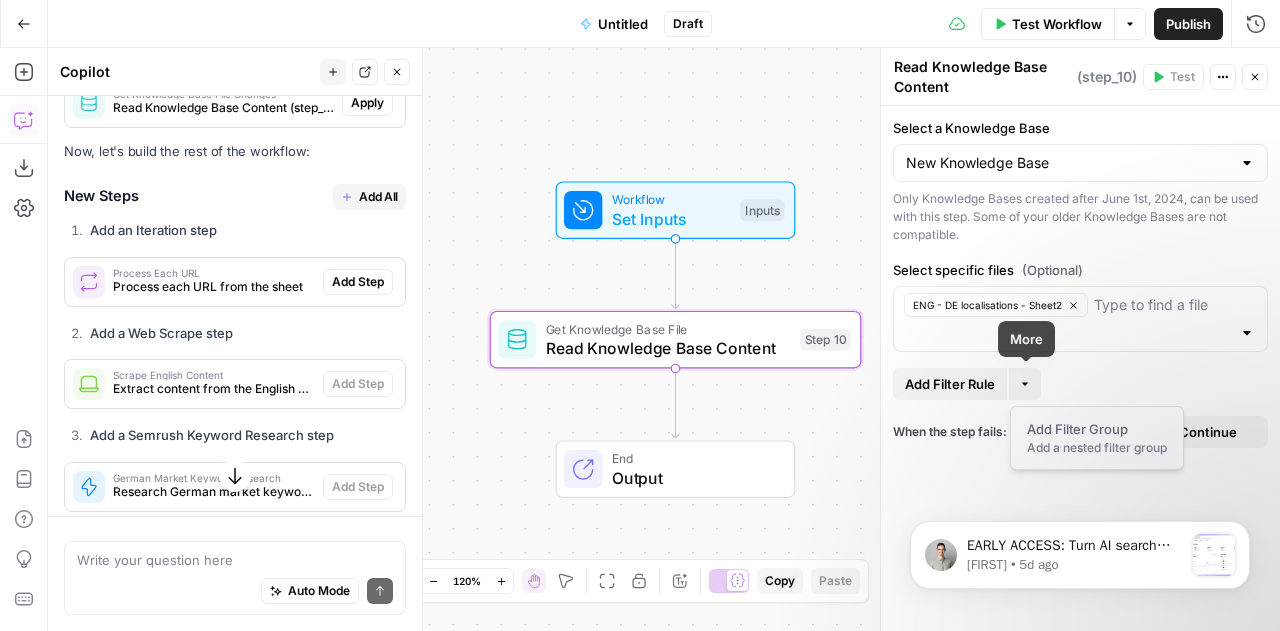 click 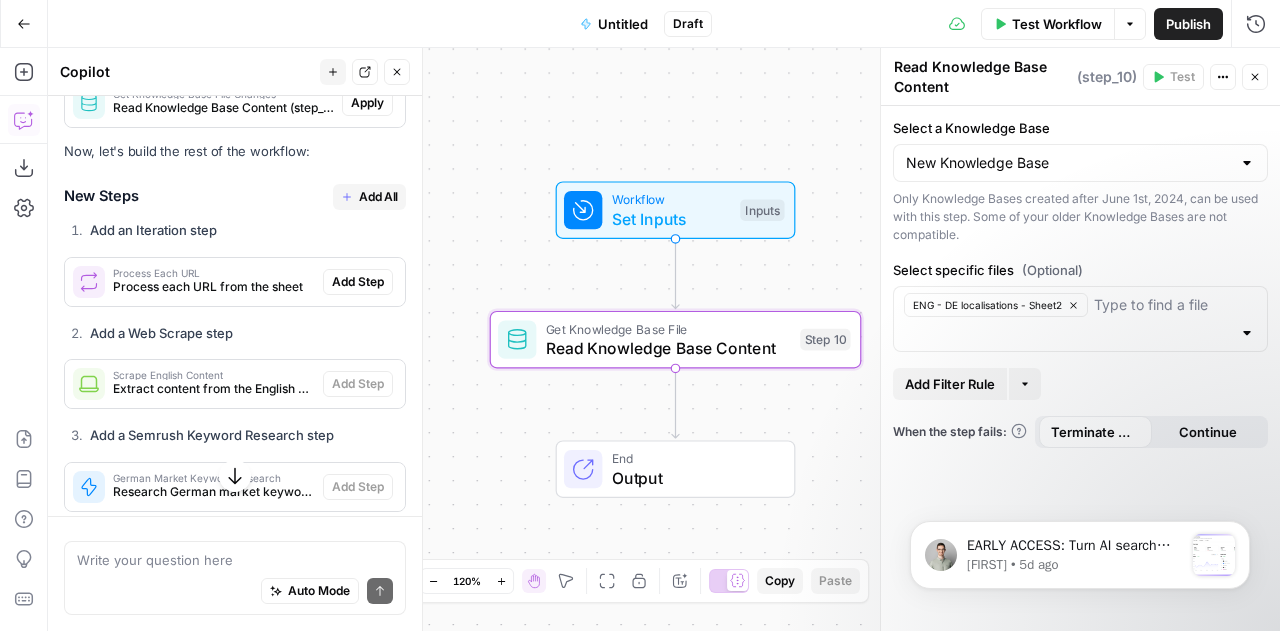 click on "Add Filter Rule" at bounding box center [950, 384] 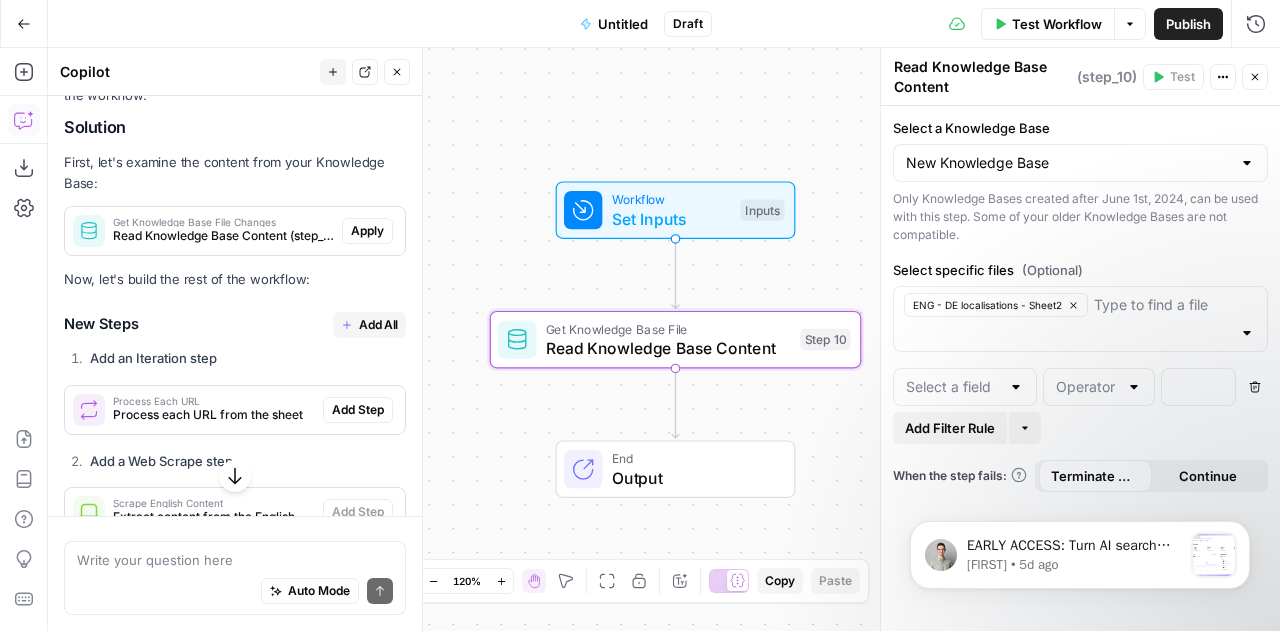 scroll, scrollTop: 8058, scrollLeft: 0, axis: vertical 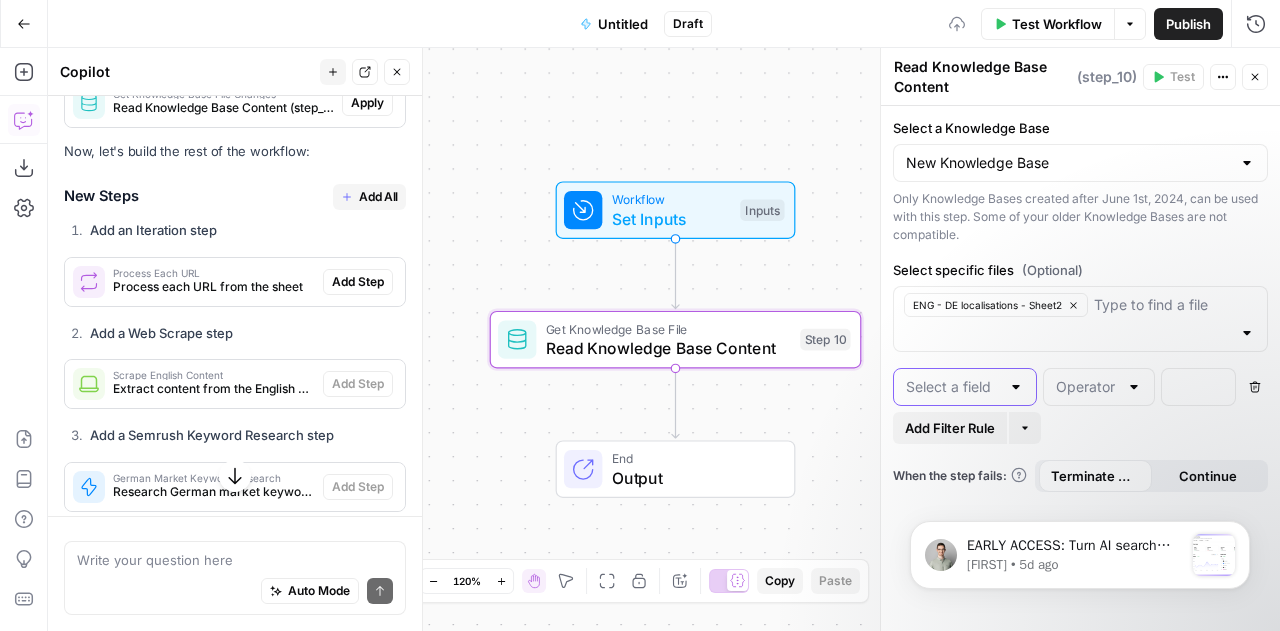 click at bounding box center (953, 387) 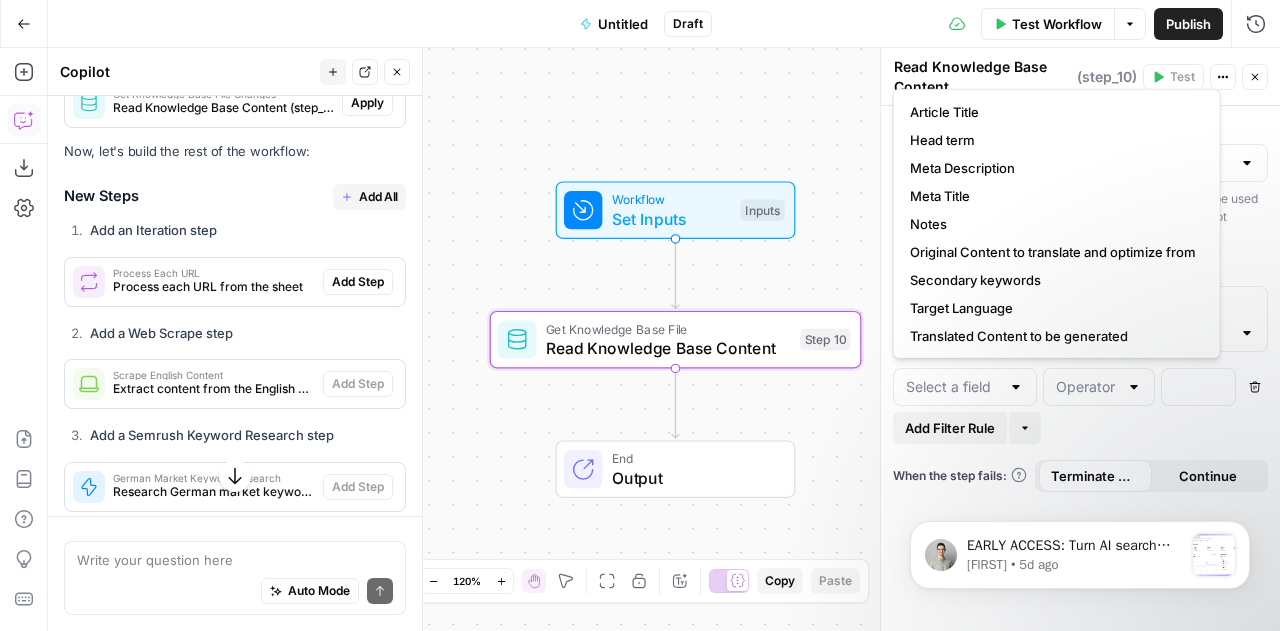 click at bounding box center [1134, 387] 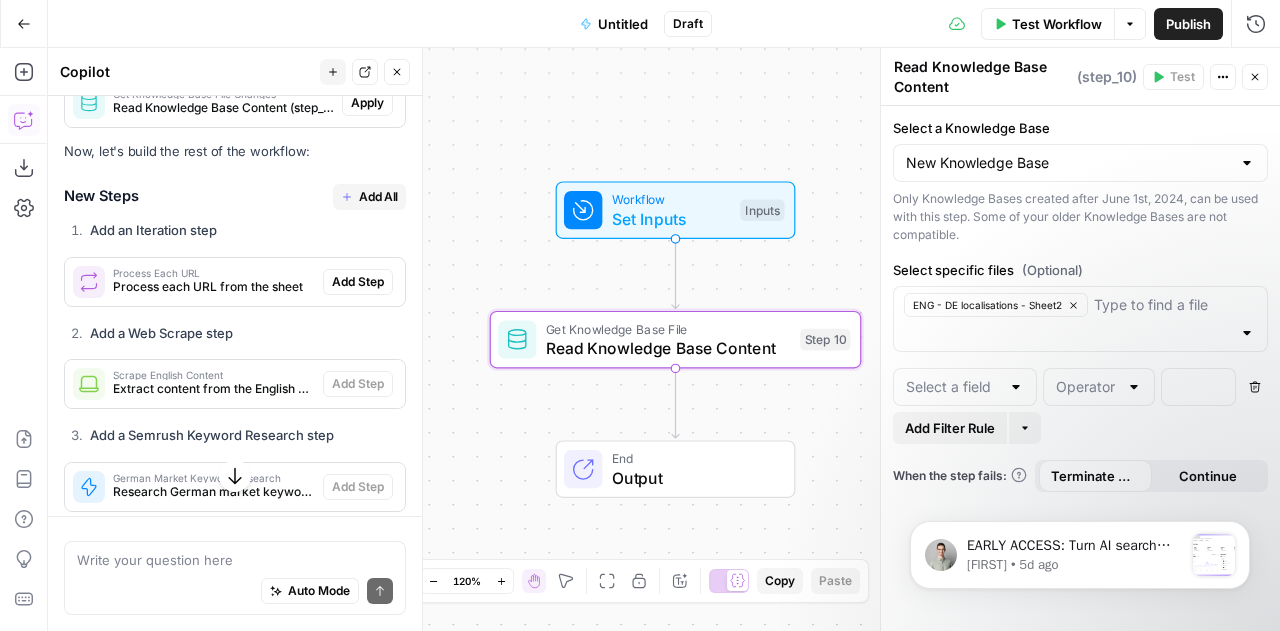 click on "Add Filter Rule More" at bounding box center (1080, 428) 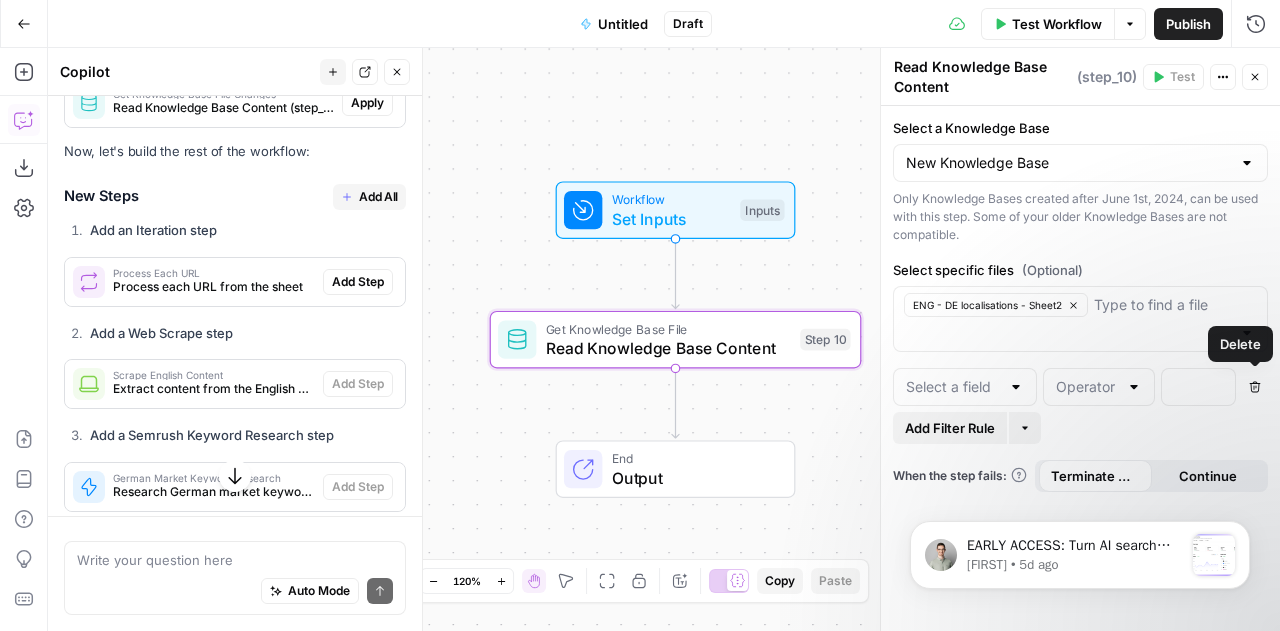 click 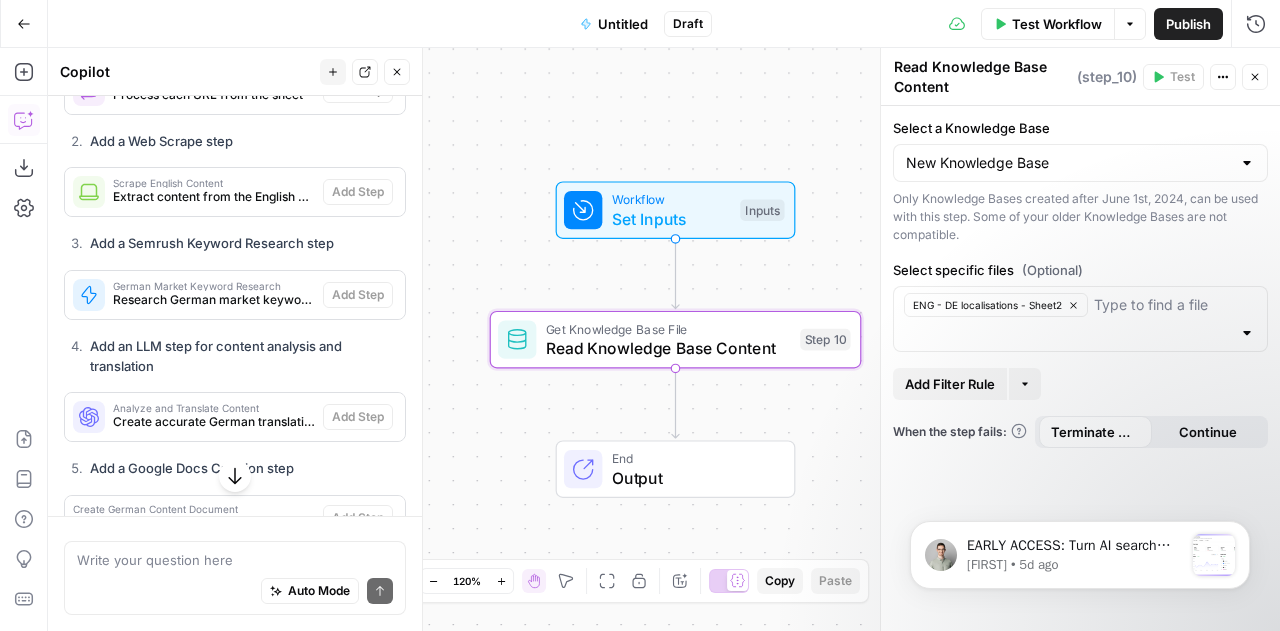 click on "Apply" at bounding box center (367, -89) 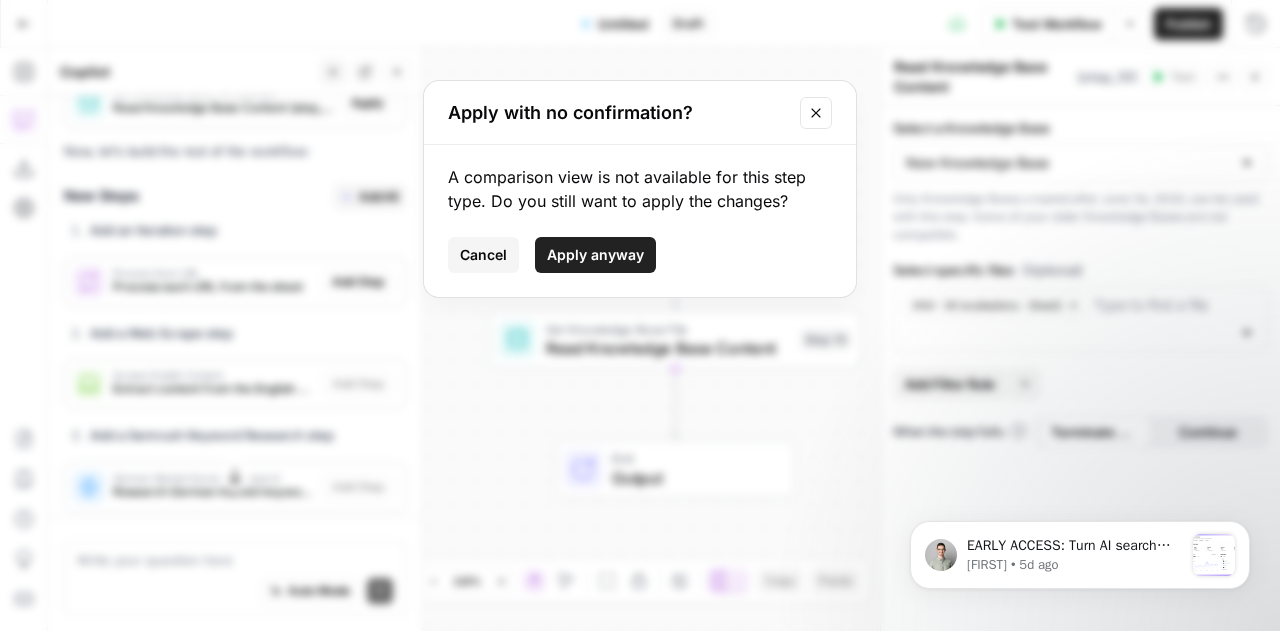scroll, scrollTop: 8058, scrollLeft: 0, axis: vertical 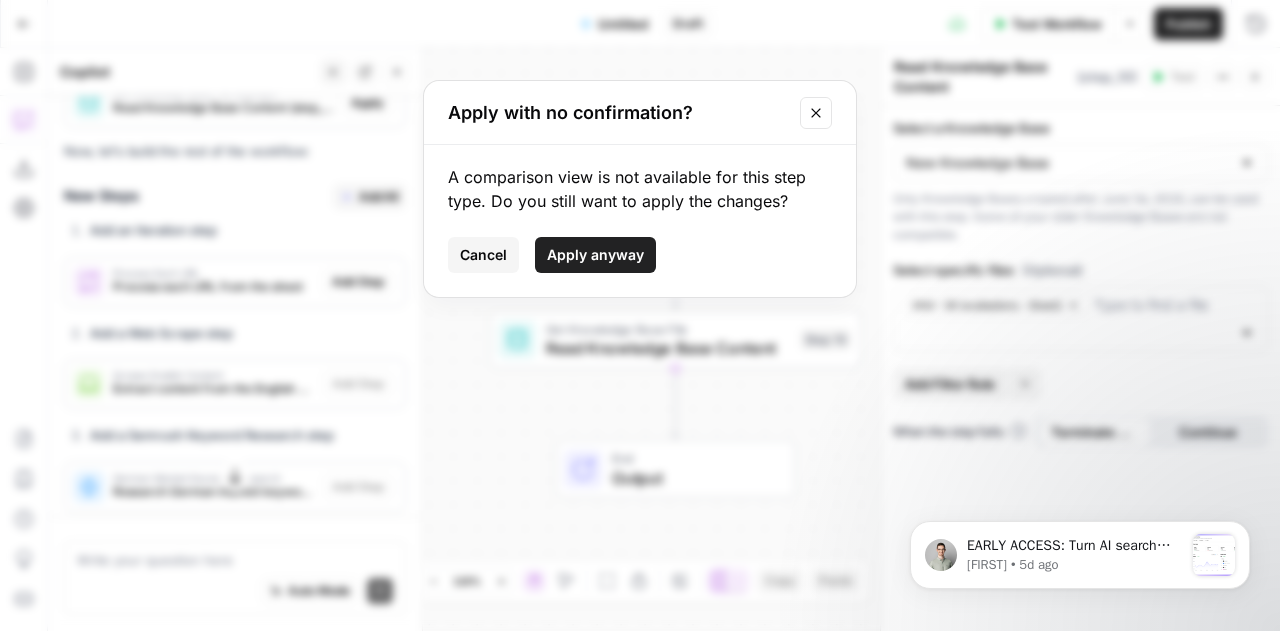 click on "Apply anyway" at bounding box center (595, 255) 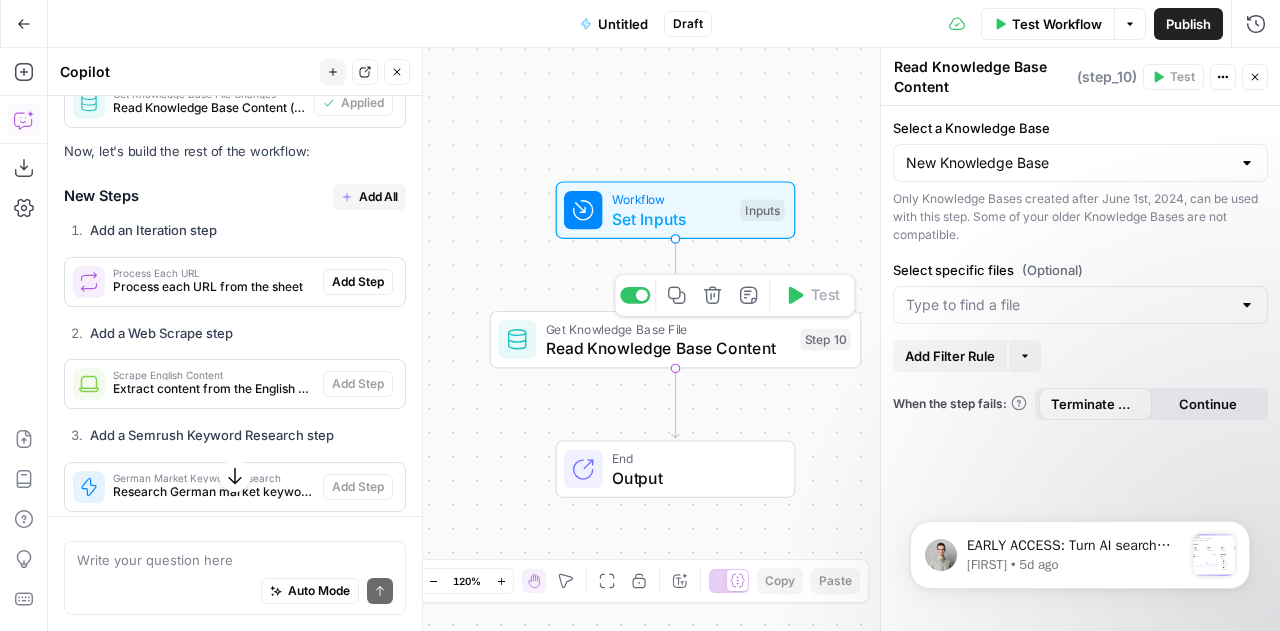 click on "Read Knowledge Base Content" at bounding box center (668, 348) 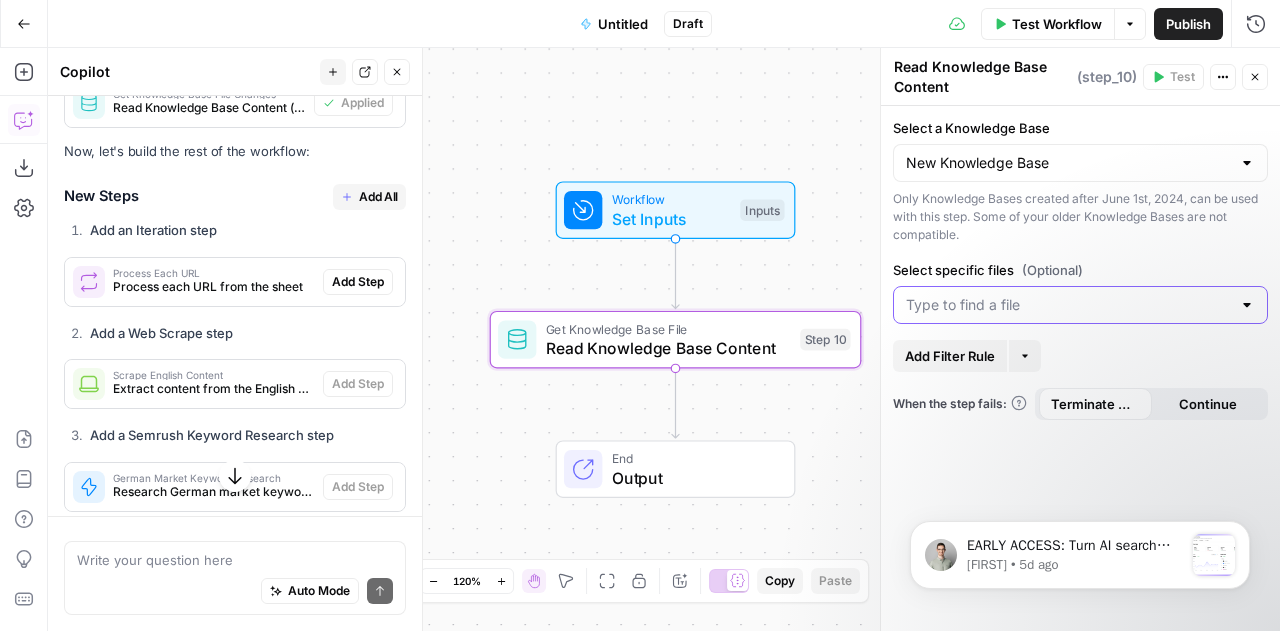 click on "Select specific files   (Optional)" at bounding box center (1068, 305) 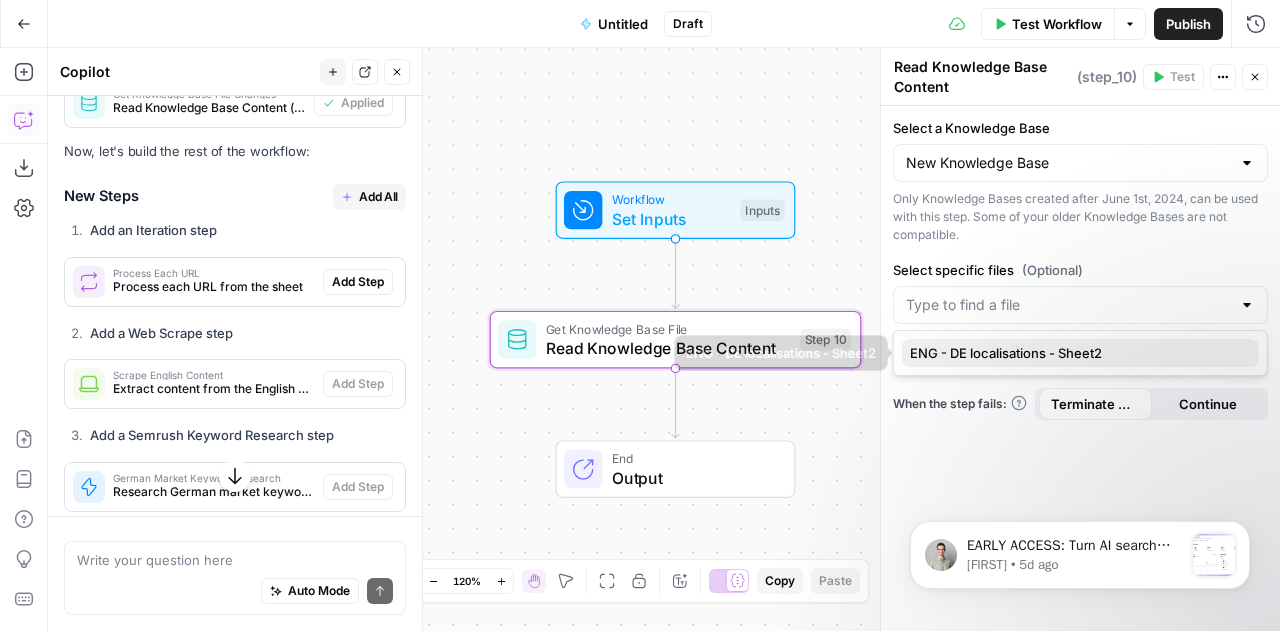 click on "ENG - DE localisations - Sheet2" at bounding box center [1076, 353] 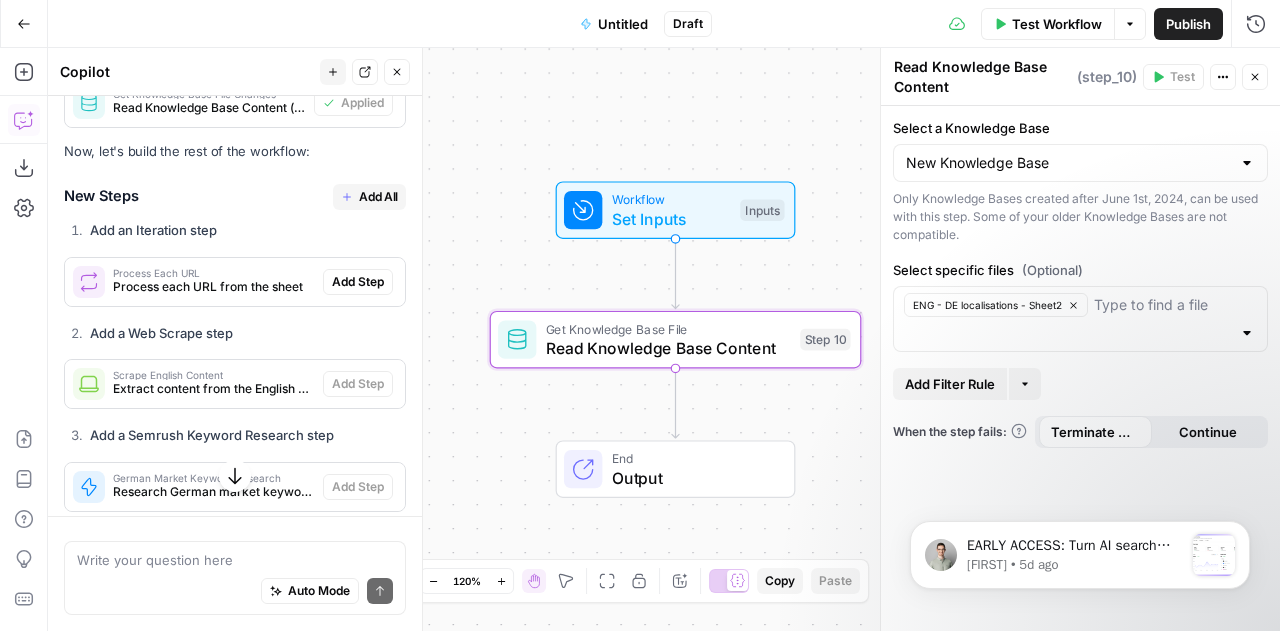 click on "Select a Knowledge Base New Knowledge Base Only Knowledge Bases created after June 1st, 2024, can be used with this step. Some of your older Knowledge Bases are not compatible. Select specific files   (Optional) ENG - DE localisations - Sheet2 Add Filter Rule More When the step fails: Terminate Workflow Continue" at bounding box center [1080, 368] 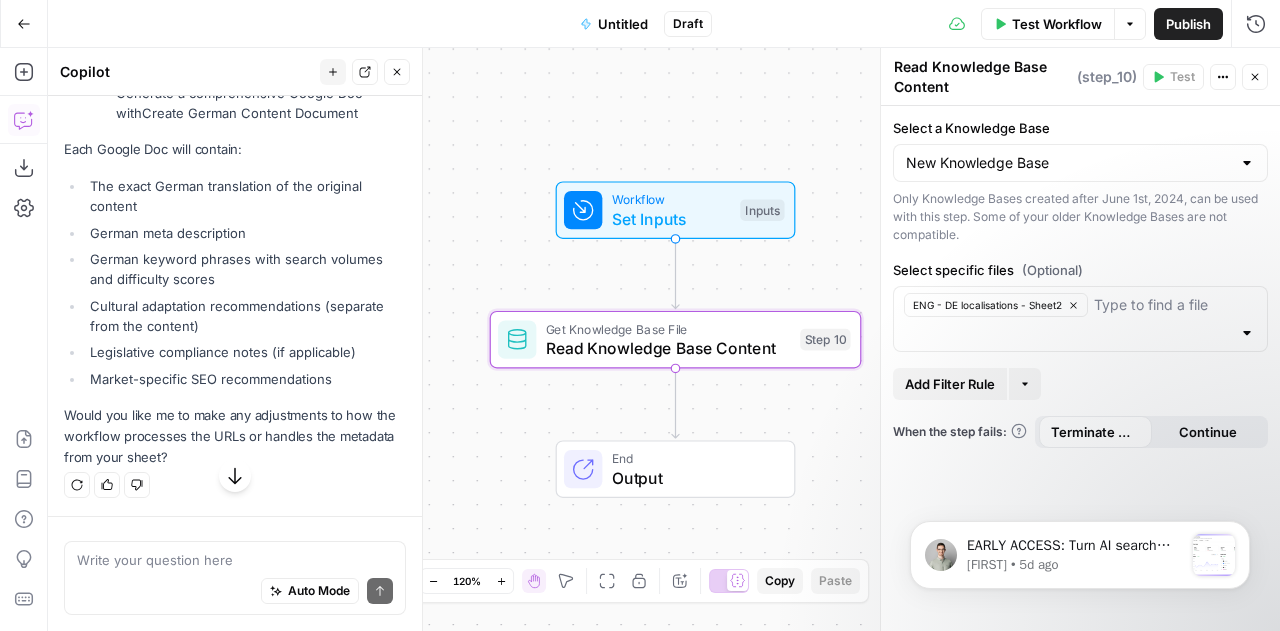 scroll, scrollTop: 9138, scrollLeft: 0, axis: vertical 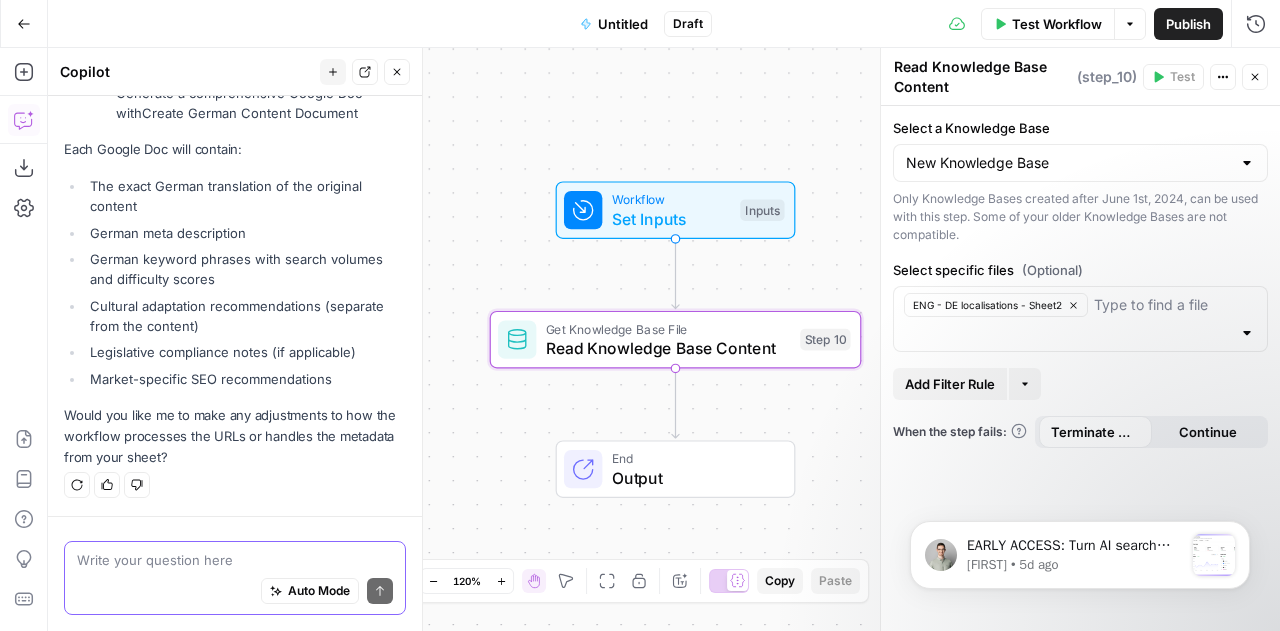 click at bounding box center (235, 560) 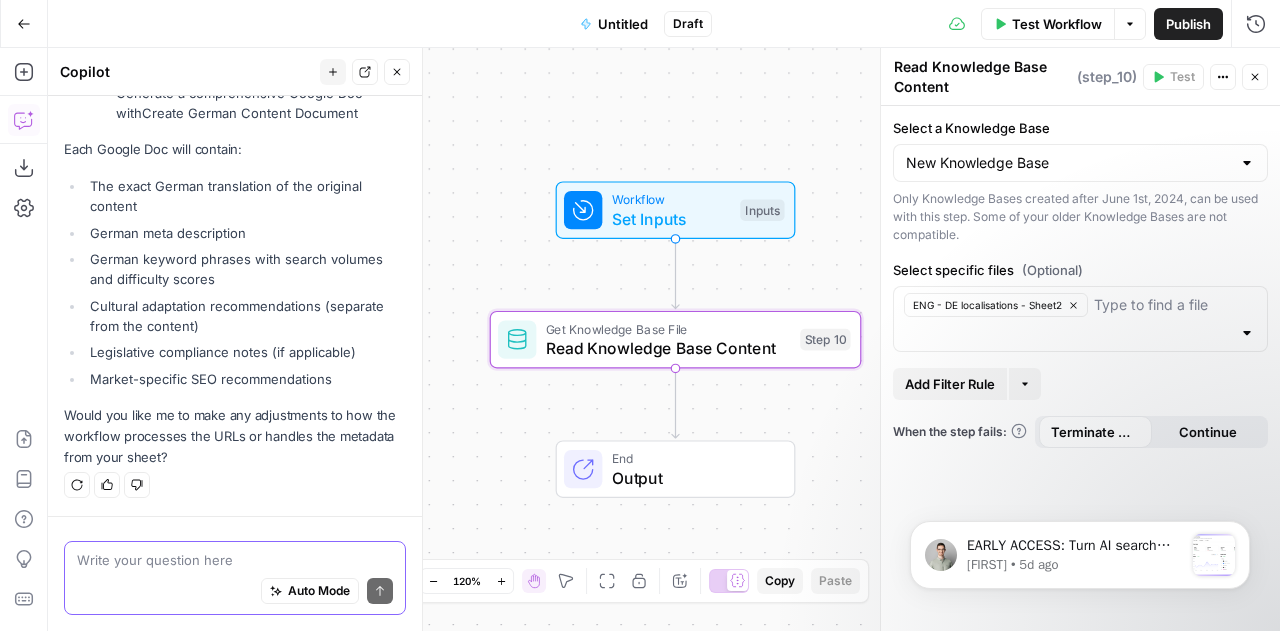 click at bounding box center (235, 560) 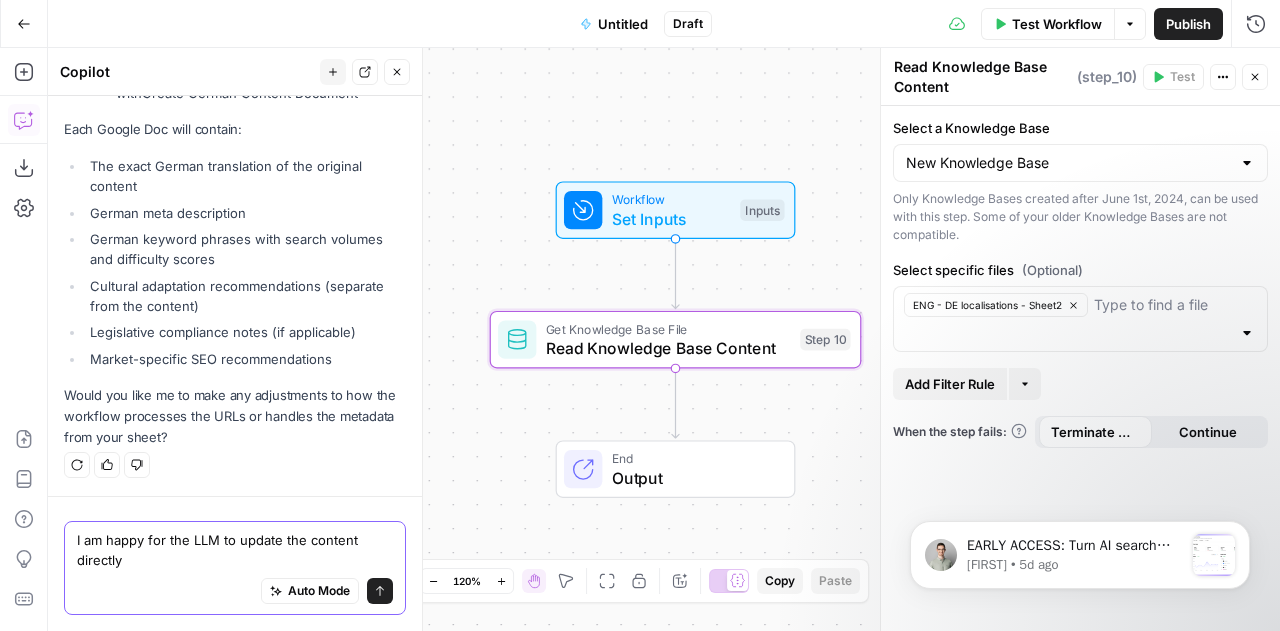 scroll, scrollTop: 9158, scrollLeft: 0, axis: vertical 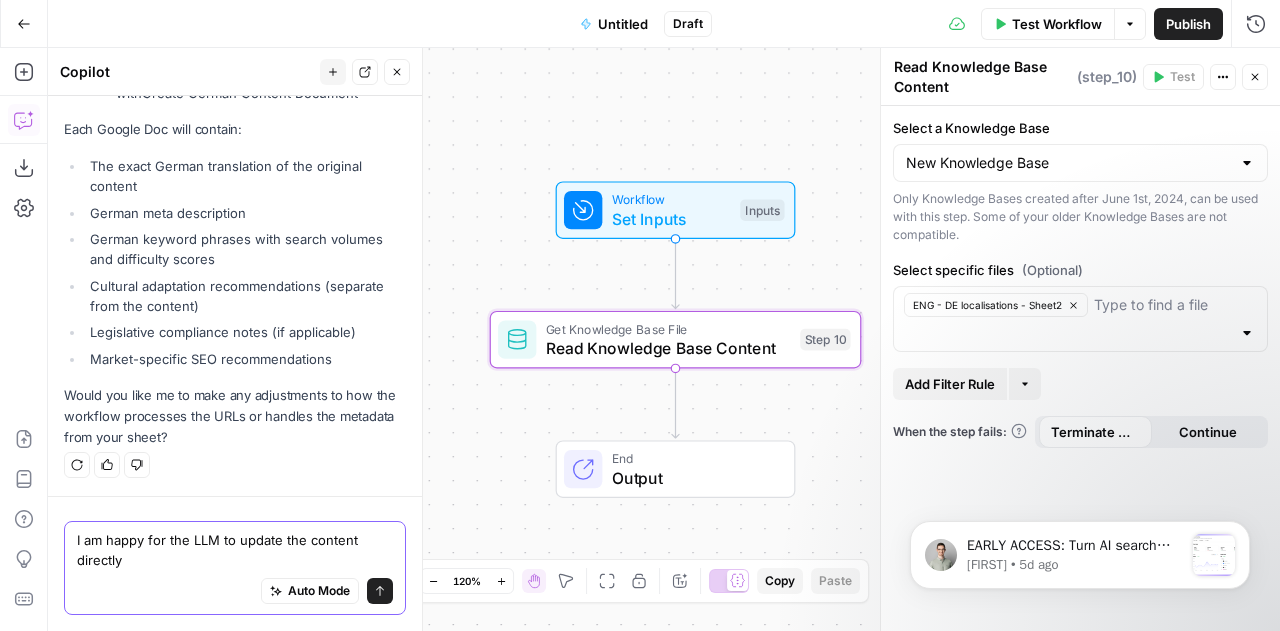 click on "I am happy for the LLM to update the content directly" at bounding box center (235, 550) 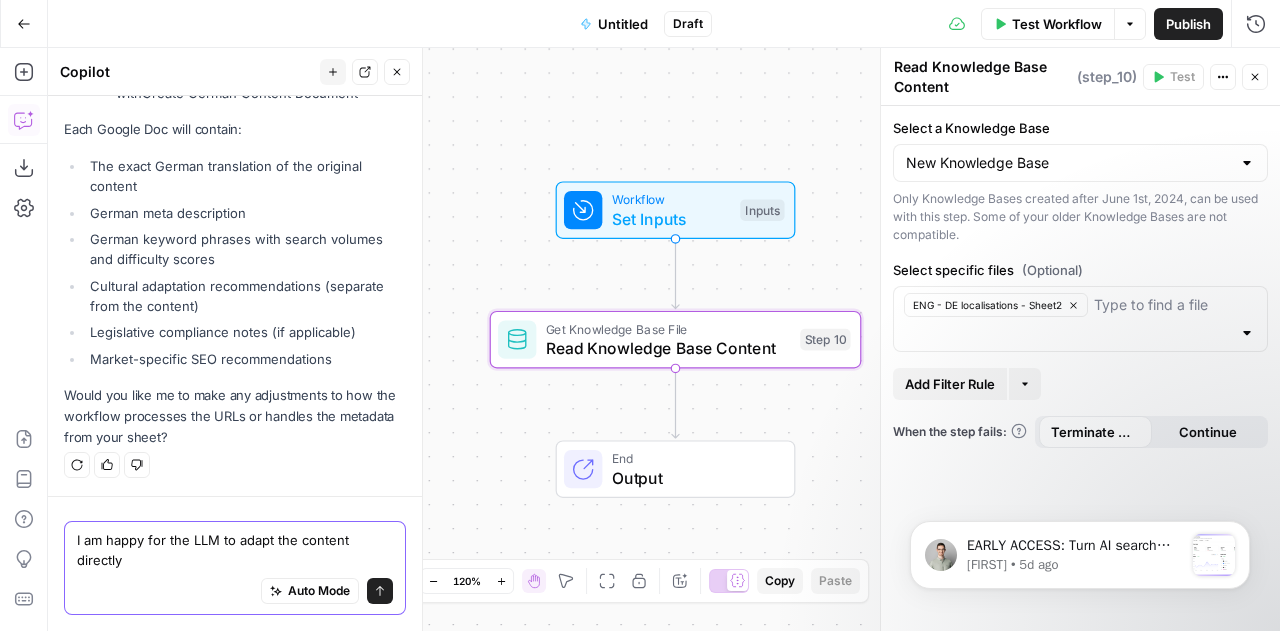 scroll, scrollTop: 9158, scrollLeft: 0, axis: vertical 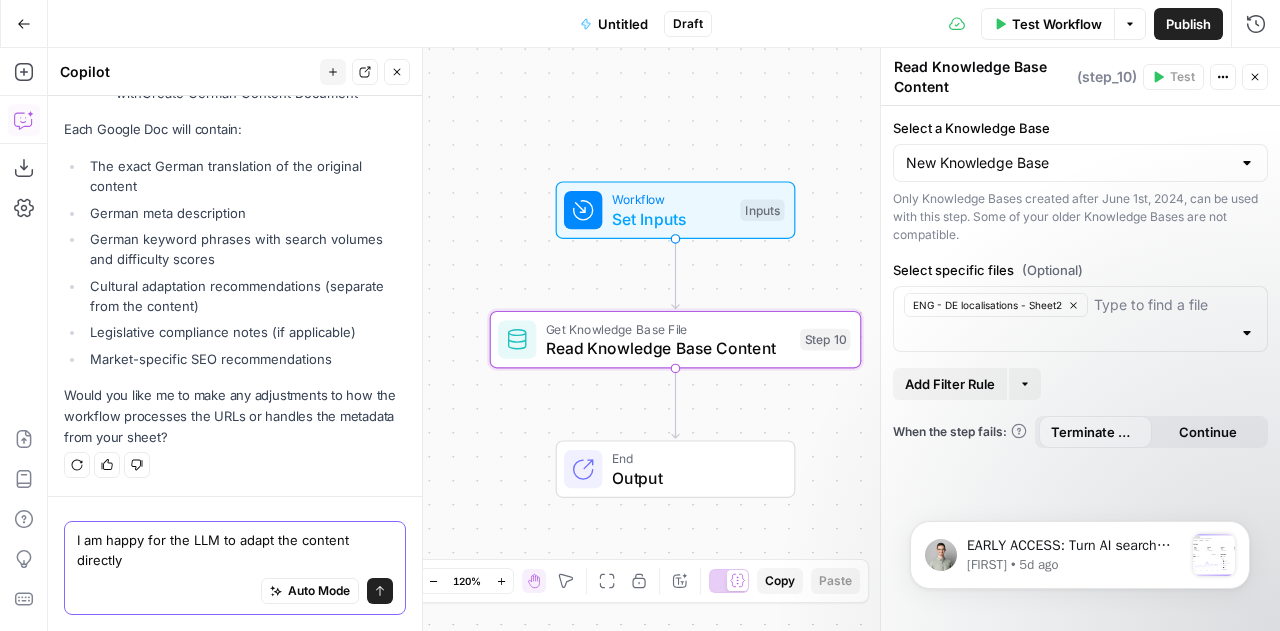 click on "I am happy for the LLM to adapt the content directly" at bounding box center [235, 550] 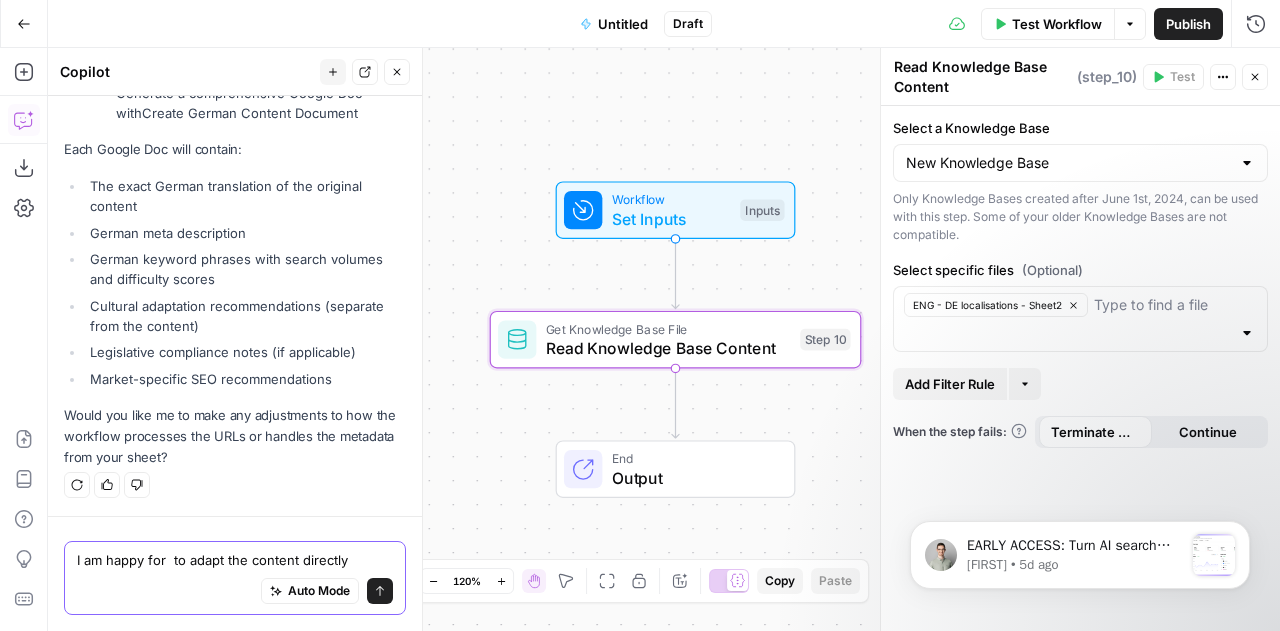 scroll, scrollTop: 9138, scrollLeft: 0, axis: vertical 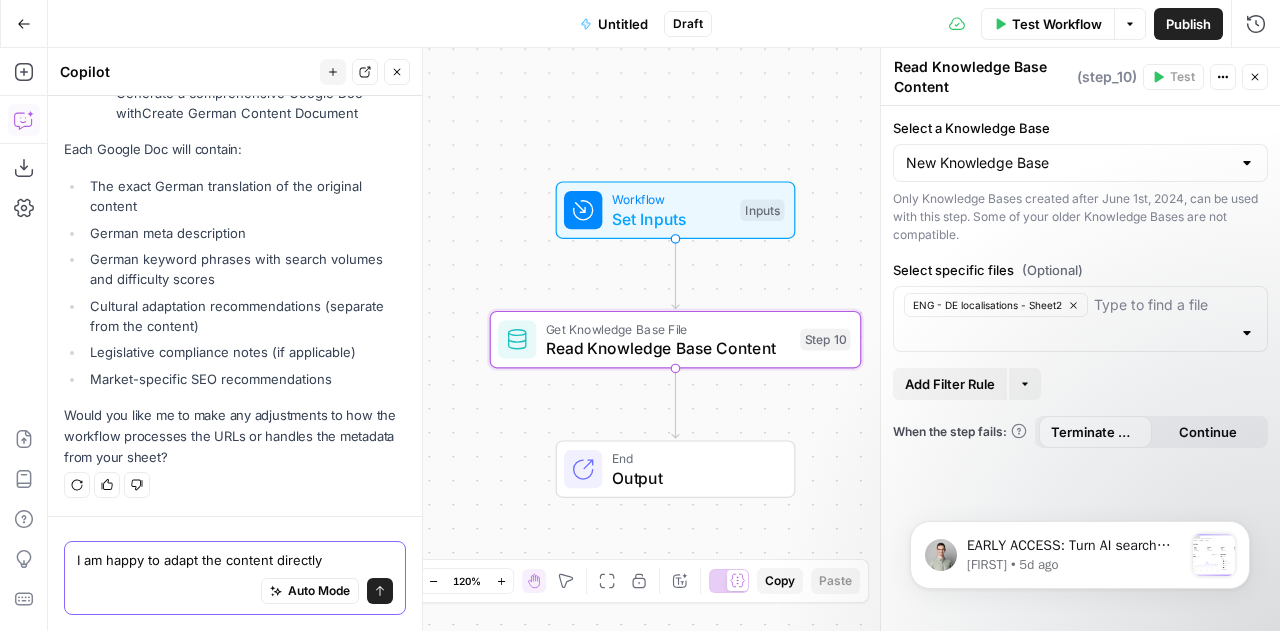 drag, startPoint x: 162, startPoint y: 560, endPoint x: 61, endPoint y: 560, distance: 101 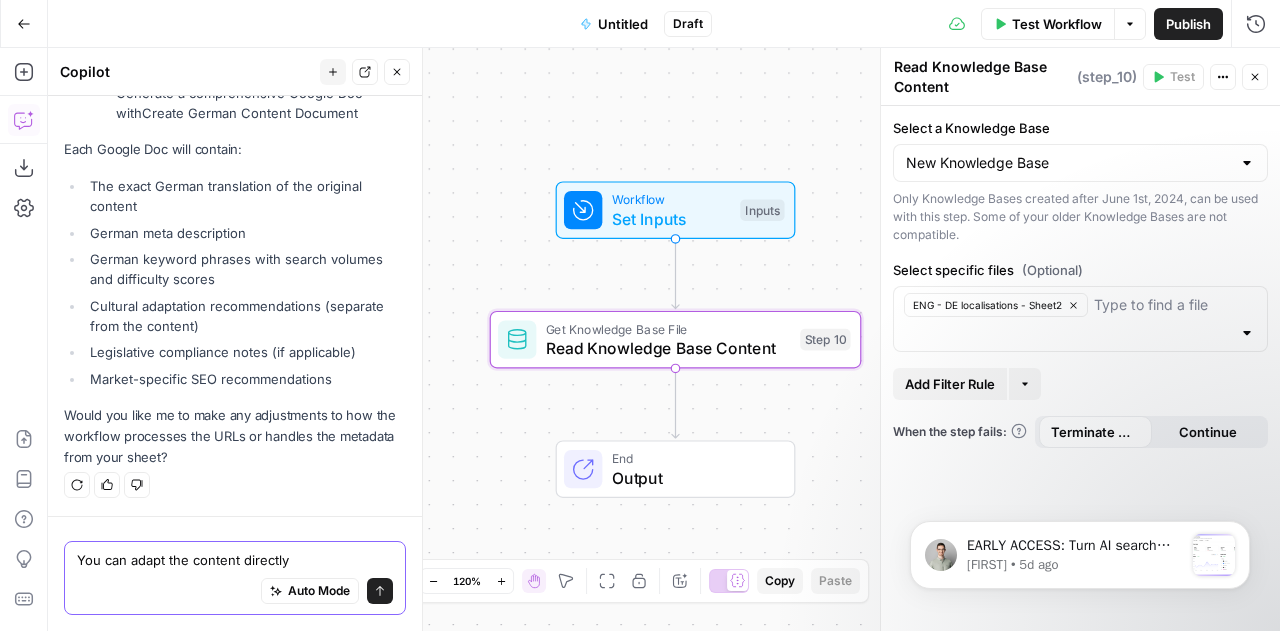 click on "You can adapt the content directly" at bounding box center (235, 560) 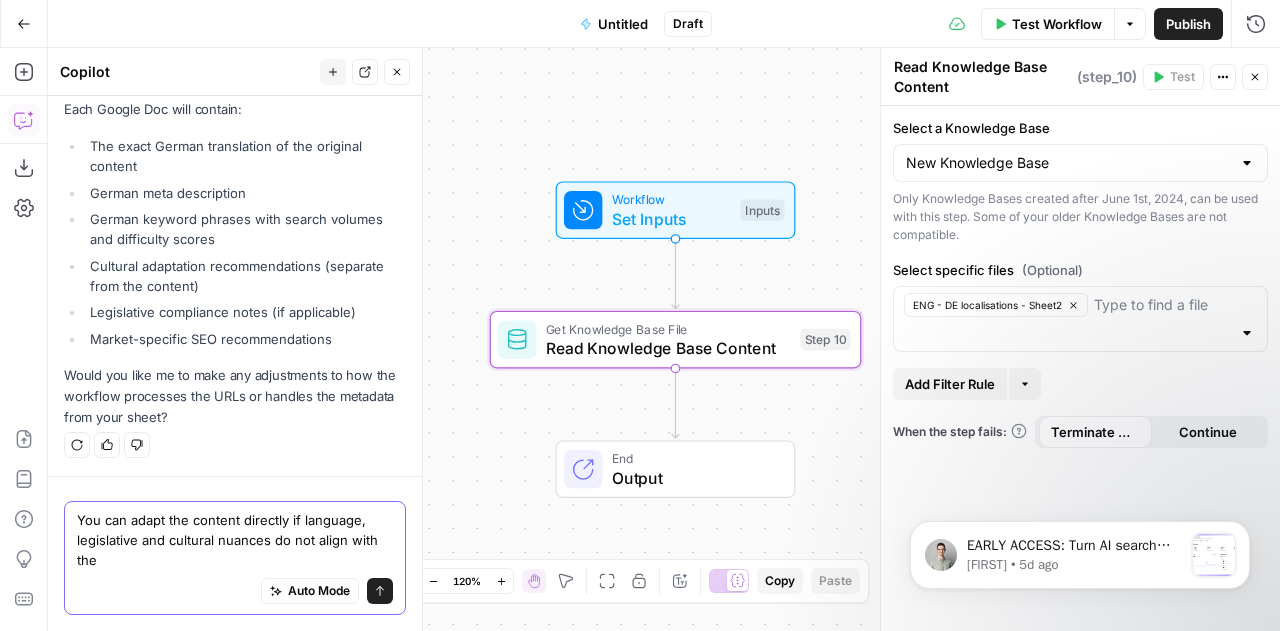 scroll, scrollTop: 9178, scrollLeft: 0, axis: vertical 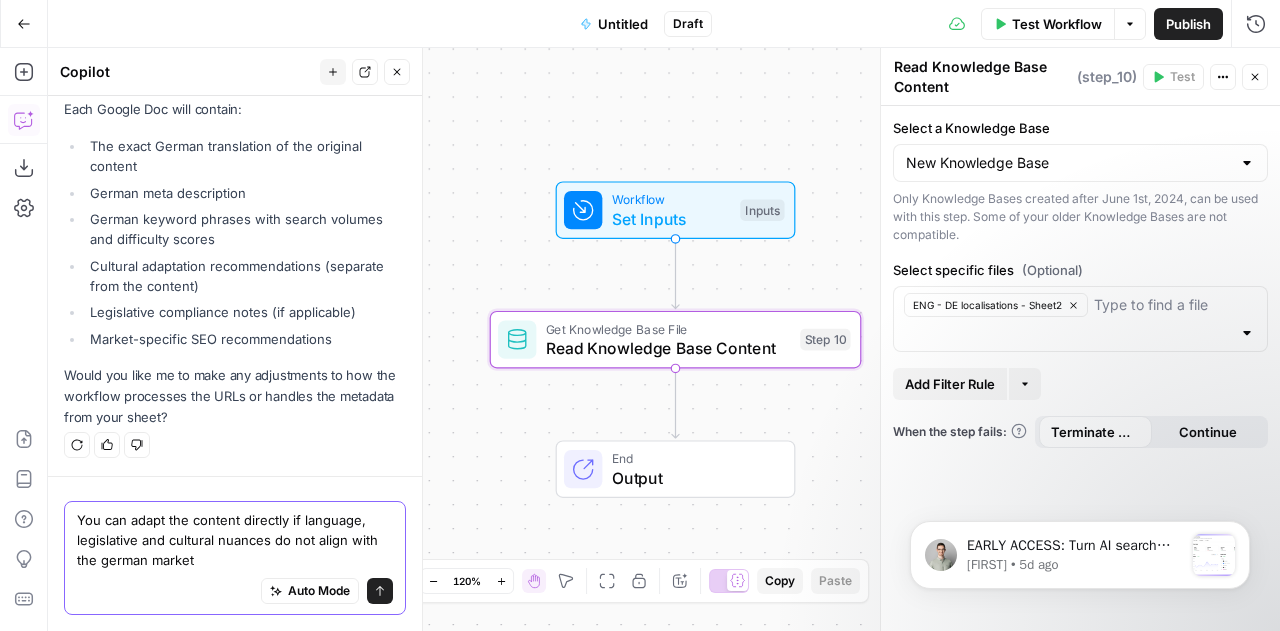 type on "You can adapt the content directly if language, legislative and cultural nuances do not align with the german market" 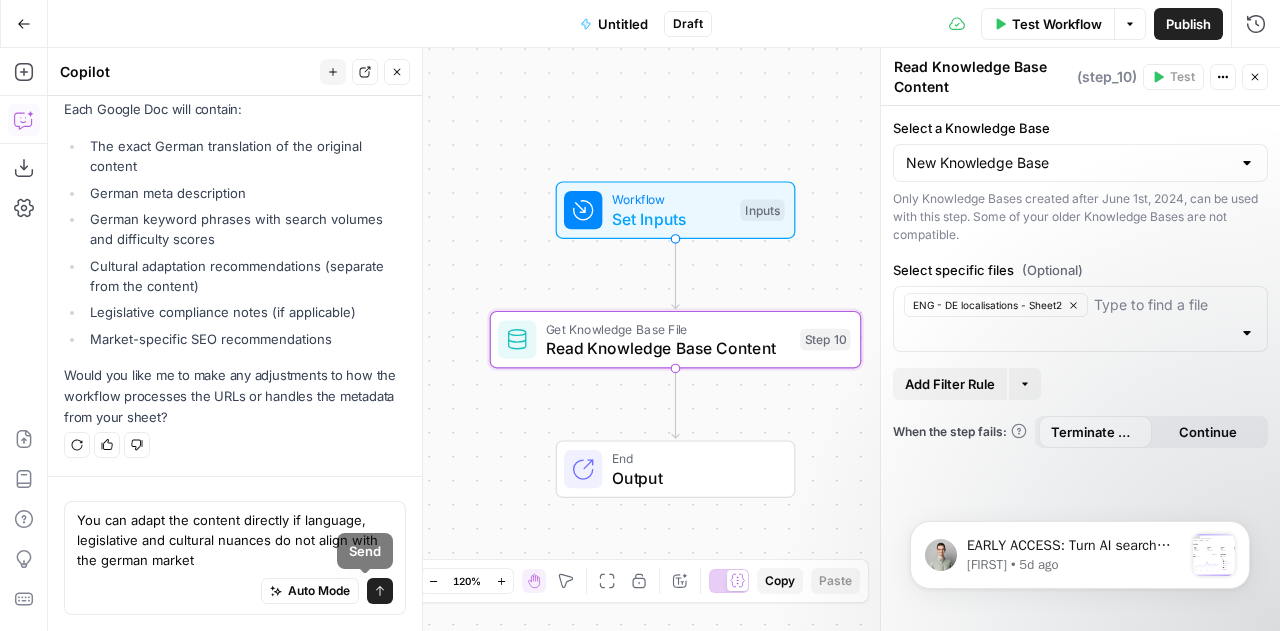 click 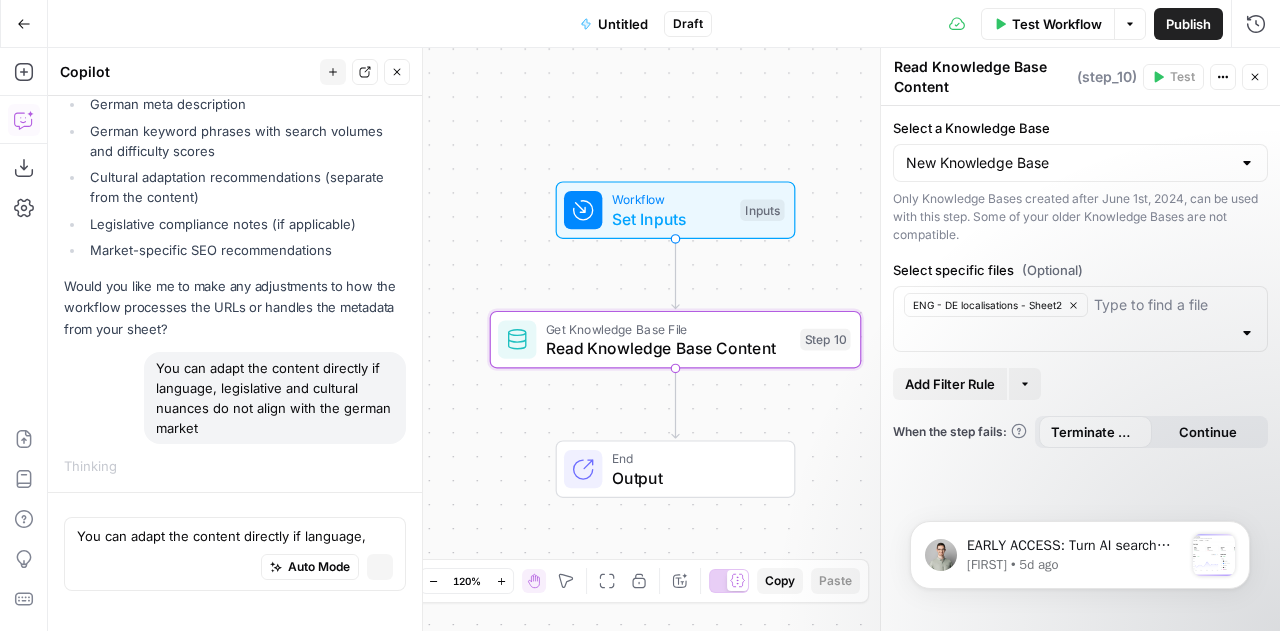 type 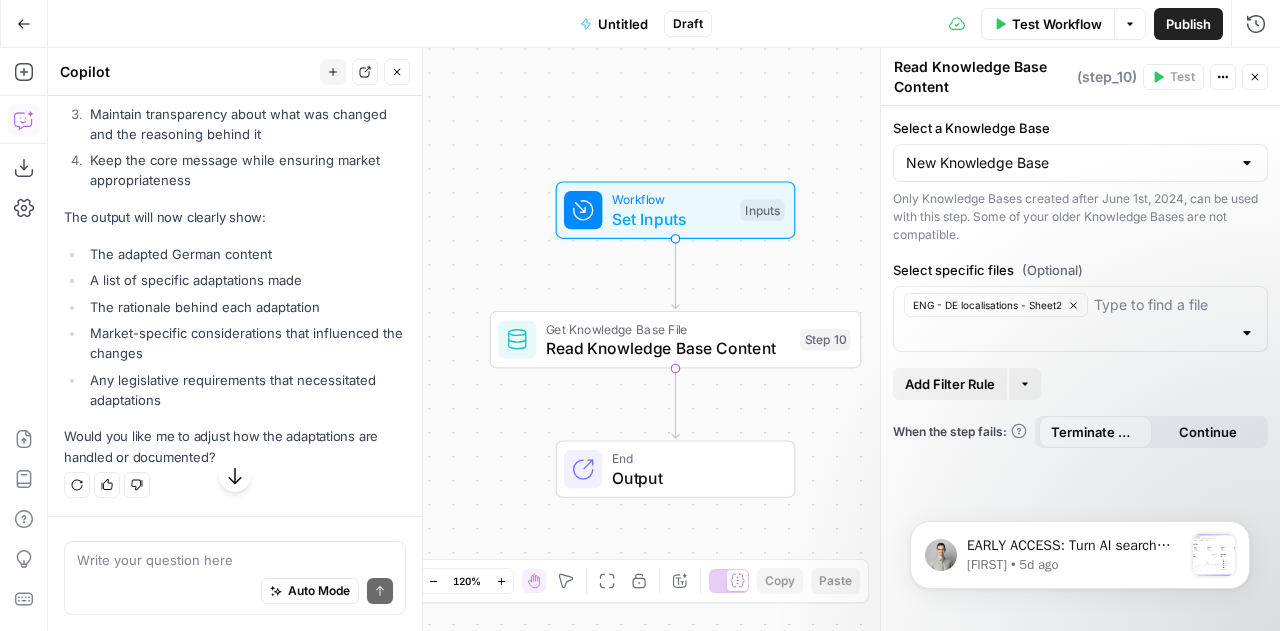 scroll, scrollTop: 9930, scrollLeft: 0, axis: vertical 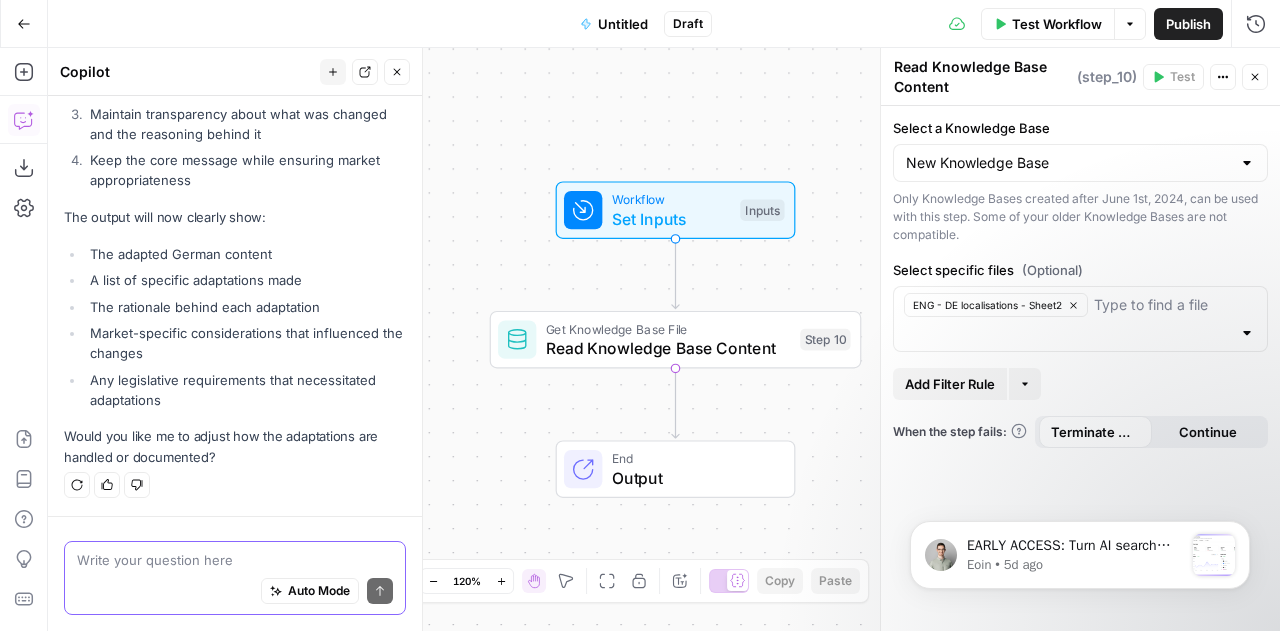 click at bounding box center (235, 560) 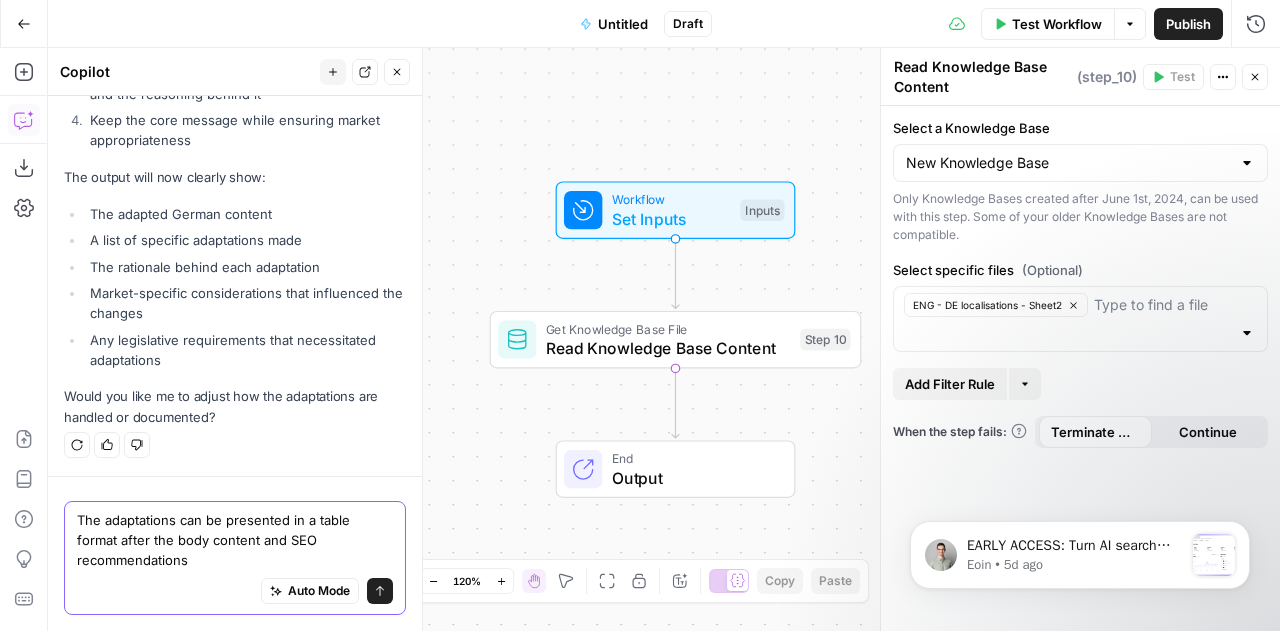 scroll, scrollTop: 10018, scrollLeft: 0, axis: vertical 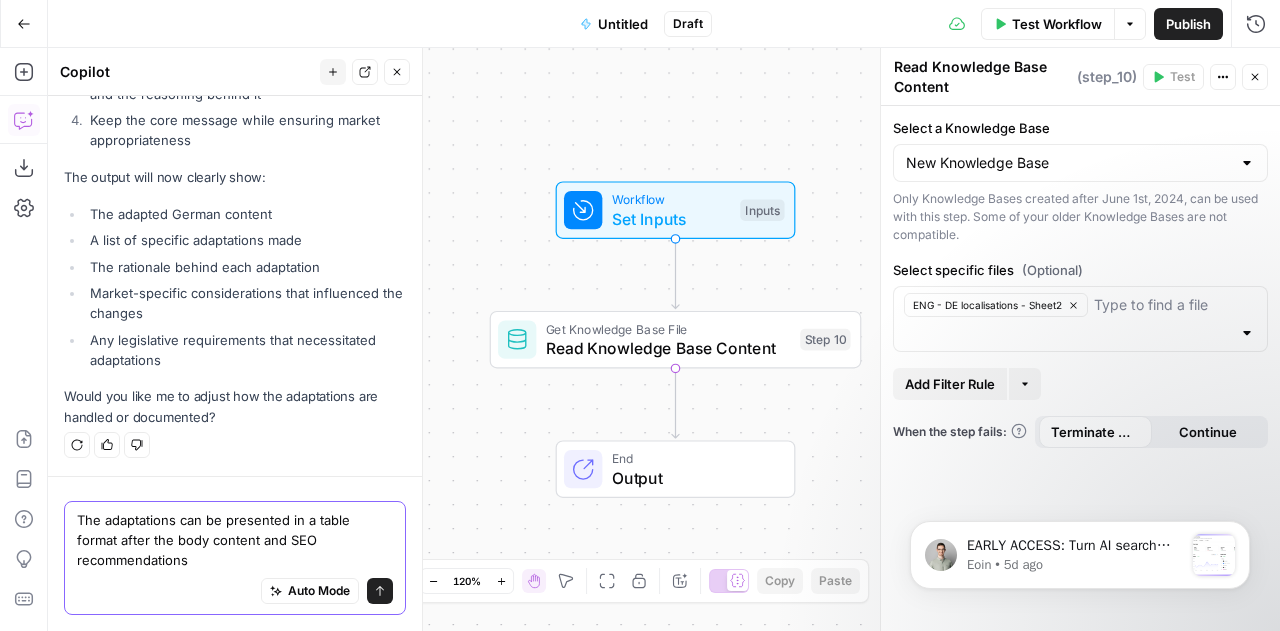 drag, startPoint x: 120, startPoint y: 543, endPoint x: 212, endPoint y: 555, distance: 92.779305 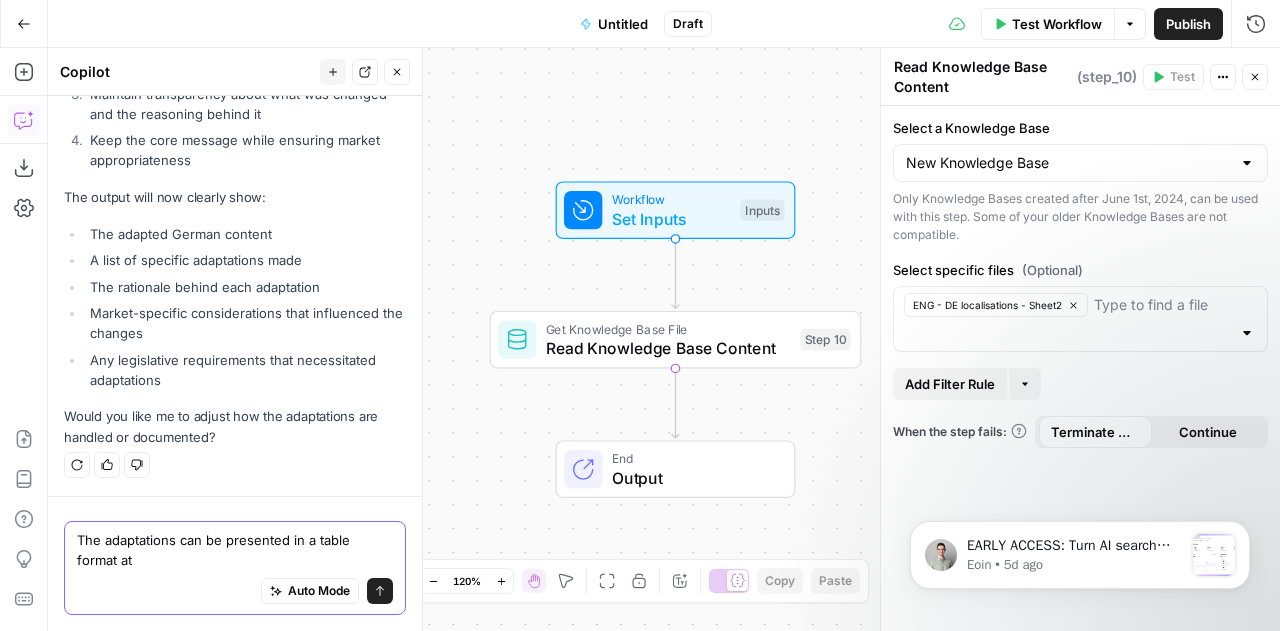 scroll, scrollTop: 9998, scrollLeft: 0, axis: vertical 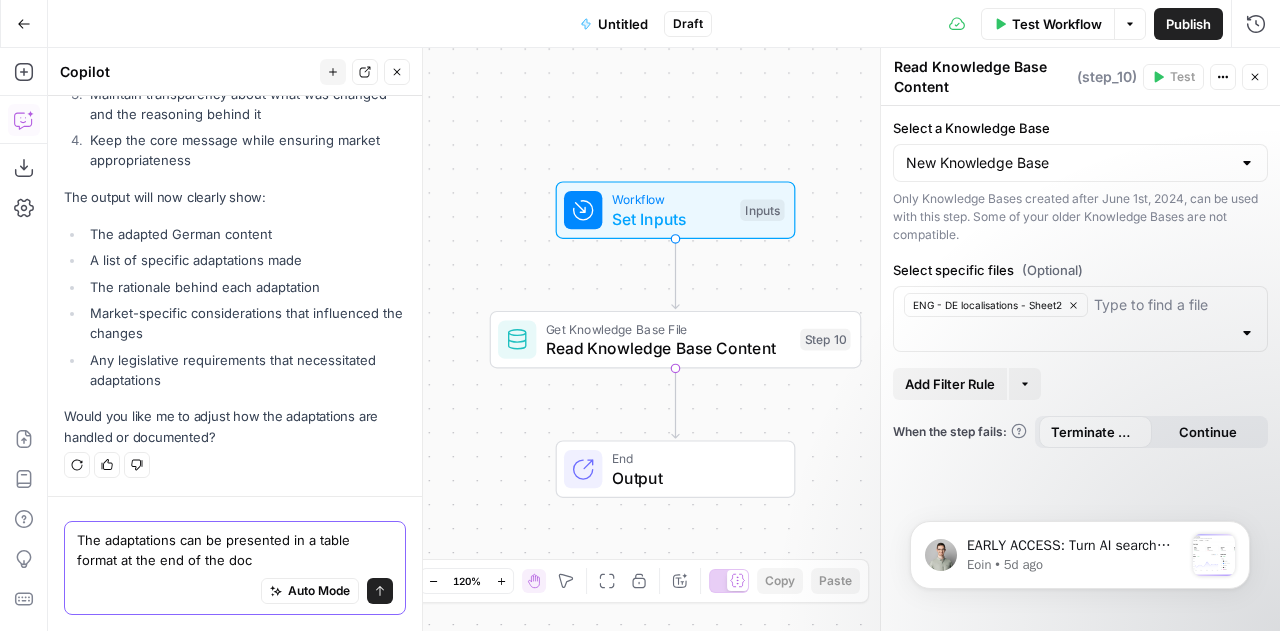 click on "The adaptations can be presented in a table format at the end of the doc" at bounding box center (235, 550) 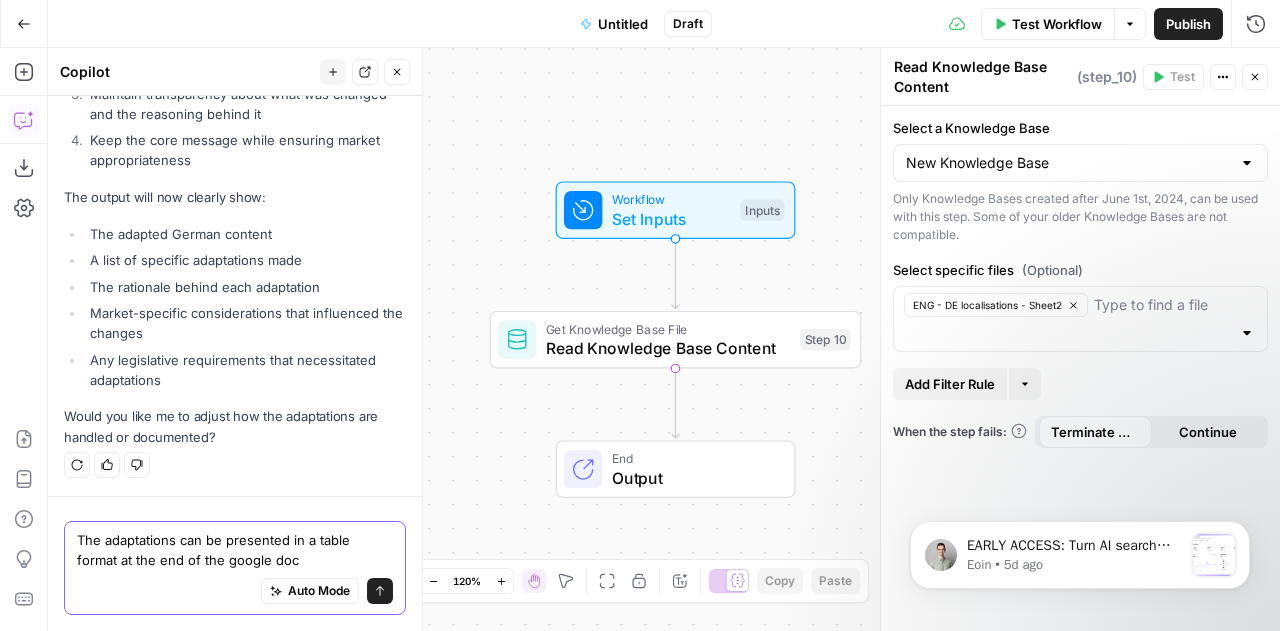 type on "The adaptations can be presented in a table format at the end of the google doc" 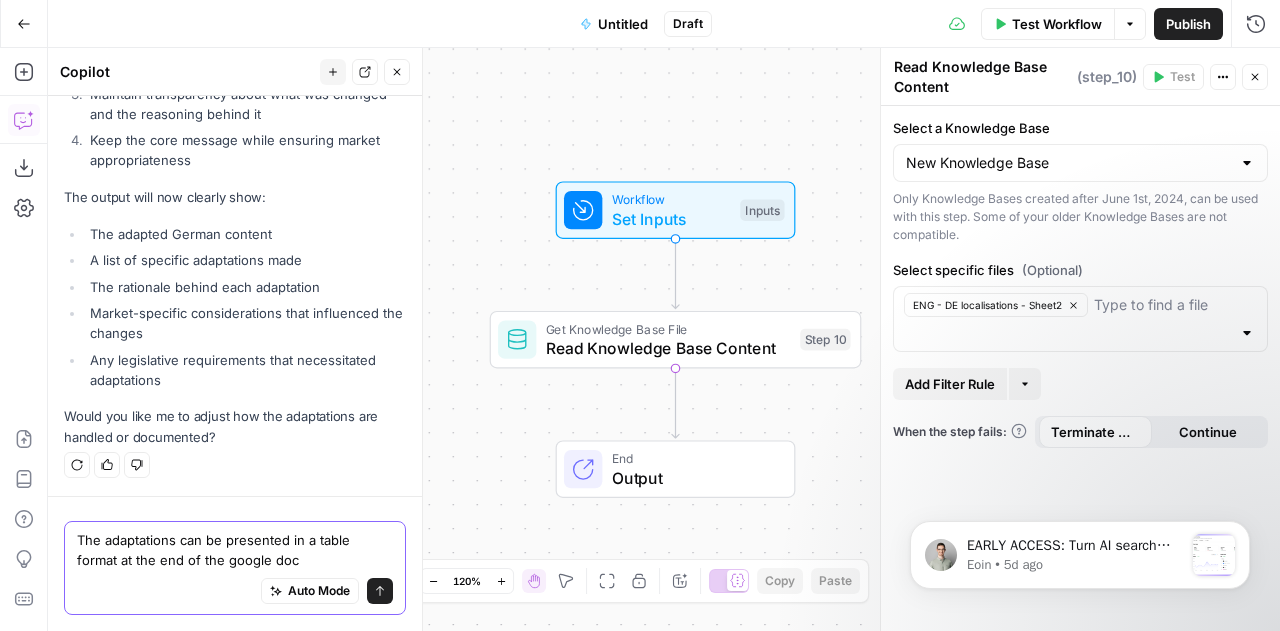 click on "Send" at bounding box center (380, 591) 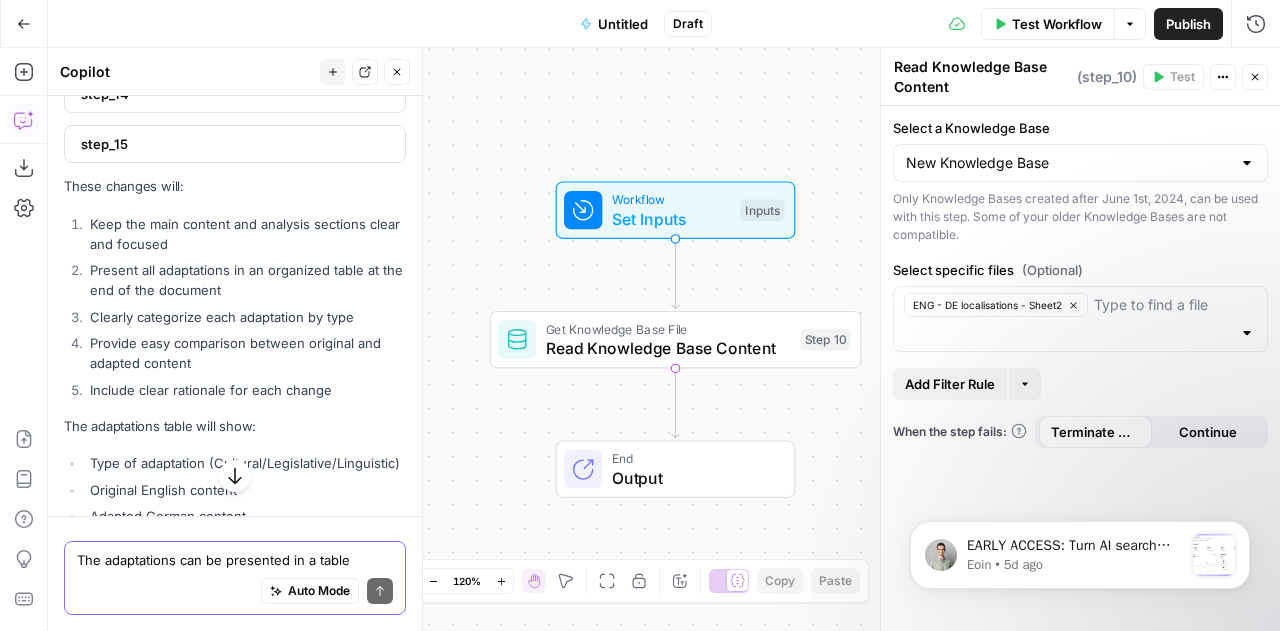 scroll, scrollTop: 10738, scrollLeft: 0, axis: vertical 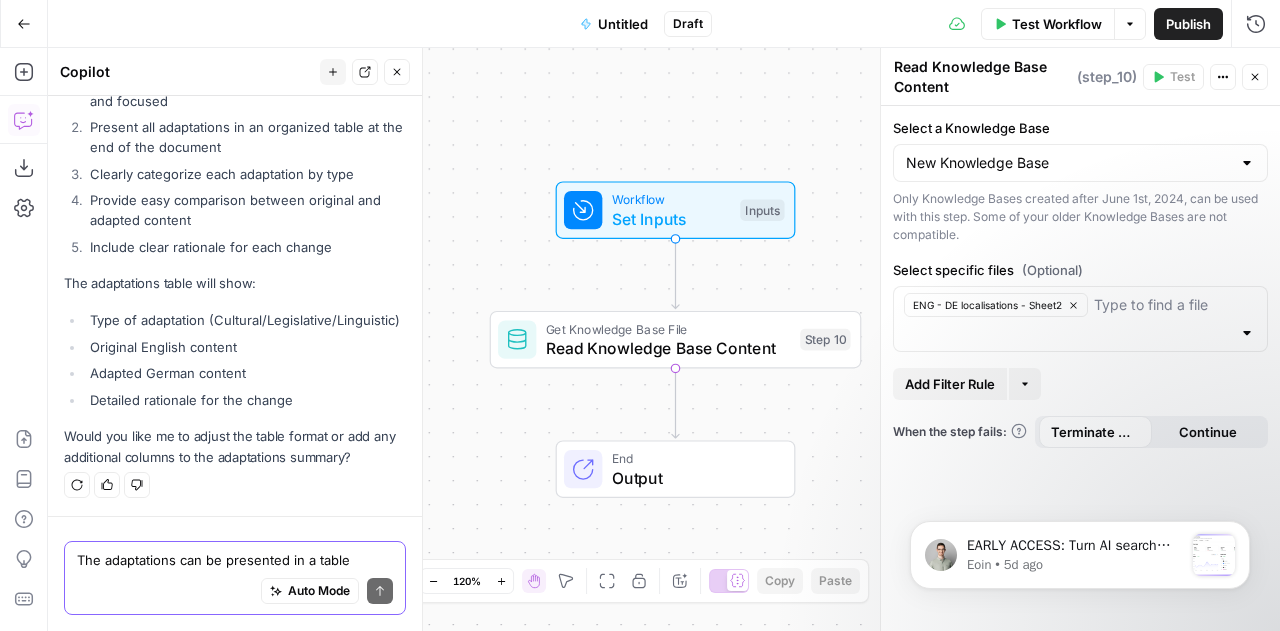 drag, startPoint x: 310, startPoint y: 459, endPoint x: 186, endPoint y: 558, distance: 158.67262 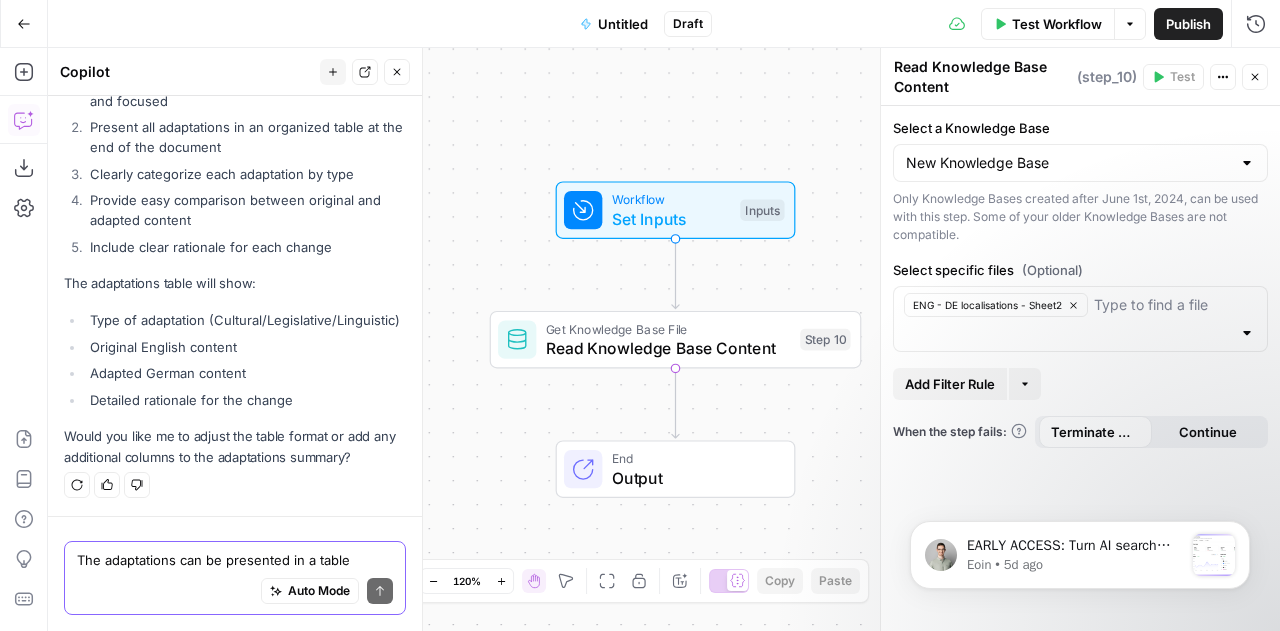 click on "Hi! How can I help with your workflow?
I can explain steps, debug, write prompts, code, and offer advice.
I might make mistakes now and then, but I’m always learning — let’s tackle it together! Restore from Checkpoint I understand you want to create a workflow for analyzing English content and optimizing it for the German market with SEO research and translation. Let me help you build this workflow.
First, I notice you already have a  Google Sheets Integration  step, which we can use to output the results. However, we need to add several steps before that to handle the content analysis, keyword research, and translation.
Let me suggest a complete solution:
Solution
We need to add inputs to handle the content source and configure several steps for analysis and optimization.
New Inputs
We need inputs to specify the content and control the analysis:
Add a Knowledge Base input
This will allow selection of the Knowledge Base containing the English content.
Content Knowledge Base" at bounding box center (235, 363) 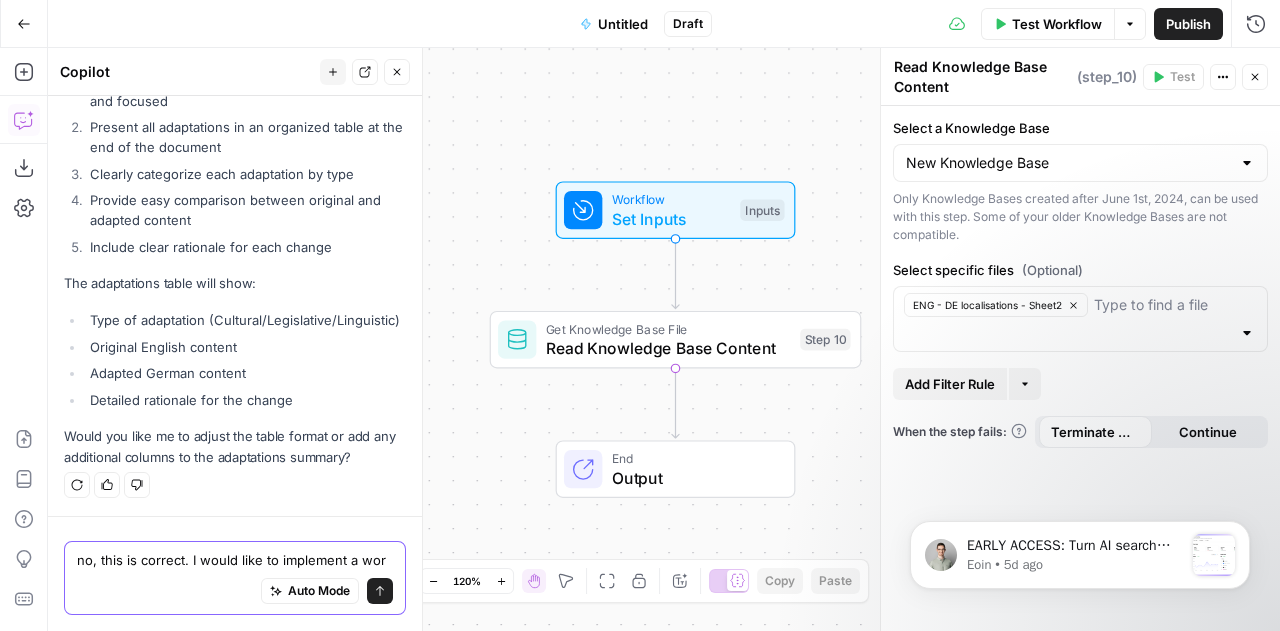 scroll, scrollTop: 10758, scrollLeft: 0, axis: vertical 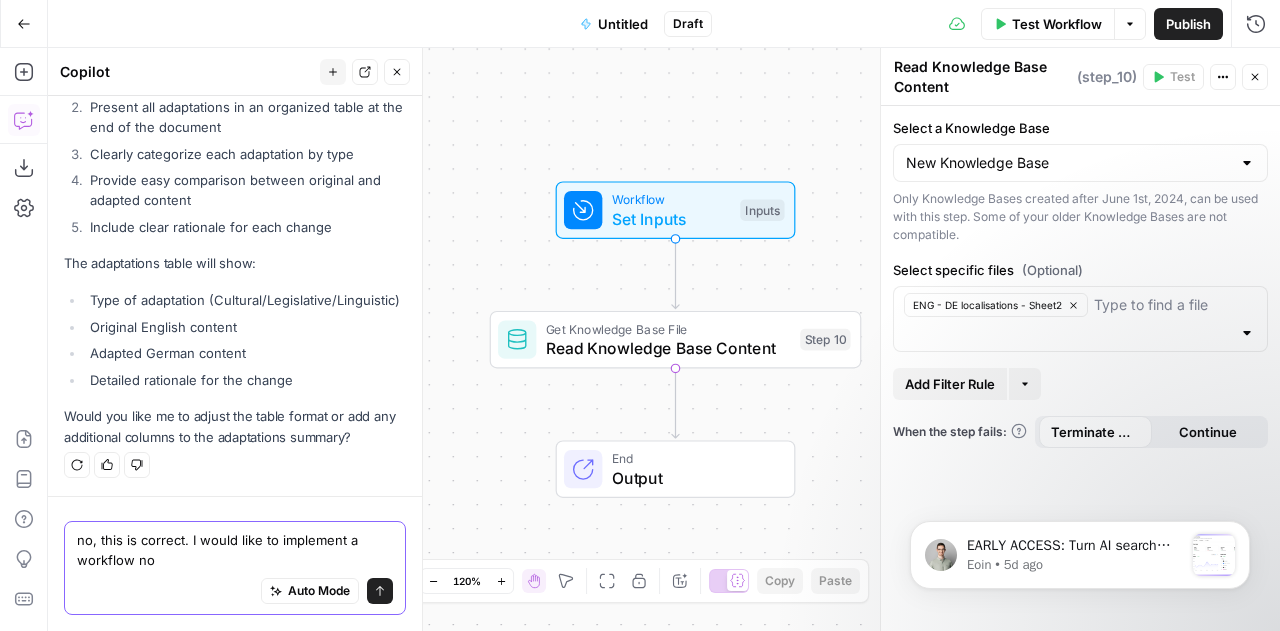 type on "no, this is correct. I would like to implement a workflow now" 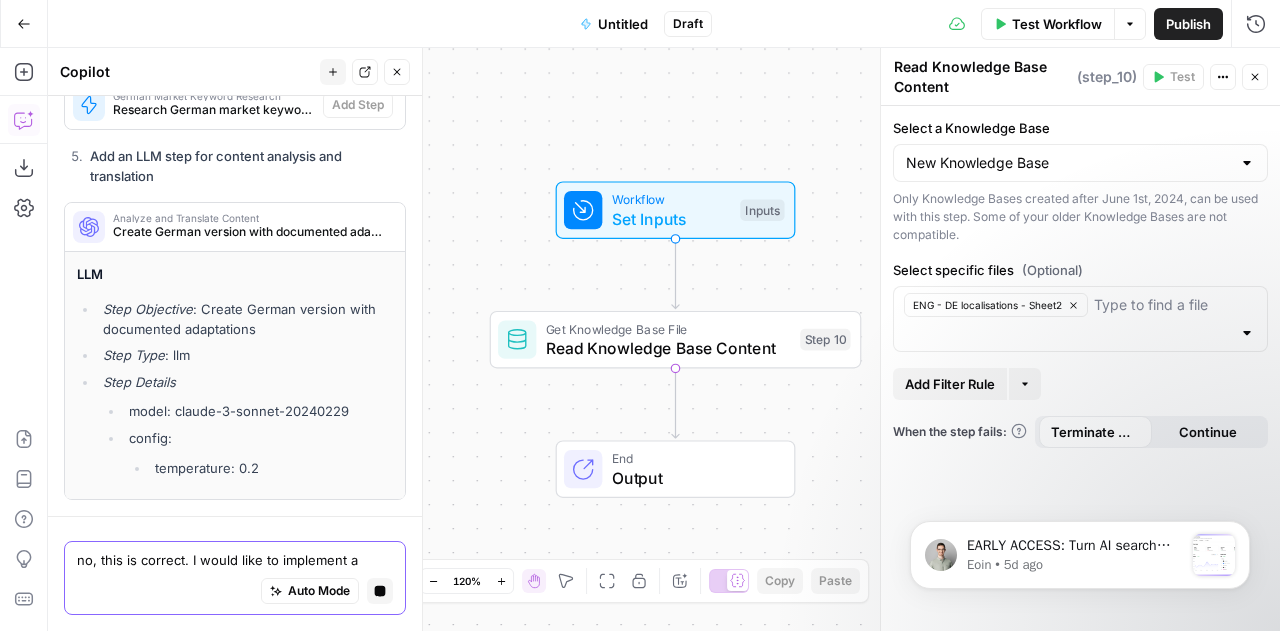 scroll, scrollTop: 11492, scrollLeft: 0, axis: vertical 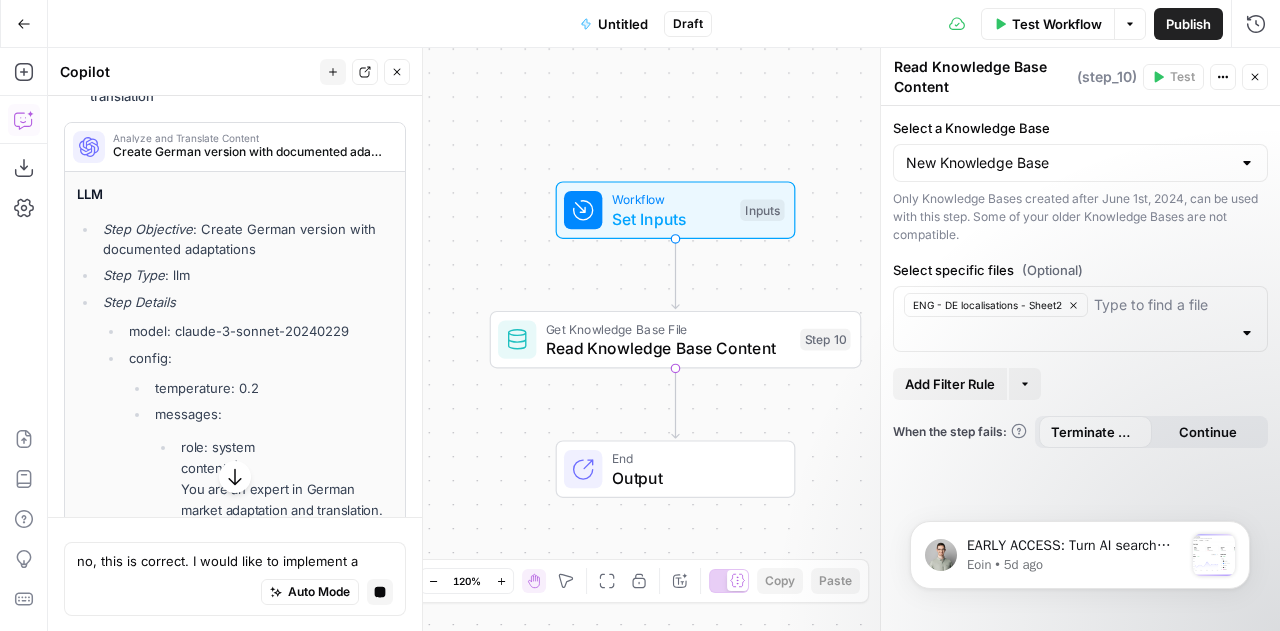 click on "Close" at bounding box center [1255, 77] 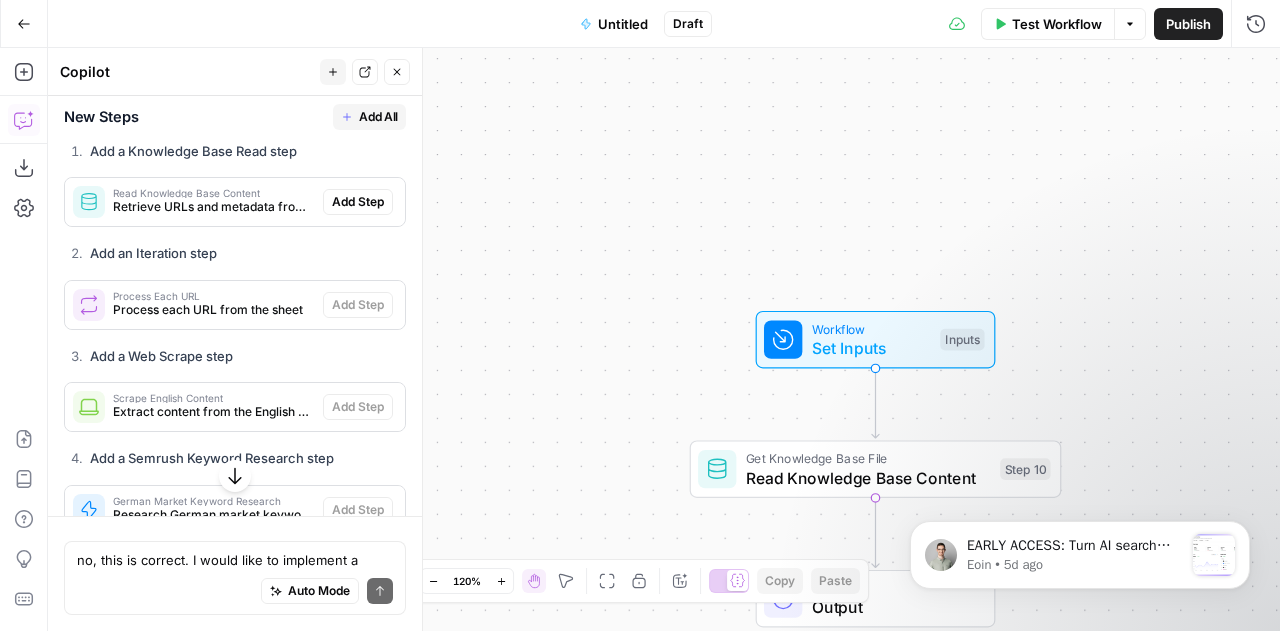 scroll, scrollTop: 11268, scrollLeft: 0, axis: vertical 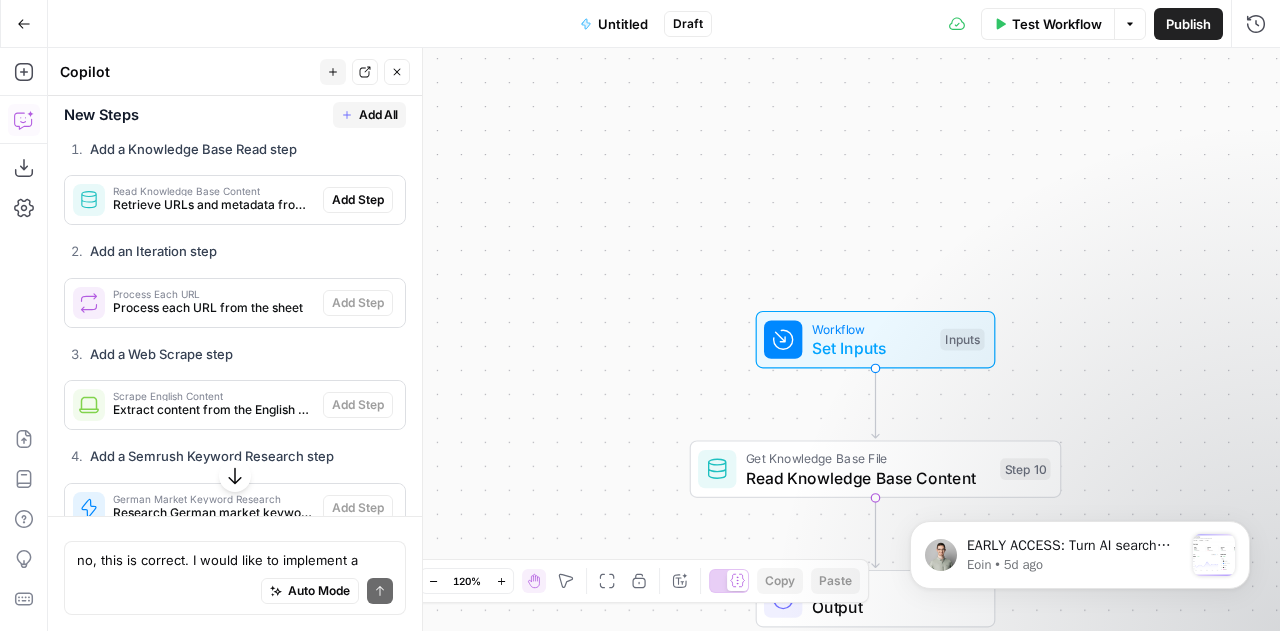 click on "Process each URL from the sheet" at bounding box center (214, 308) 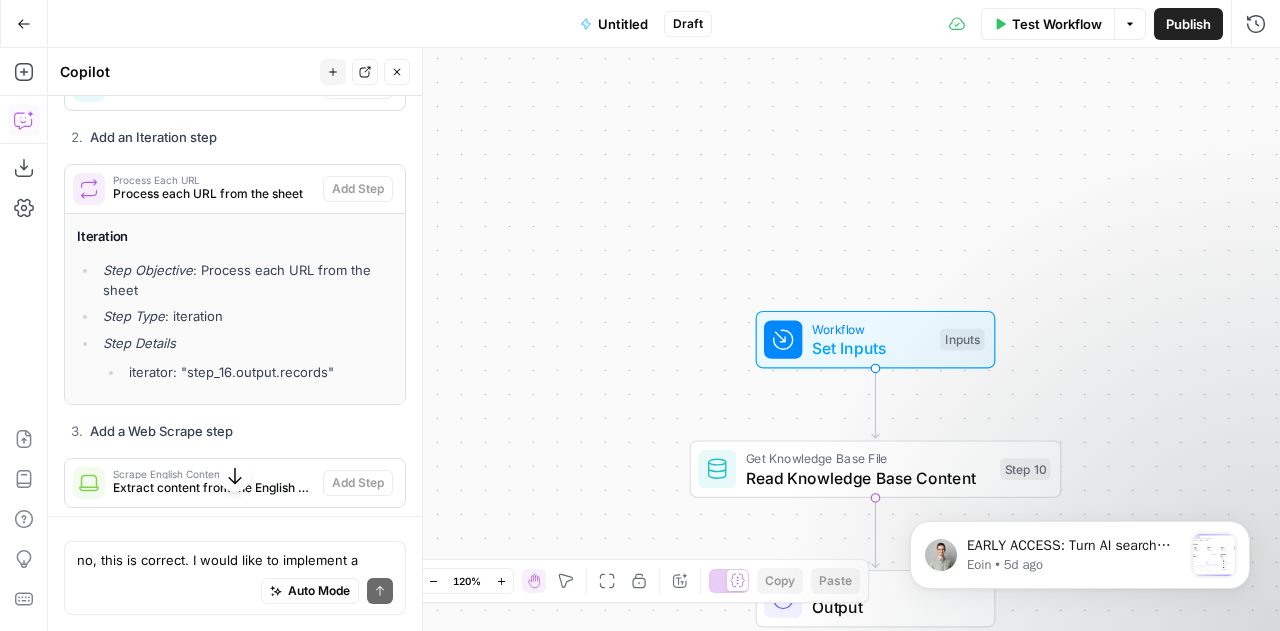 scroll, scrollTop: 11380, scrollLeft: 0, axis: vertical 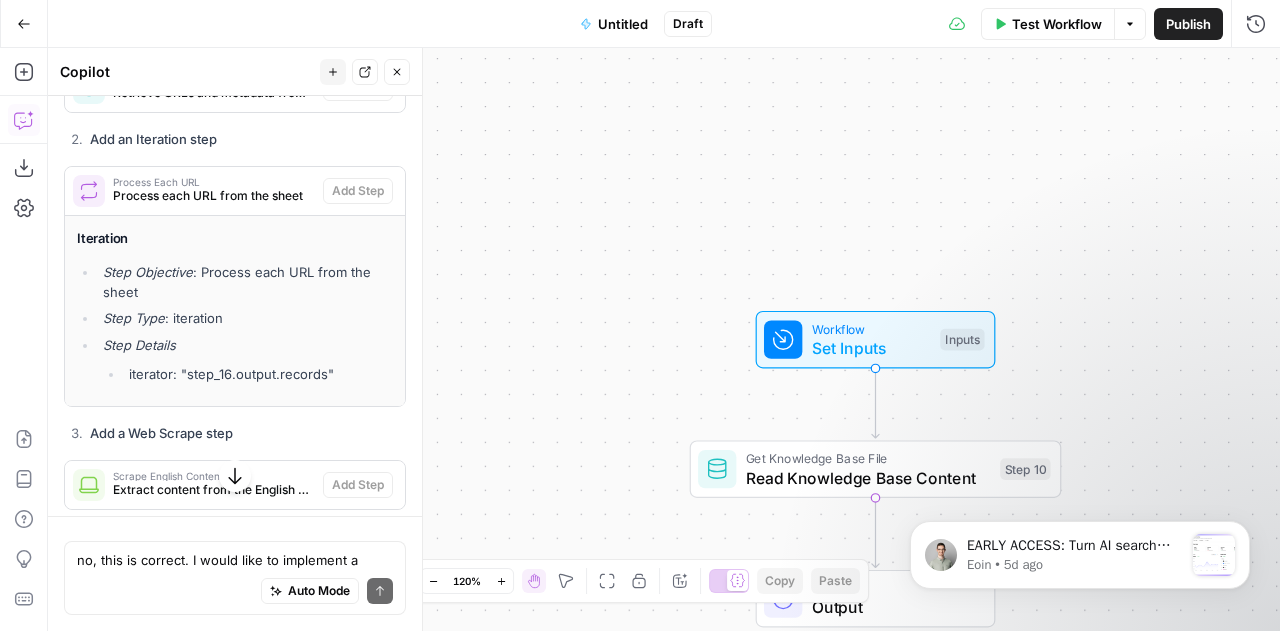click on "Add All" at bounding box center (378, 3) 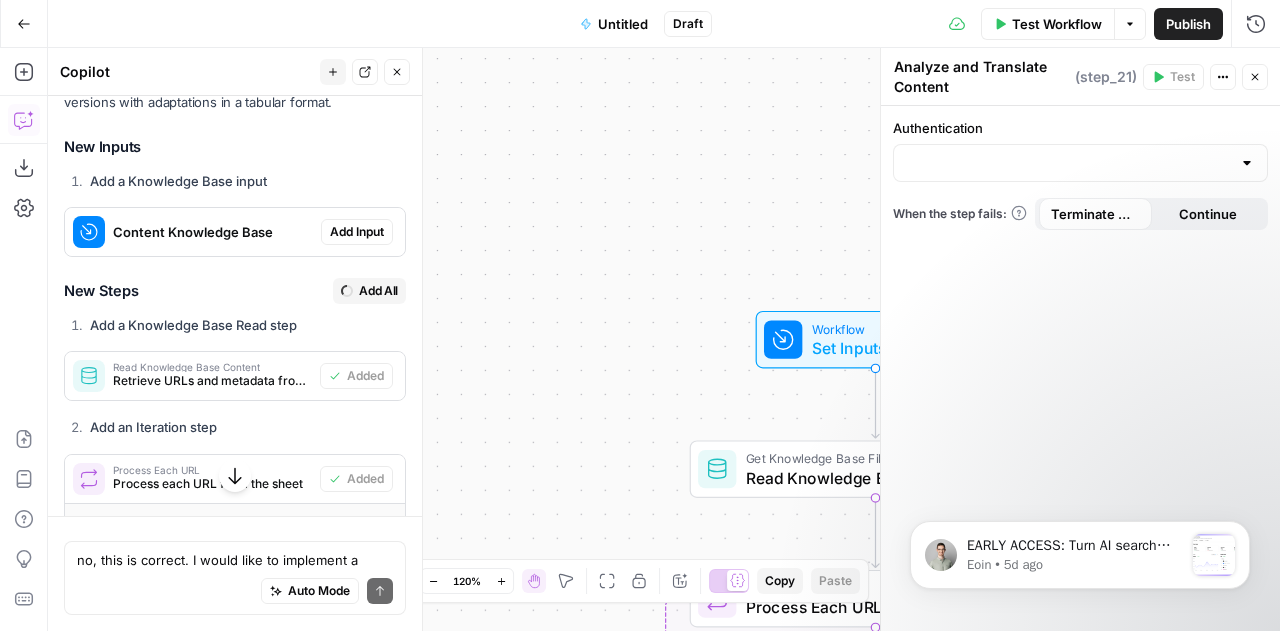 scroll, scrollTop: 11476, scrollLeft: 0, axis: vertical 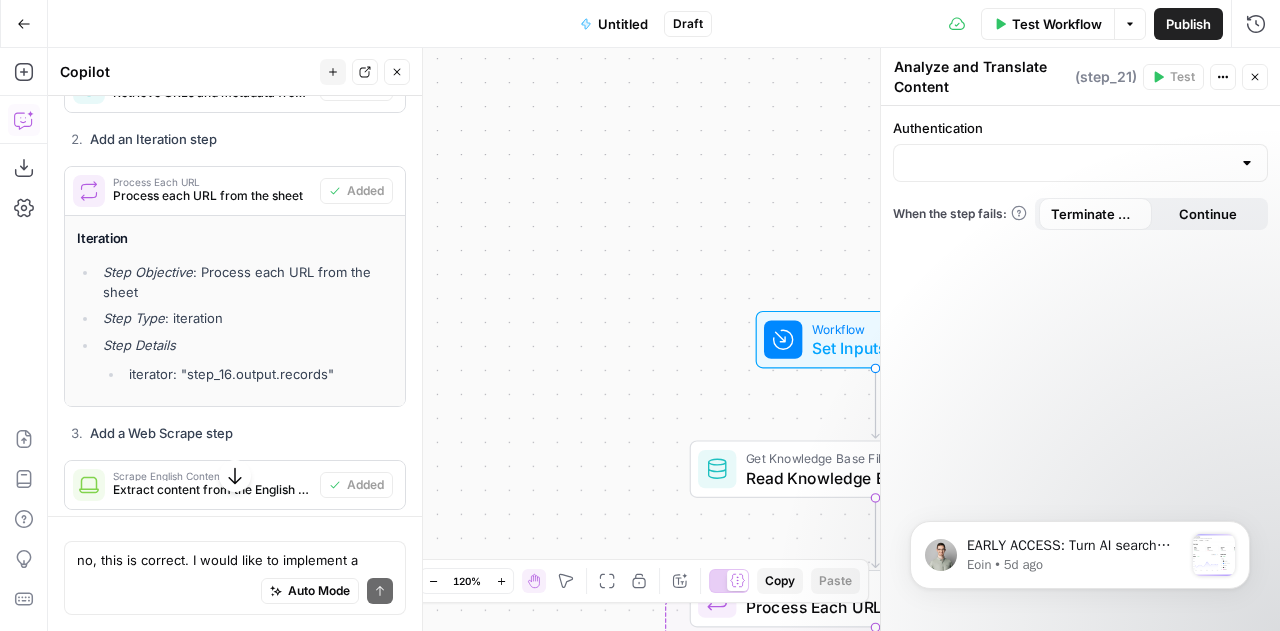 type on "Create German Content Document" 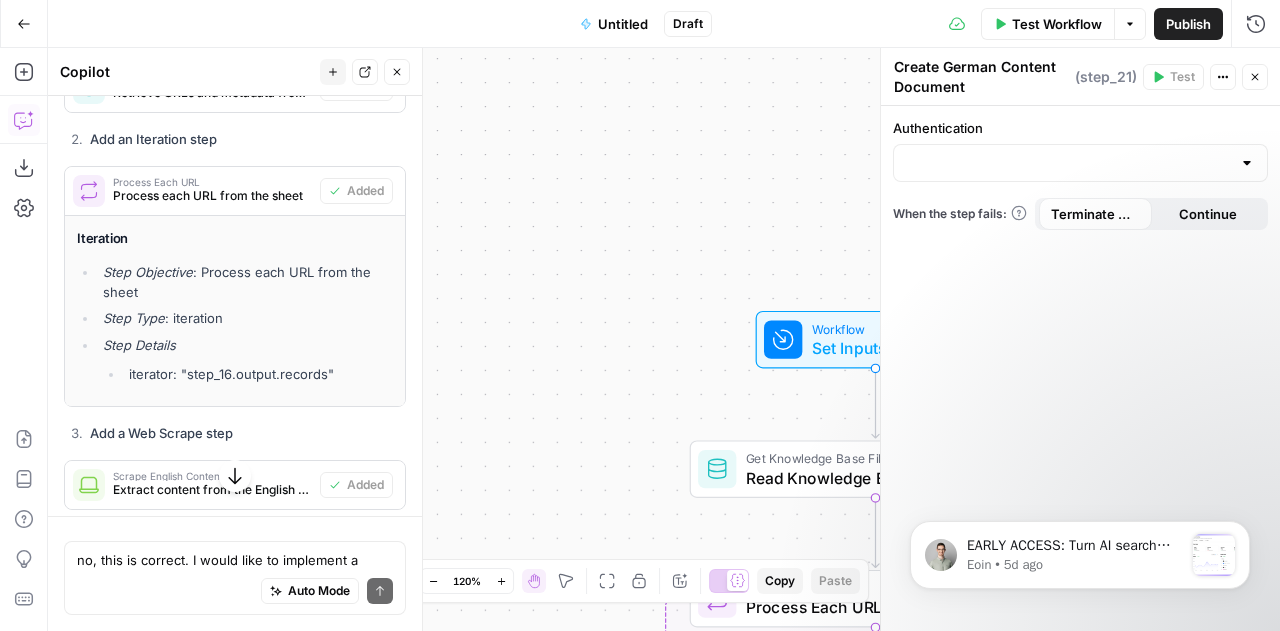 click at bounding box center [1247, 163] 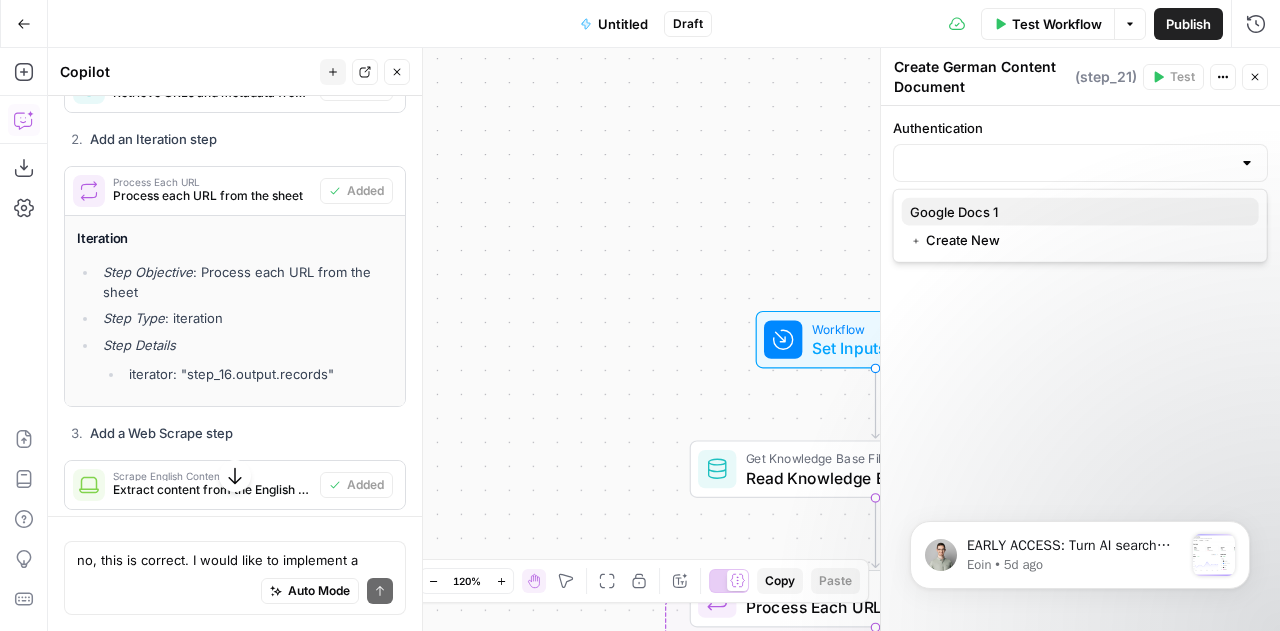click on "Google Docs 1" at bounding box center [1076, 212] 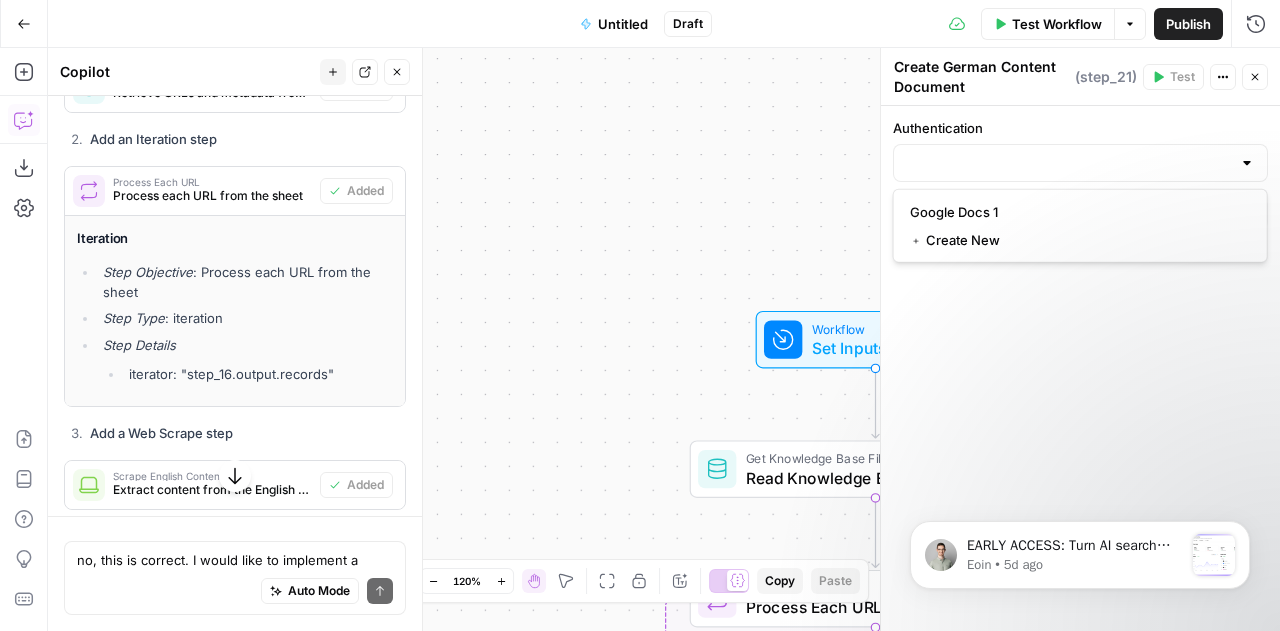 type on "Google Docs 1" 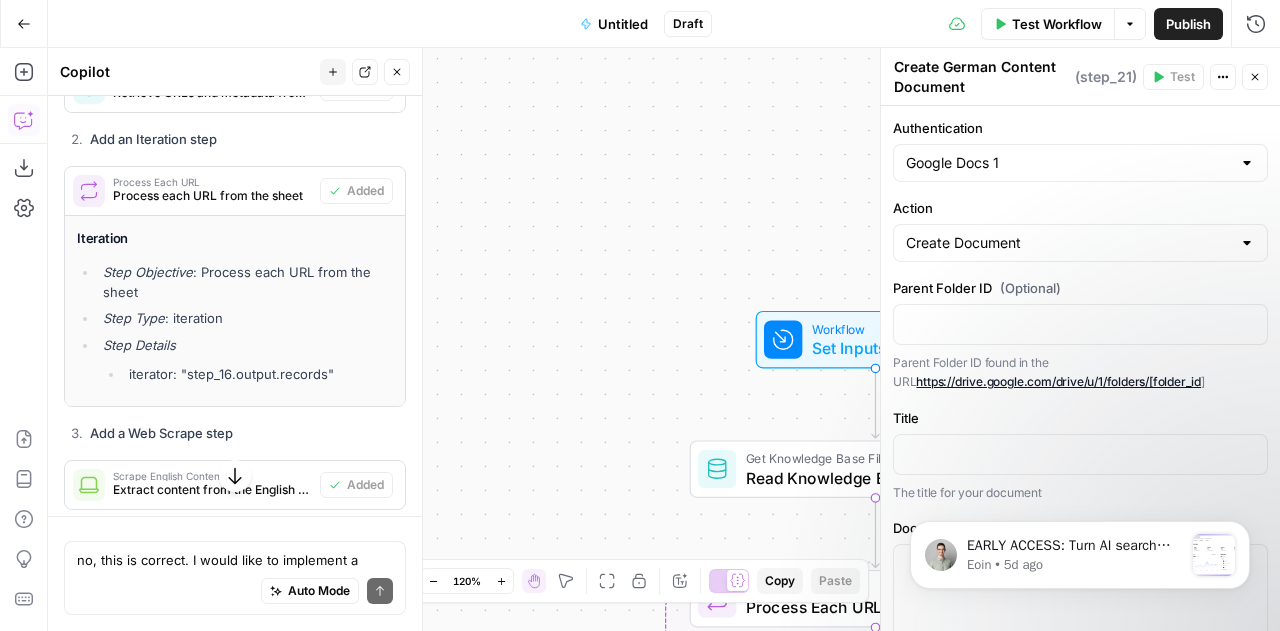 scroll, scrollTop: 47, scrollLeft: 0, axis: vertical 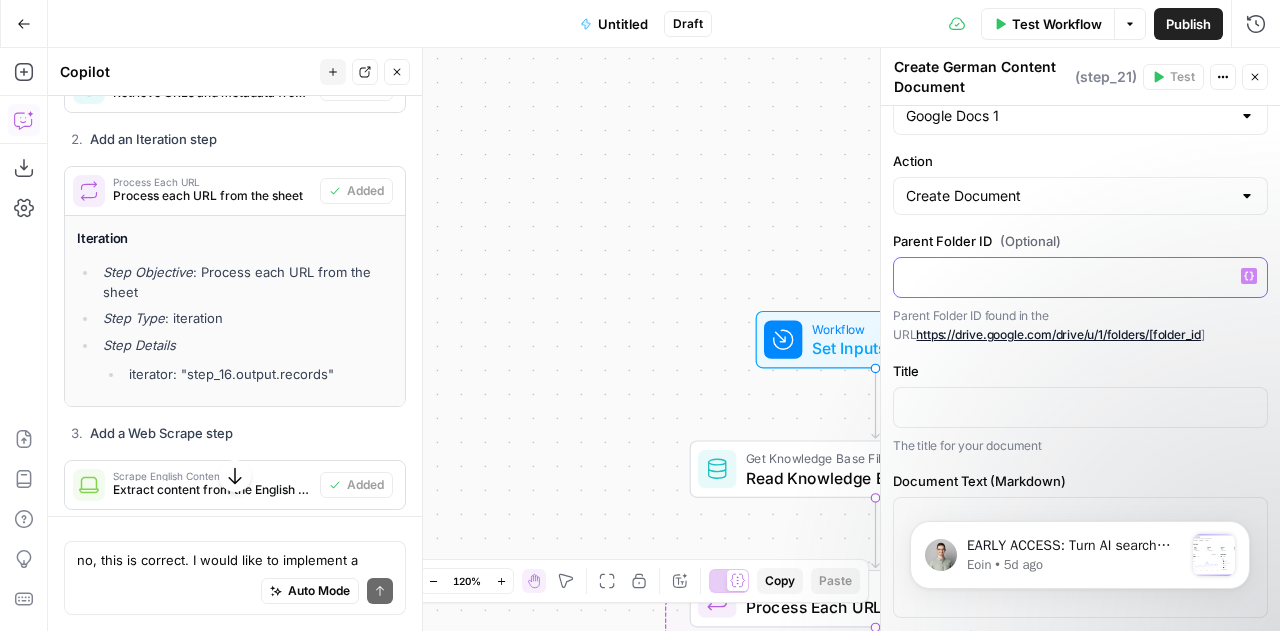 click at bounding box center (1080, 276) 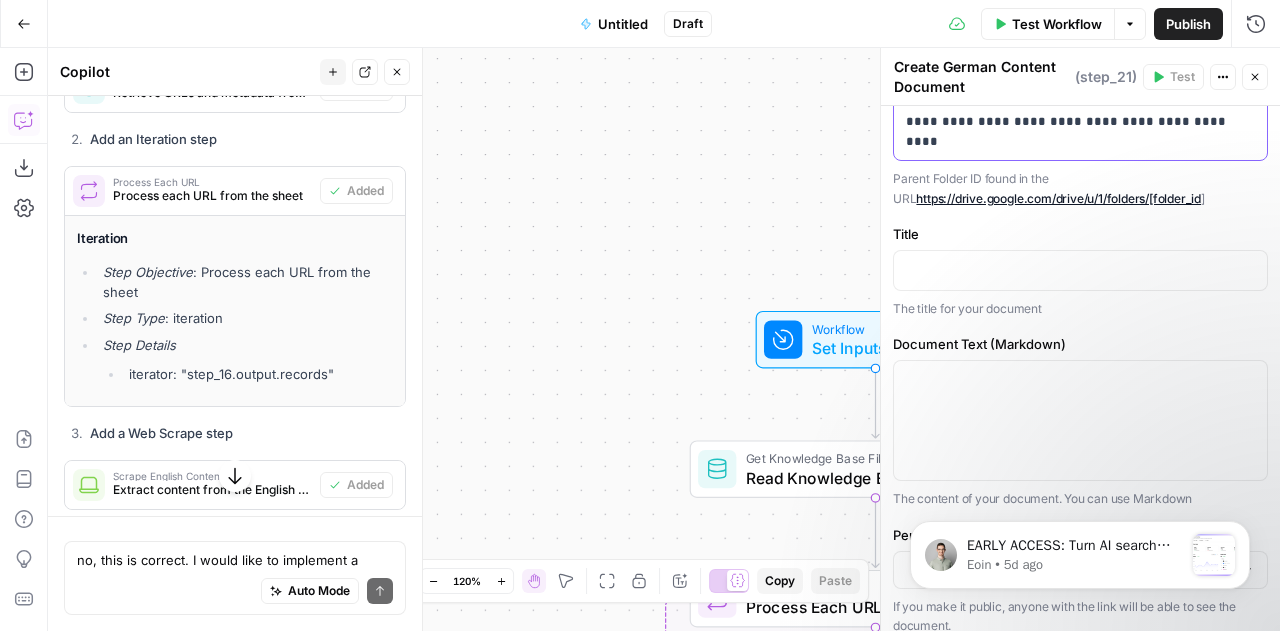 scroll, scrollTop: 254, scrollLeft: 0, axis: vertical 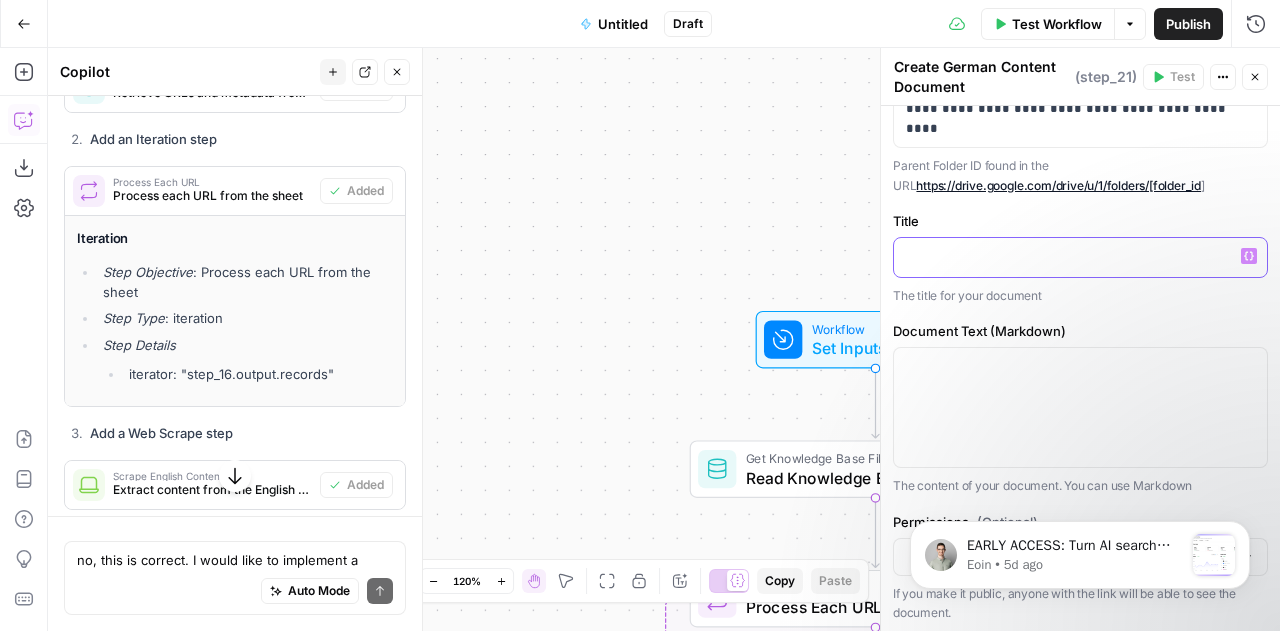 click at bounding box center (1080, 256) 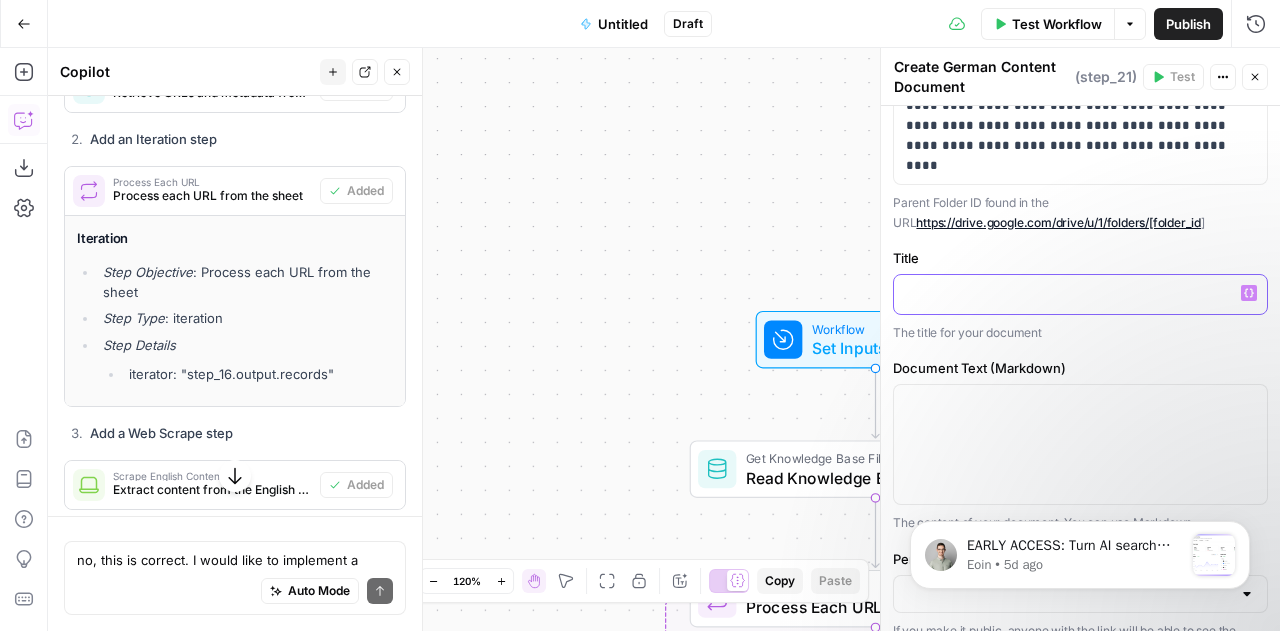 scroll, scrollTop: 300, scrollLeft: 0, axis: vertical 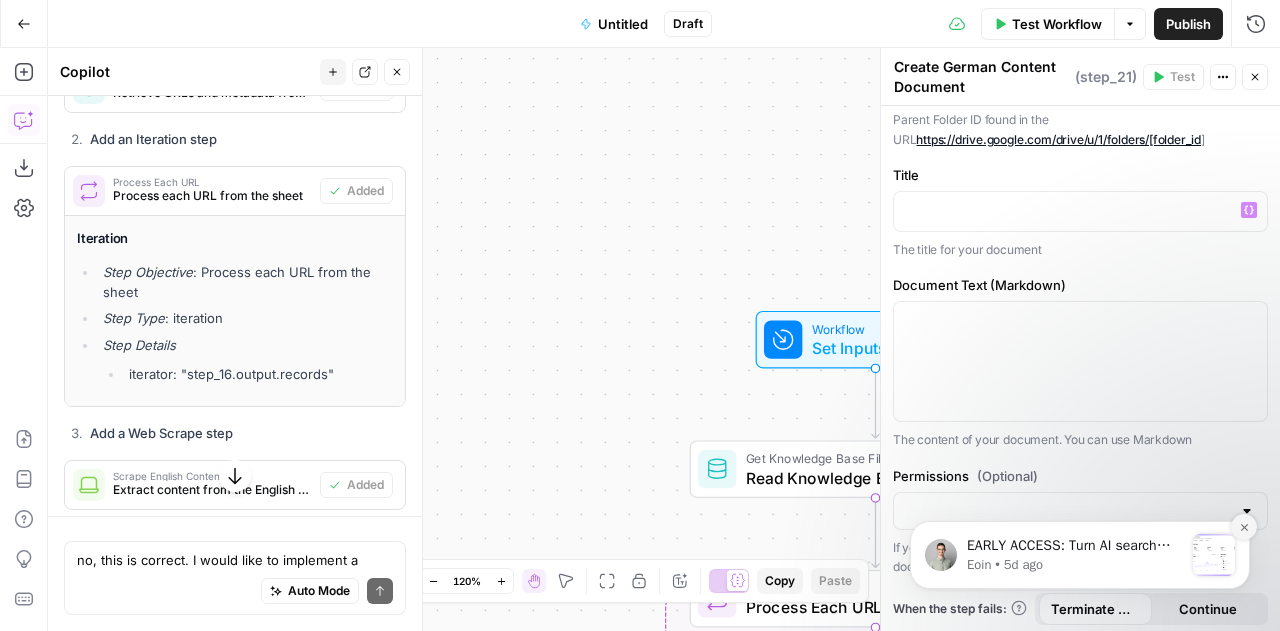 click 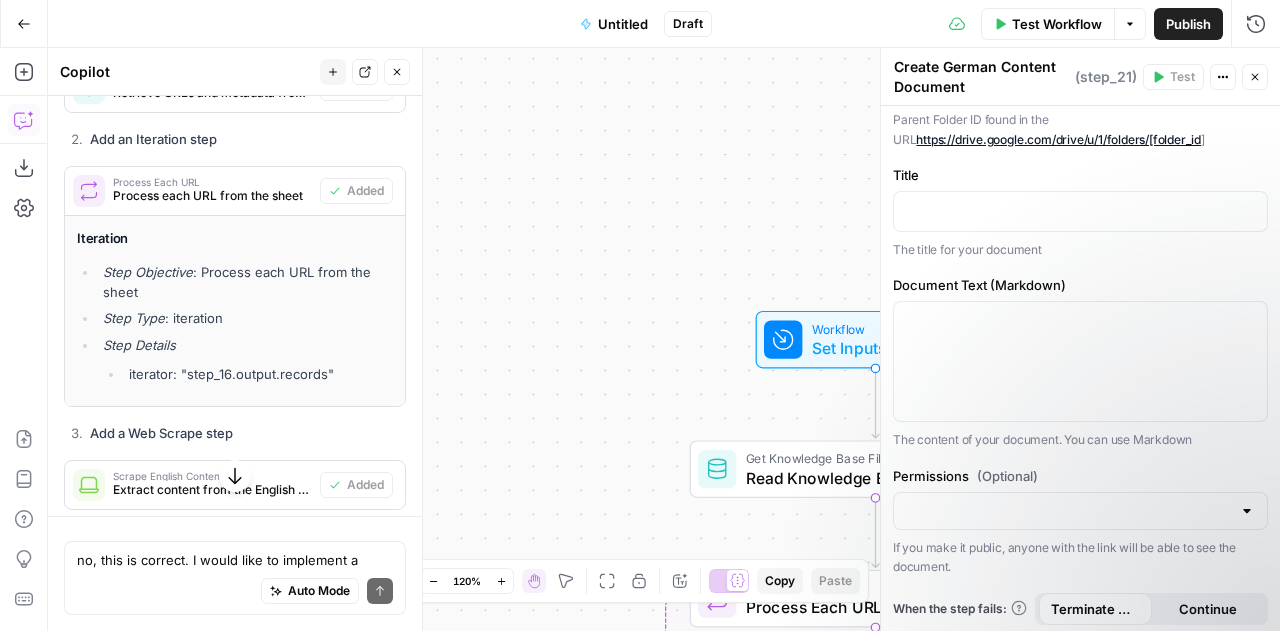 click at bounding box center (1080, 511) 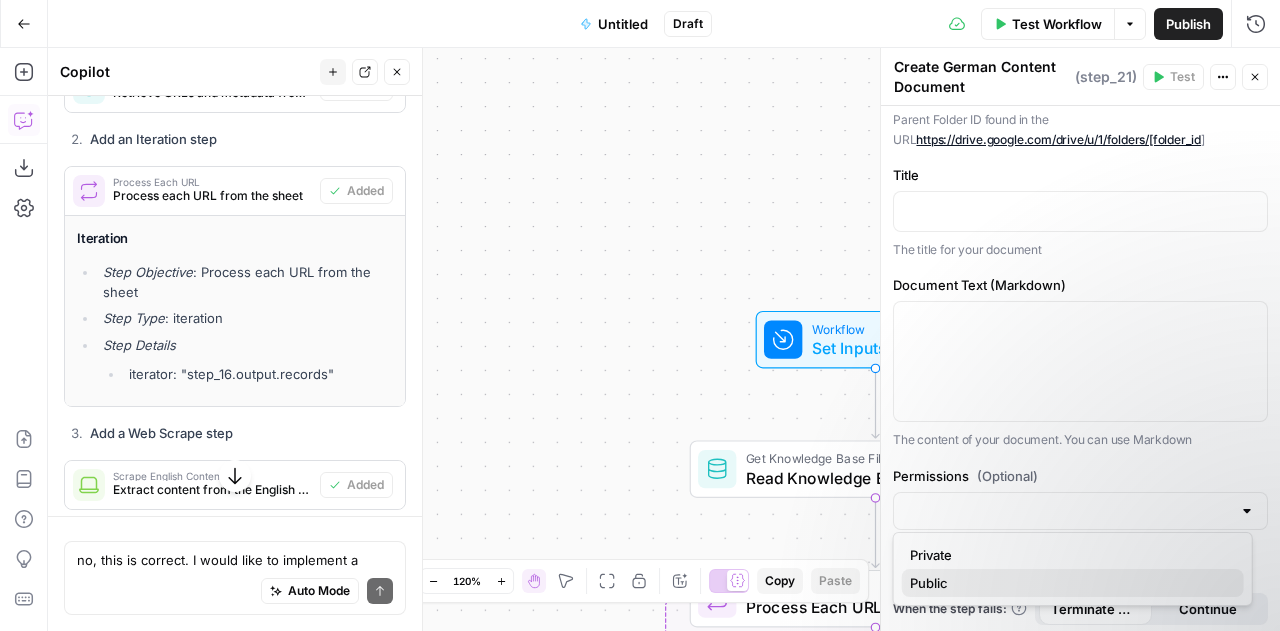 click on "Public" at bounding box center (1069, 583) 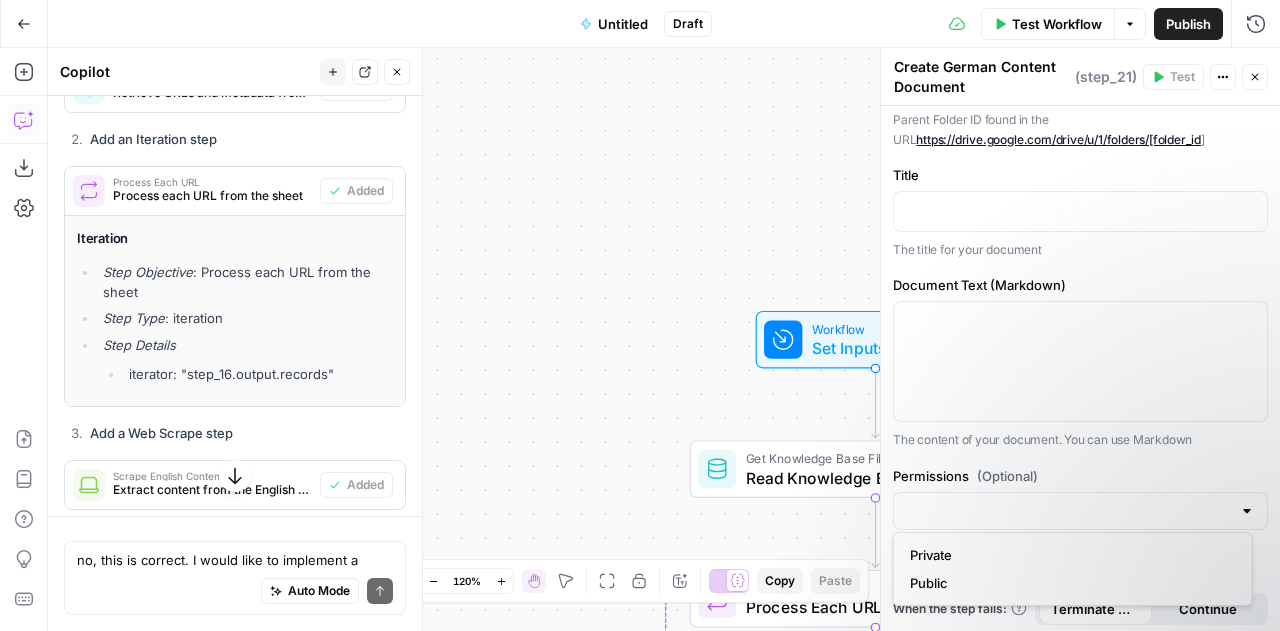 type on "Public" 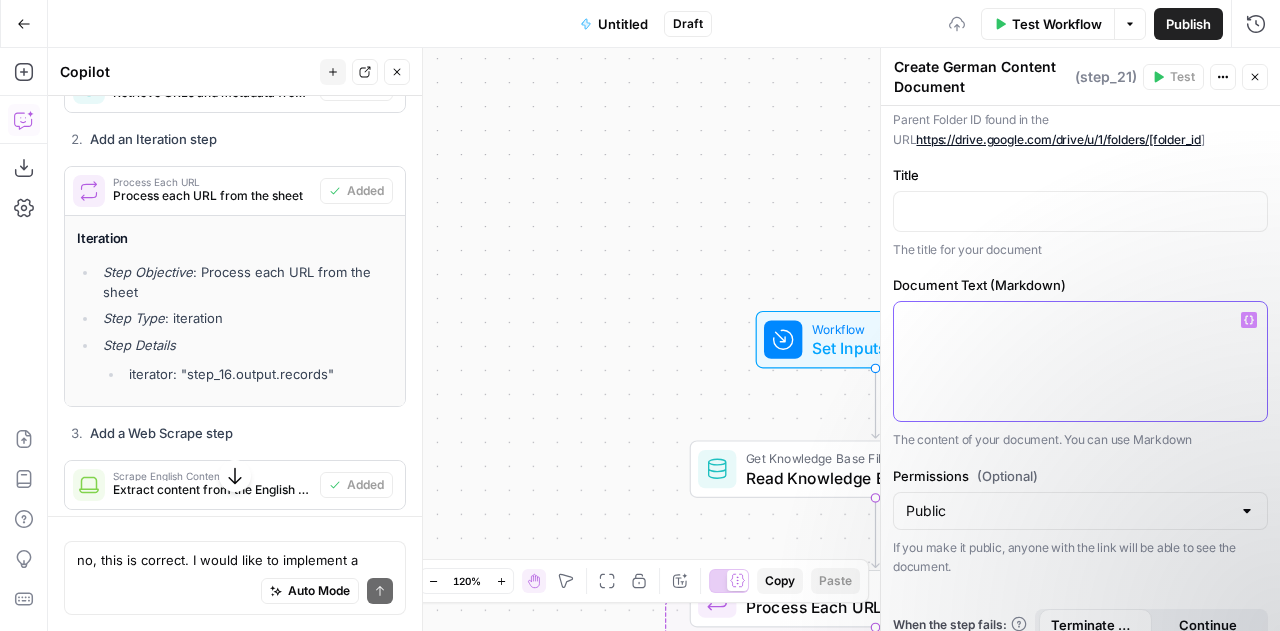 click at bounding box center (1080, 320) 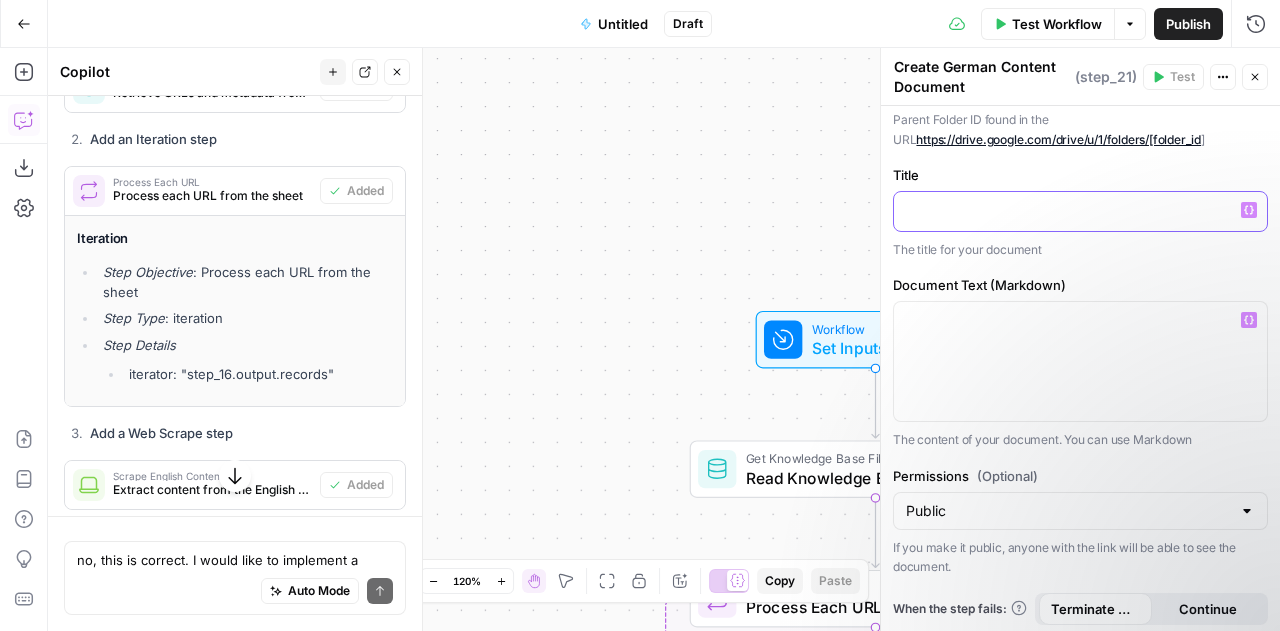 click at bounding box center (1080, 210) 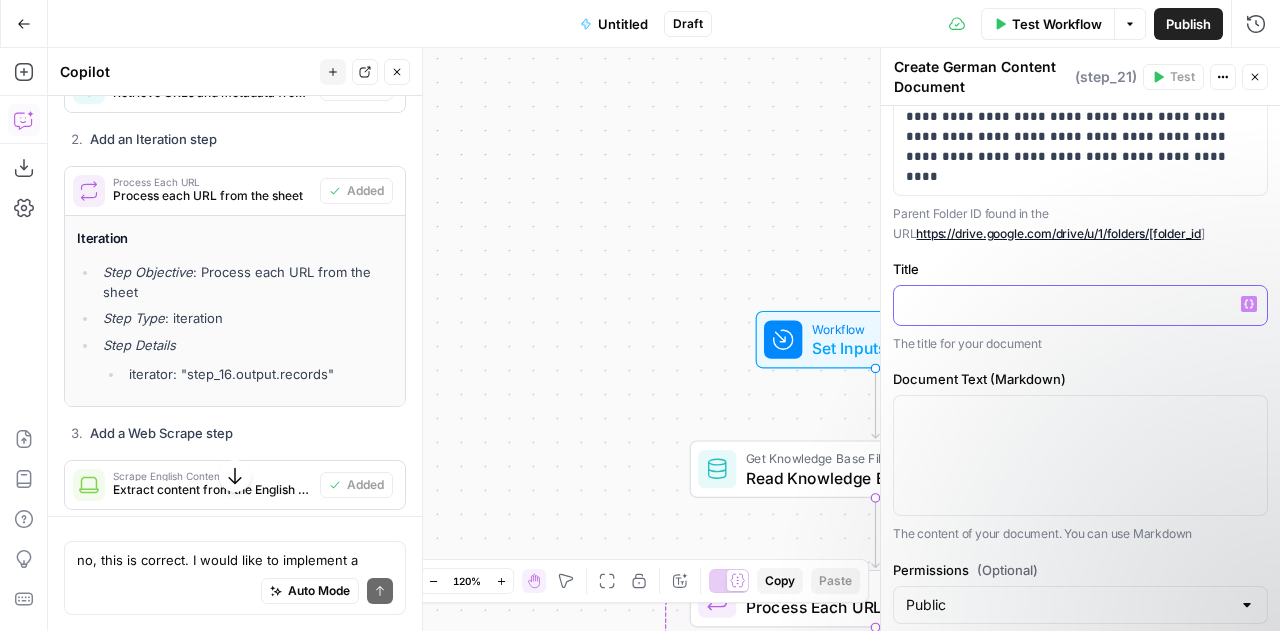 scroll, scrollTop: 208, scrollLeft: 0, axis: vertical 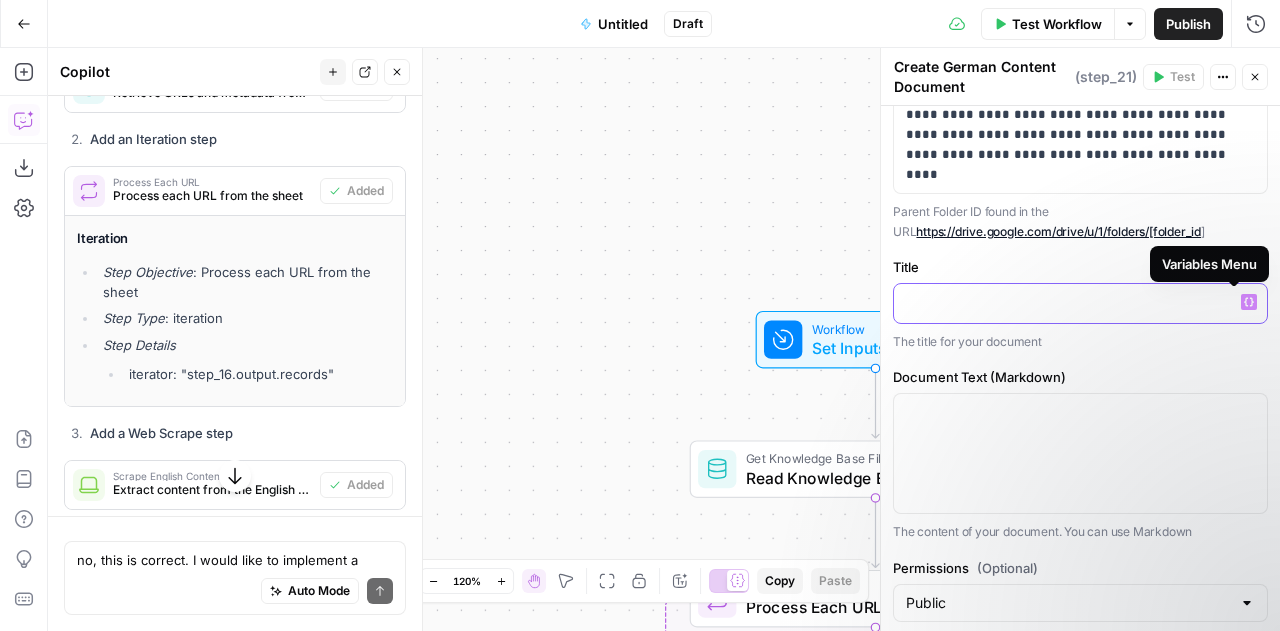 click 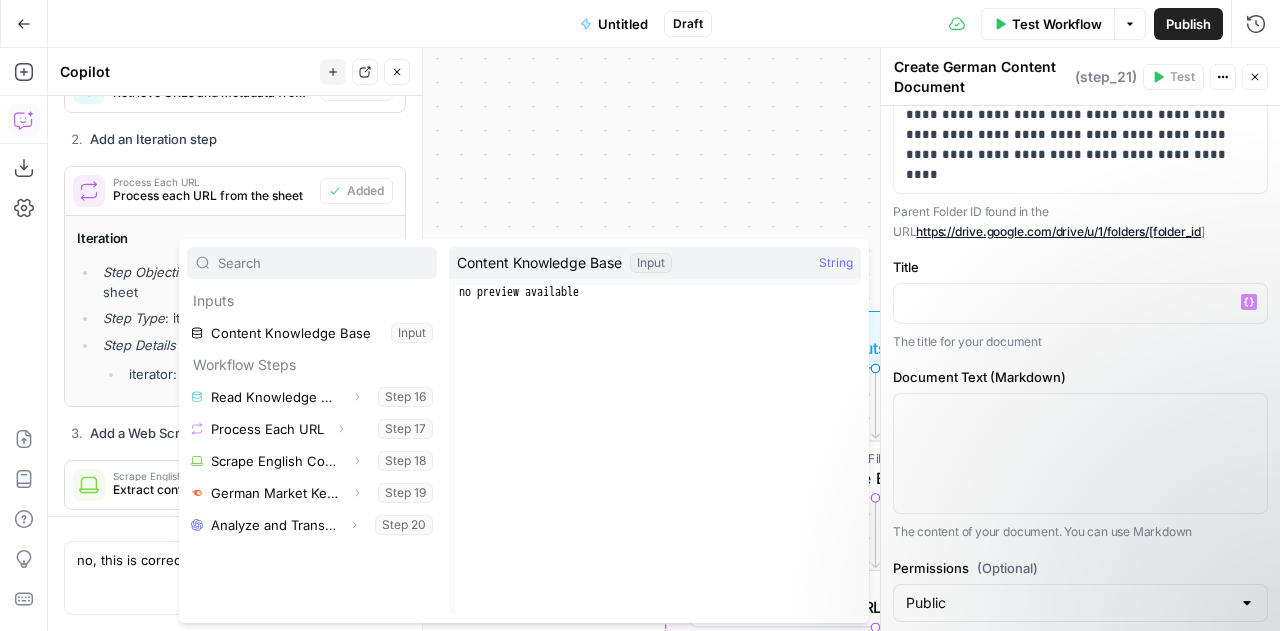click on "Title" at bounding box center (1080, 267) 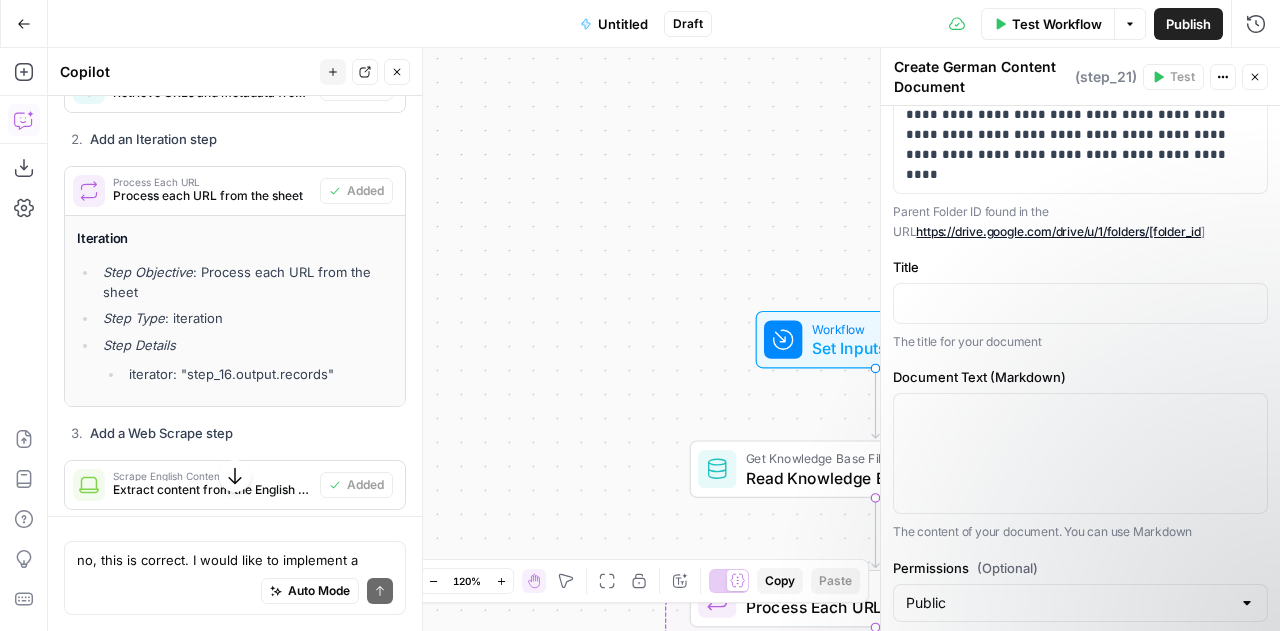 click 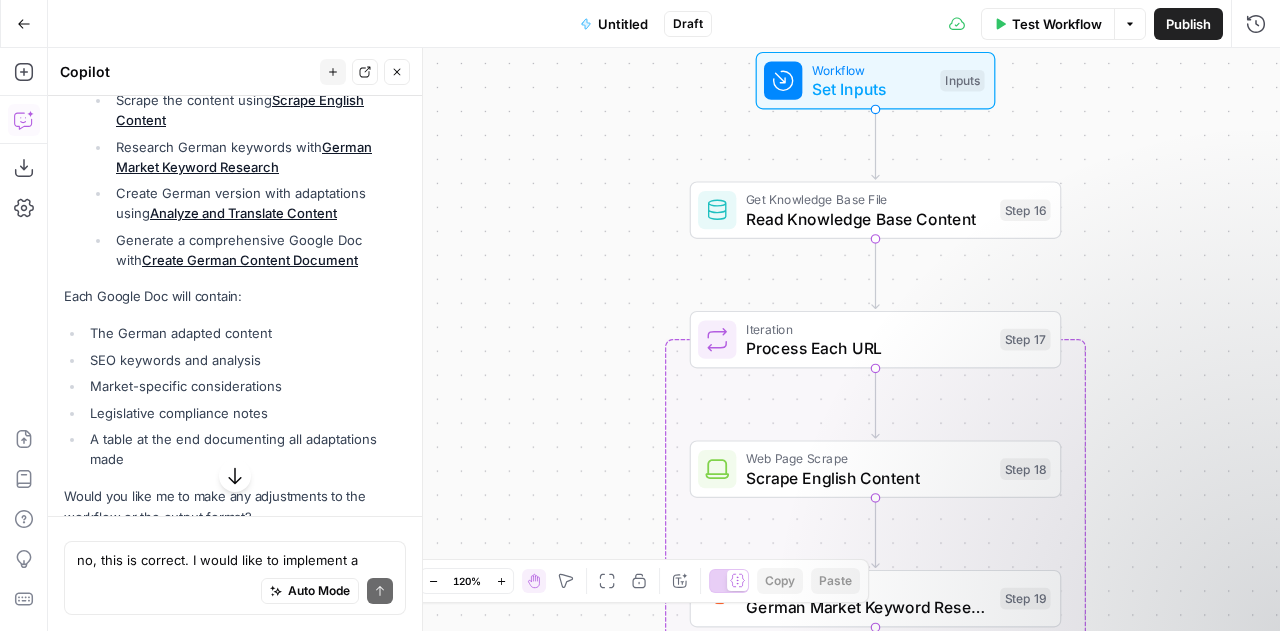scroll, scrollTop: 12587, scrollLeft: 0, axis: vertical 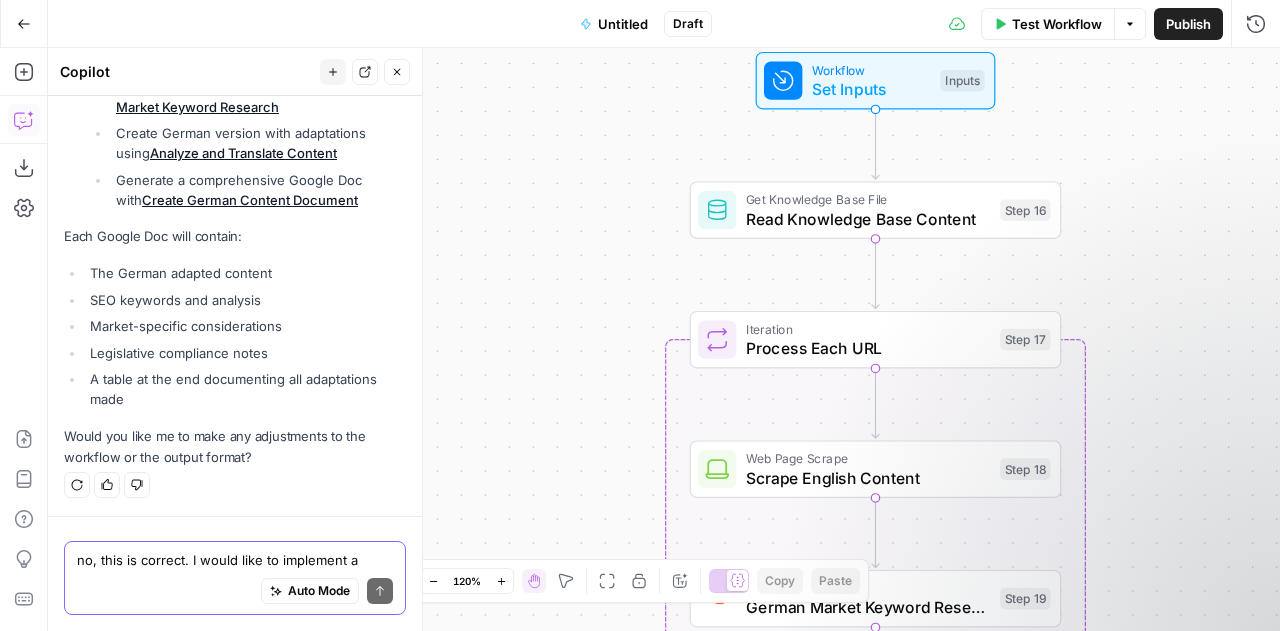 click on "no, this is correct. I would like to implement a workflow now" at bounding box center (235, 560) 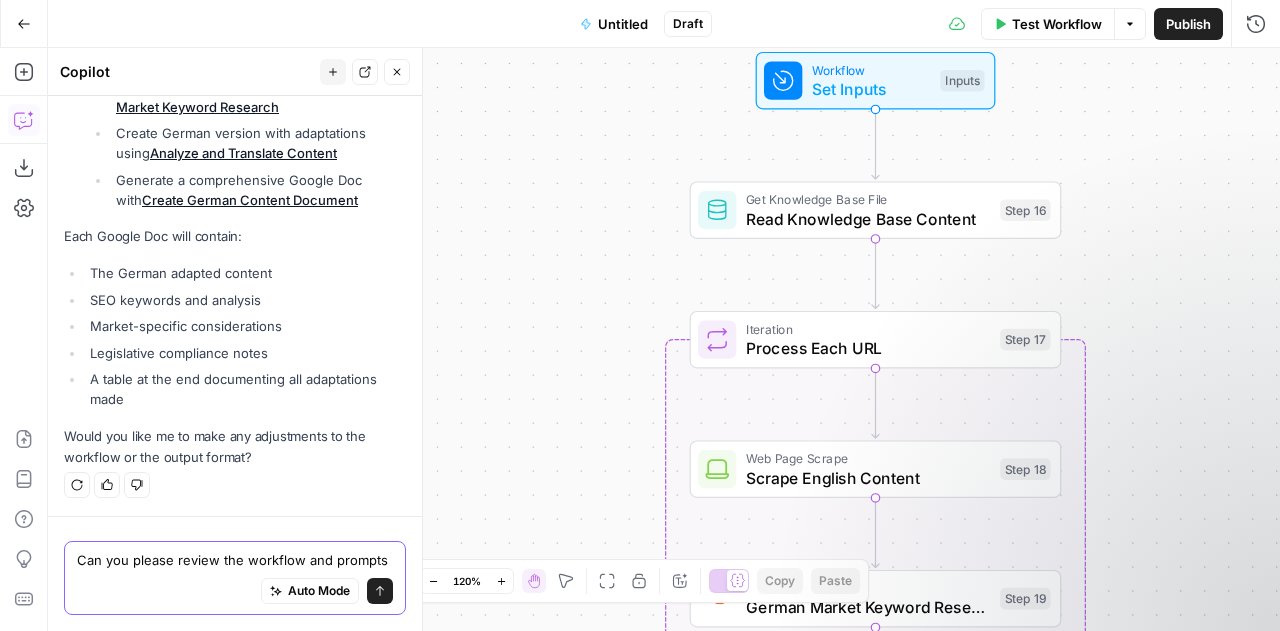 scroll, scrollTop: 12607, scrollLeft: 0, axis: vertical 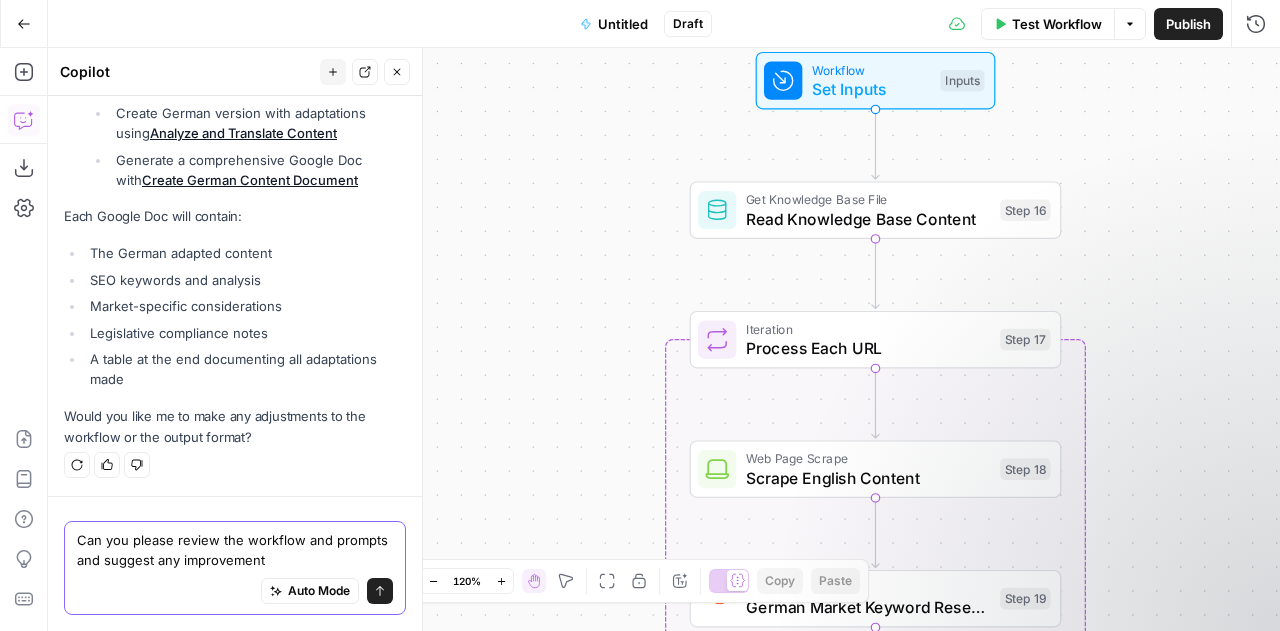 type on "Can you please review the workflow and prompts and suggest any improvements" 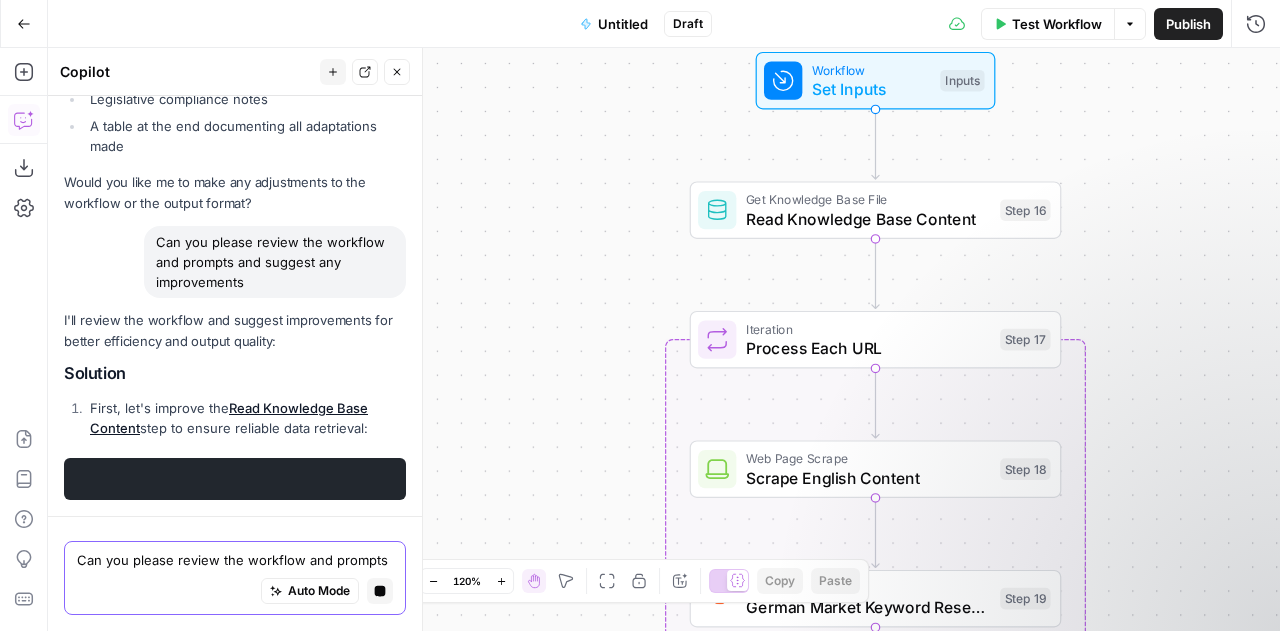scroll, scrollTop: 12486, scrollLeft: 0, axis: vertical 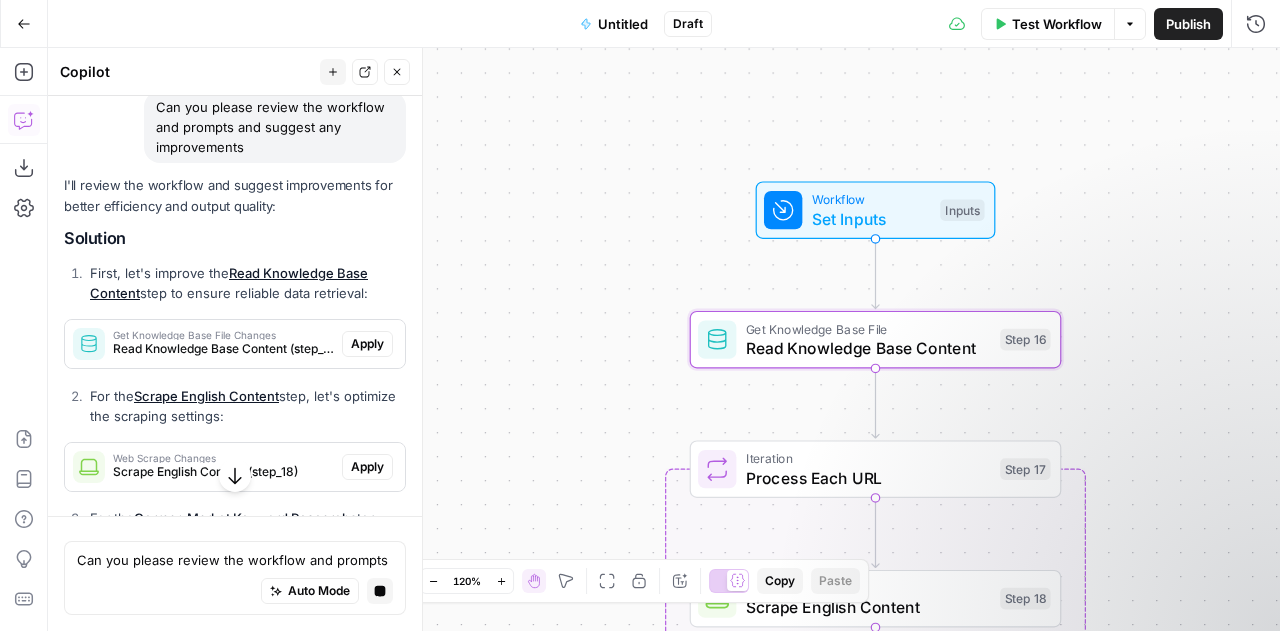 click on "Apply" at bounding box center [367, 344] 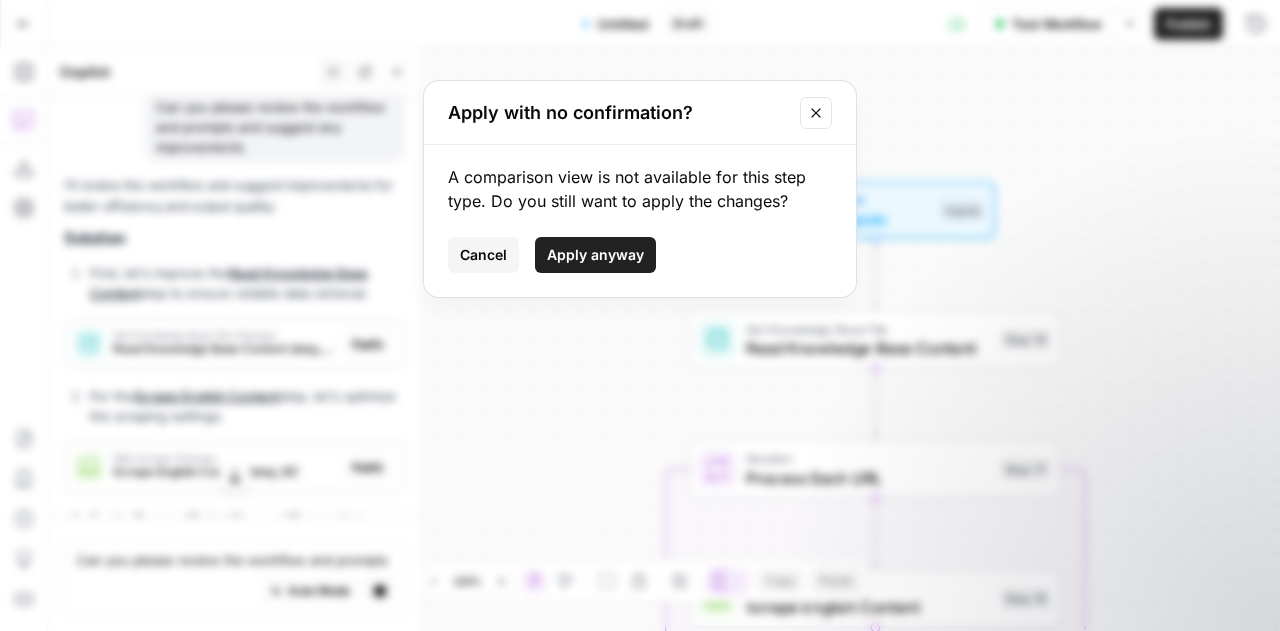 click on "Apply anyway" at bounding box center [595, 255] 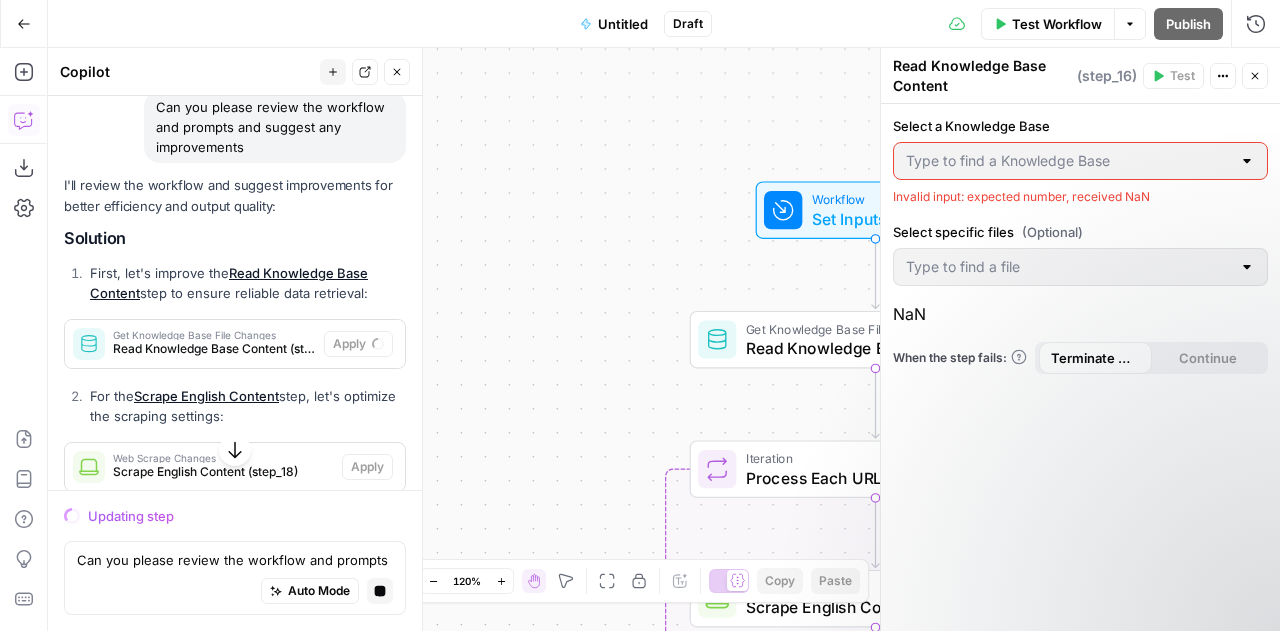 click at bounding box center (1247, 161) 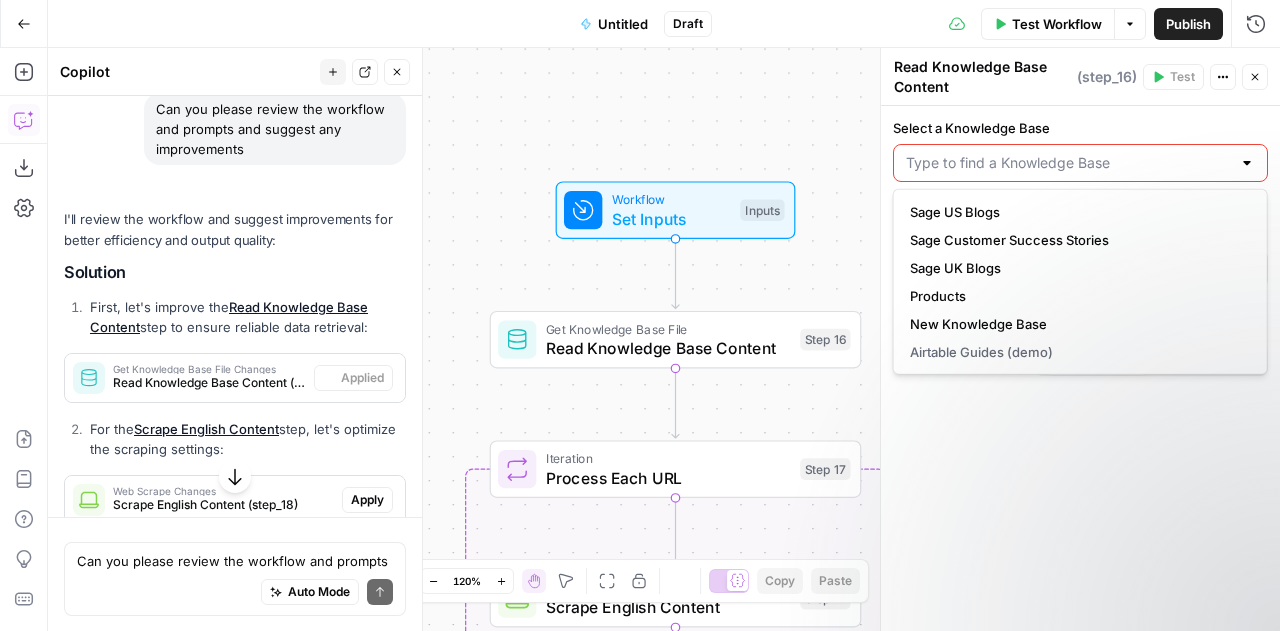 scroll, scrollTop: 13159, scrollLeft: 0, axis: vertical 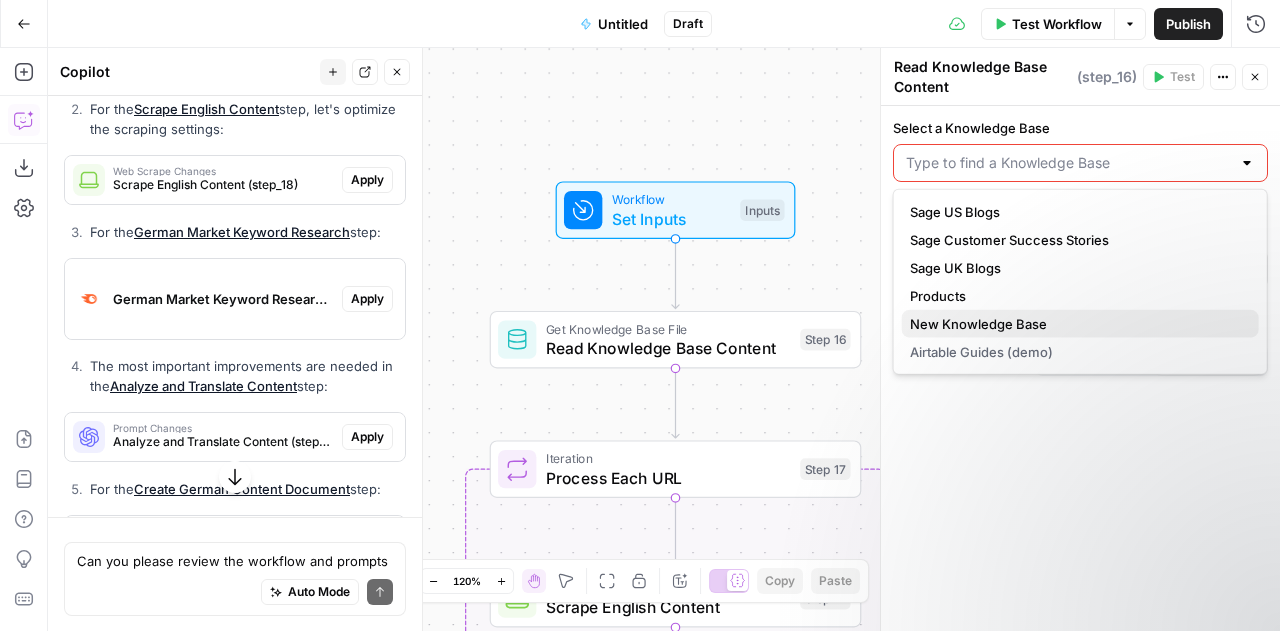 click on "New Knowledge Base" at bounding box center [1076, 324] 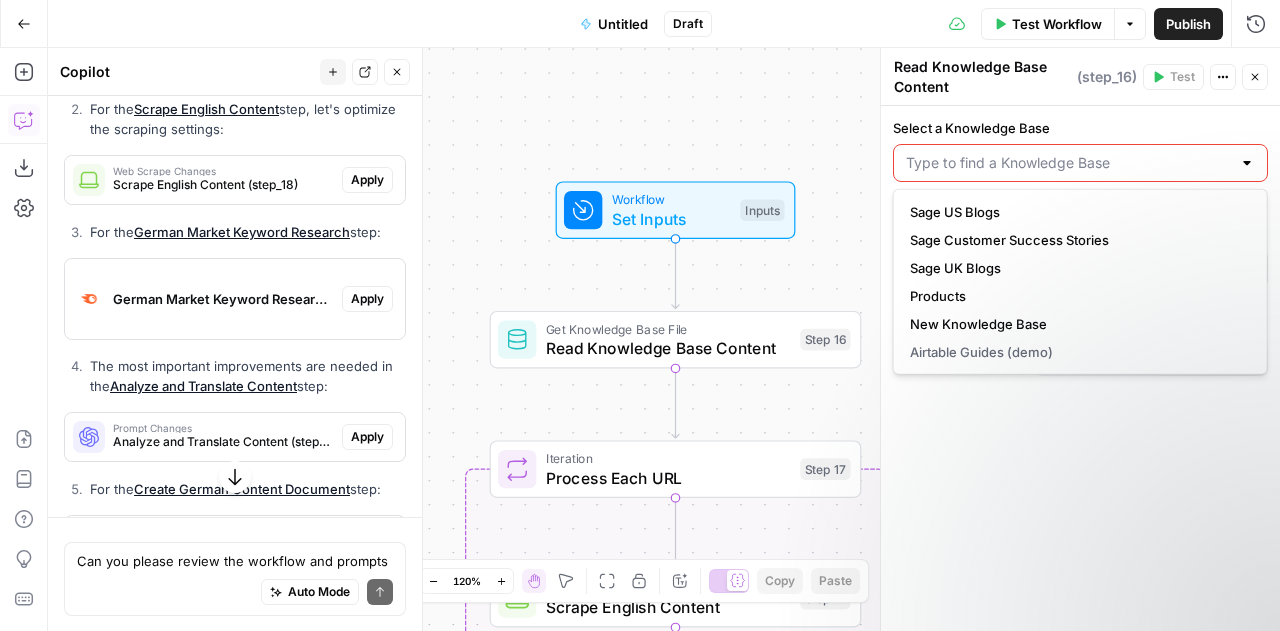 type on "New Knowledge Base" 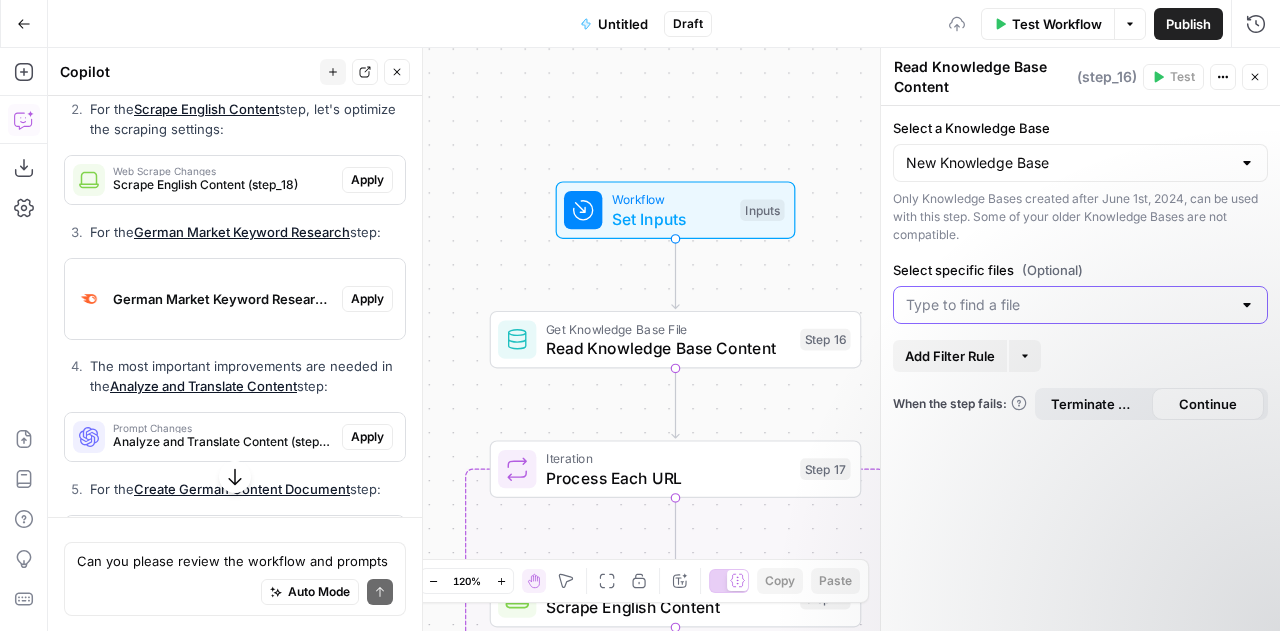 click on "Select specific files   (Optional)" at bounding box center (1068, 305) 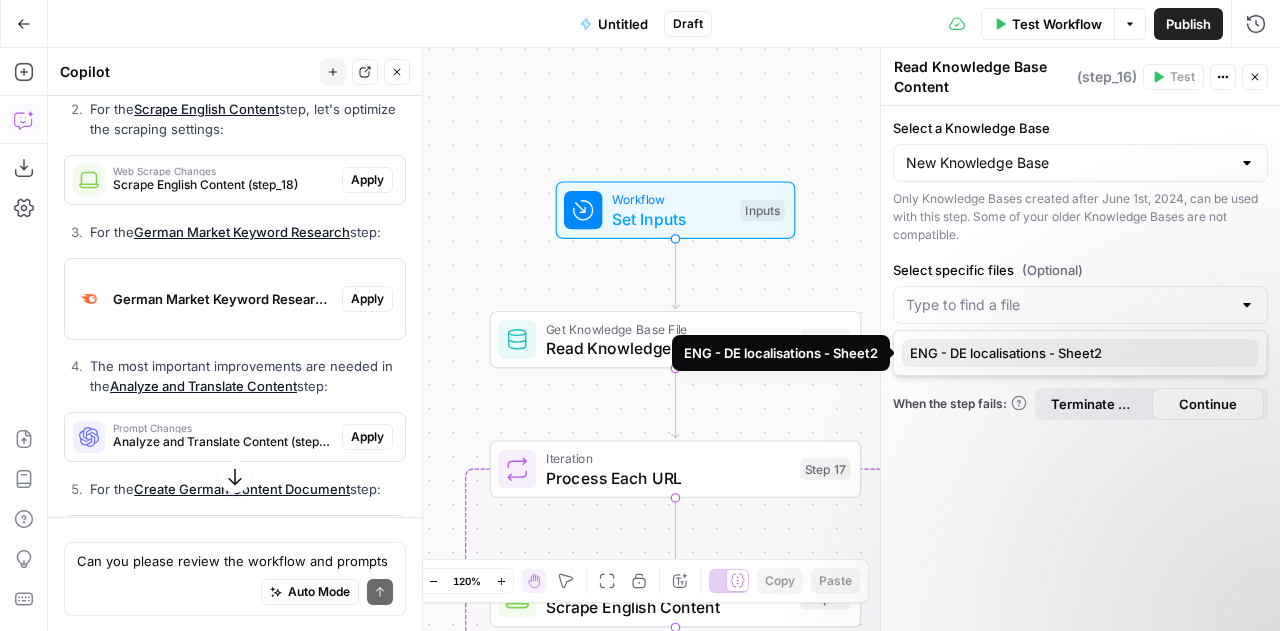click on "ENG - DE localisations - Sheet2" at bounding box center [1076, 353] 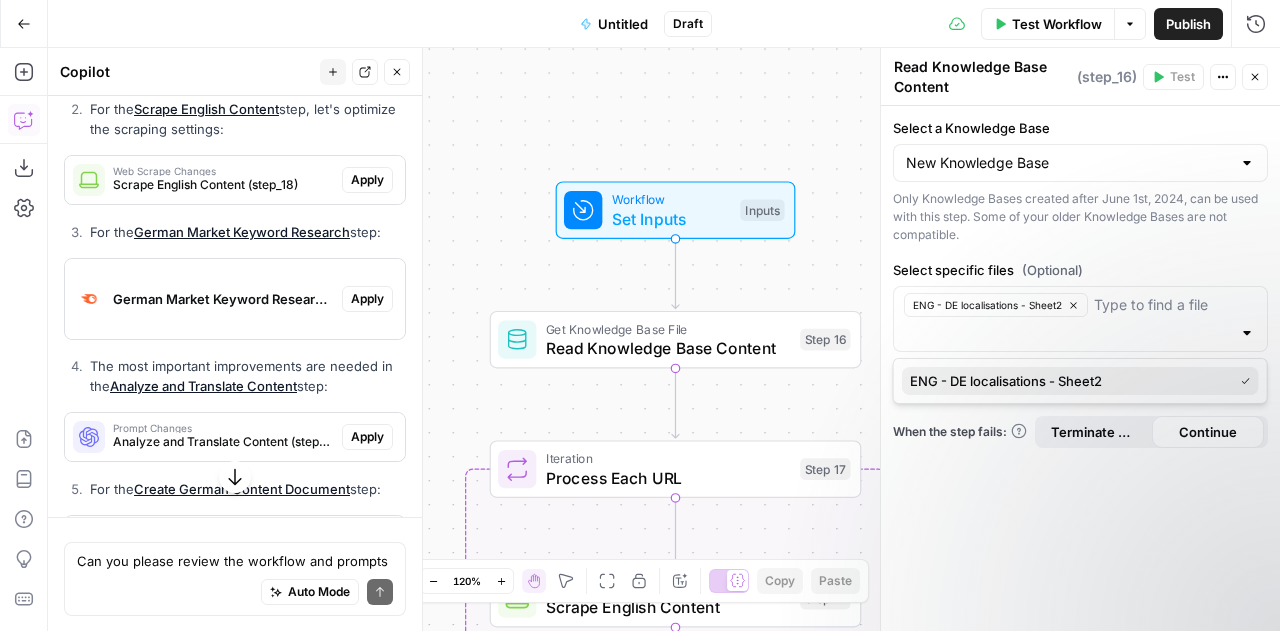 click on "ENG - DE localisations - Sheet2" at bounding box center (1067, 381) 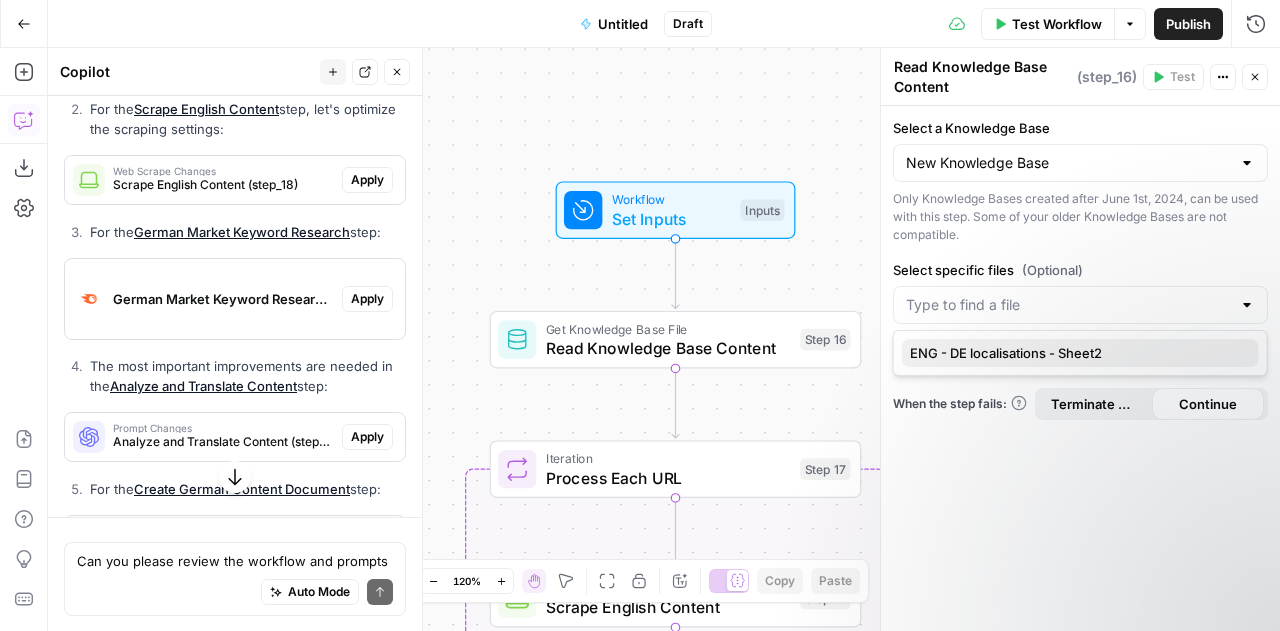 click on "ENG - DE localisations - Sheet2" at bounding box center (1076, 353) 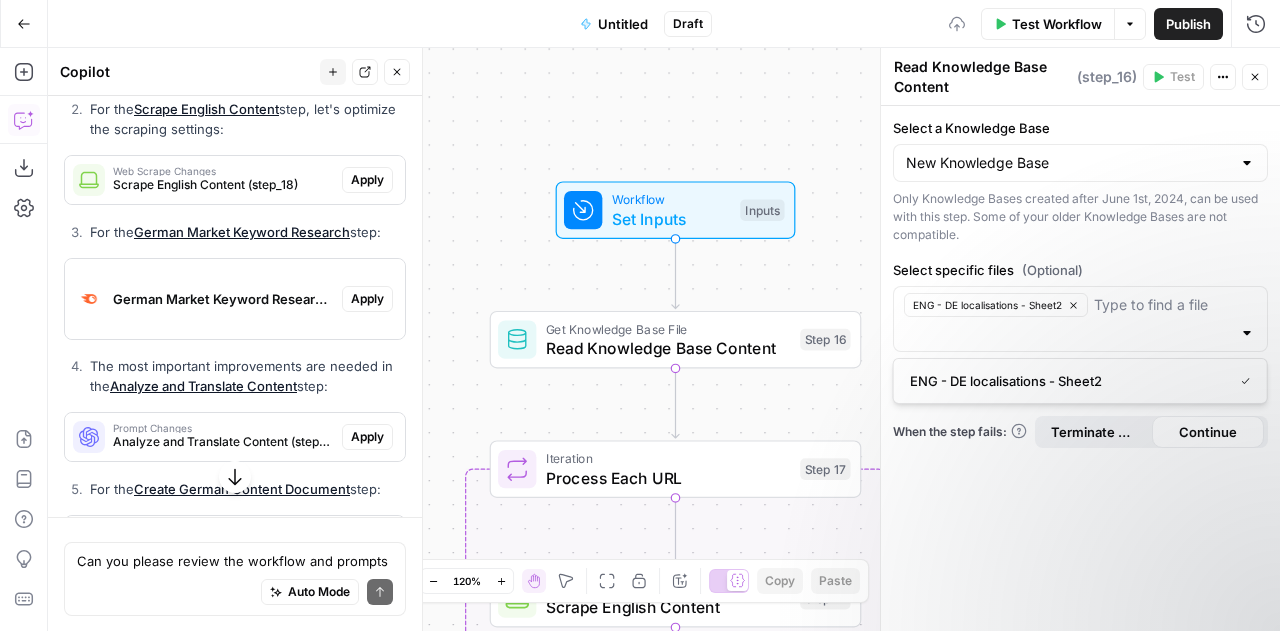 click on "Select a Knowledge Base New Knowledge Base Only Knowledge Bases created after June 1st, 2024, can be used with this step. Some of your older Knowledge Bases are not compatible. Select specific files   (Optional) ENG - DE localisations - Sheet2 Add Filter Rule More When the step fails: Terminate Workflow Continue" at bounding box center (1080, 368) 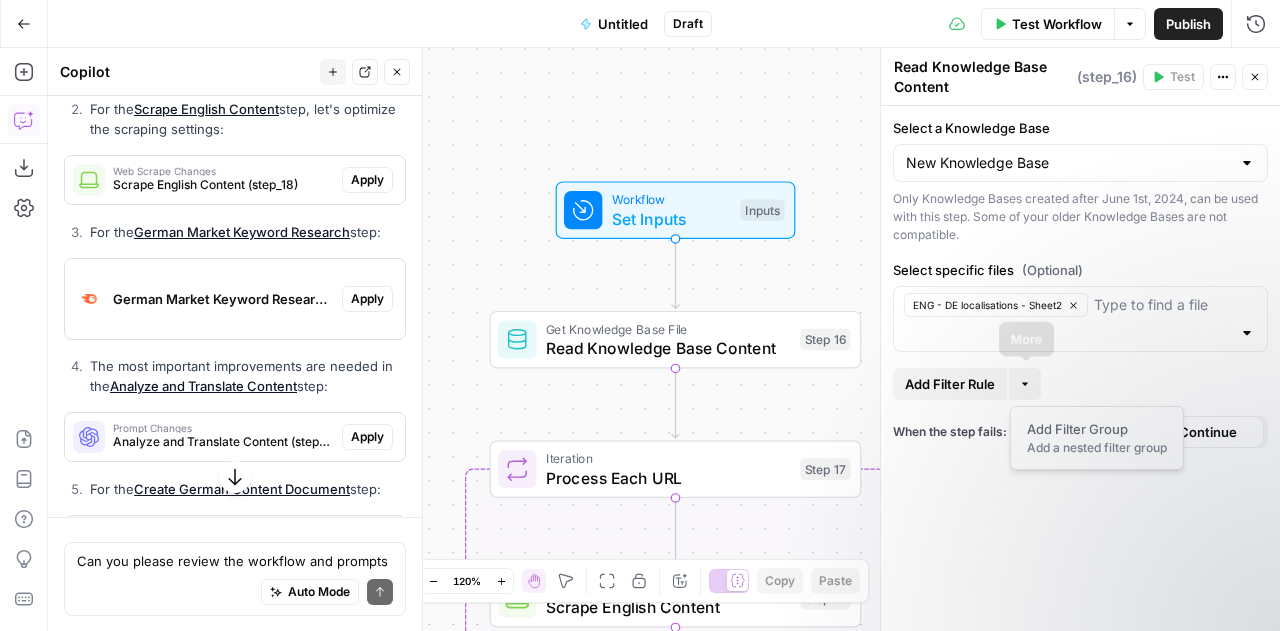 click 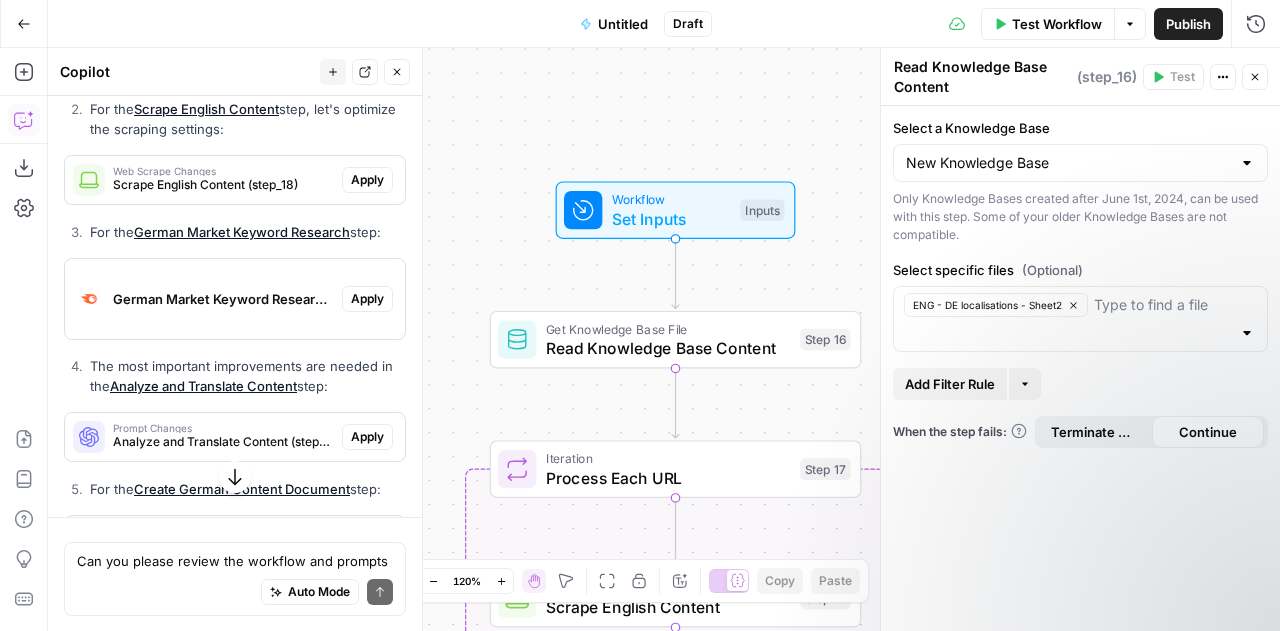 click 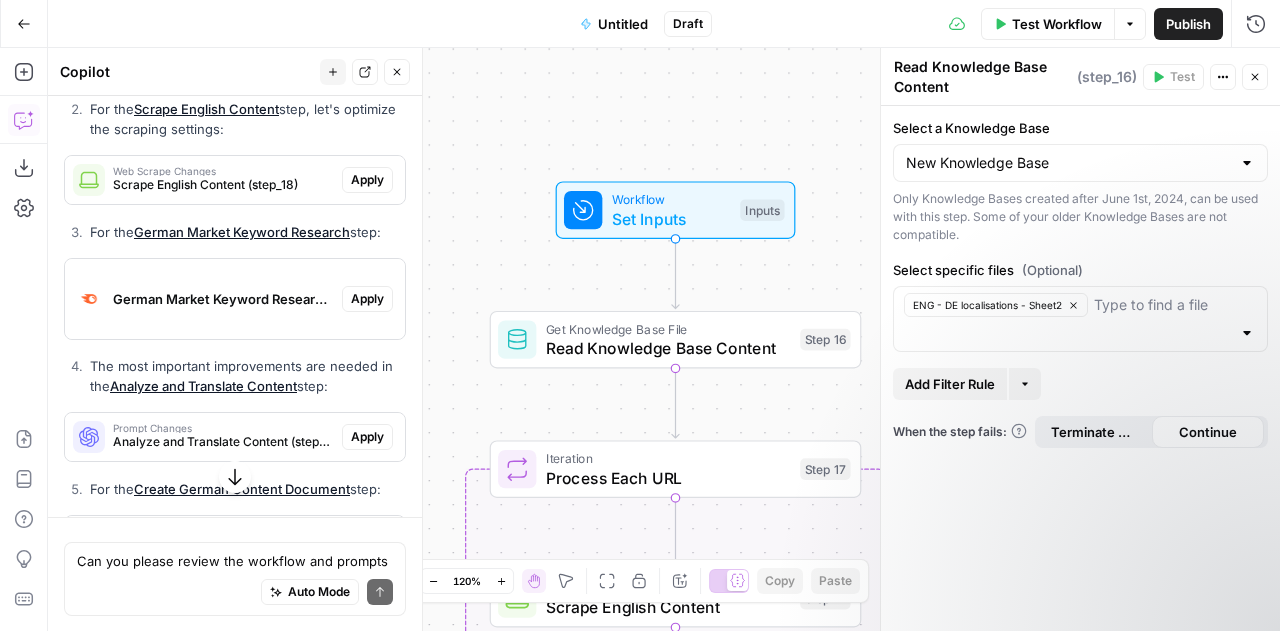 click on "Select a Knowledge Base New Knowledge Base Only Knowledge Bases created after June 1st, 2024, can be used with this step. Some of your older Knowledge Bases are not compatible. Select specific files   (Optional) ENG - DE localisations - Sheet2 Add Filter Rule More When the step fails: Terminate Workflow Continue" at bounding box center [1080, 368] 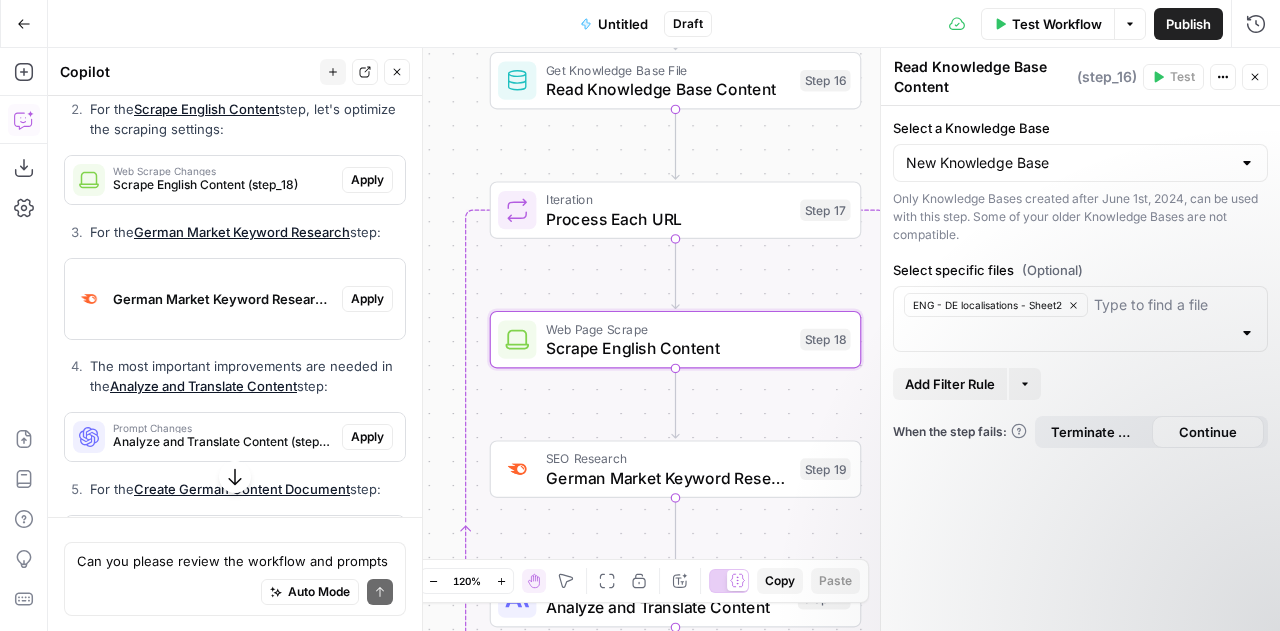 click on "Apply" at bounding box center [367, 180] 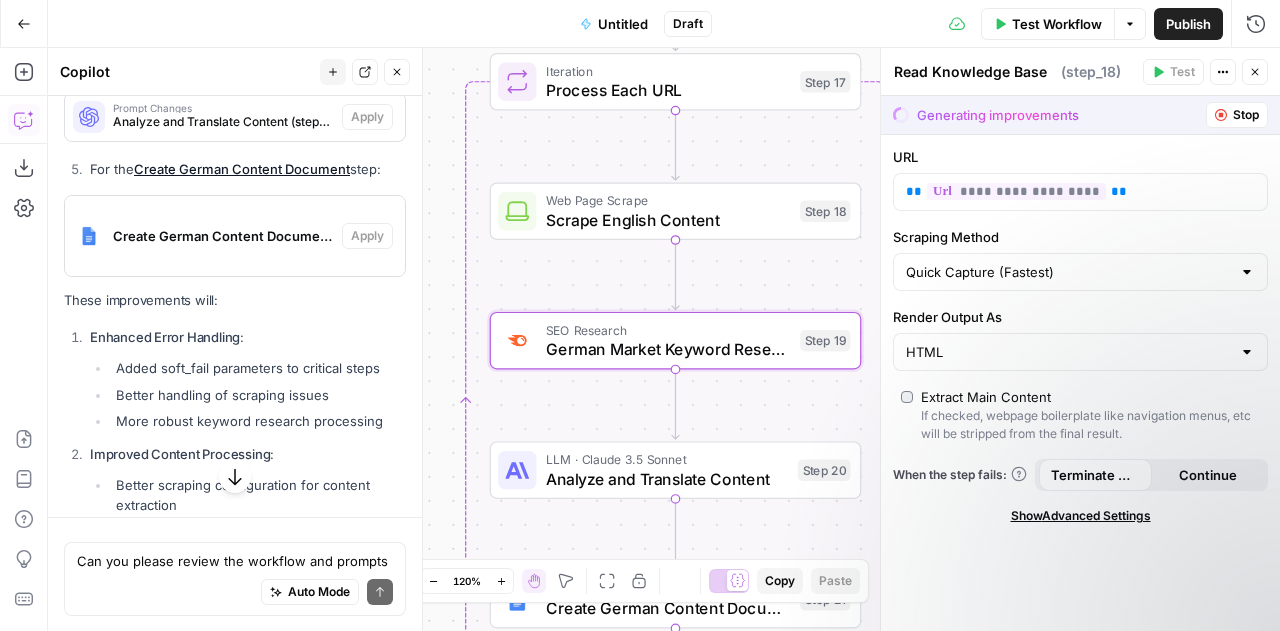 scroll, scrollTop: 12839, scrollLeft: 0, axis: vertical 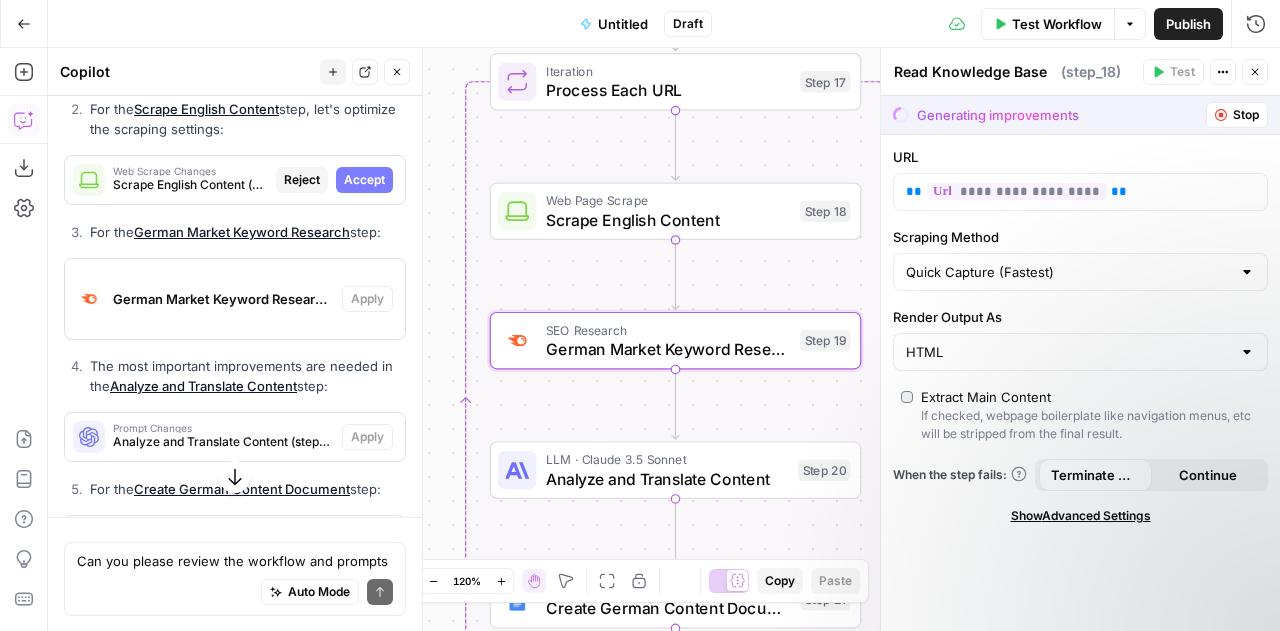 type on "Scrape English Content" 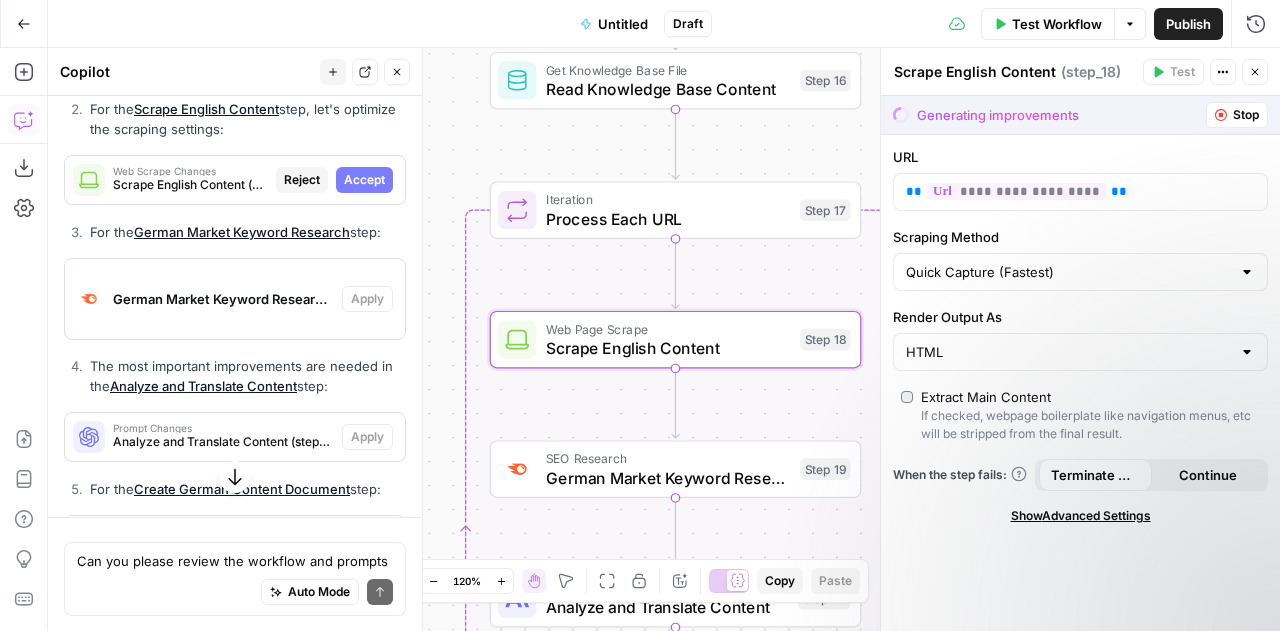 click on "Accept" at bounding box center (364, 180) 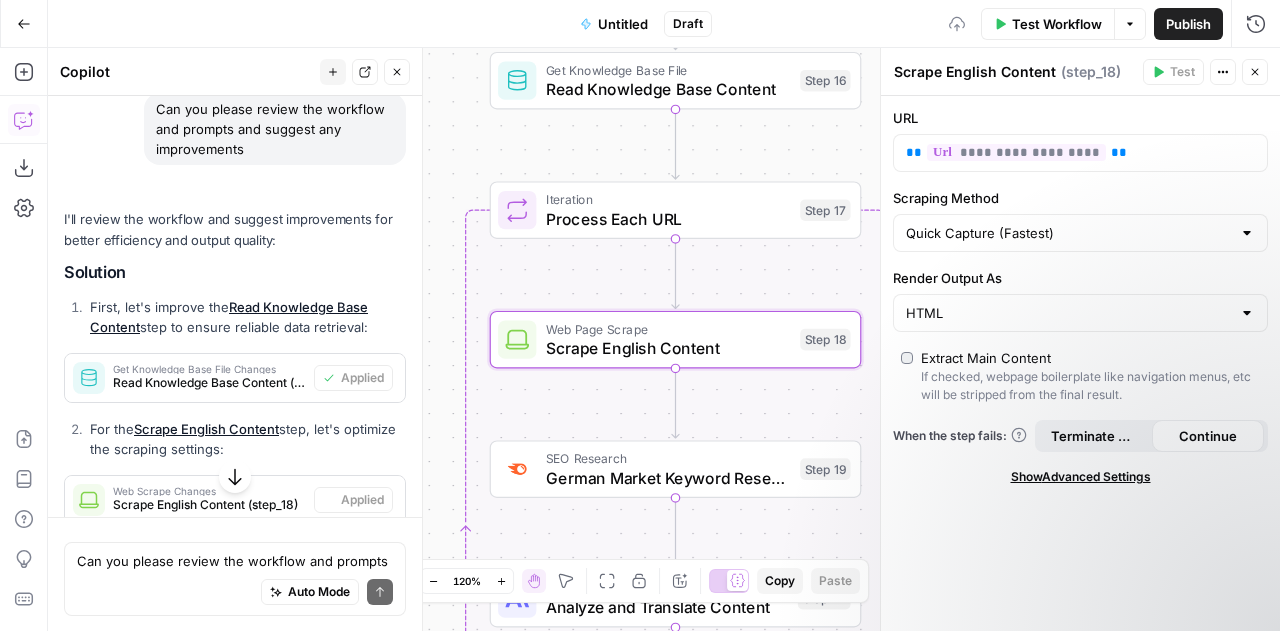 scroll, scrollTop: 13159, scrollLeft: 0, axis: vertical 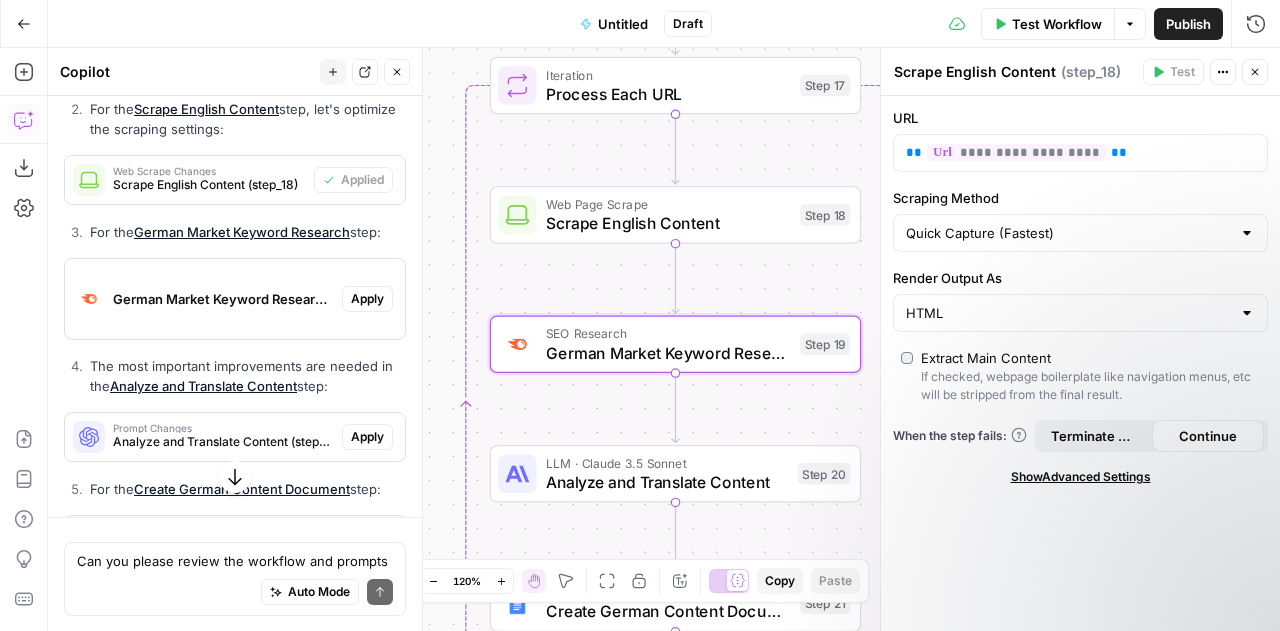 click on "Apply" at bounding box center (367, 299) 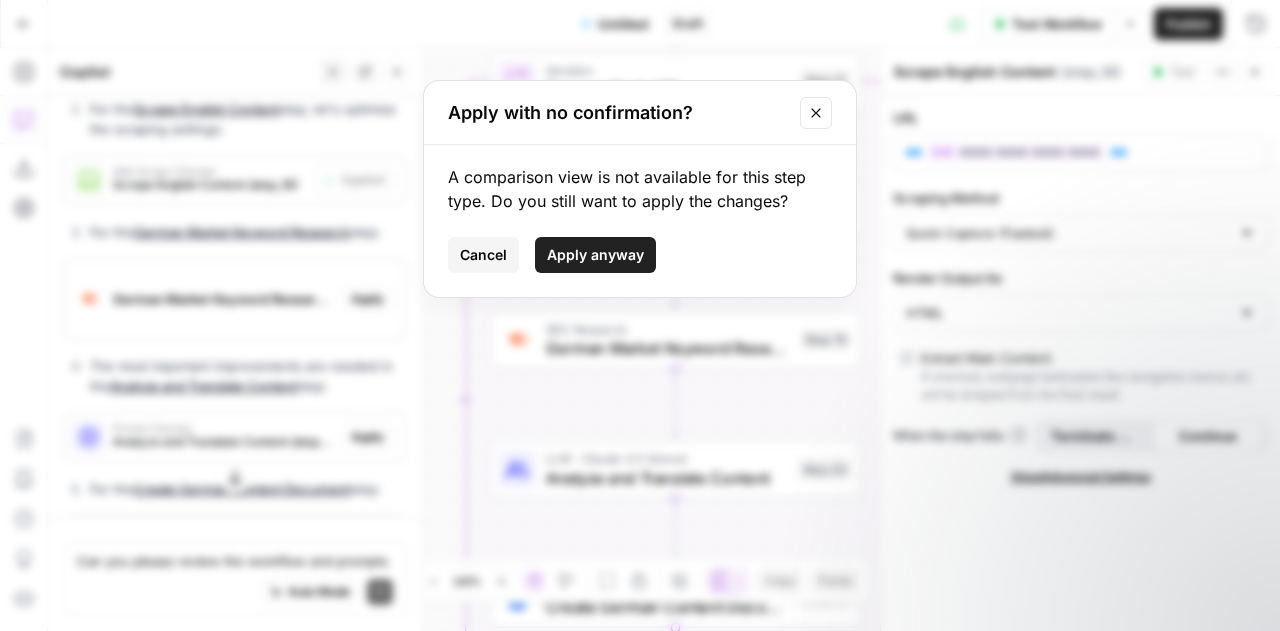 click on "Apply anyway" at bounding box center (595, 255) 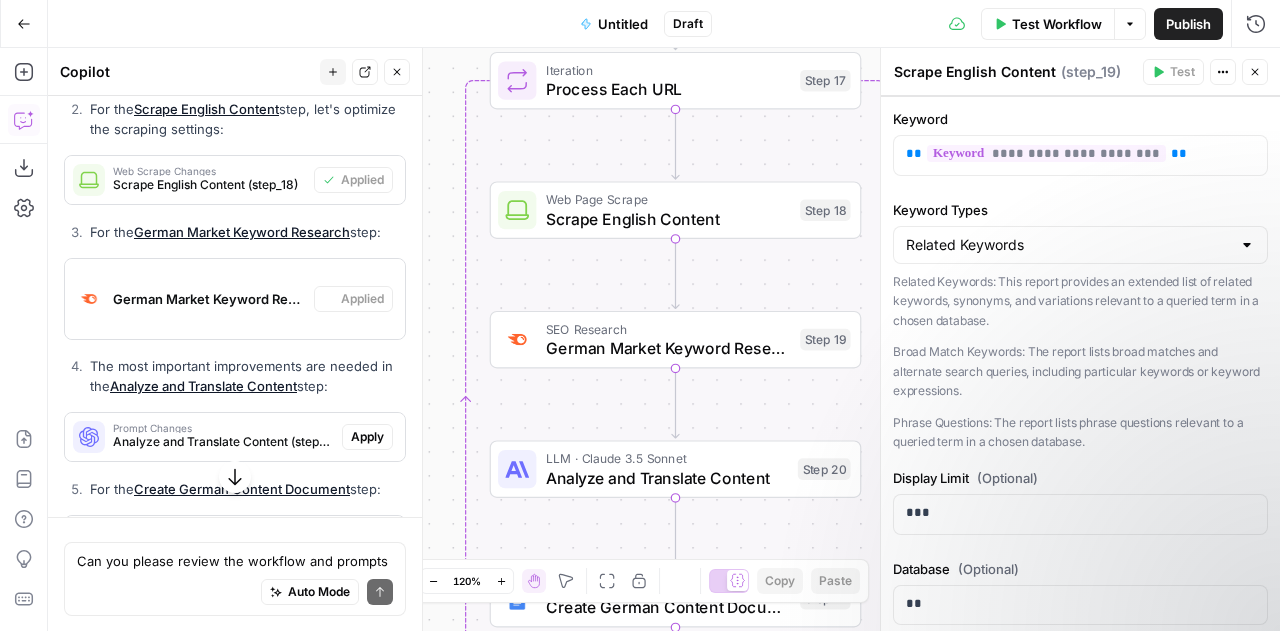 type on "German Market Keyword Research" 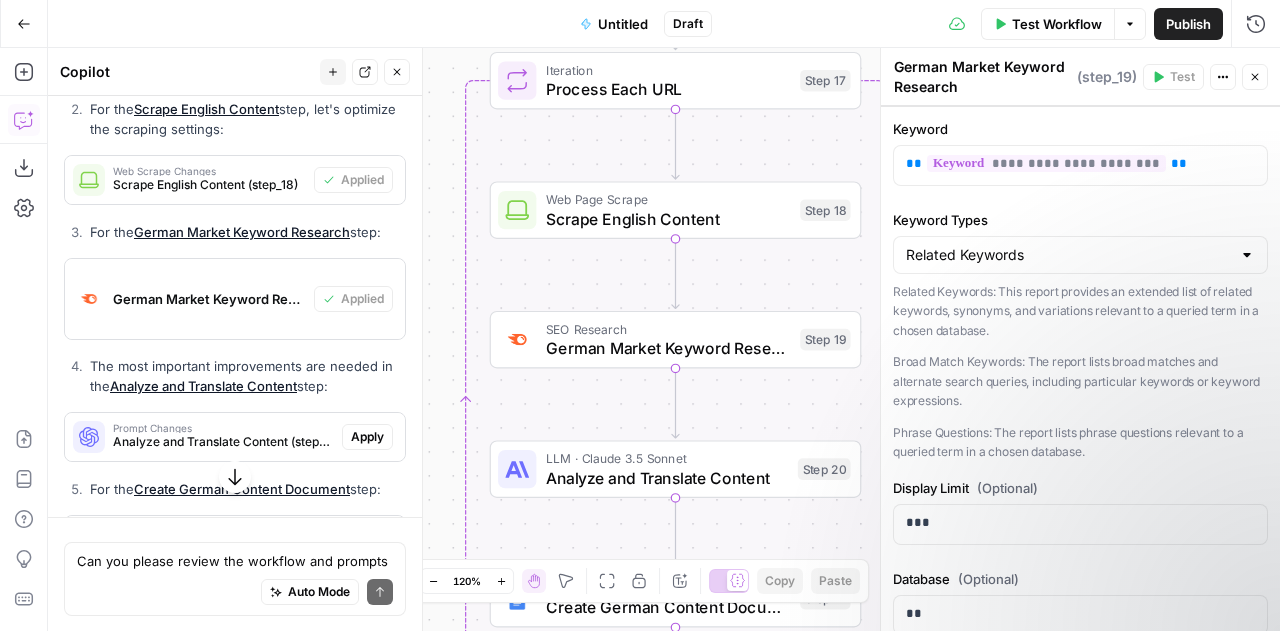 click on "Related Keywords" at bounding box center [1080, 255] 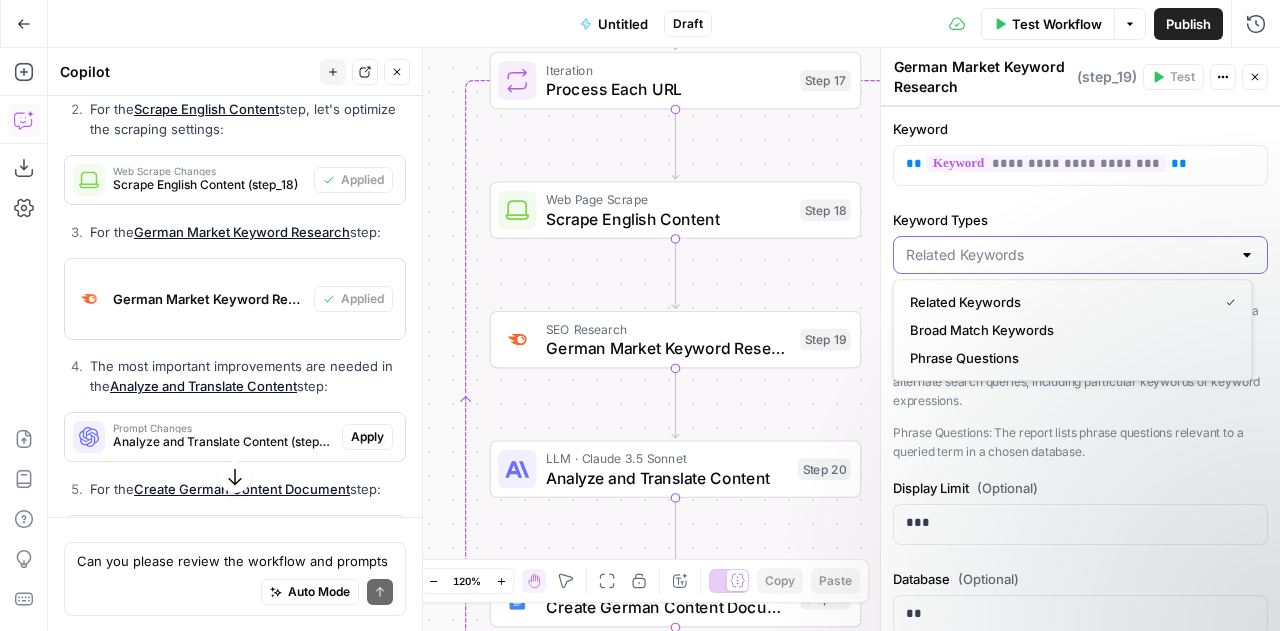 click on "Keyword Types" at bounding box center (1068, 255) 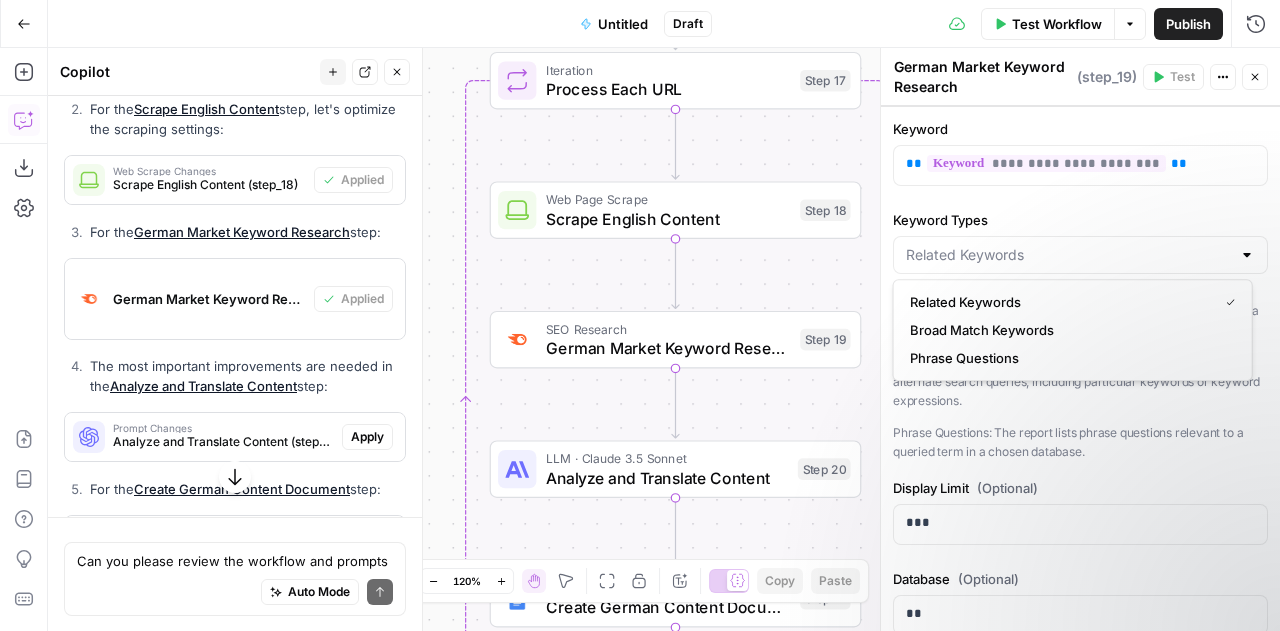 type on "Related Keywords" 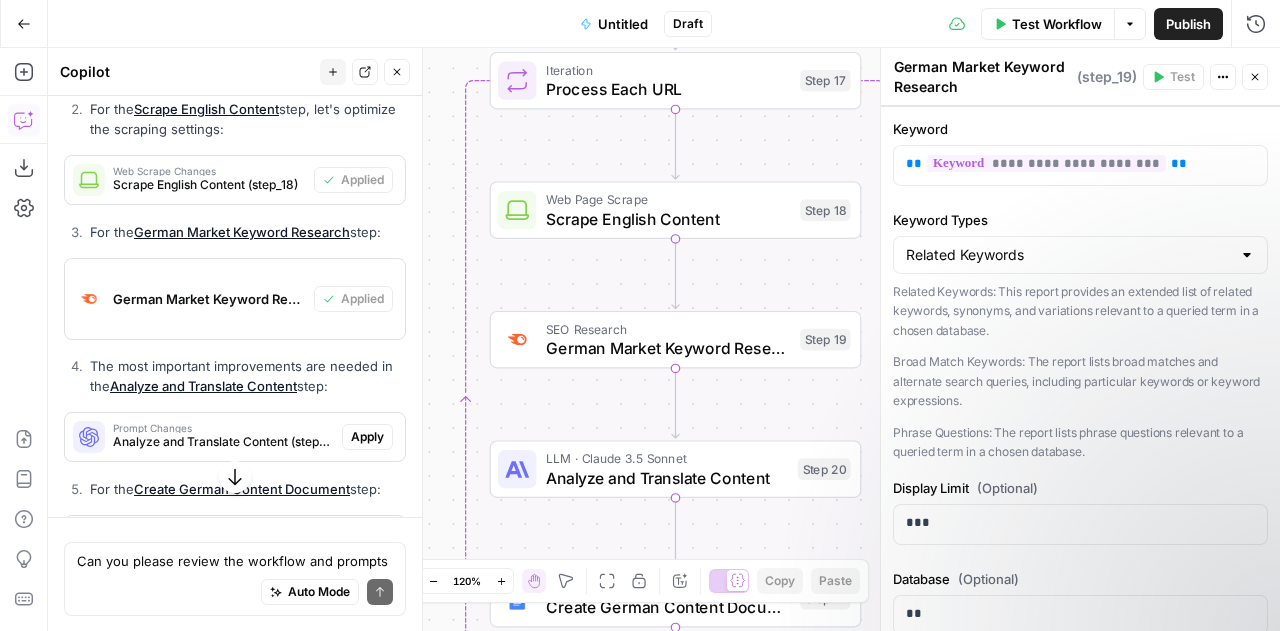 click on "Related Keywords: This report provides an extended list of related keywords, synonyms, and variations relevant to a queried term in a chosen database.
Broad Match Keywords: The report lists broad matches and alternate search queries, including particular keywords or keyword expressions.
Phrase Questions: The report lists phrase questions relevant to a queried term in a chosen database." at bounding box center (1080, 372) 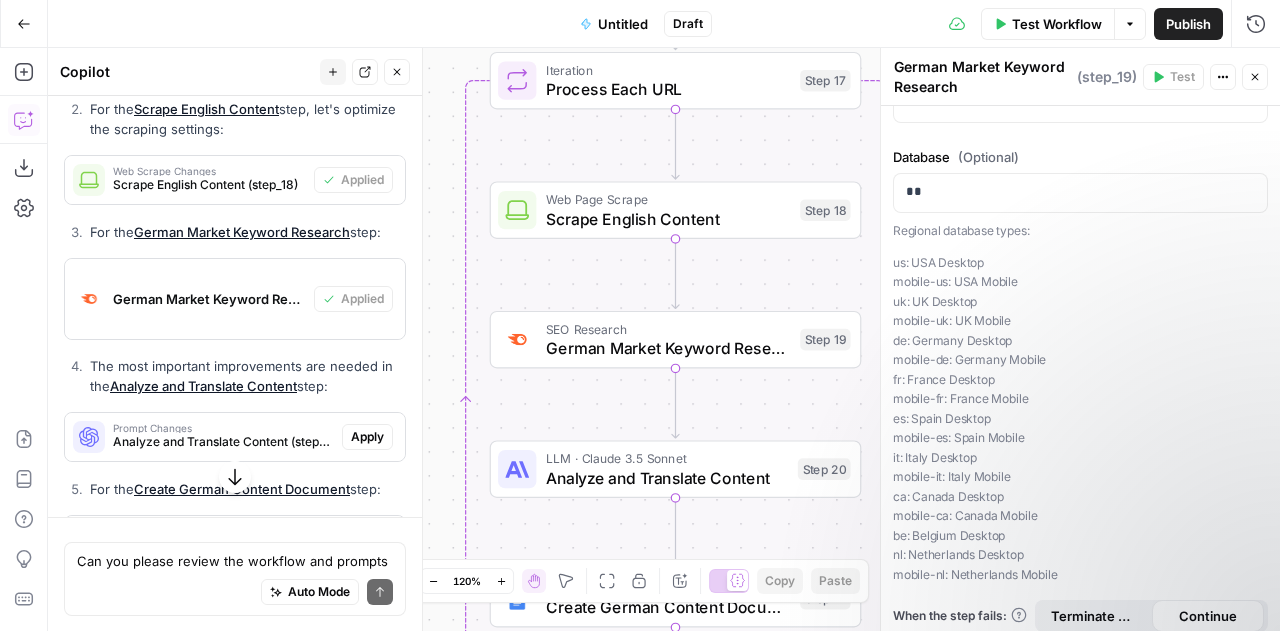 scroll, scrollTop: 464, scrollLeft: 0, axis: vertical 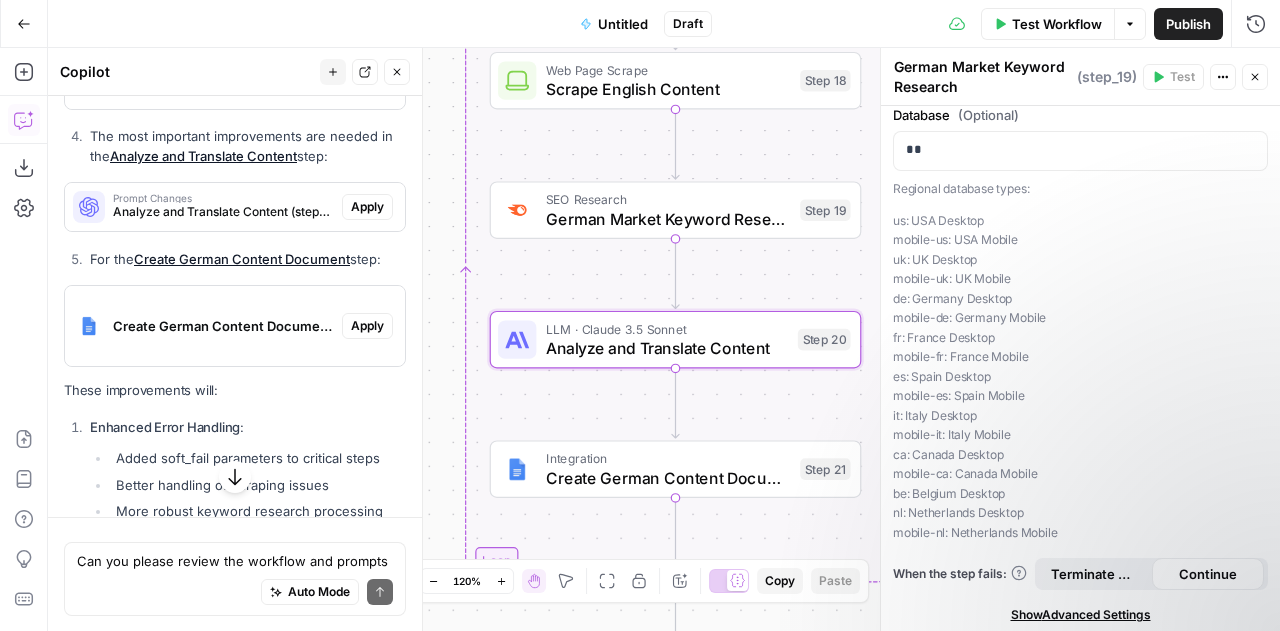 click on "Apply" at bounding box center [367, 207] 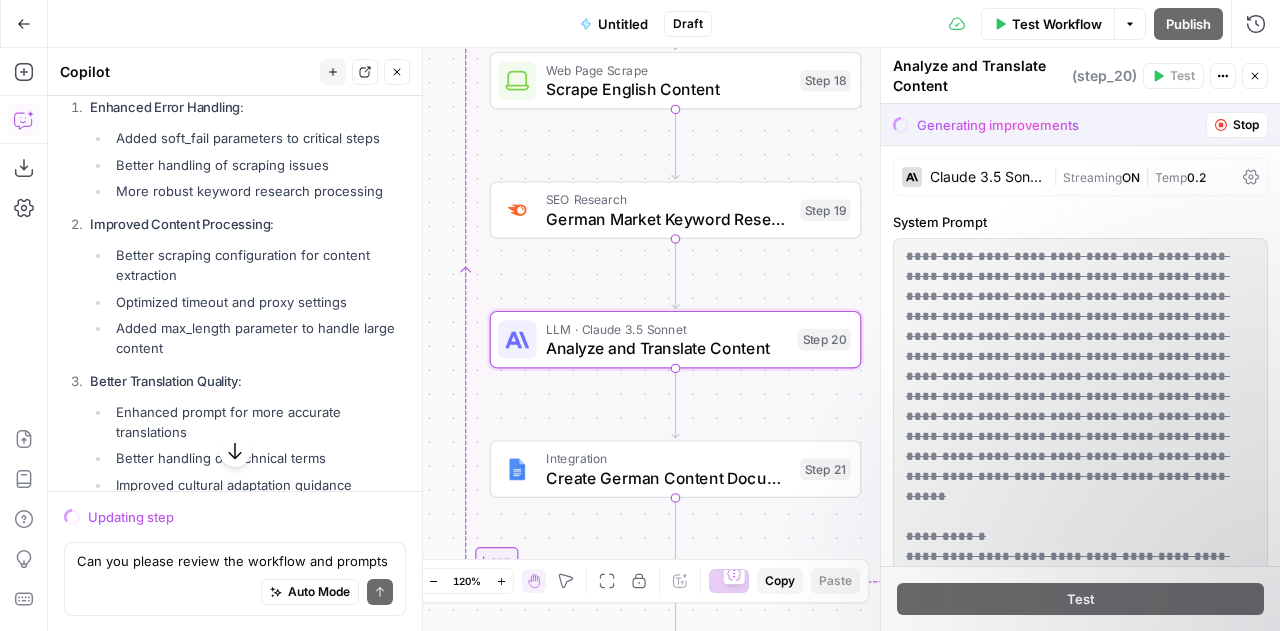 scroll, scrollTop: 13069, scrollLeft: 0, axis: vertical 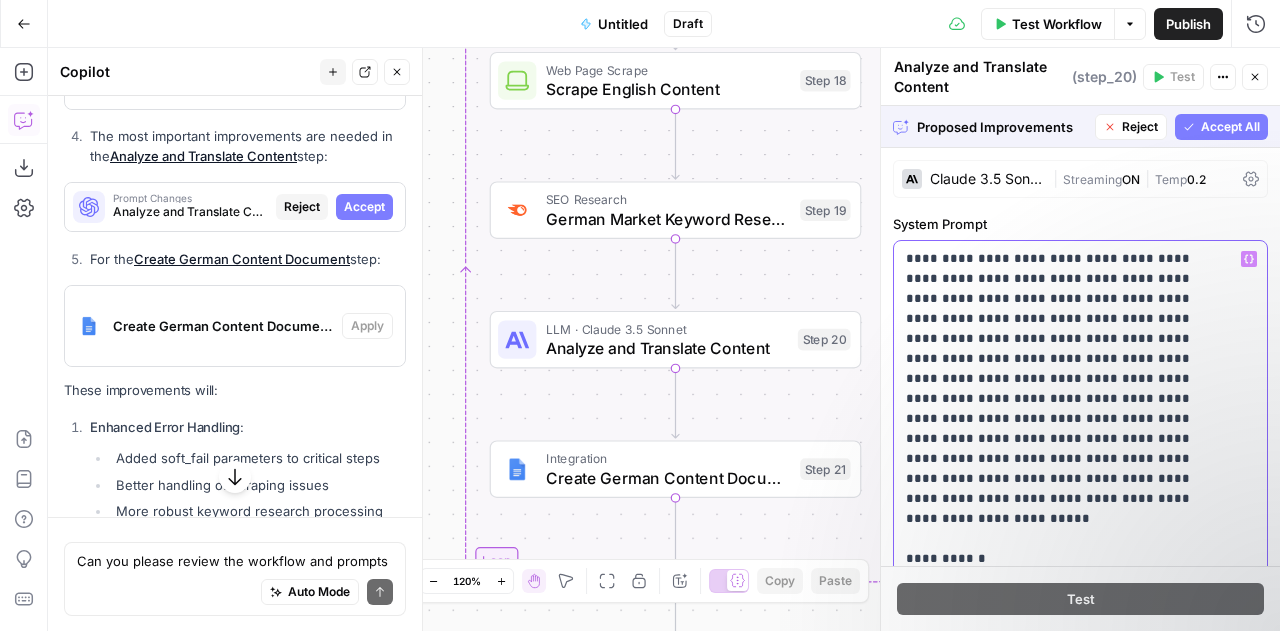 click on "**********" at bounding box center (1065, 1609) 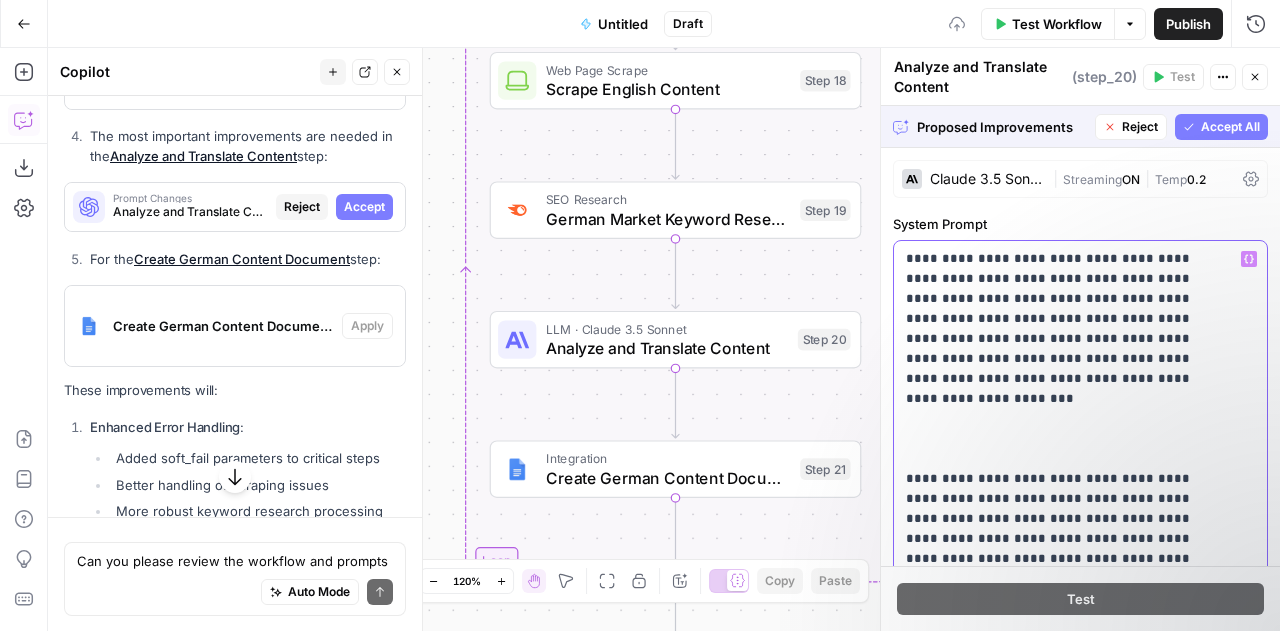 drag, startPoint x: 979, startPoint y: 383, endPoint x: 884, endPoint y: 255, distance: 159.40201 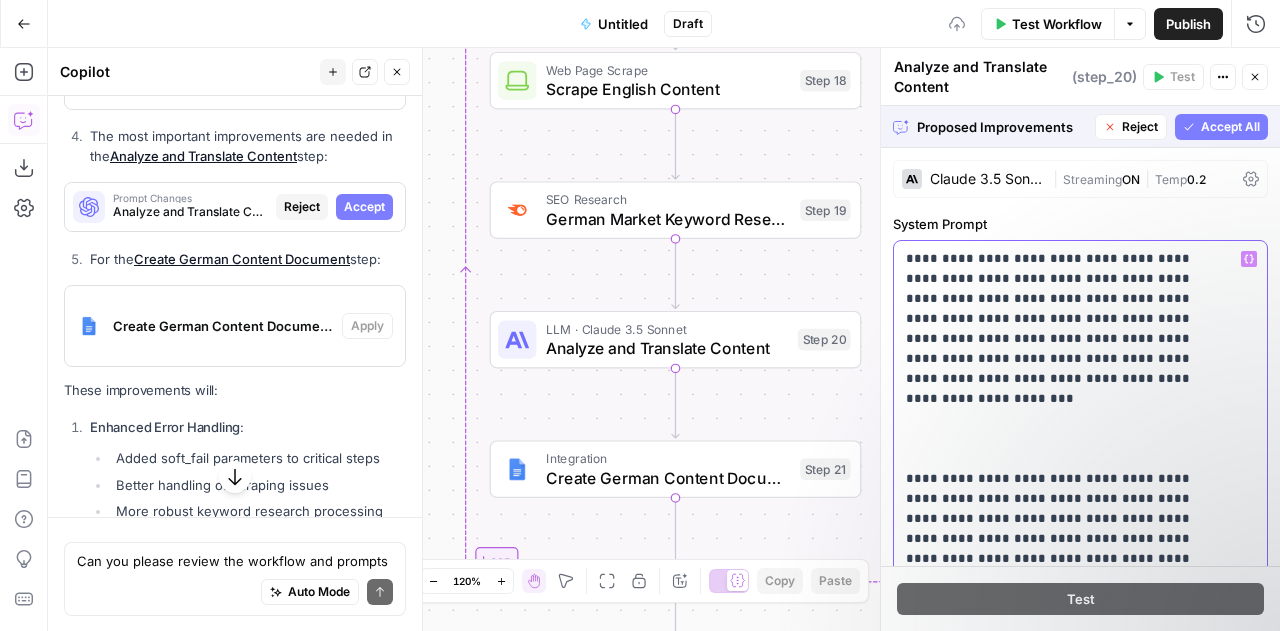 click on "**********" at bounding box center (1080, 339) 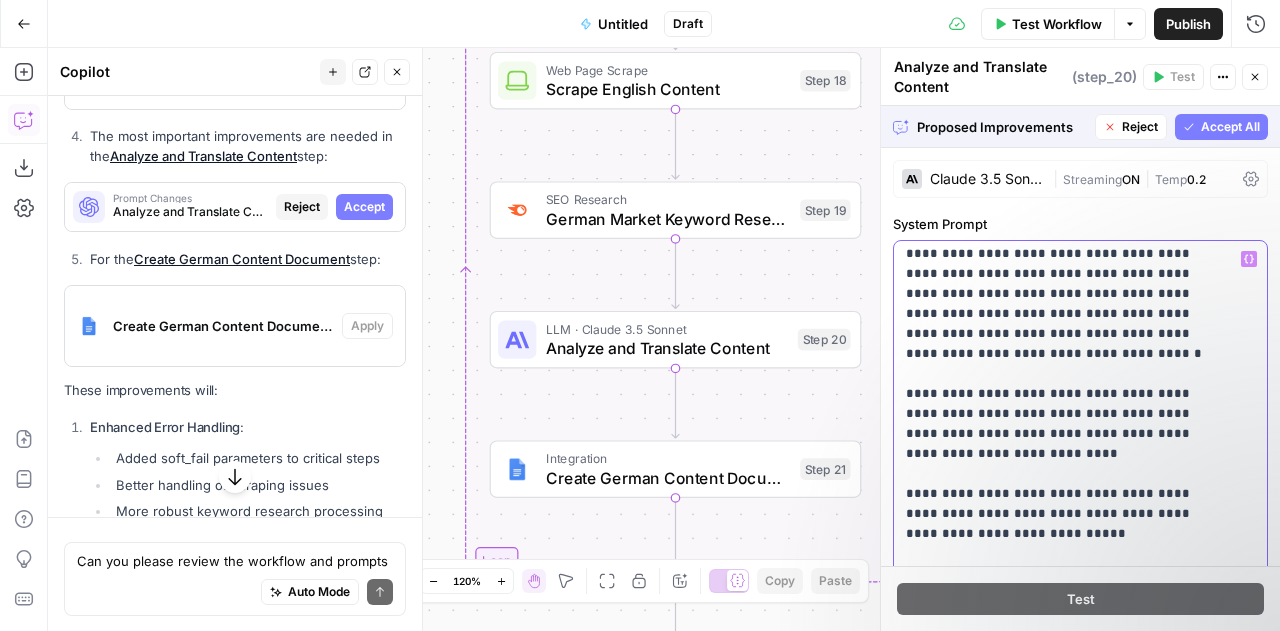 scroll, scrollTop: 306, scrollLeft: 0, axis: vertical 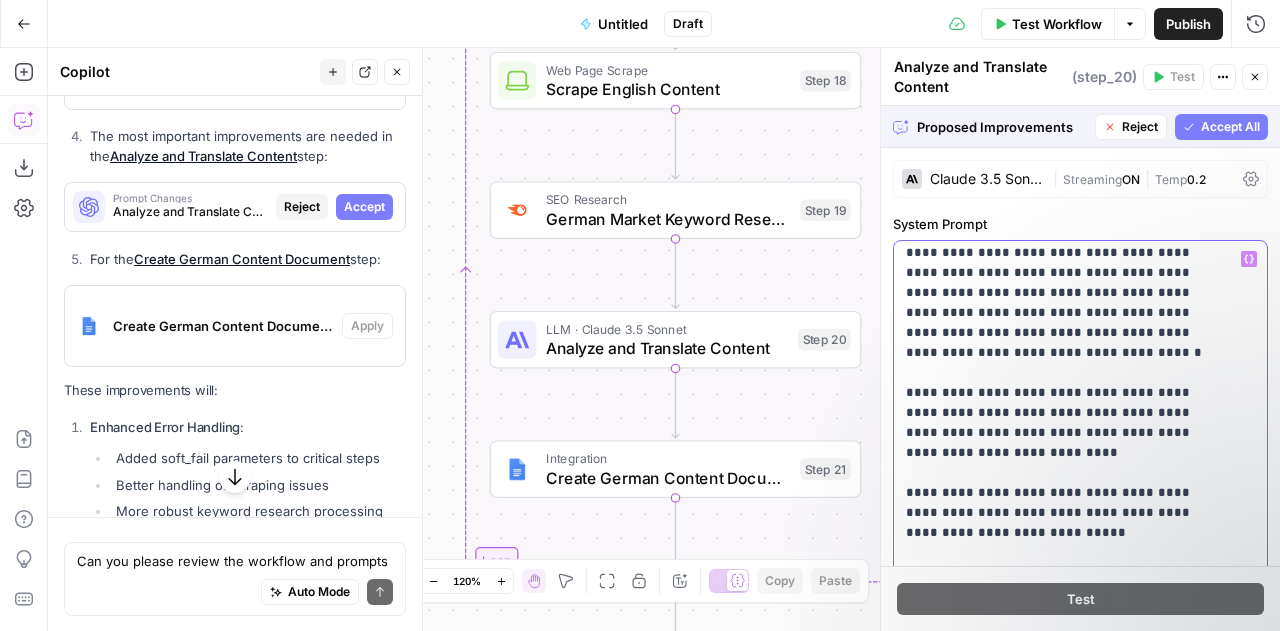 click on "**********" at bounding box center (1065, 1763) 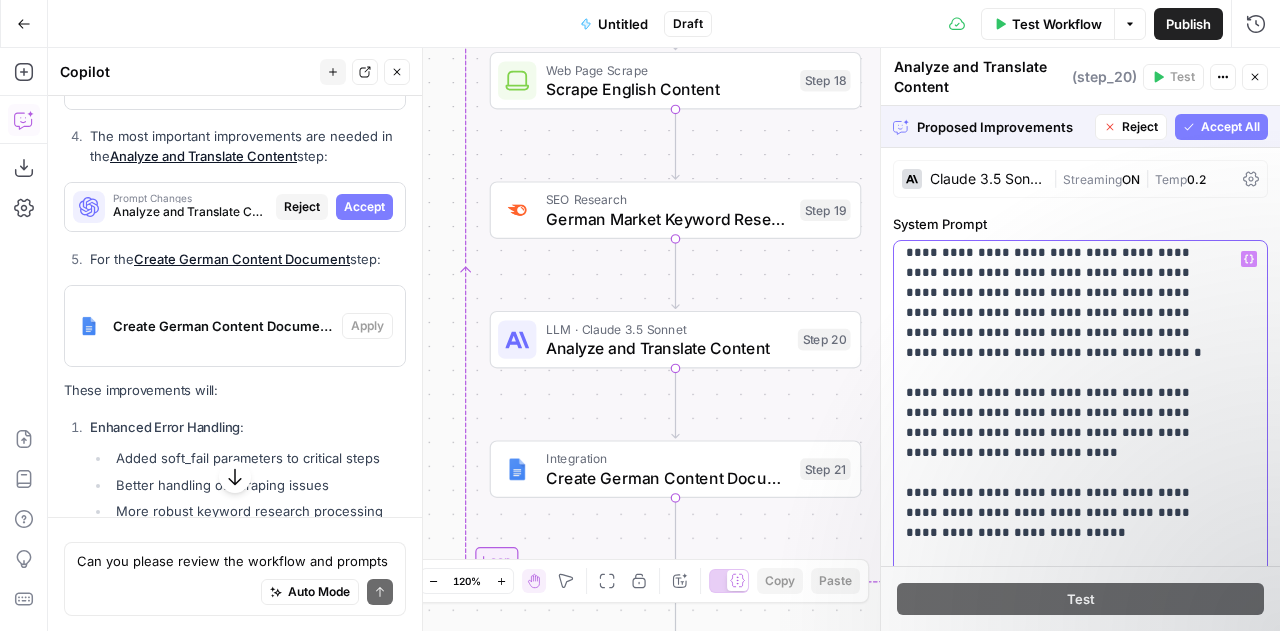 type 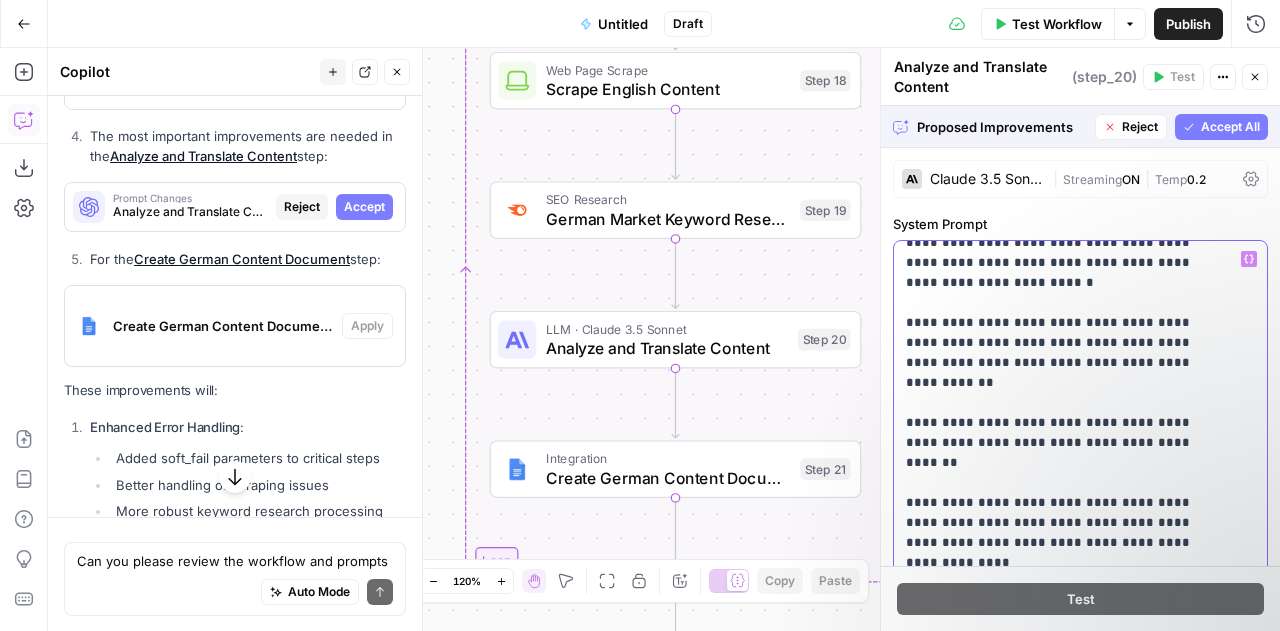 scroll, scrollTop: 698, scrollLeft: 0, axis: vertical 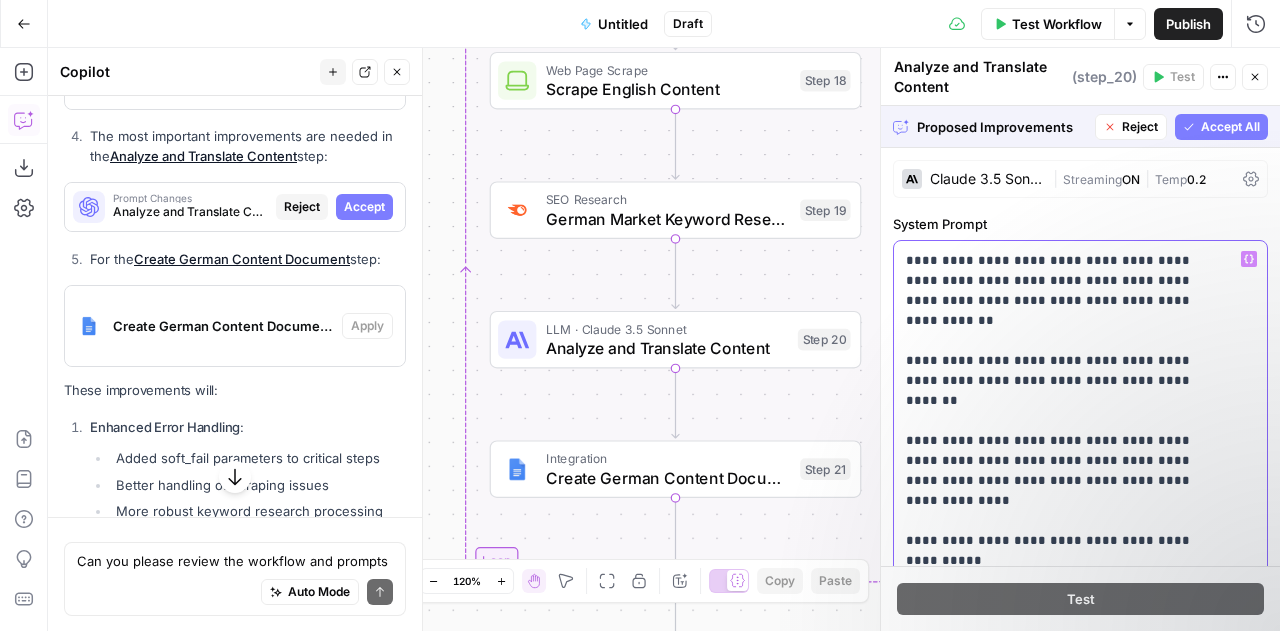 drag, startPoint x: 904, startPoint y: 438, endPoint x: 1002, endPoint y: 523, distance: 129.72664 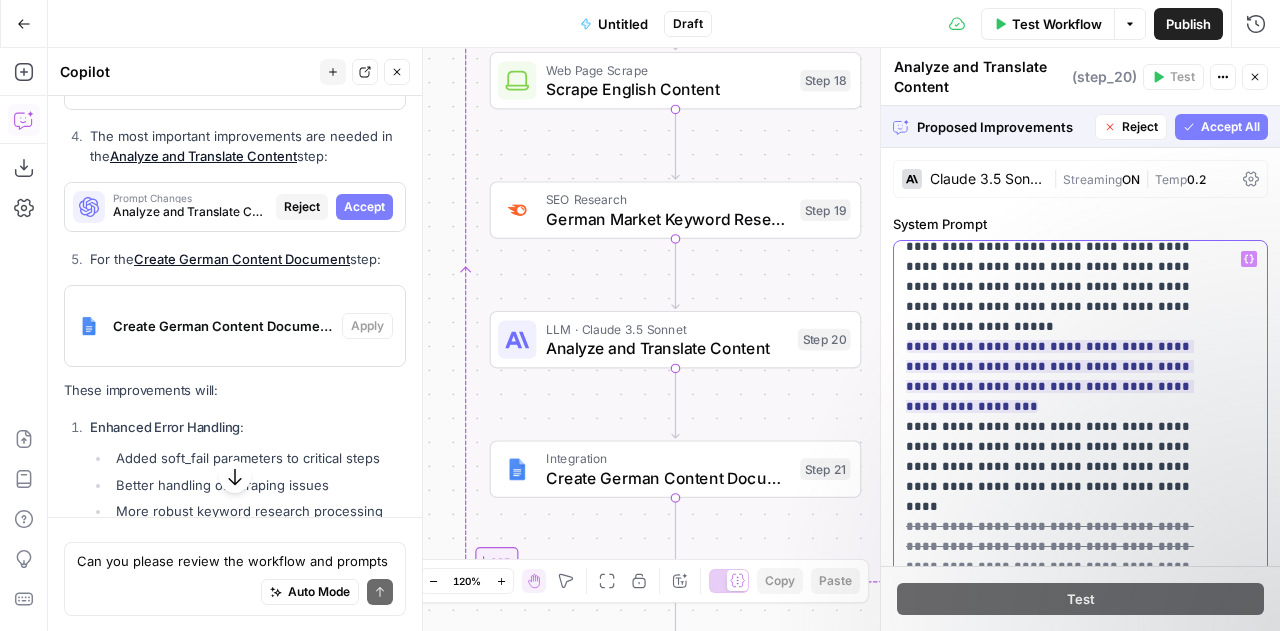 scroll, scrollTop: 2681, scrollLeft: 0, axis: vertical 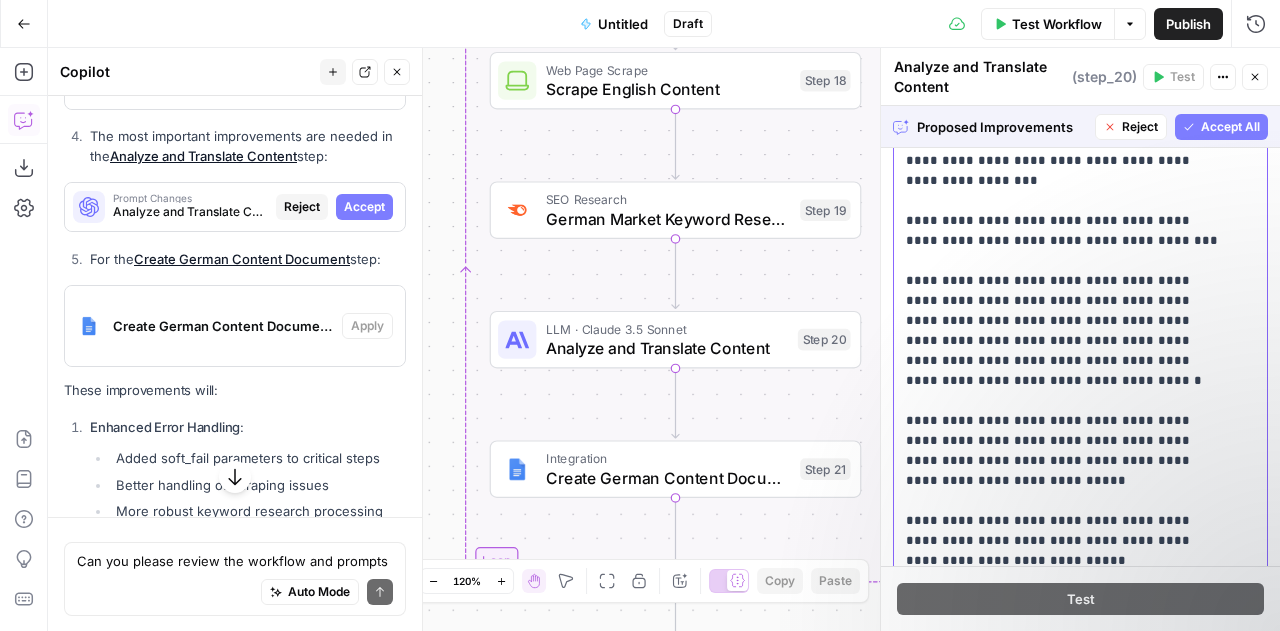 click on "**********" at bounding box center (1065, 1711) 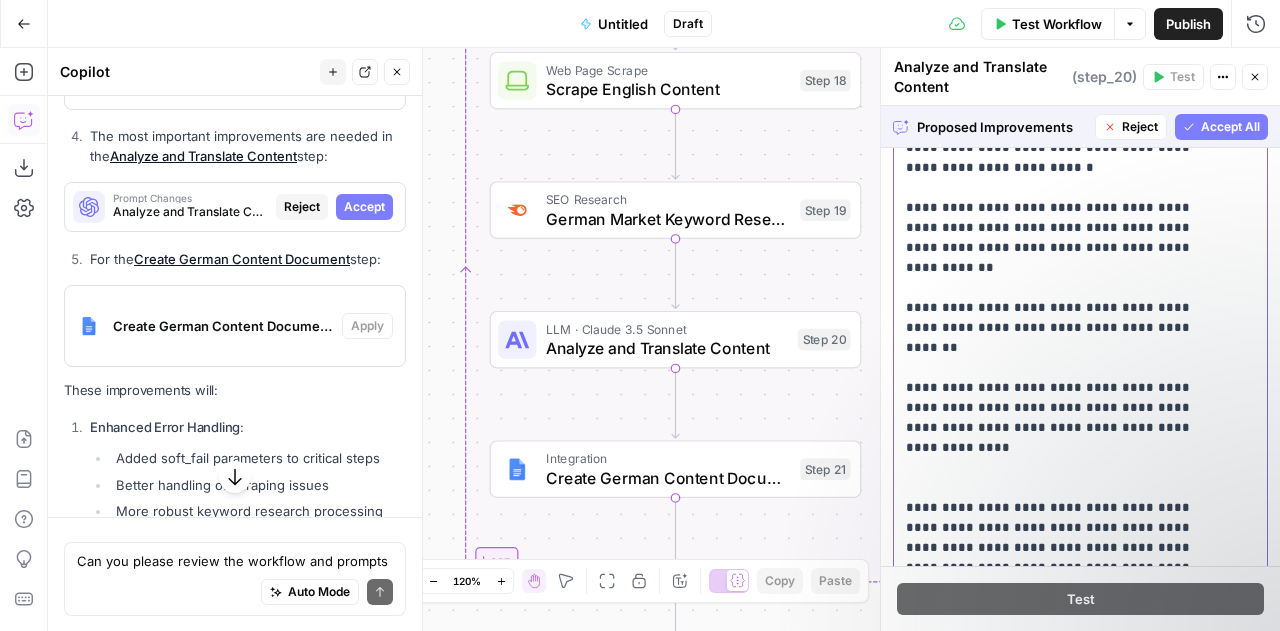 scroll, scrollTop: 472, scrollLeft: 0, axis: vertical 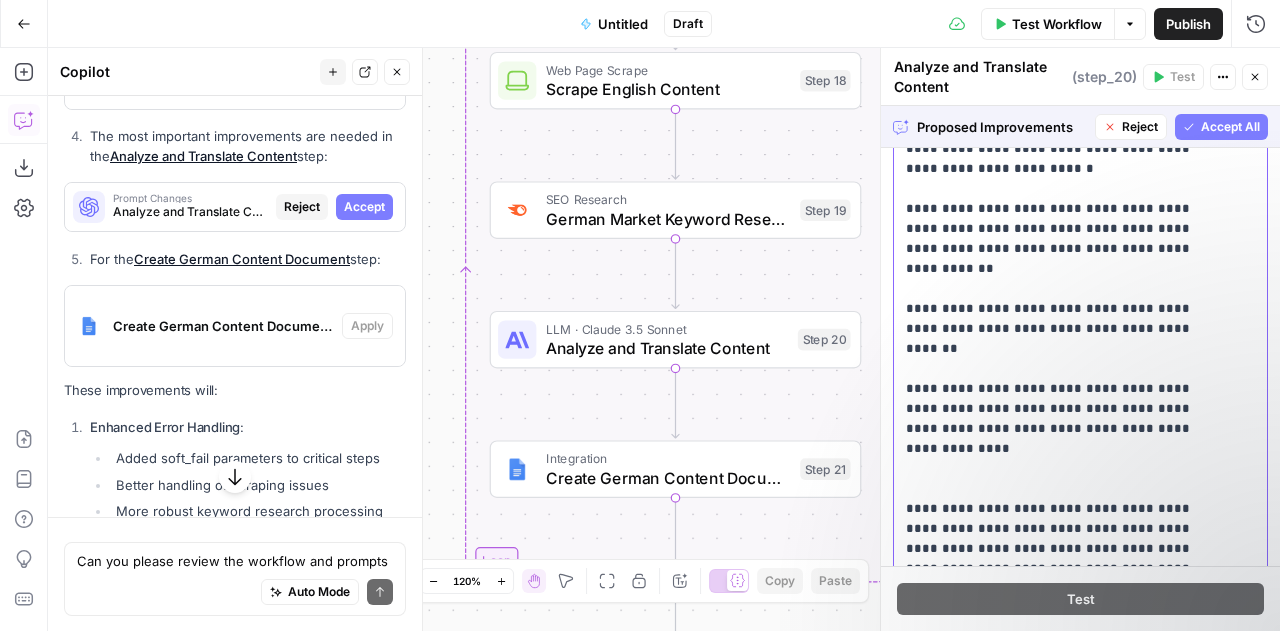 drag, startPoint x: 960, startPoint y: 470, endPoint x: 1226, endPoint y: 491, distance: 266.82767 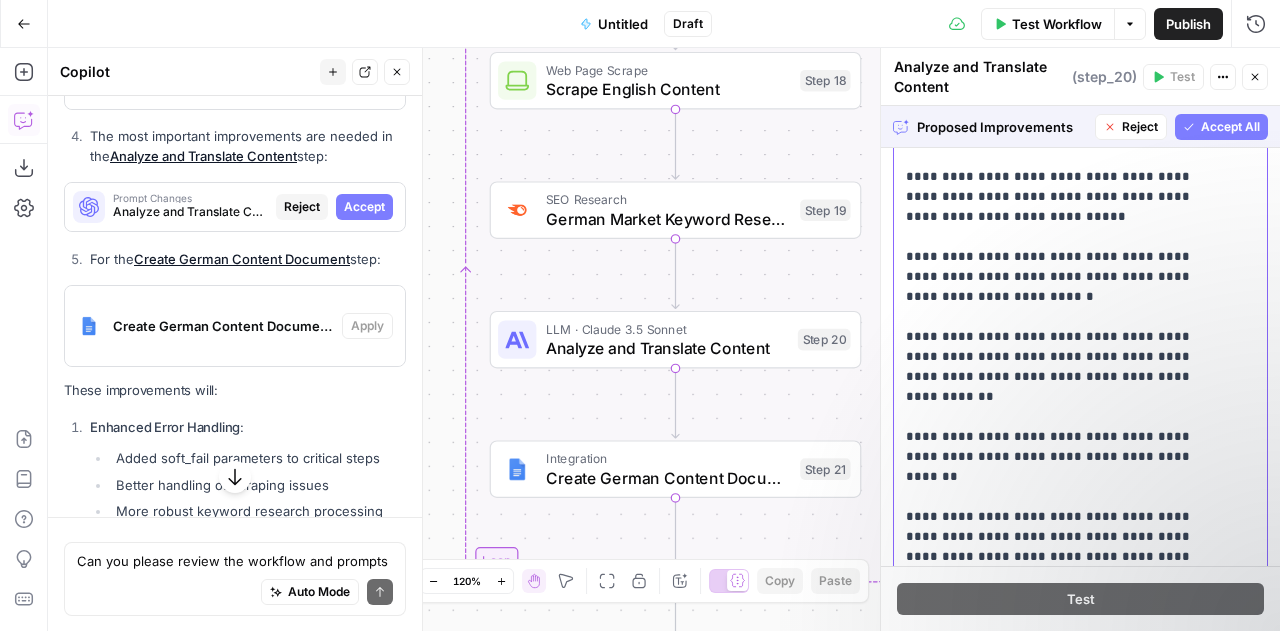 scroll, scrollTop: 596, scrollLeft: 0, axis: vertical 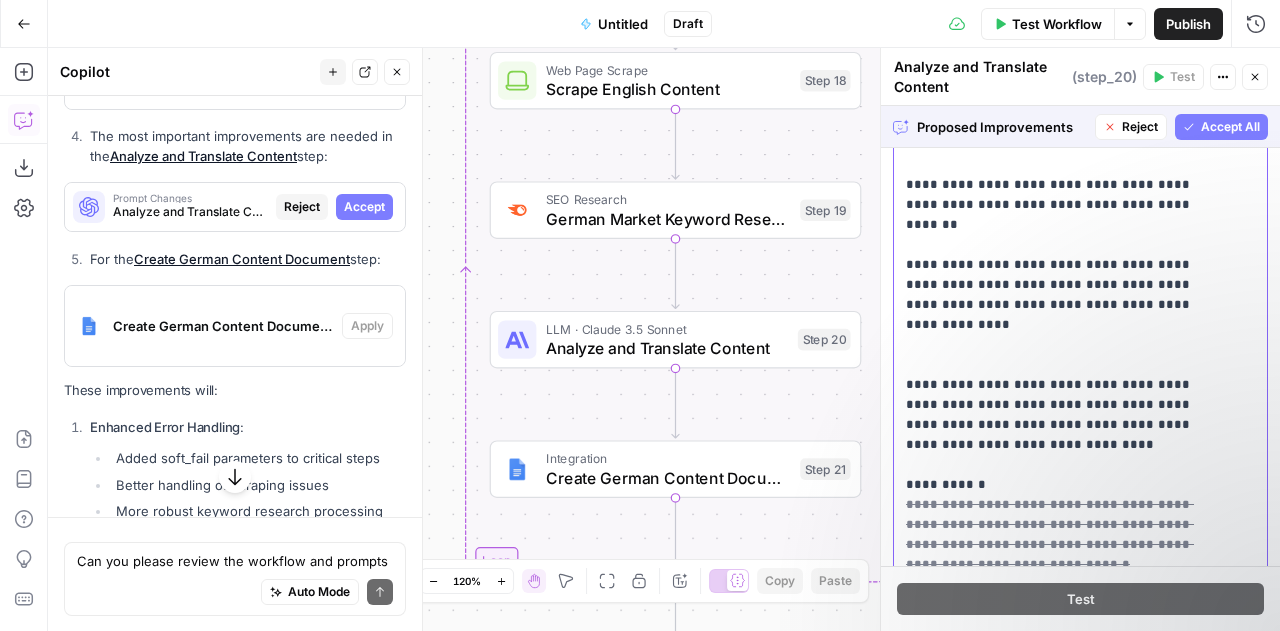 click on "**********" at bounding box center [1065, 1105] 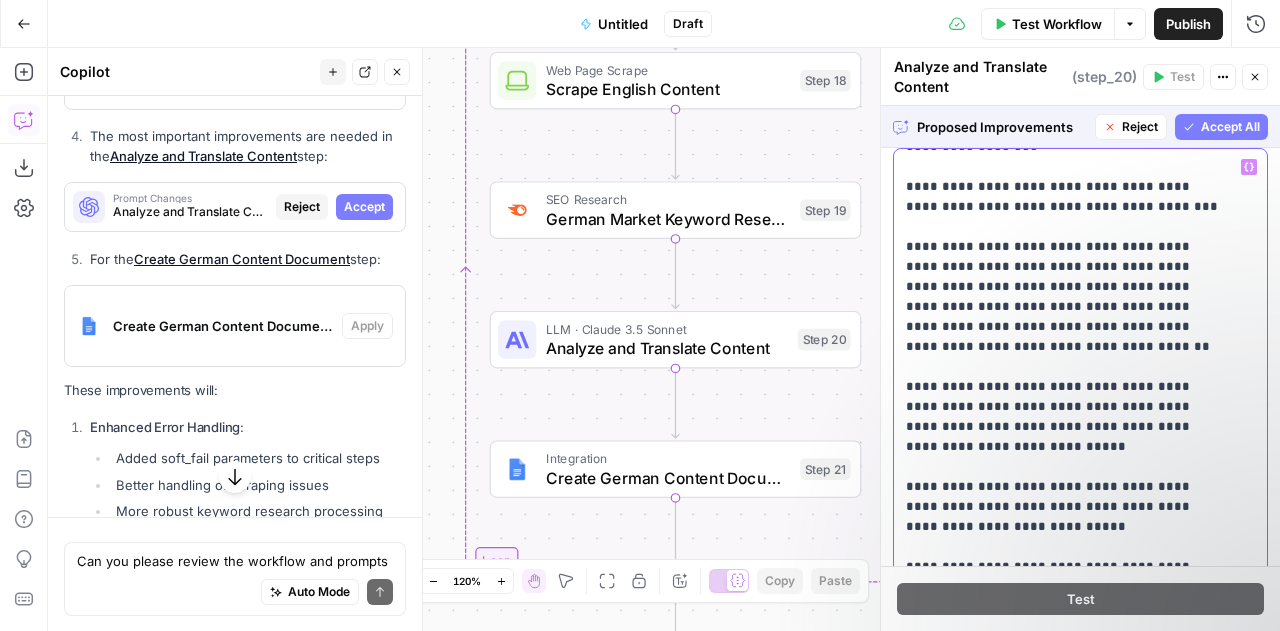 scroll, scrollTop: 0, scrollLeft: 0, axis: both 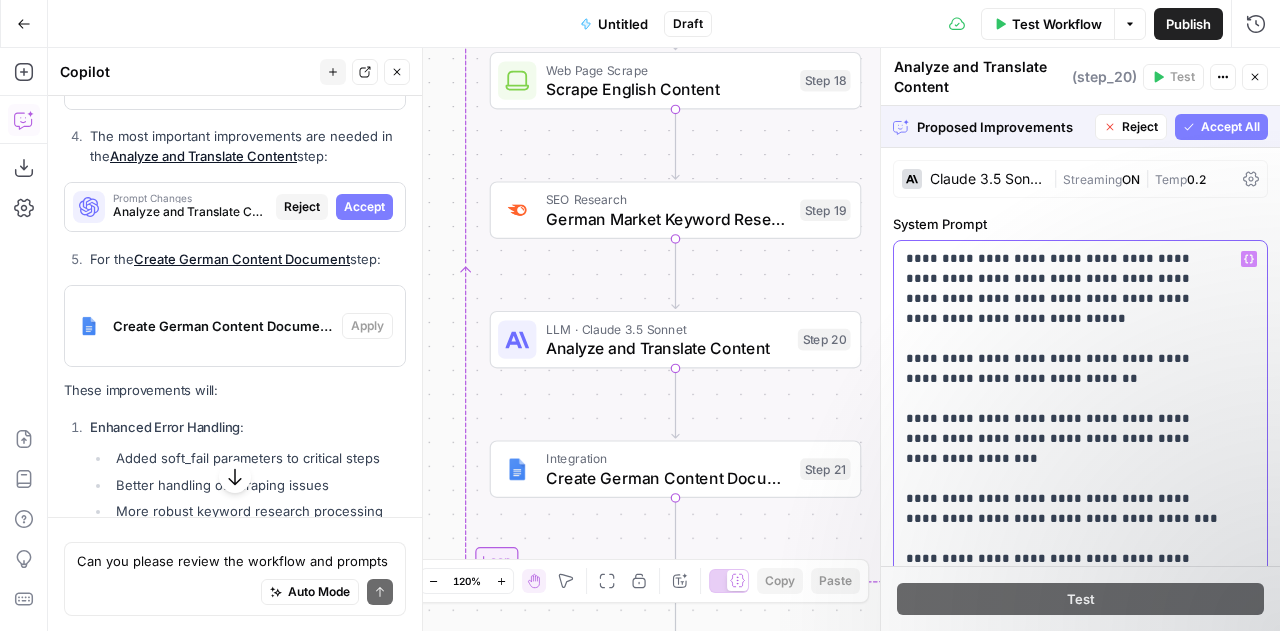 drag, startPoint x: 972, startPoint y: 350, endPoint x: 904, endPoint y: 261, distance: 112.00446 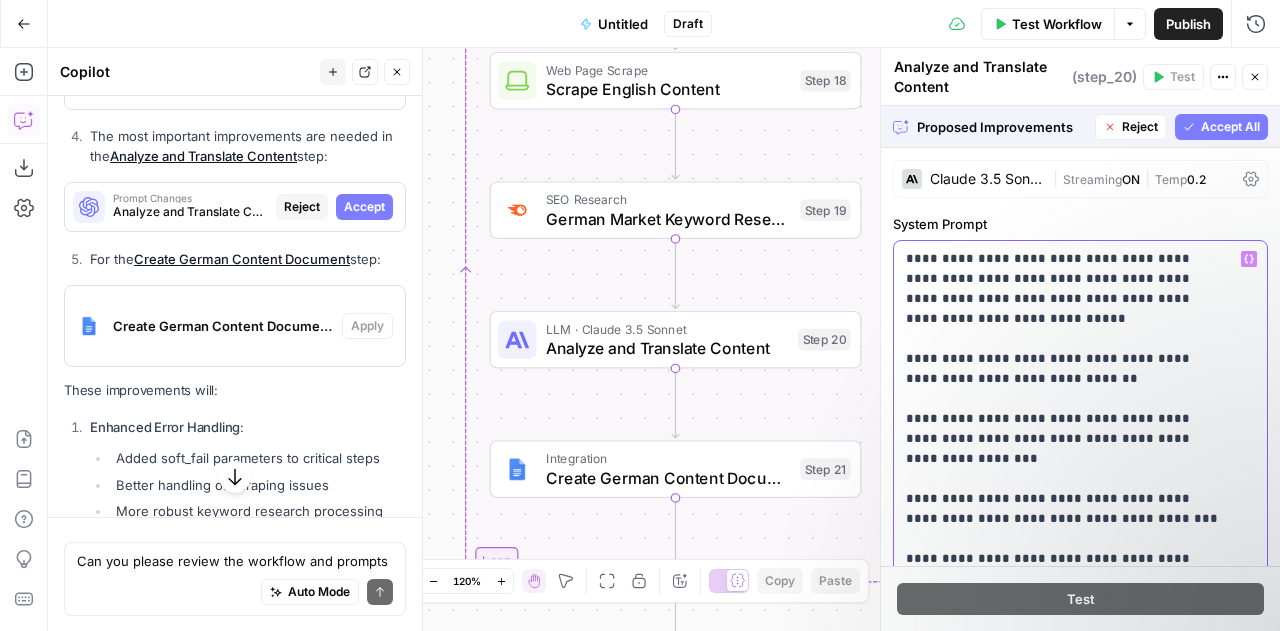 click on "**********" at bounding box center [1073, 648] 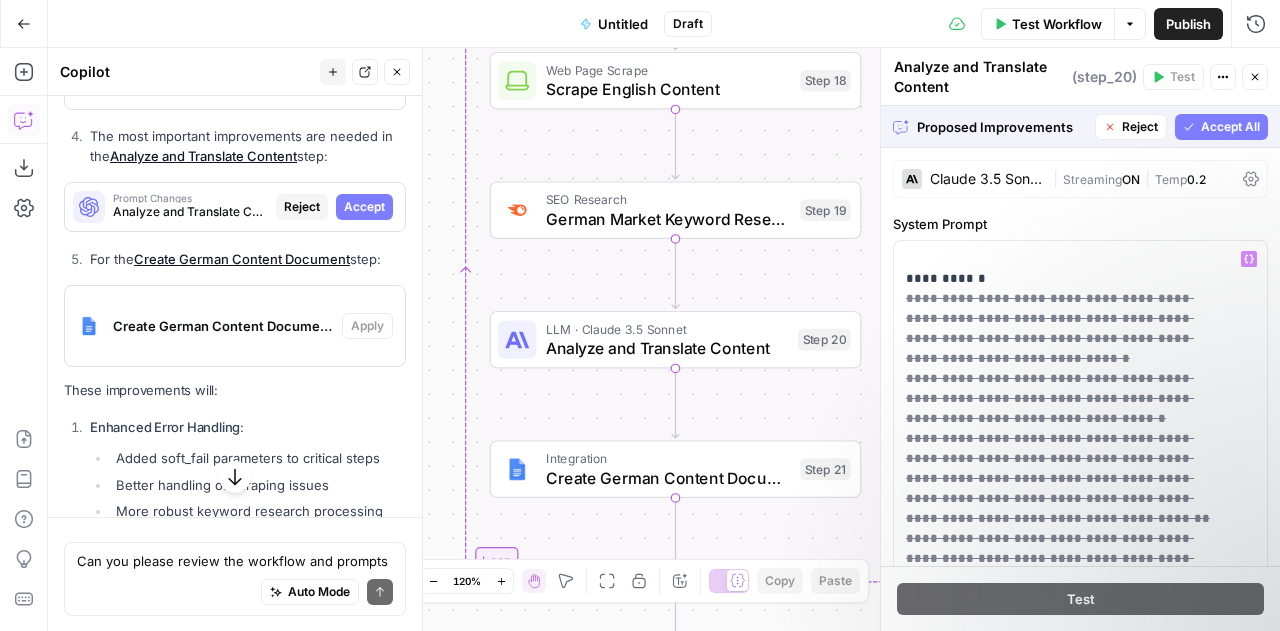 click on "Reject" at bounding box center [1140, 127] 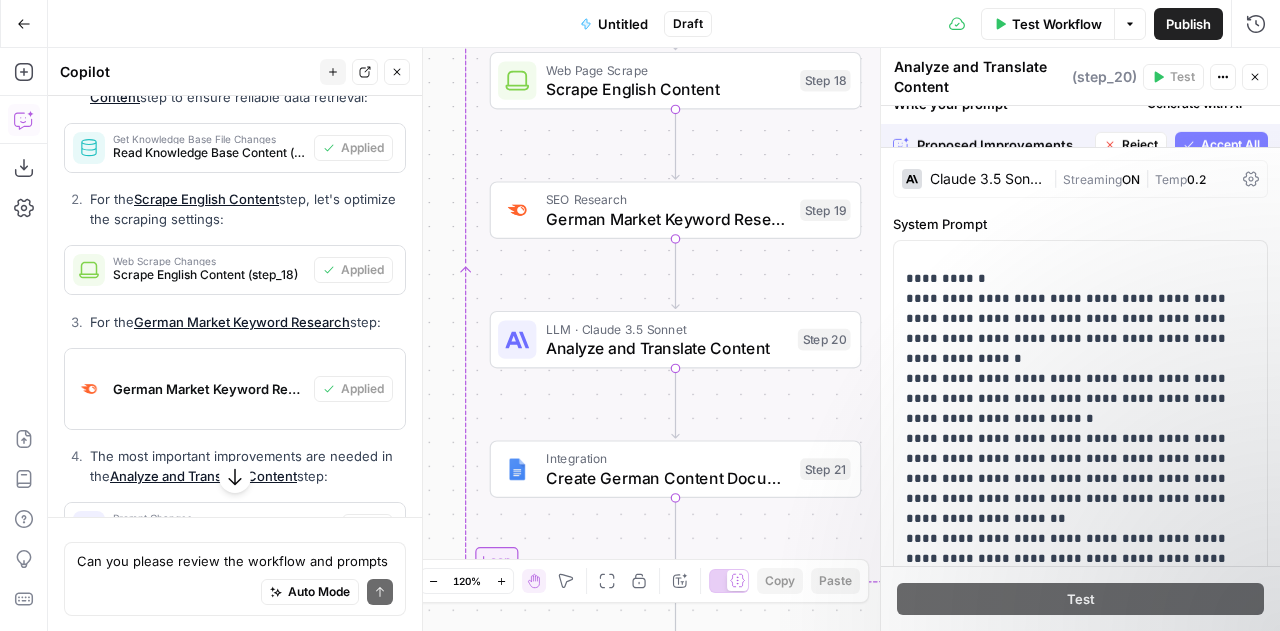 scroll, scrollTop: 13389, scrollLeft: 0, axis: vertical 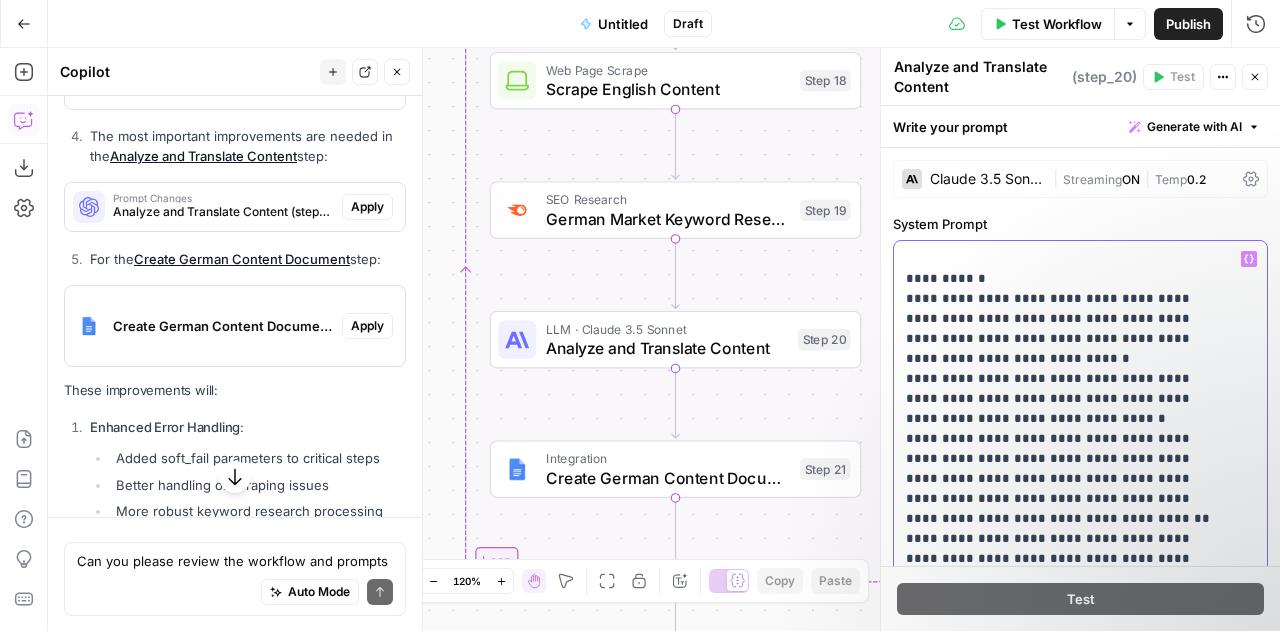 click on "**********" at bounding box center [1065, 929] 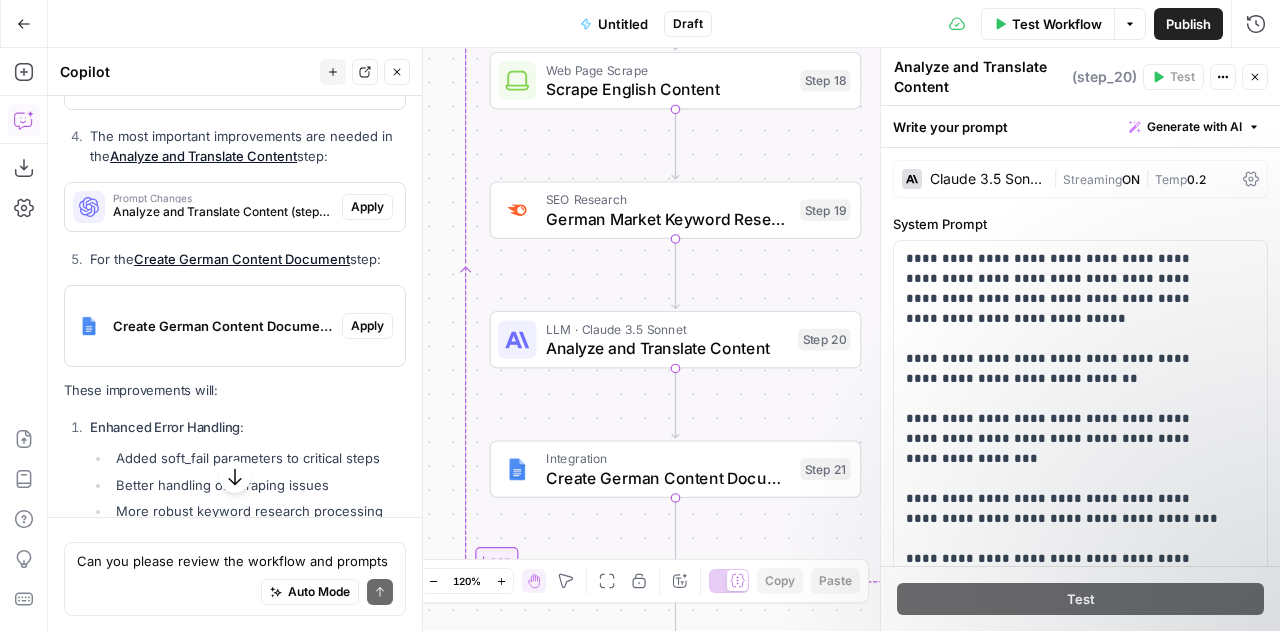 click on "System Prompt" at bounding box center [1080, 224] 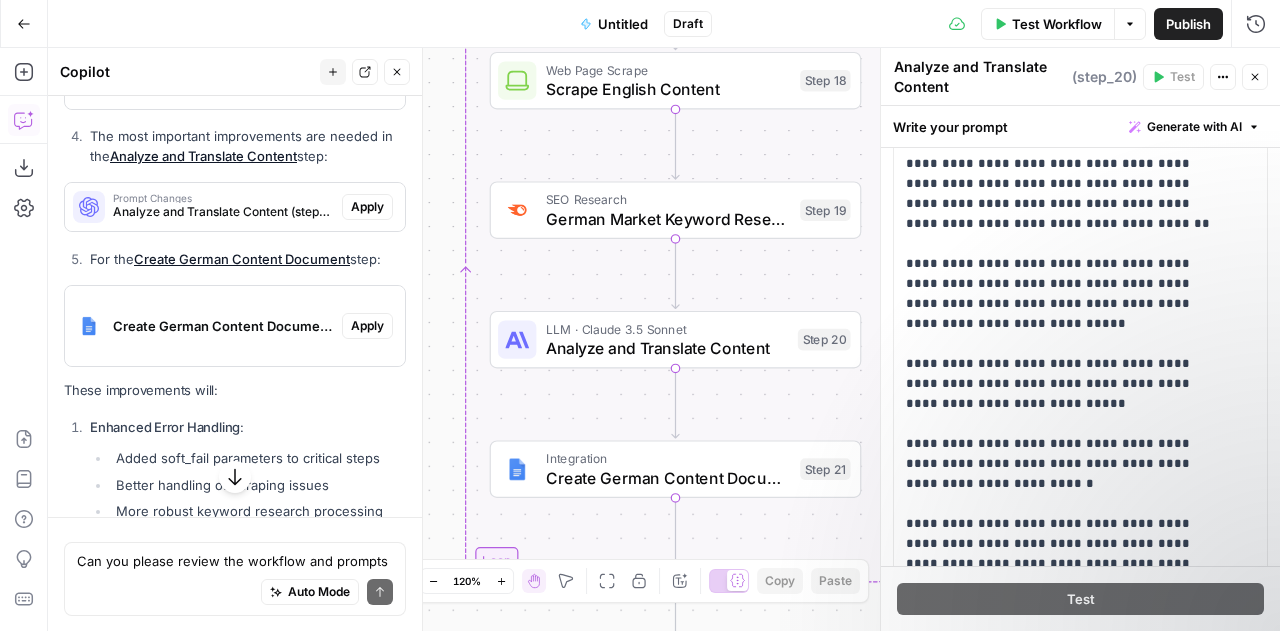 scroll, scrollTop: 436, scrollLeft: 0, axis: vertical 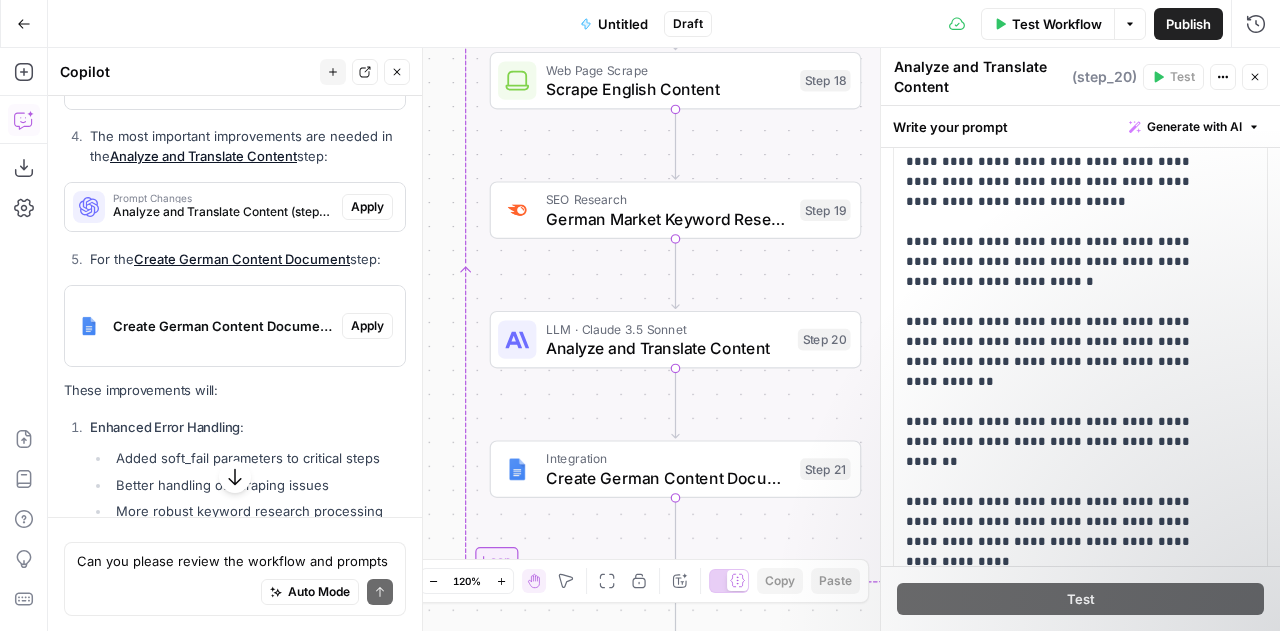 click on "Auto Mode Send" at bounding box center (235, 592) 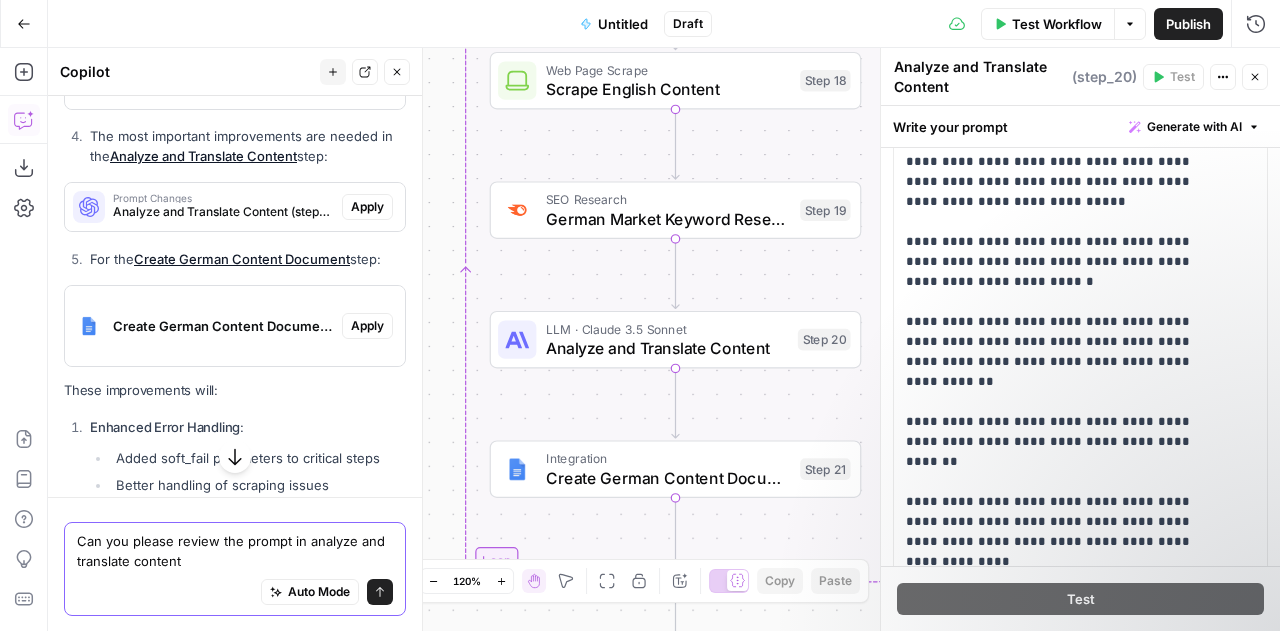 type on "Can you please review the prompt in analyze and translate content" 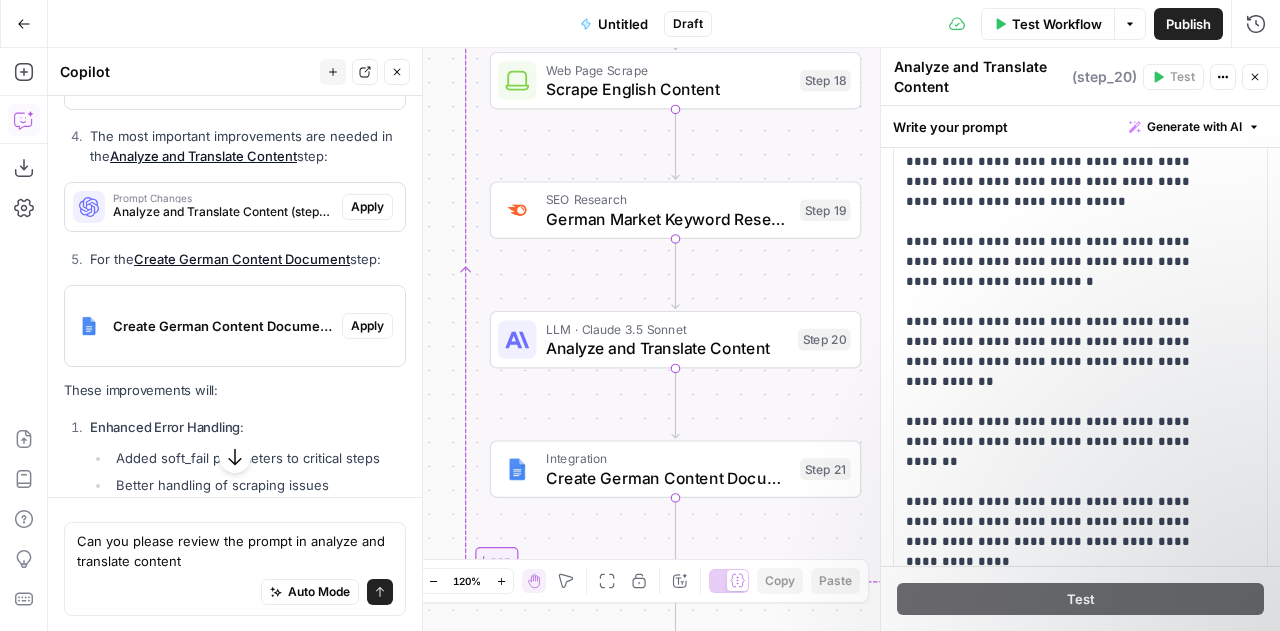 click 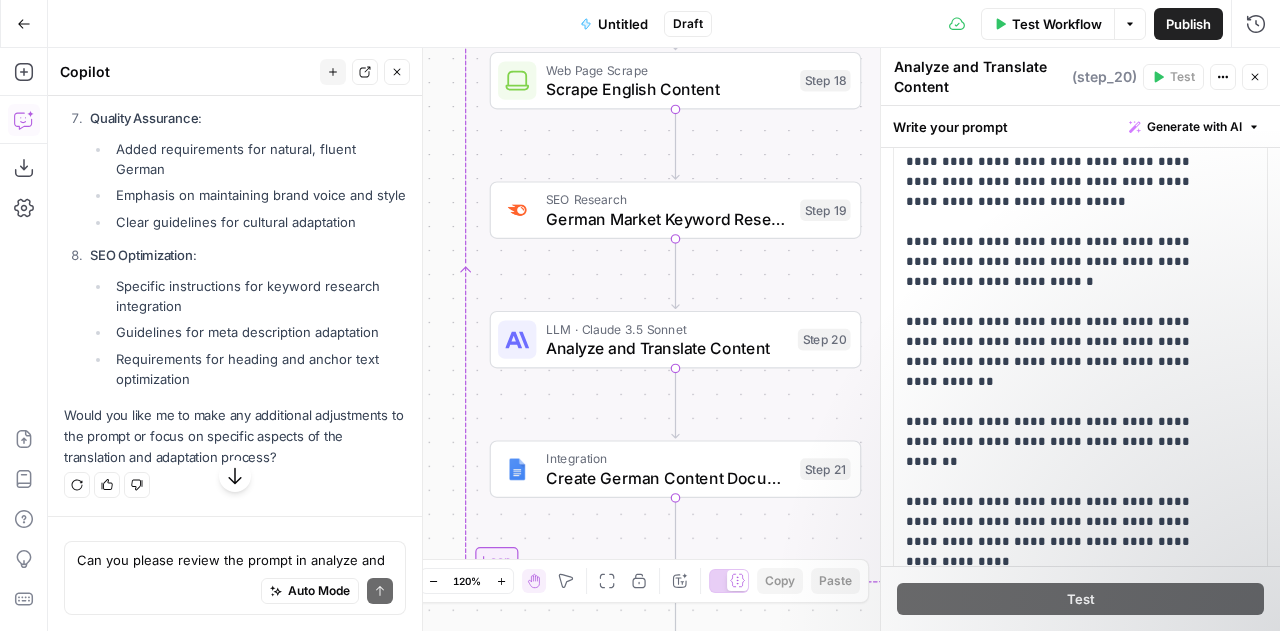 scroll, scrollTop: 15974, scrollLeft: 0, axis: vertical 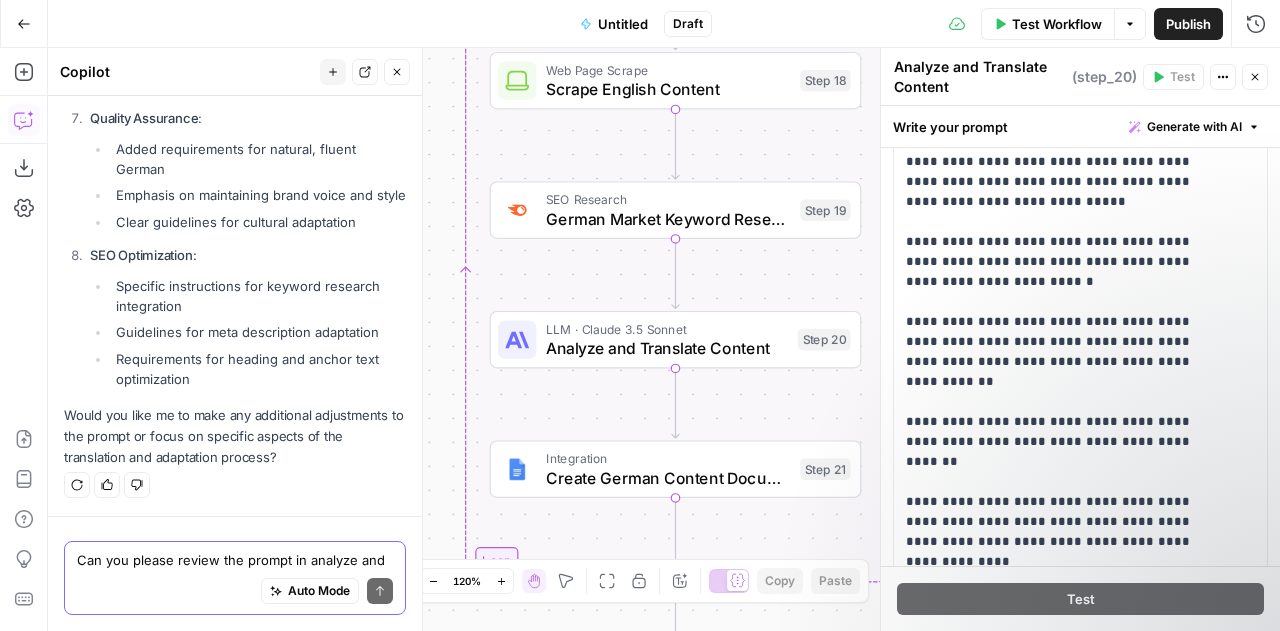 click on "Can you please review the prompt in analyze and translate content" at bounding box center [235, 560] 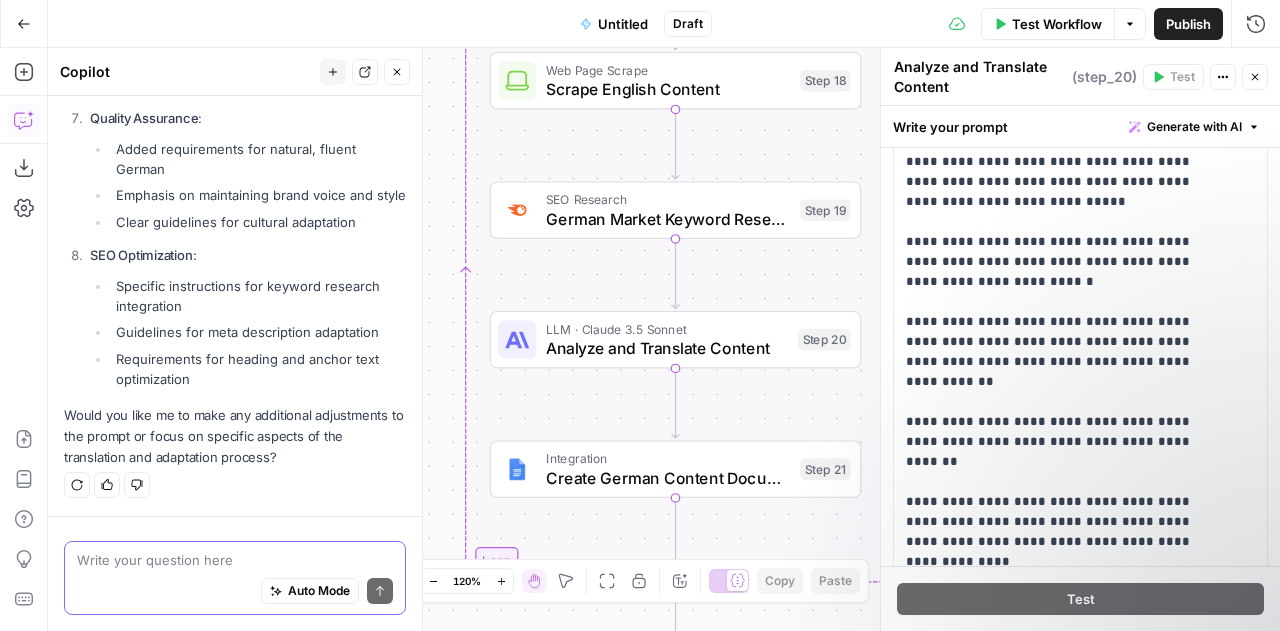 type on "h" 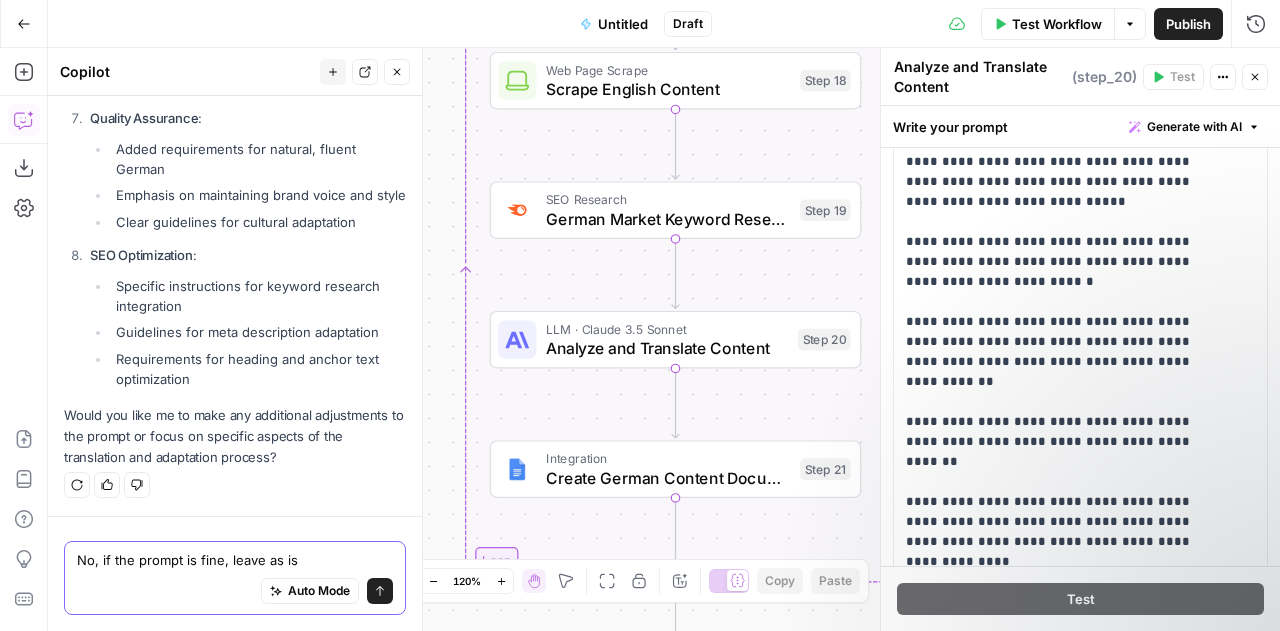 type on "No, if the prompt is fine, leave as is" 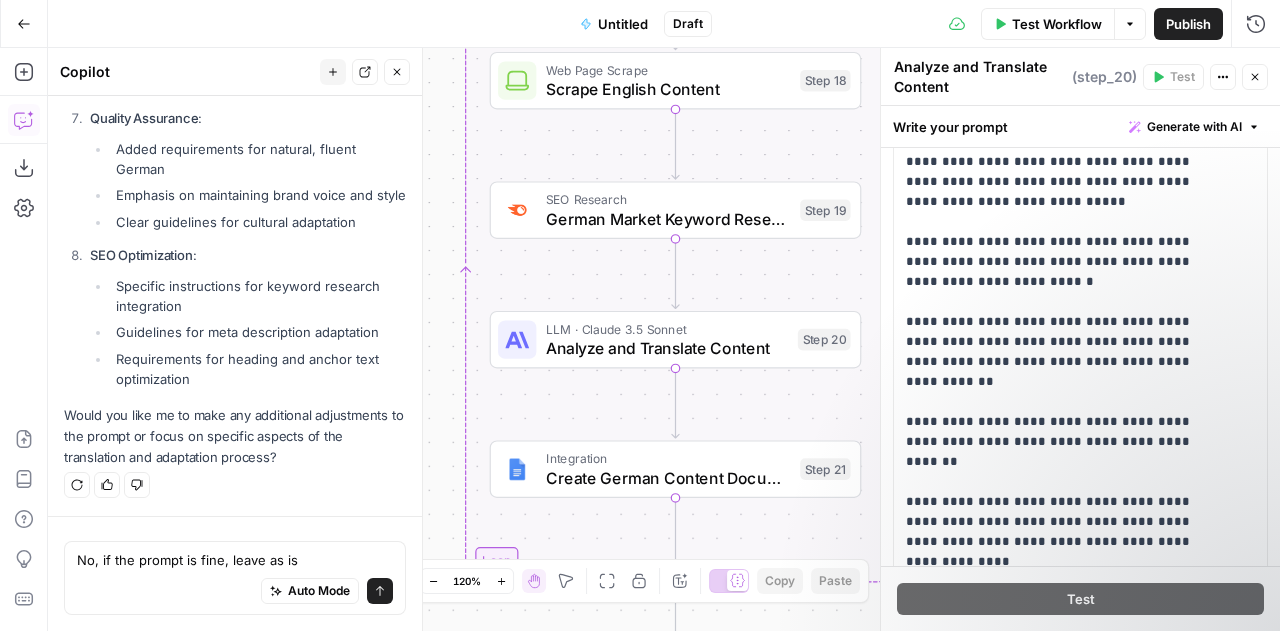click 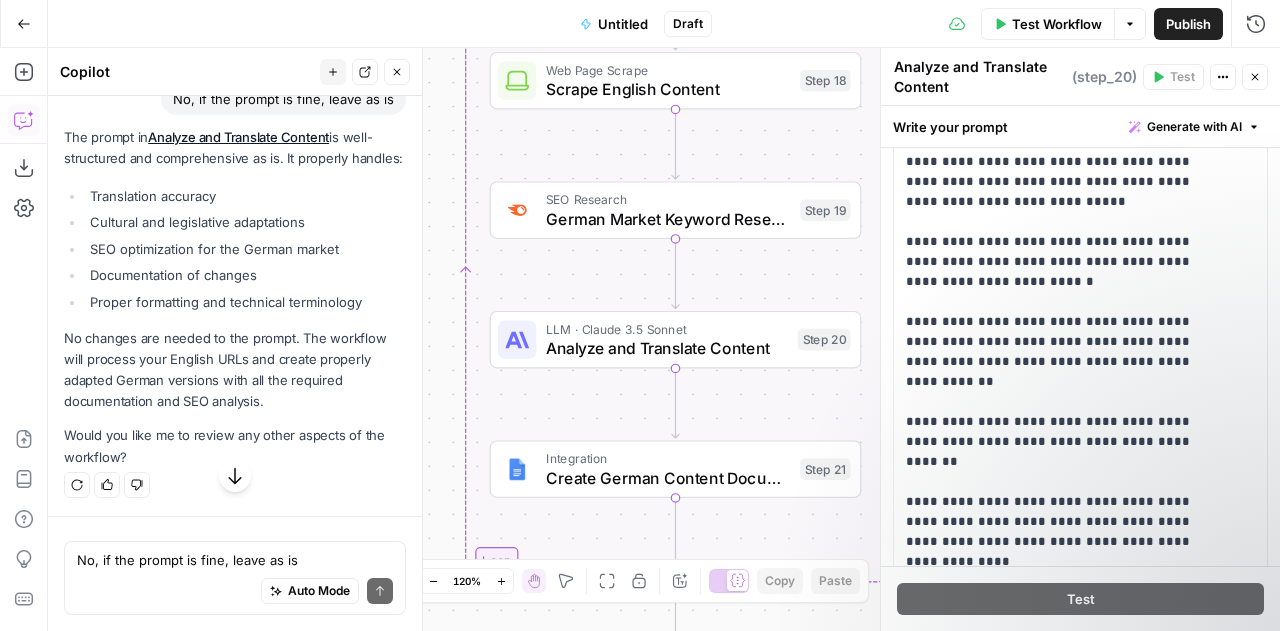 scroll, scrollTop: 16392, scrollLeft: 0, axis: vertical 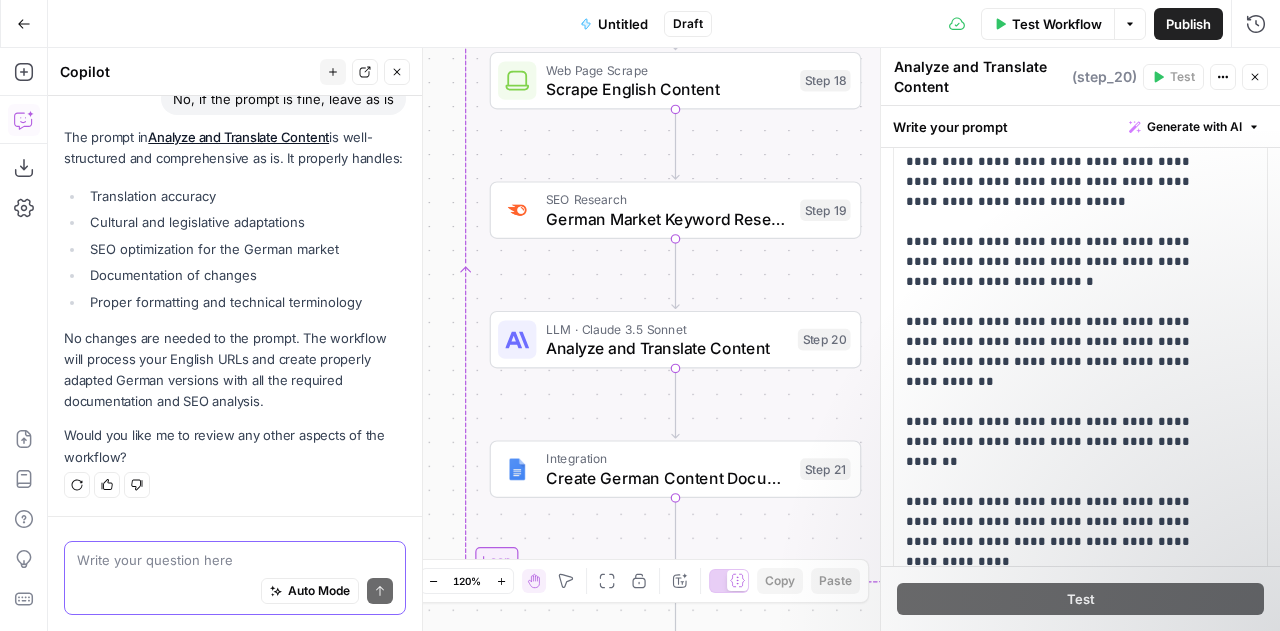 click at bounding box center (235, 560) 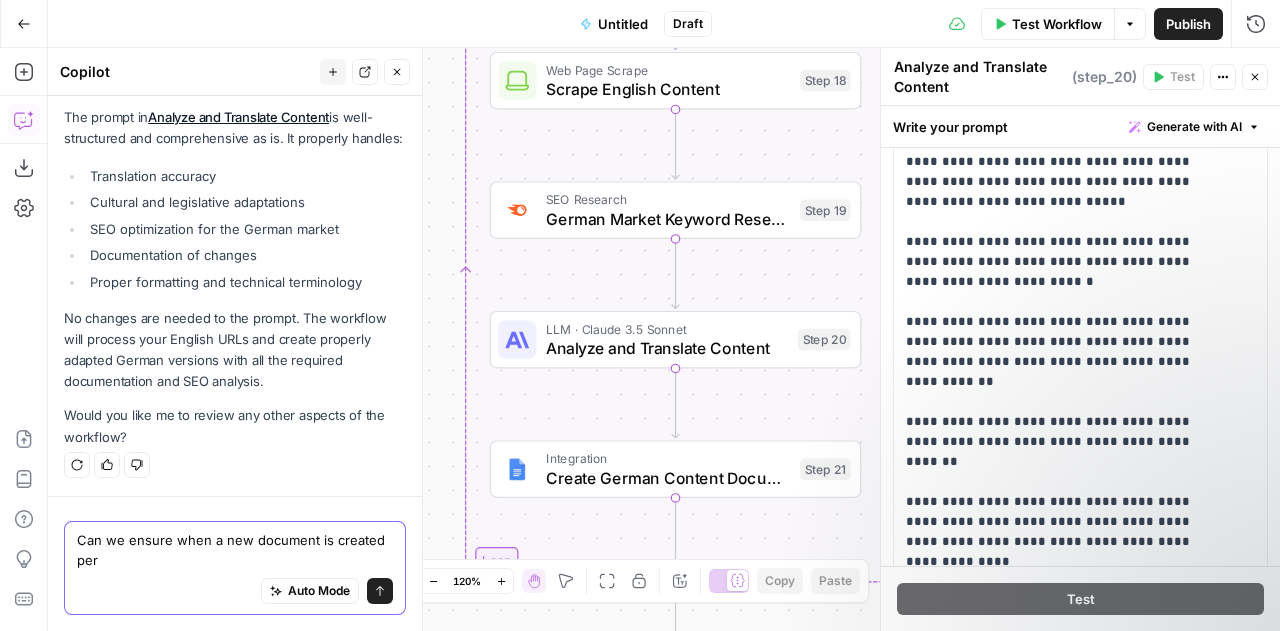 scroll, scrollTop: 16412, scrollLeft: 0, axis: vertical 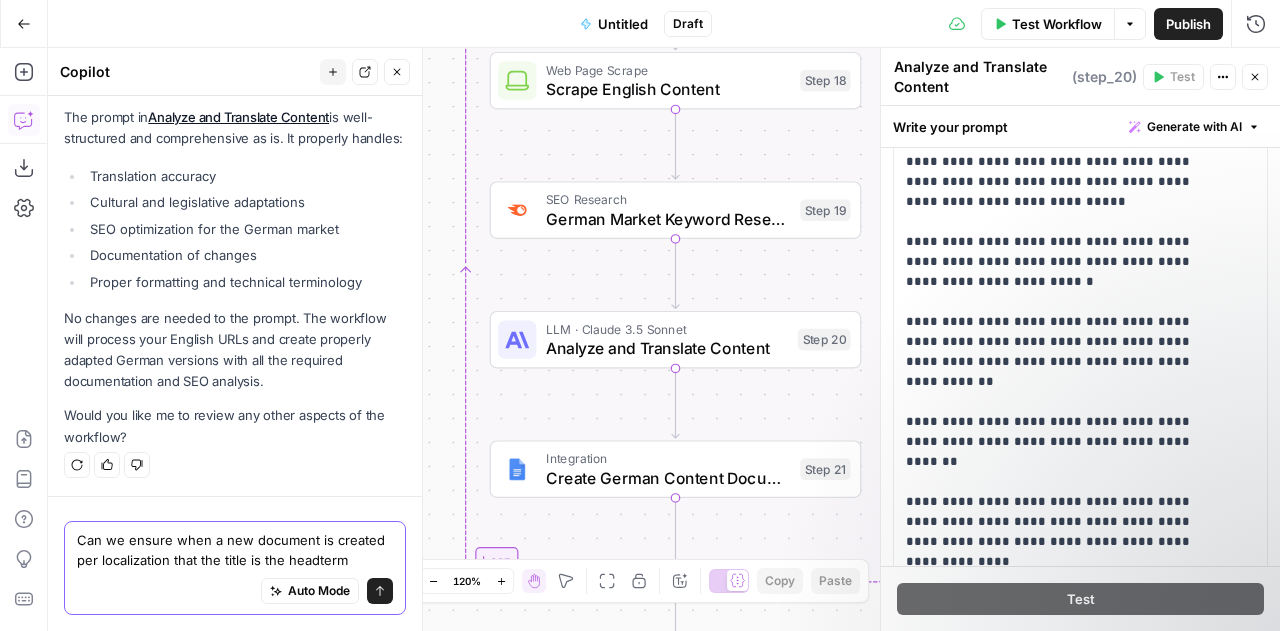click on "Can we ensure when a new document is created per localization that the title is the headterm" at bounding box center [235, 550] 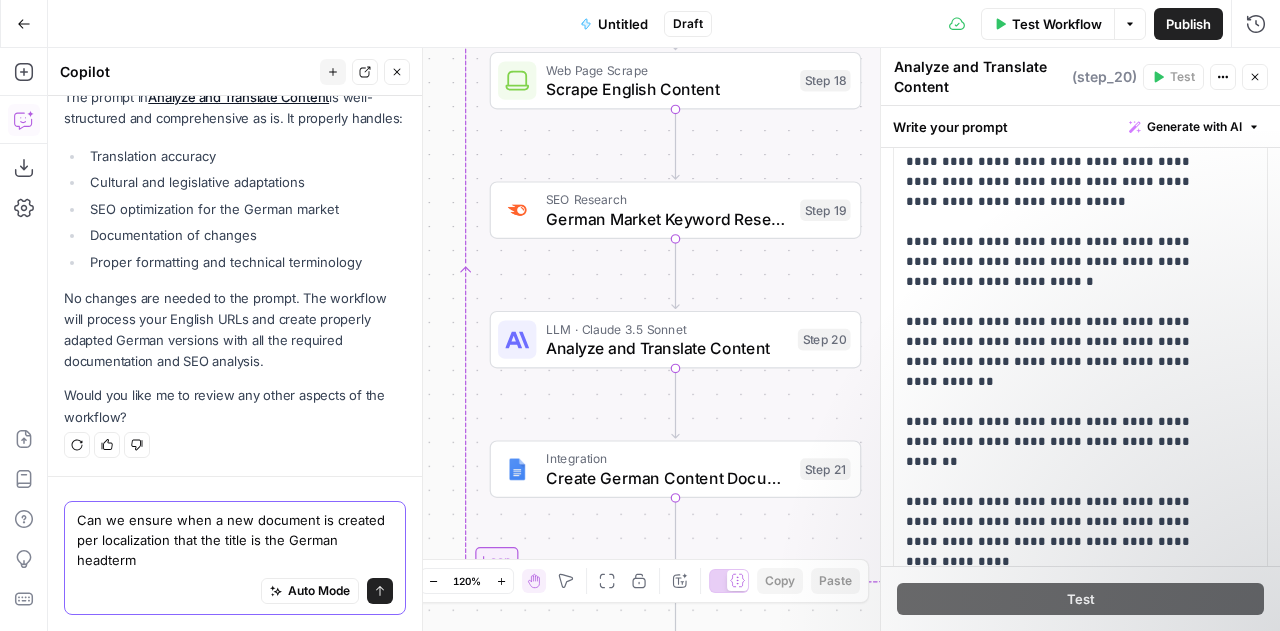 scroll, scrollTop: 16432, scrollLeft: 0, axis: vertical 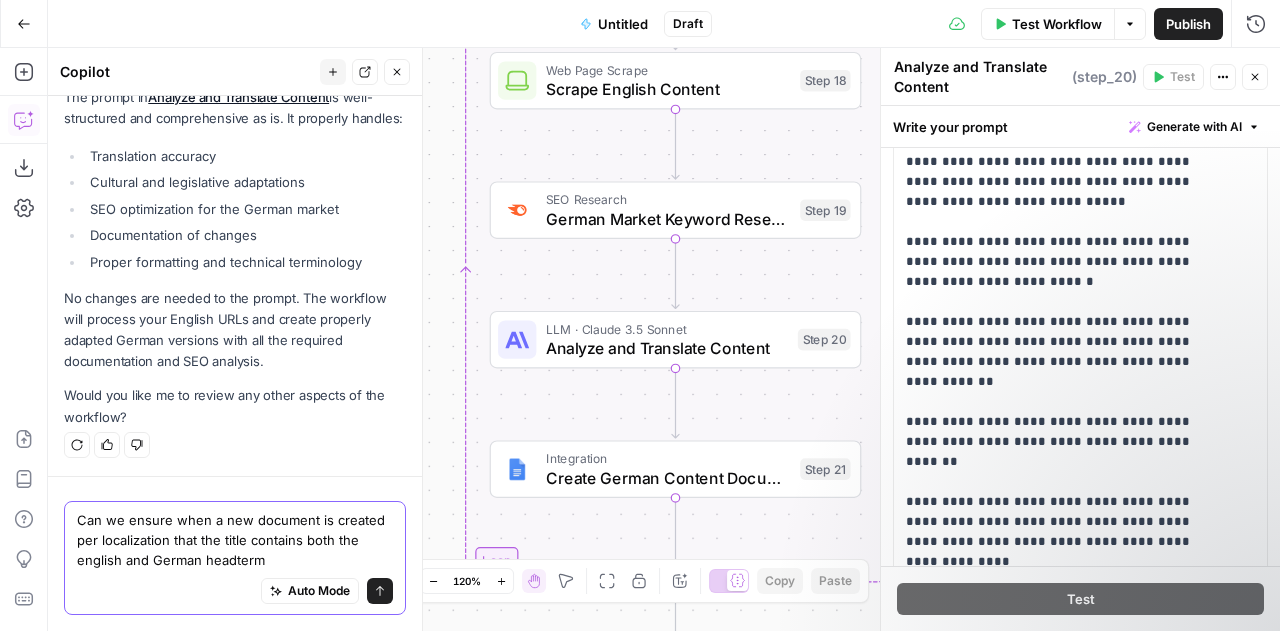type on "Can we ensure when a new document is created per localization that the title contains both the english and German headterm" 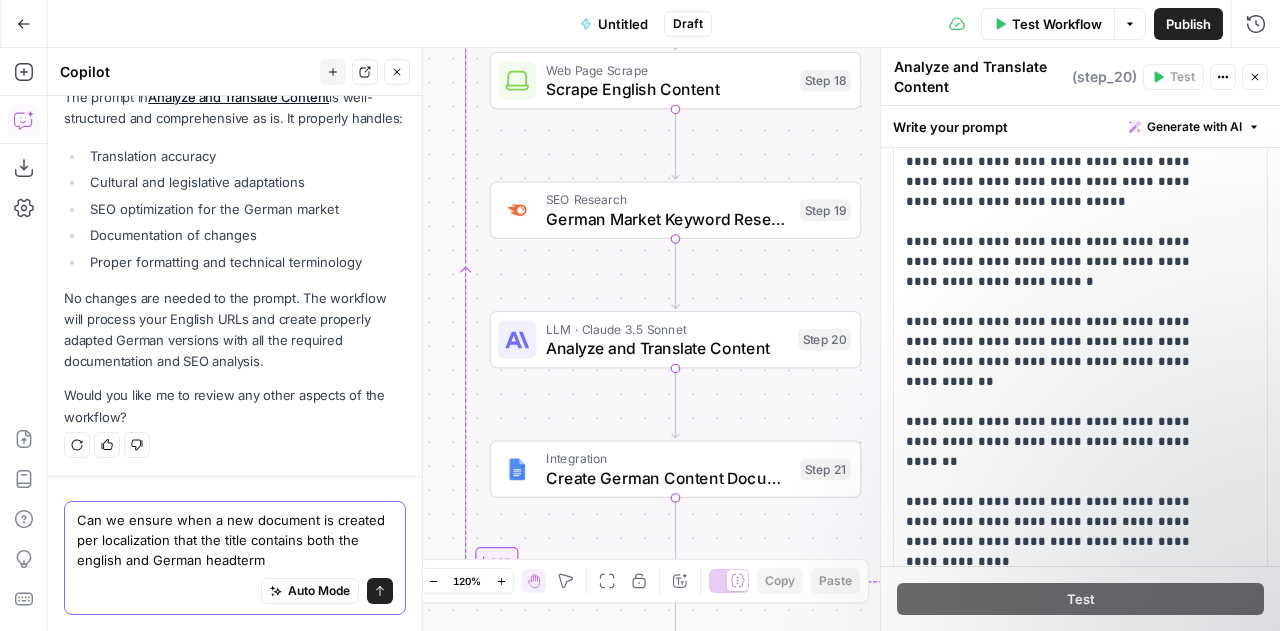 click on "Send" at bounding box center (380, 591) 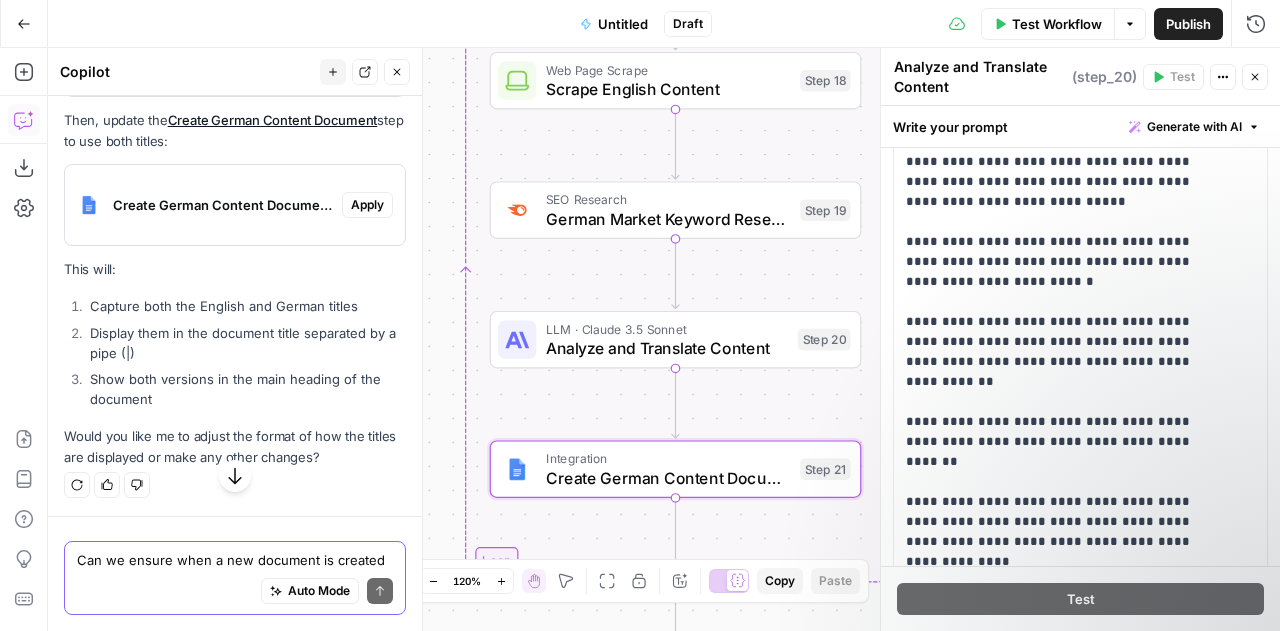 scroll, scrollTop: 16854, scrollLeft: 0, axis: vertical 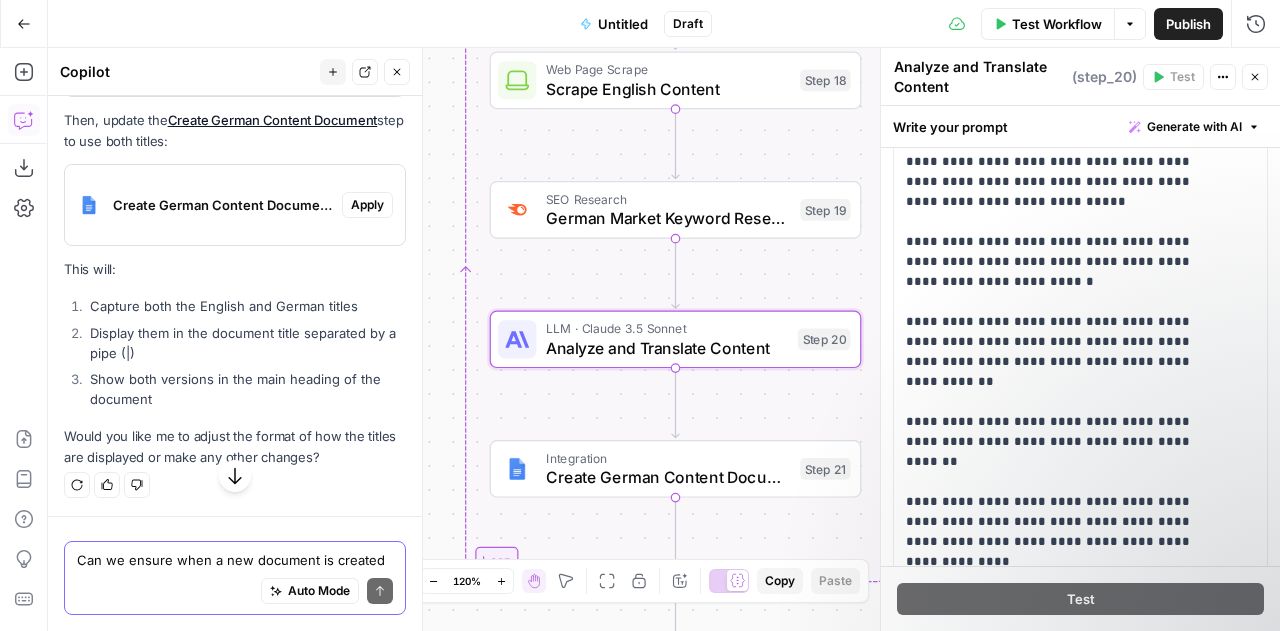 click on "Apply" at bounding box center (367, 72) 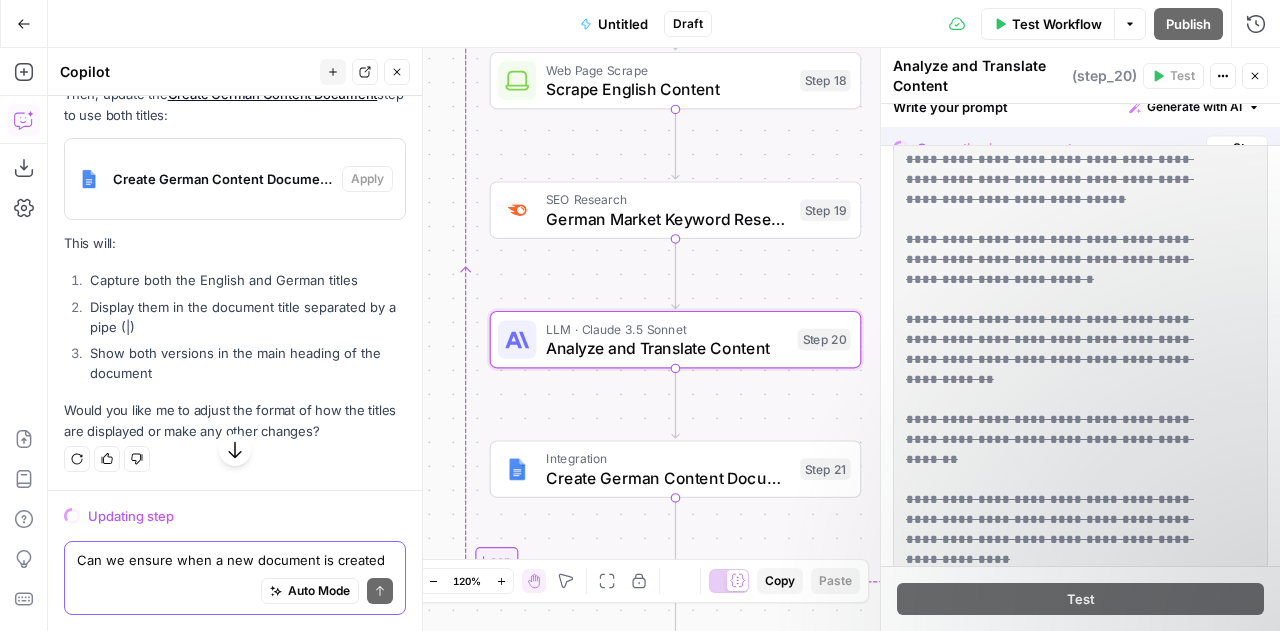 scroll, scrollTop: 16534, scrollLeft: 0, axis: vertical 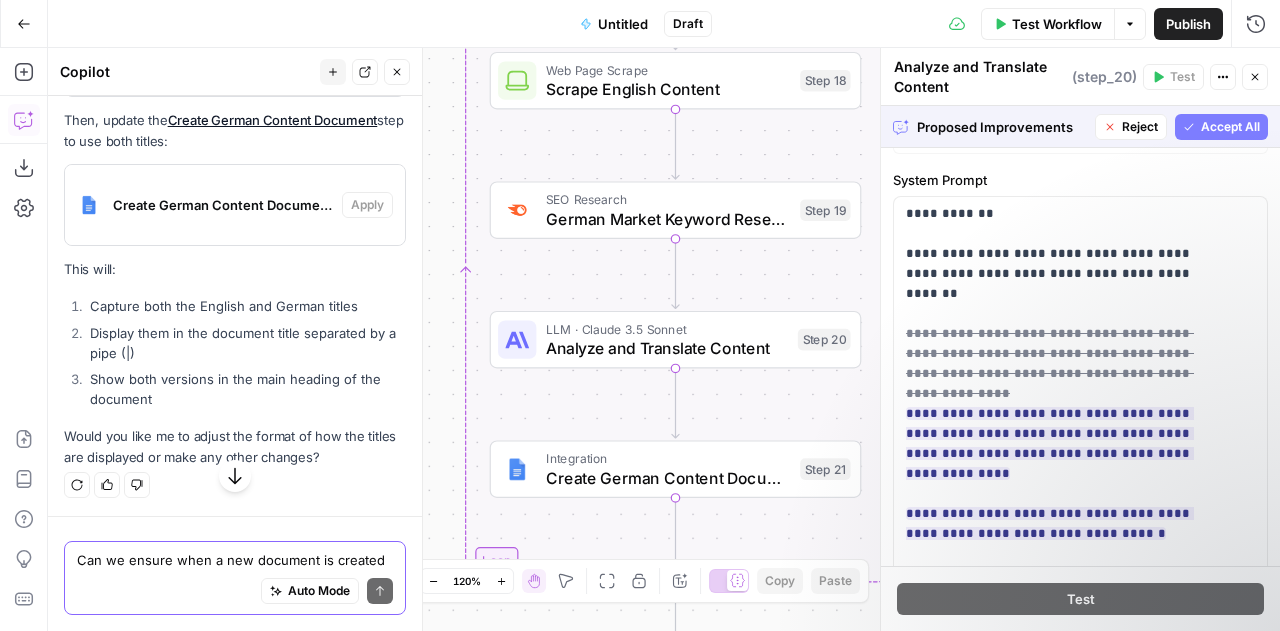 click on "Reject" at bounding box center [1140, 127] 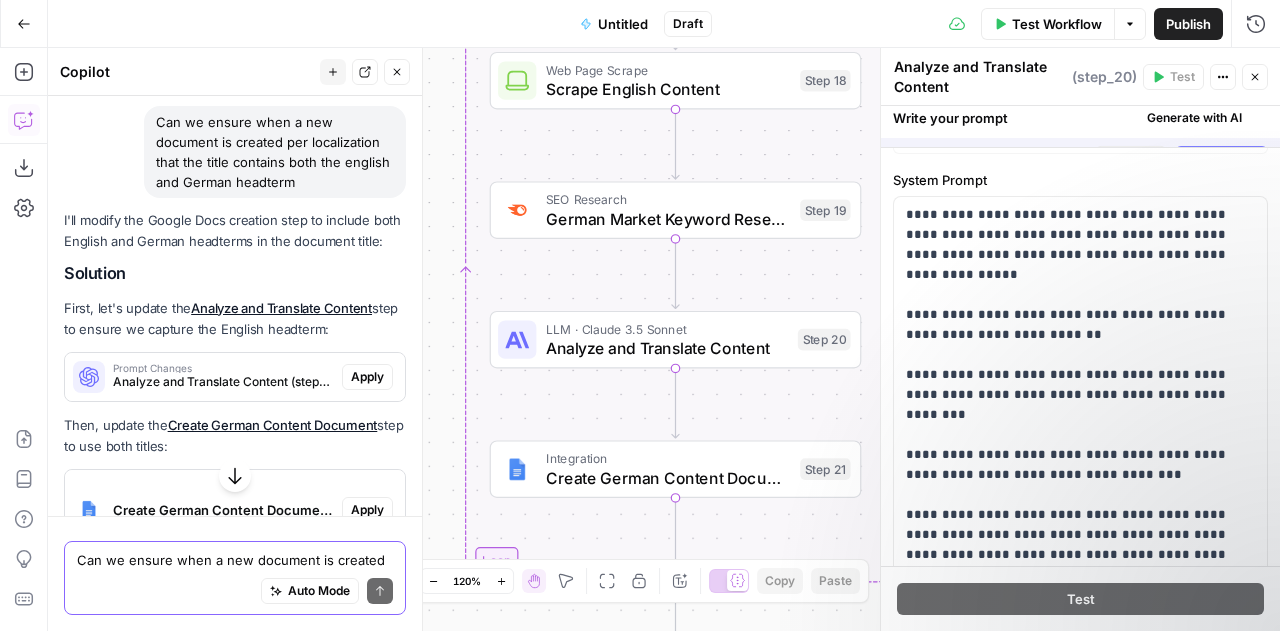 scroll, scrollTop: 16854, scrollLeft: 0, axis: vertical 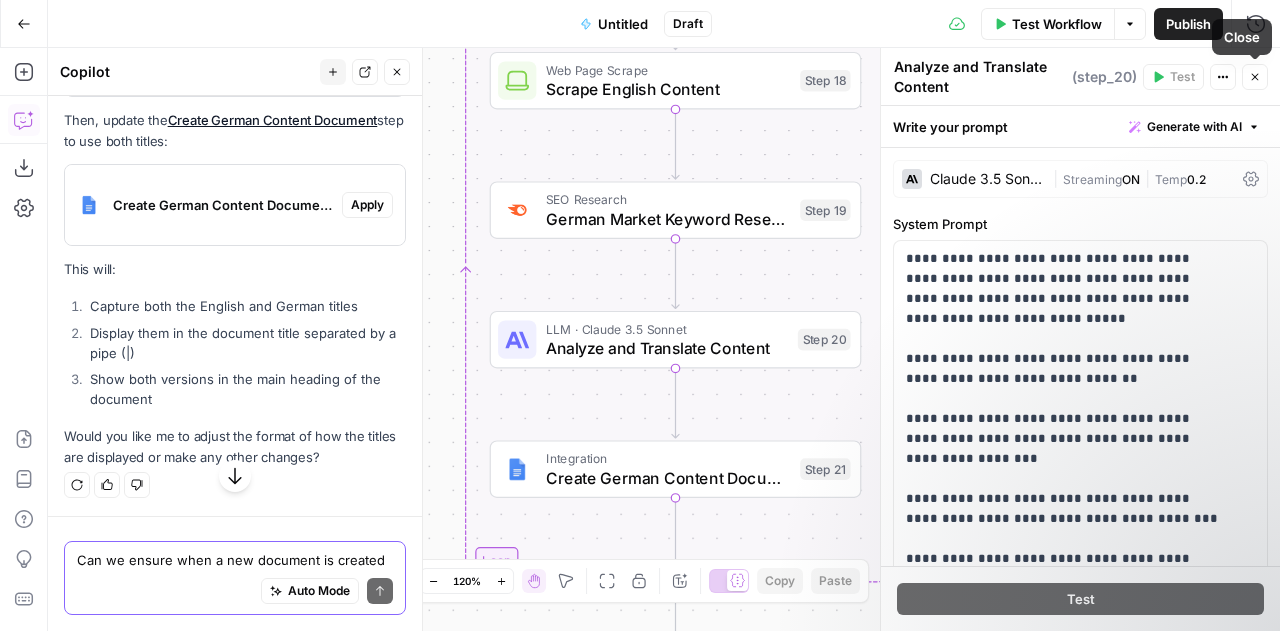 click 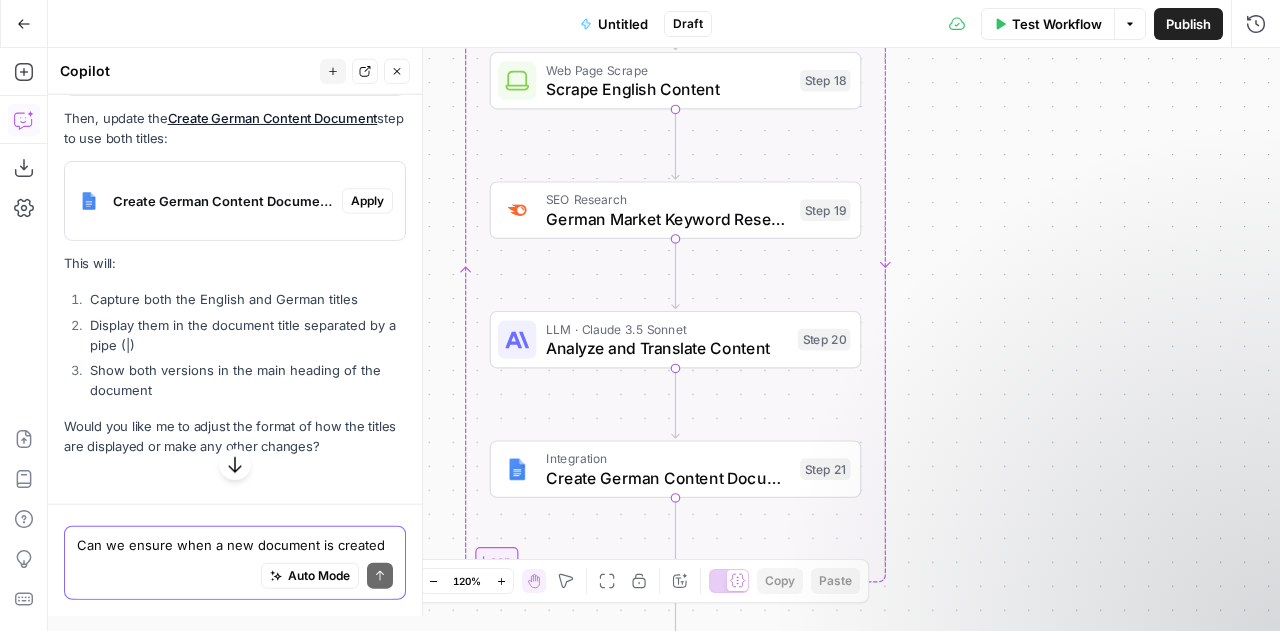 scroll, scrollTop: 16854, scrollLeft: 0, axis: vertical 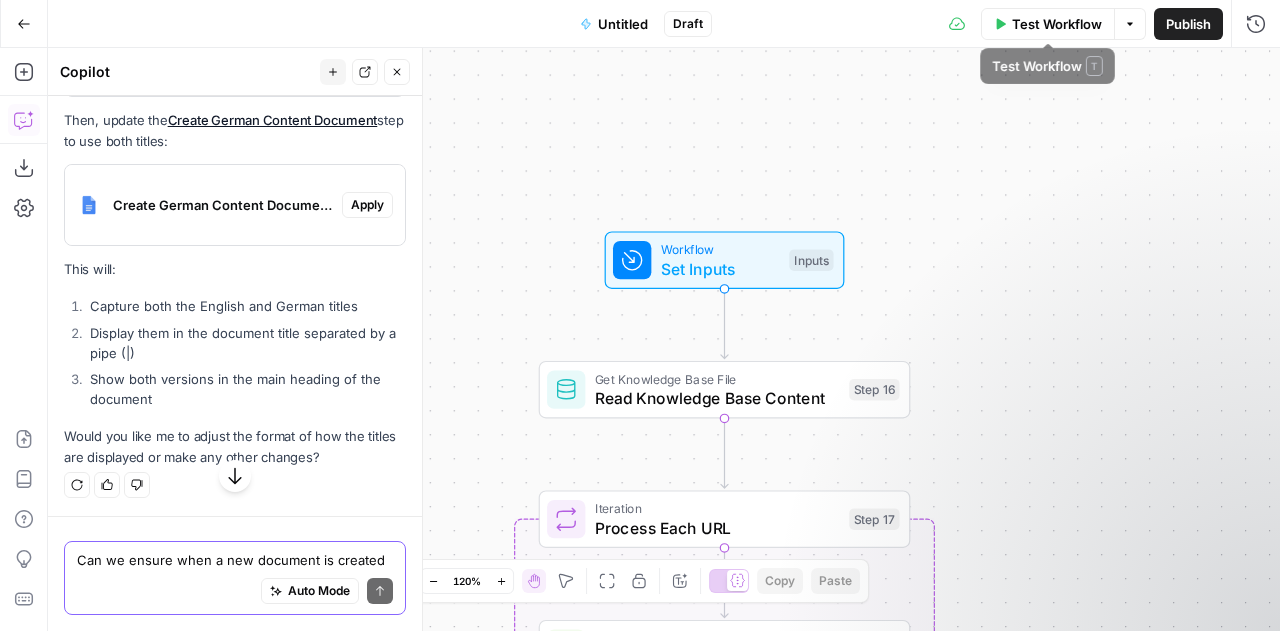 click on "Test Workflow" at bounding box center [1057, 24] 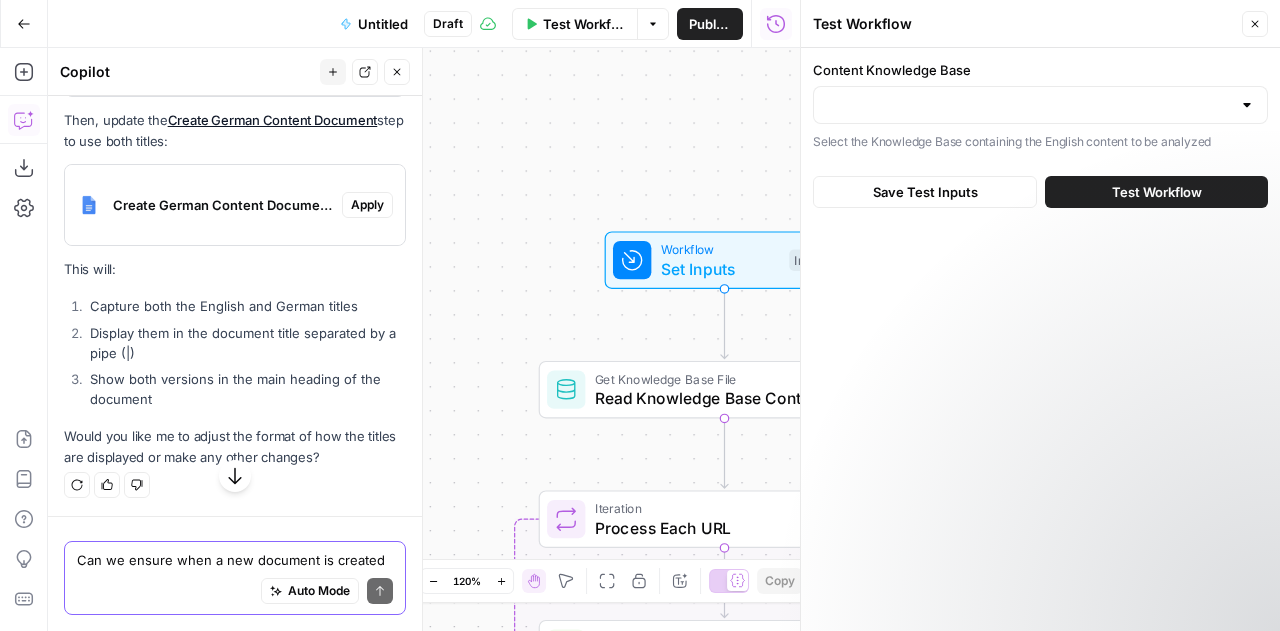 click at bounding box center [1040, 105] 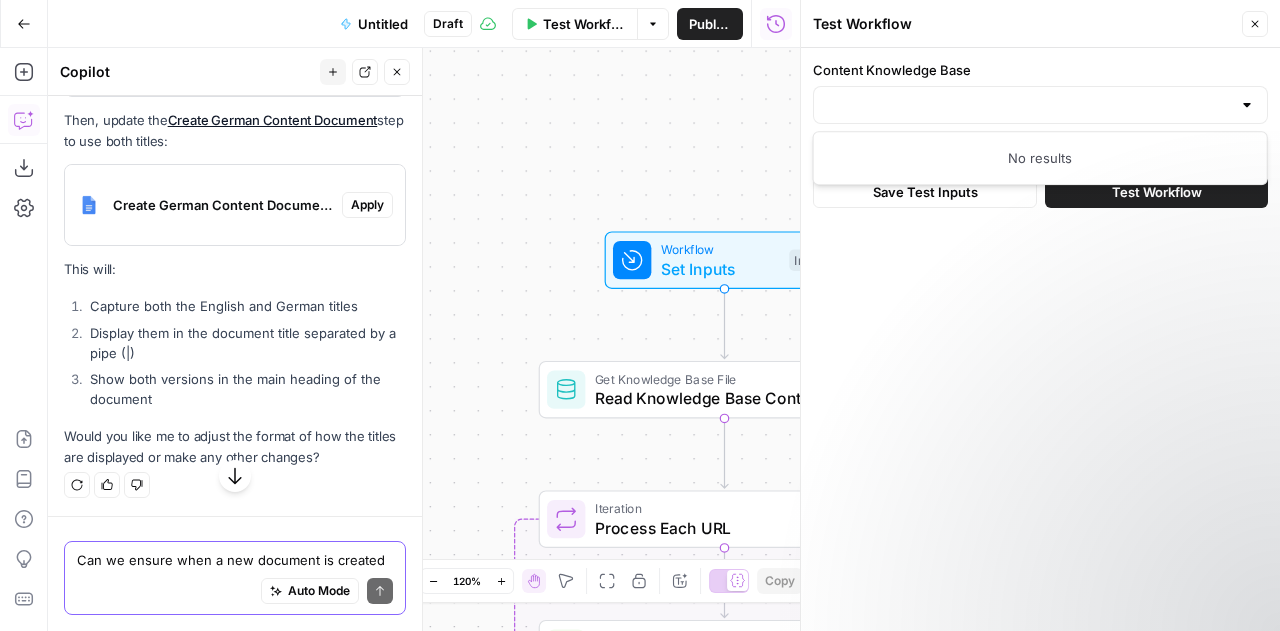 click at bounding box center (1247, 105) 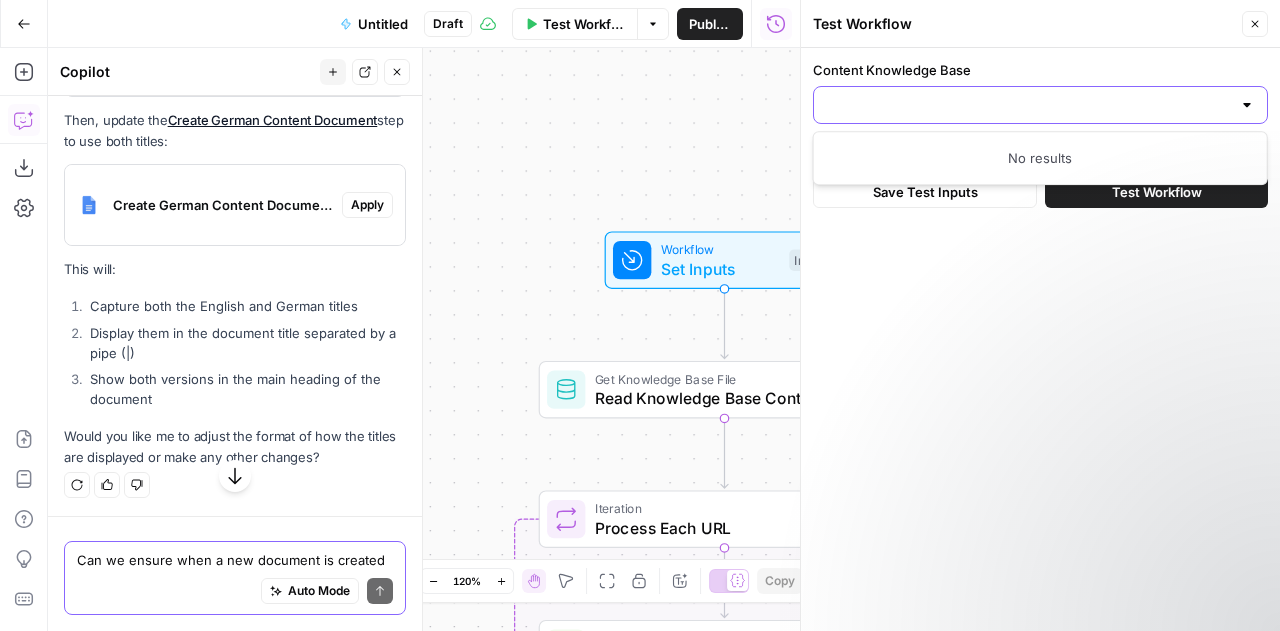click on "Content Knowledge Base" at bounding box center (1028, 105) 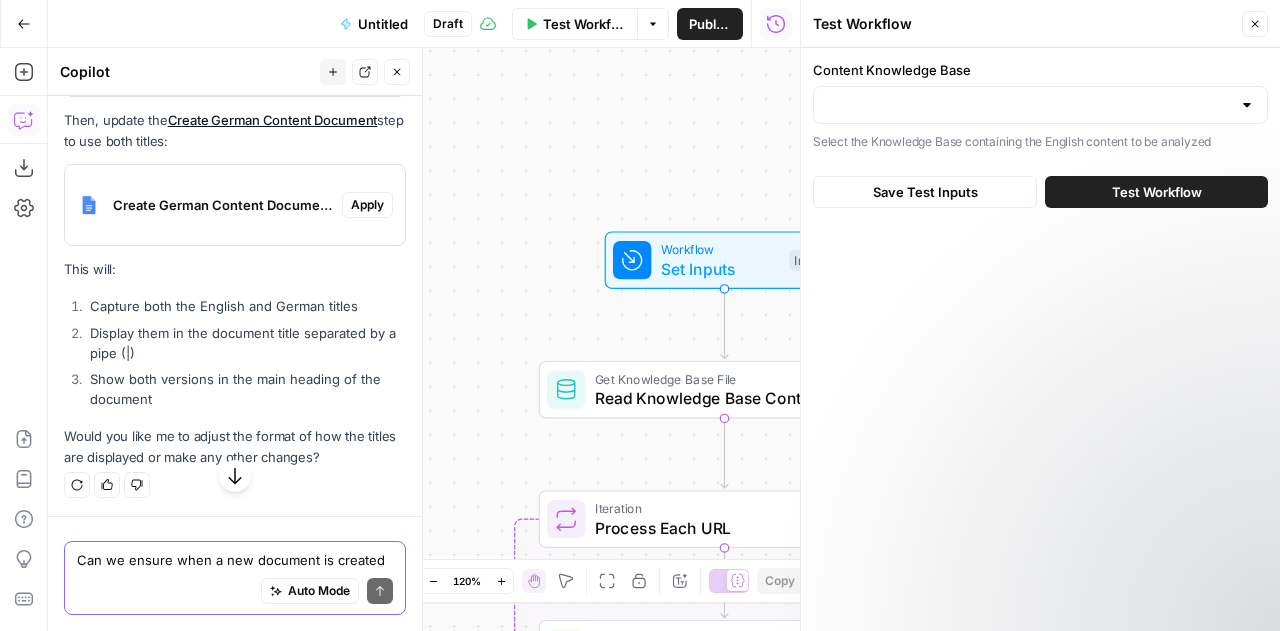 click on "Content Knowledge Base Select the Knowledge Base containing the English content to be analyzed Save Test Inputs Test Workflow" at bounding box center (1040, 339) 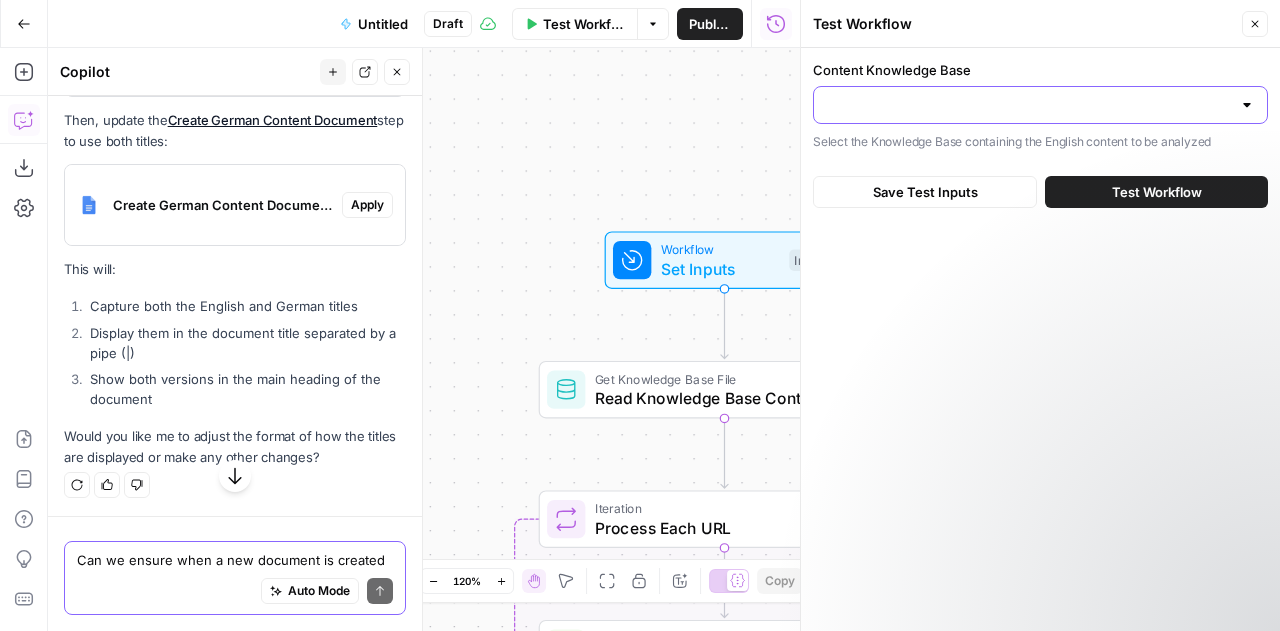 click on "Content Knowledge Base" at bounding box center (1028, 105) 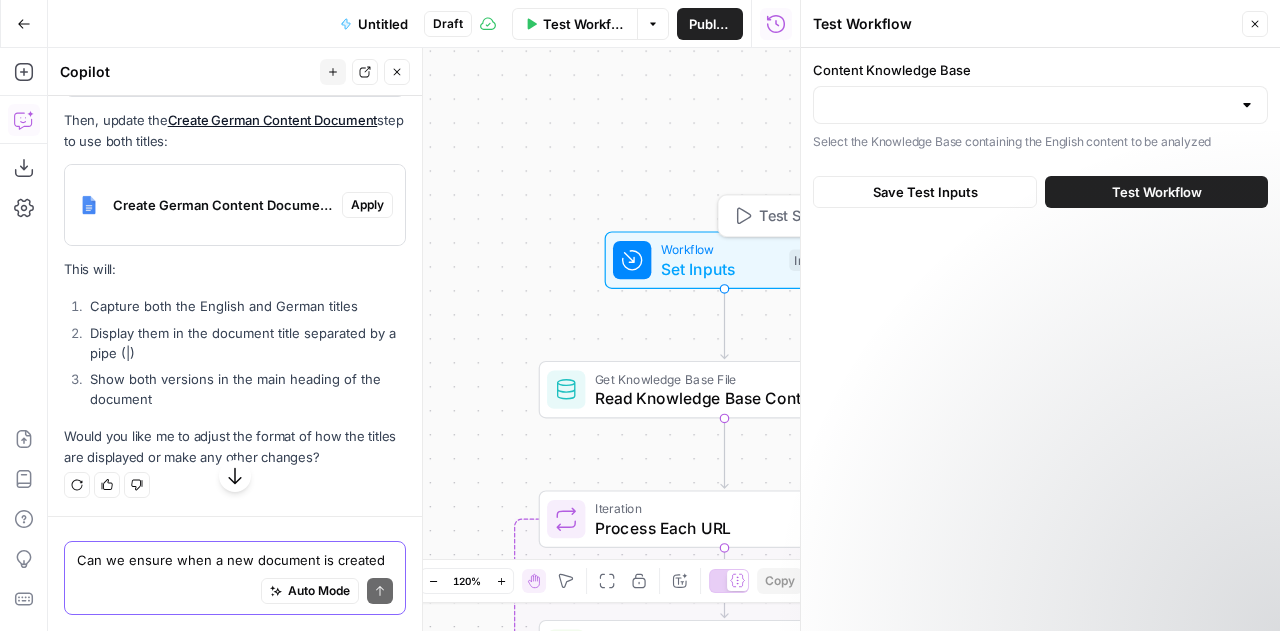 click on "Workflow" at bounding box center (720, 249) 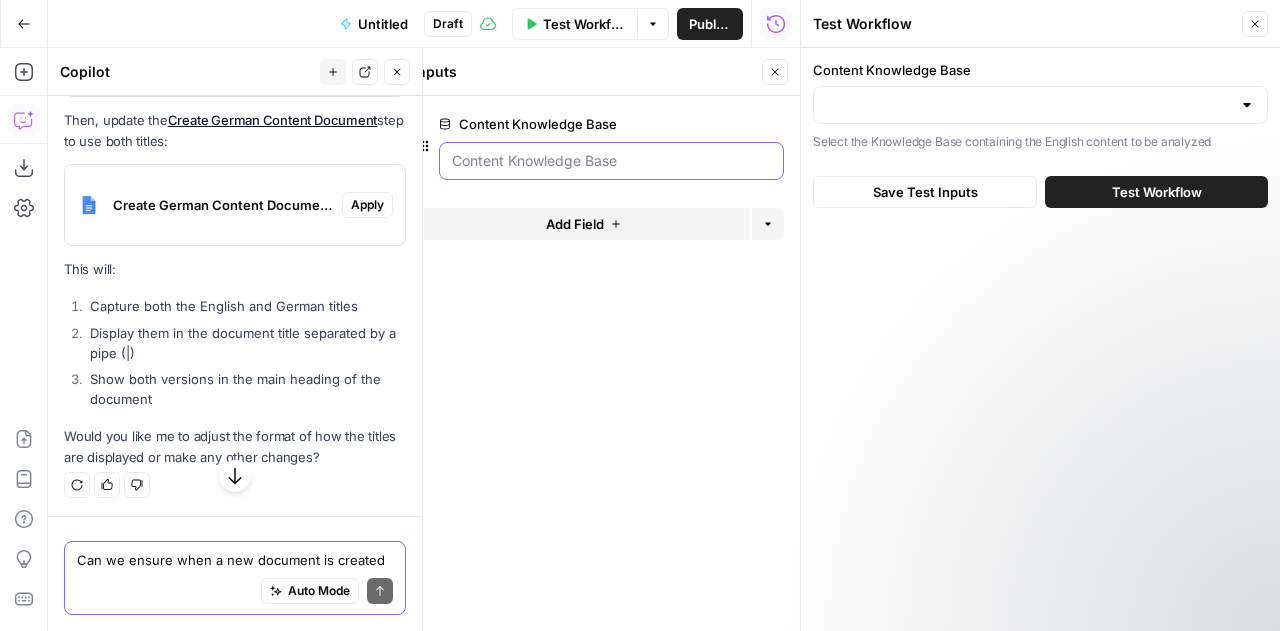 click on "Content Knowledge Base" at bounding box center (611, 161) 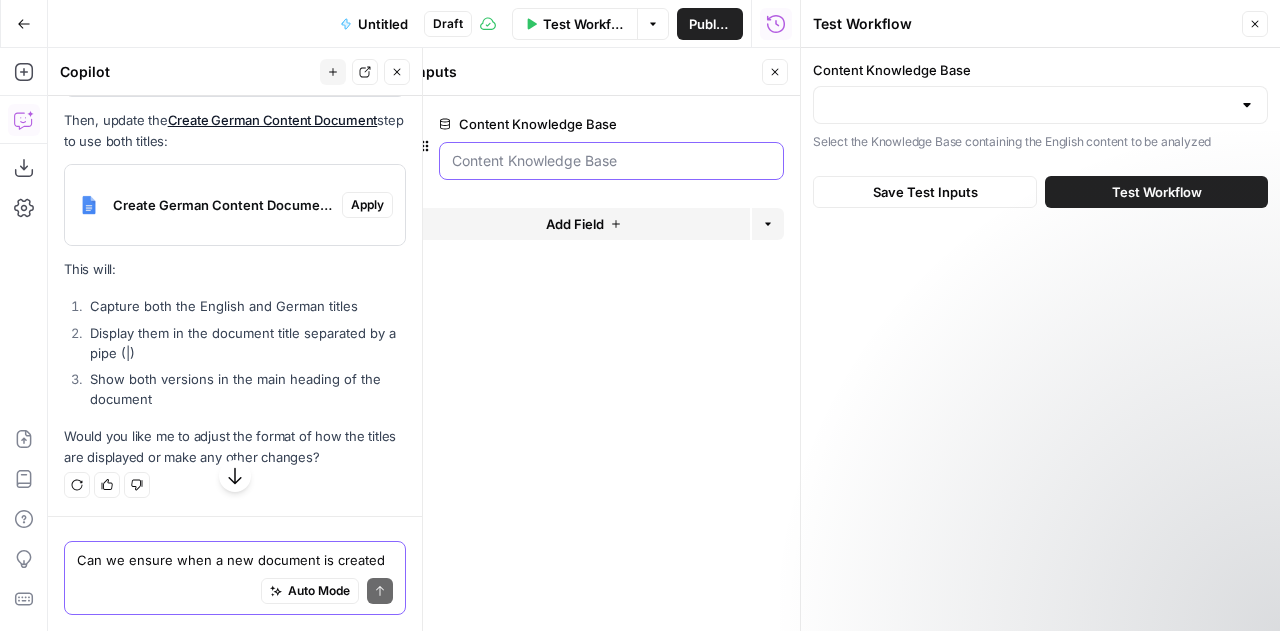 click on "Content Knowledge Base" at bounding box center [611, 161] 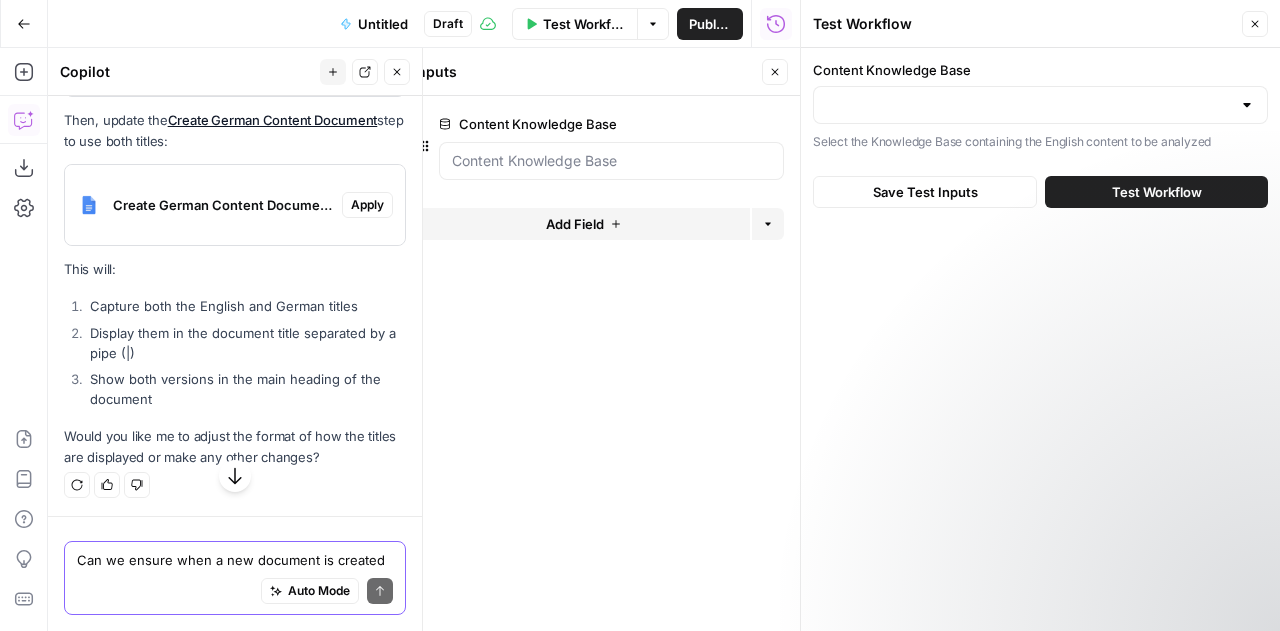 click on "Add Field" at bounding box center [583, 224] 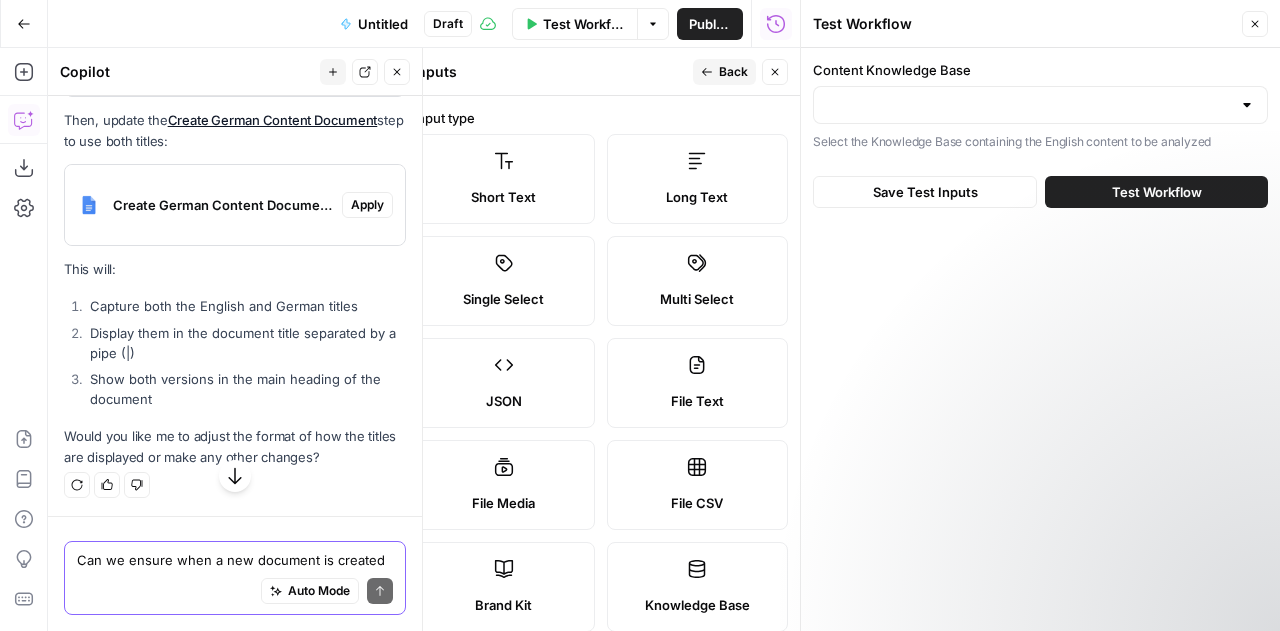 click 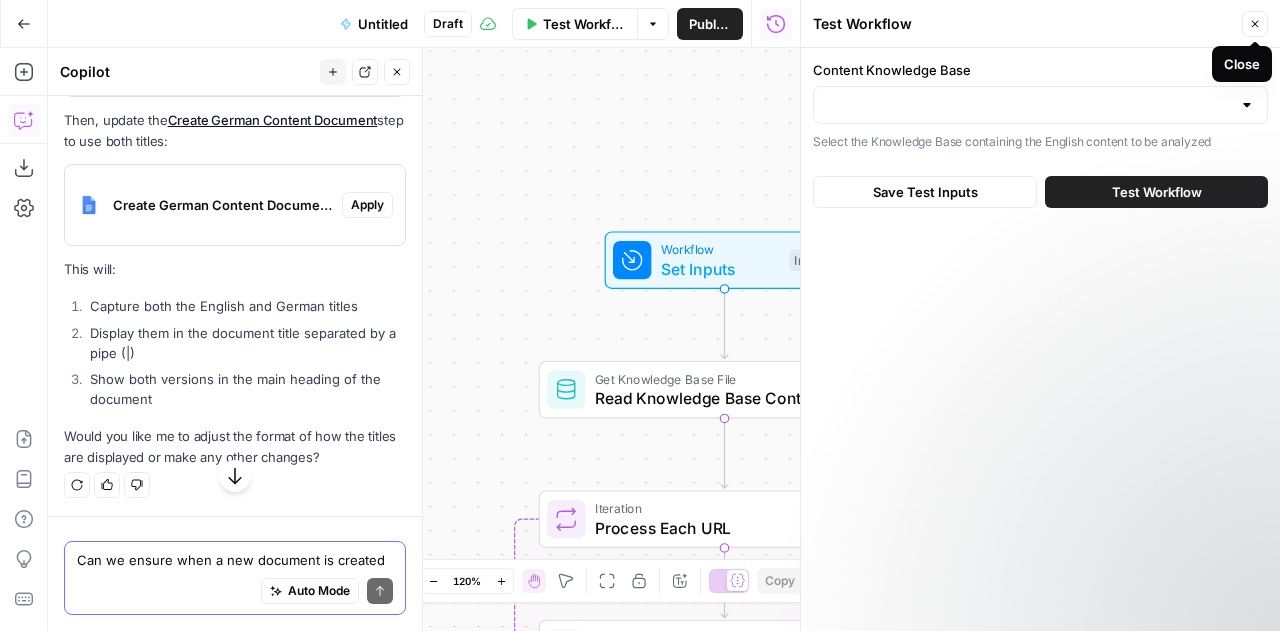 click 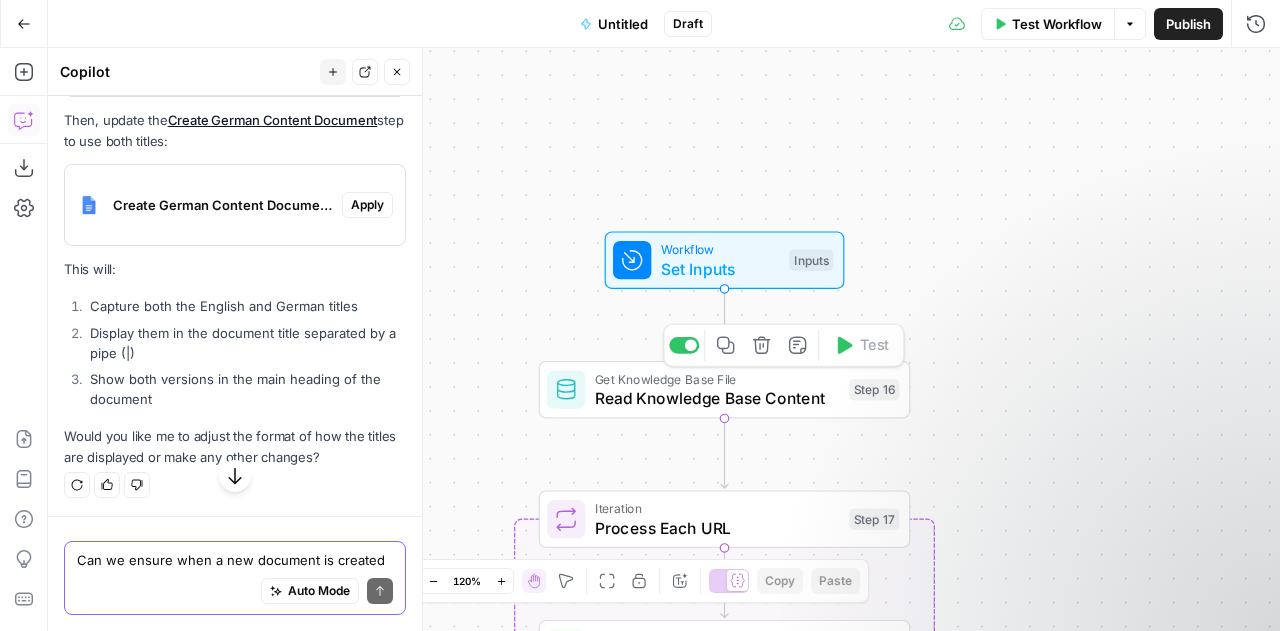 click on "Get Knowledge Base File" at bounding box center [717, 378] 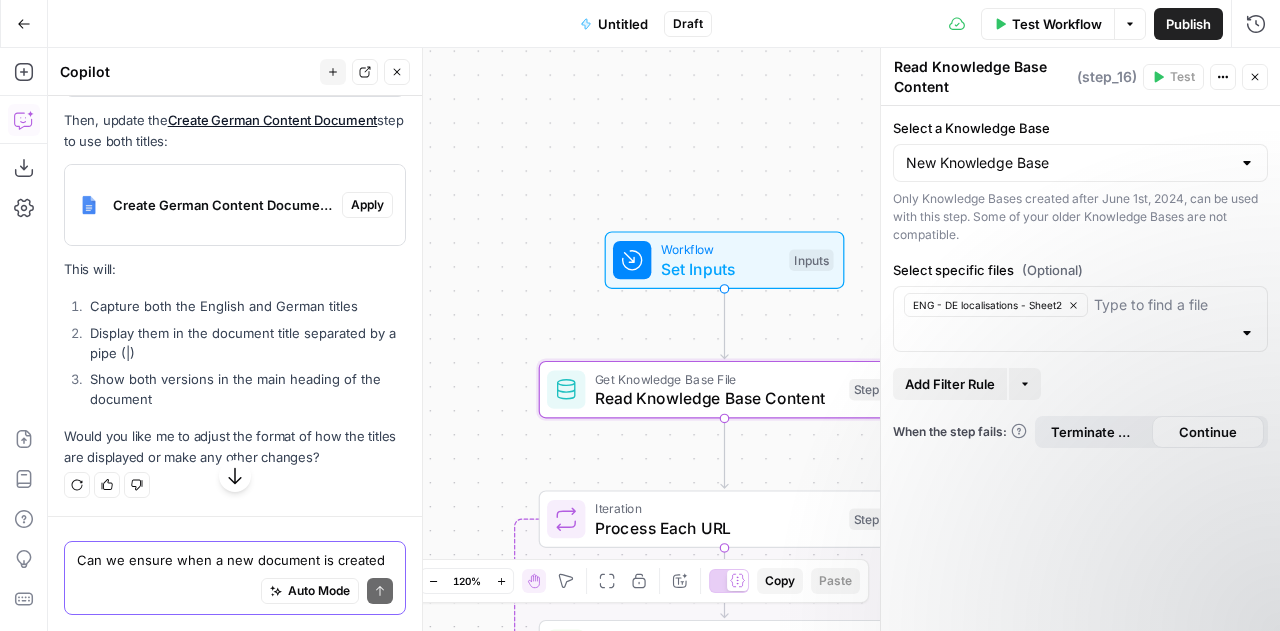 click on "Set Inputs" at bounding box center (720, 269) 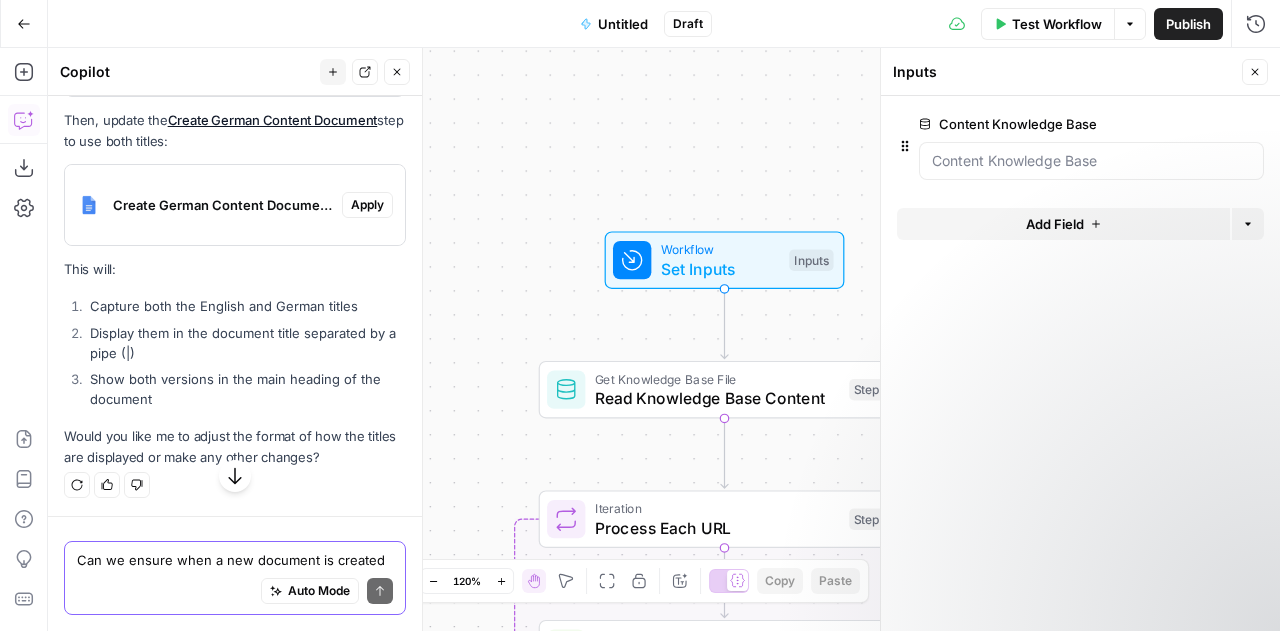 click on "Workflow Set Inputs Inputs Get Knowledge Base File Read Knowledge Base Content Step 16 Loop Iteration Process Each URL Step 17 Web Page Scrape Scrape English Content Step 18 SEO Research German Market Keyword Research Step 19 LLM · Claude 3.5 Sonnet Analyze and Translate Content Step 20 Integration Create German Content Document Step 21 Complete Get Knowledge Base File Read Knowledge Base Content Step 10 End Output" at bounding box center (664, 339) 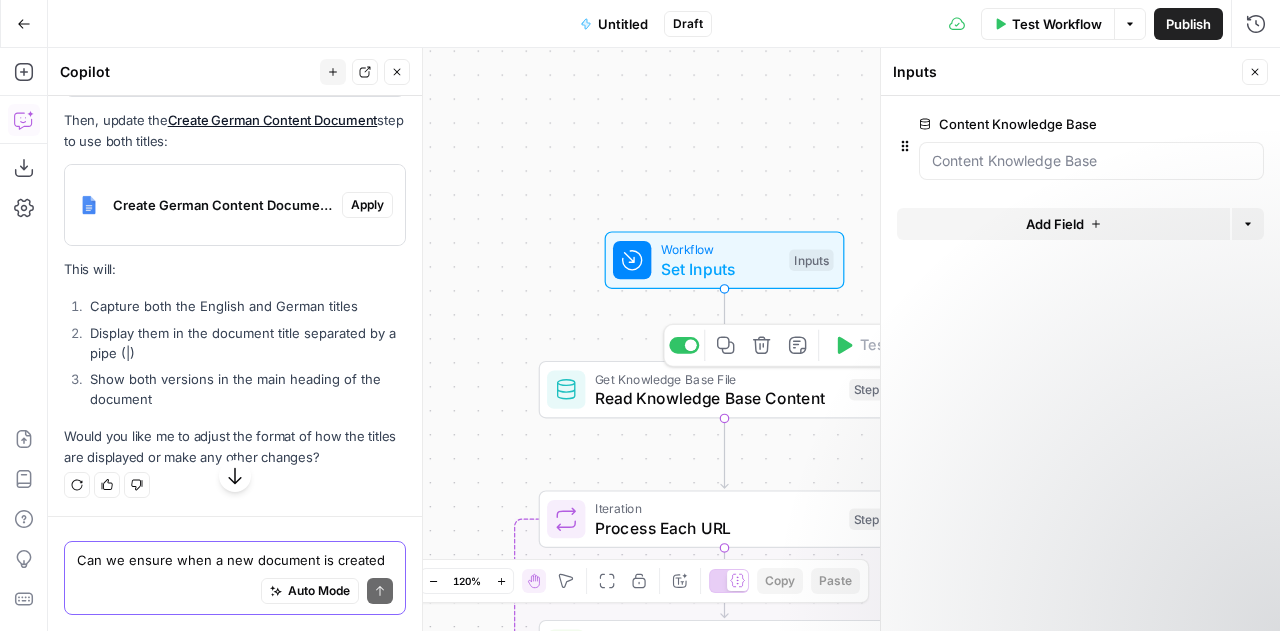 click 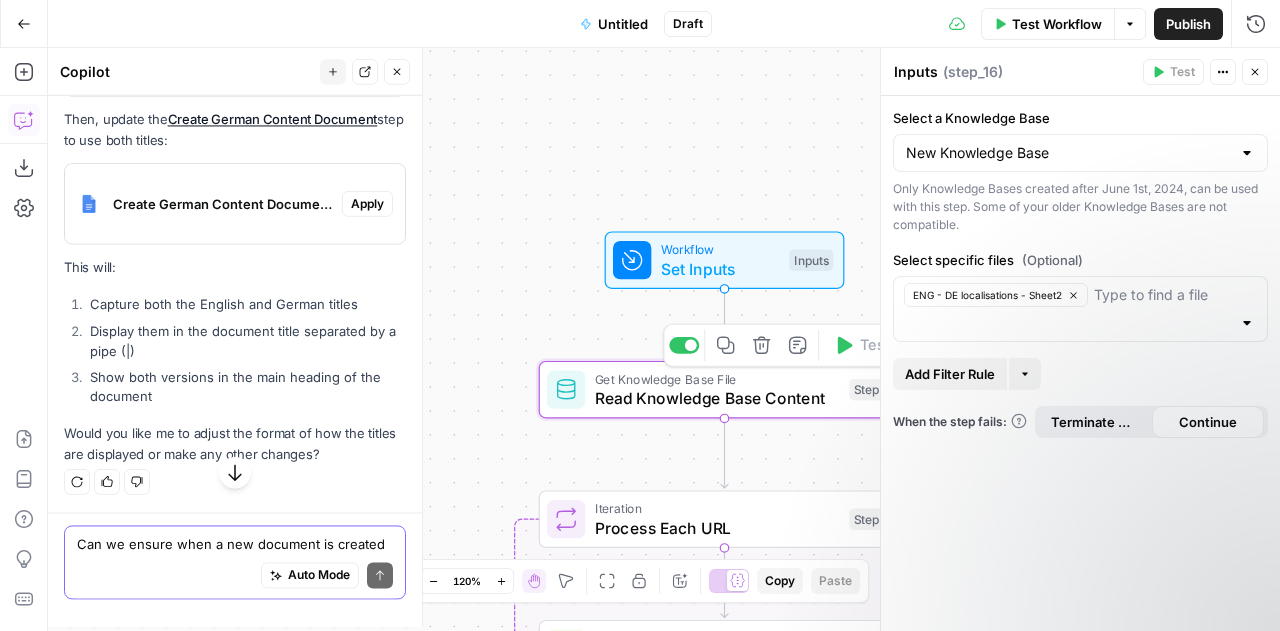 type on "Read Knowledge Base Content" 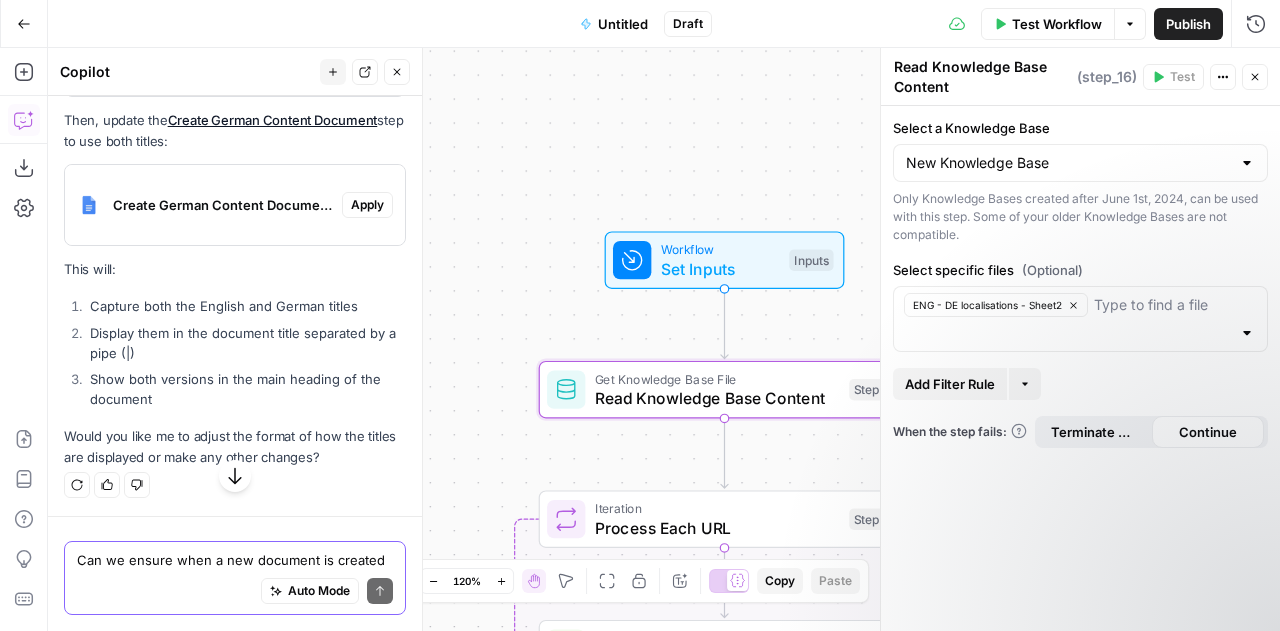 click on "Test Workflow" at bounding box center [1057, 24] 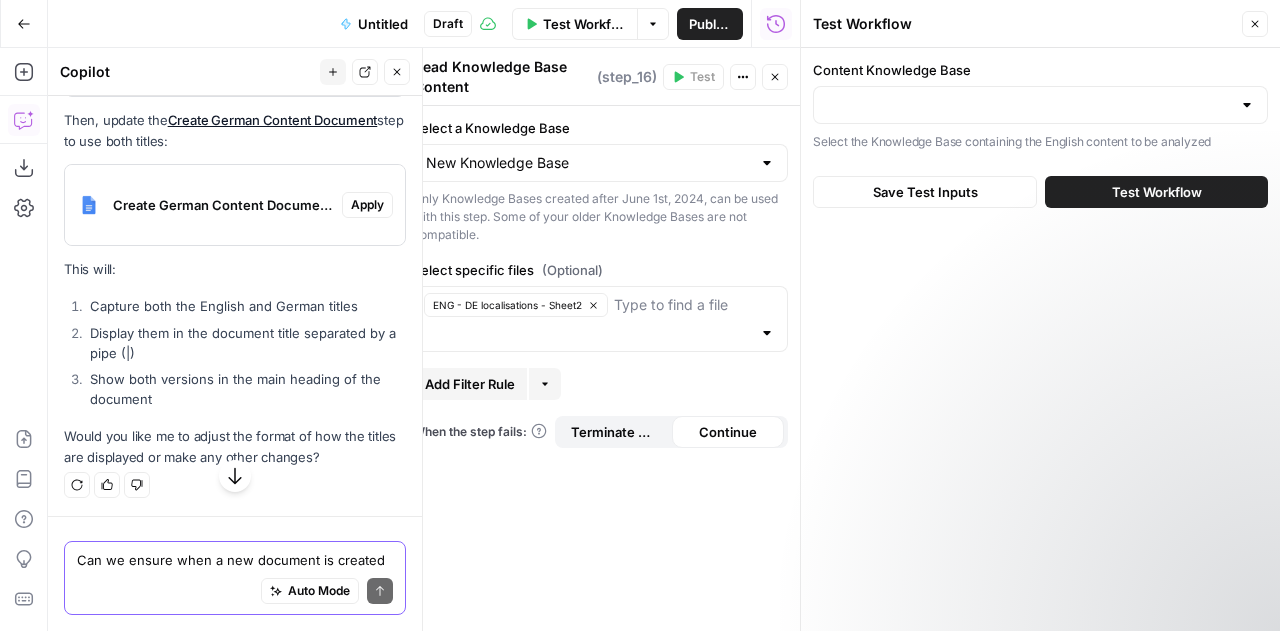 click at bounding box center (1247, 105) 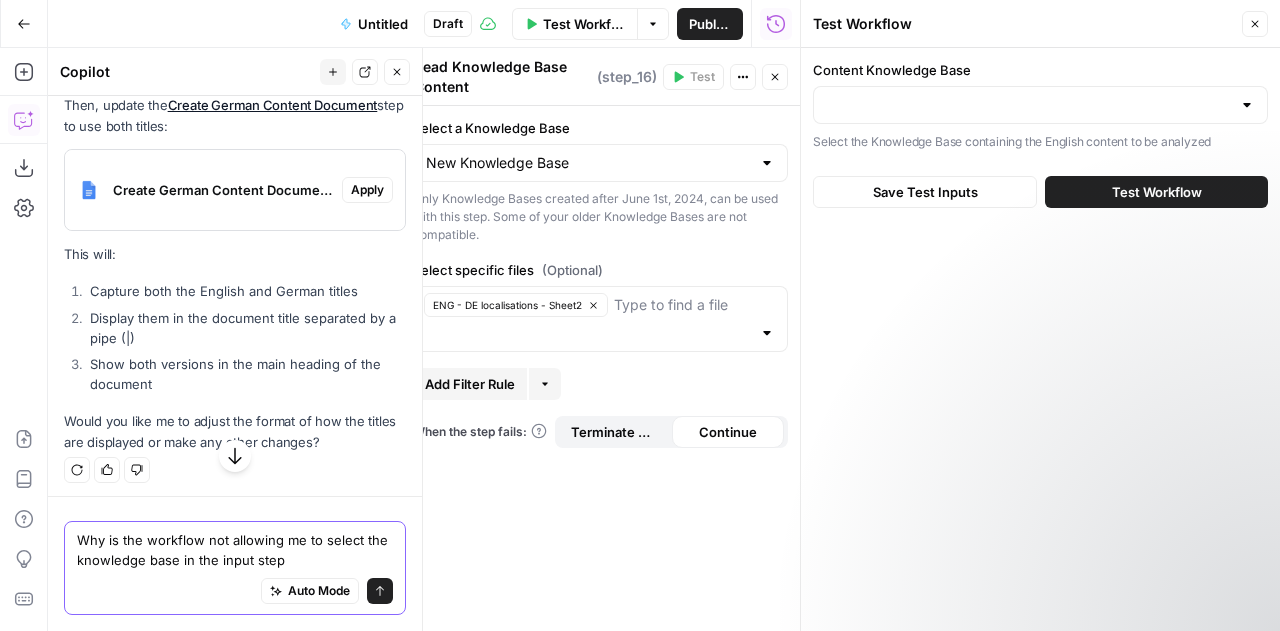 type on "Why is the workflow not allowing me to select the knowledge base in the input step?" 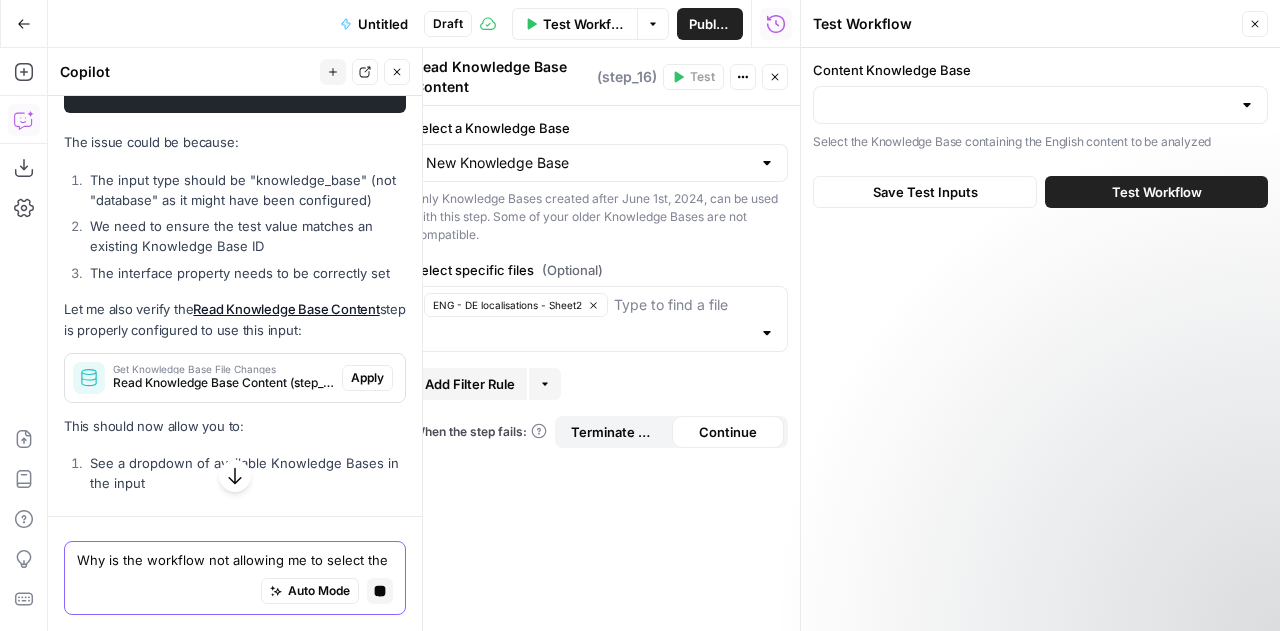 scroll, scrollTop: 17499, scrollLeft: 0, axis: vertical 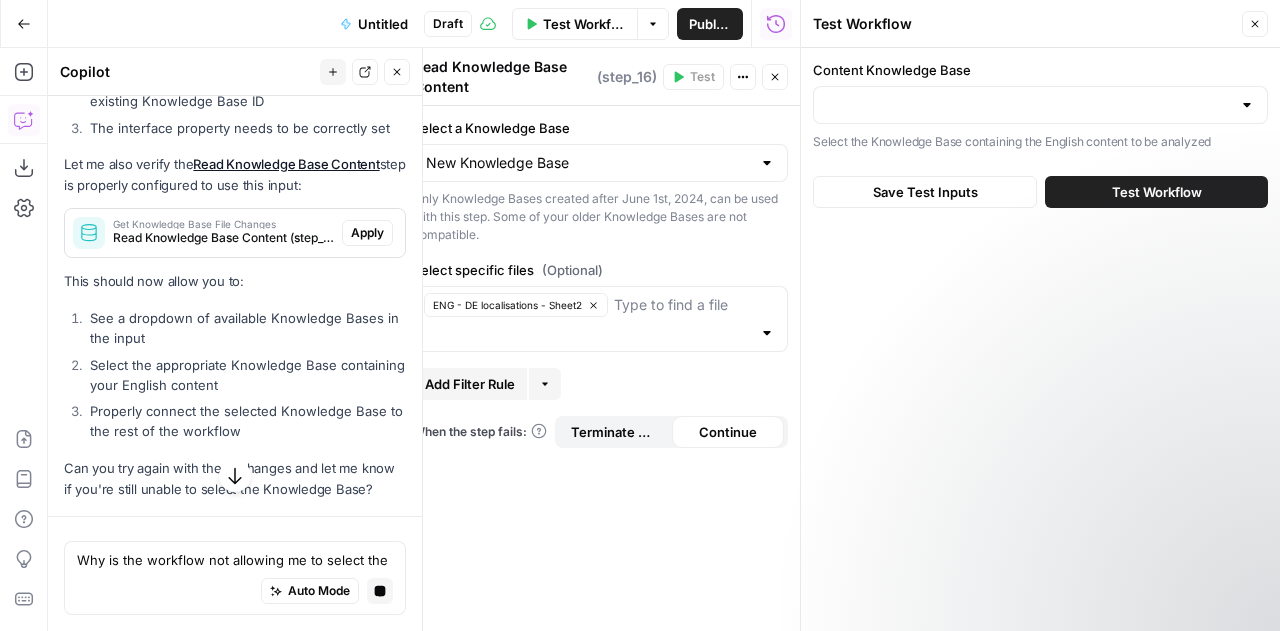 click on "Apply" at bounding box center [367, 233] 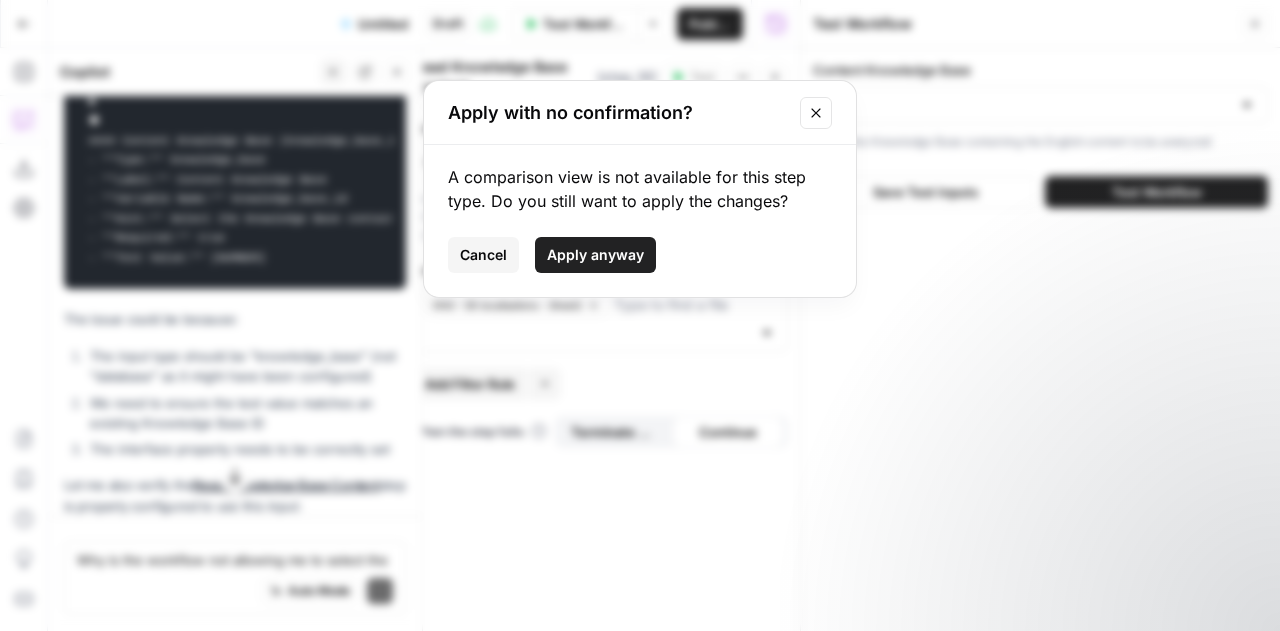 scroll, scrollTop: 17886, scrollLeft: 0, axis: vertical 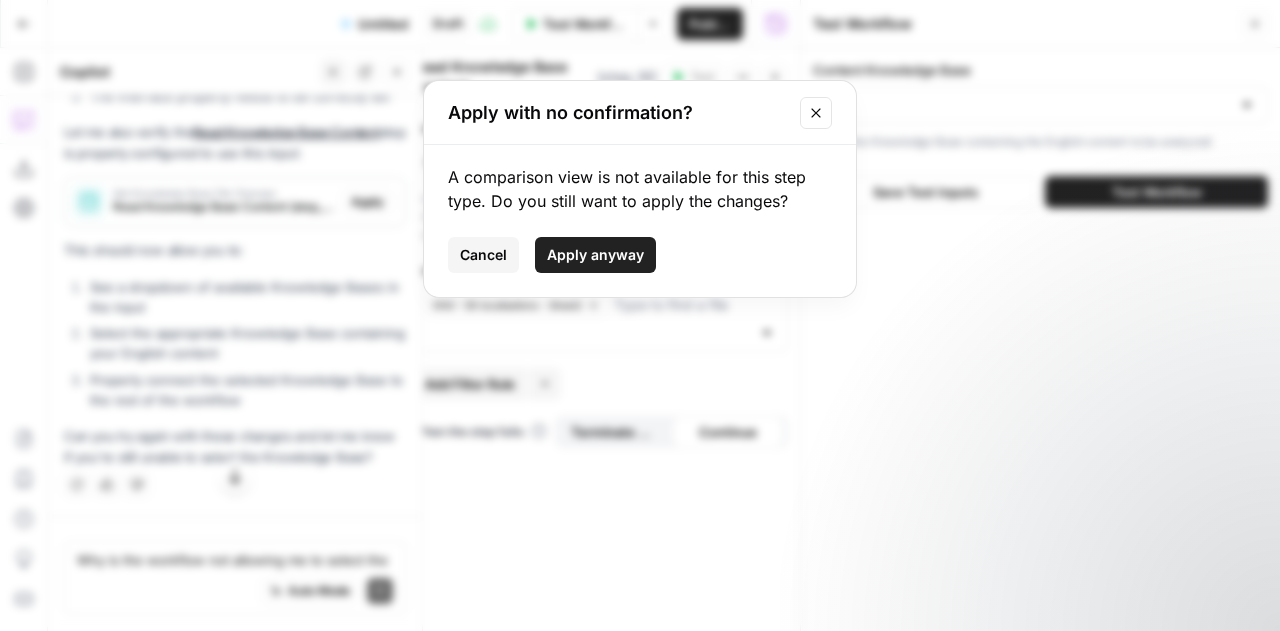 click on "Apply anyway" at bounding box center [595, 255] 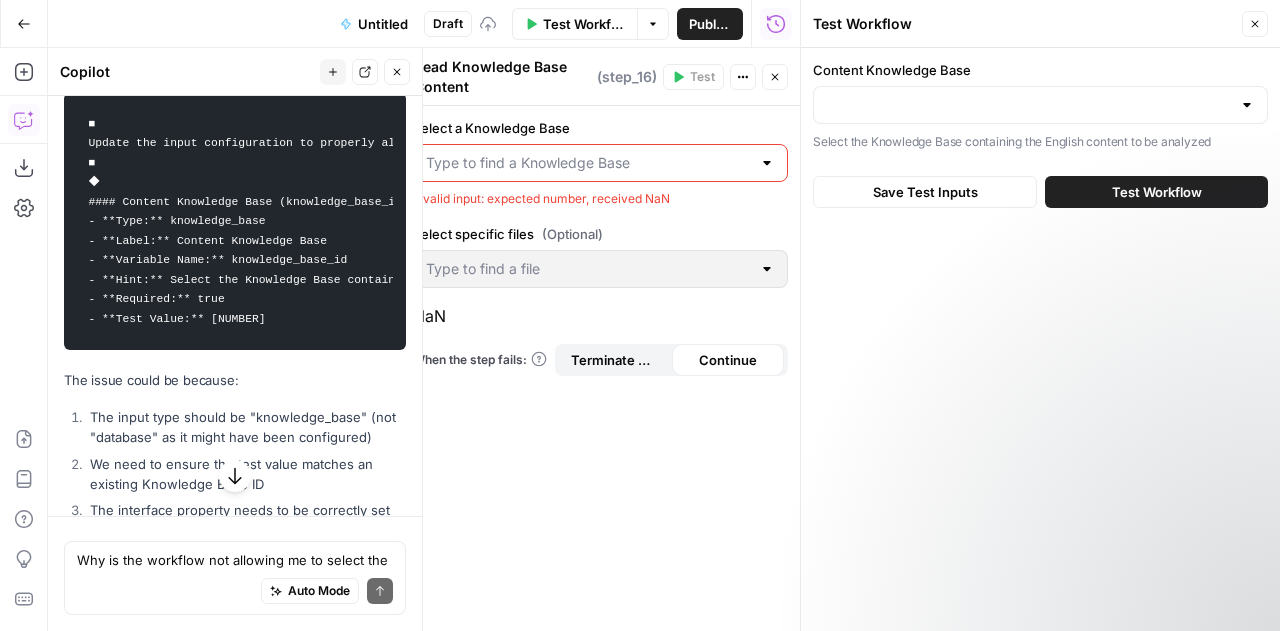 scroll, scrollTop: 18014, scrollLeft: 0, axis: vertical 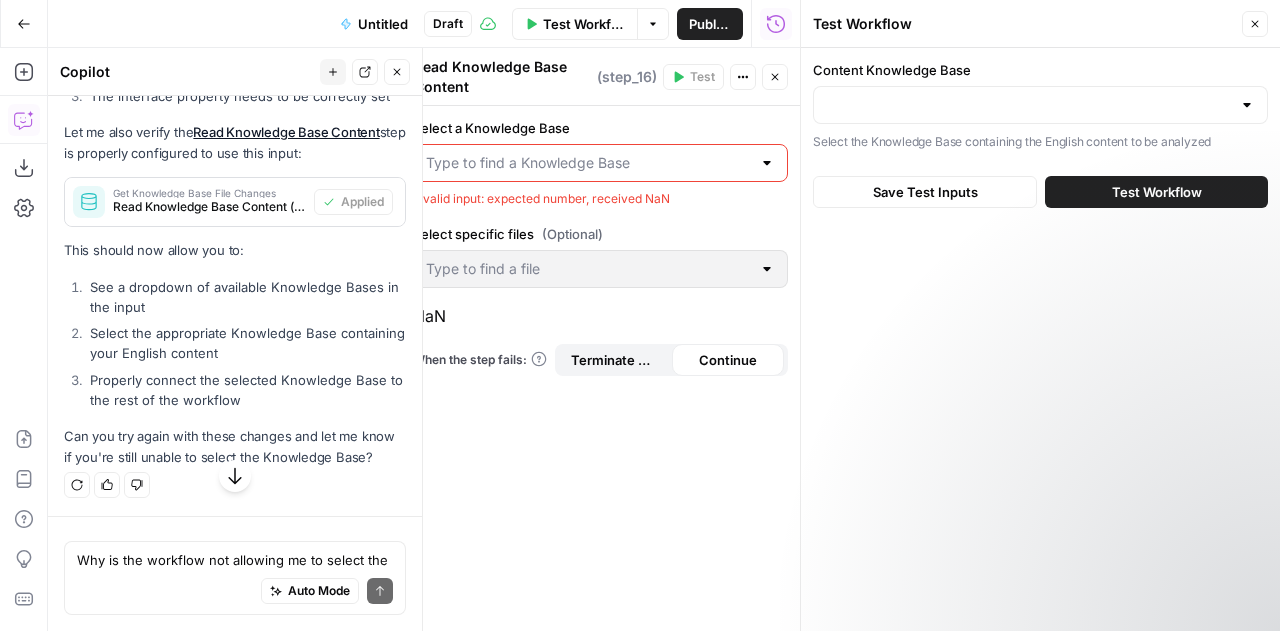 click on "Select a Knowledge Base" at bounding box center (588, 163) 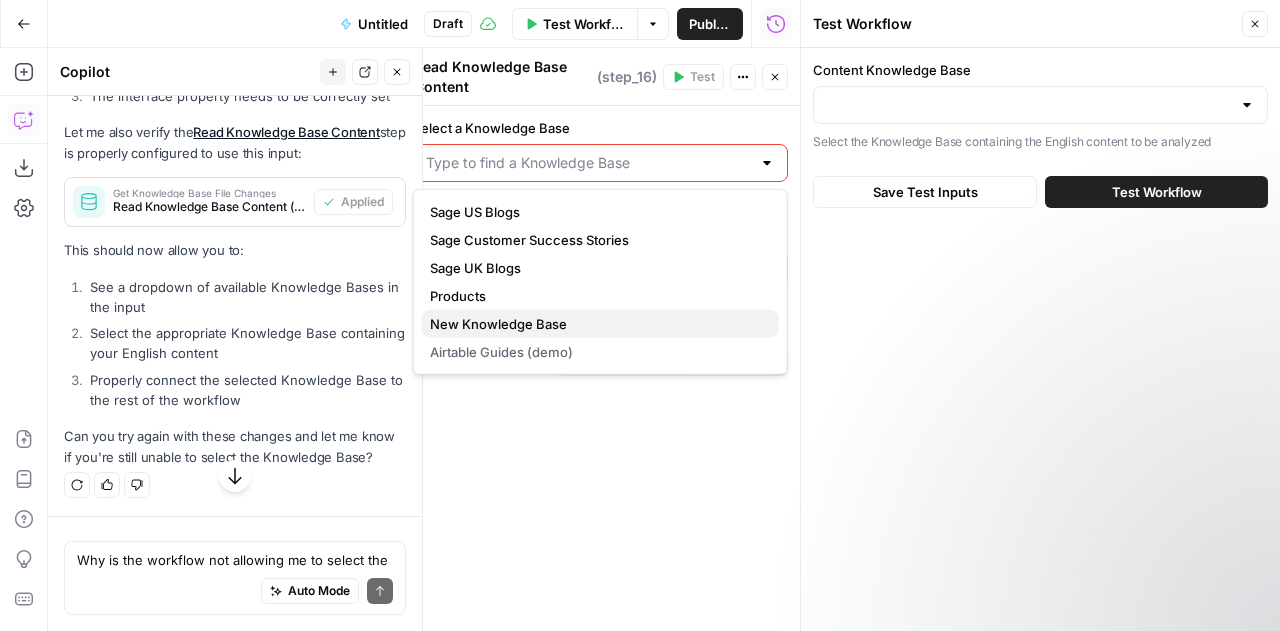 click on "New Knowledge Base" at bounding box center (596, 324) 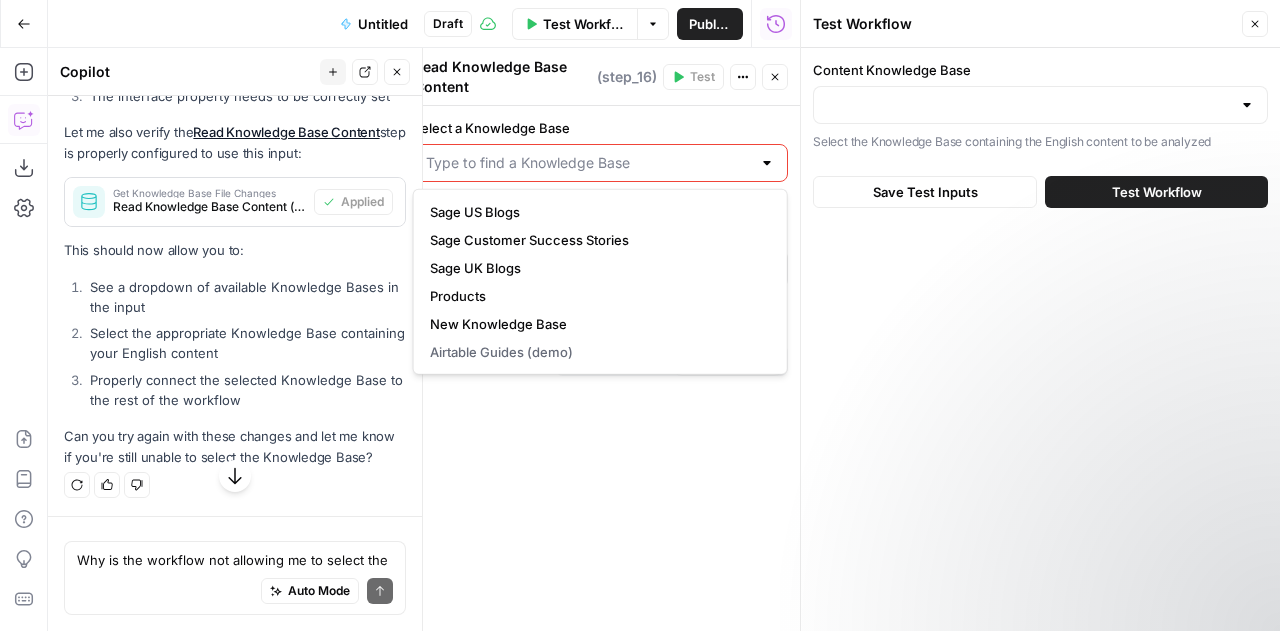 type on "New Knowledge Base" 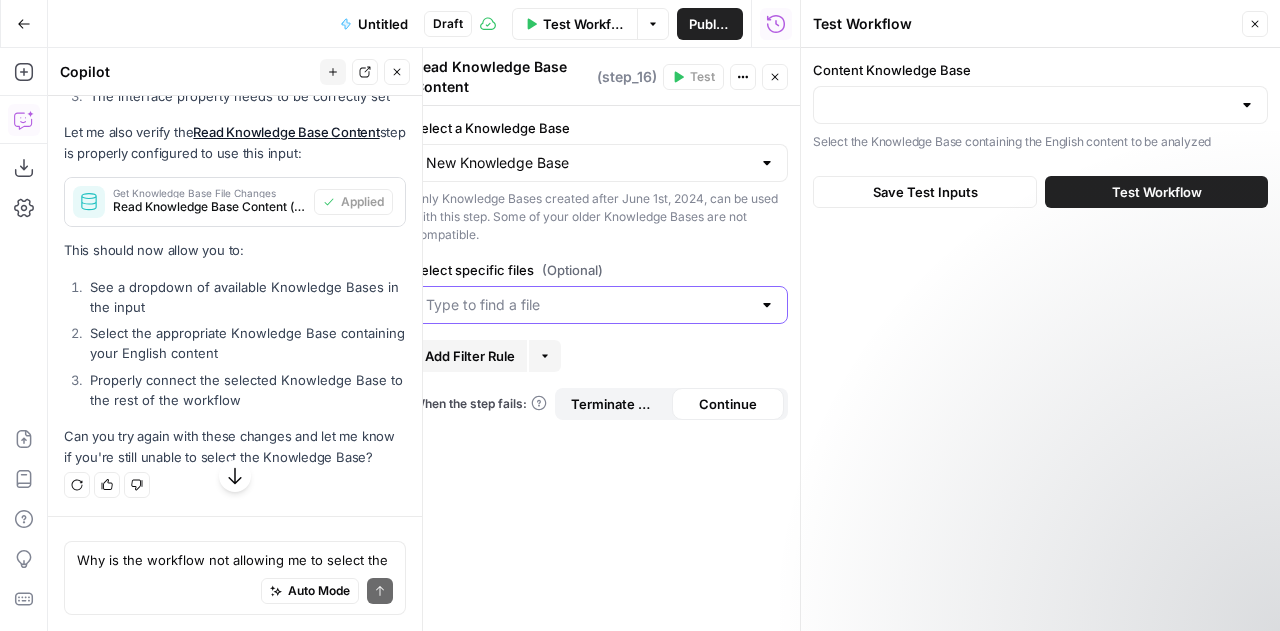 click on "Select specific files   (Optional)" at bounding box center [588, 305] 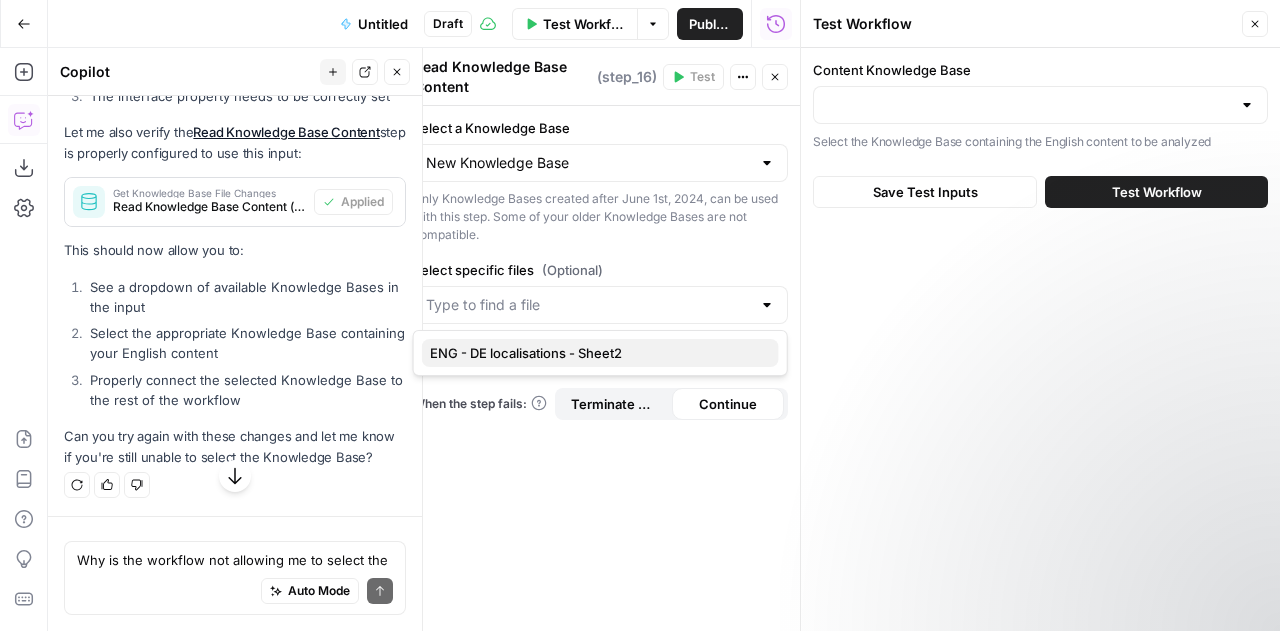 click on "ENG - DE localisations - Sheet2" at bounding box center (596, 353) 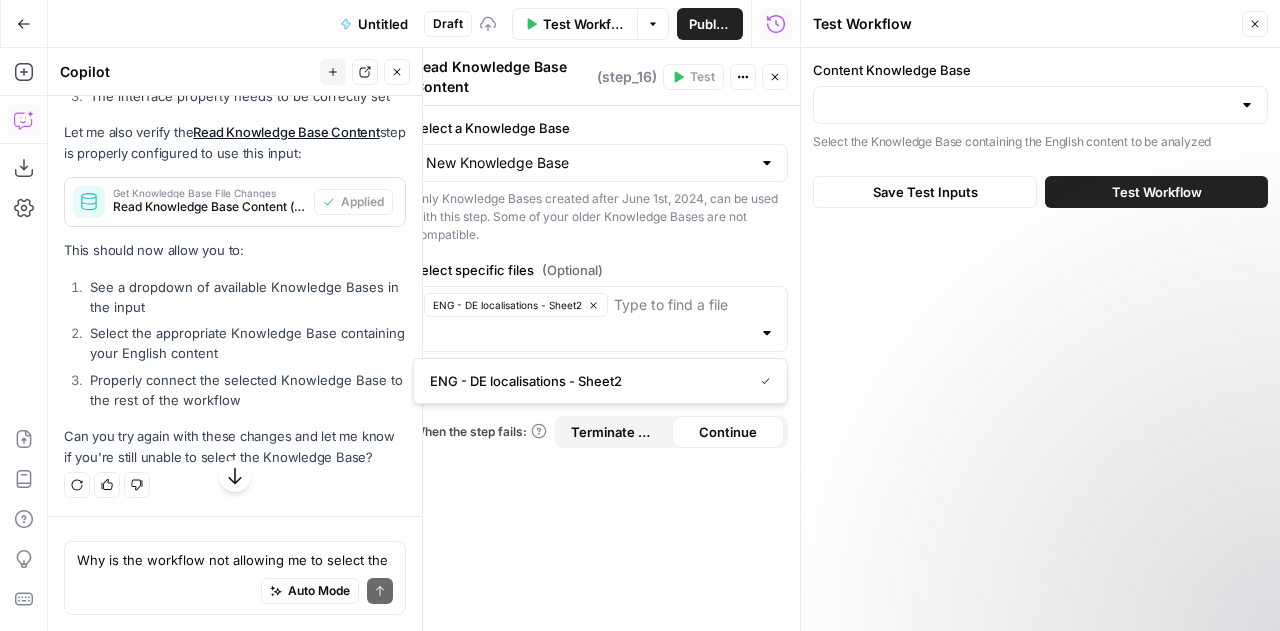 scroll, scrollTop: 17886, scrollLeft: 0, axis: vertical 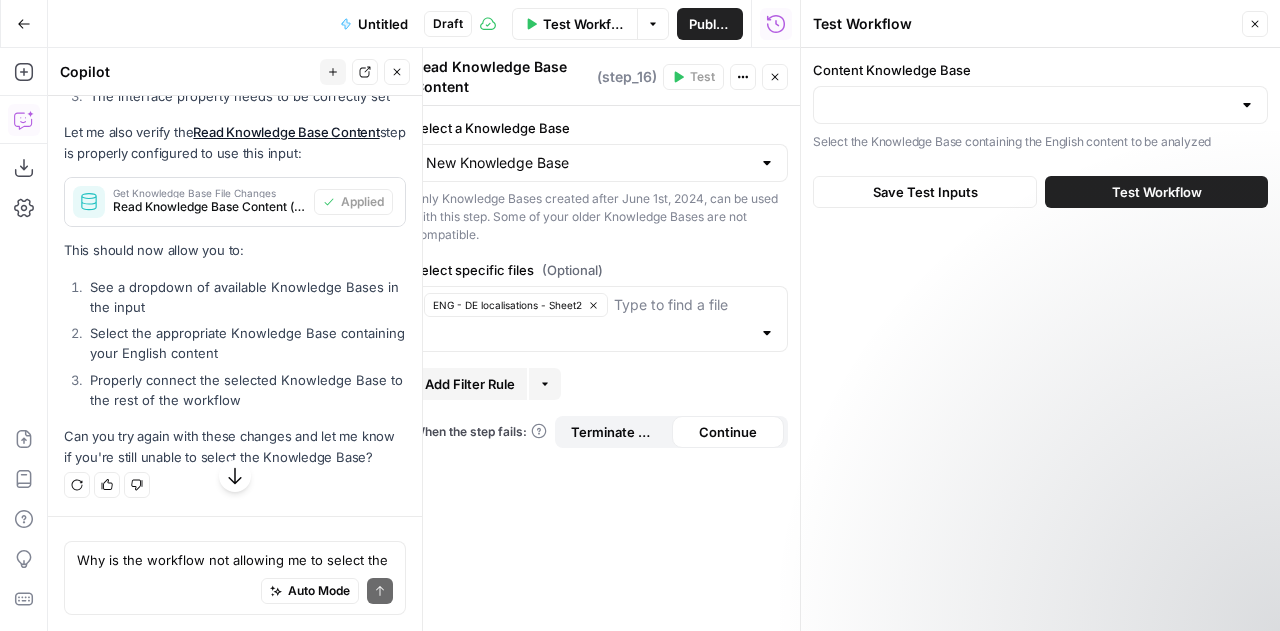 click on "Select a Knowledge Base New Knowledge Base Only Knowledge Bases created after June 1st, 2024, can be used with this step. Some of your older Knowledge Bases are not compatible. Select specific files   (Optional) ENG - DE localisations - Sheet2 Add Filter Rule More When the step fails: Terminate Workflow Continue" at bounding box center (600, 368) 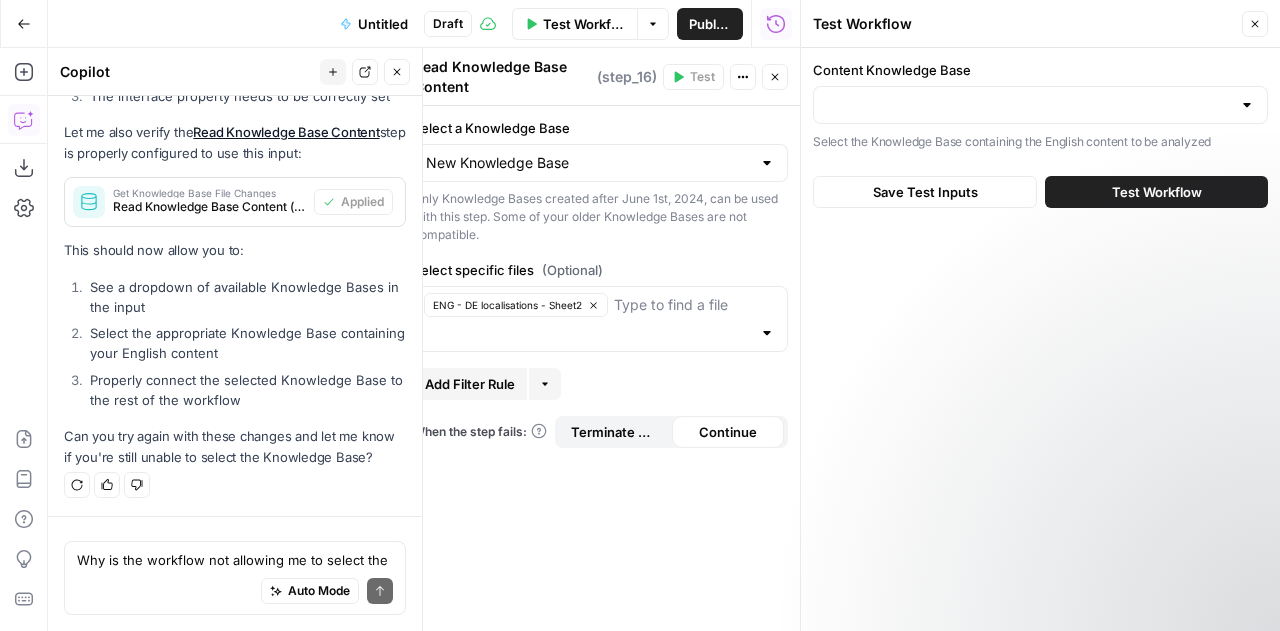 click on "Select a Knowledge Base New Knowledge Base Only Knowledge Bases created after June 1st, 2024, can be used with this step. Some of your older Knowledge Bases are not compatible. Select specific files   (Optional) ENG - DE localisations - Sheet2 Add Filter Rule More When the step fails: Terminate Workflow Continue" at bounding box center [600, 368] 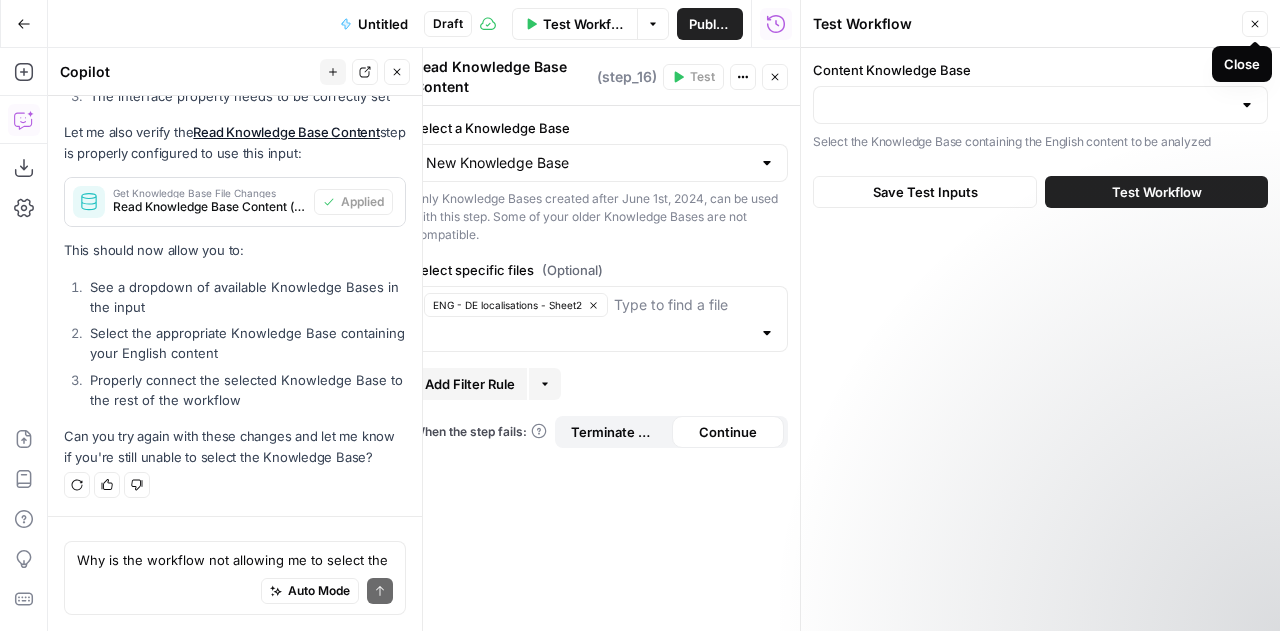 click on "Close" at bounding box center [1255, 24] 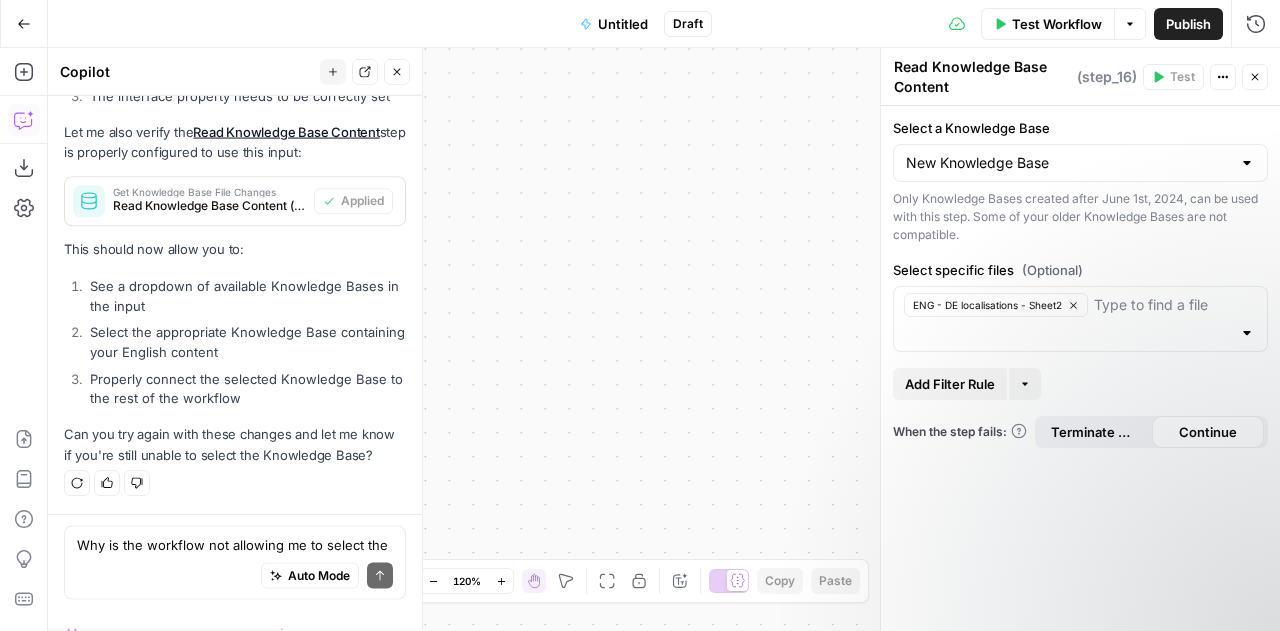 scroll, scrollTop: 18158, scrollLeft: 0, axis: vertical 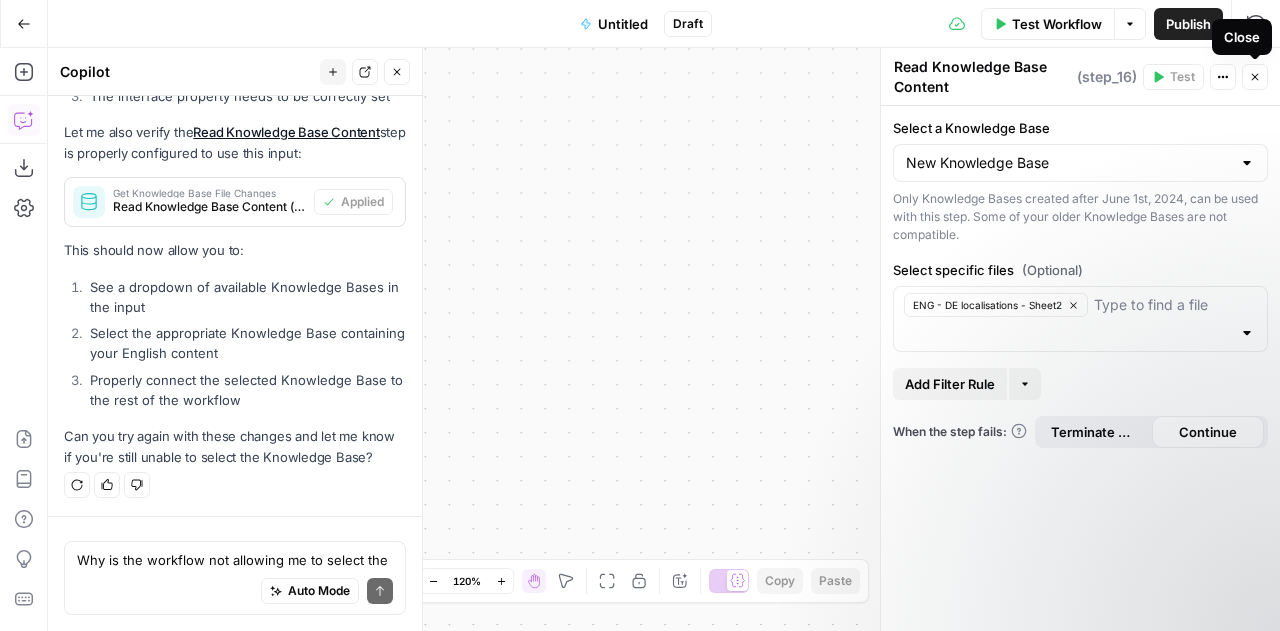 click 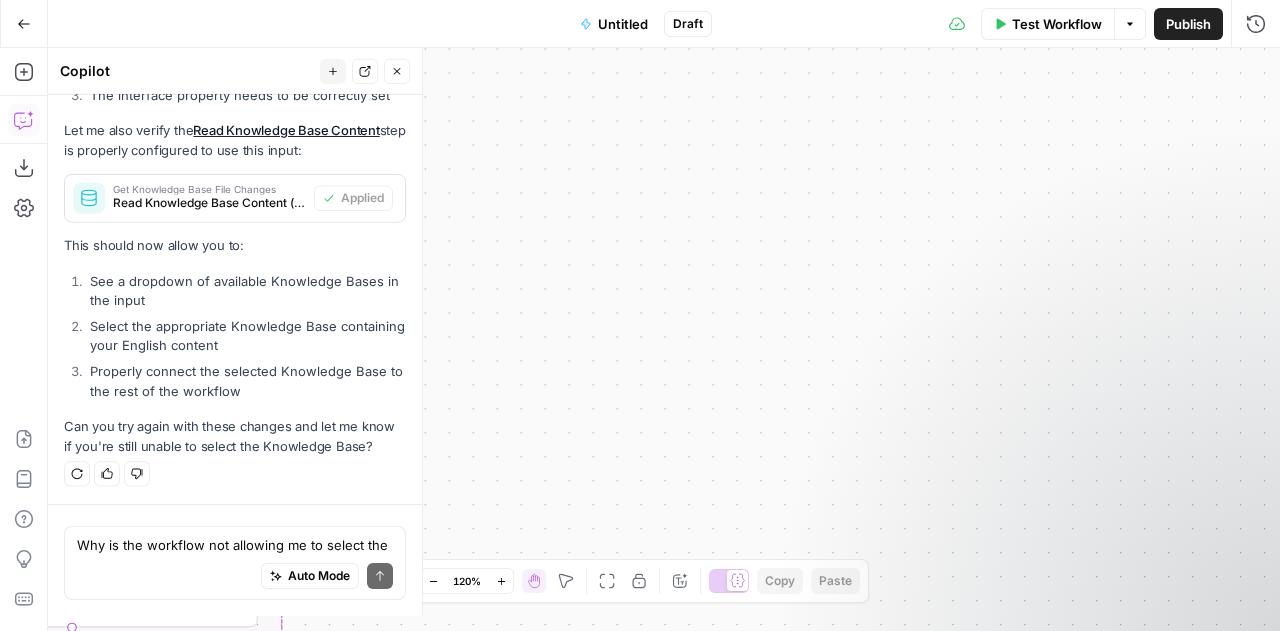 scroll, scrollTop: 18158, scrollLeft: 0, axis: vertical 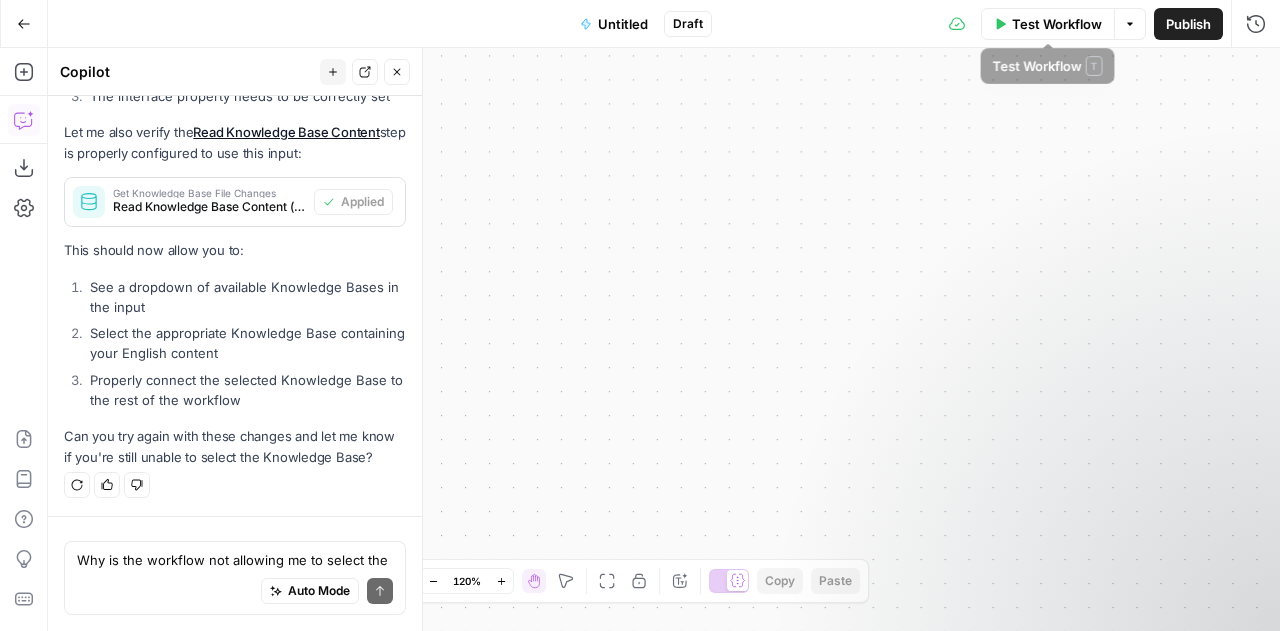 click on "Test Workflow" at bounding box center (1057, 24) 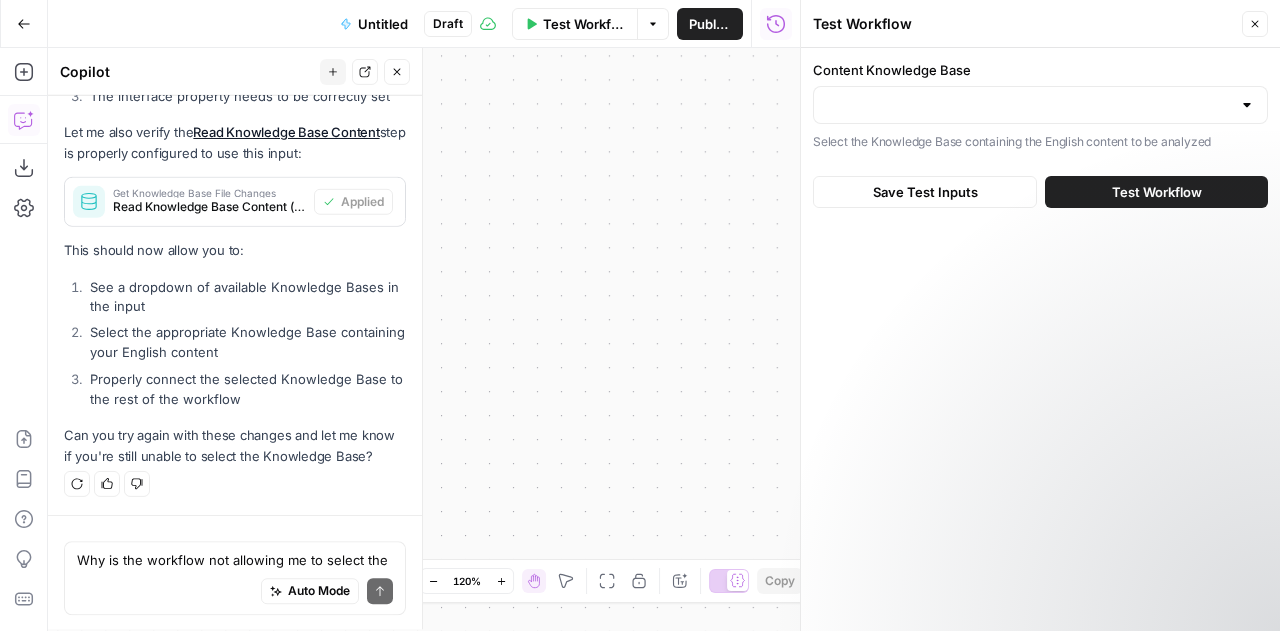 scroll, scrollTop: 18158, scrollLeft: 0, axis: vertical 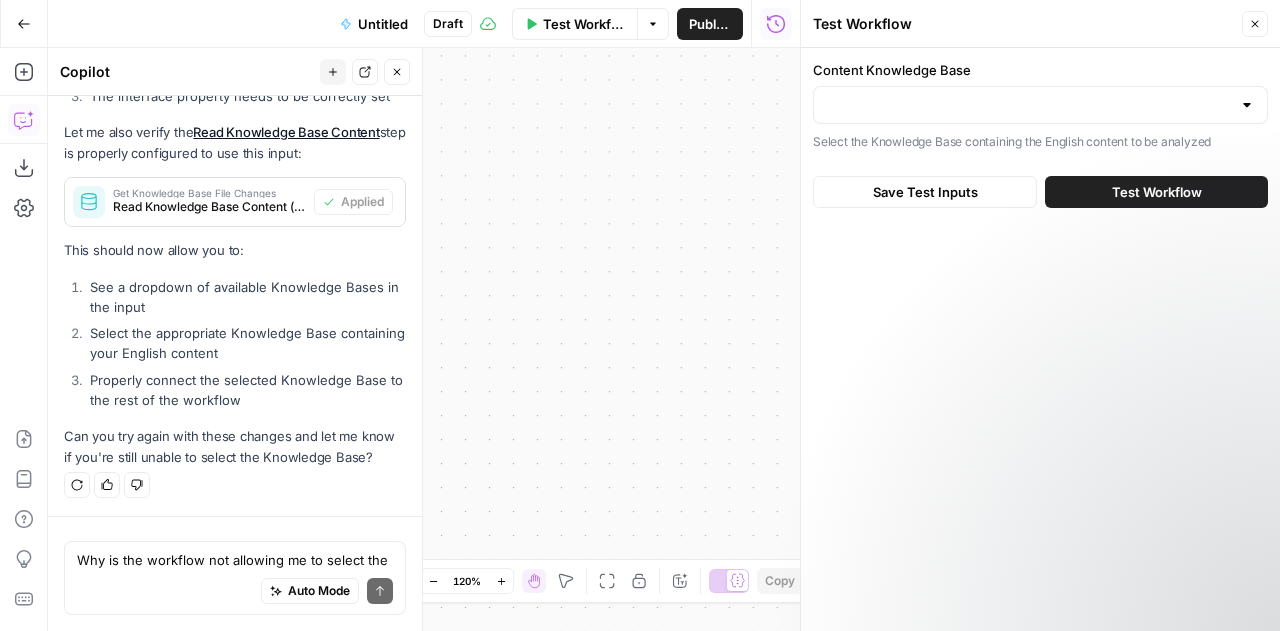 click at bounding box center [1040, 105] 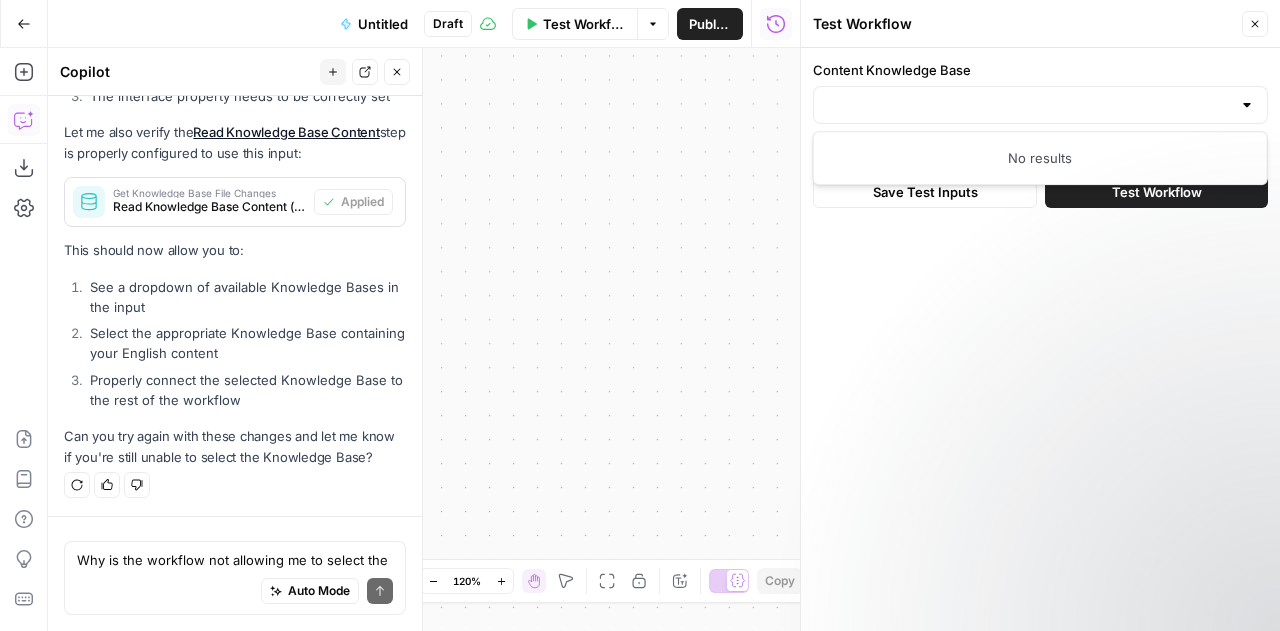 click at bounding box center [1247, 105] 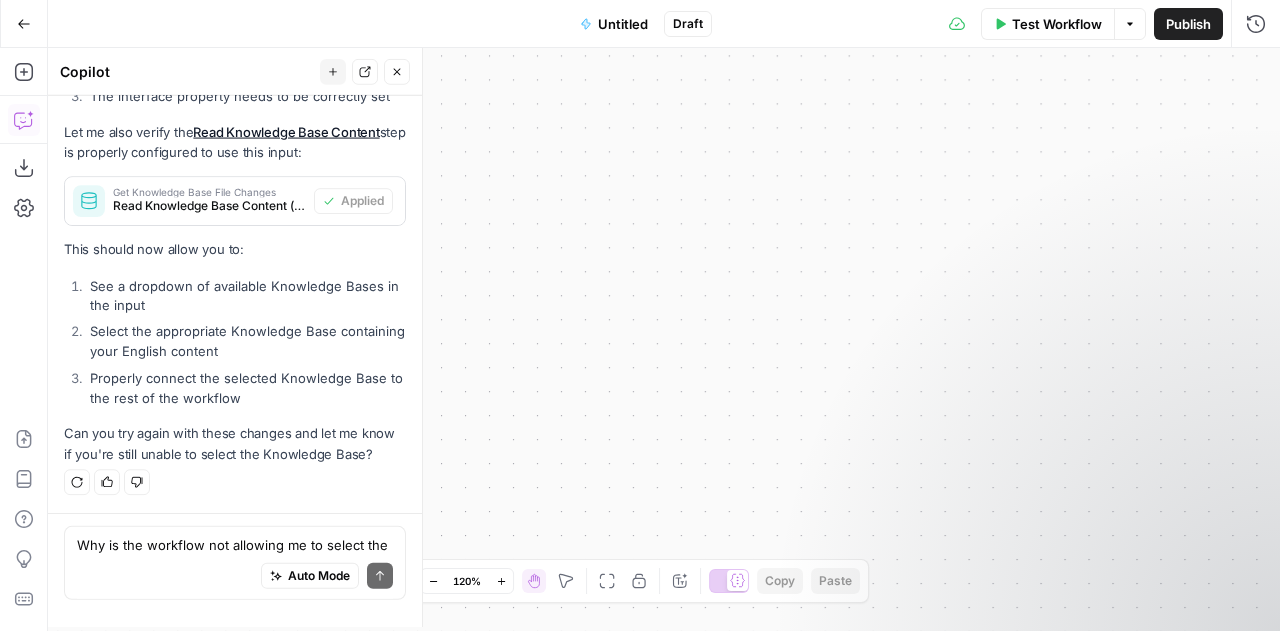 scroll, scrollTop: 18158, scrollLeft: 0, axis: vertical 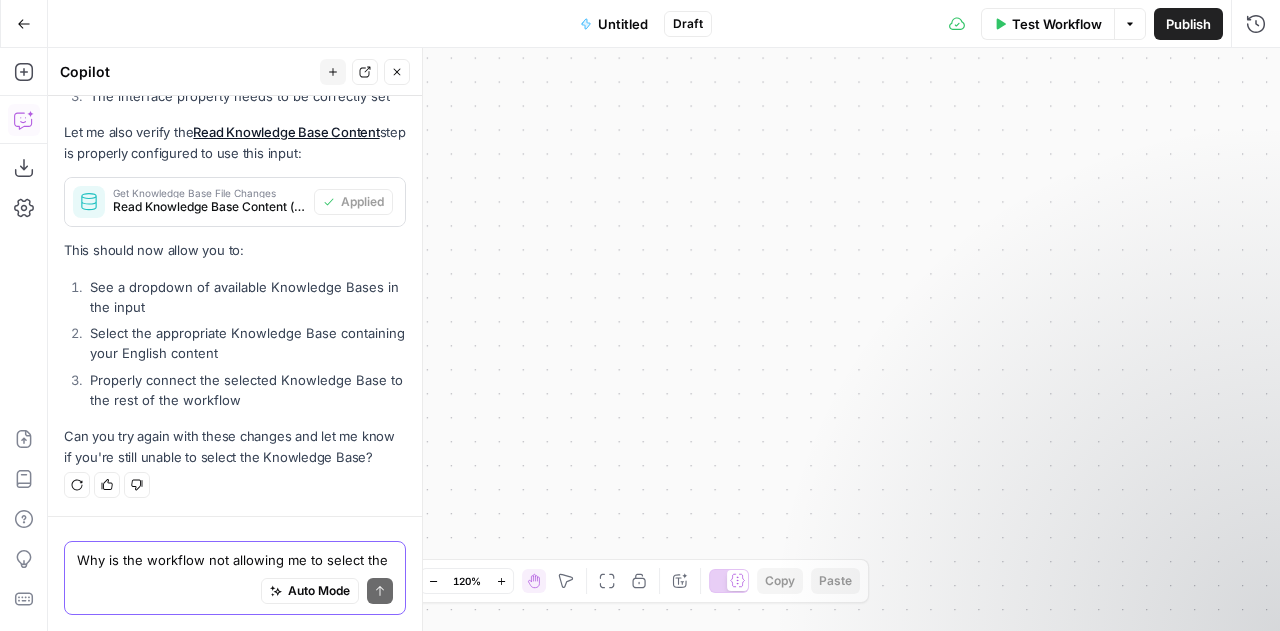 click on "Why is the workflow not allowing me to select the knowledge base in the input step?" at bounding box center (235, 560) 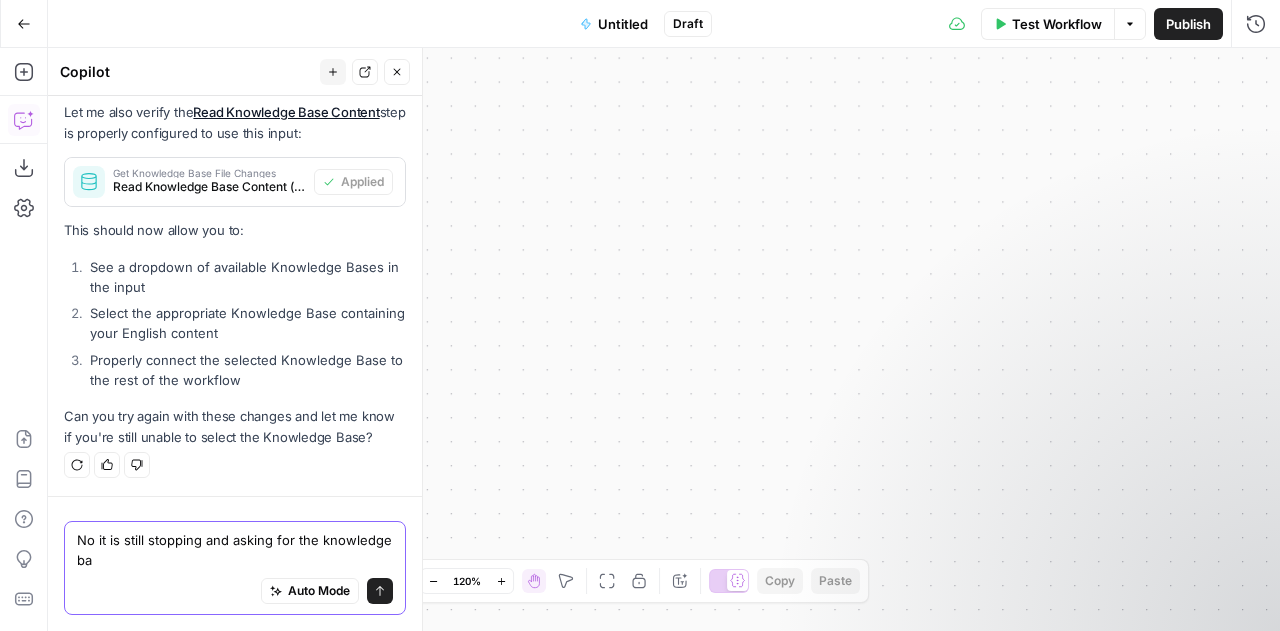 scroll, scrollTop: 18178, scrollLeft: 0, axis: vertical 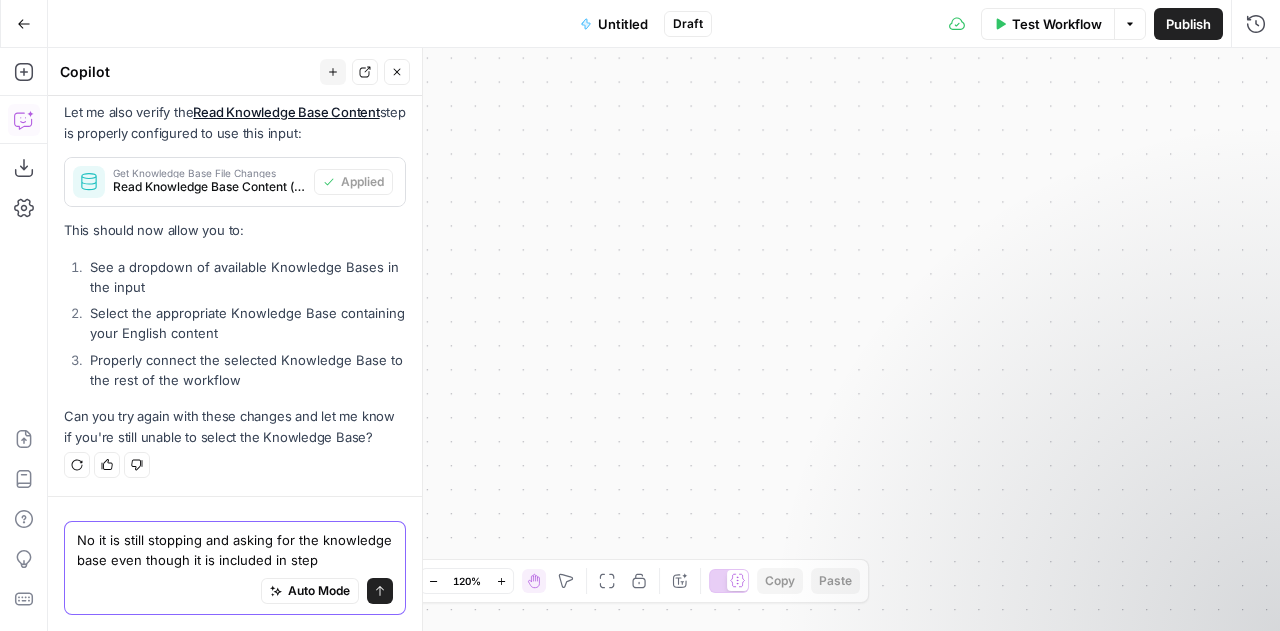 type on "No it is still stopping and asking for the knowledge base even though it is included in step 2" 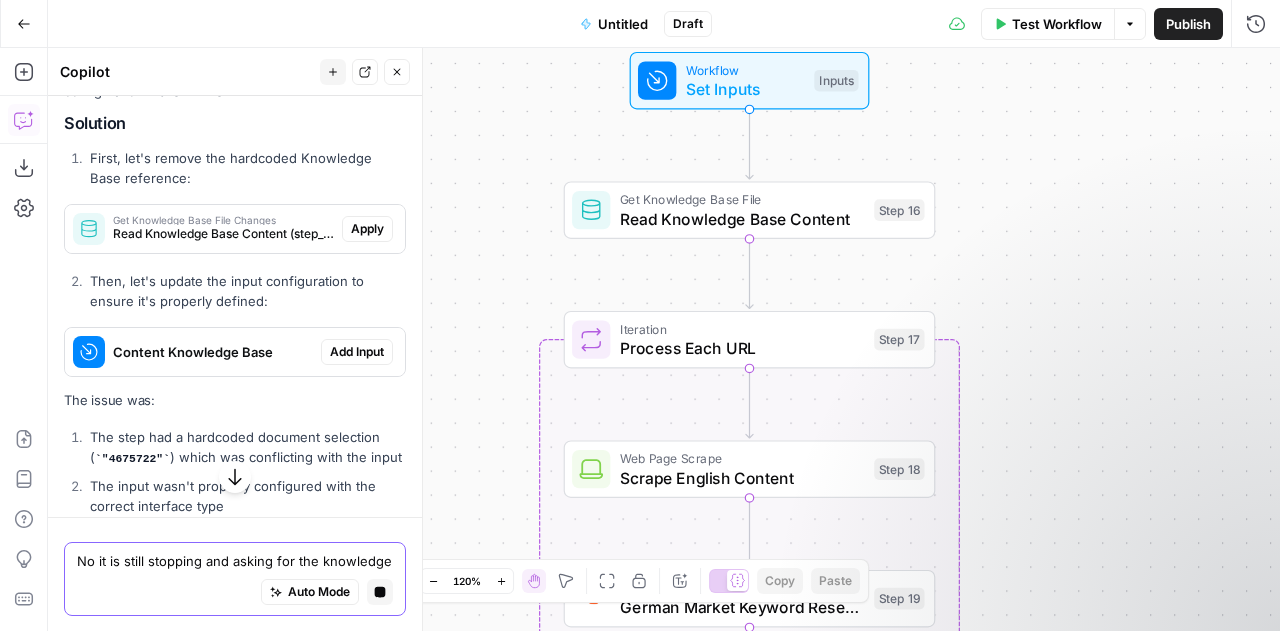 scroll, scrollTop: 18481, scrollLeft: 0, axis: vertical 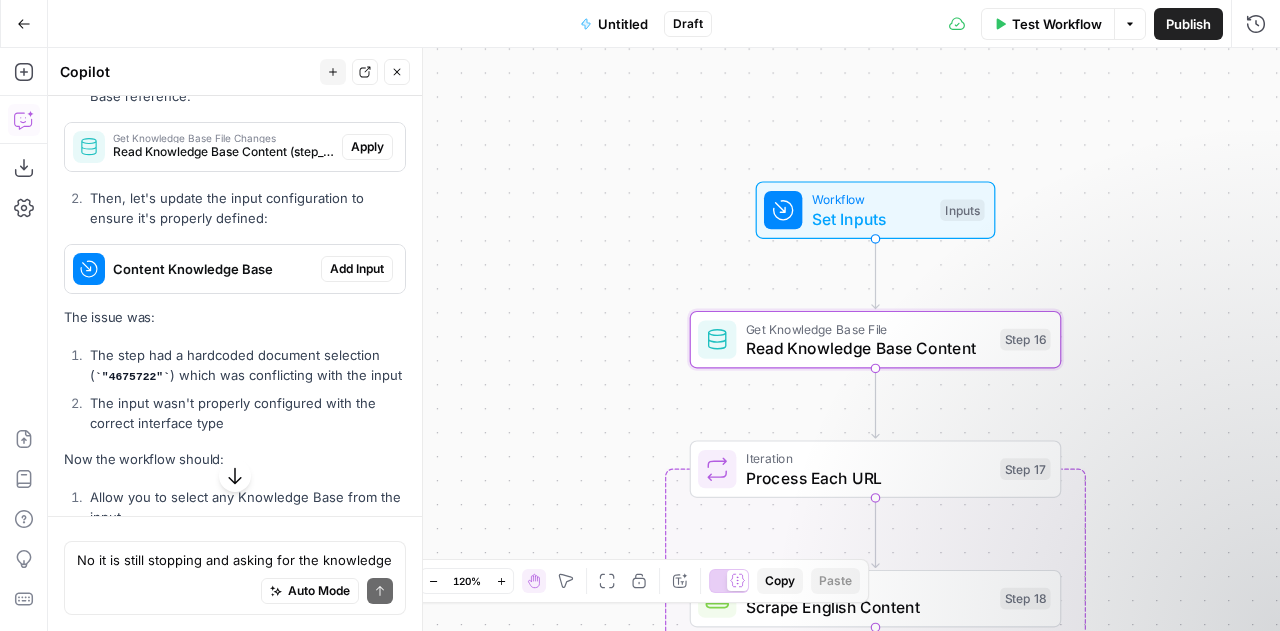 click on "Apply" at bounding box center (367, 147) 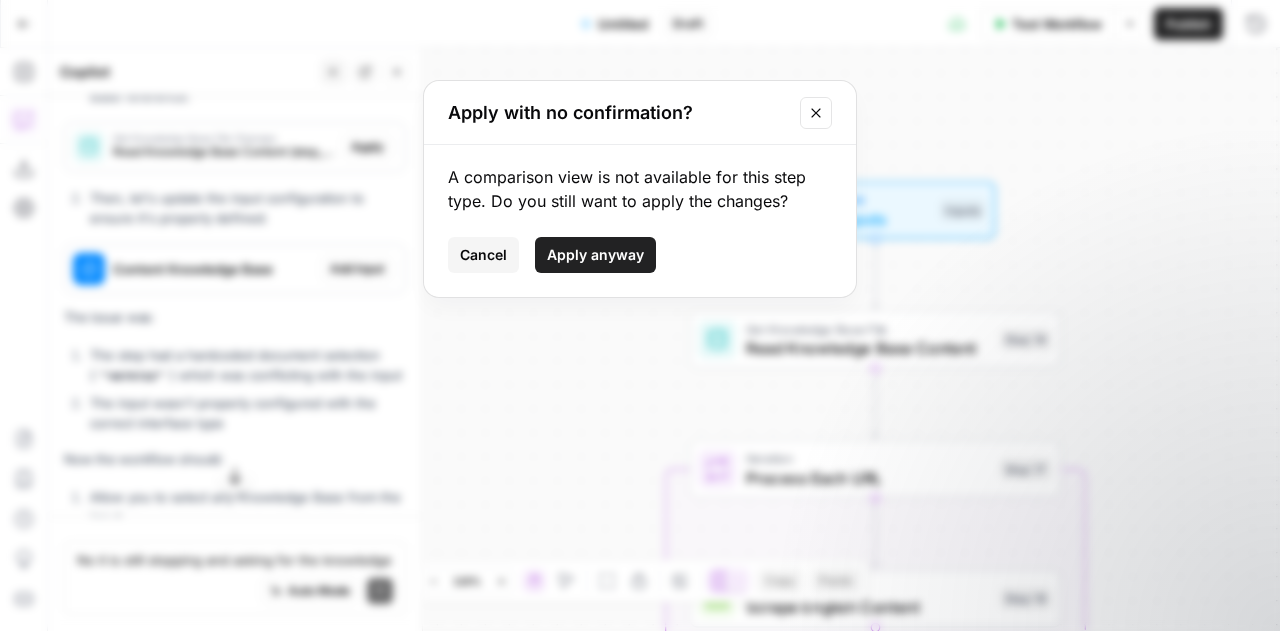 click on "Apply anyway" at bounding box center (595, 255) 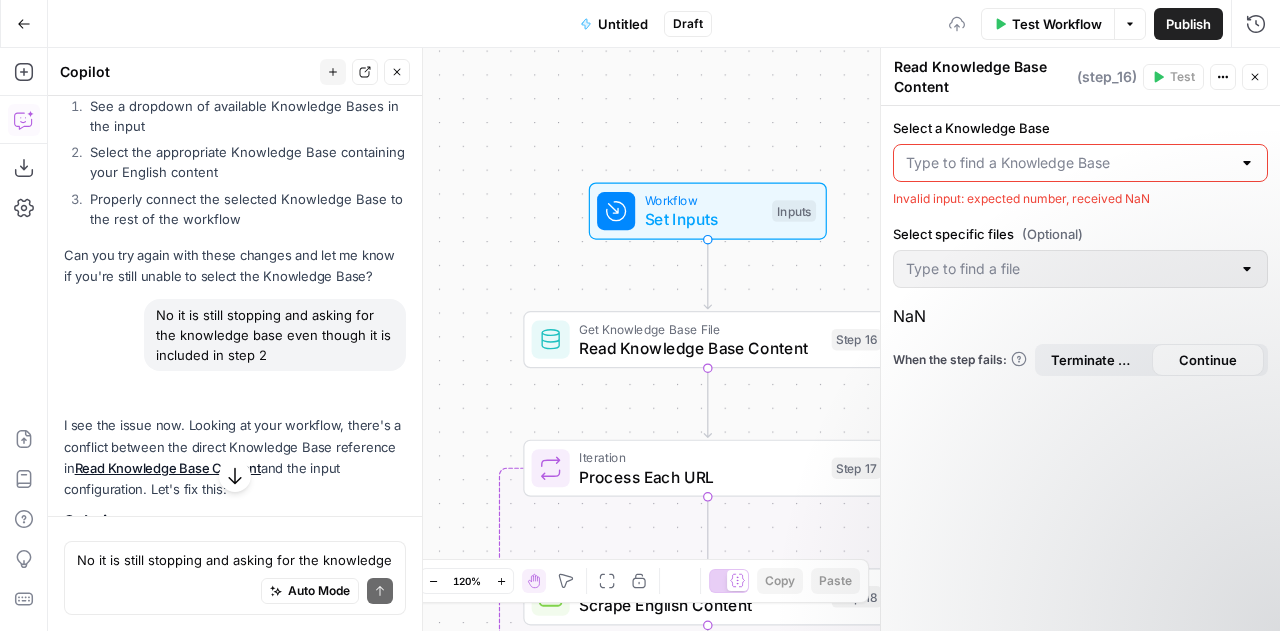 scroll, scrollTop: 18609, scrollLeft: 0, axis: vertical 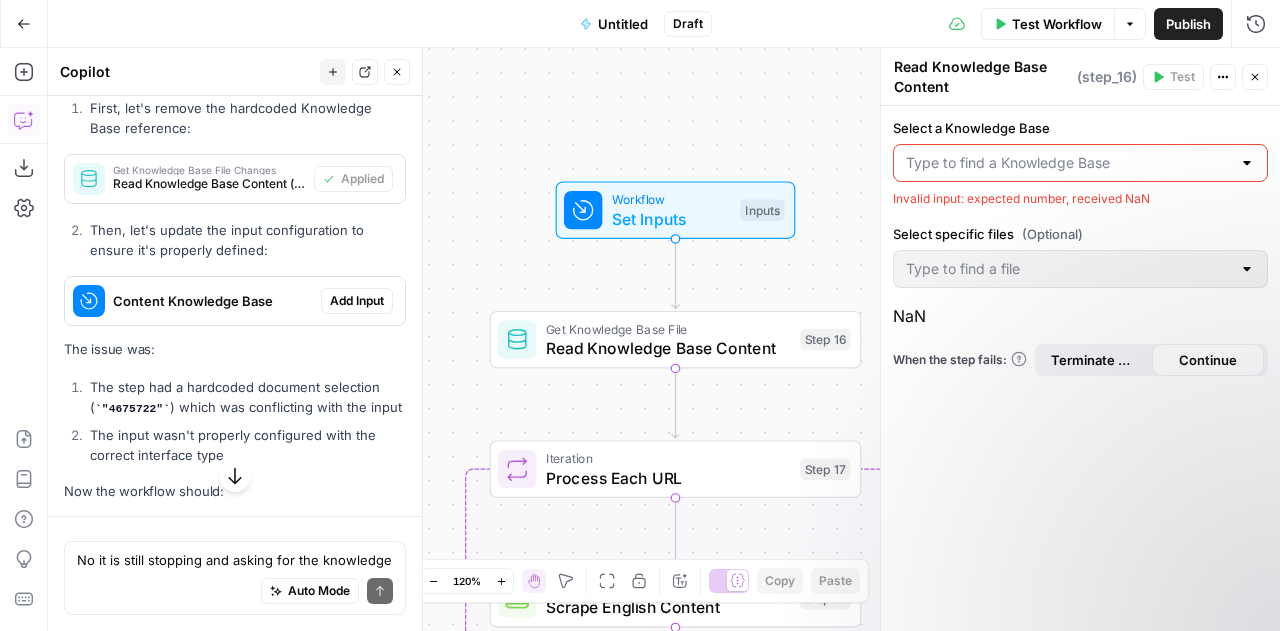 click on "Select a Knowledge Base" at bounding box center (1068, 163) 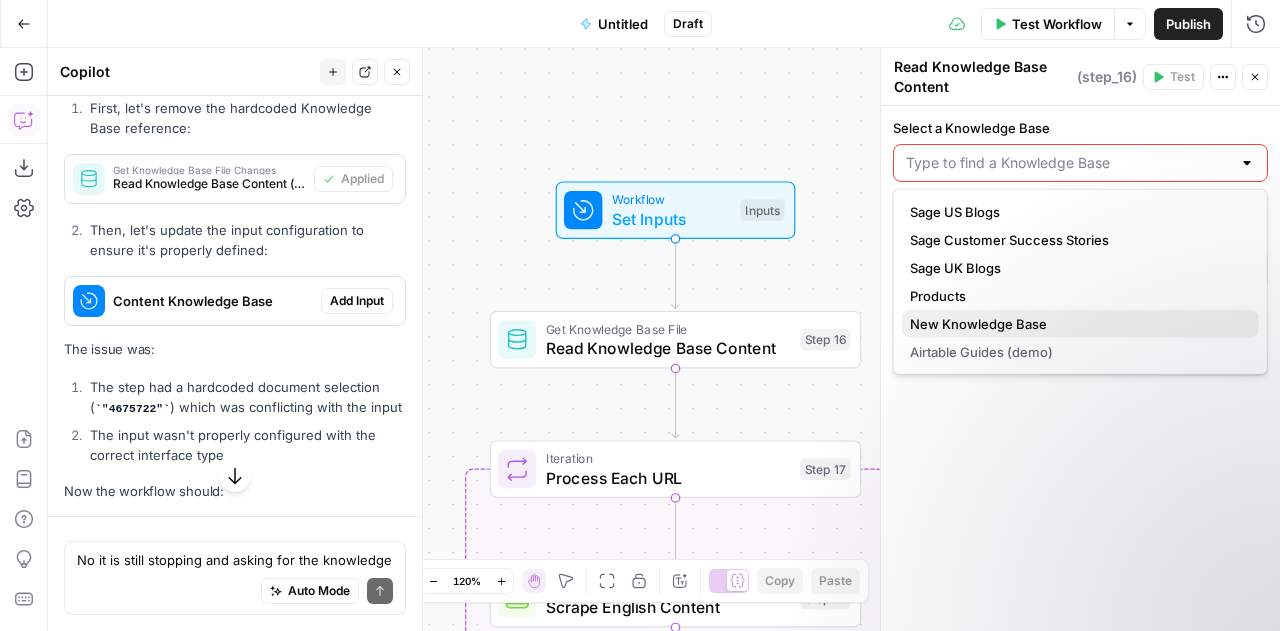 click on "New Knowledge Base" at bounding box center [1076, 324] 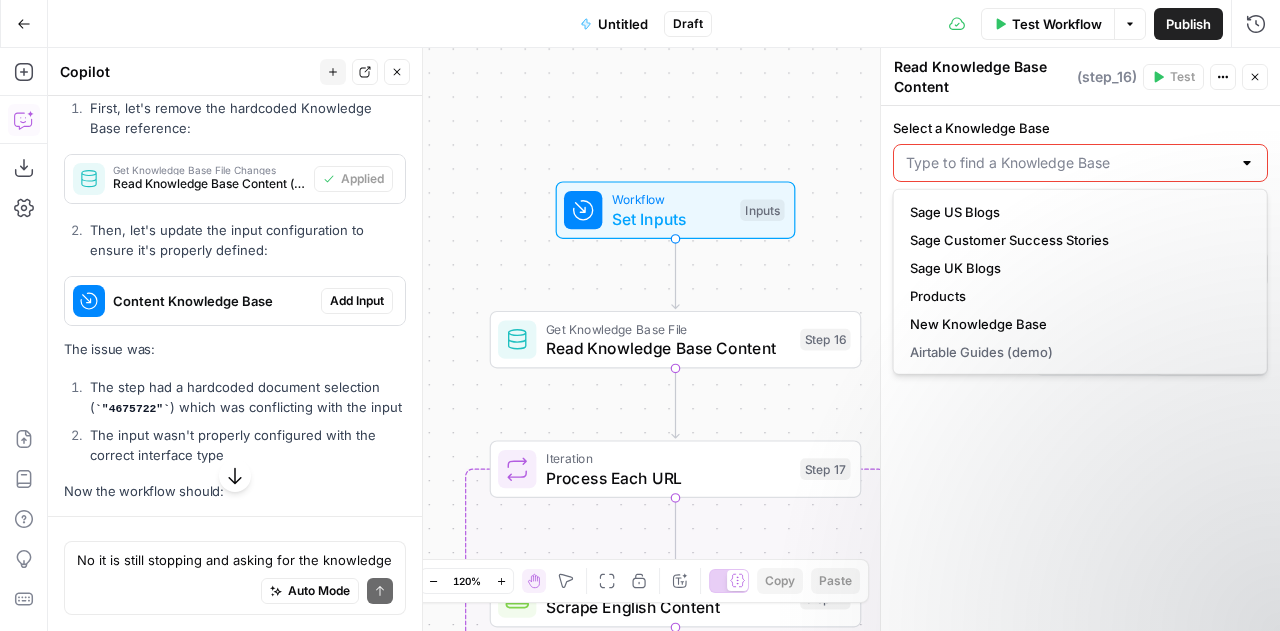 type on "New Knowledge Base" 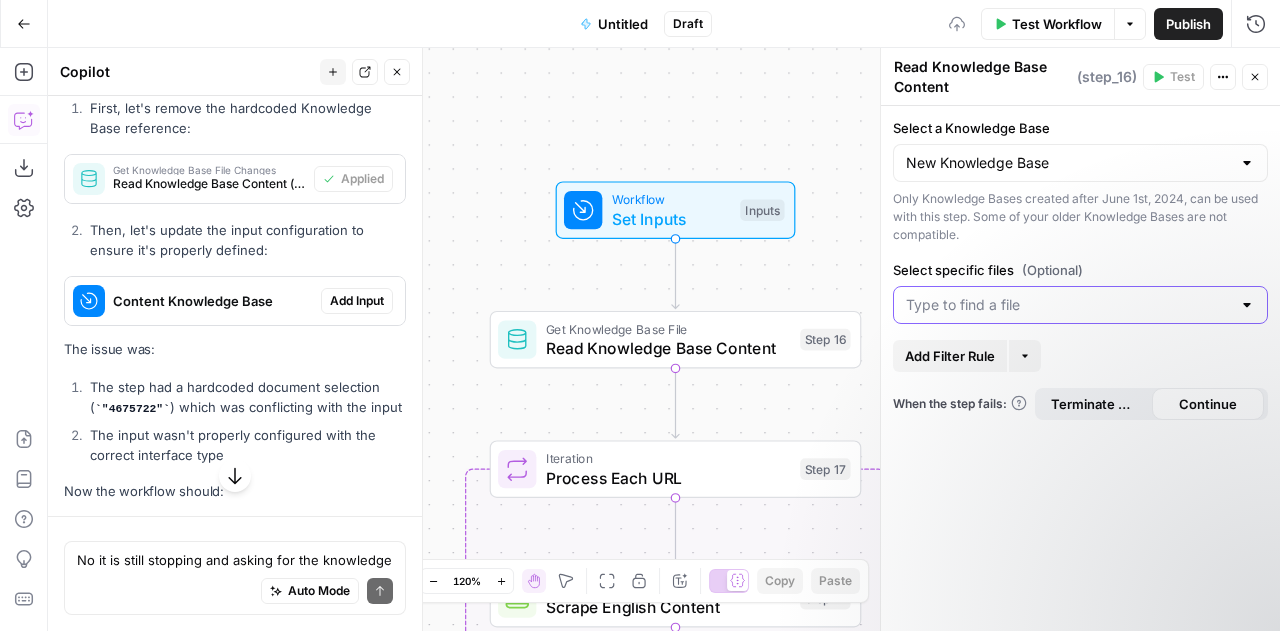 click on "Select specific files   (Optional)" at bounding box center [1068, 305] 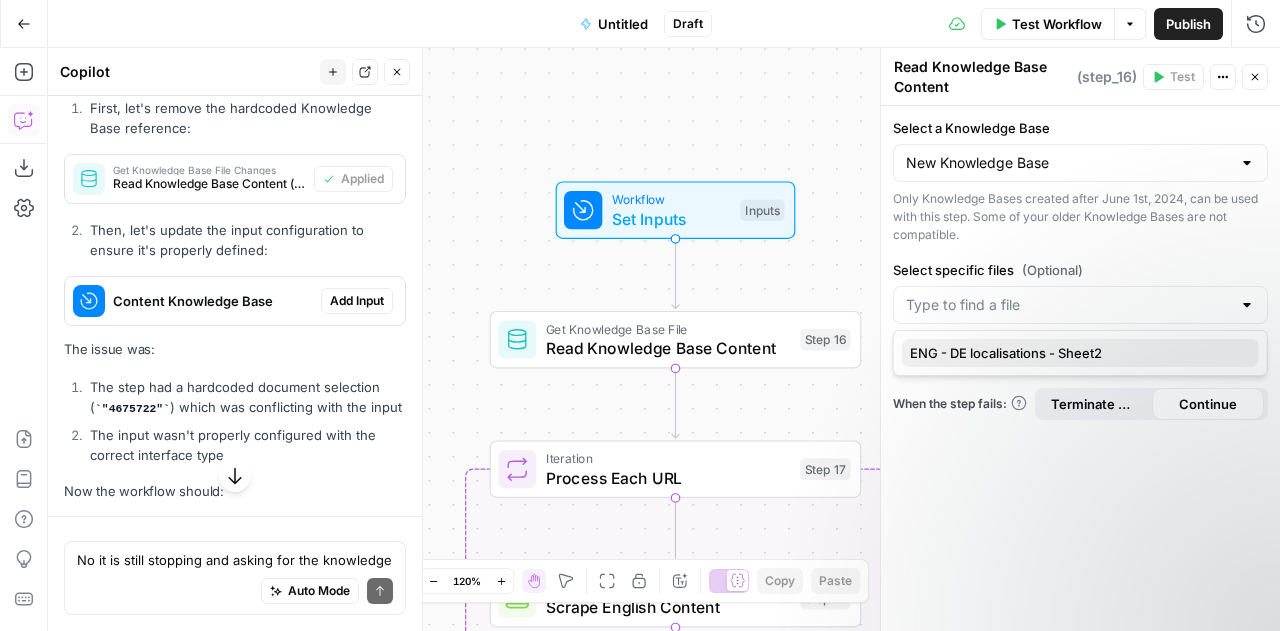 click on "ENG - DE localisations - Sheet2" at bounding box center (1080, 353) 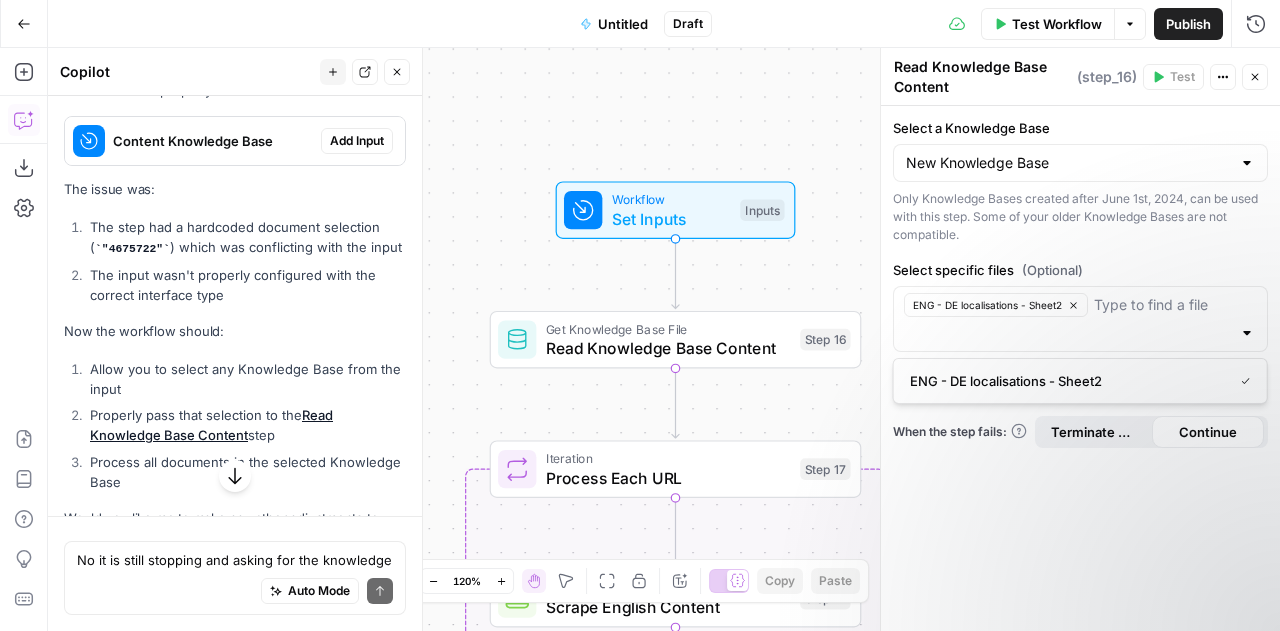 scroll, scrollTop: 18481, scrollLeft: 0, axis: vertical 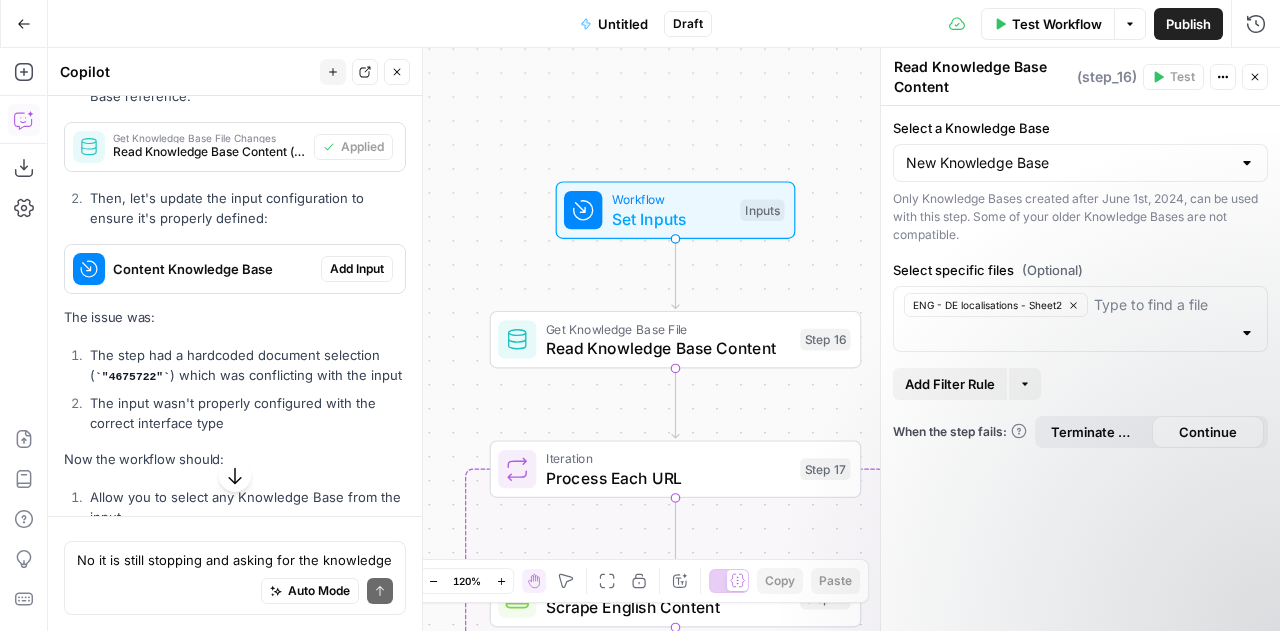 click on "Select a Knowledge Base New Knowledge Base Only Knowledge Bases created after June 1st, 2024, can be used with this step. Some of your older Knowledge Bases are not compatible. Select specific files   (Optional) ENG - DE localisations - Sheet2 Add Filter Rule More When the step fails: Terminate Workflow Continue" at bounding box center [1080, 368] 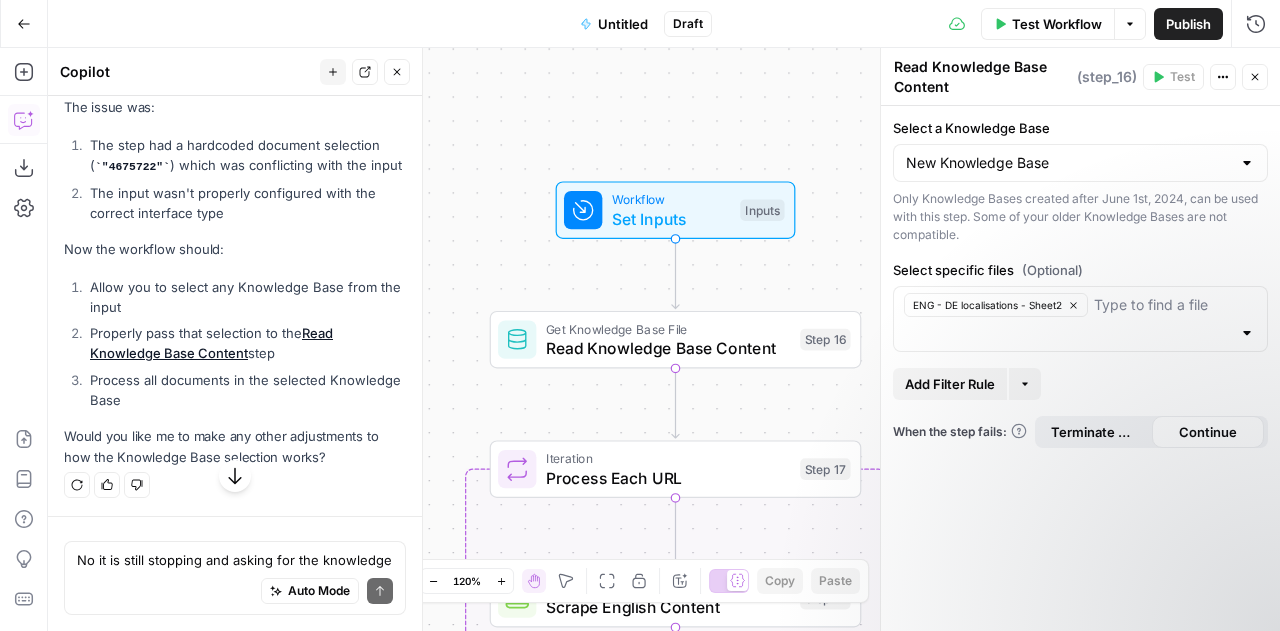 scroll, scrollTop: 18795, scrollLeft: 0, axis: vertical 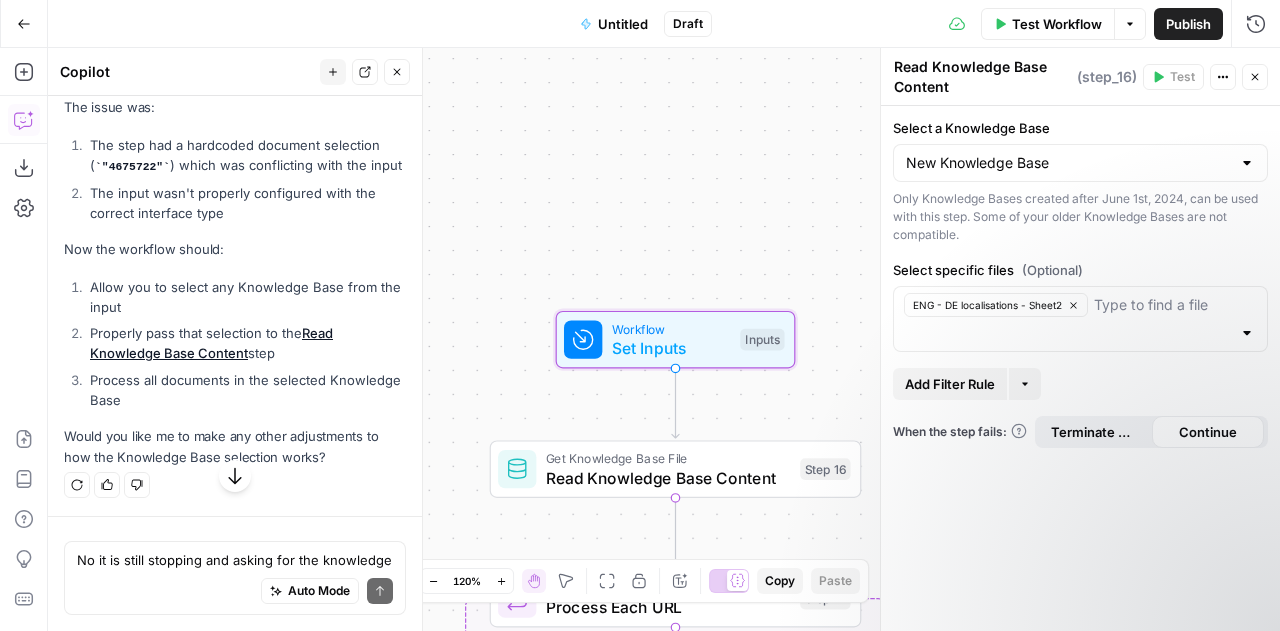 click on "Add Input" at bounding box center (357, 59) 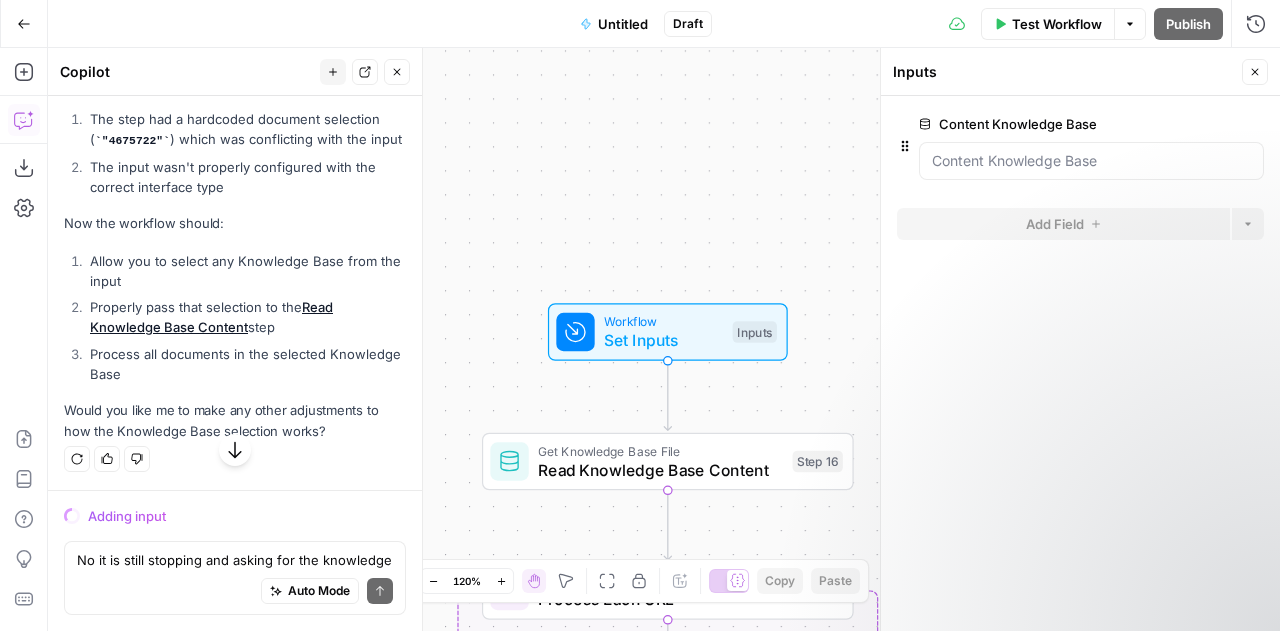 scroll, scrollTop: 18720, scrollLeft: 0, axis: vertical 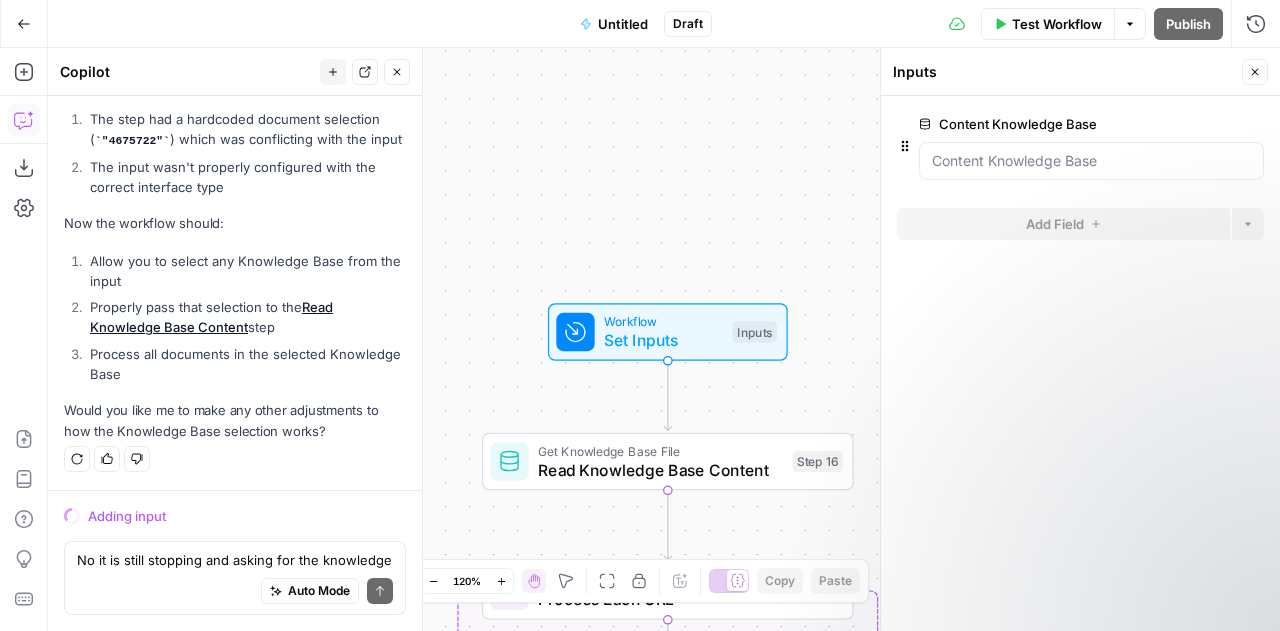 click on "Test Workflow" at bounding box center (1057, 24) 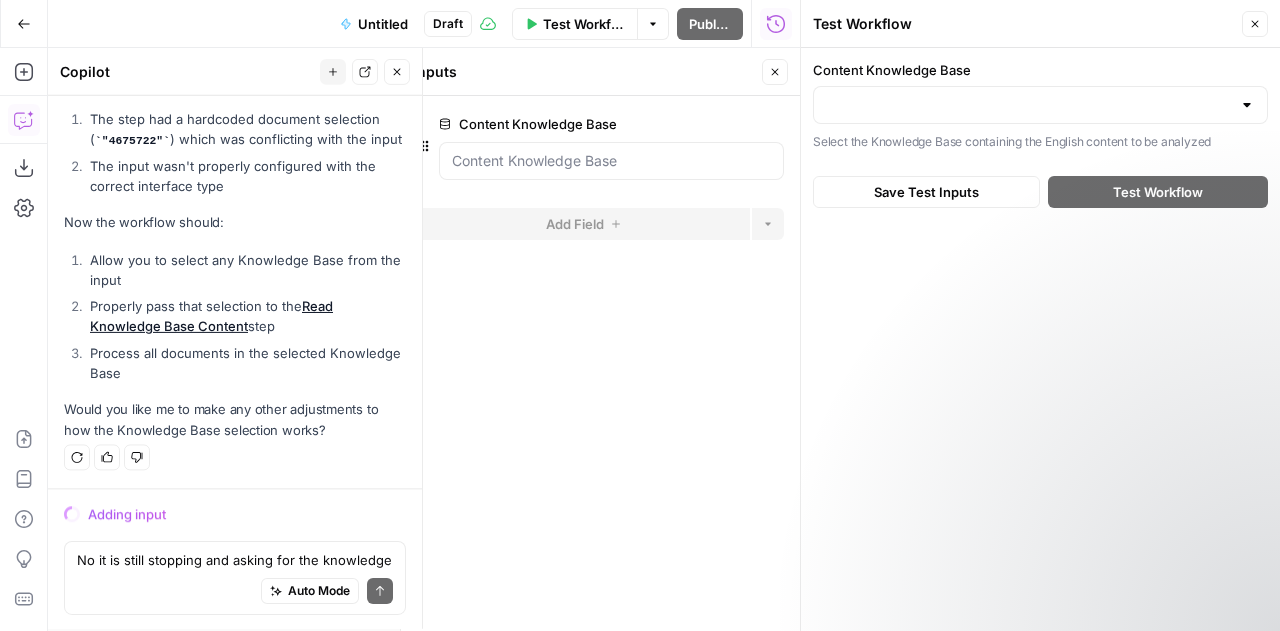 scroll, scrollTop: 18720, scrollLeft: 0, axis: vertical 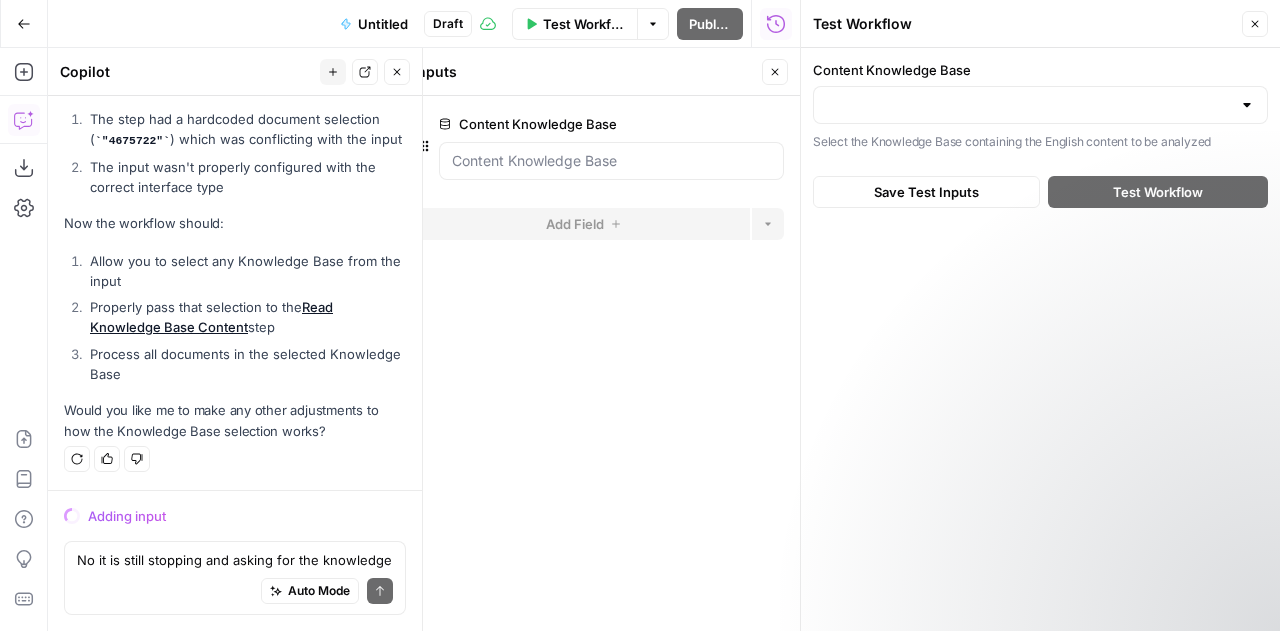click at bounding box center [1247, 105] 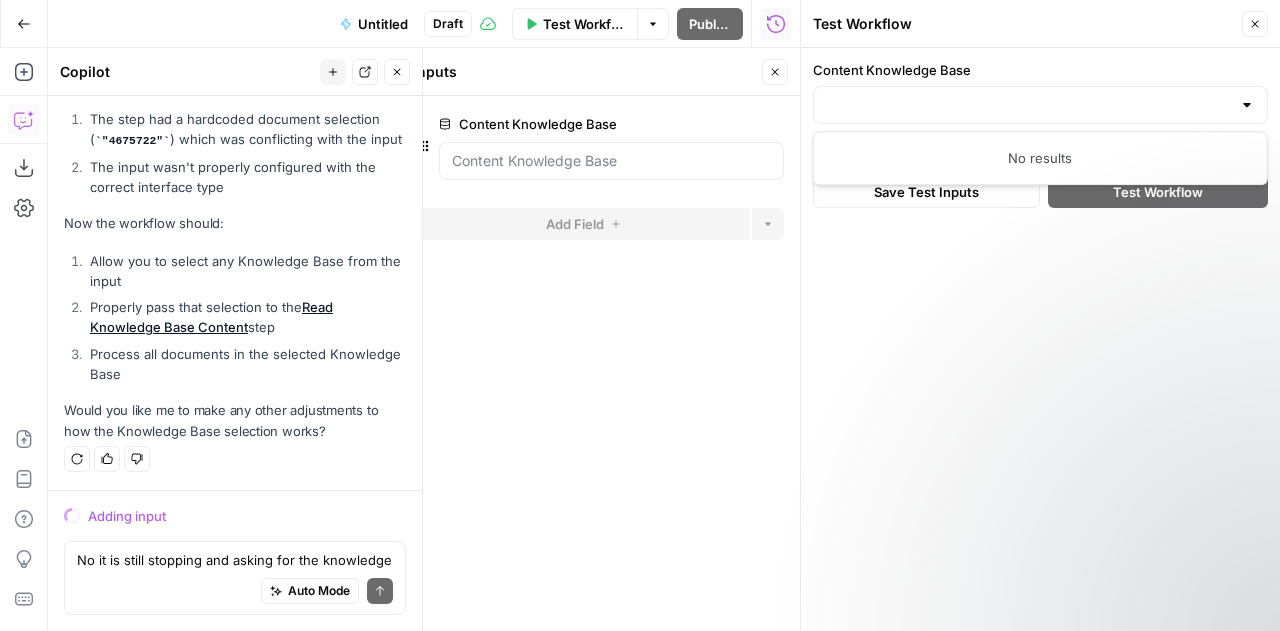 click 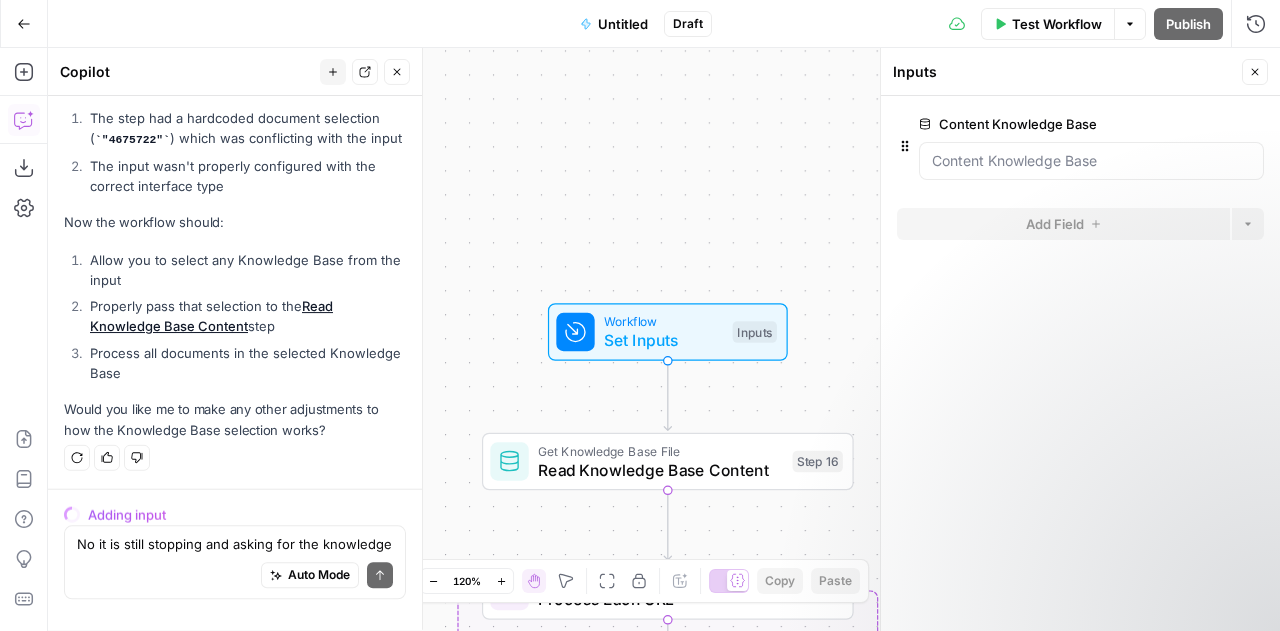 scroll, scrollTop: 18720, scrollLeft: 0, axis: vertical 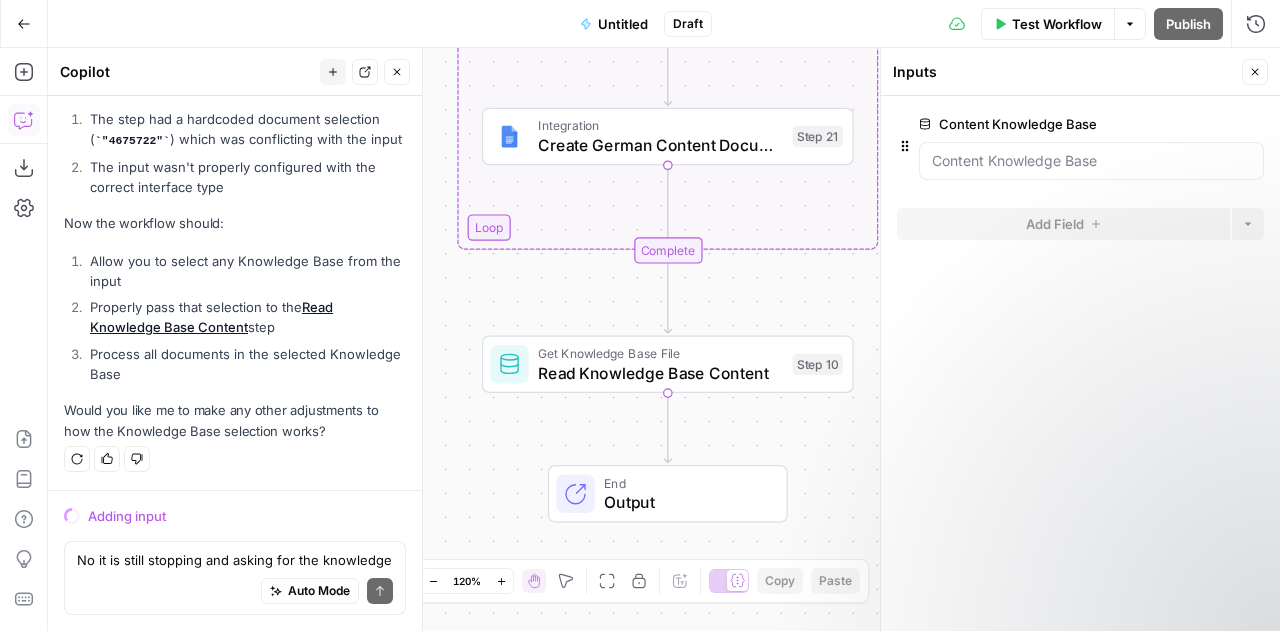 click on "Read Knowledge Base Content" at bounding box center (660, 373) 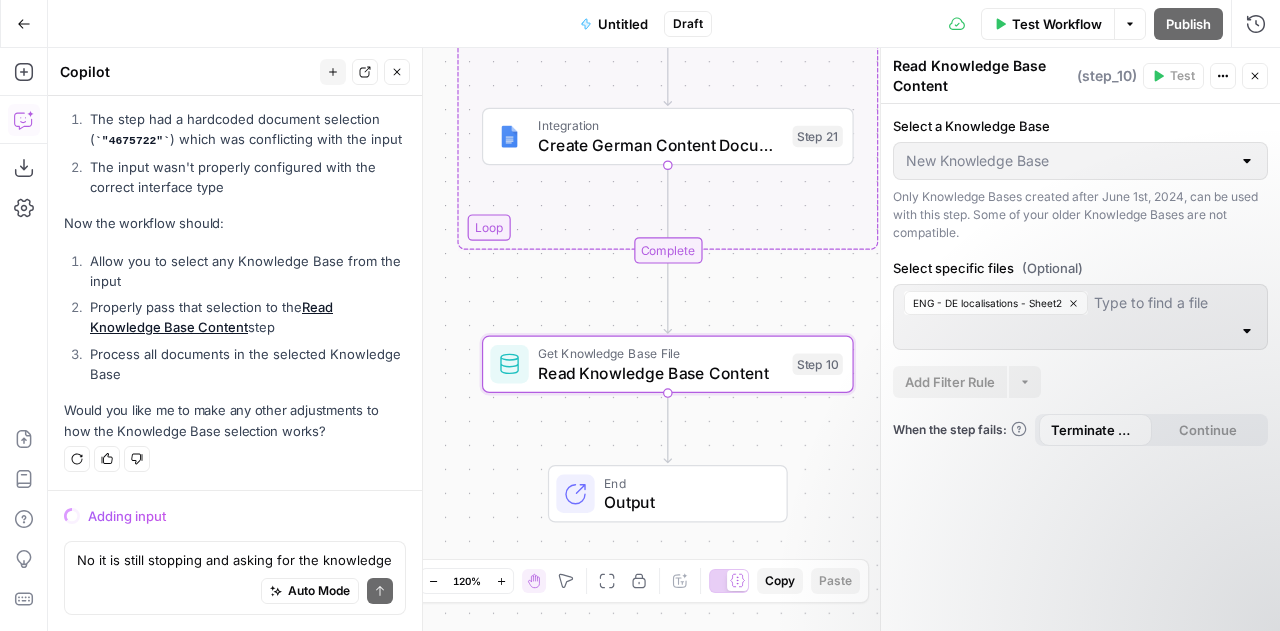 click on "Read Knowledge Base Content" at bounding box center [660, 373] 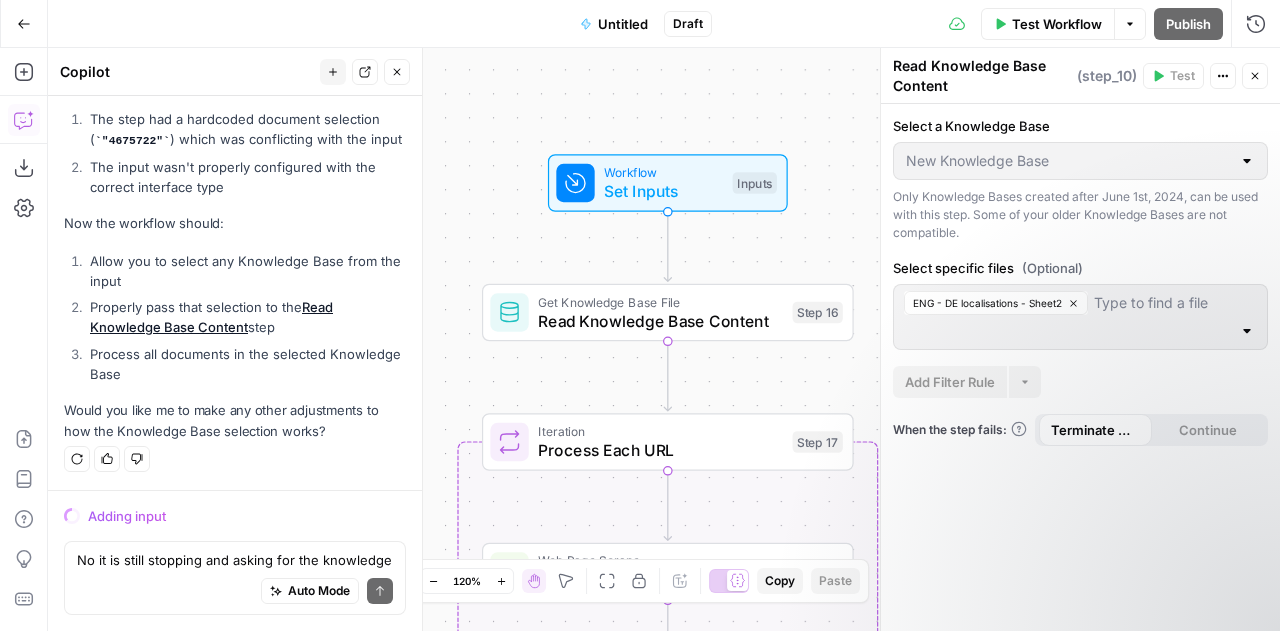 click on "Get Knowledge Base File" at bounding box center [660, 301] 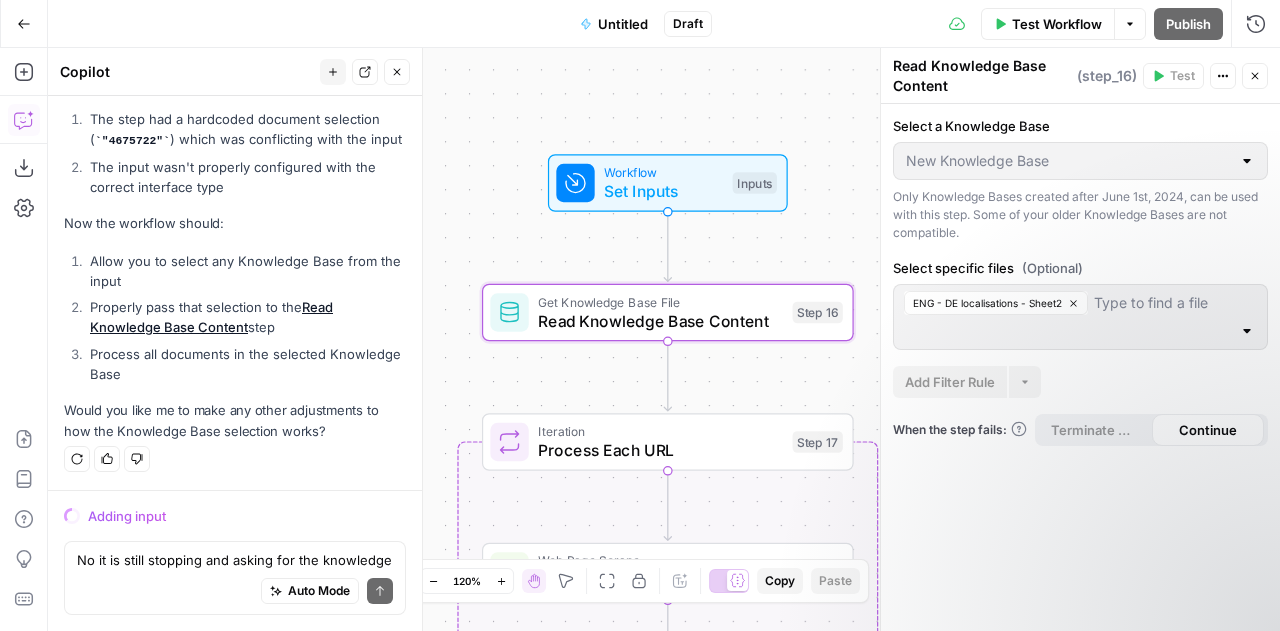 scroll, scrollTop: 18720, scrollLeft: 0, axis: vertical 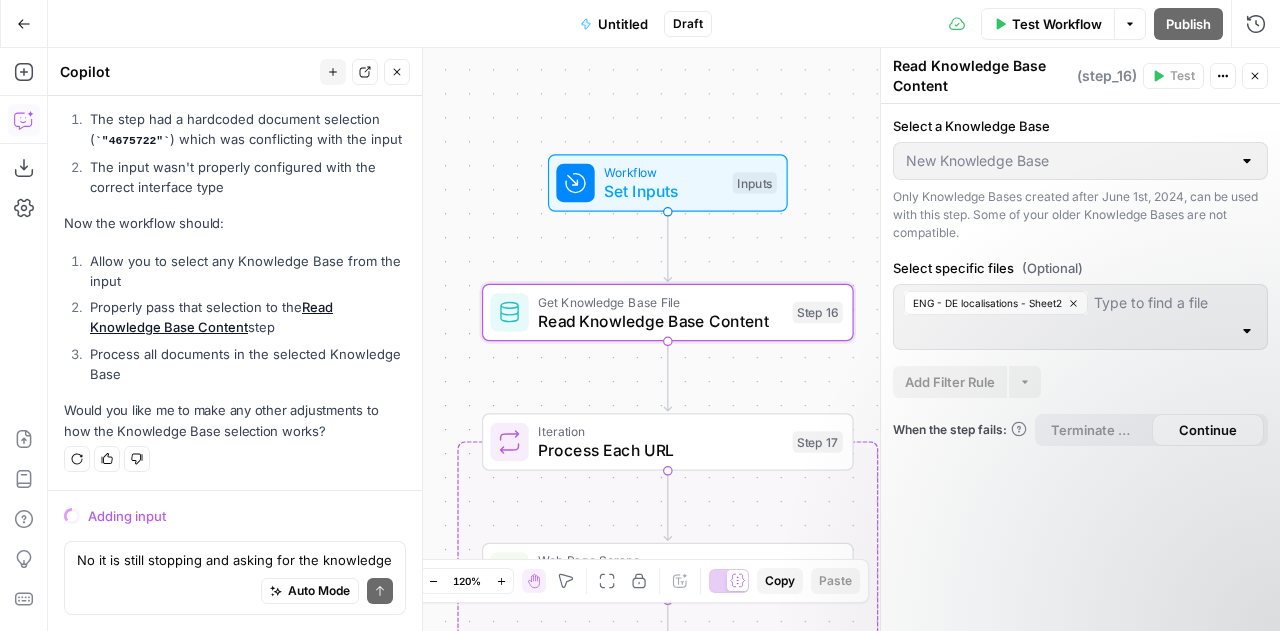 click on "Get Knowledge Base File" at bounding box center (660, 301) 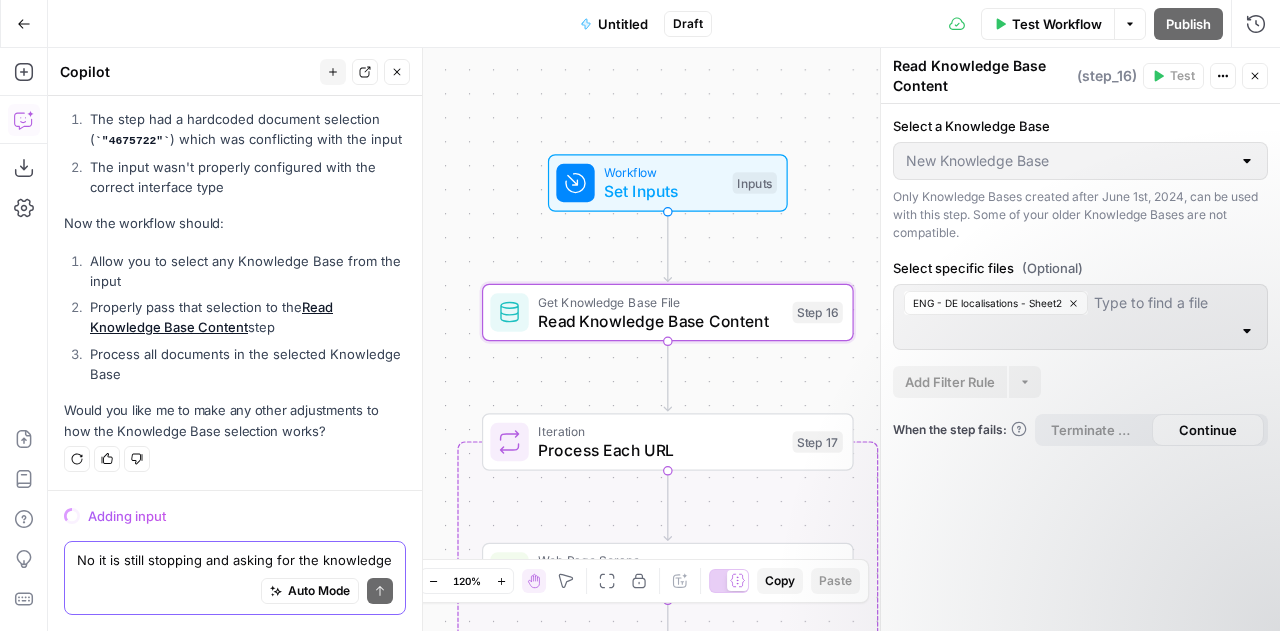 click on "No it is still stopping and asking for the knowledge base even though it is included in step 2" at bounding box center (235, 560) 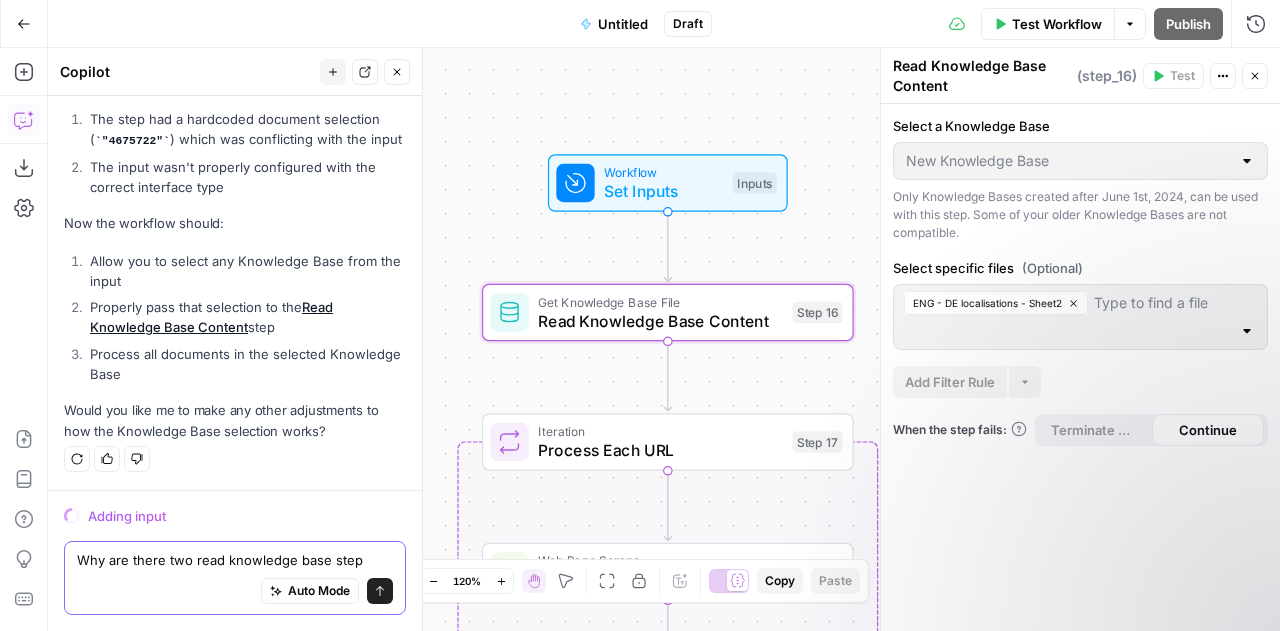 type on "Why are there two read knowledge base steps" 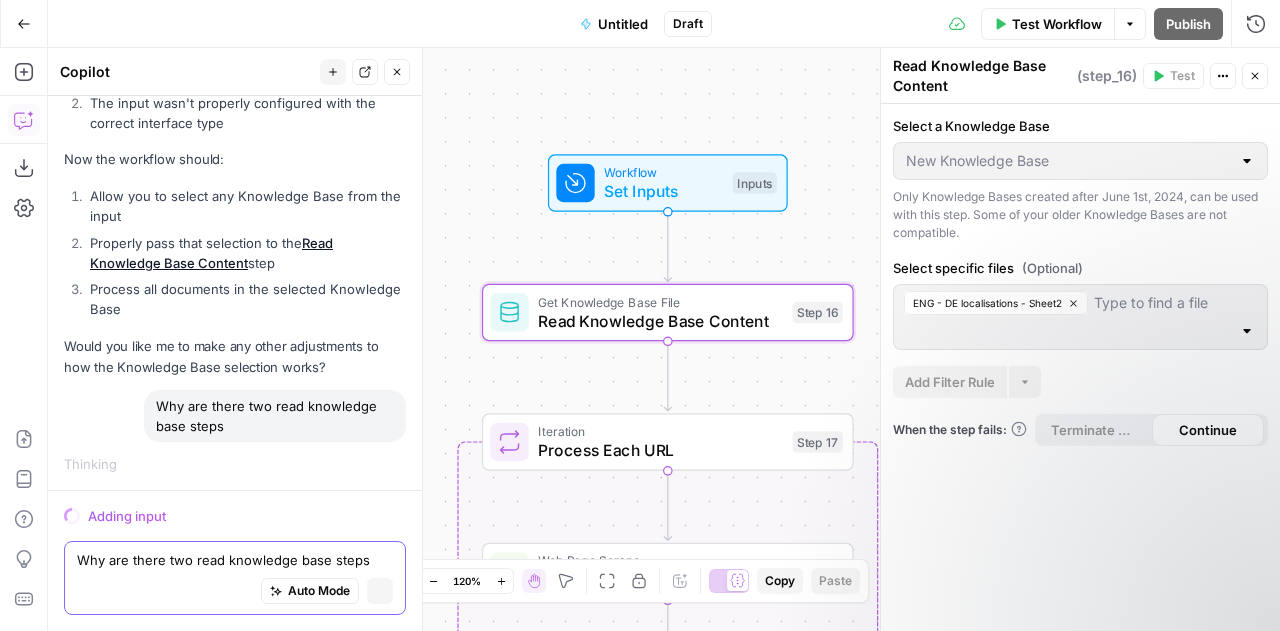 scroll, scrollTop: 18718, scrollLeft: 0, axis: vertical 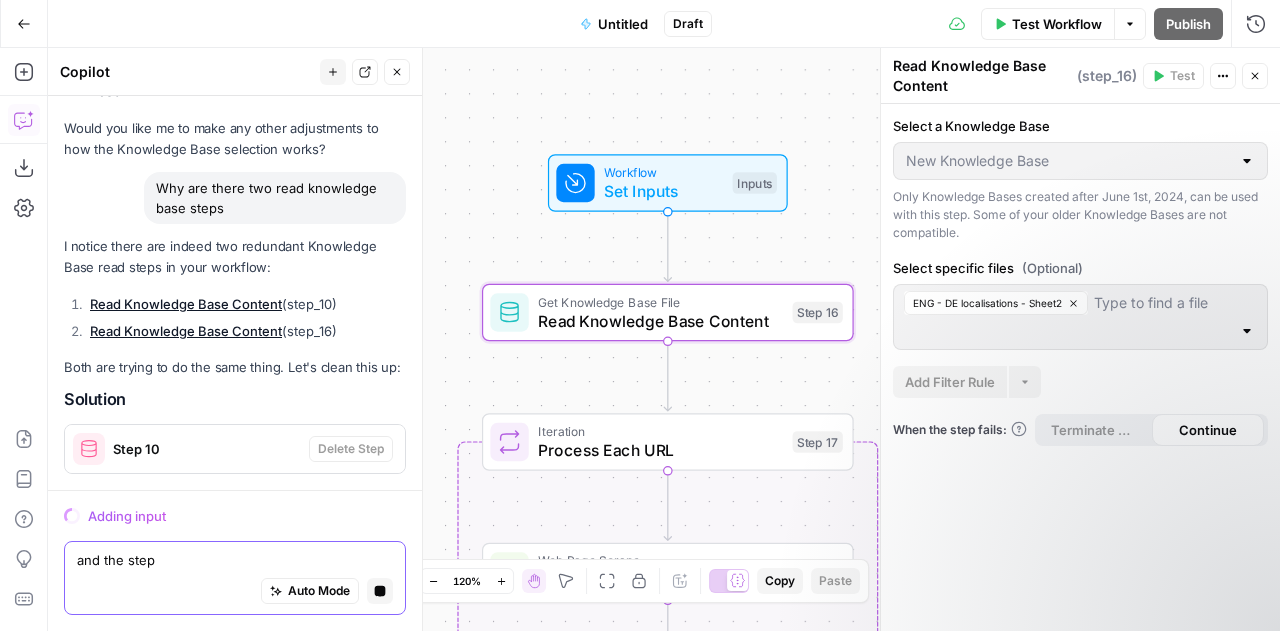 type on "and the steps" 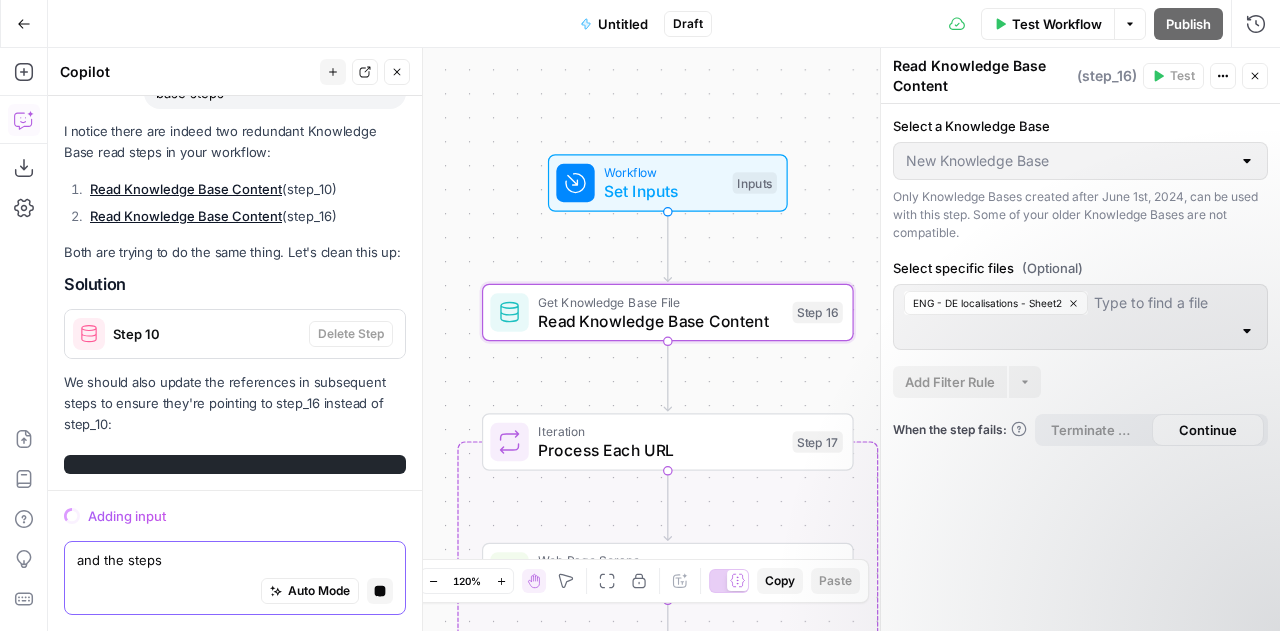 scroll, scrollTop: 19033, scrollLeft: 0, axis: vertical 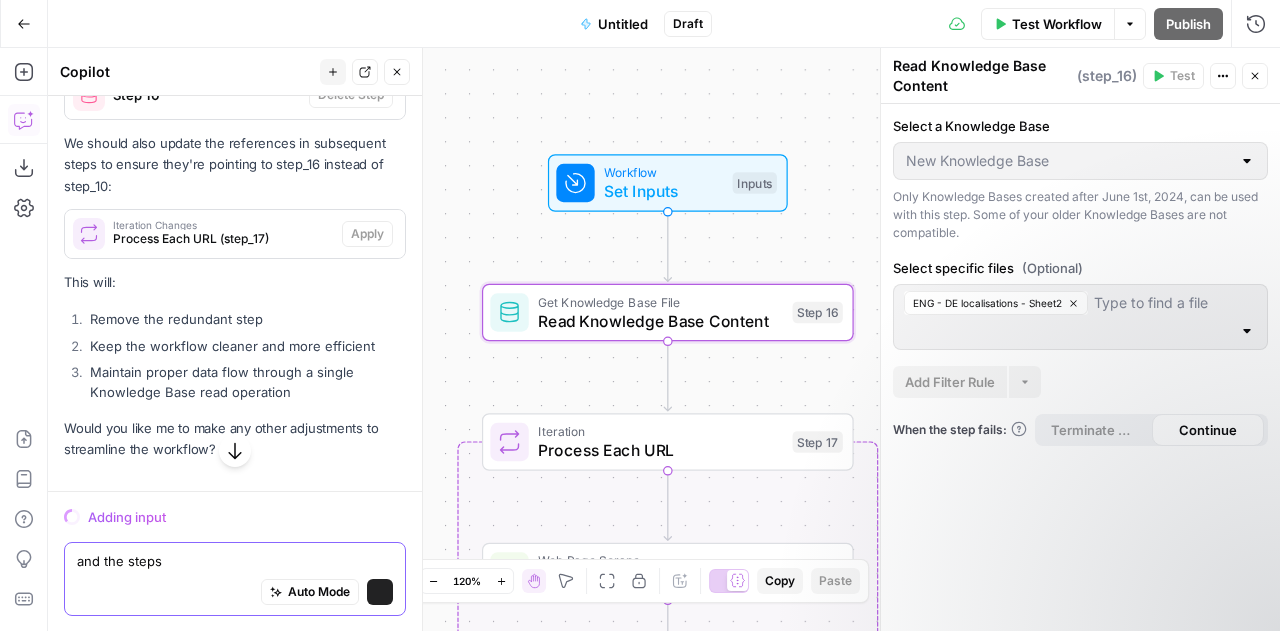 click on "and the steps" at bounding box center [235, 560] 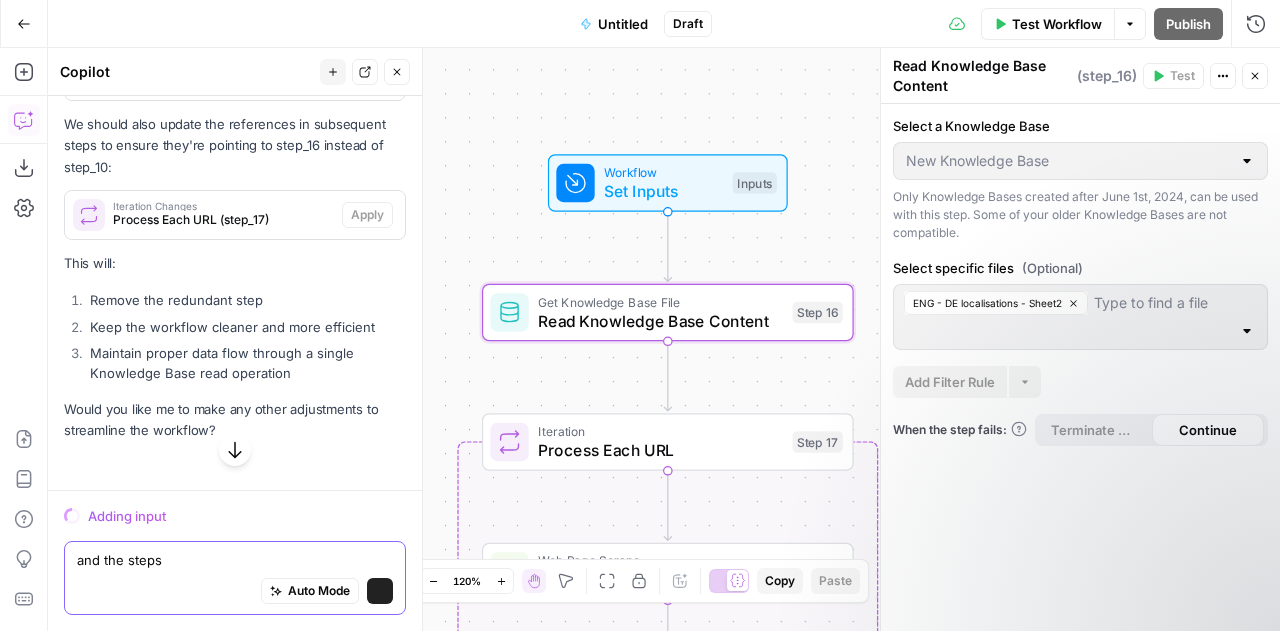click on "and the steps" at bounding box center (235, 560) 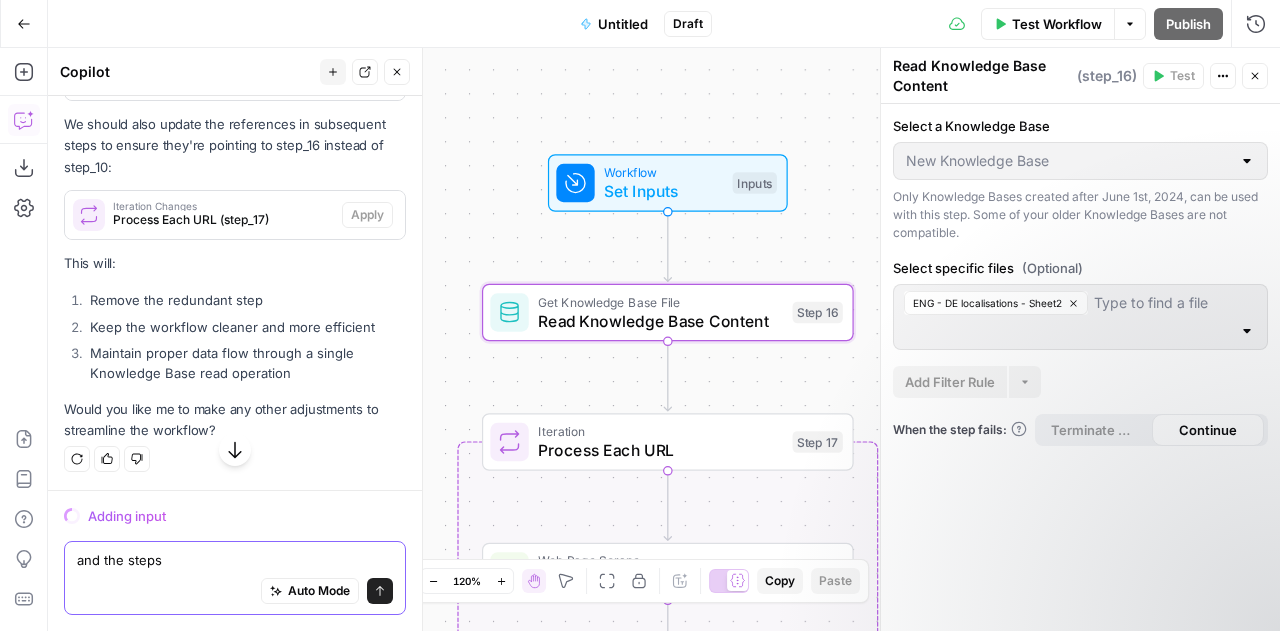 click on "and the steps" at bounding box center [235, 560] 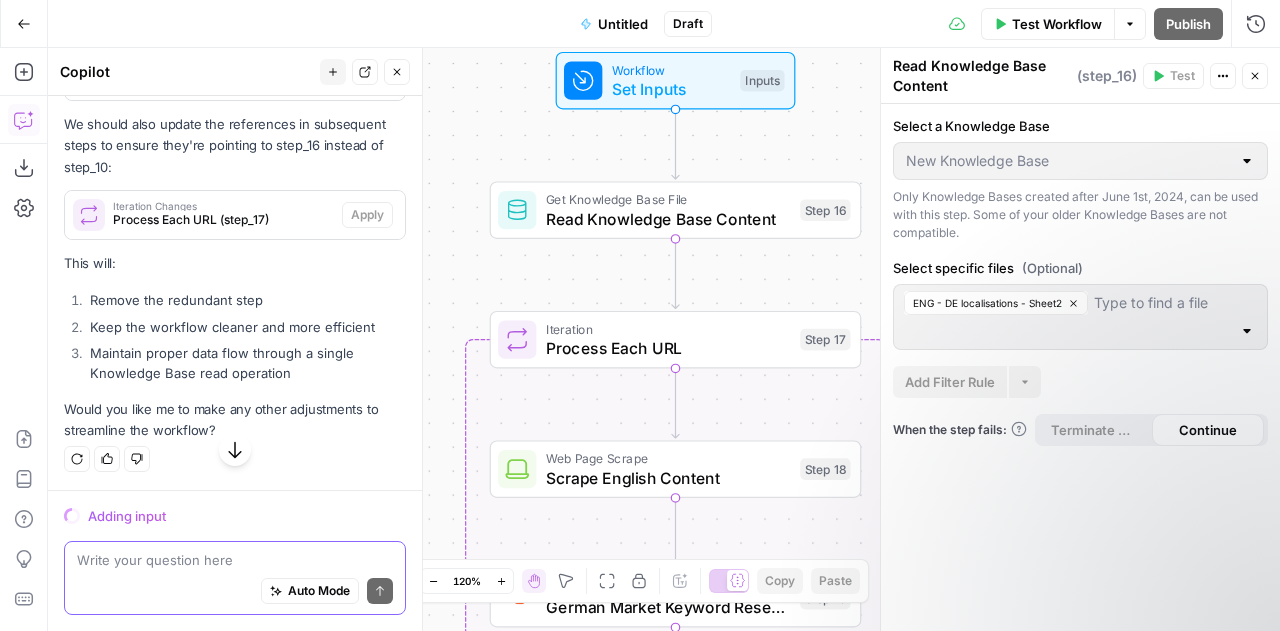 scroll, scrollTop: 19274, scrollLeft: 0, axis: vertical 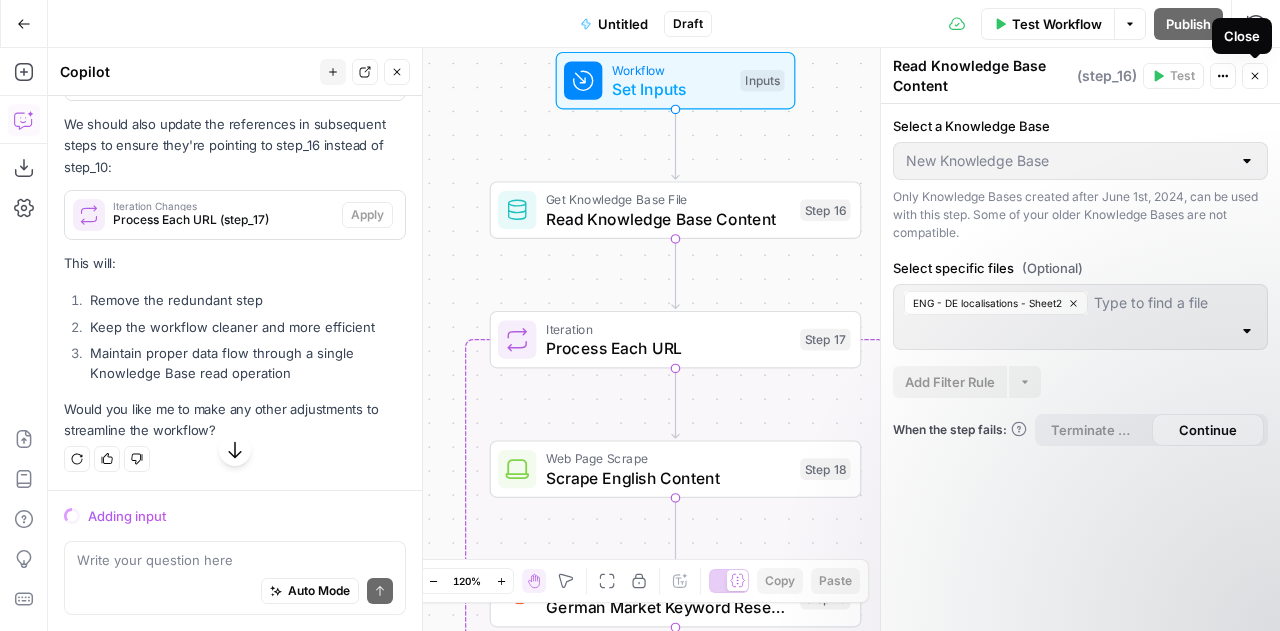 click 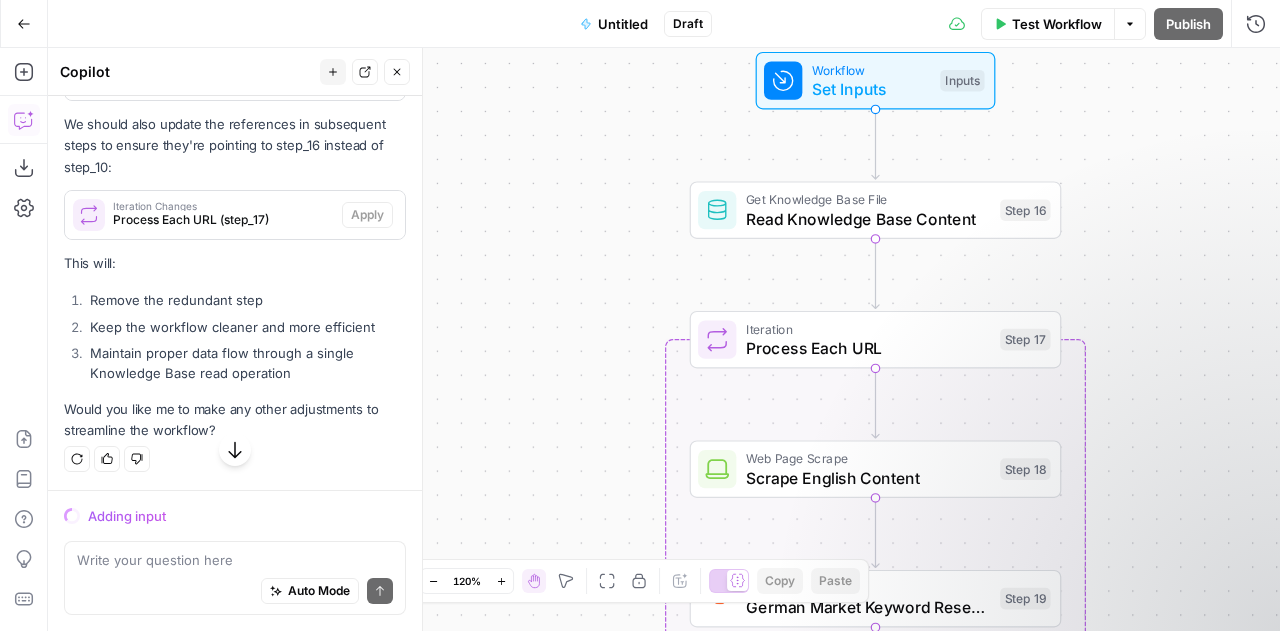 scroll, scrollTop: 19394, scrollLeft: 0, axis: vertical 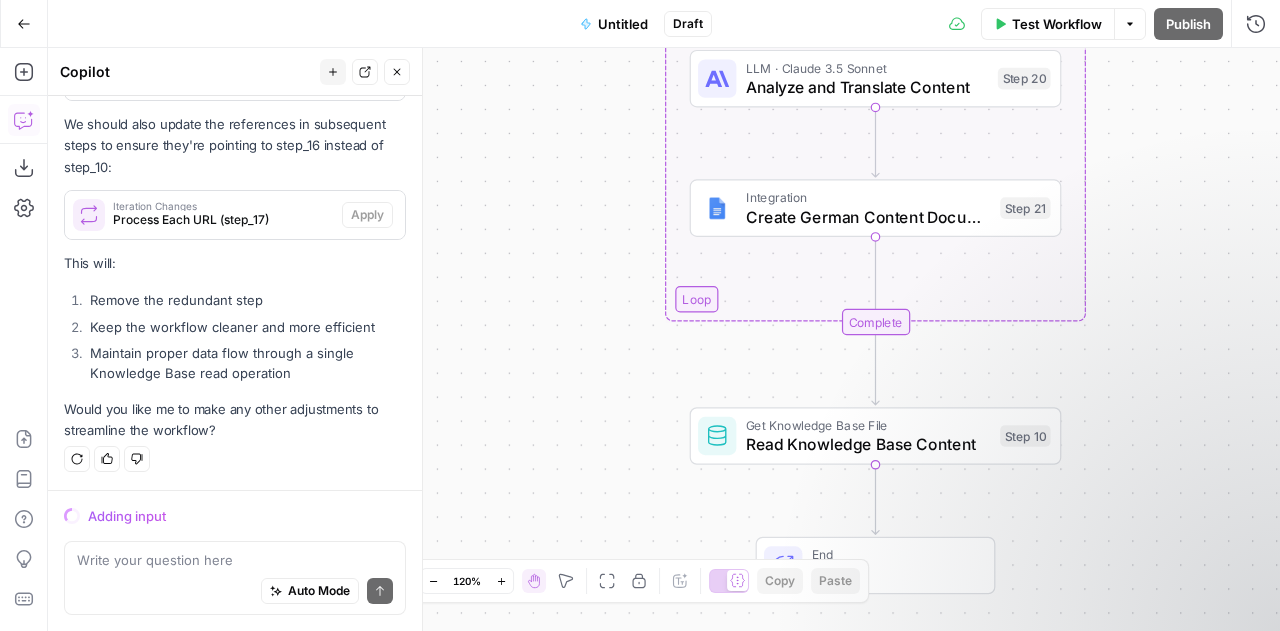 click on "Get Knowledge Base File" at bounding box center [868, 425] 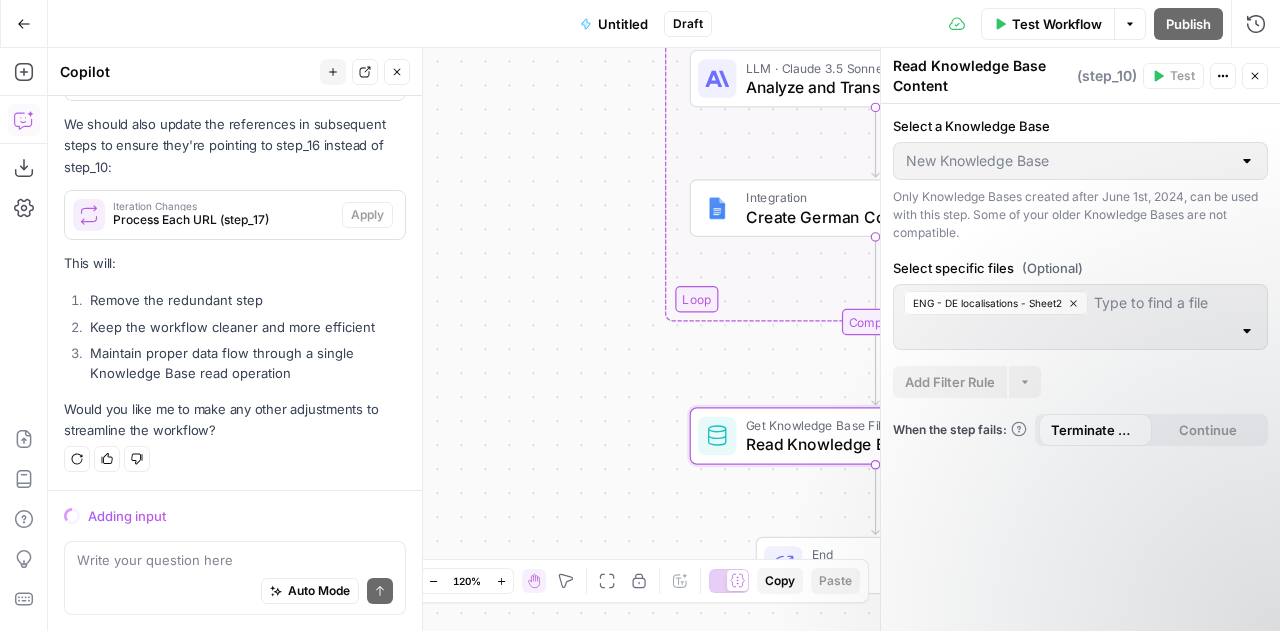scroll, scrollTop: 19394, scrollLeft: 0, axis: vertical 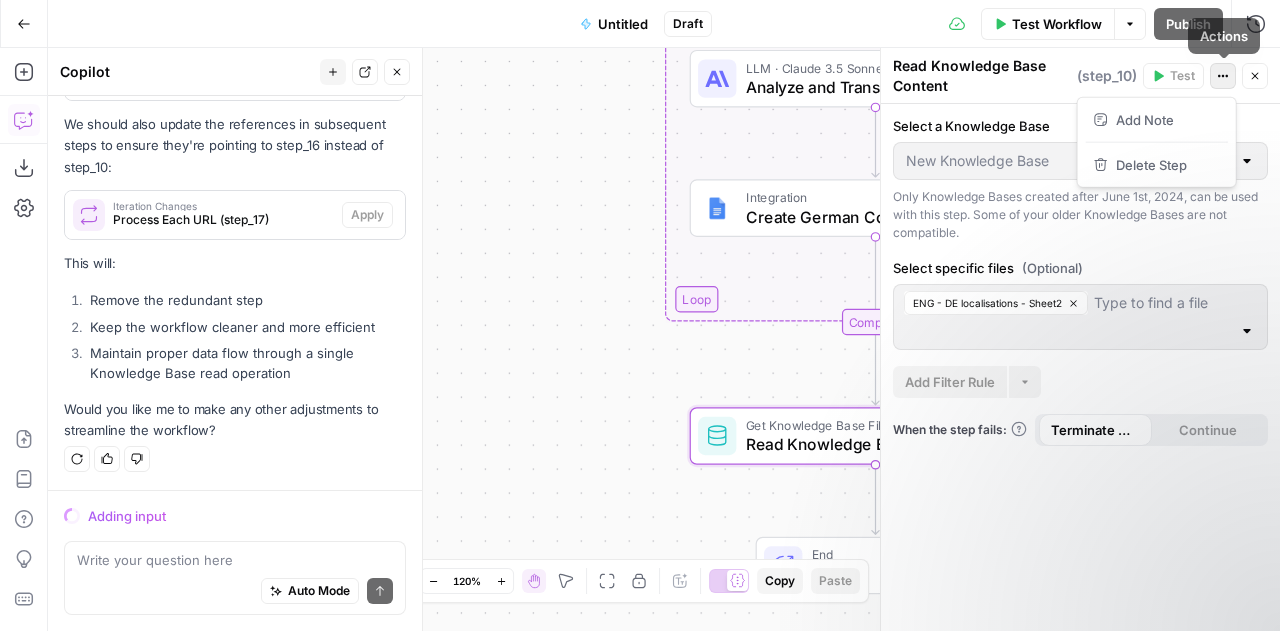 click 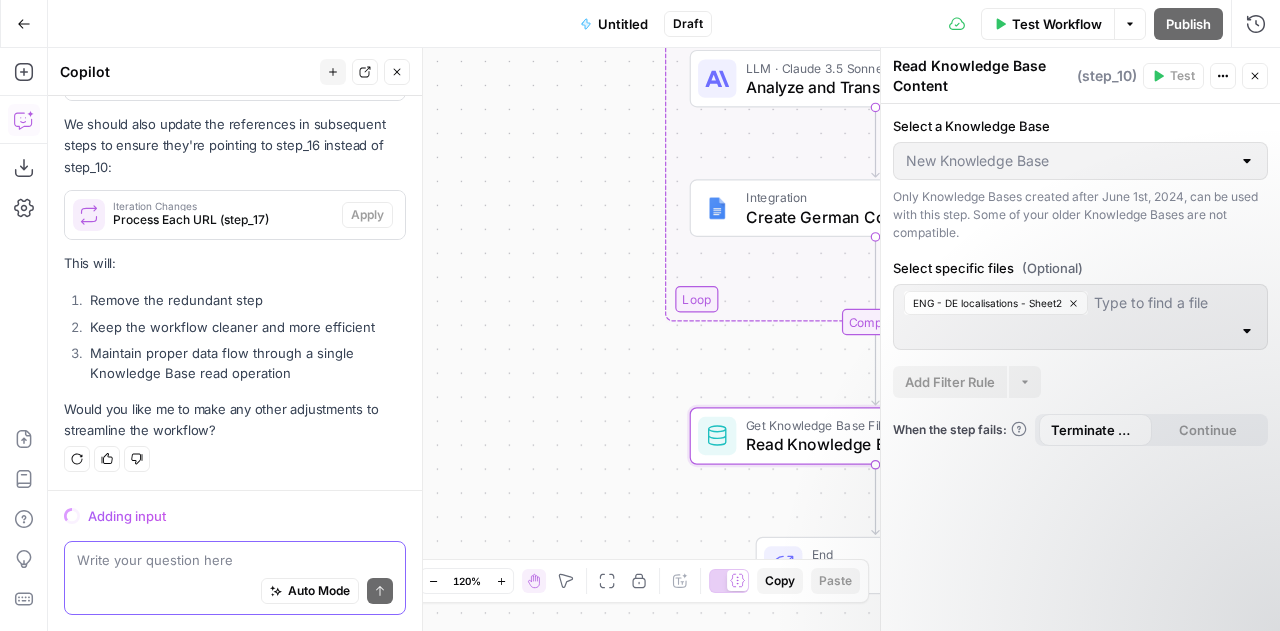 click at bounding box center [235, 560] 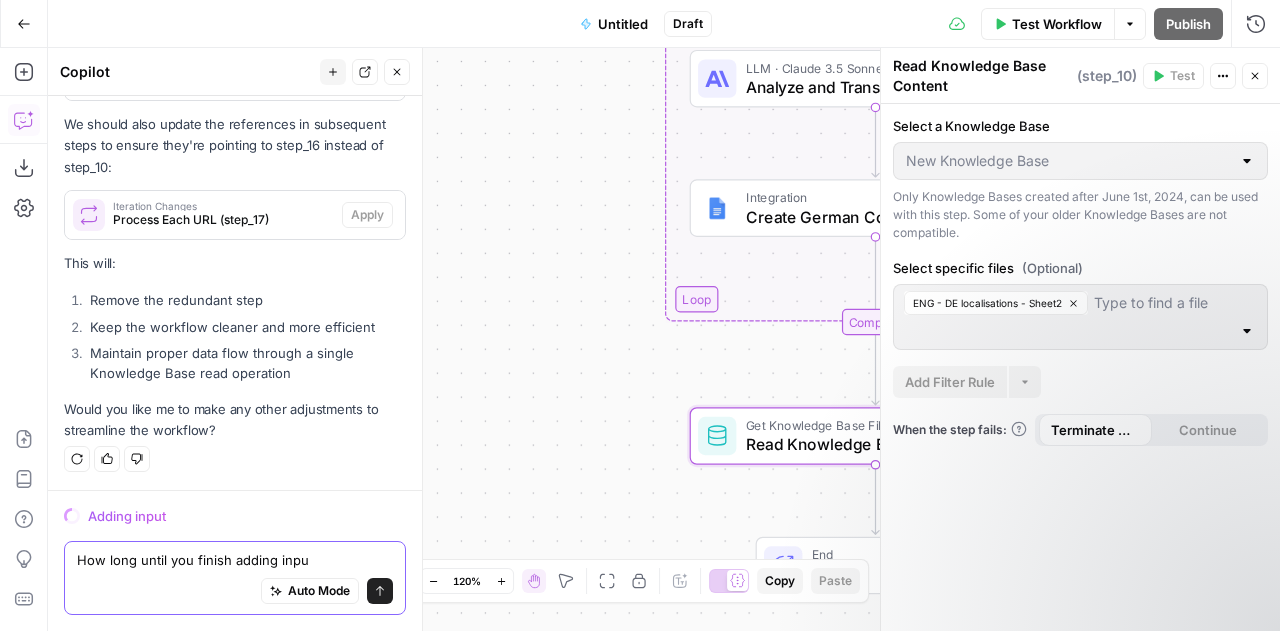 type on "How long until you finish adding input" 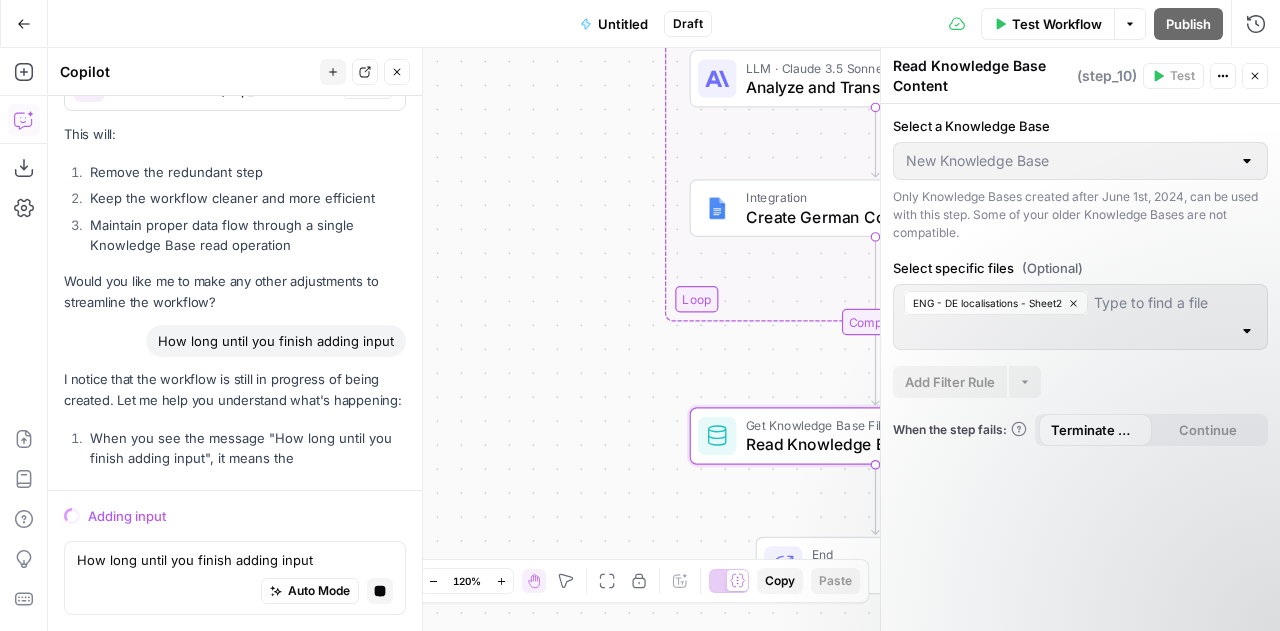 scroll, scrollTop: 19436, scrollLeft: 0, axis: vertical 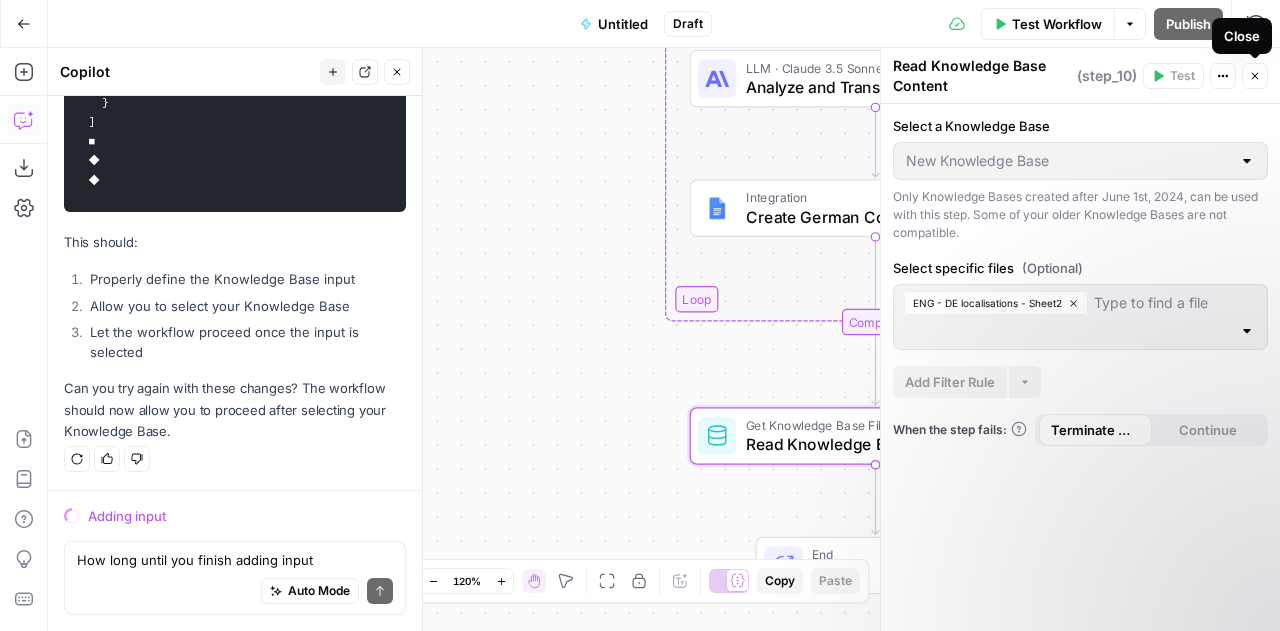 click 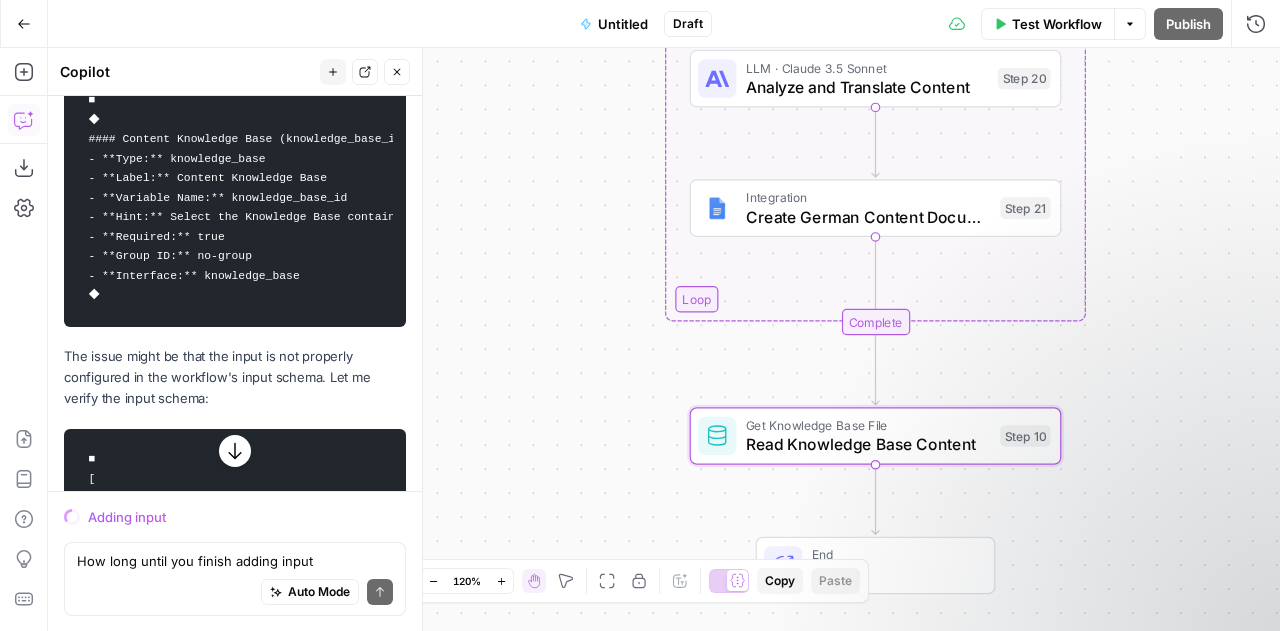 scroll, scrollTop: 19196, scrollLeft: 0, axis: vertical 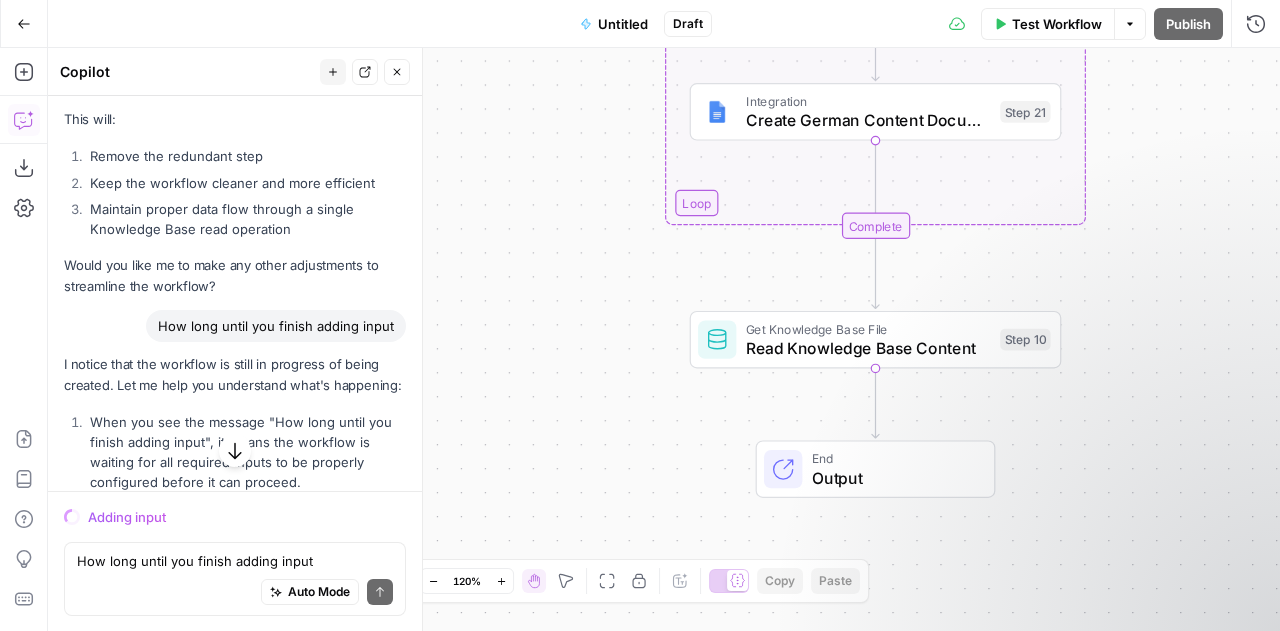 click on "Auto Mode Send" at bounding box center [235, 592] 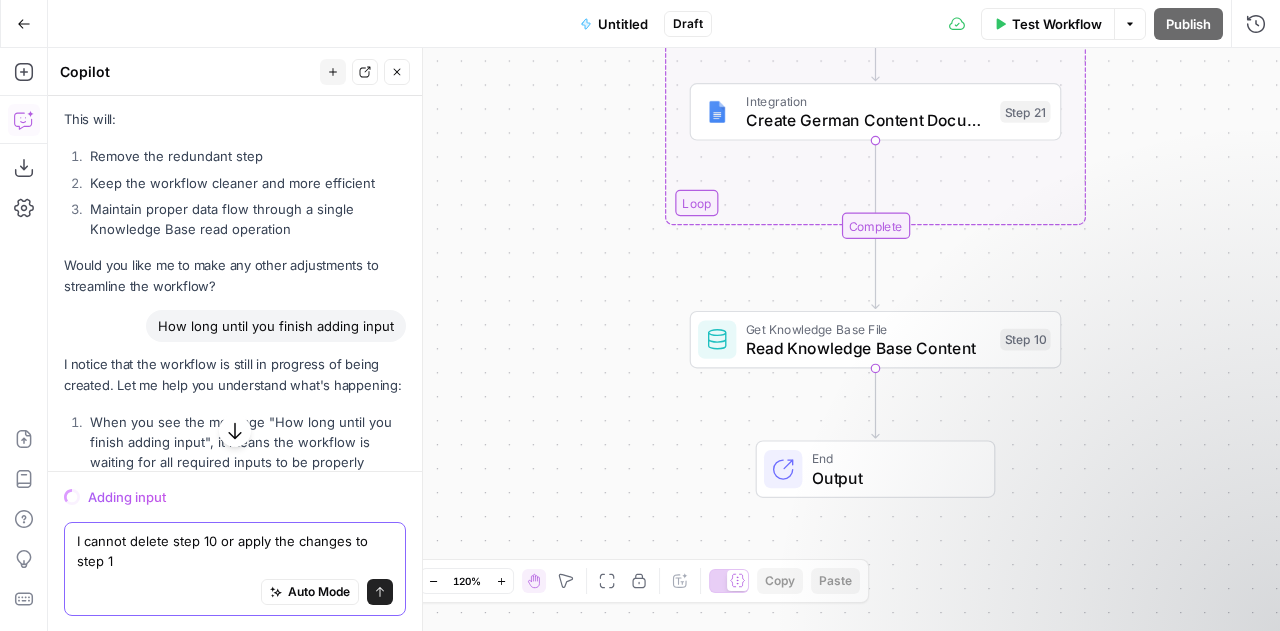 type on "I cannot delete step 10 or apply the changes to step 17" 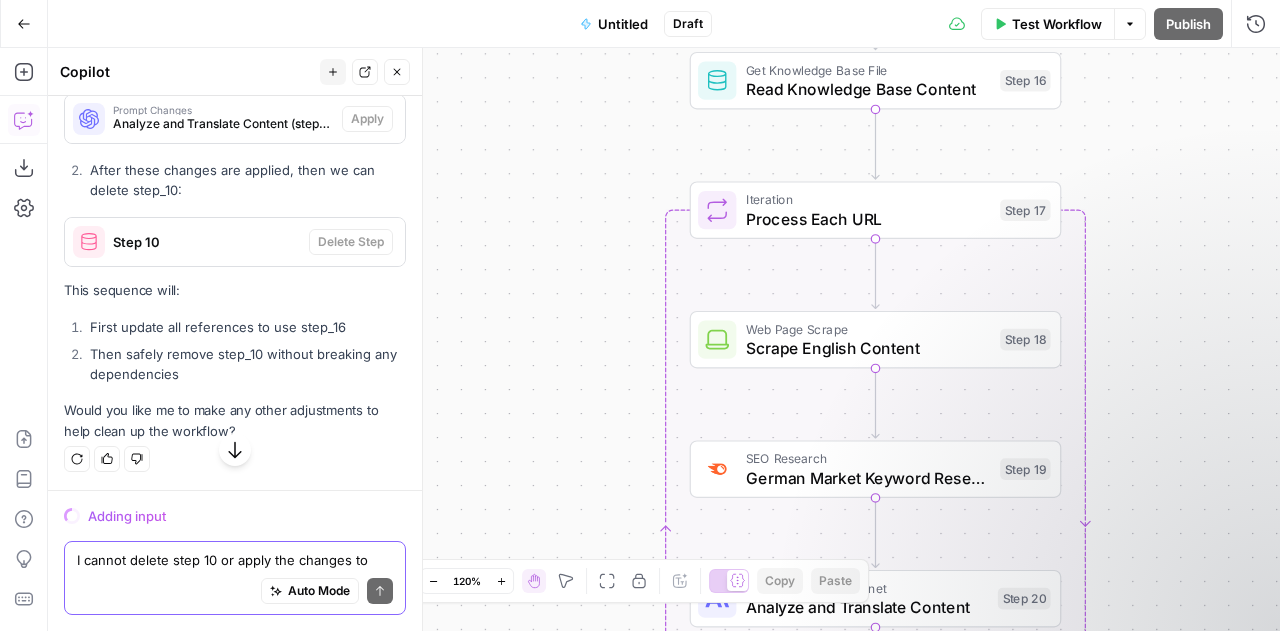 scroll, scrollTop: 21486, scrollLeft: 0, axis: vertical 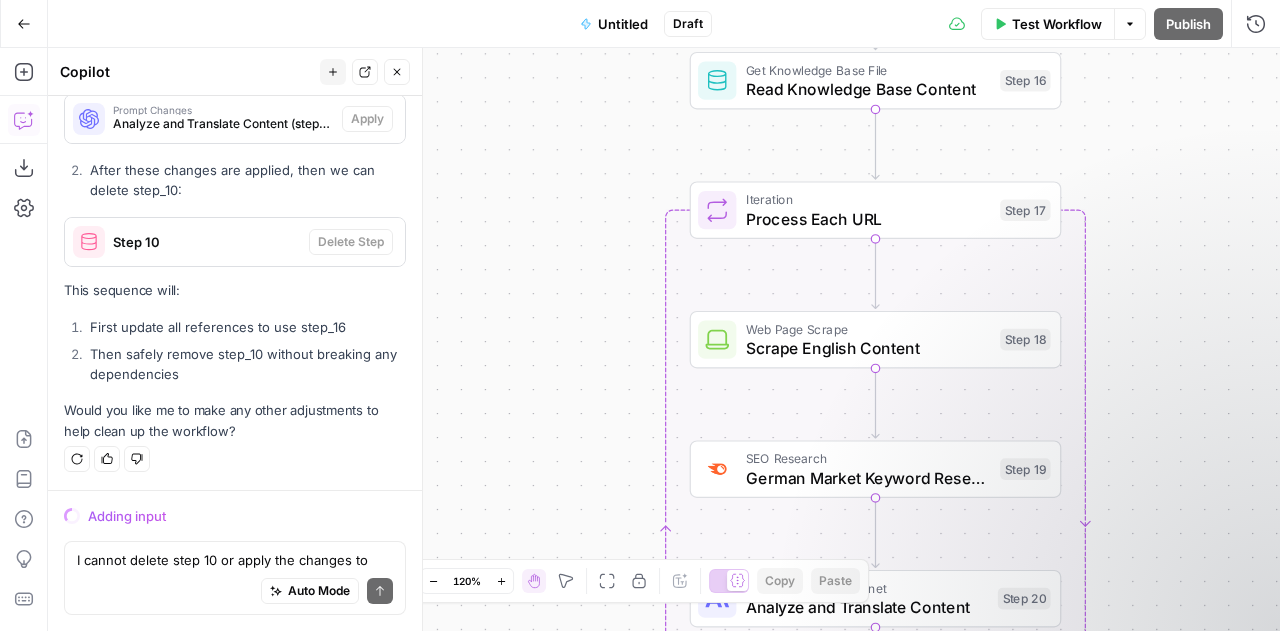 click on "Auto Mode Send" at bounding box center (235, 592) 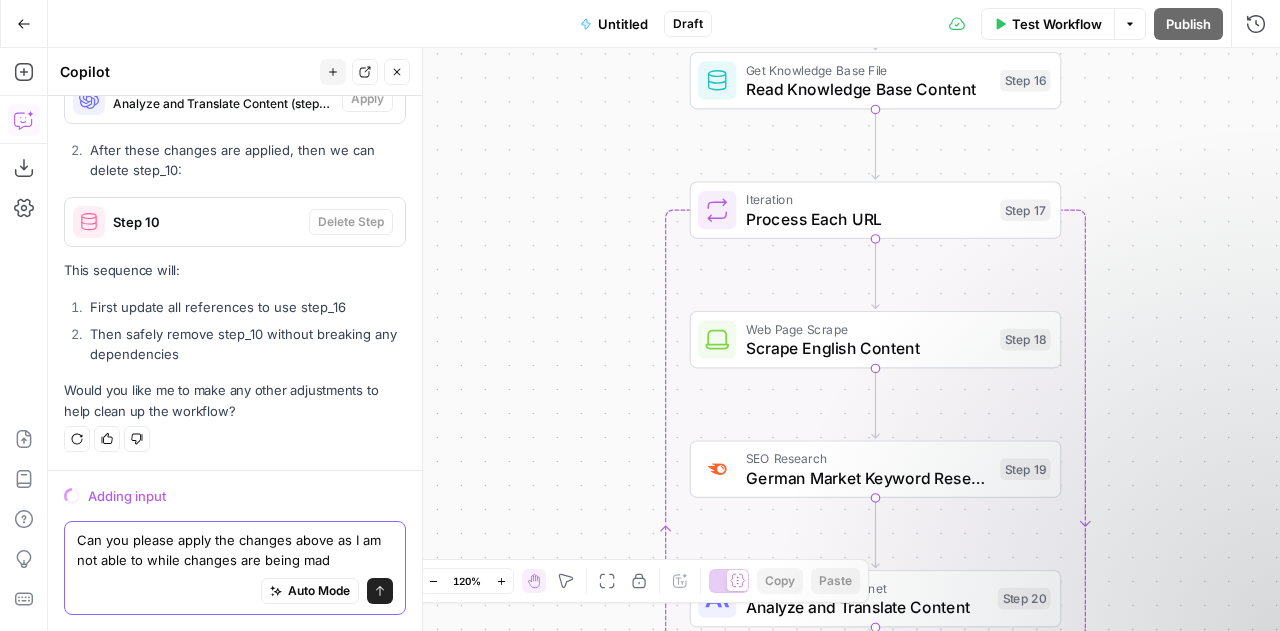 type on "Can you please apply the changes above as I am not able to while changes are being made" 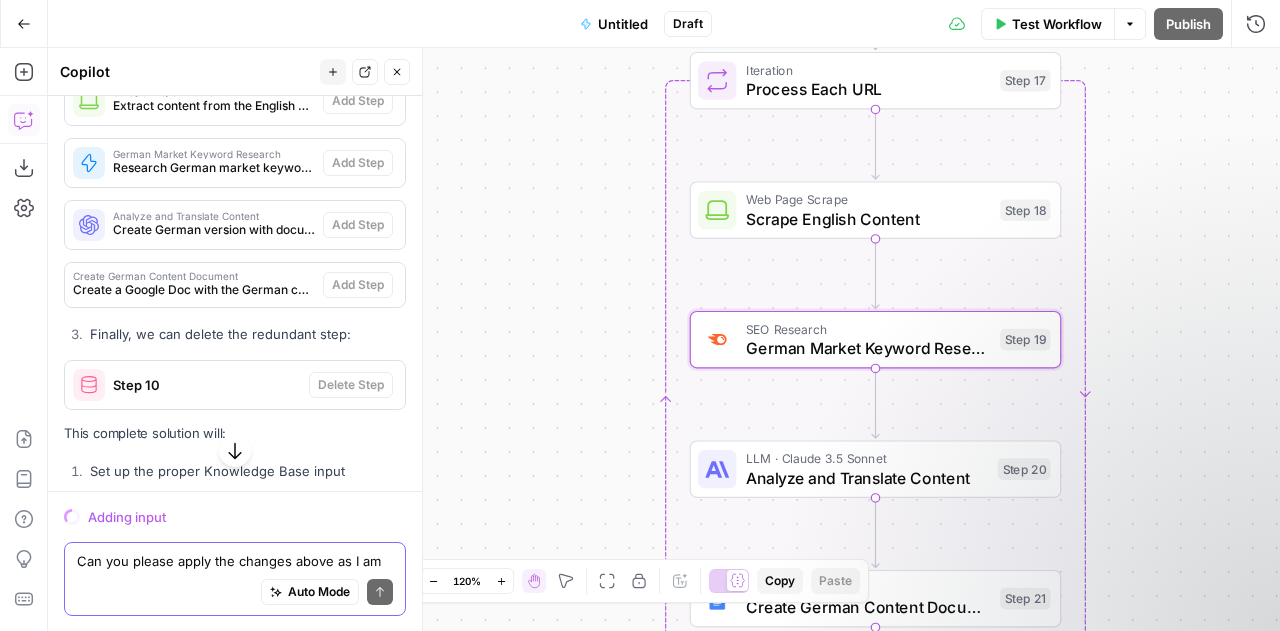 scroll, scrollTop: 21933, scrollLeft: 0, axis: vertical 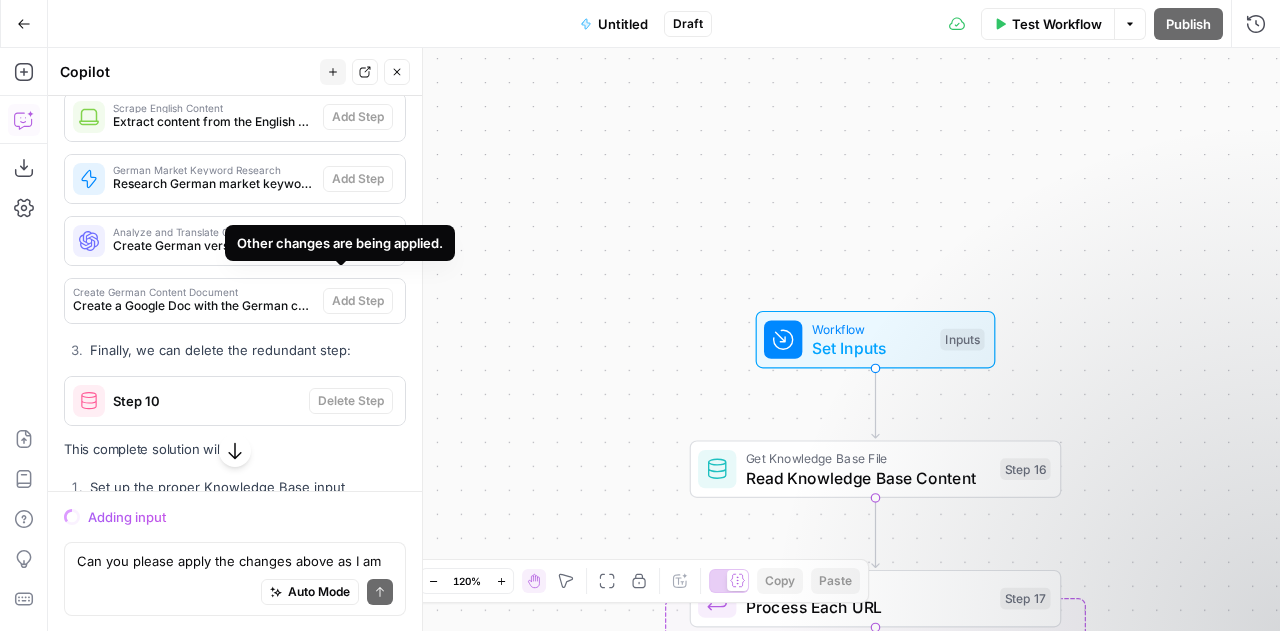 click on "Test Workflow" at bounding box center [1048, 24] 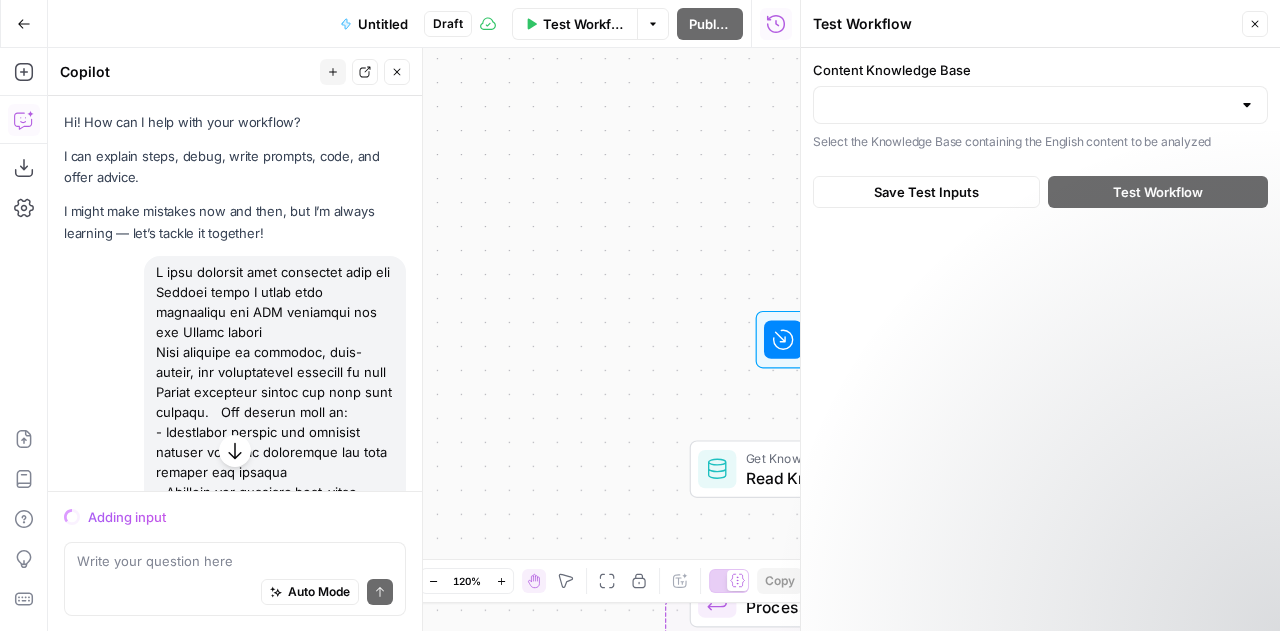 scroll, scrollTop: 0, scrollLeft: 0, axis: both 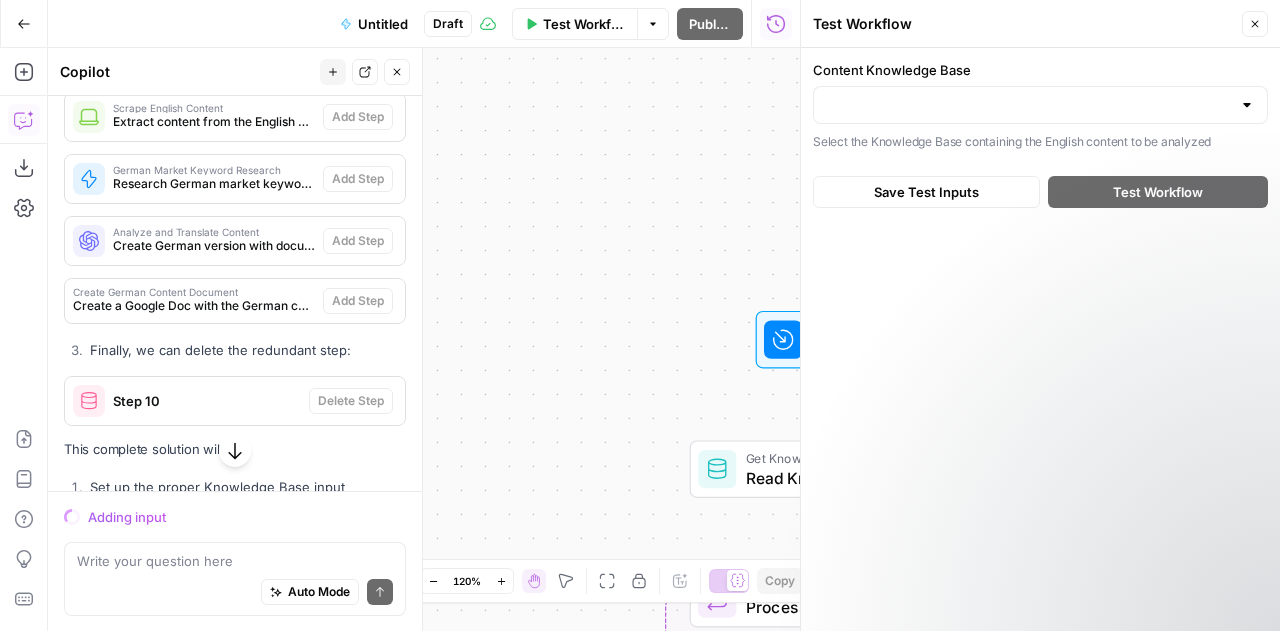 click at bounding box center (1247, 105) 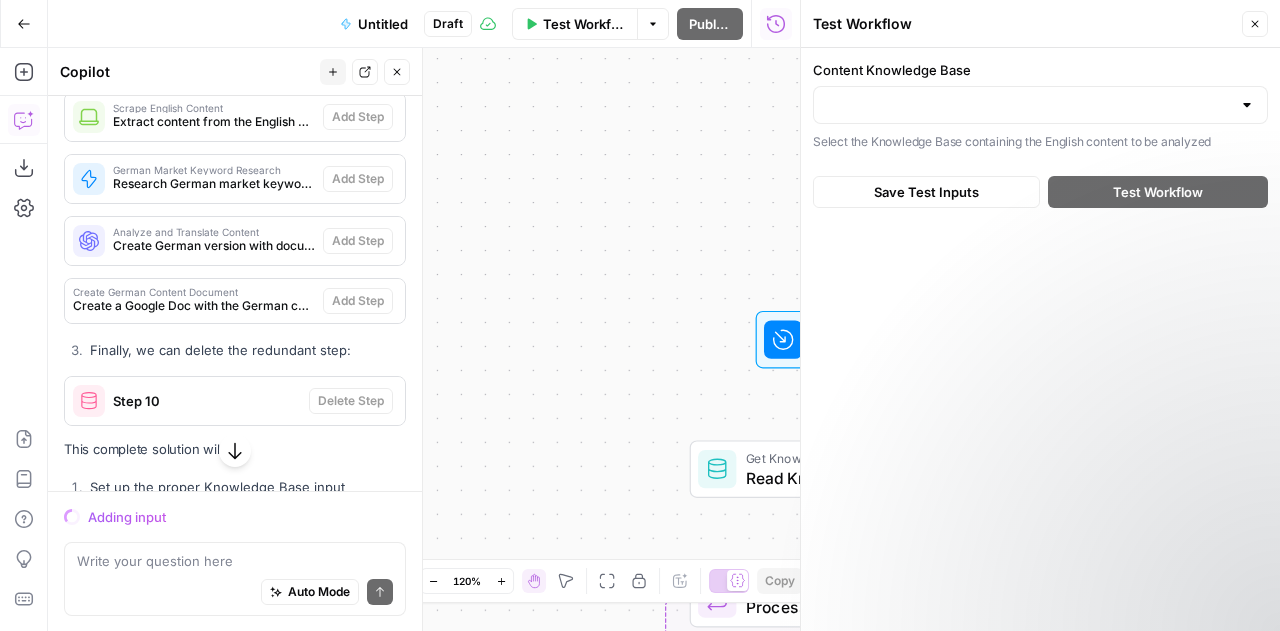 click on "Save Test Inputs Test Workflow" at bounding box center [1040, 192] 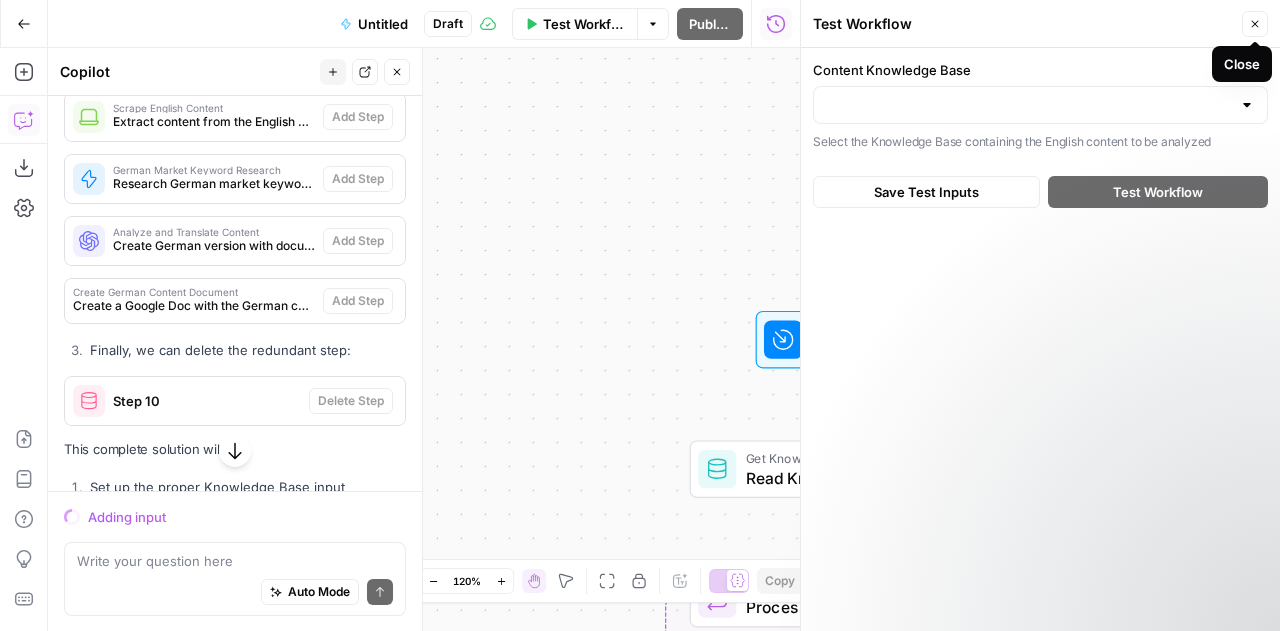 click 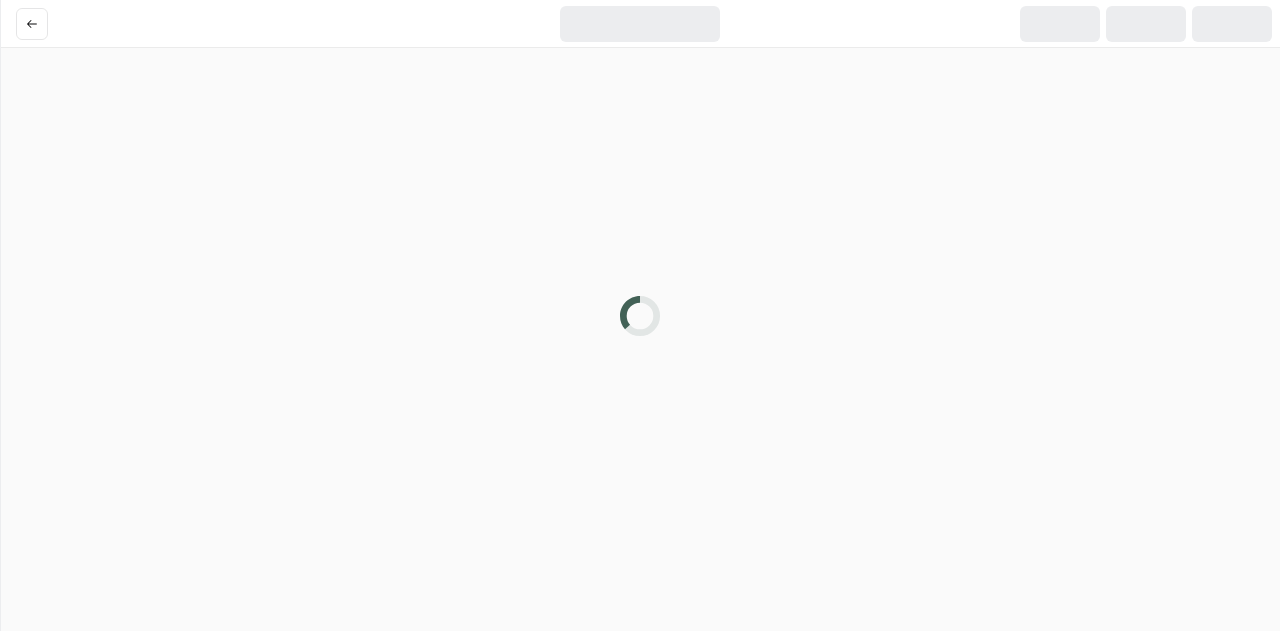 scroll, scrollTop: 0, scrollLeft: 0, axis: both 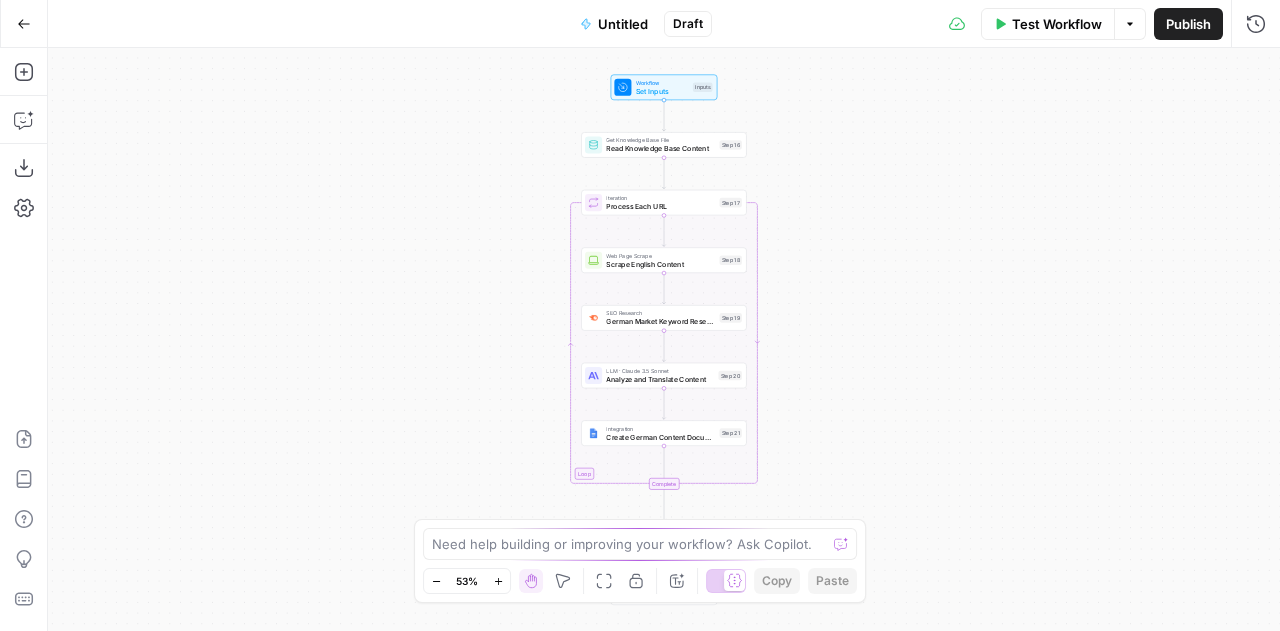click on "Test Workflow" at bounding box center [1057, 24] 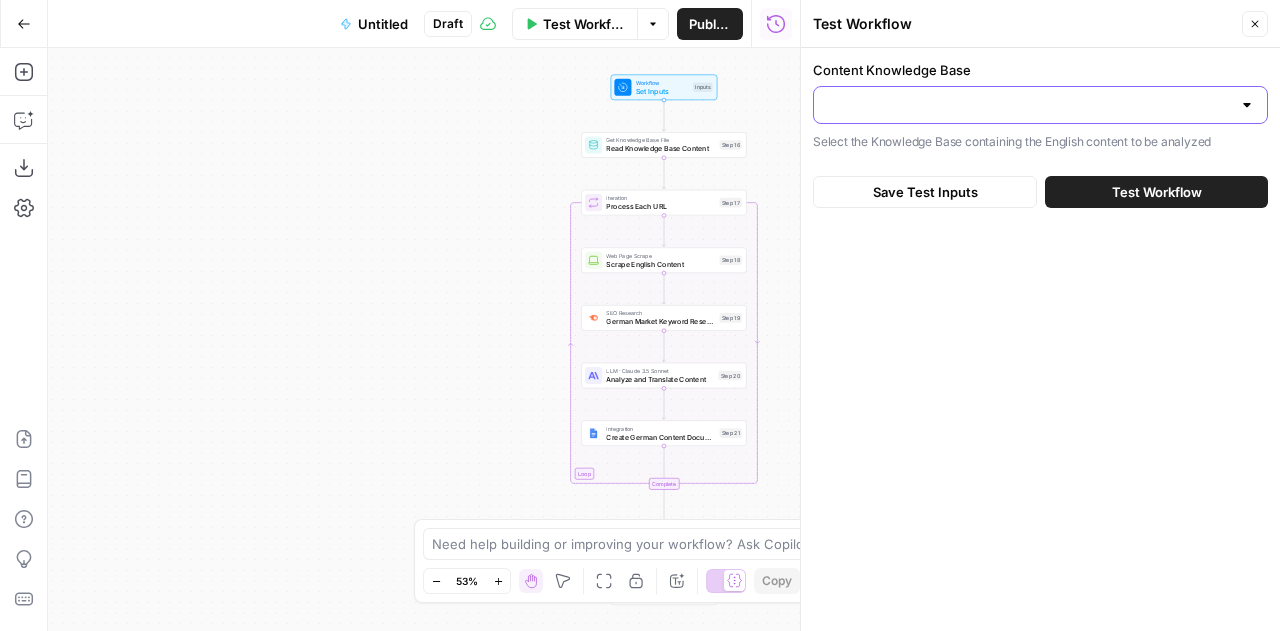click on "Content Knowledge Base" at bounding box center [1028, 105] 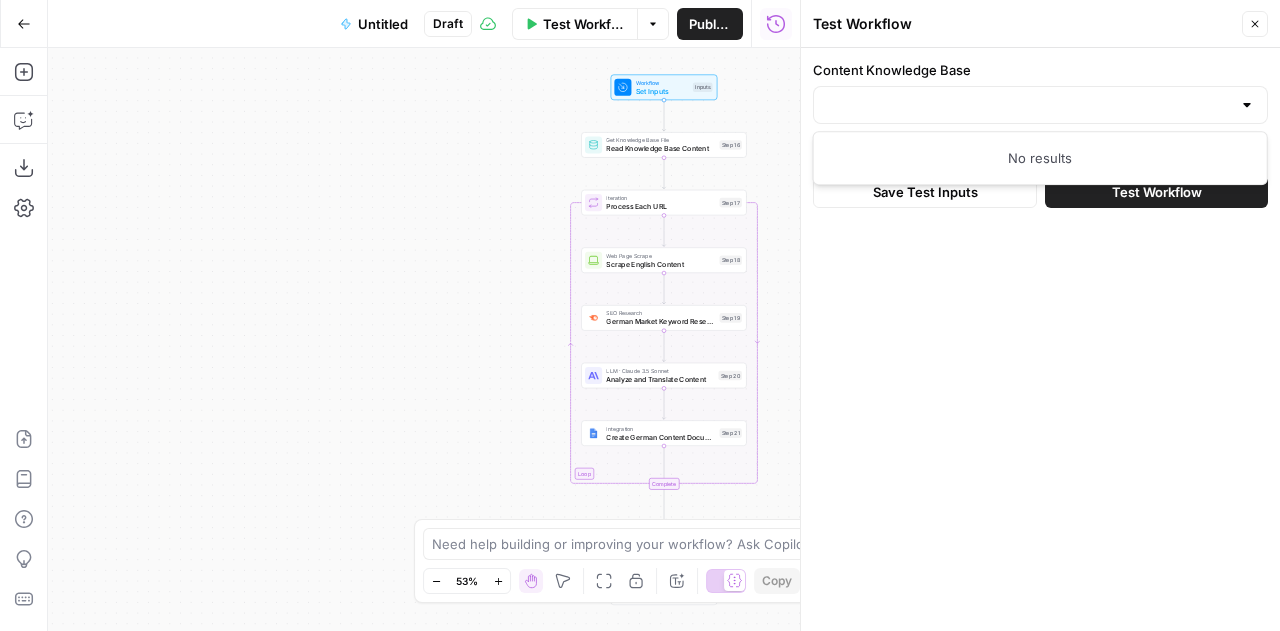 click at bounding box center (1247, 105) 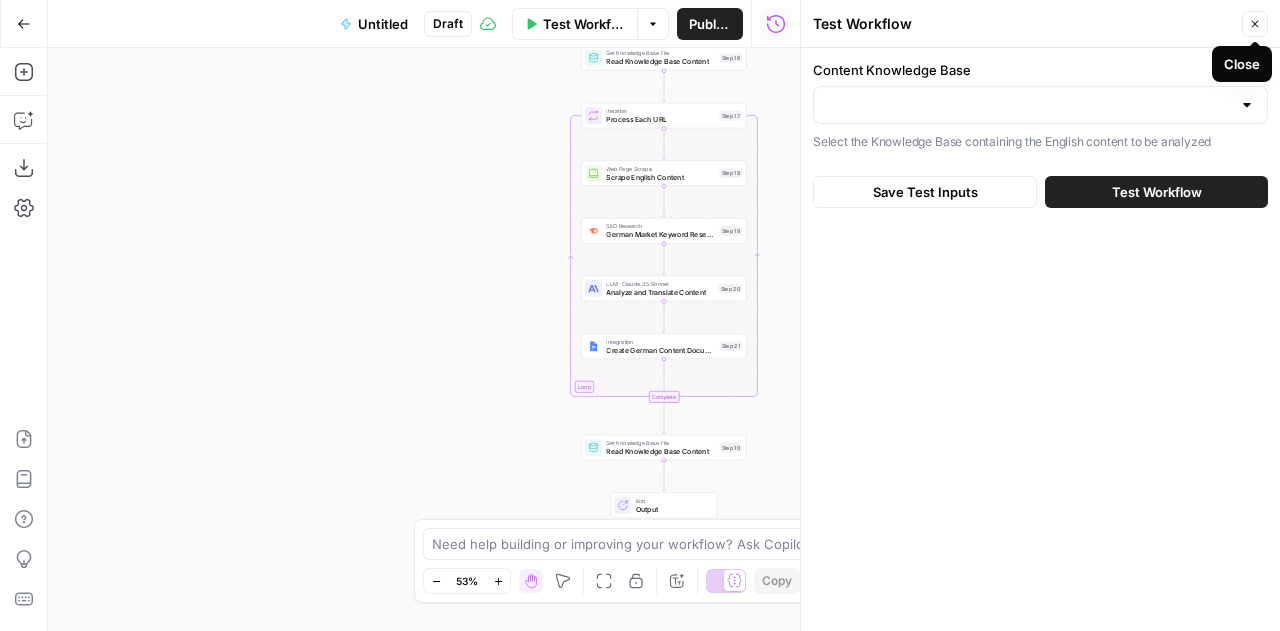 click 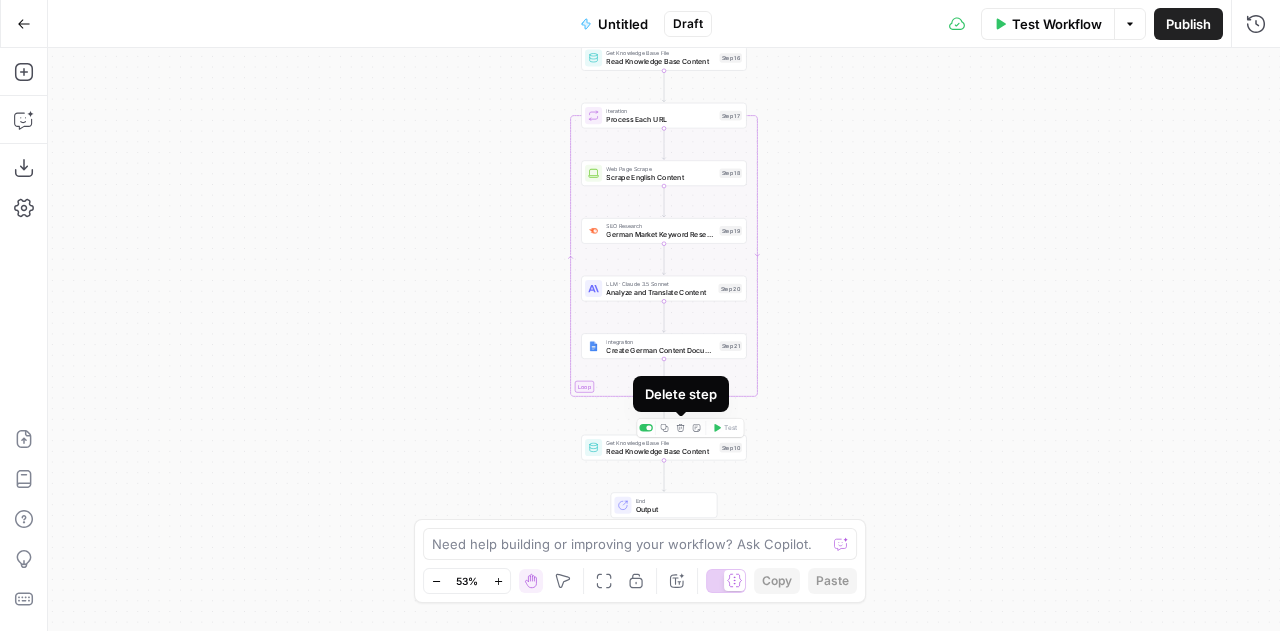 click 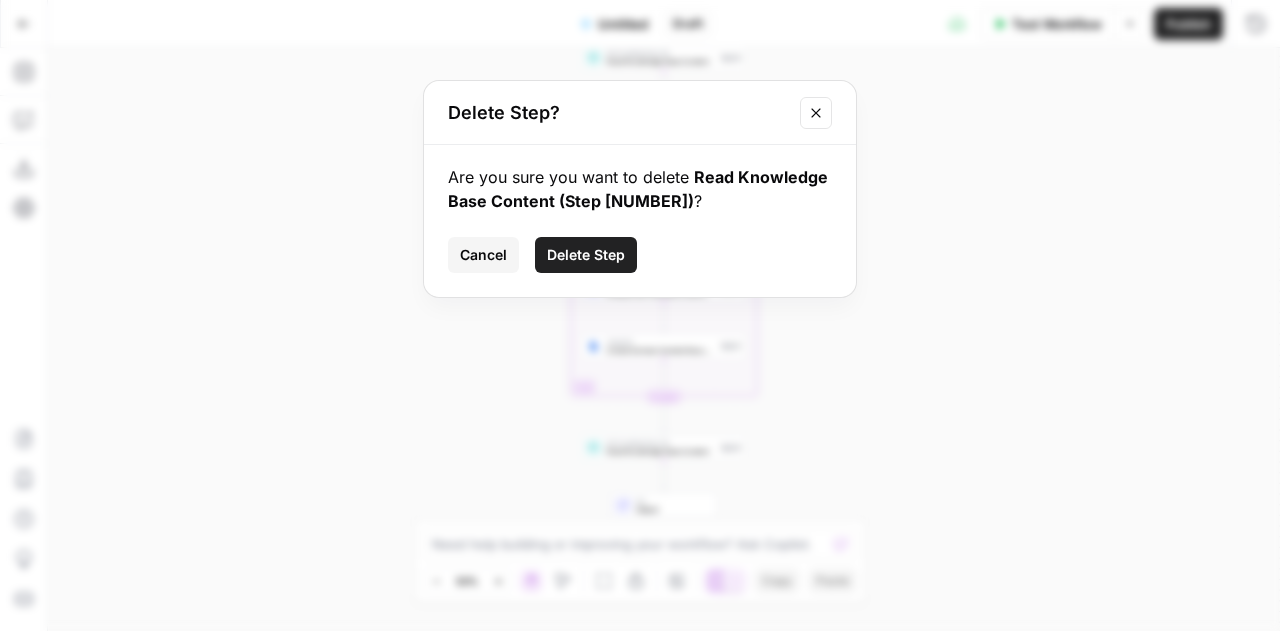 click on "Delete Step" at bounding box center (586, 255) 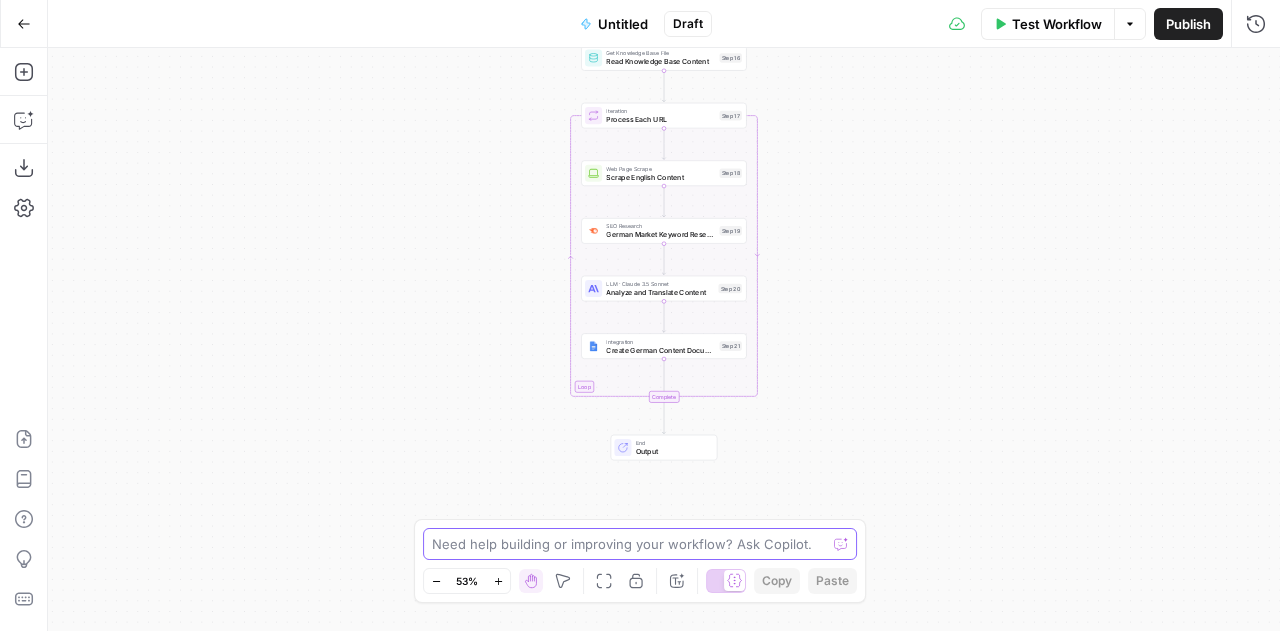 click at bounding box center (629, 544) 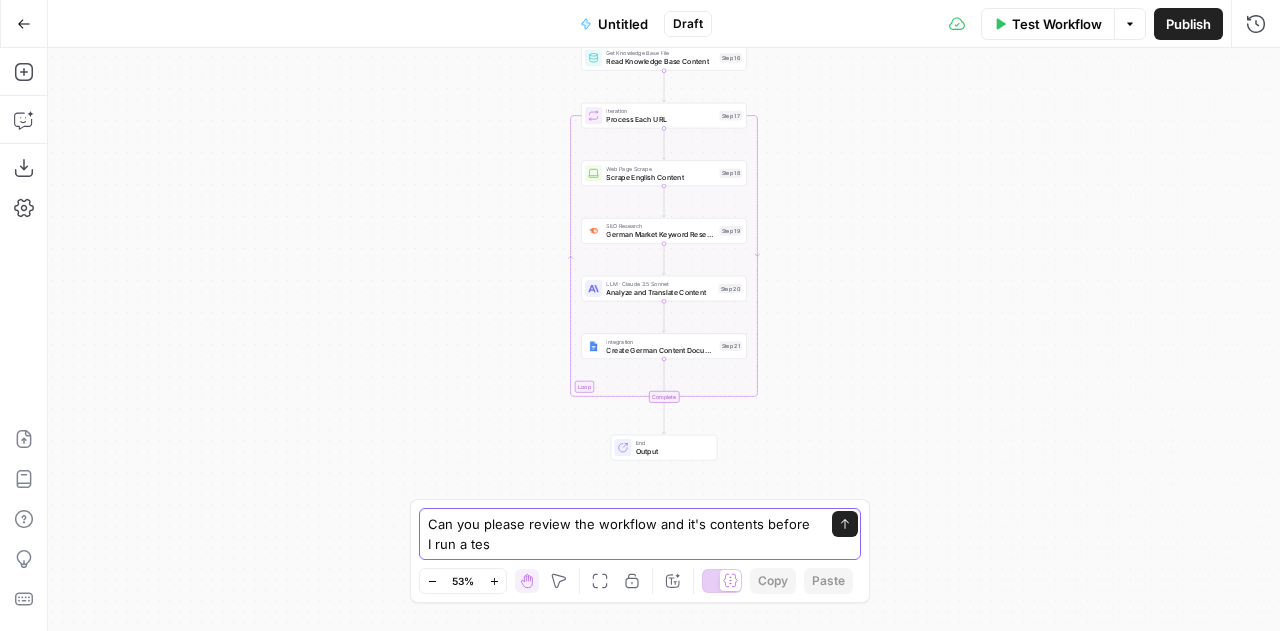 type on "Can you please review the workflow and it's contents before I run a test" 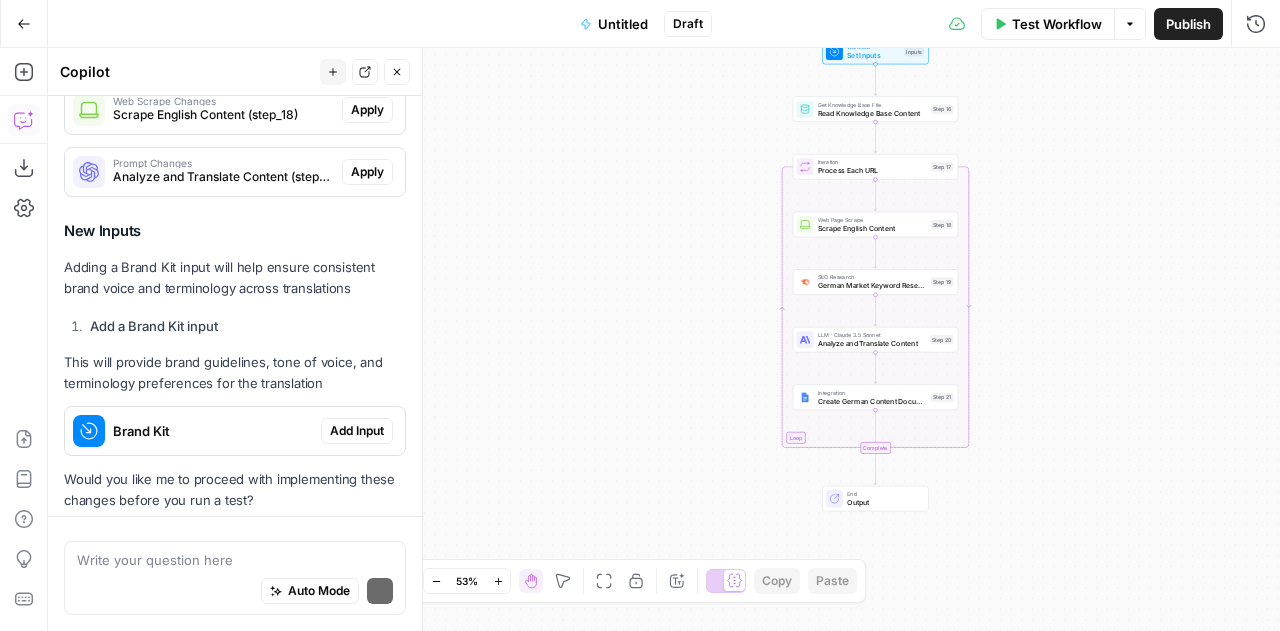 scroll, scrollTop: 936, scrollLeft: 0, axis: vertical 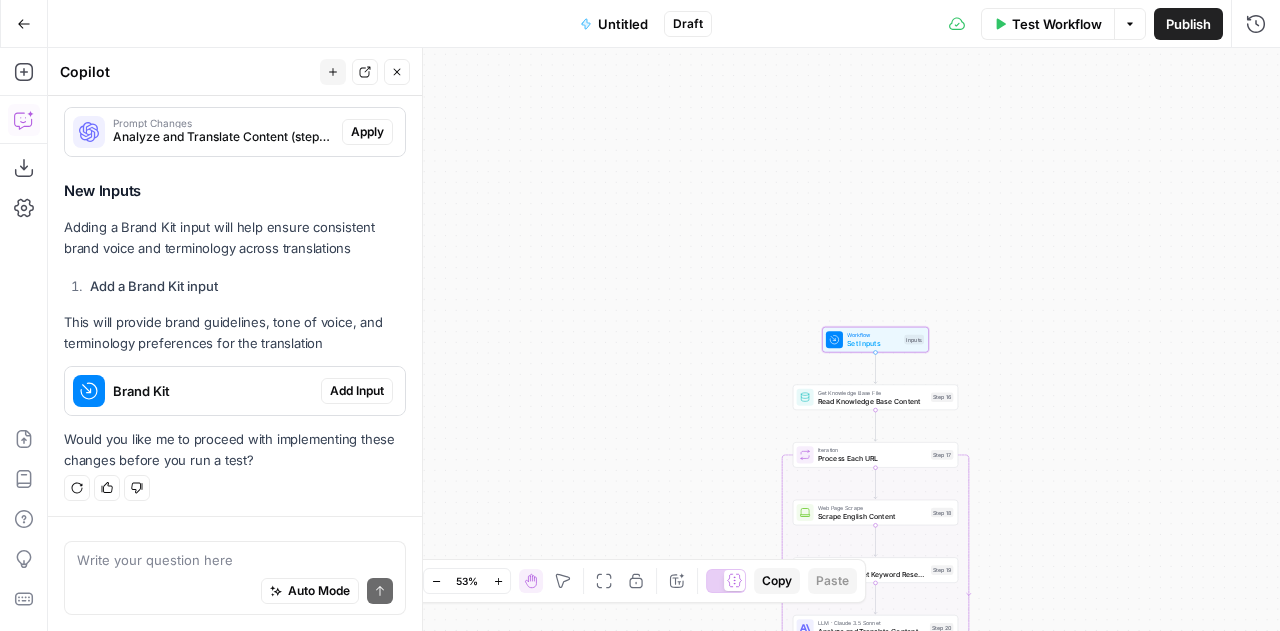 click on "Add Input" at bounding box center [357, 391] 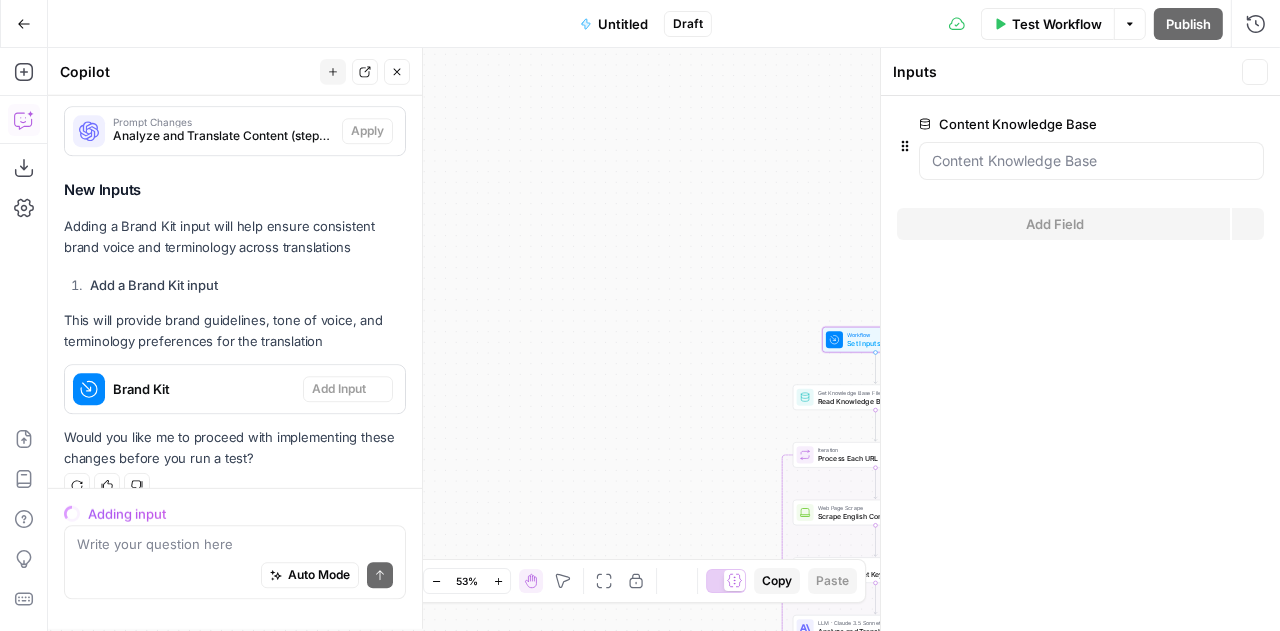 scroll, scrollTop: 962, scrollLeft: 0, axis: vertical 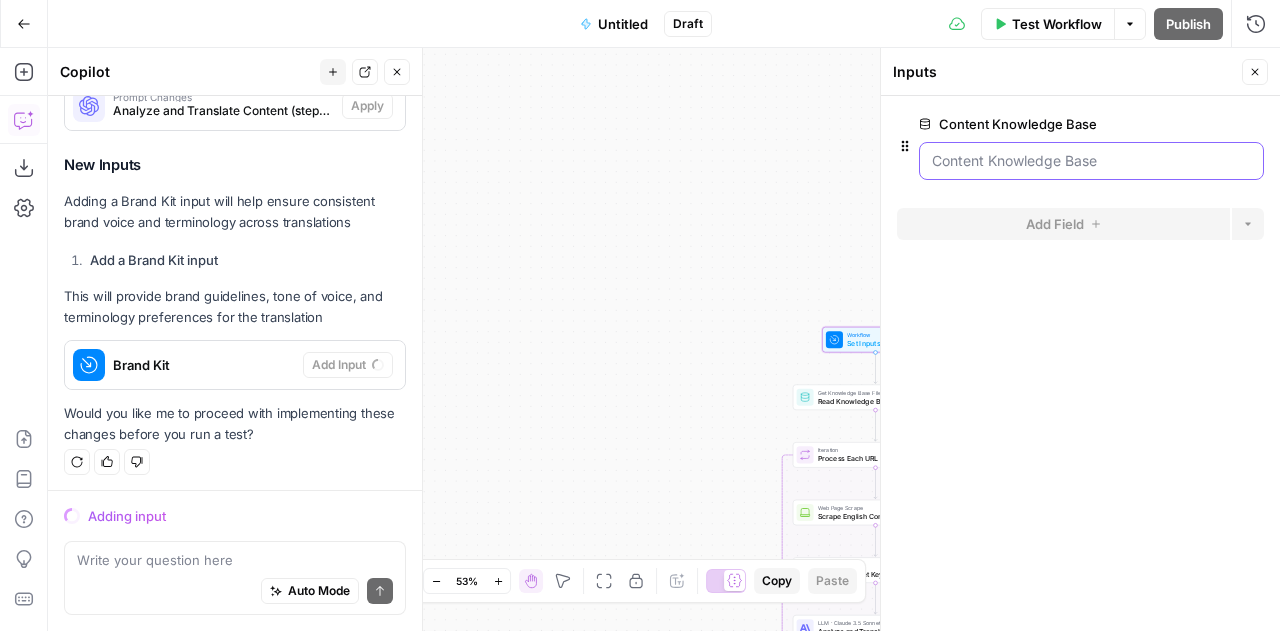 click on "Content Knowledge Base" at bounding box center [1091, 161] 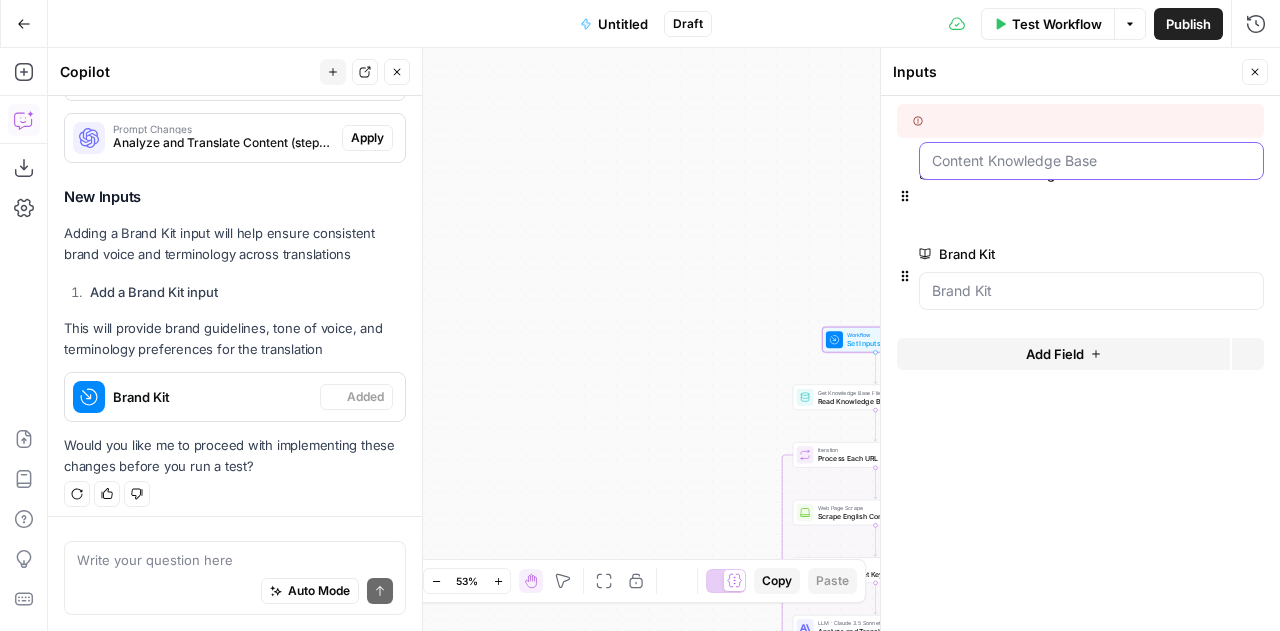 scroll, scrollTop: 968, scrollLeft: 0, axis: vertical 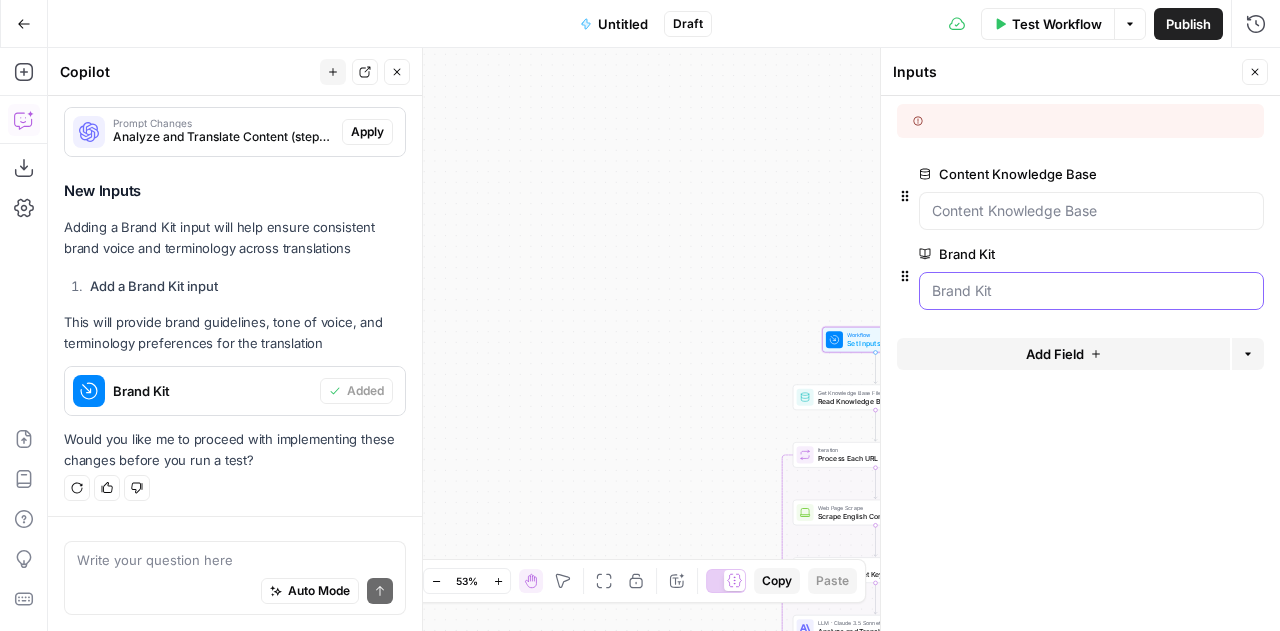click on "Brand Kit" at bounding box center (1091, 291) 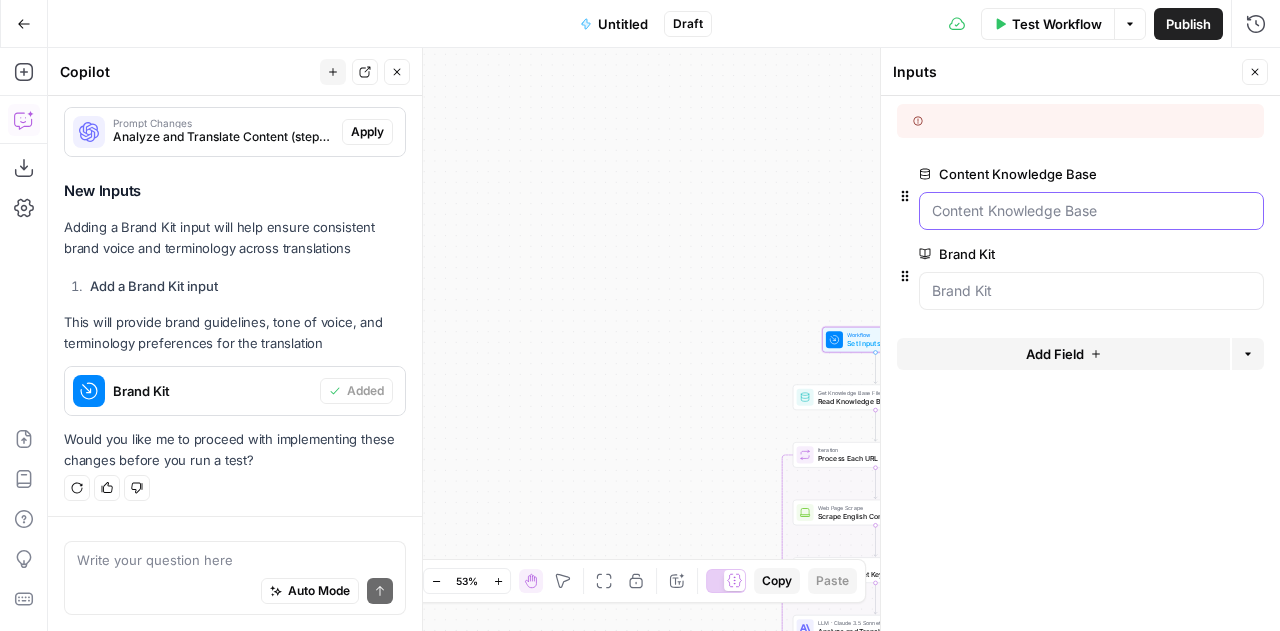 click on "Content Knowledge Base" at bounding box center (1091, 211) 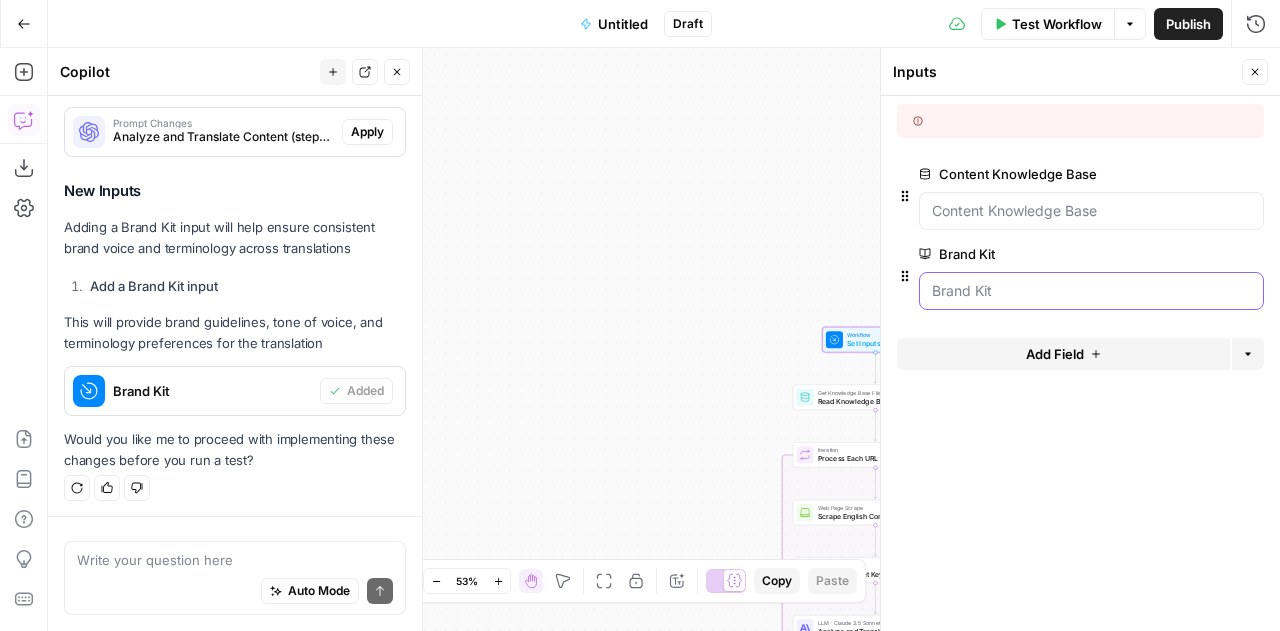 click on "Brand Kit" at bounding box center [1091, 291] 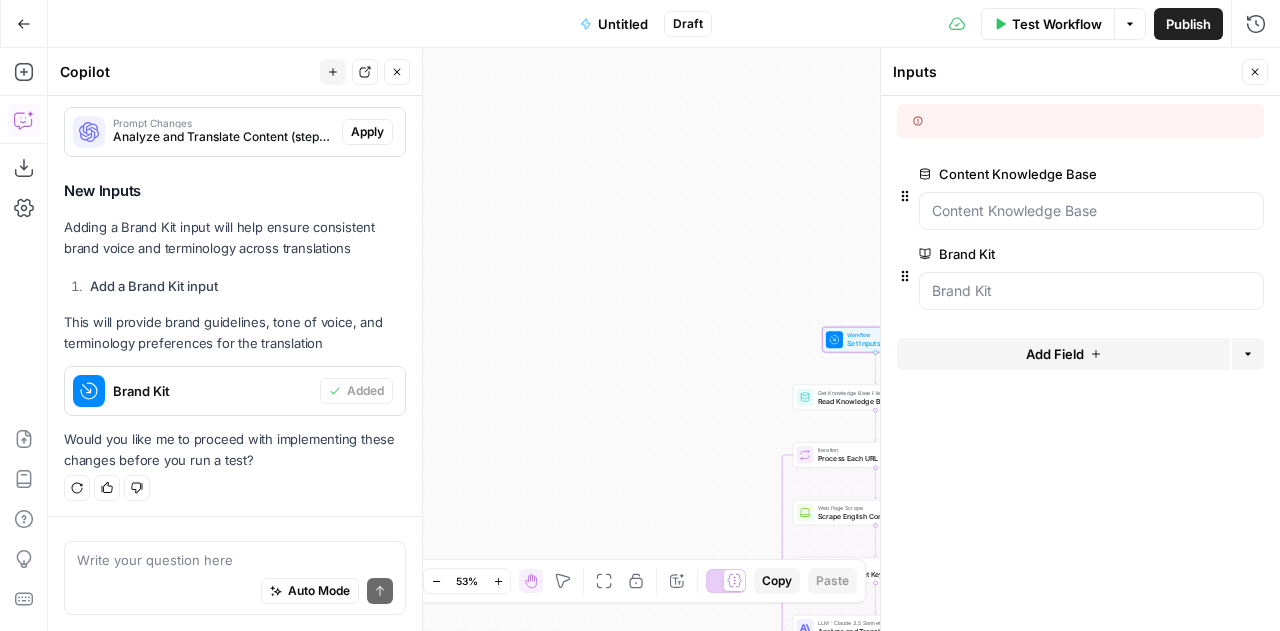 click on "Content Knowledge Base edit field Delete group Brand Kit edit field Delete group Add Field Options" at bounding box center (1080, 363) 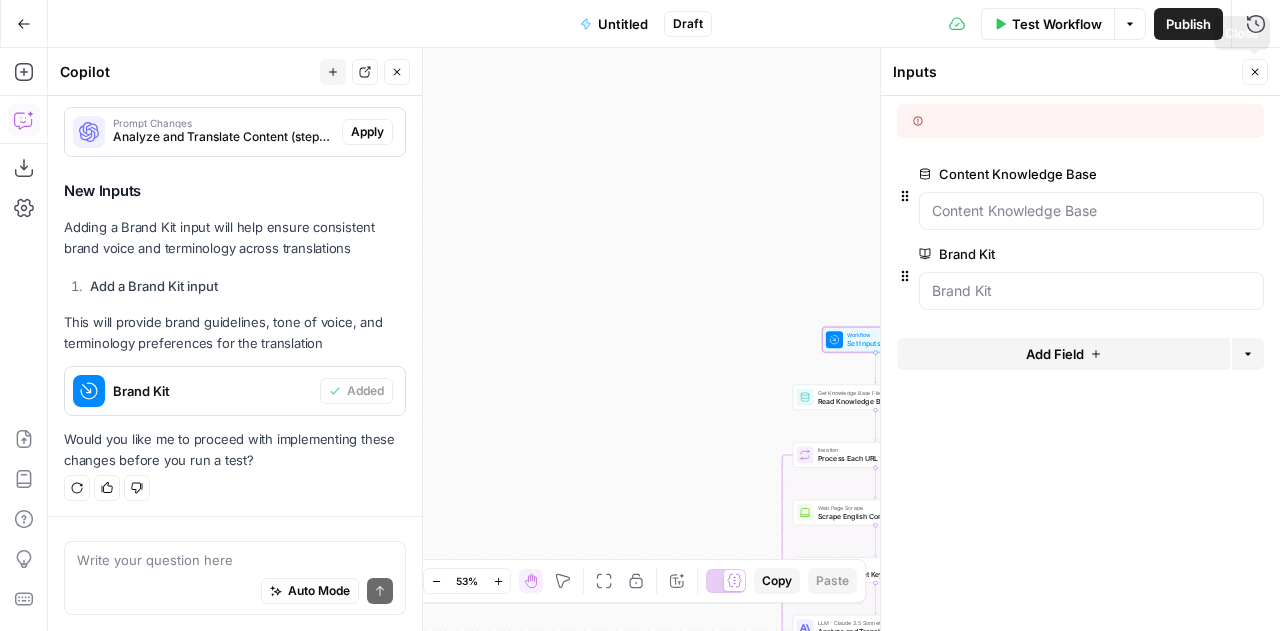 click 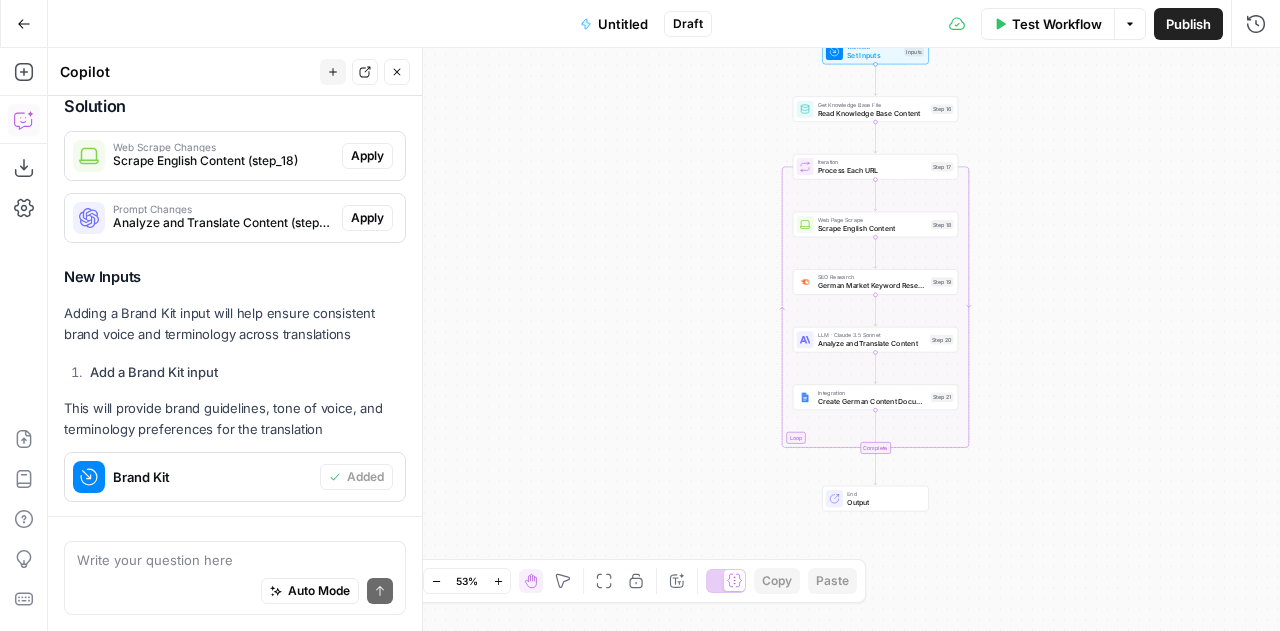 scroll, scrollTop: 874, scrollLeft: 0, axis: vertical 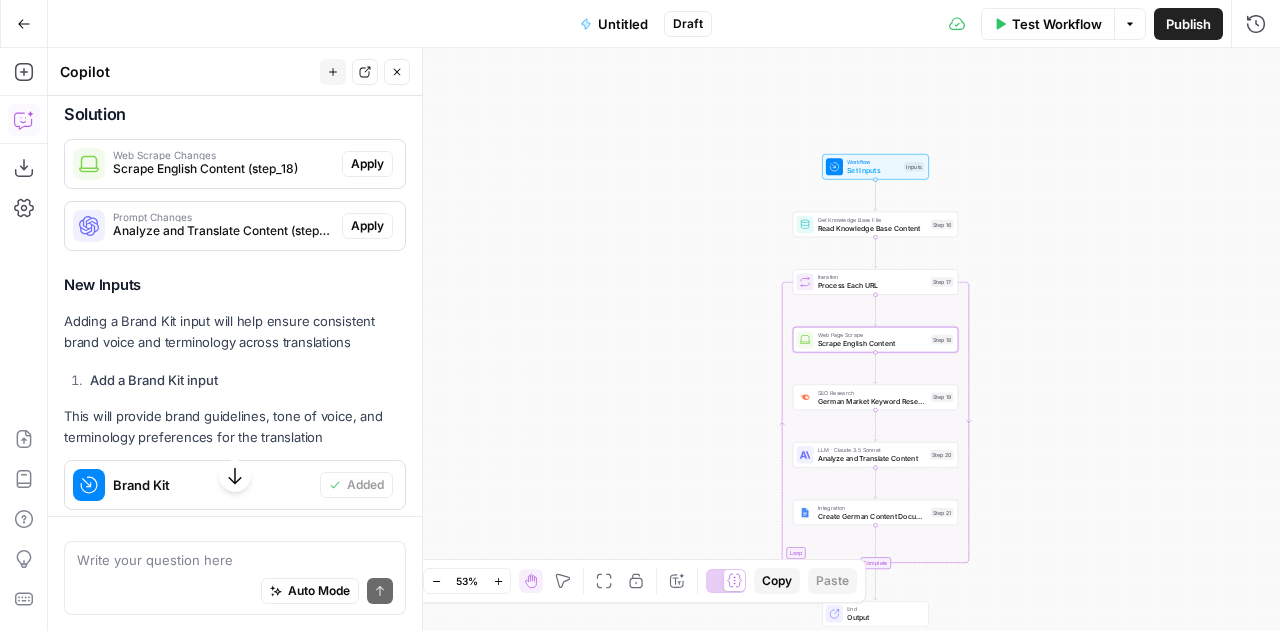 click on "Scrape English Content (step_18)" at bounding box center (223, 169) 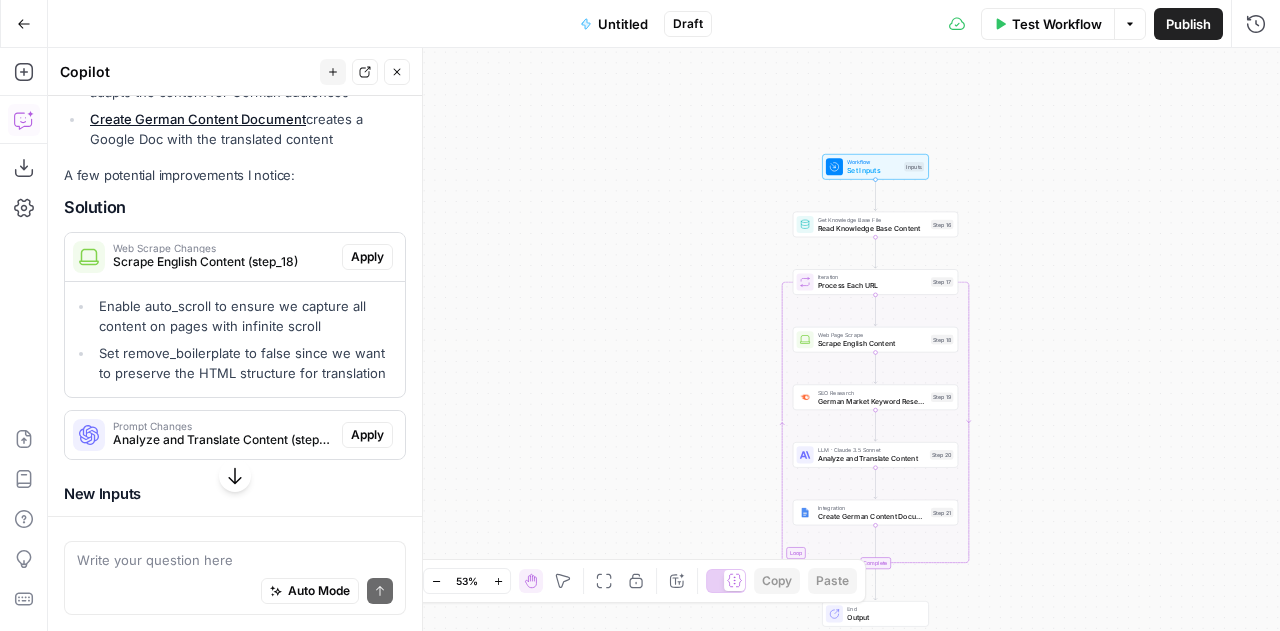 scroll, scrollTop: 780, scrollLeft: 0, axis: vertical 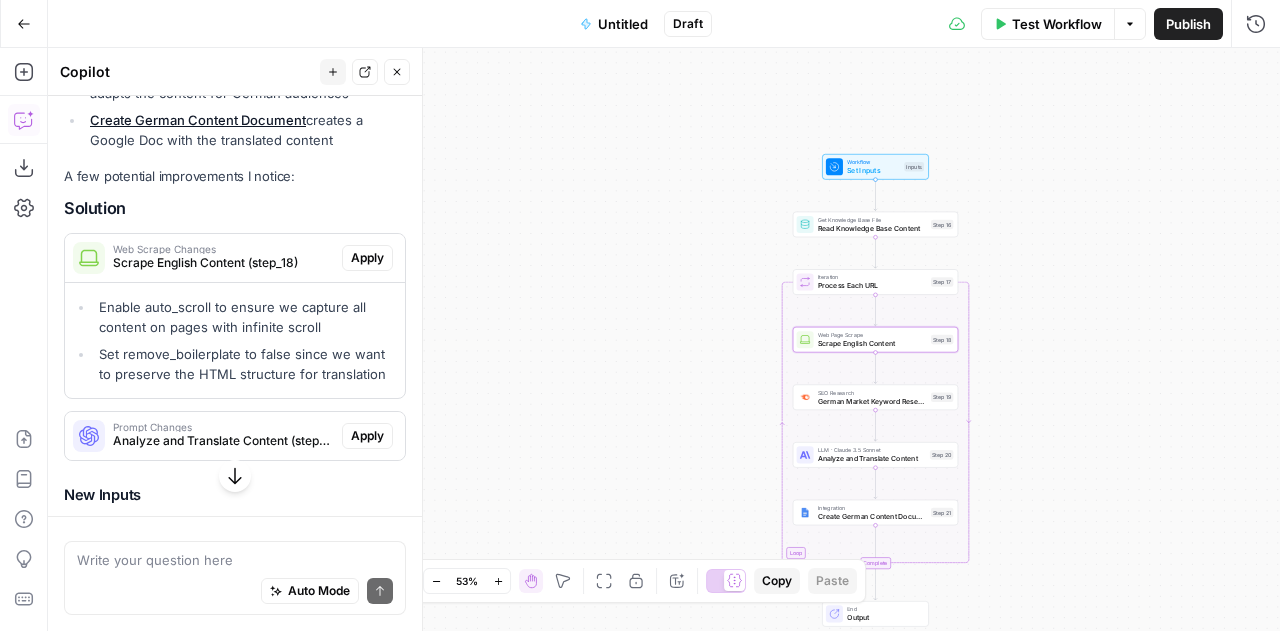 click on "Apply" at bounding box center [367, 258] 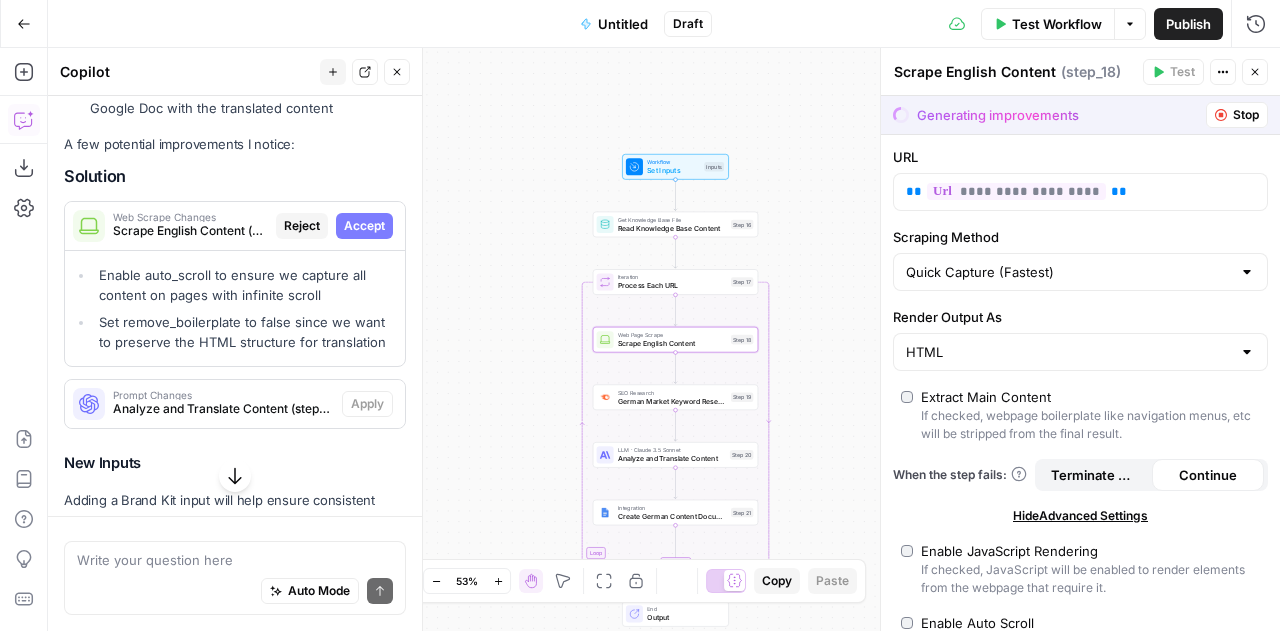 scroll, scrollTop: 748, scrollLeft: 0, axis: vertical 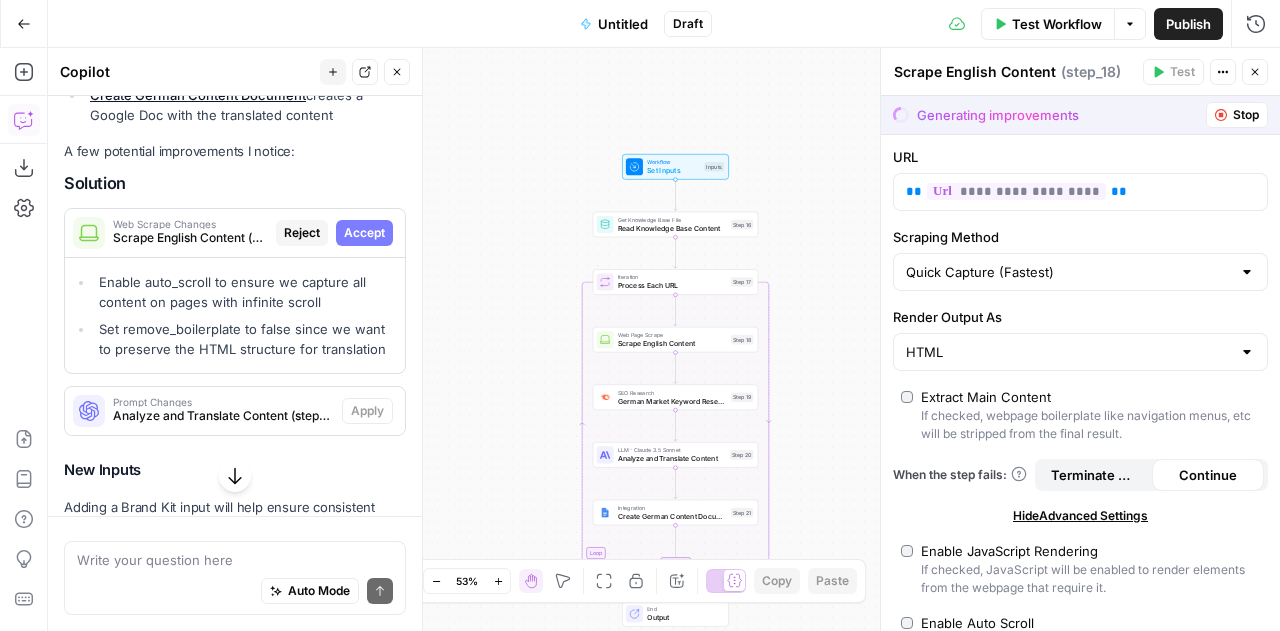 click on "Stop" at bounding box center (1237, 115) 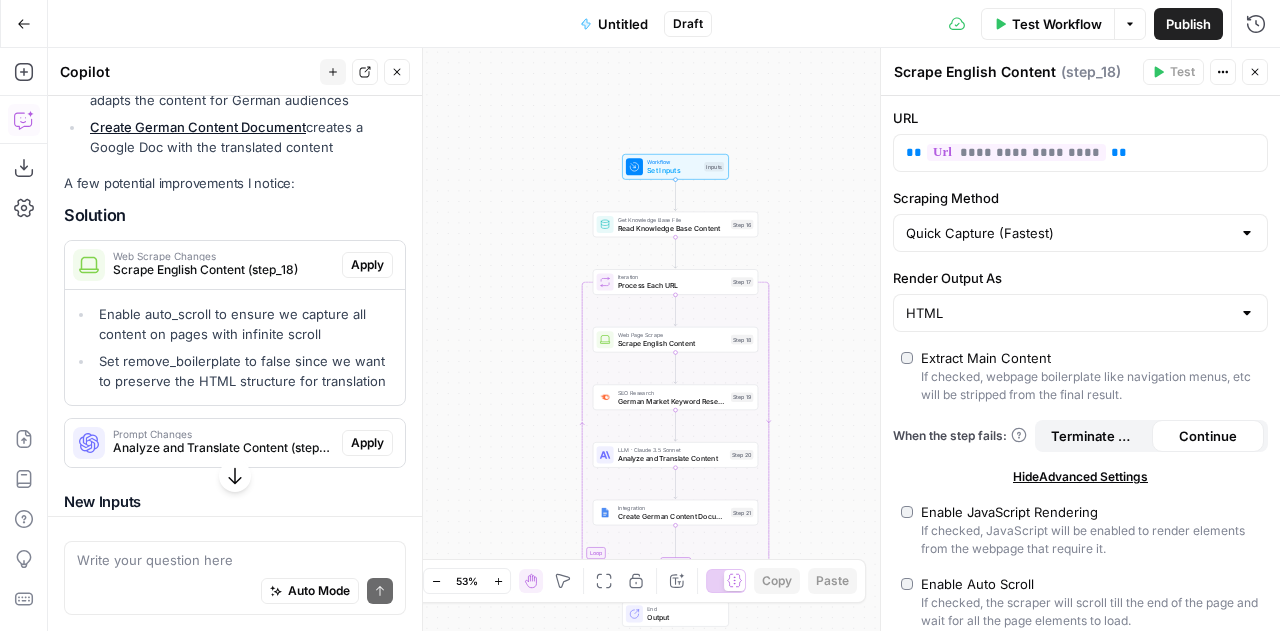 scroll, scrollTop: 805, scrollLeft: 0, axis: vertical 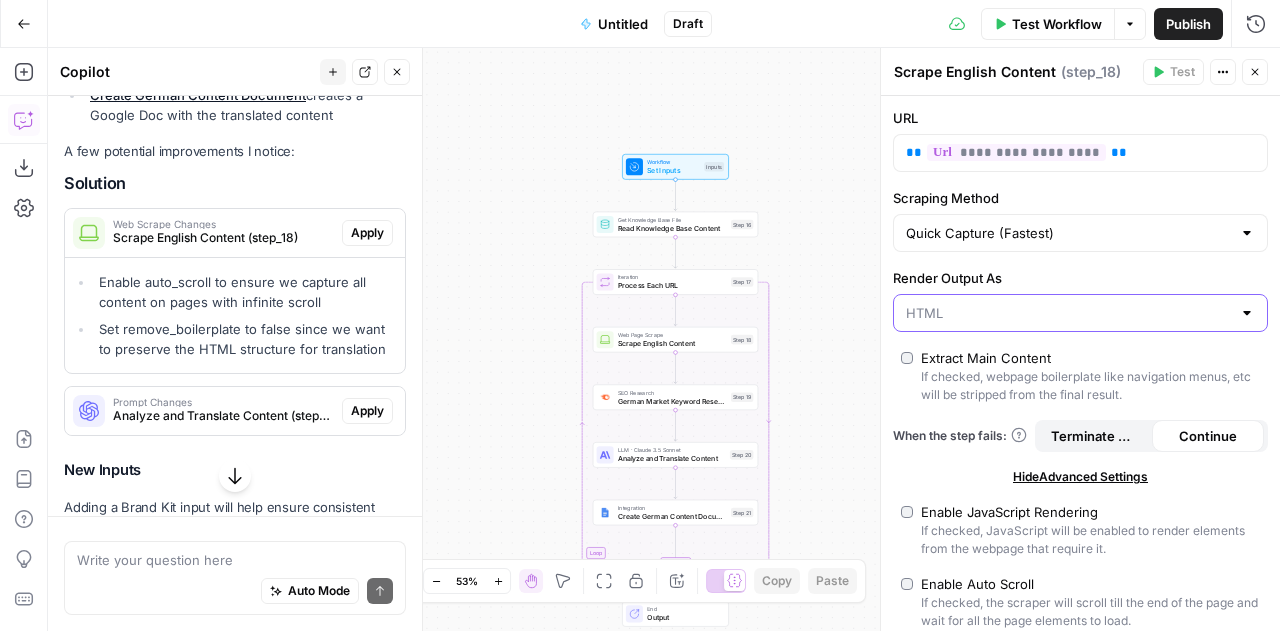 click on "Render Output As" at bounding box center (1068, 313) 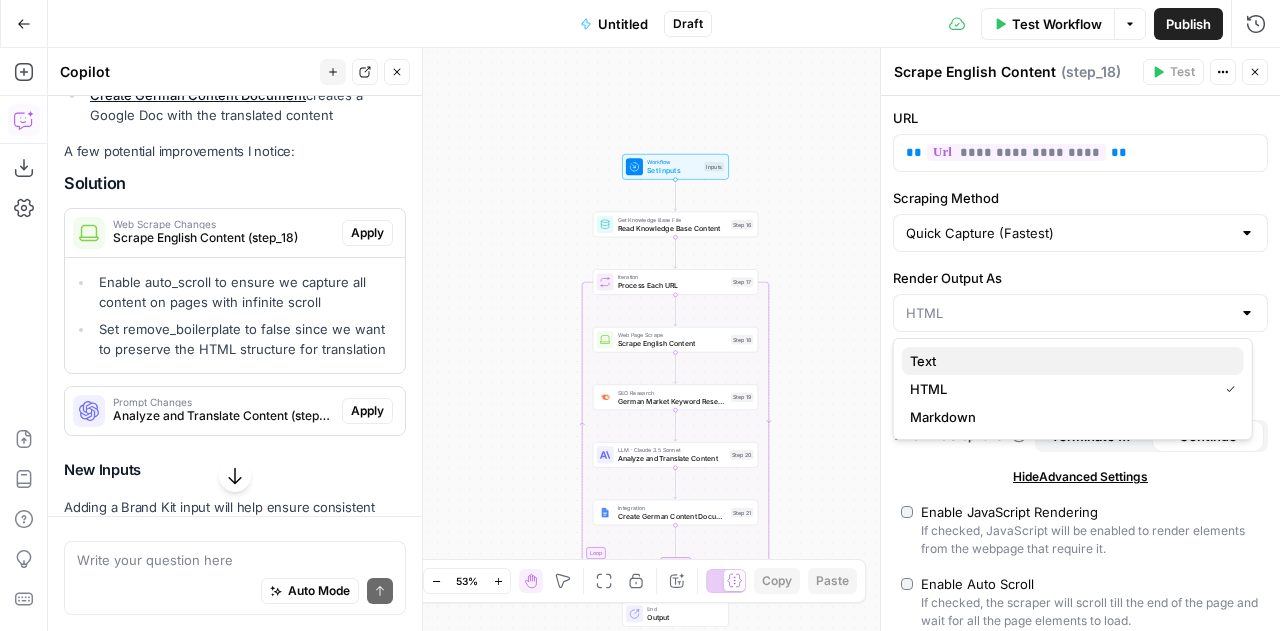 click on "Text" at bounding box center (1069, 361) 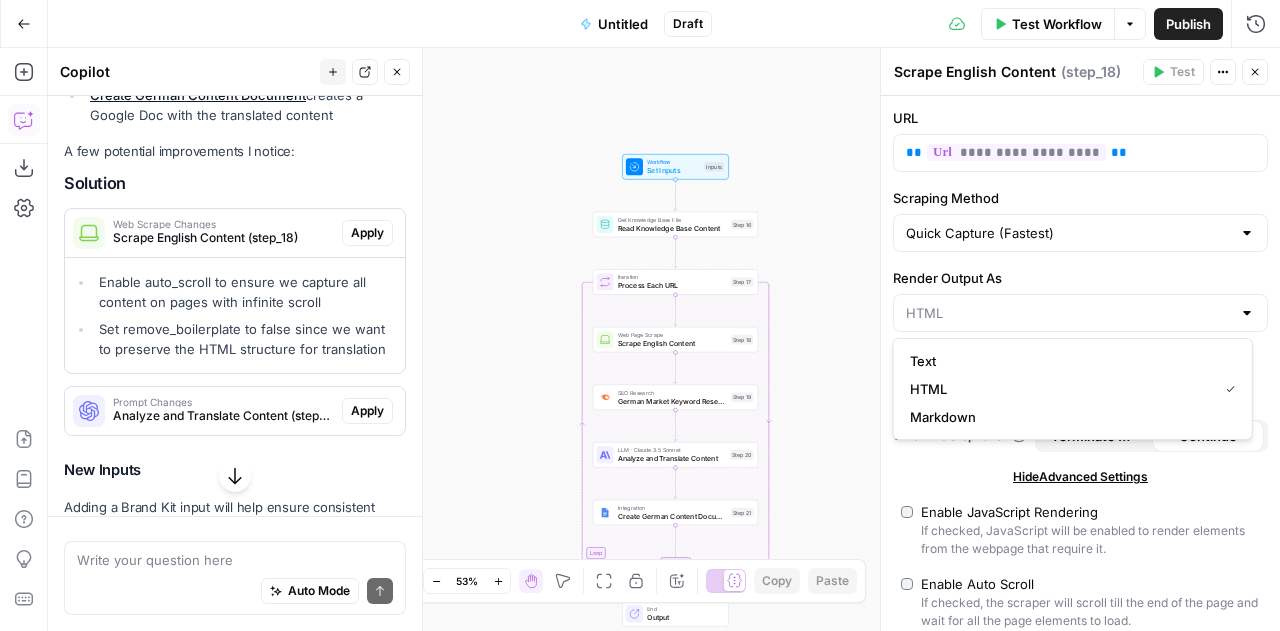 type on "Text" 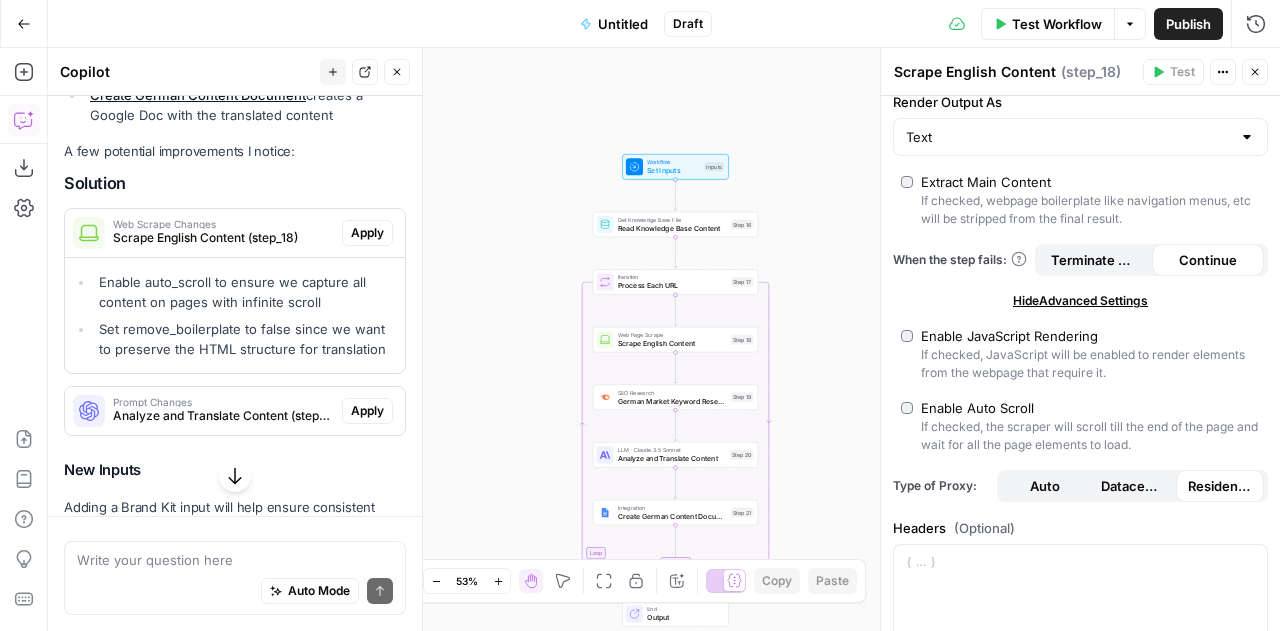 scroll, scrollTop: 179, scrollLeft: 0, axis: vertical 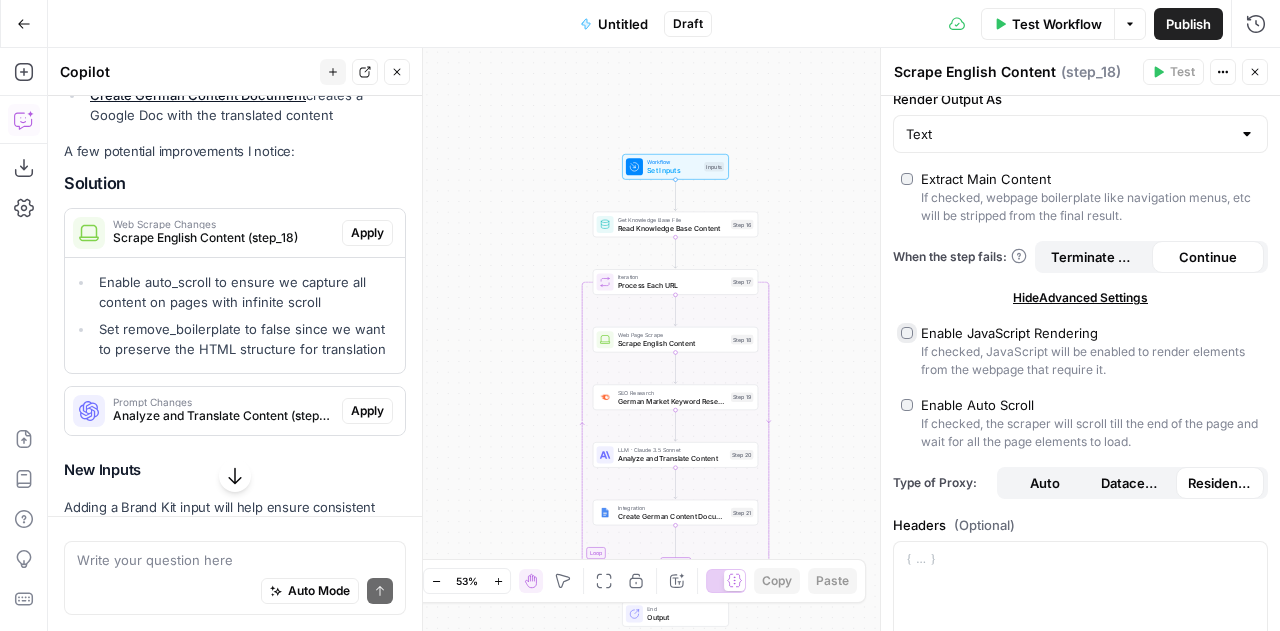 type on "Custom" 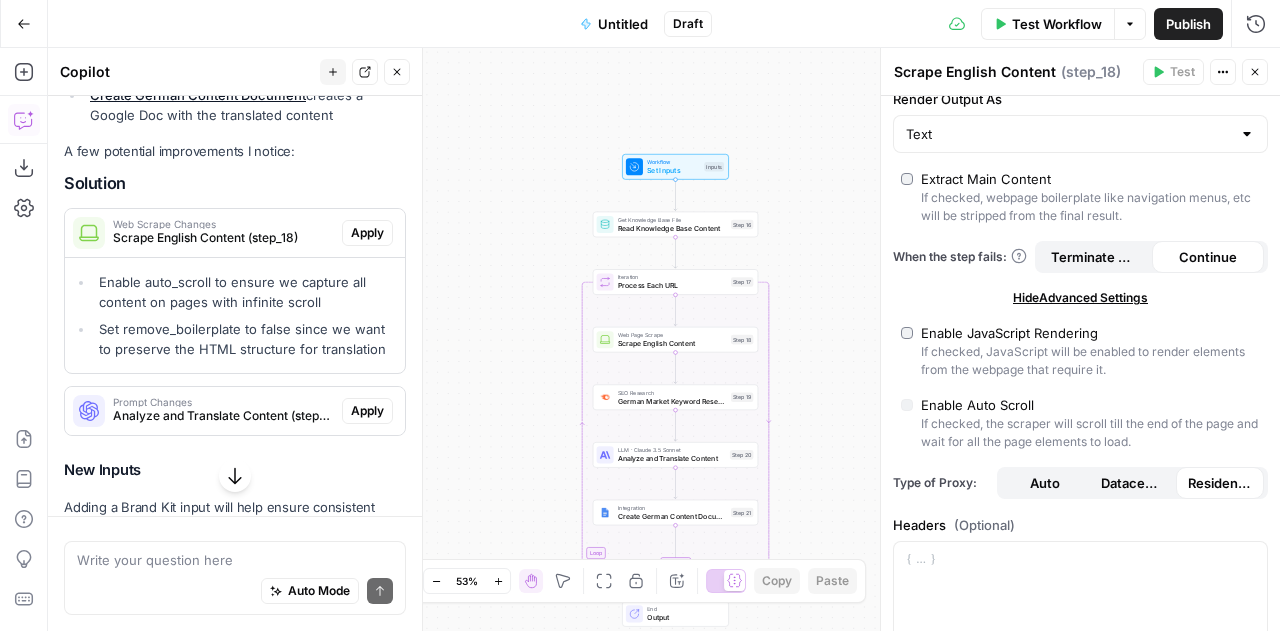 click on "Auto" at bounding box center [1045, 483] 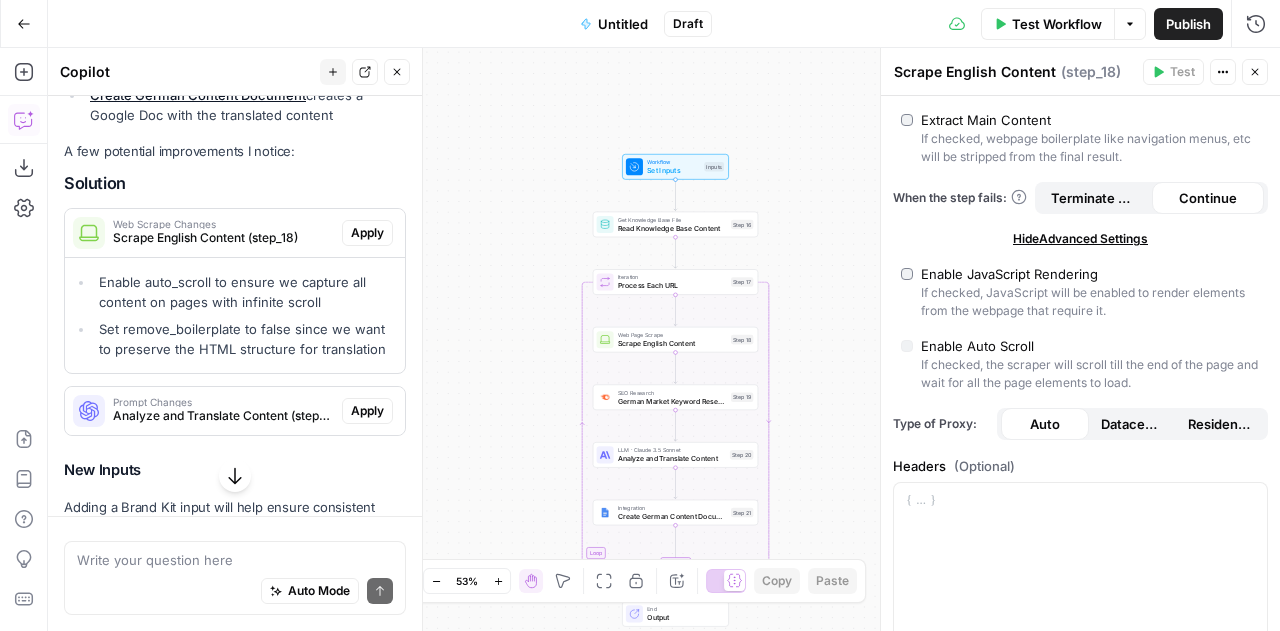 scroll, scrollTop: 634, scrollLeft: 0, axis: vertical 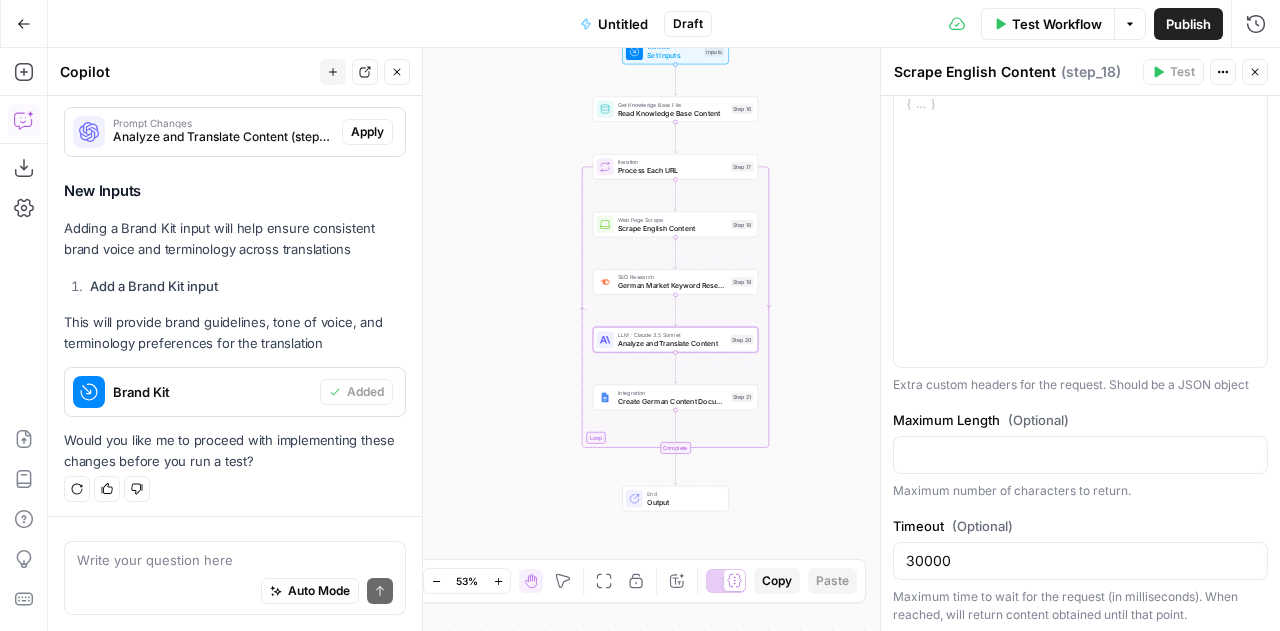 click on "Analyze and Translate Content (step_20)" at bounding box center (223, 137) 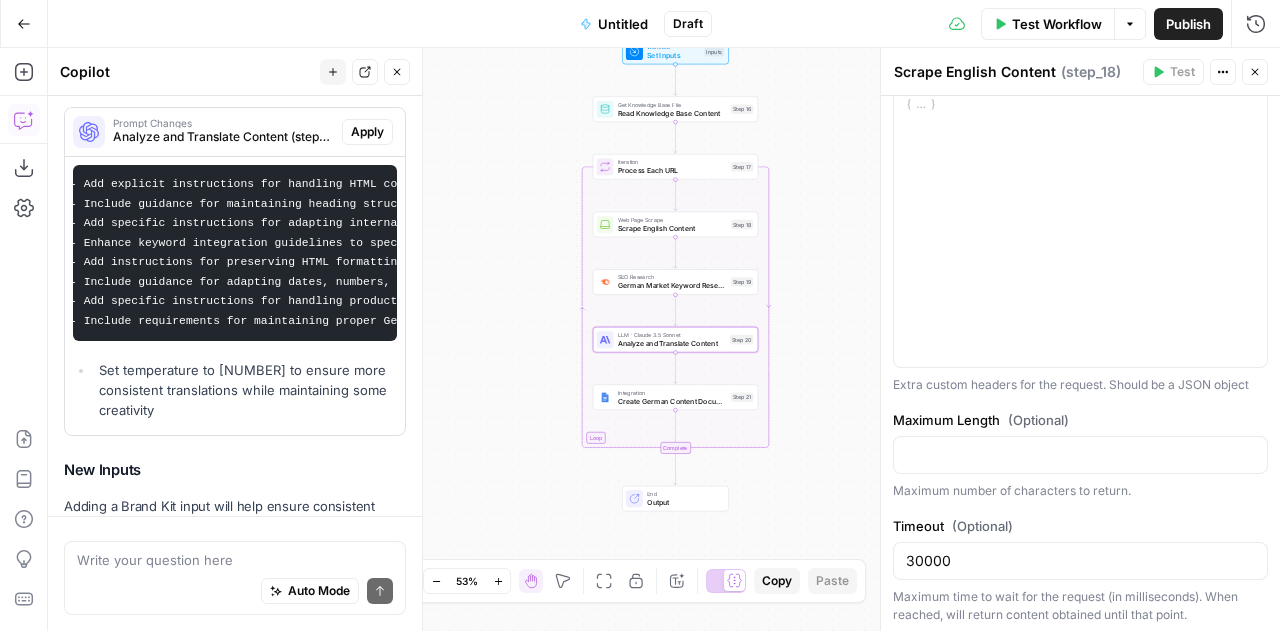 scroll, scrollTop: 0, scrollLeft: 0, axis: both 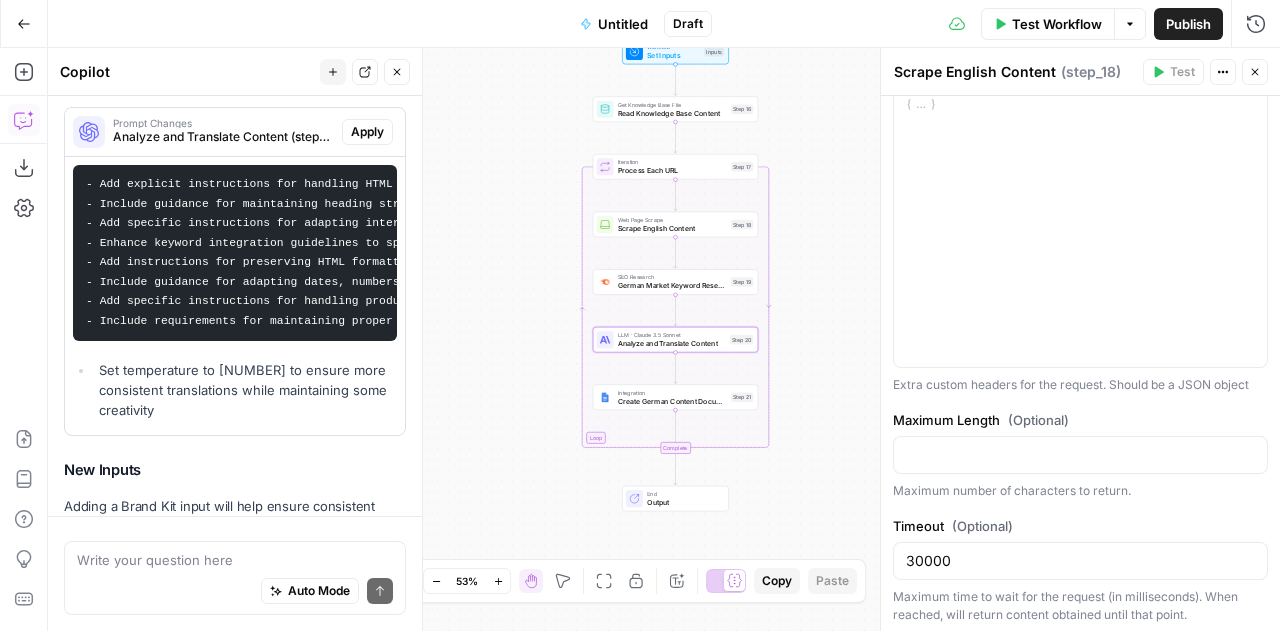 click on "- Add explicit instructions for handling HTML content preservation
- Include guidance for maintaining heading structure (h1, h2, etc.)
- Add specific instructions for adapting internal links and CTAs for German market
- Enhance keyword integration guidelines to specify density ranges and placement
- Add instructions for preserving HTML formatting while translating content
- Include guidance for adapting dates, numbers, and measurements to German formats
- Add specific instructions for handling product names and branded terms
- Include requirements for maintaining proper German quotation marks and other typography" at bounding box center [235, 253] 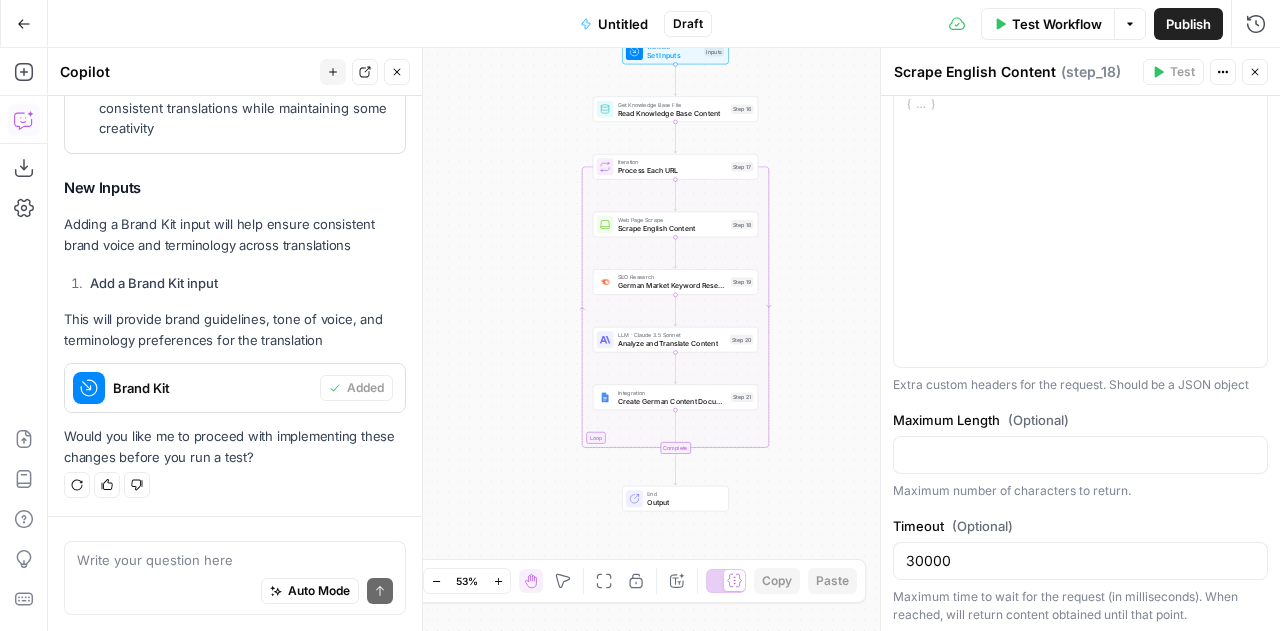 click 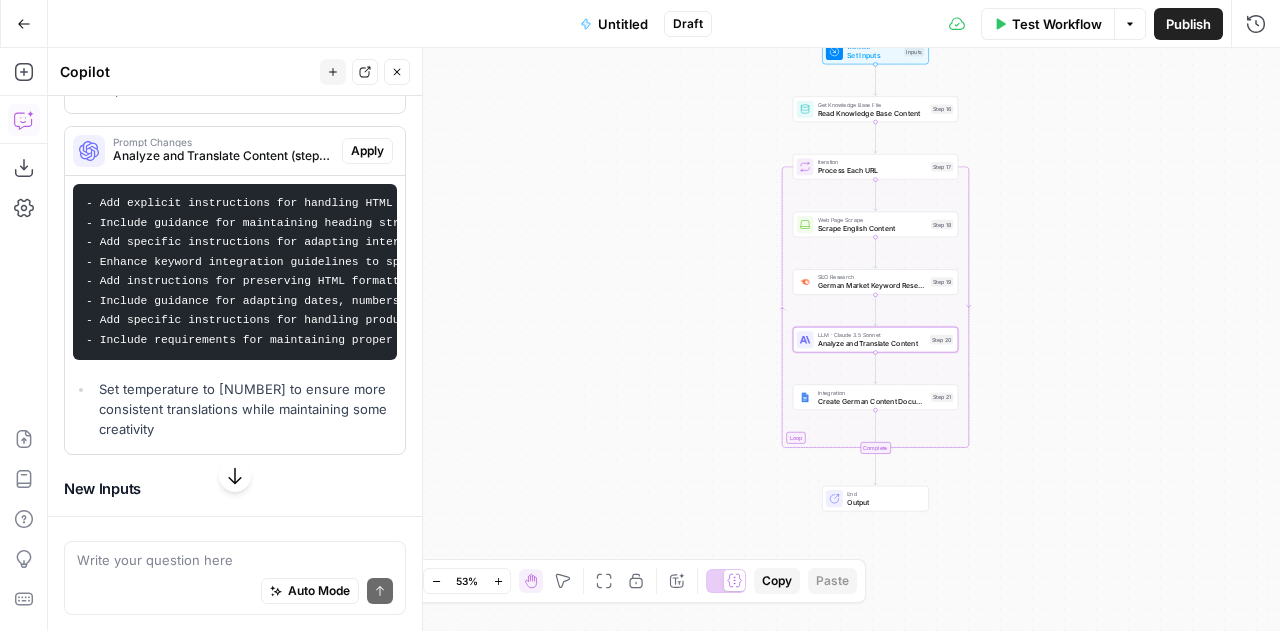 scroll, scrollTop: 1061, scrollLeft: 0, axis: vertical 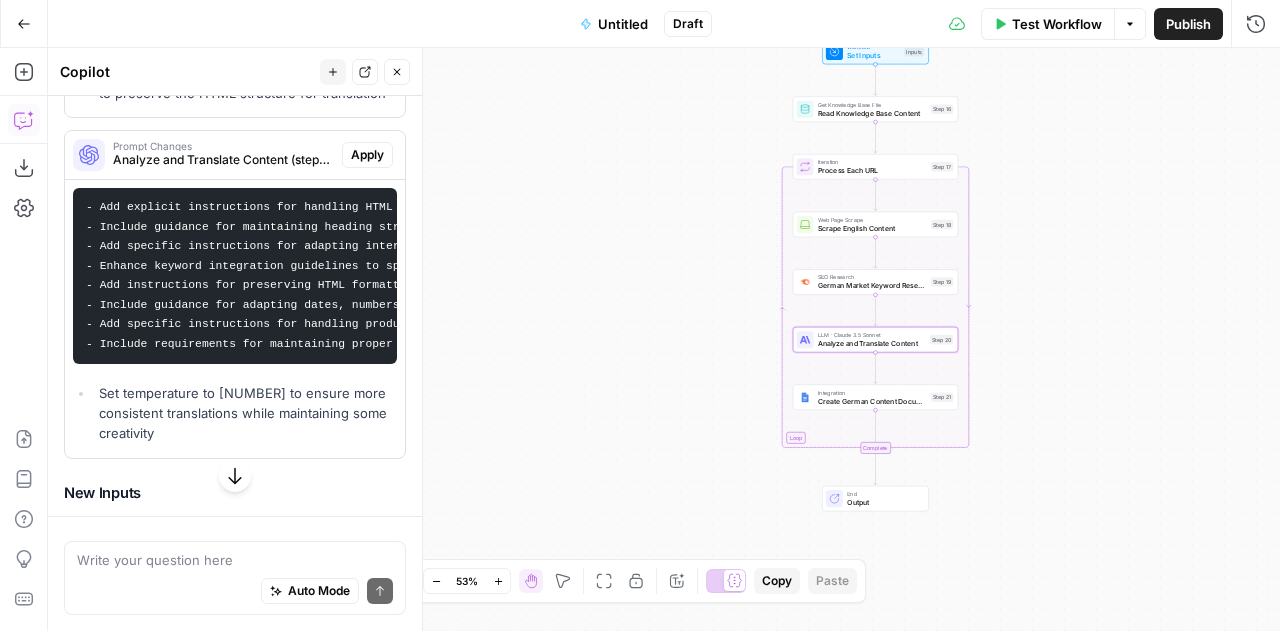 click on "- Add explicit instructions for handling HTML content preservation
- Include guidance for maintaining heading structure (h1, h2, etc.)
- Add specific instructions for adapting internal links and CTAs for German market
- Enhance keyword integration guidelines to specify density ranges and placement
- Add instructions for preserving HTML formatting while translating content
- Include guidance for adapting dates, numbers, and measurements to German formats
- Add specific instructions for handling product names and branded terms
- Include requirements for maintaining proper German quotation marks and other typography" at bounding box center [389, 275] 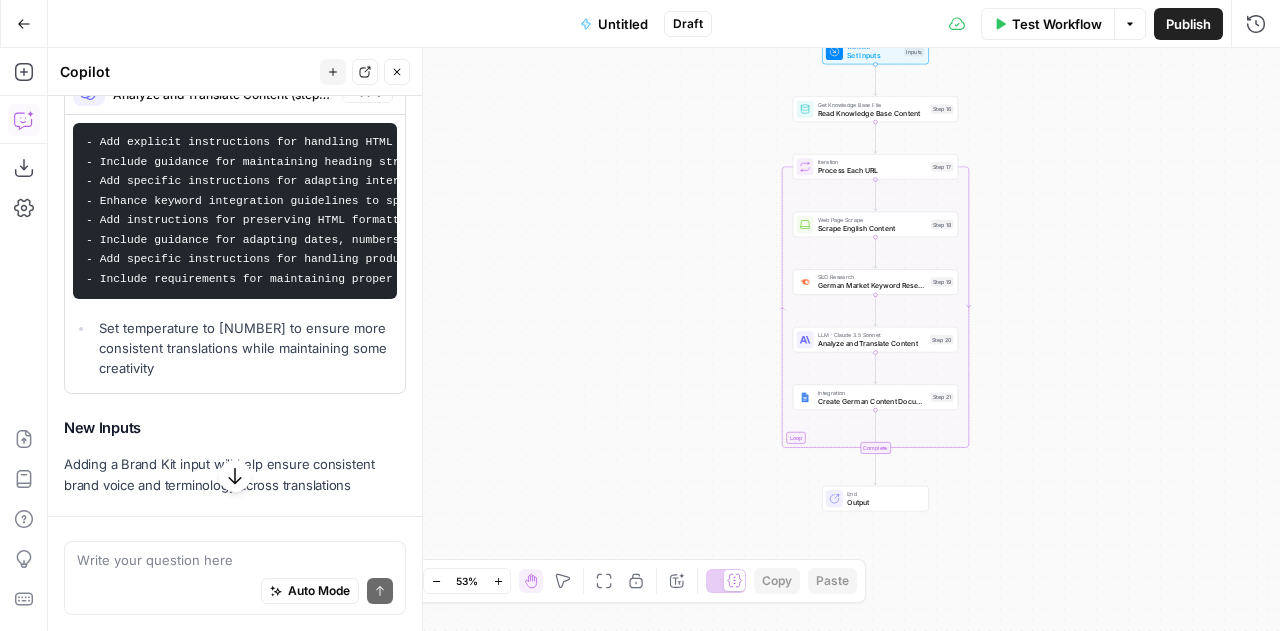 scroll, scrollTop: 1127, scrollLeft: 0, axis: vertical 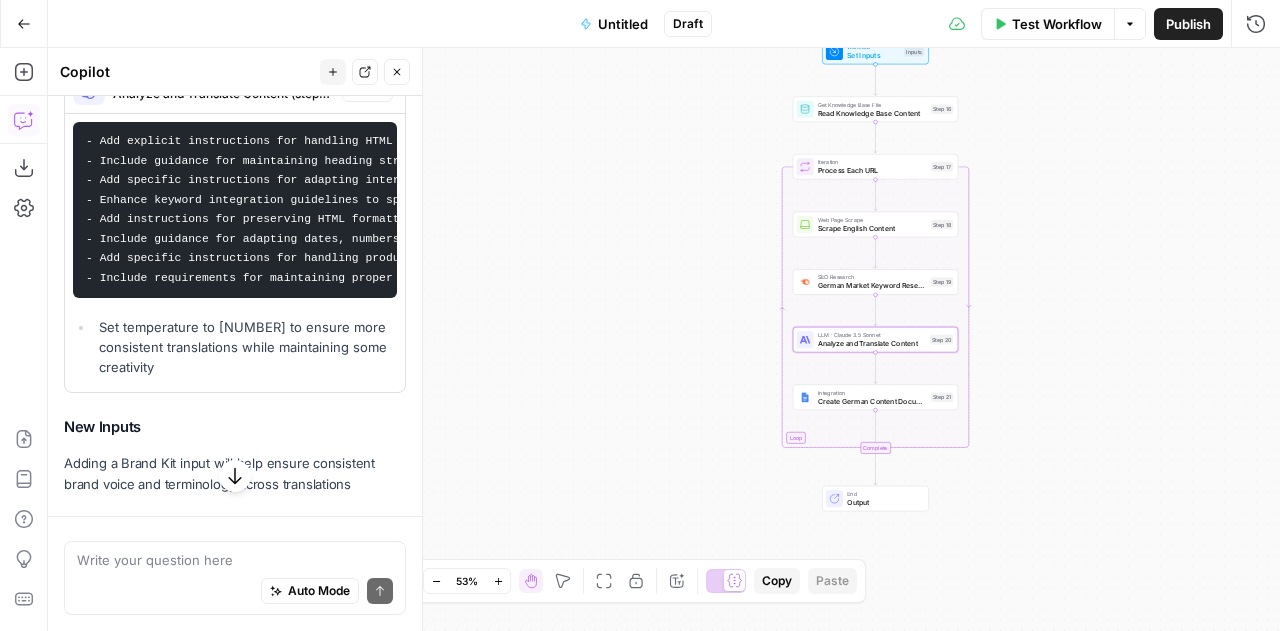 drag, startPoint x: 124, startPoint y: 337, endPoint x: 156, endPoint y: 136, distance: 203.53133 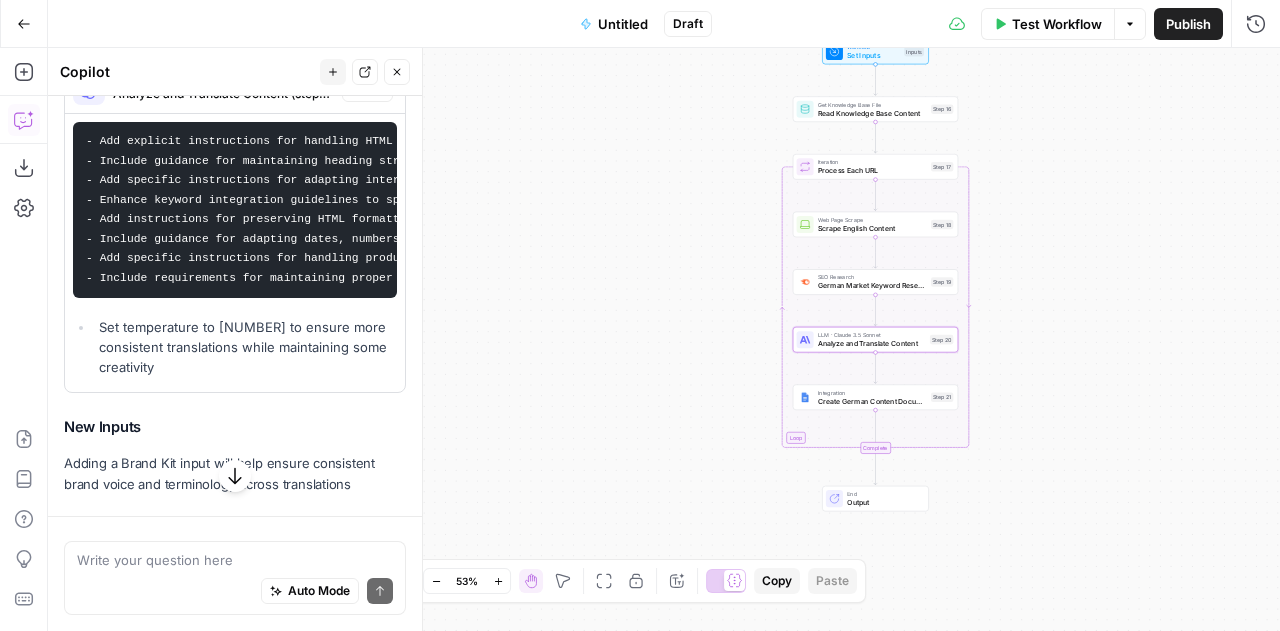 scroll, scrollTop: 0, scrollLeft: 21, axis: horizontal 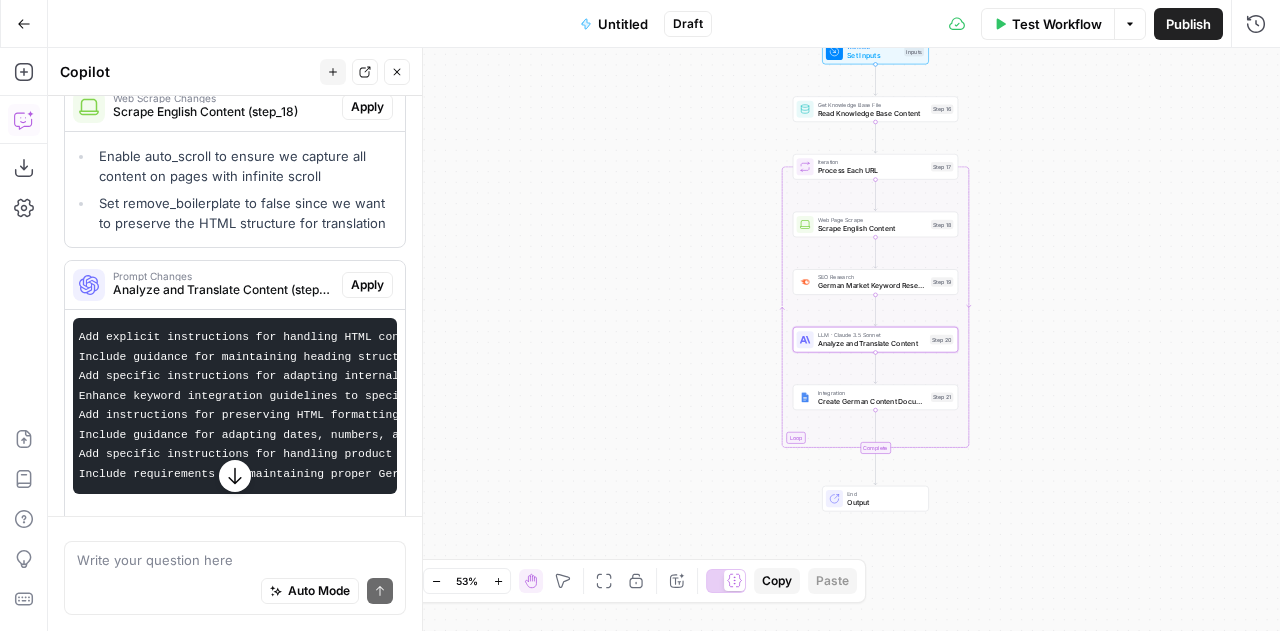 click on "Apply" at bounding box center [367, 285] 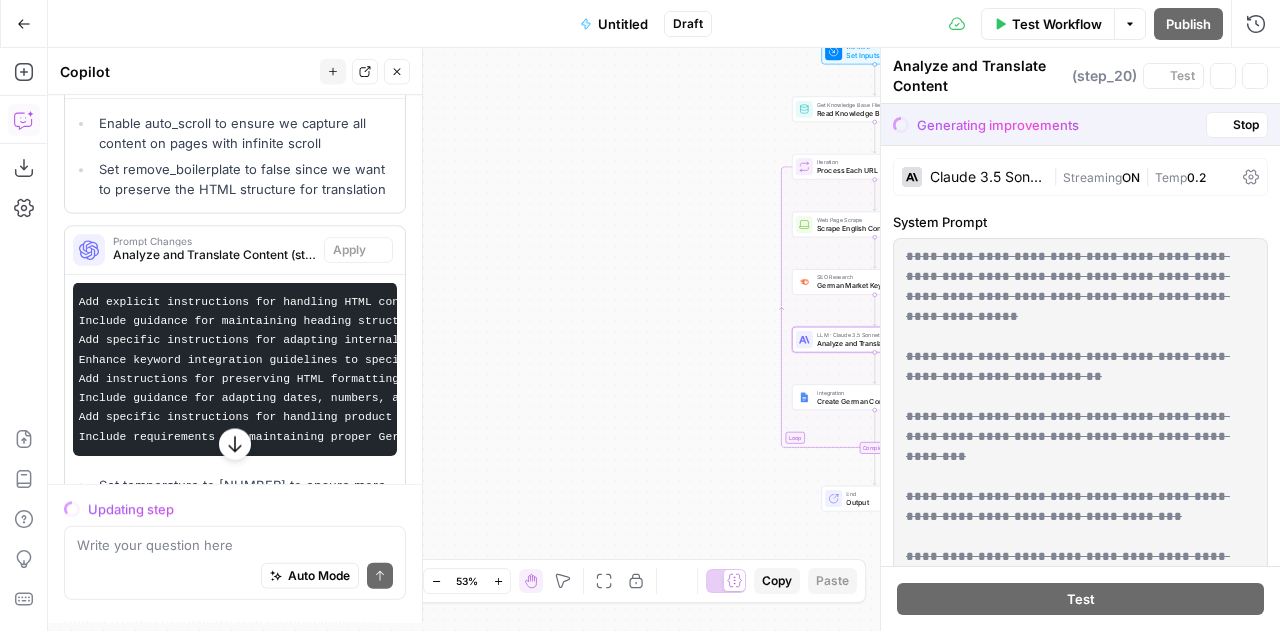 scroll, scrollTop: 899, scrollLeft: 0, axis: vertical 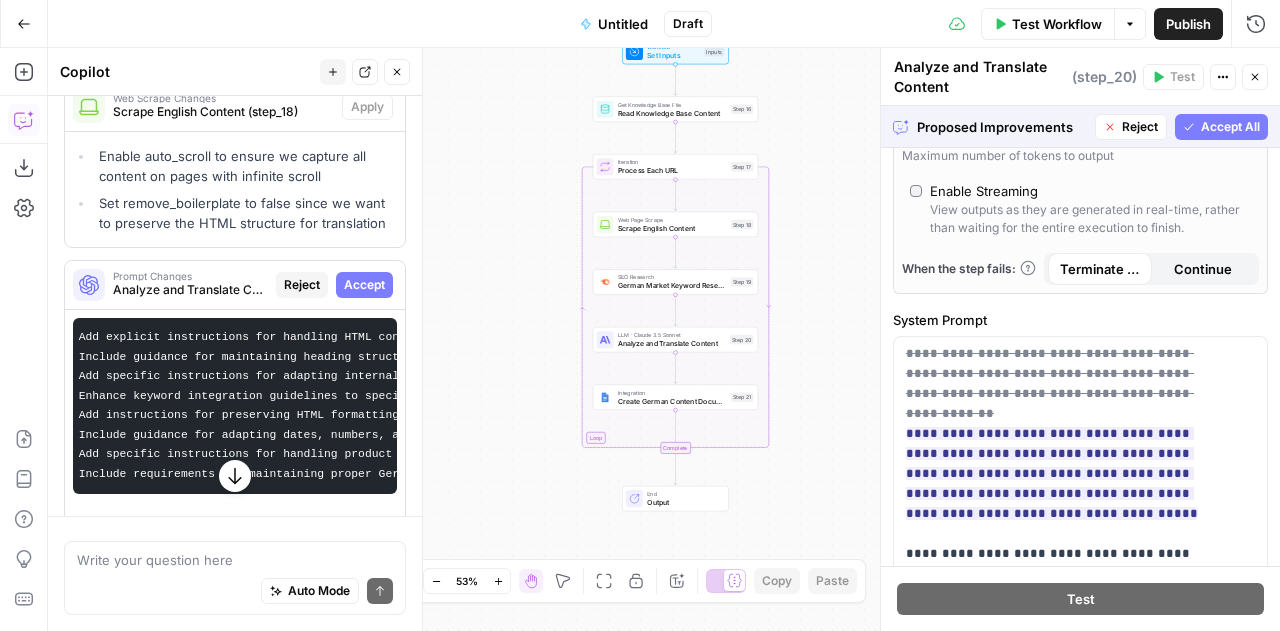 click on "Accept All" at bounding box center [1230, 127] 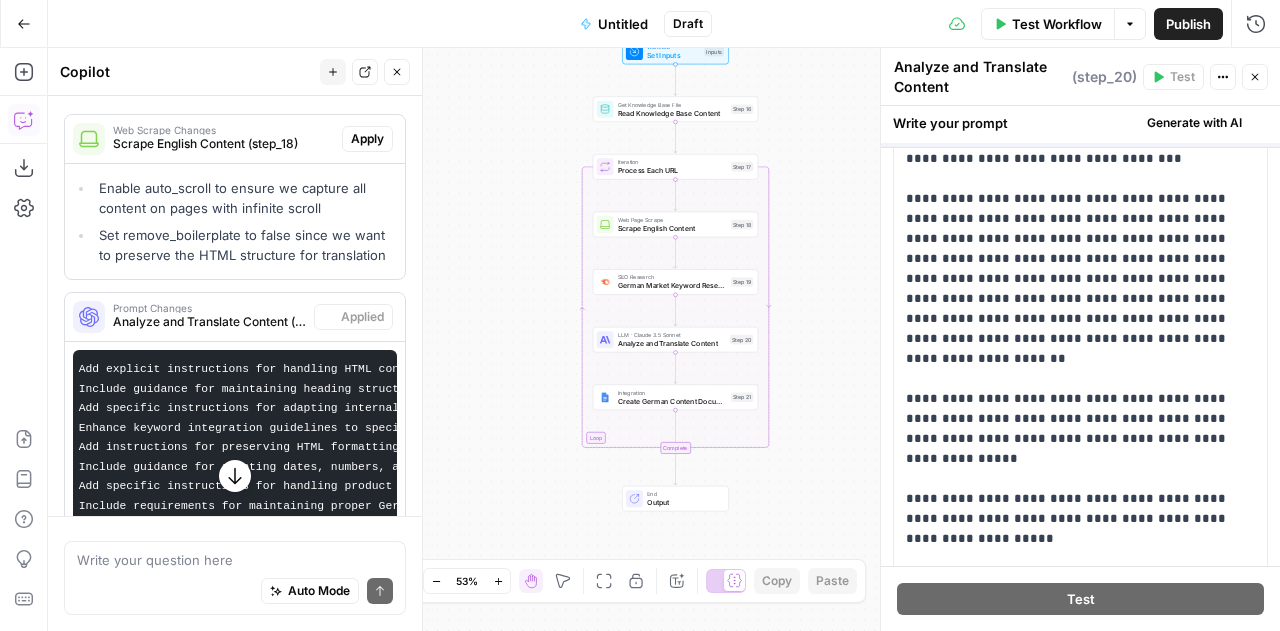 scroll, scrollTop: 931, scrollLeft: 0, axis: vertical 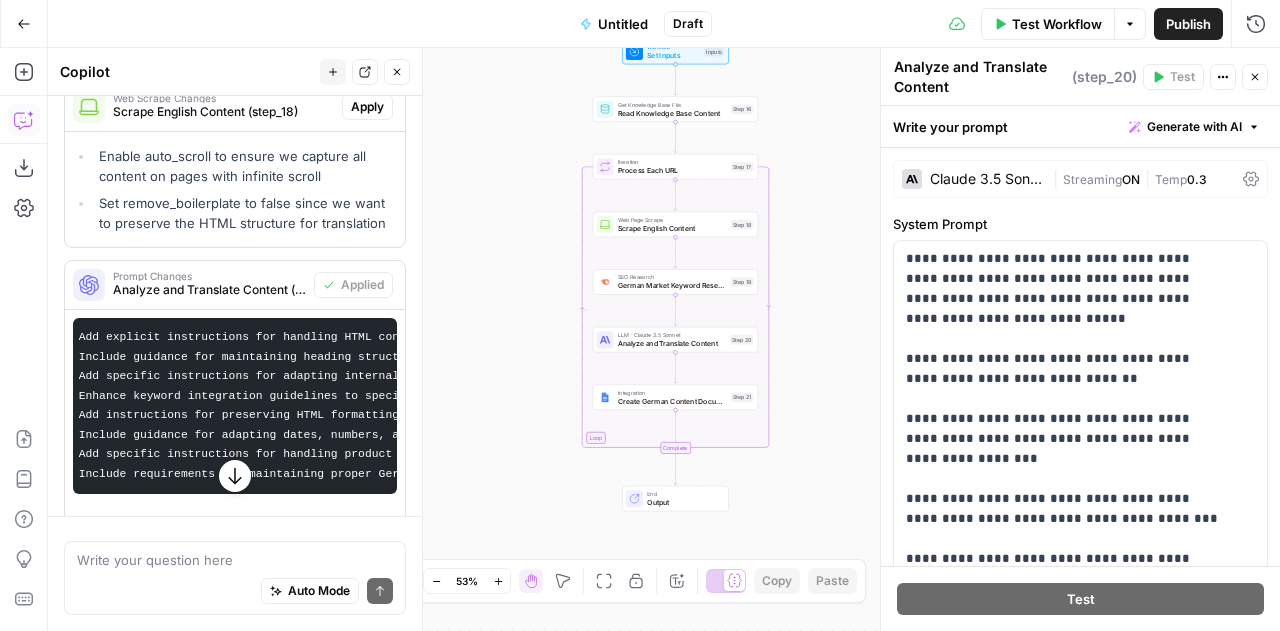 click on "Test Workflow" at bounding box center (1057, 24) 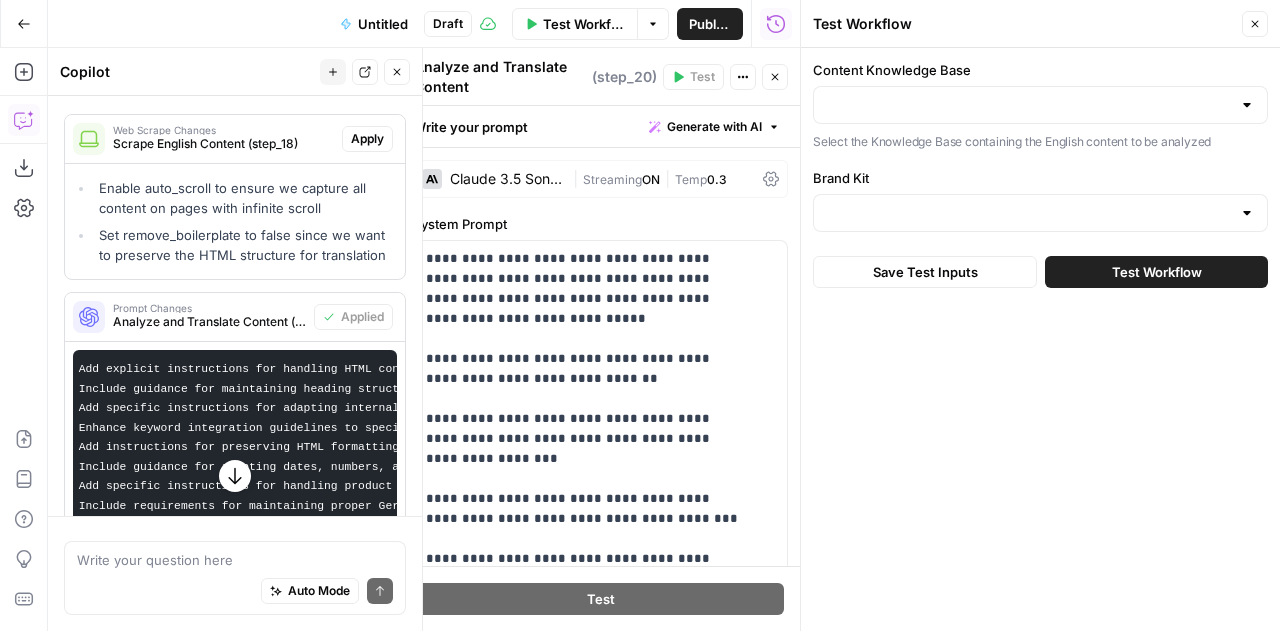 scroll, scrollTop: 931, scrollLeft: 0, axis: vertical 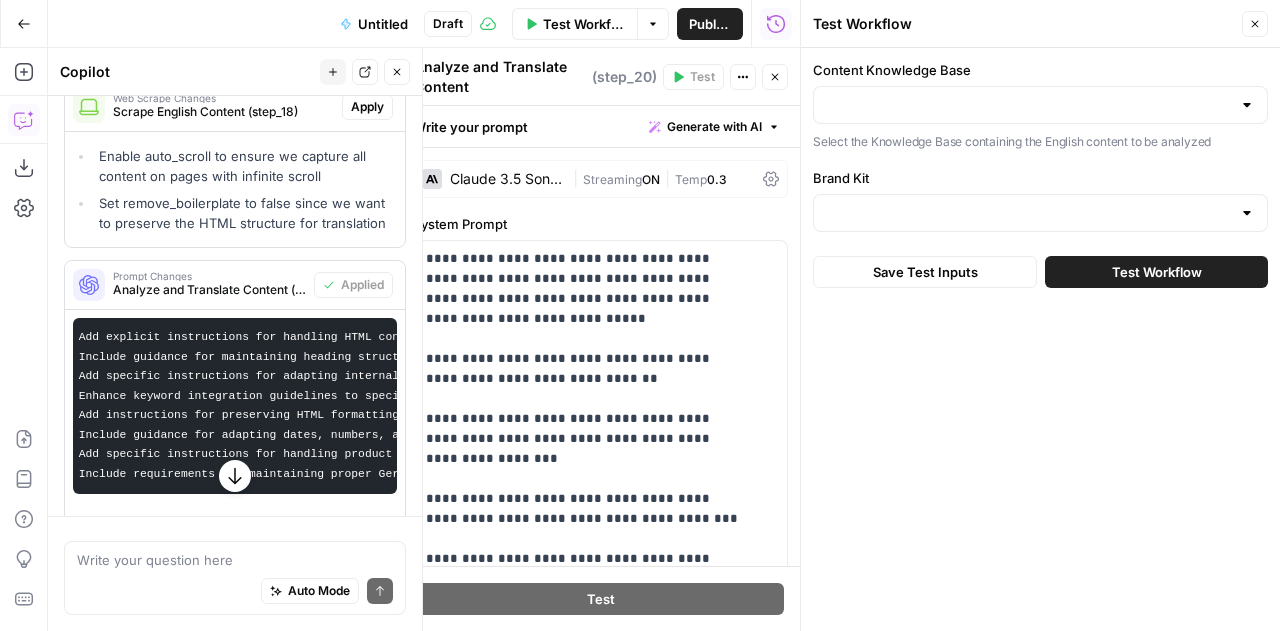 click on "Close" at bounding box center (1260, 24) 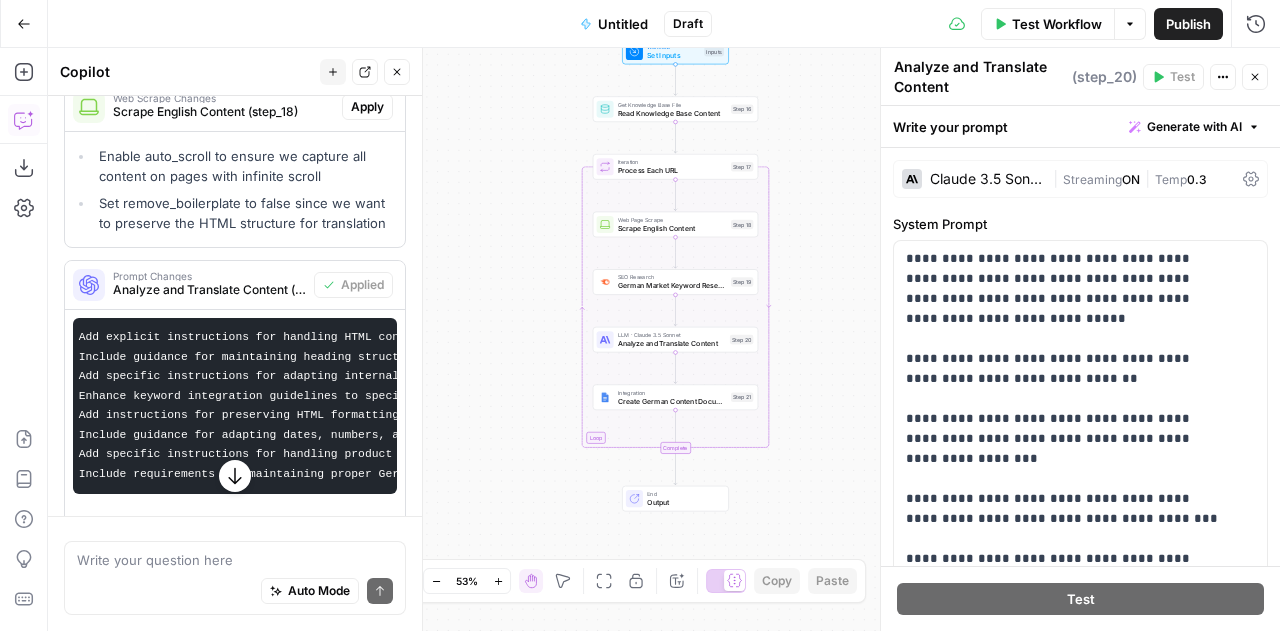 click on "Test Workflow" at bounding box center (1048, 24) 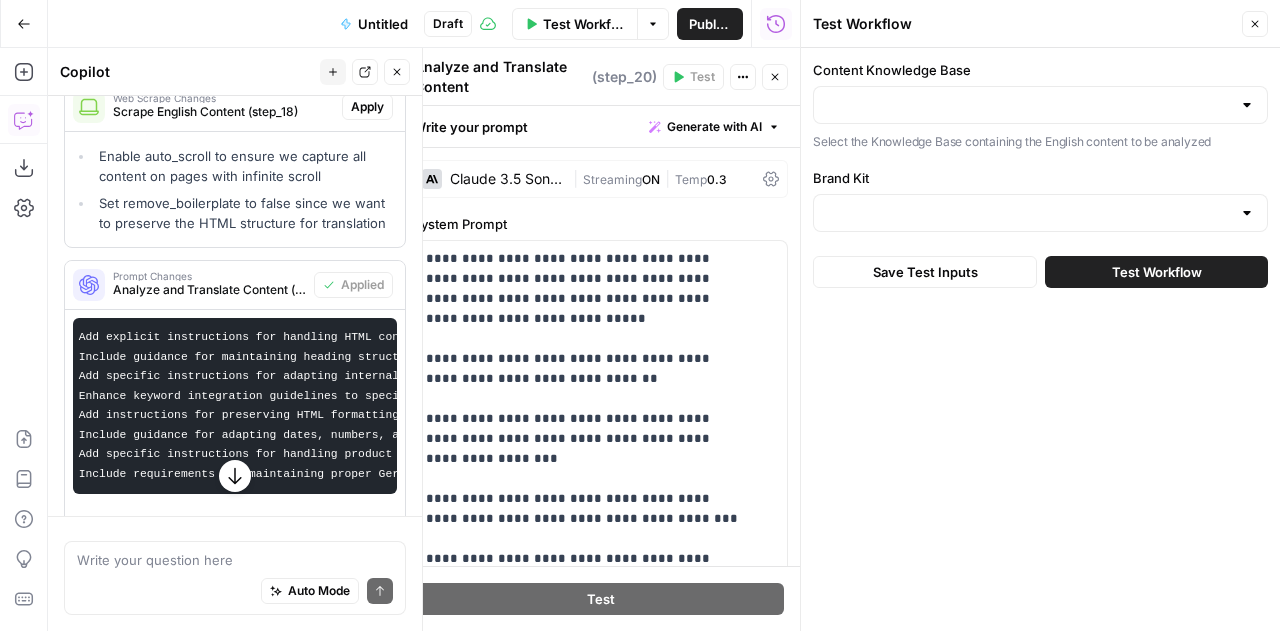 click on "Test Workflow" at bounding box center (1157, 272) 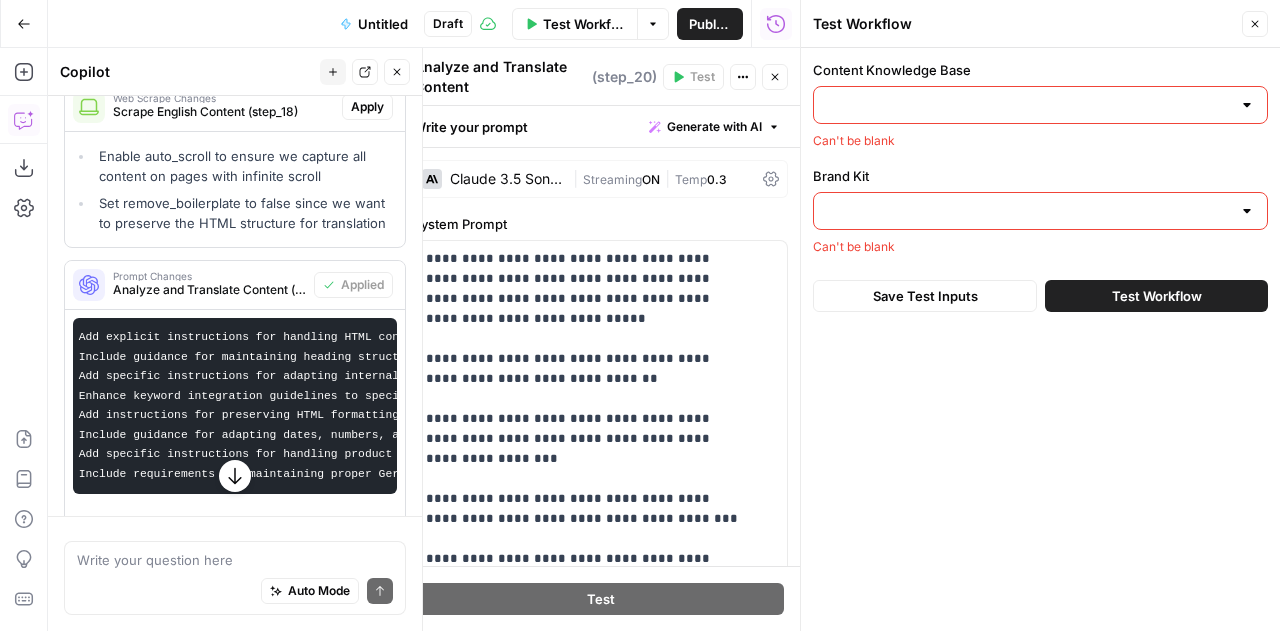 click at bounding box center (1040, 105) 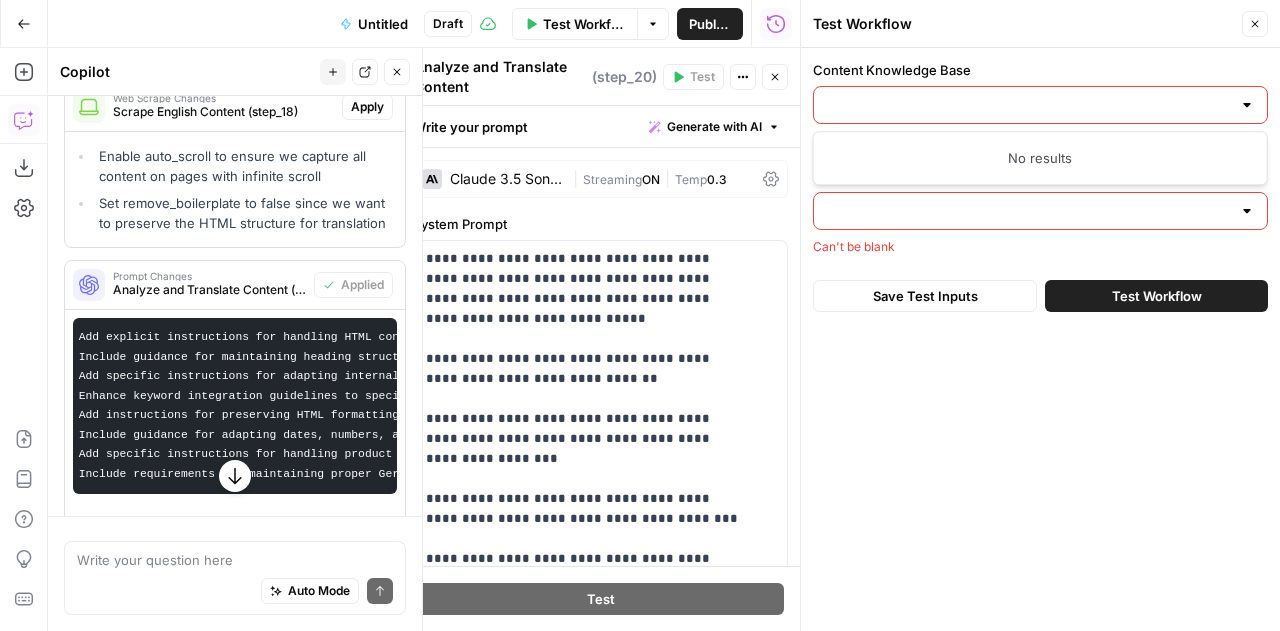 click at bounding box center (1247, 105) 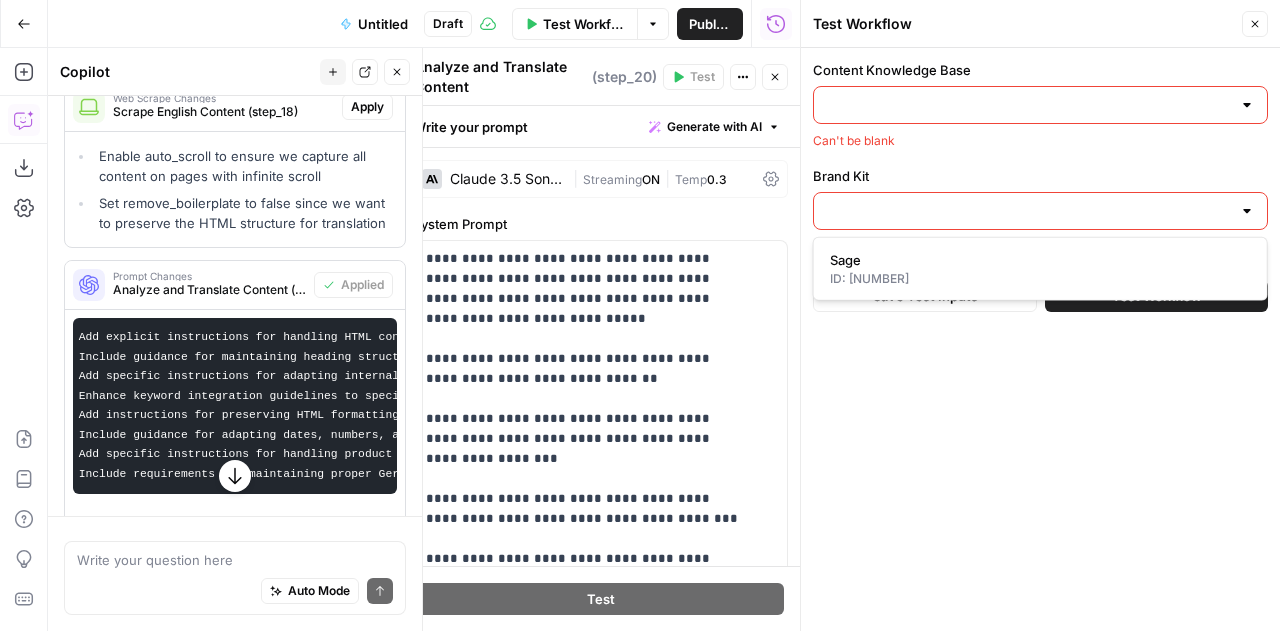 click at bounding box center [1247, 211] 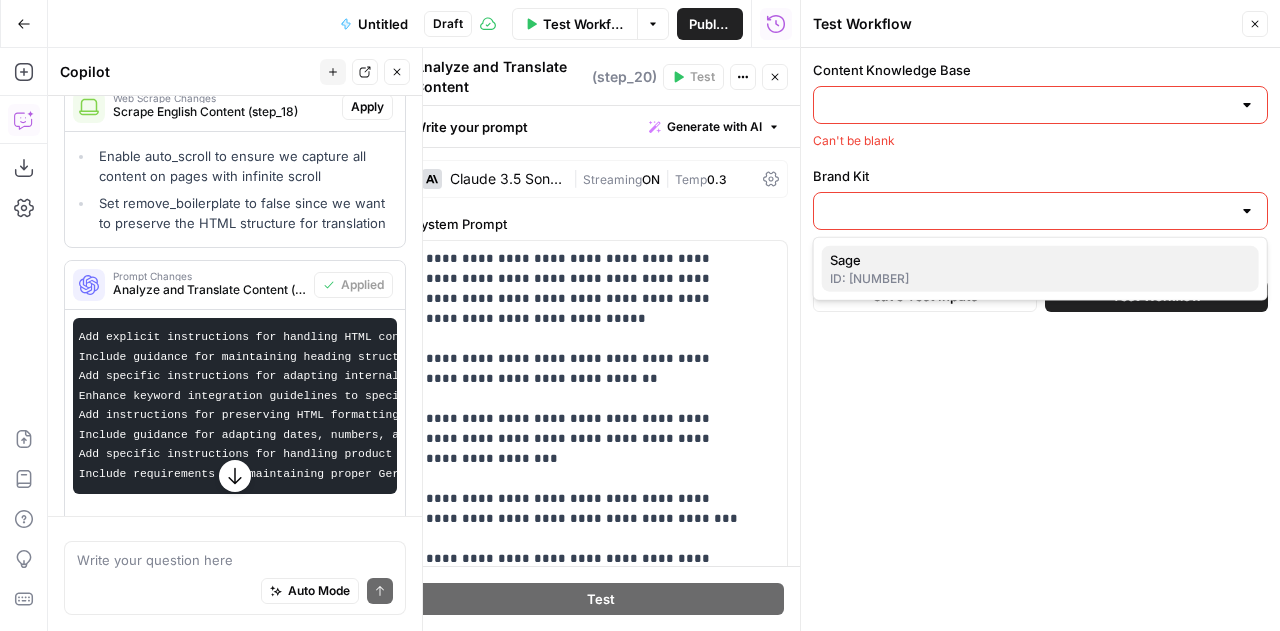 click on "Sage" at bounding box center (1036, 260) 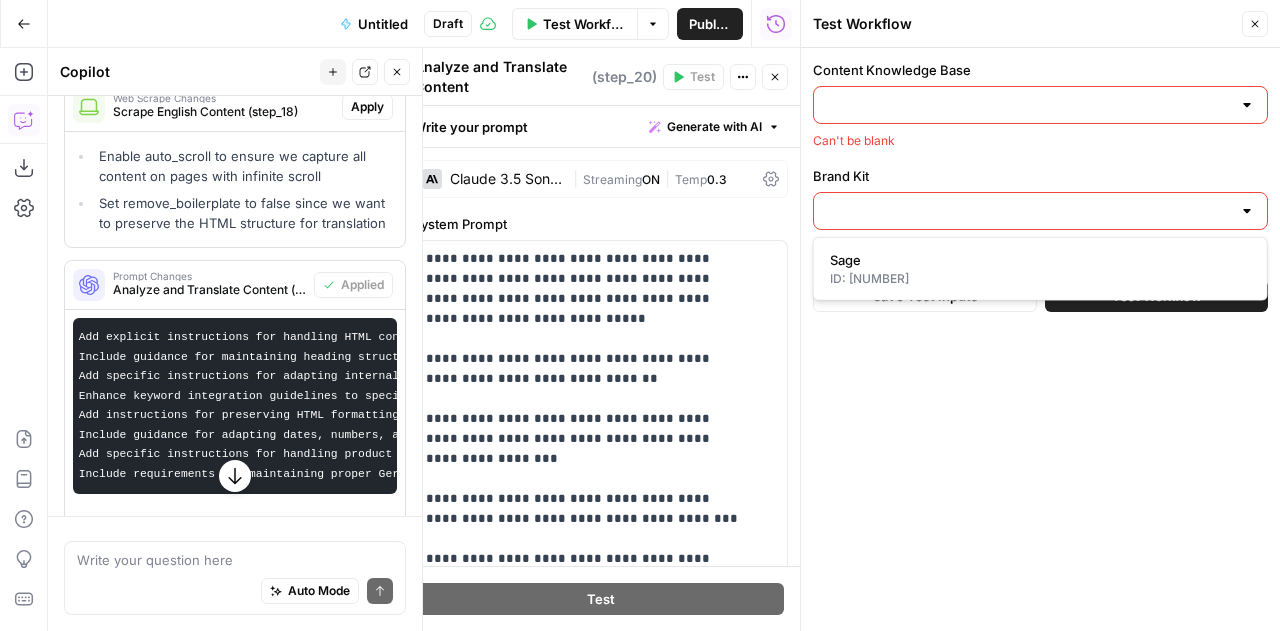 type on "Sage" 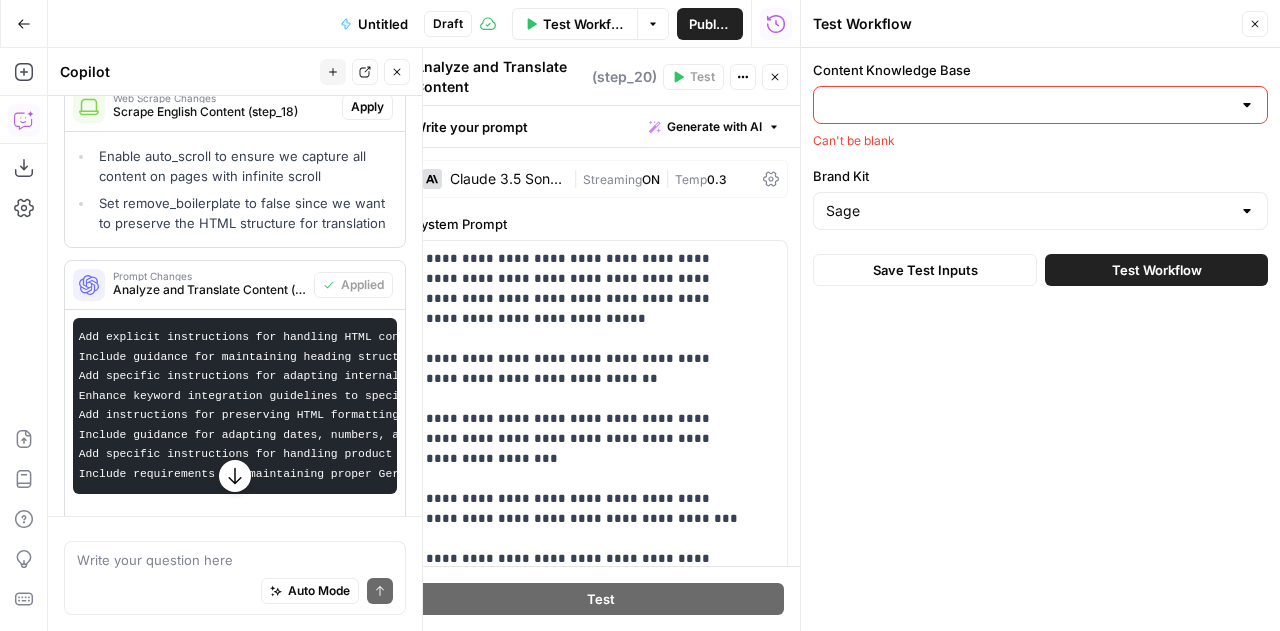 click on "Test Workflow" at bounding box center (1157, 270) 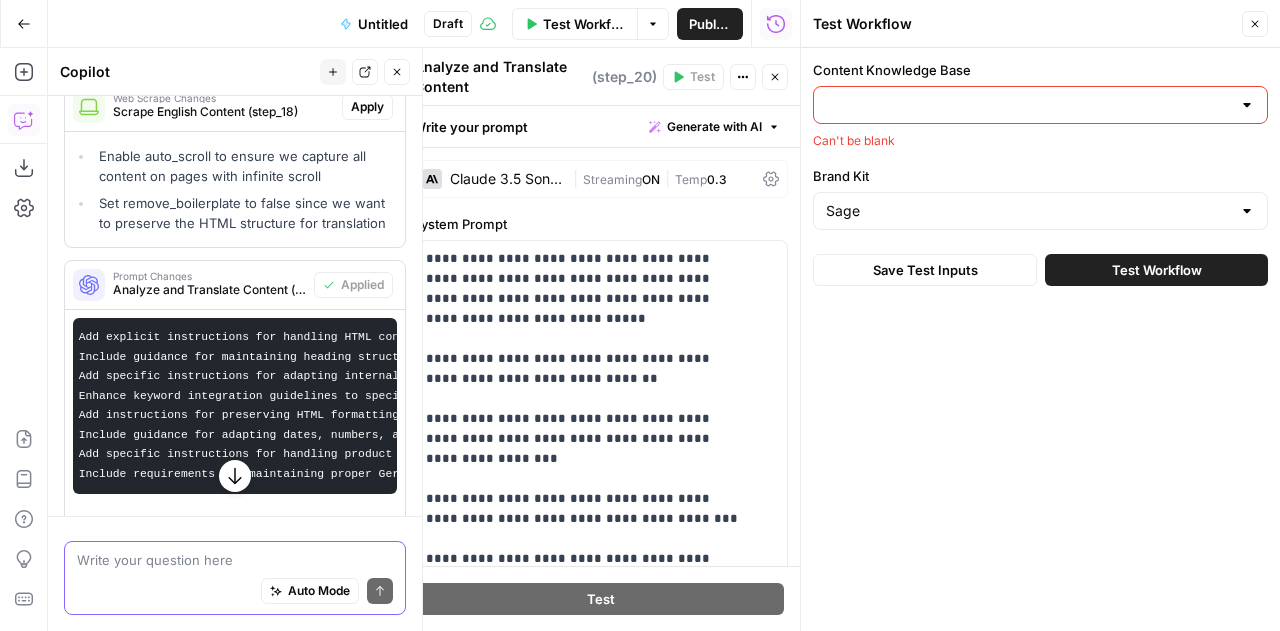 click at bounding box center [235, 560] 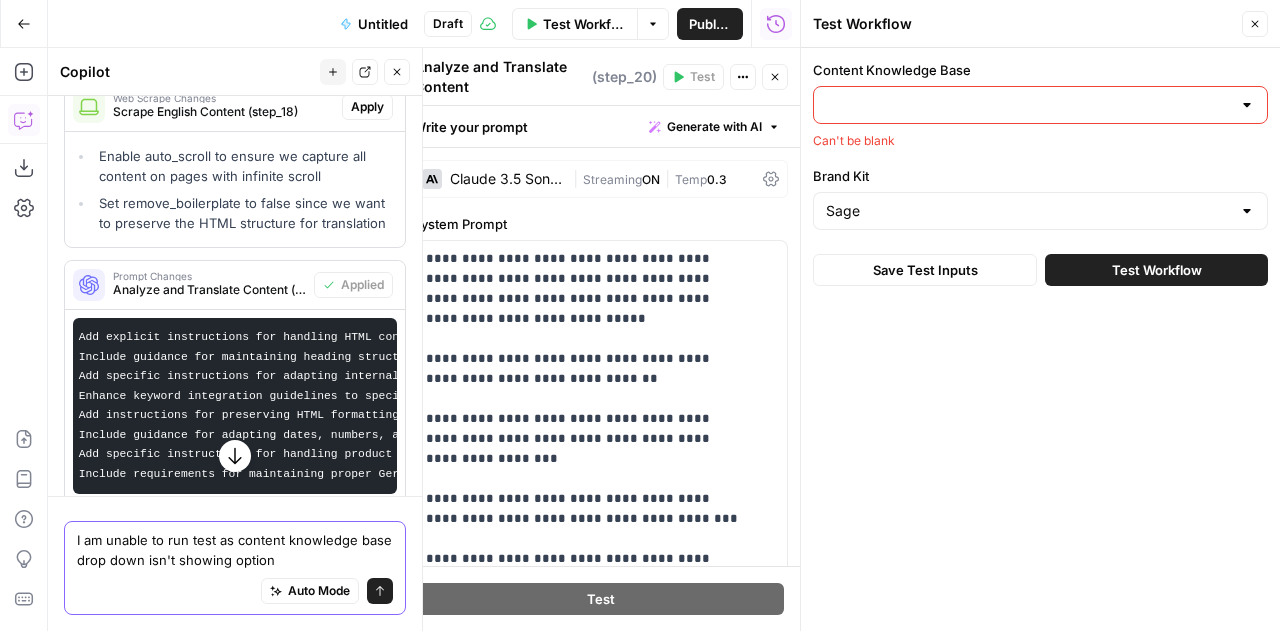 type on "I am unable to run test as content knowledge base drop down isn't showing options" 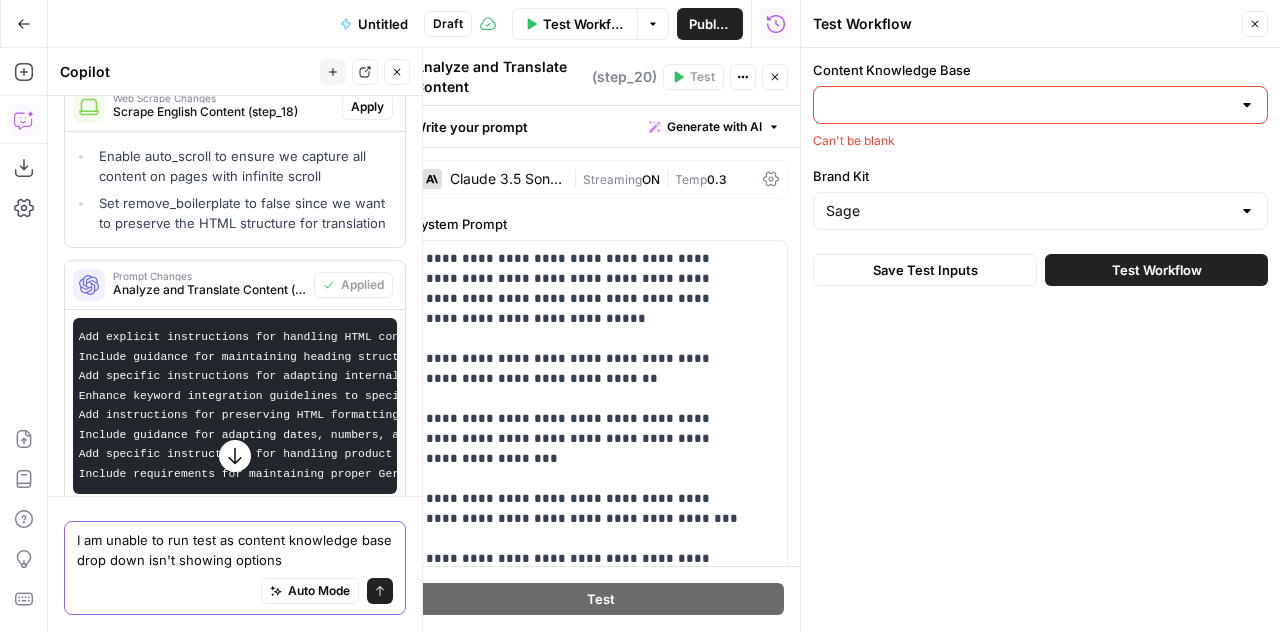 type 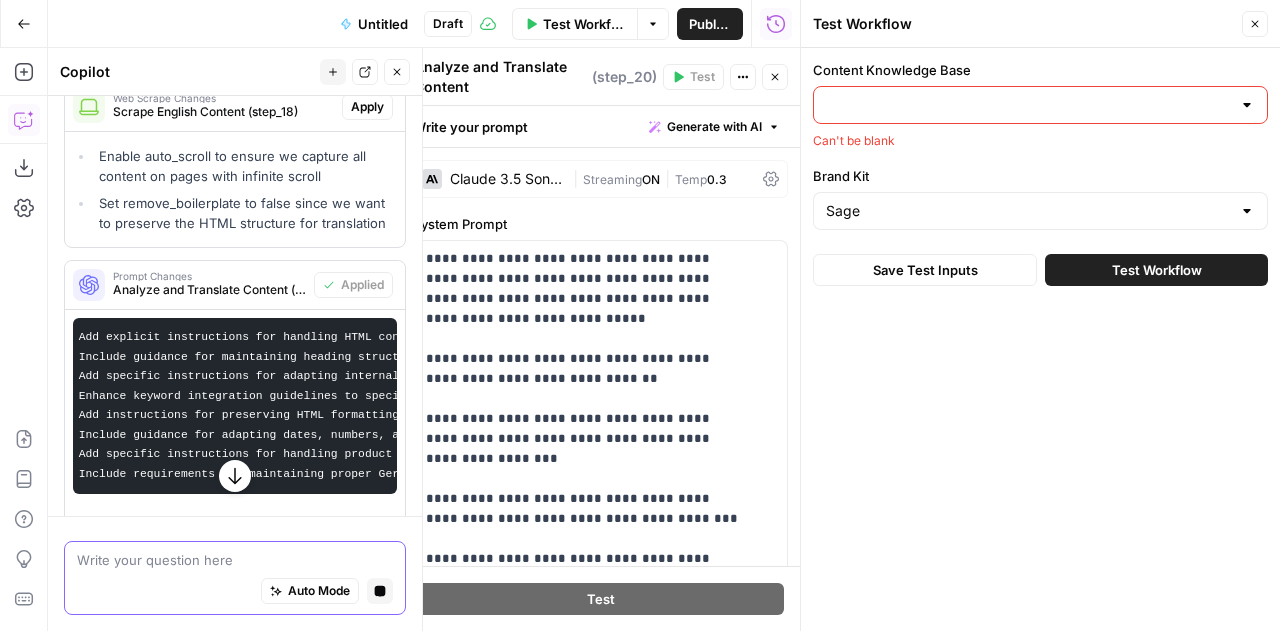 scroll, scrollTop: 1422, scrollLeft: 0, axis: vertical 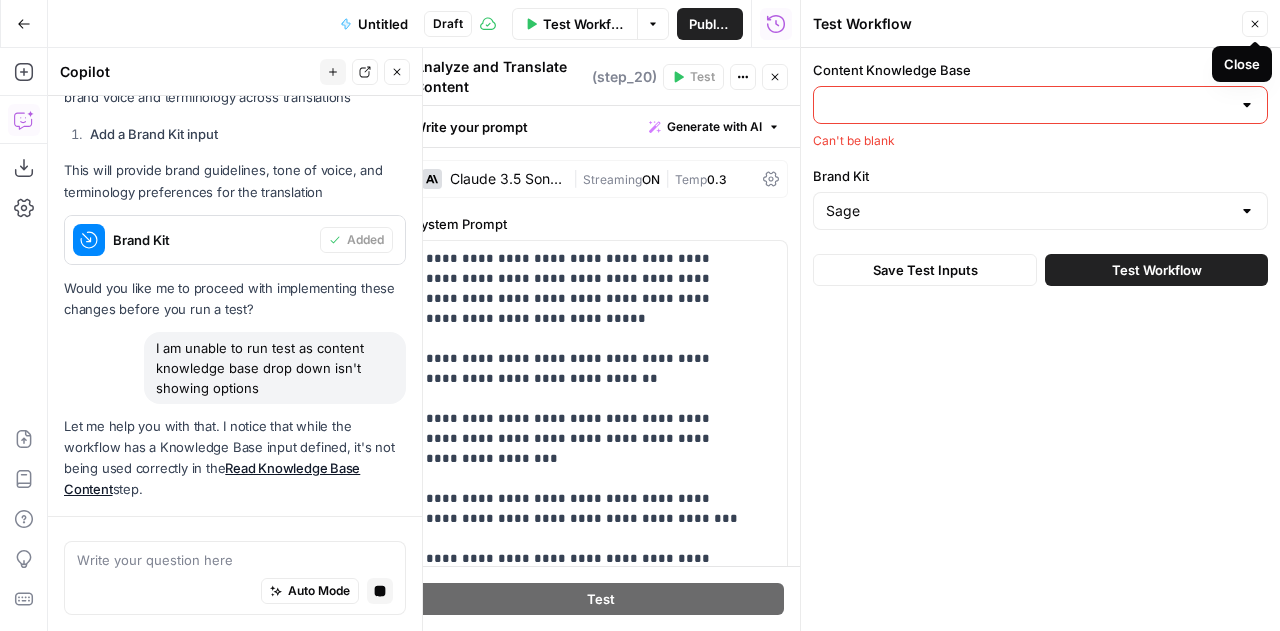 click 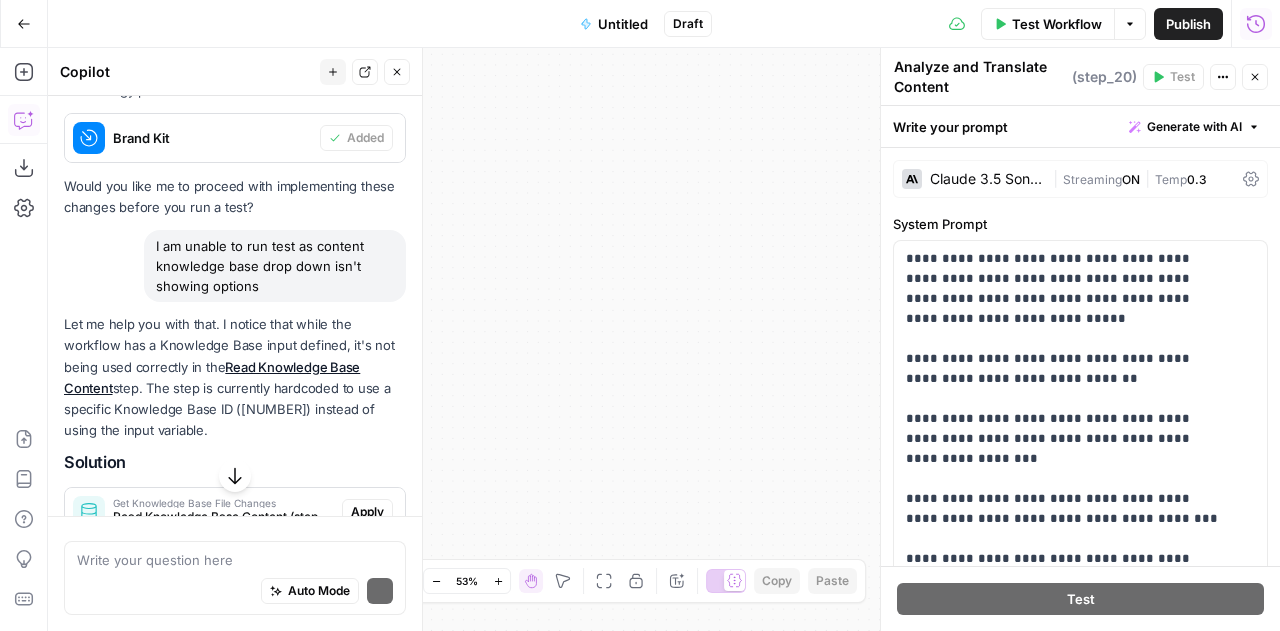 scroll, scrollTop: 1656, scrollLeft: 0, axis: vertical 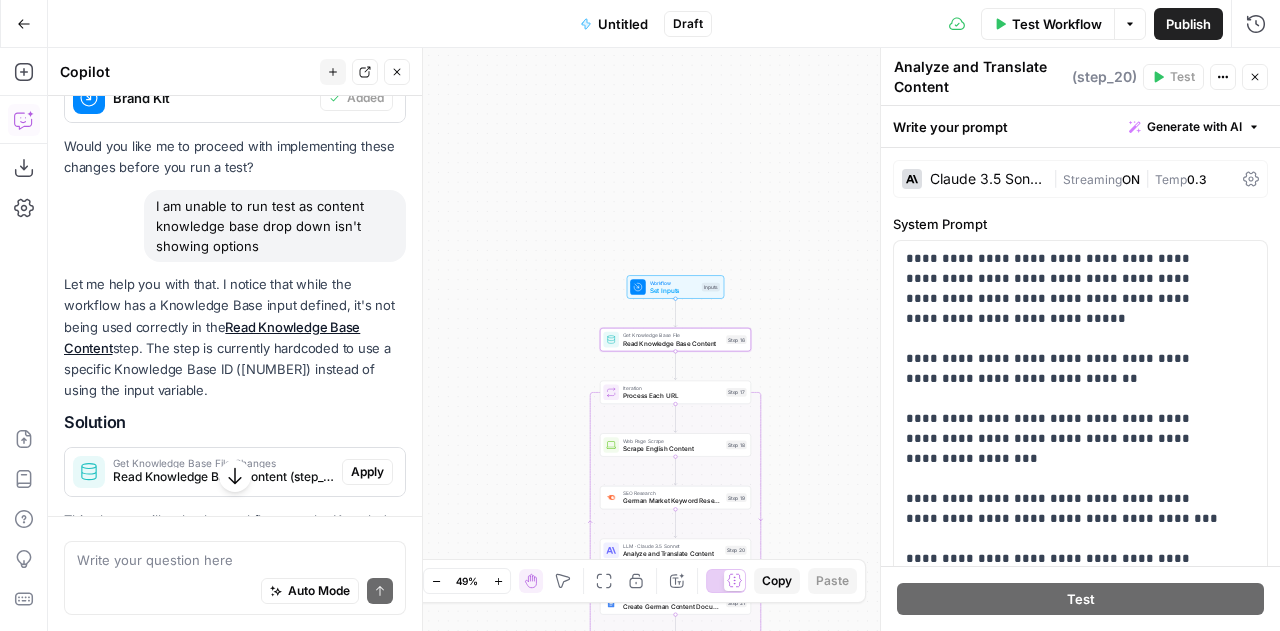 click on "Apply" at bounding box center (367, 472) 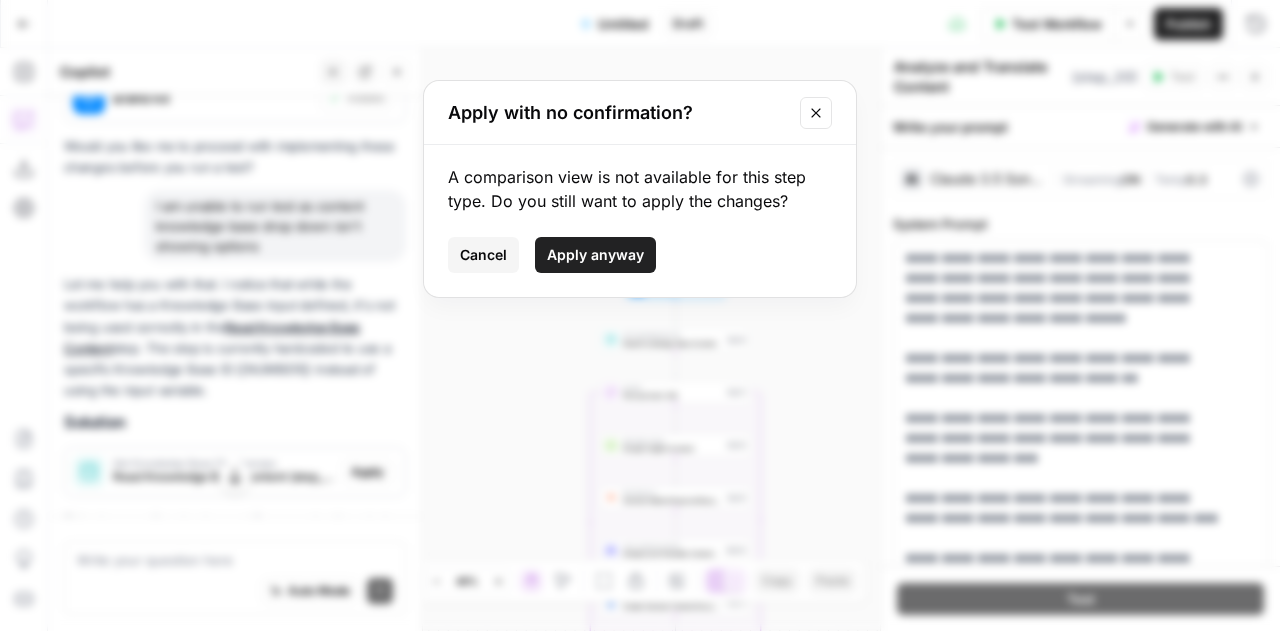 click on "Apply anyway" at bounding box center (595, 255) 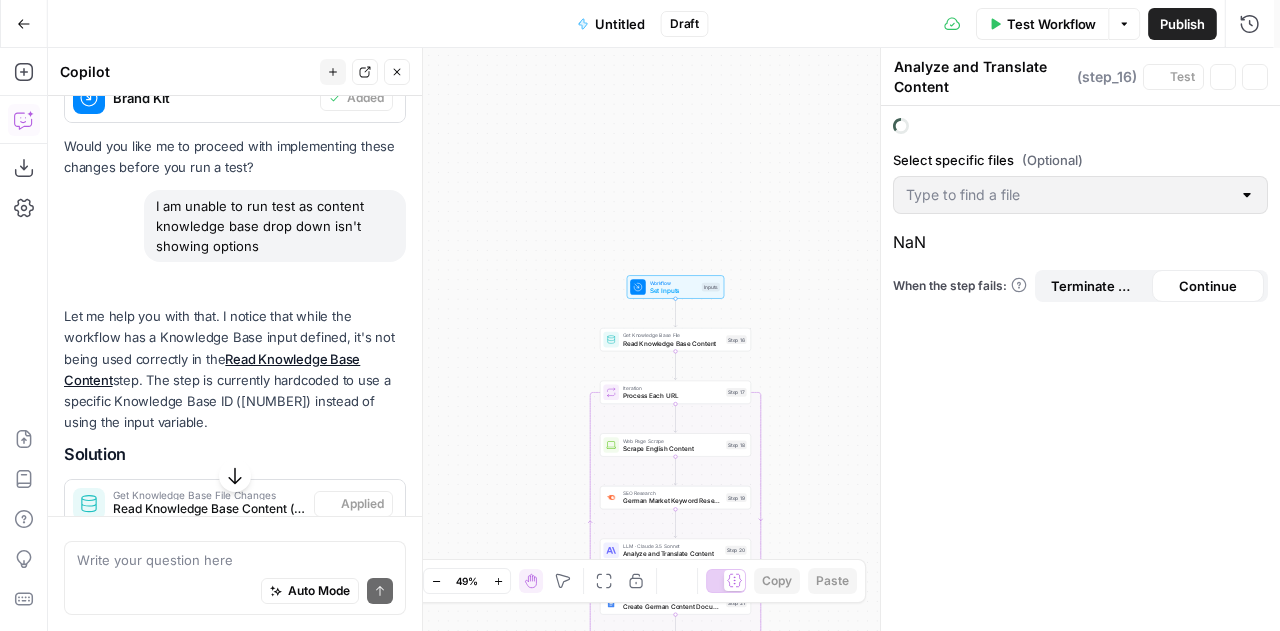 type on "Read Knowledge Base Content" 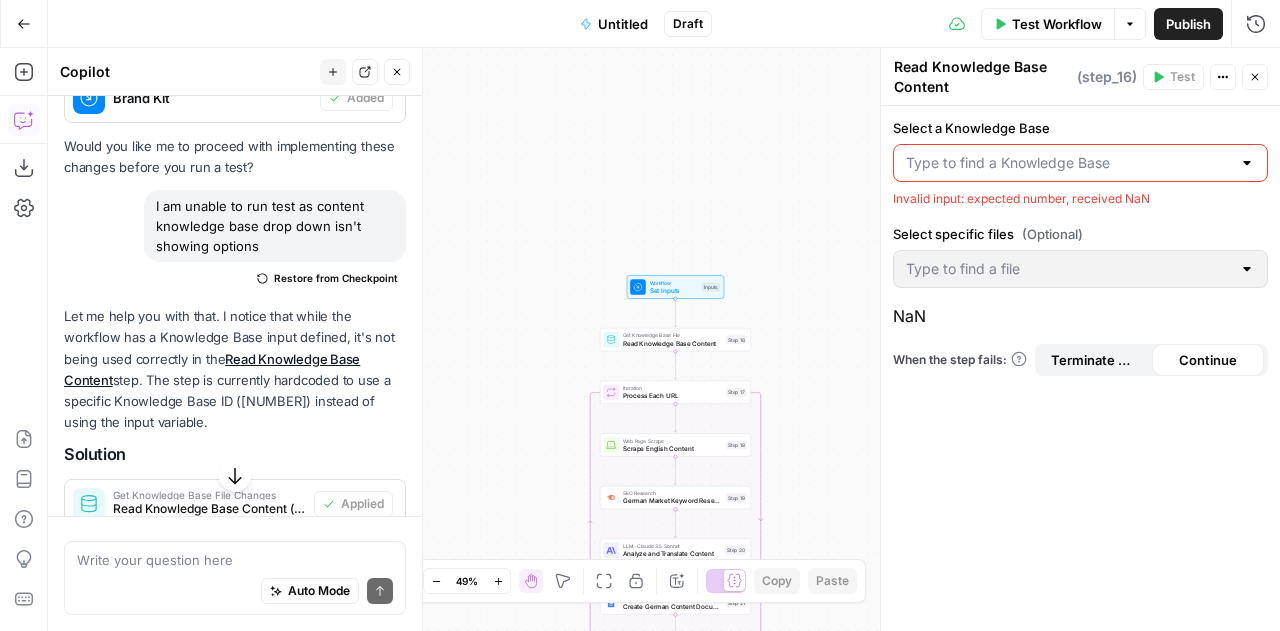 click on "Select a Knowledge Base" at bounding box center [1068, 163] 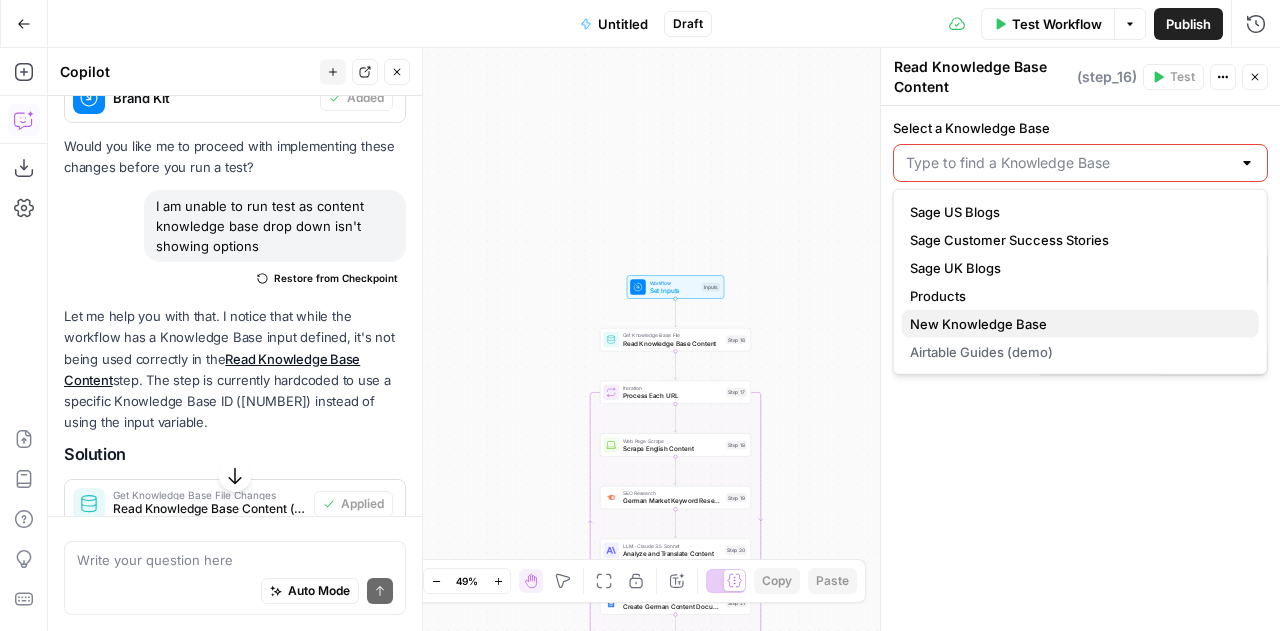 click on "New Knowledge Base" at bounding box center (1076, 324) 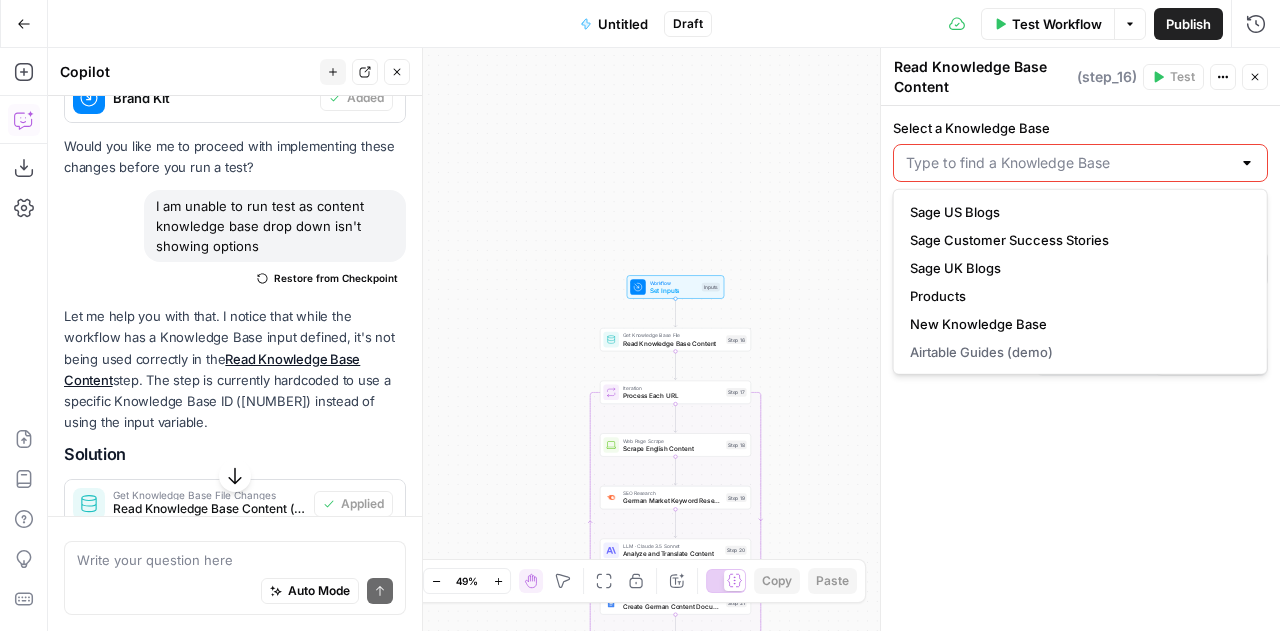 type on "New Knowledge Base" 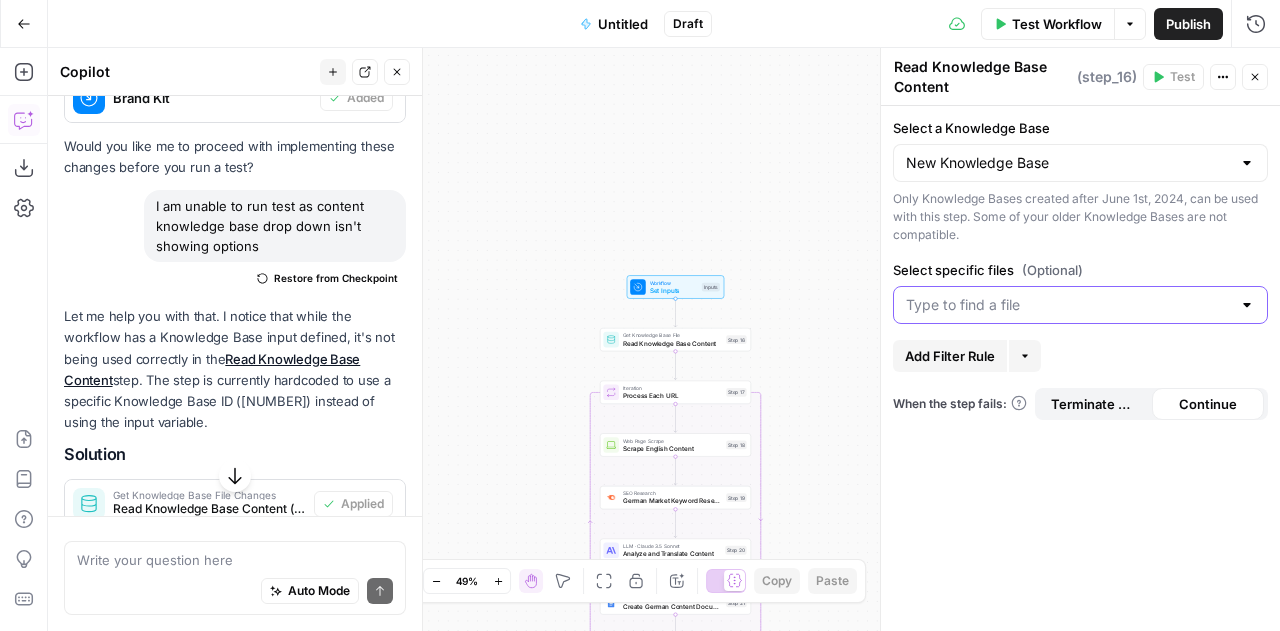 click on "Select specific files   (Optional)" at bounding box center (1068, 305) 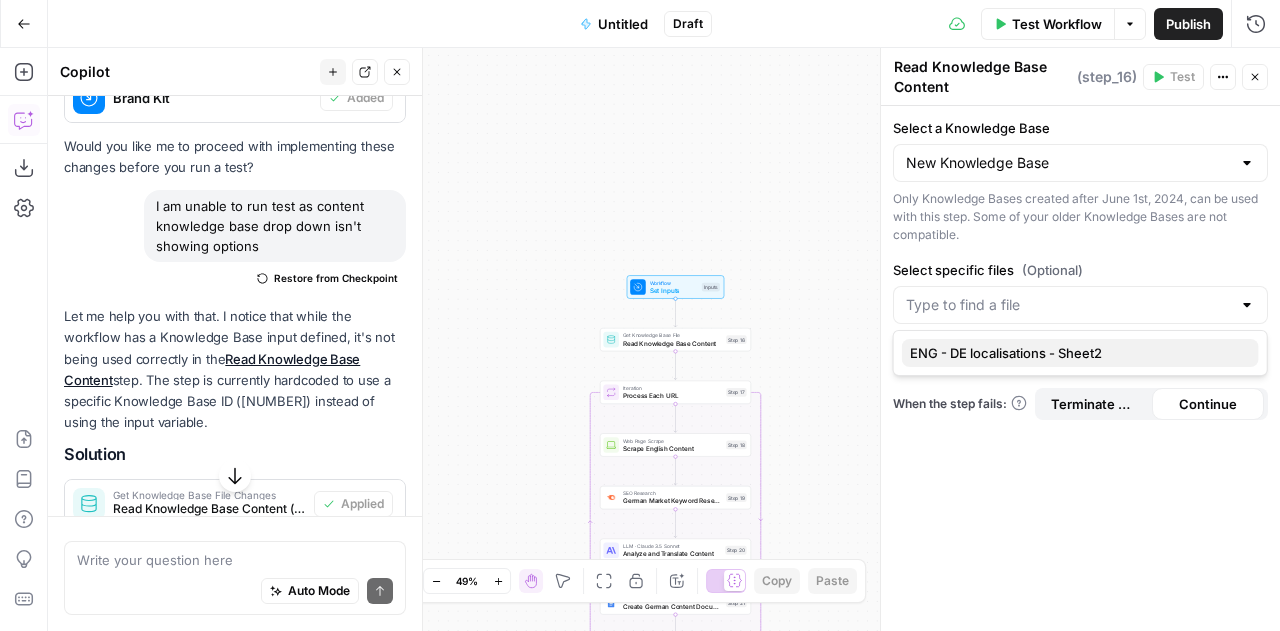 click on "ENG - DE localisations - Sheet2" at bounding box center [1076, 353] 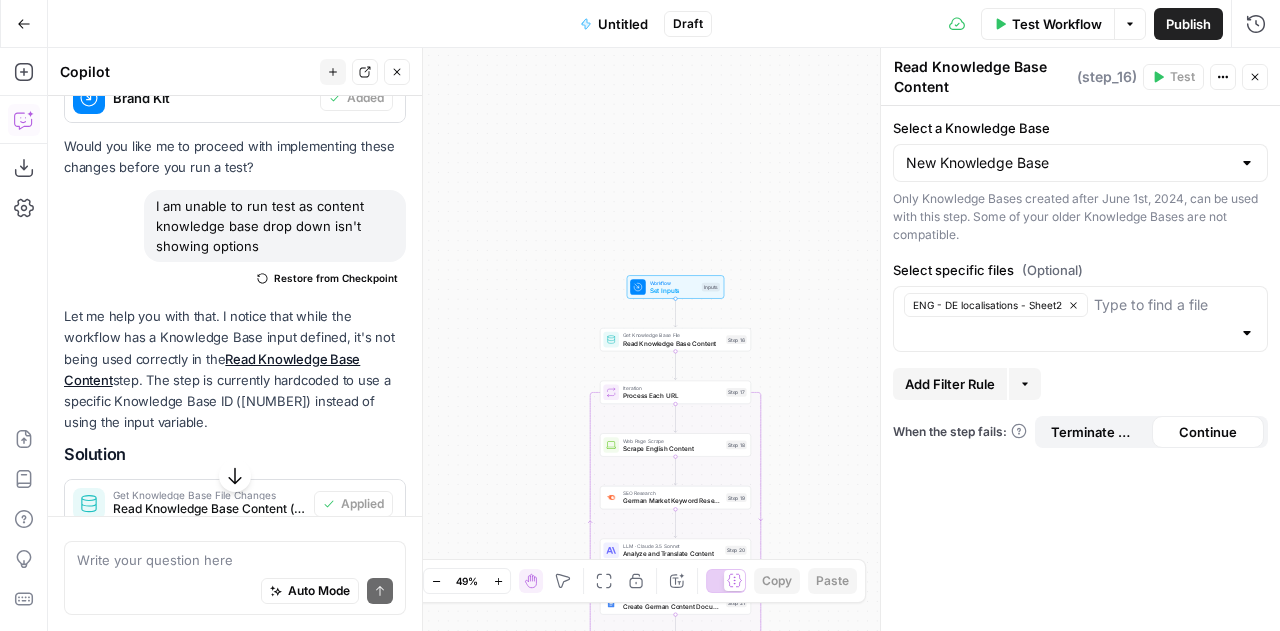 click on "Continue" at bounding box center [1208, 432] 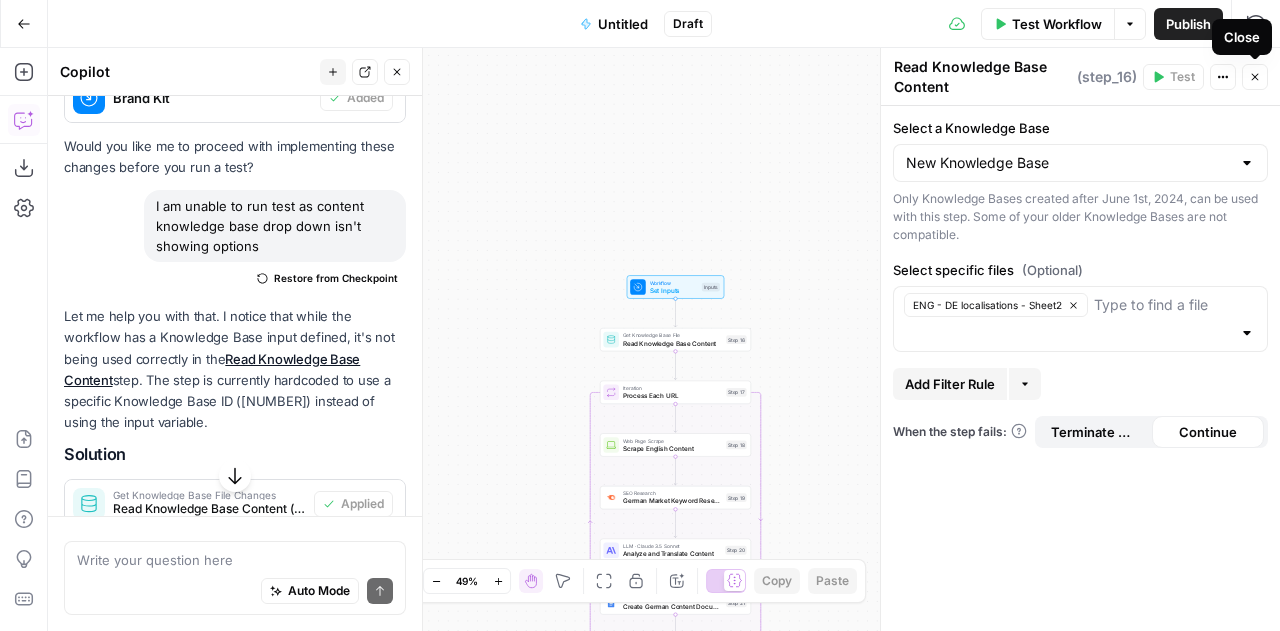 click 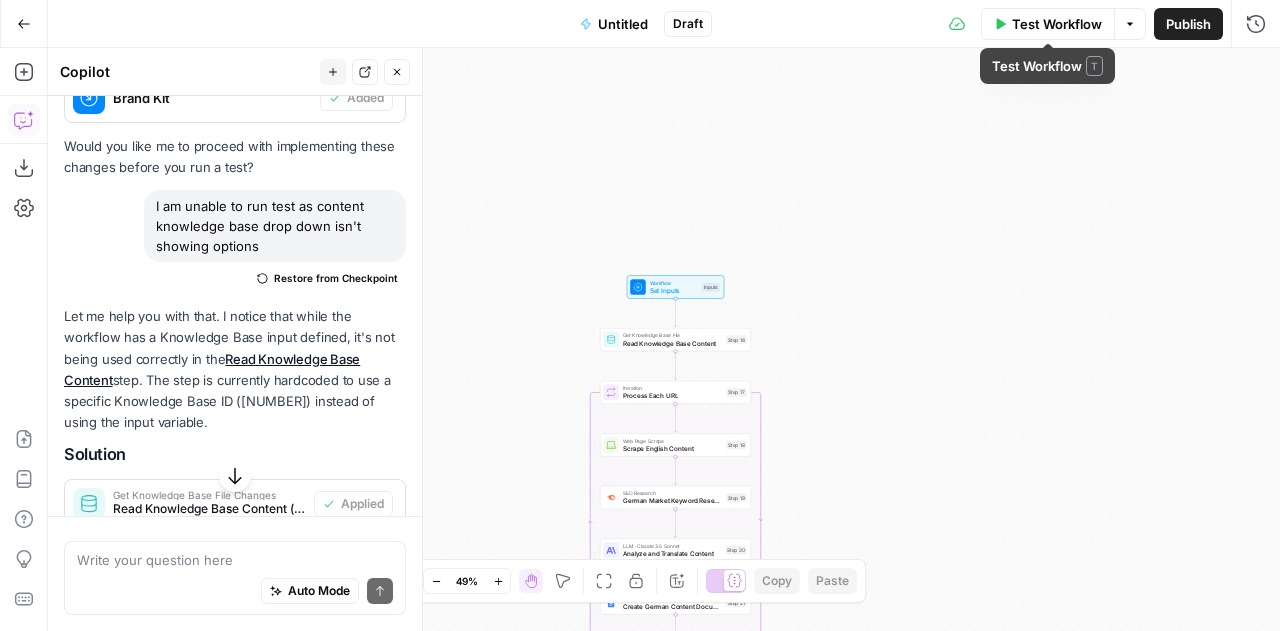 click on "Test Workflow" at bounding box center (1048, 24) 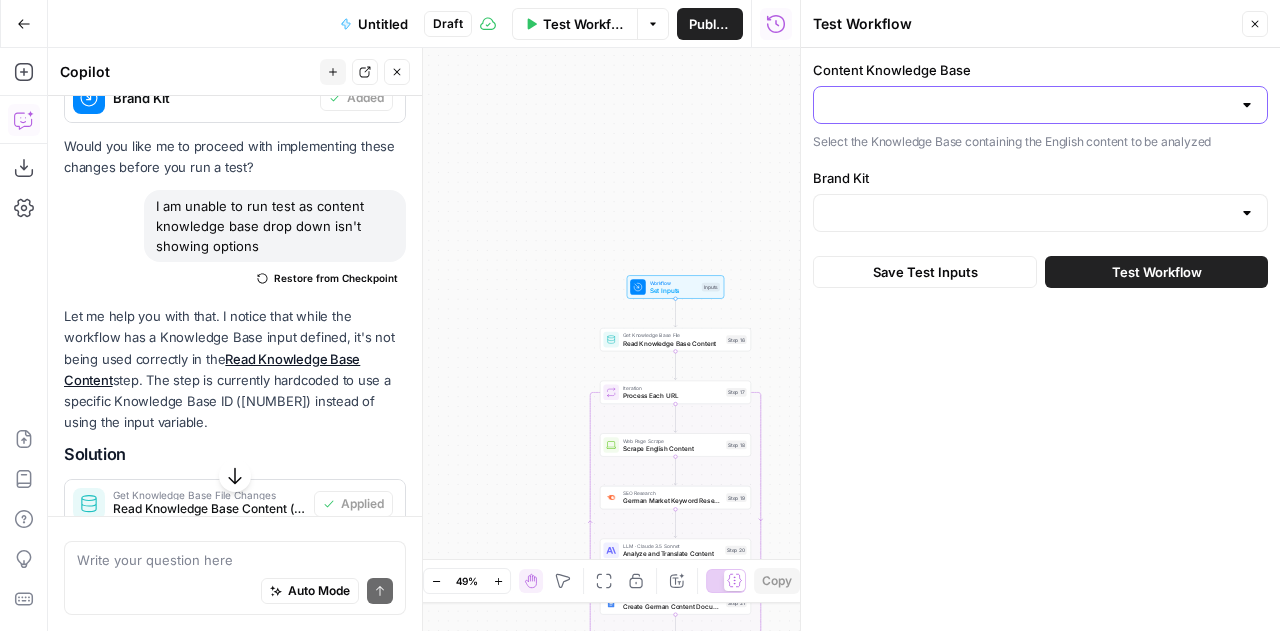 click on "Content Knowledge Base" at bounding box center [1028, 105] 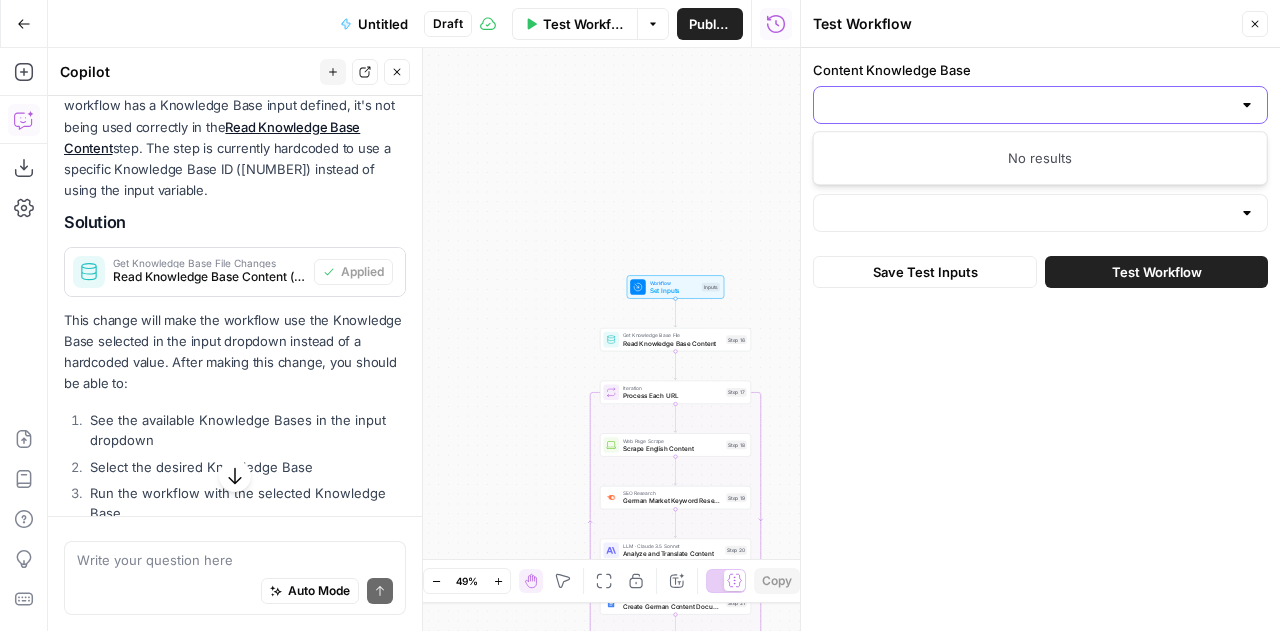 scroll, scrollTop: 2012, scrollLeft: 0, axis: vertical 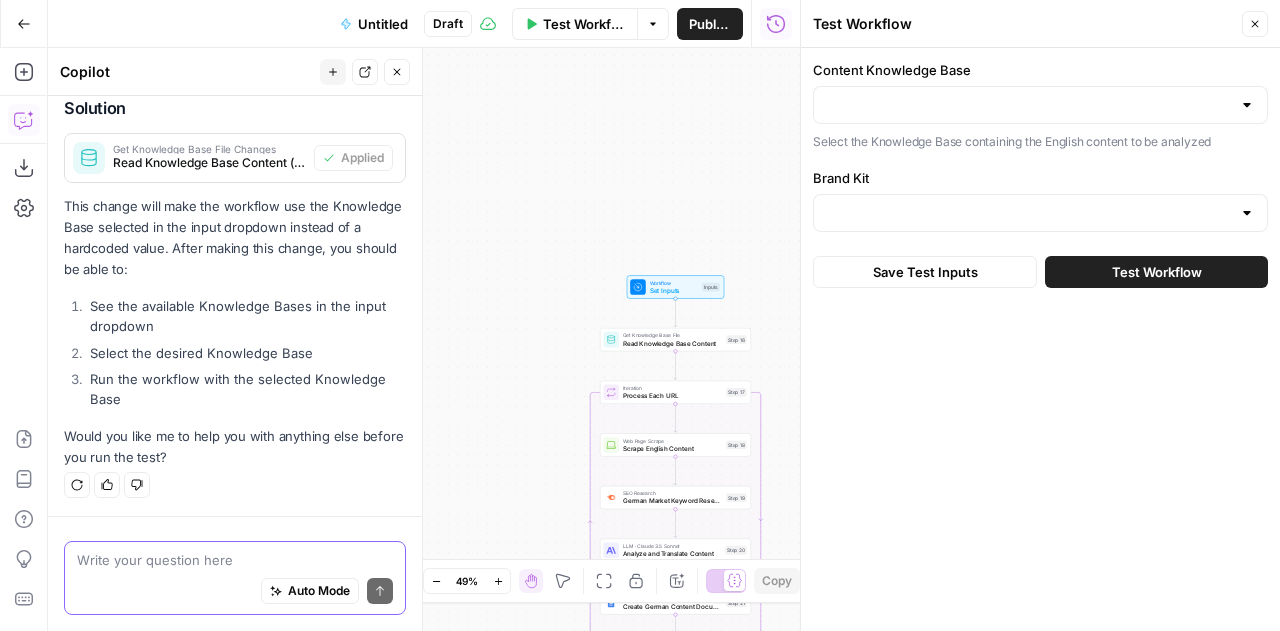 click at bounding box center (235, 560) 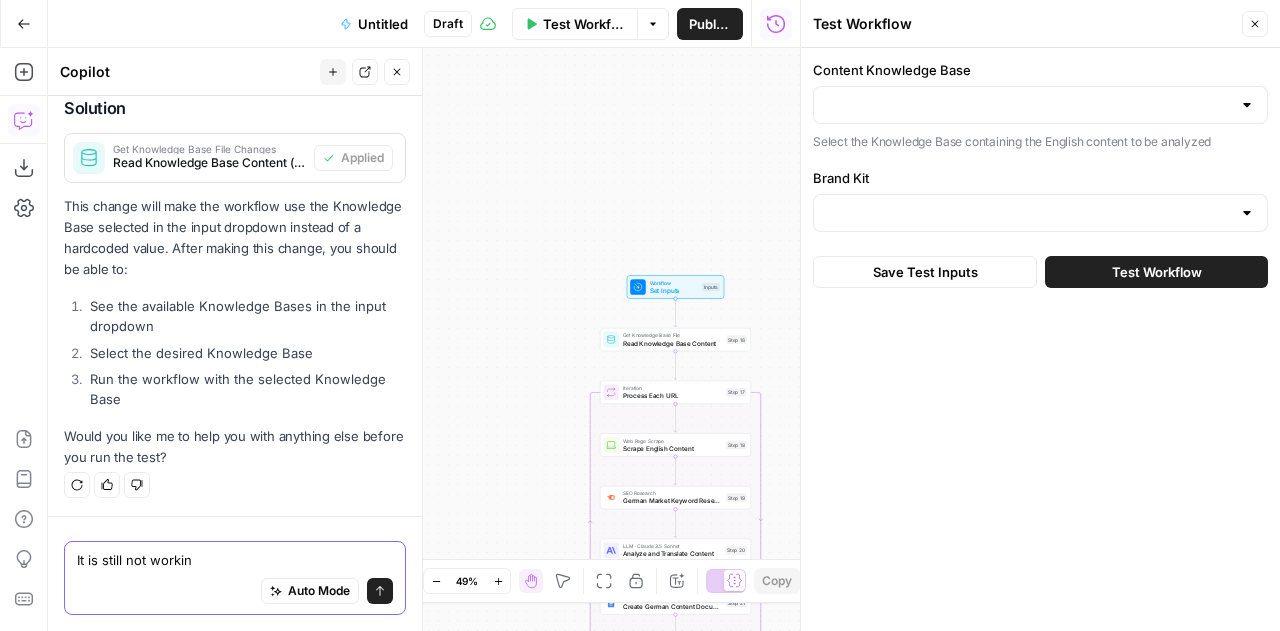 type on "It is still not working" 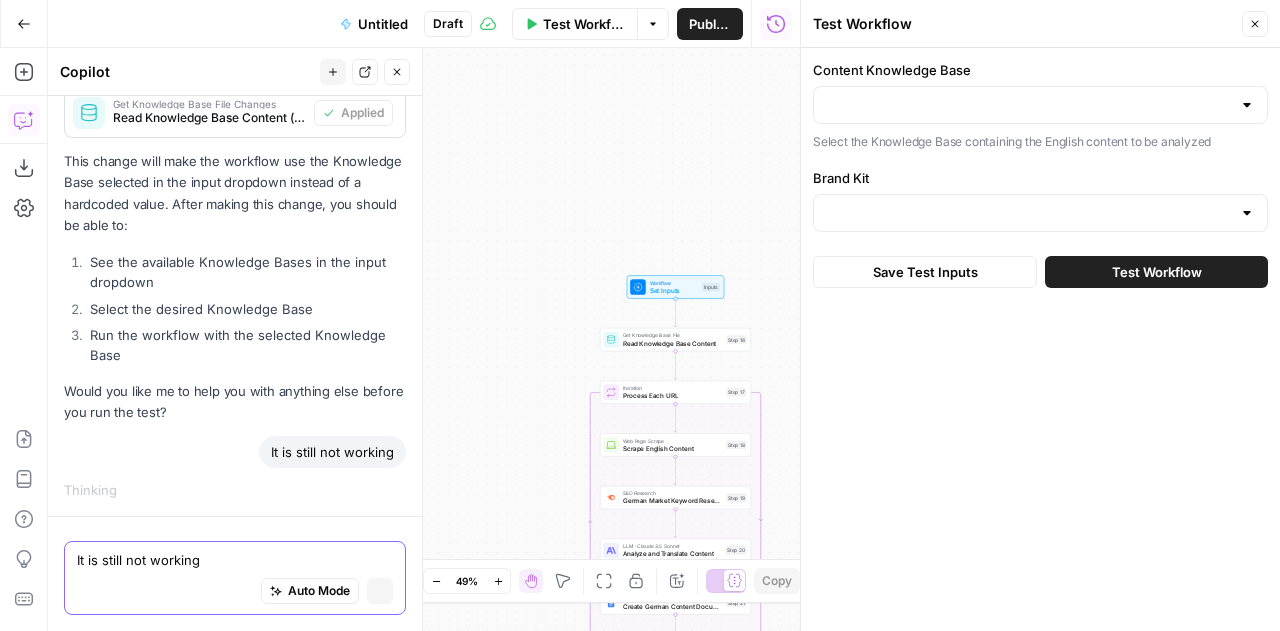 type 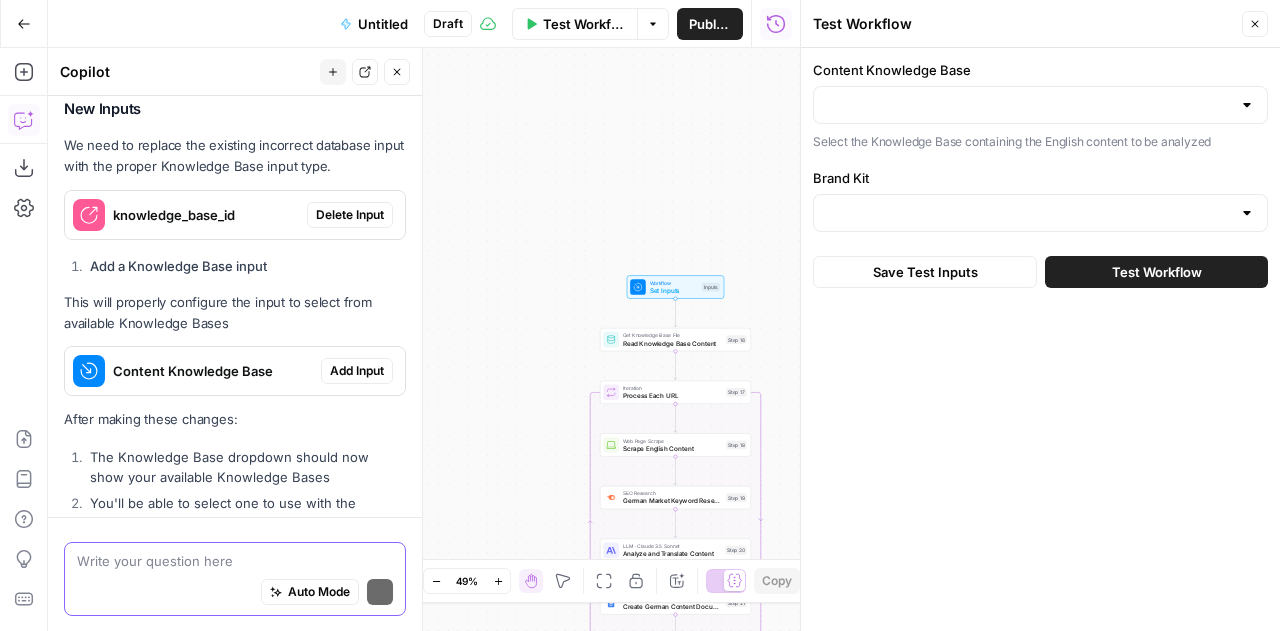 scroll, scrollTop: 2763, scrollLeft: 0, axis: vertical 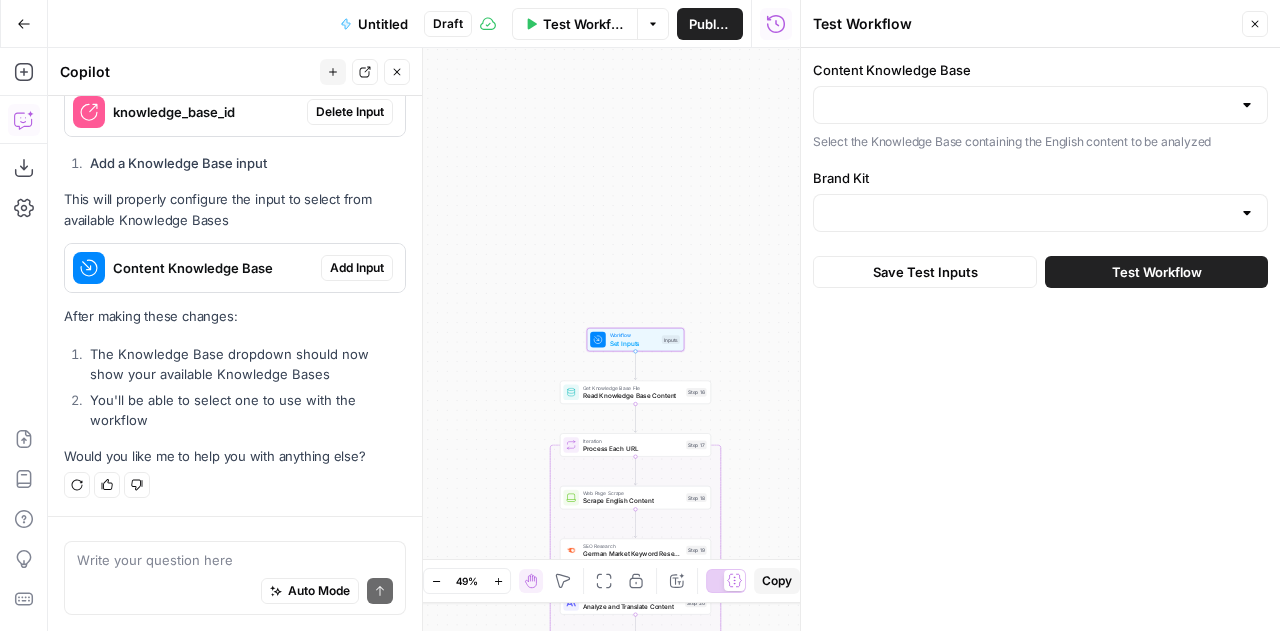 click on "Add Input" at bounding box center [357, 268] 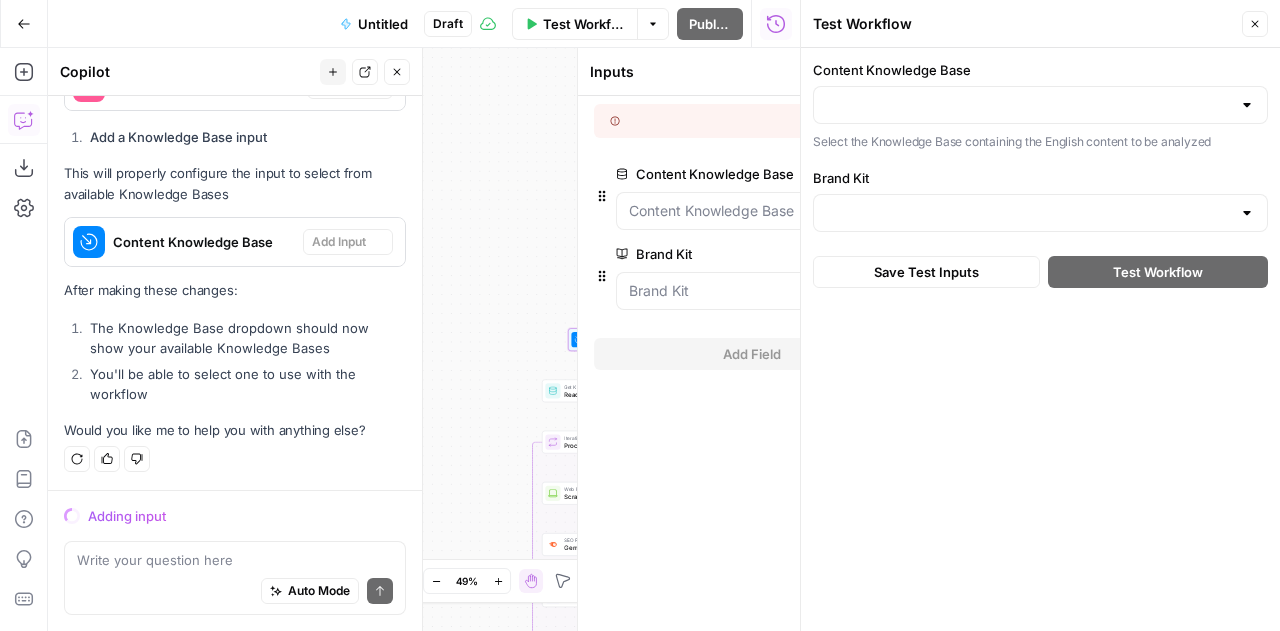 scroll, scrollTop: 2725, scrollLeft: 0, axis: vertical 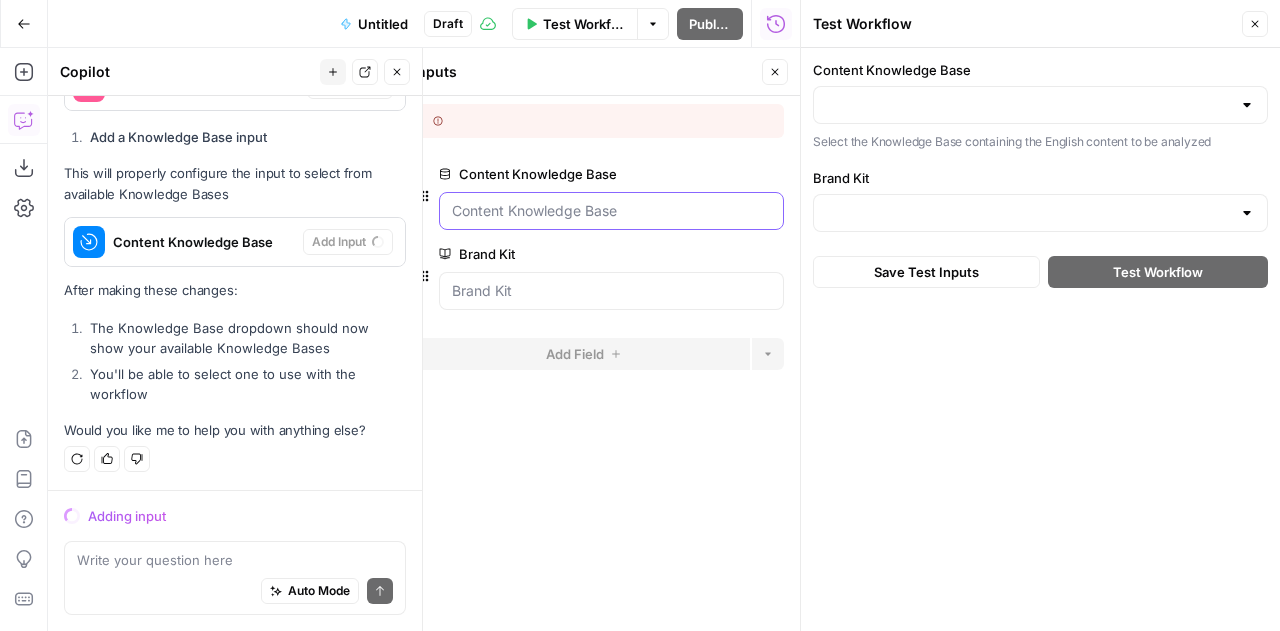 click on "Content Knowledge Base" at bounding box center [611, 211] 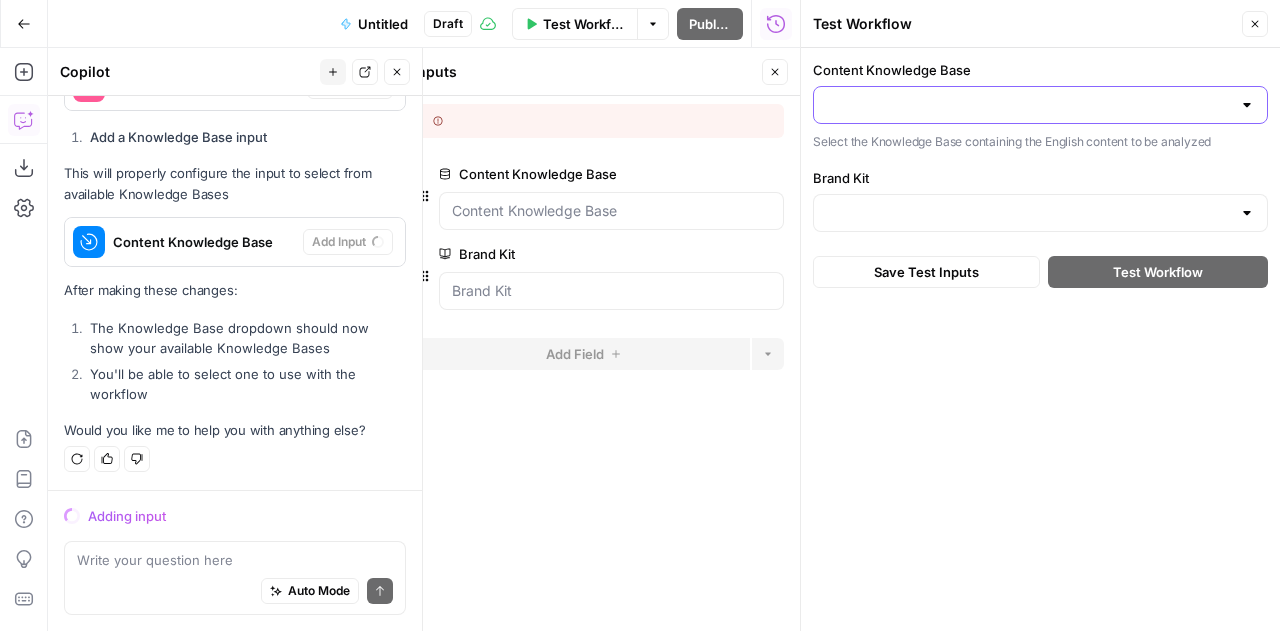 click on "Content Knowledge Base" at bounding box center (1028, 105) 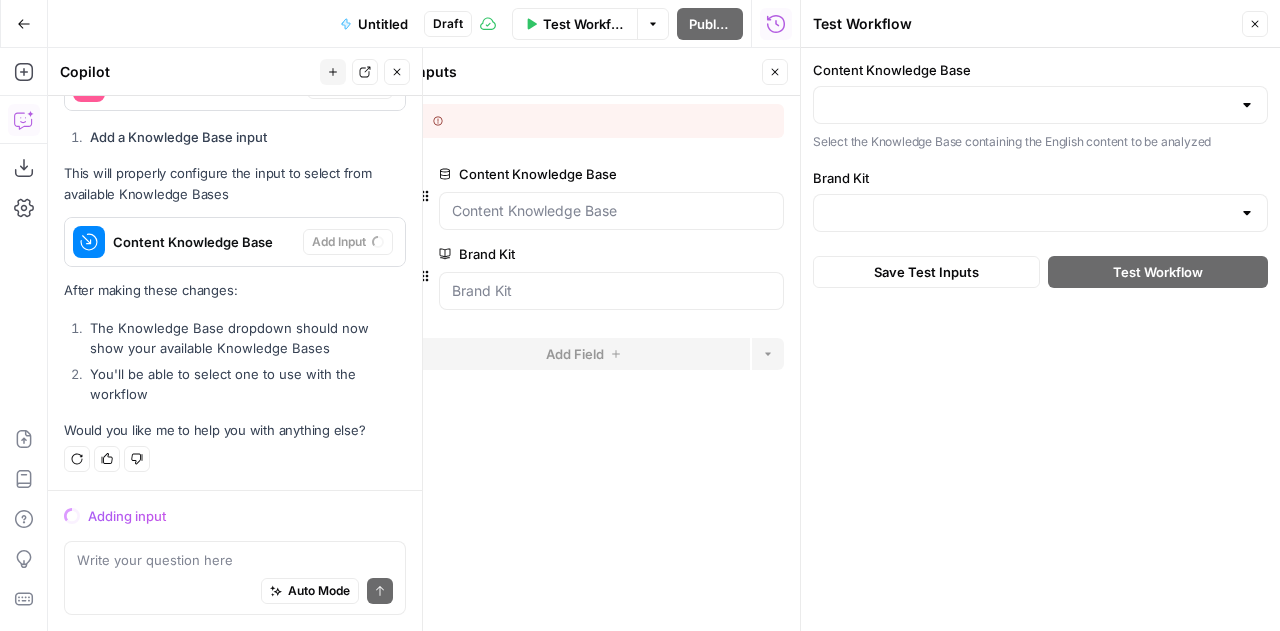 click on "Save Test Inputs" at bounding box center (926, 272) 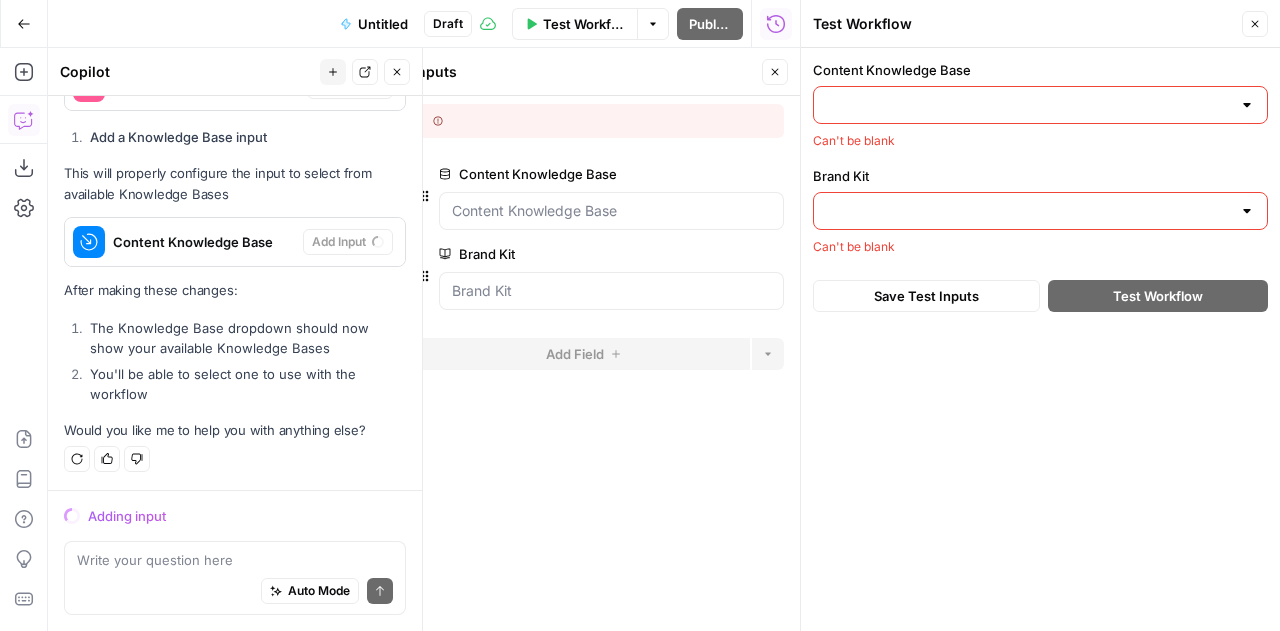 click at bounding box center [1247, 105] 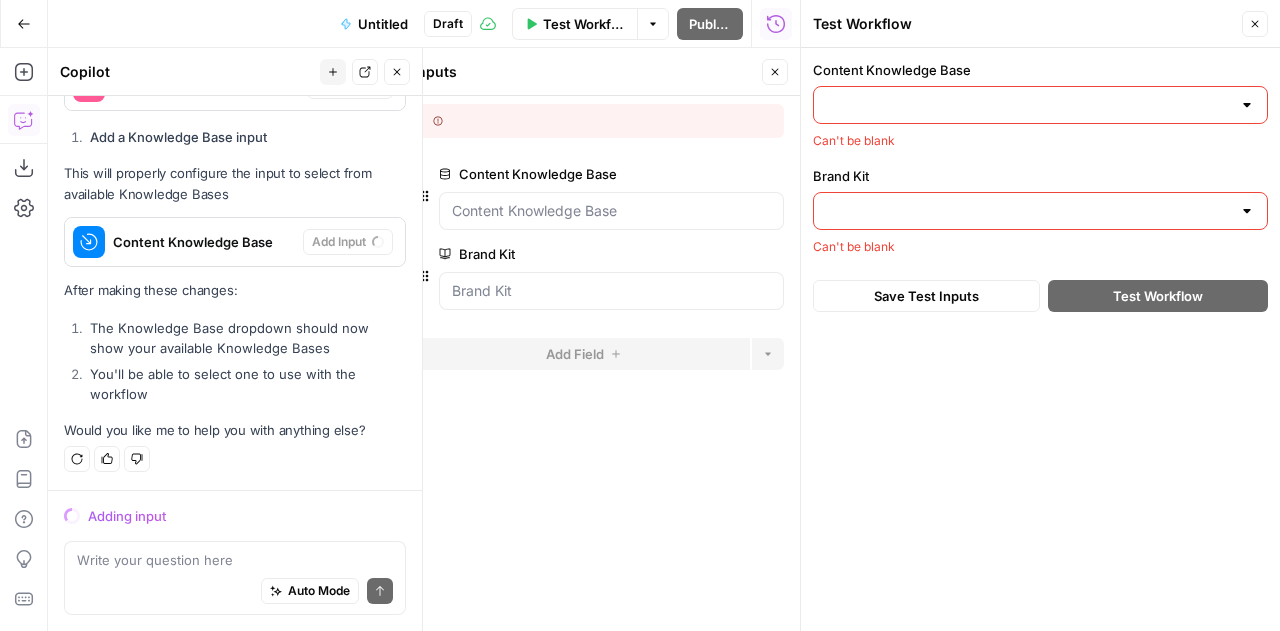 click on "Brand Kit" at bounding box center (1028, 211) 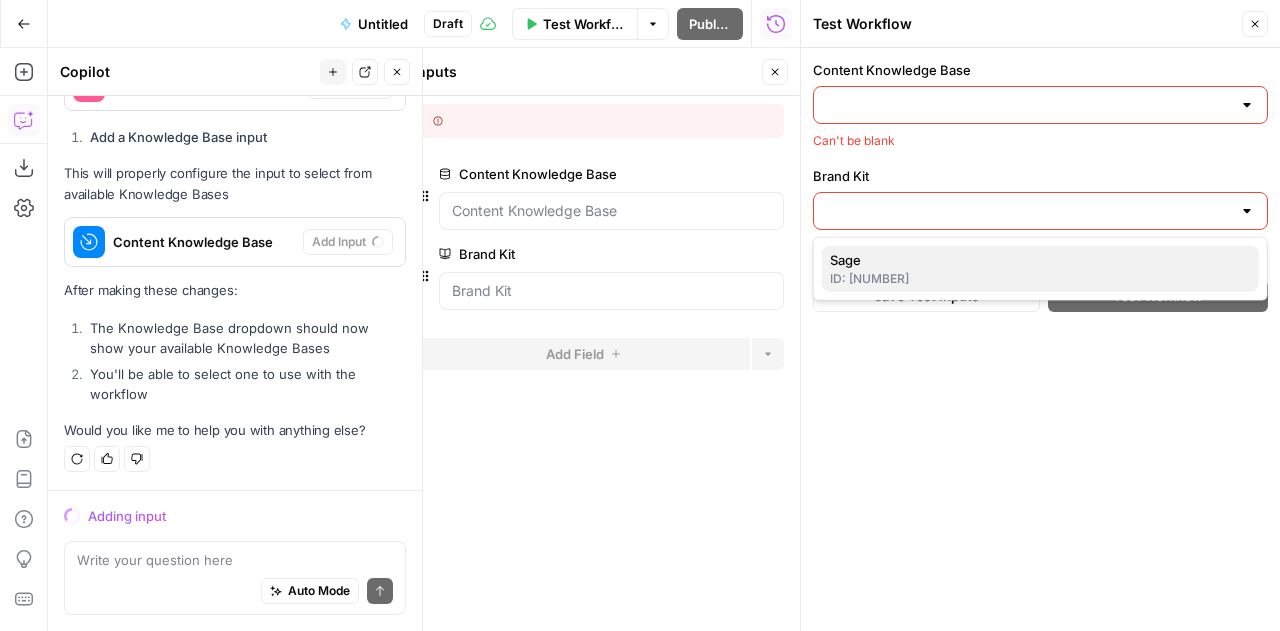 click on "Sage ID: 2574" at bounding box center [1040, 269] 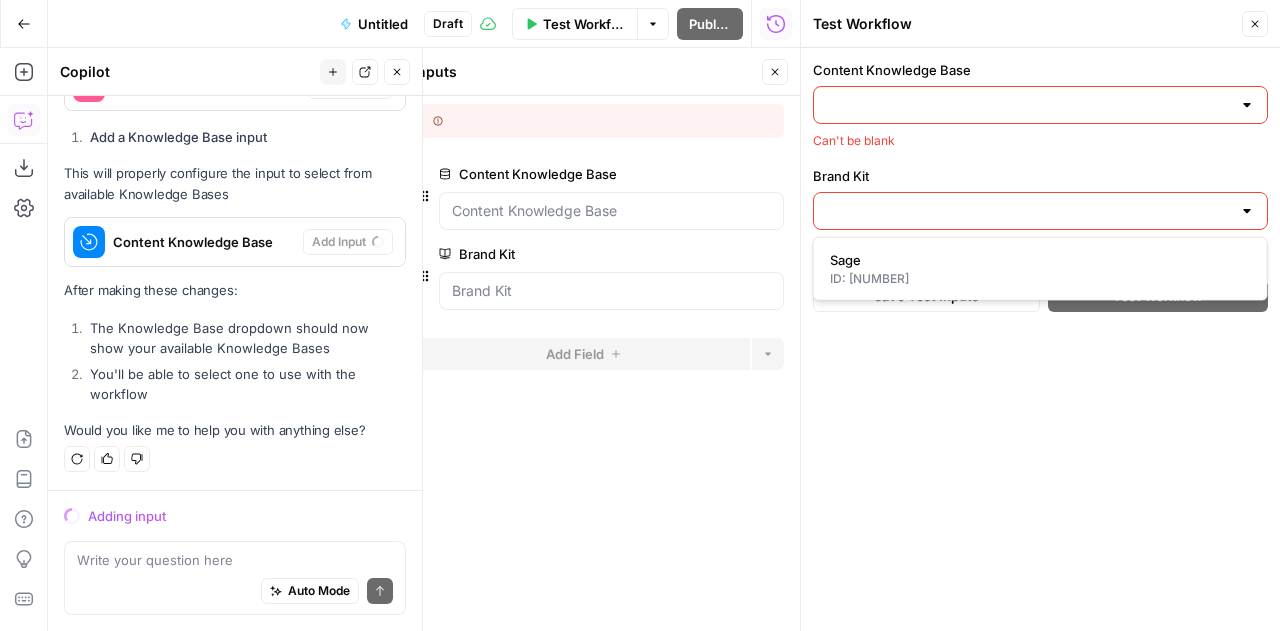 type on "Sage" 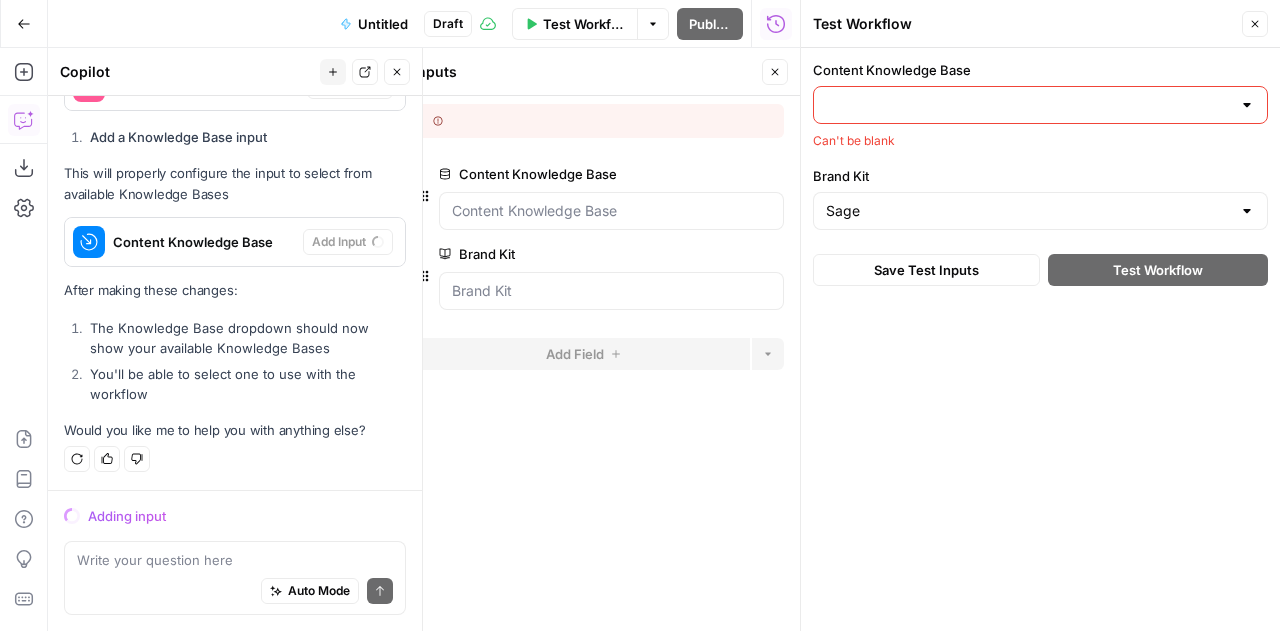click on "Save Test Inputs" at bounding box center (926, 270) 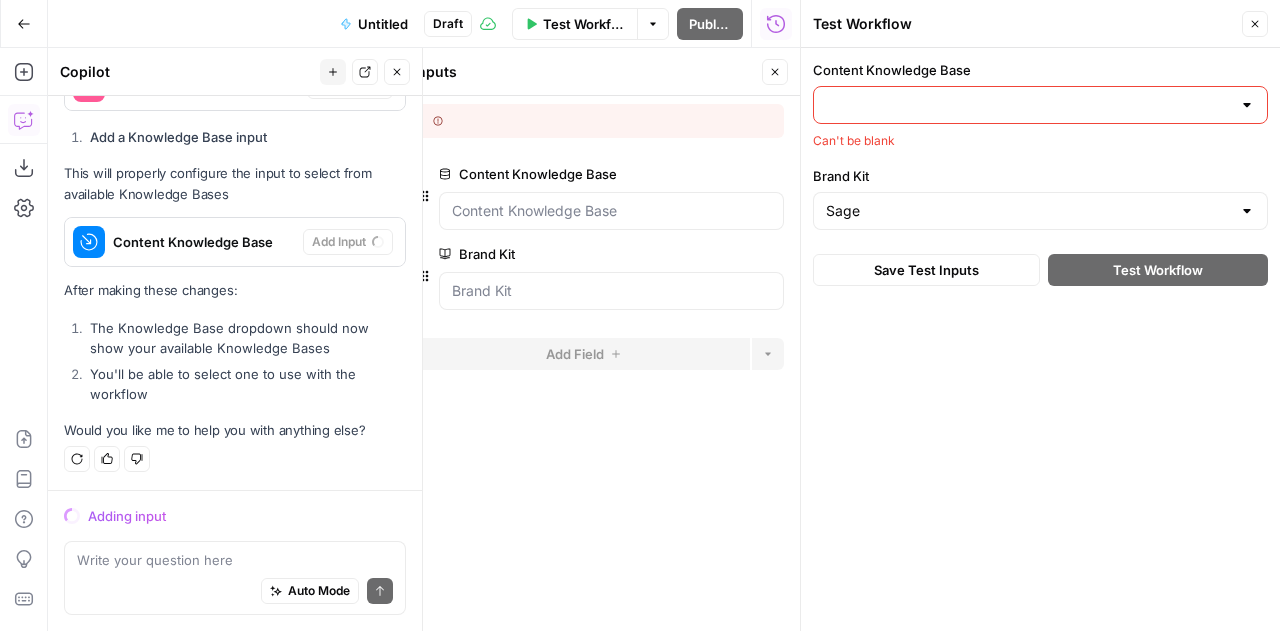 click on "Save Test Inputs" at bounding box center [926, 270] 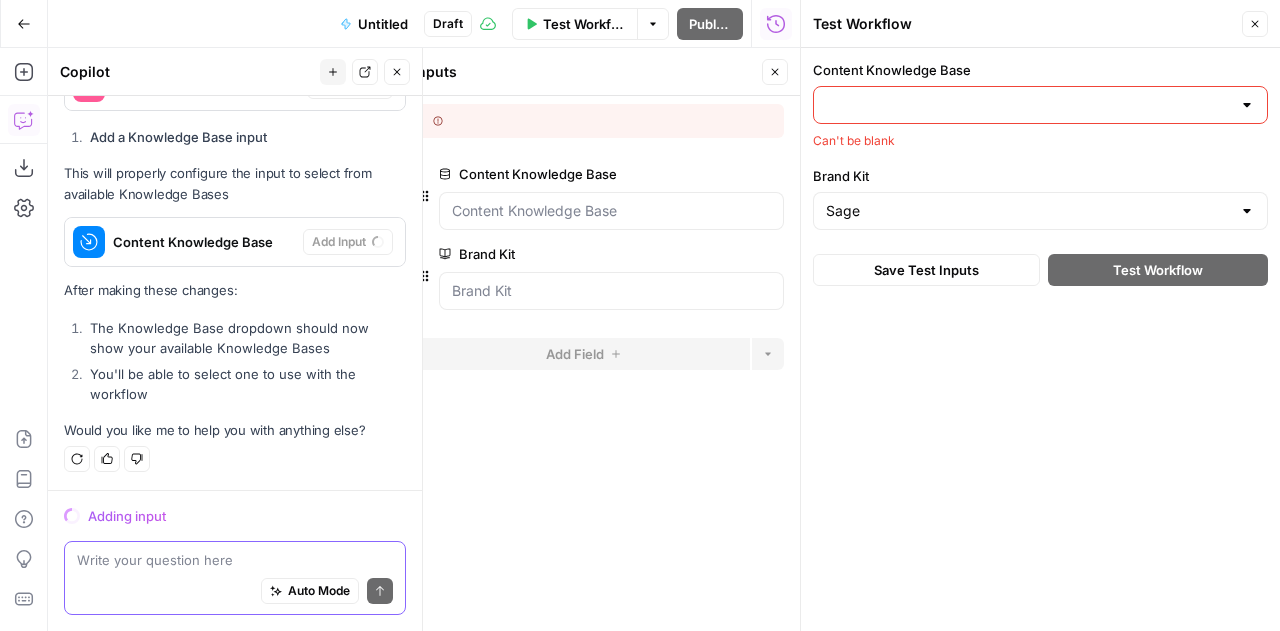 click at bounding box center [235, 560] 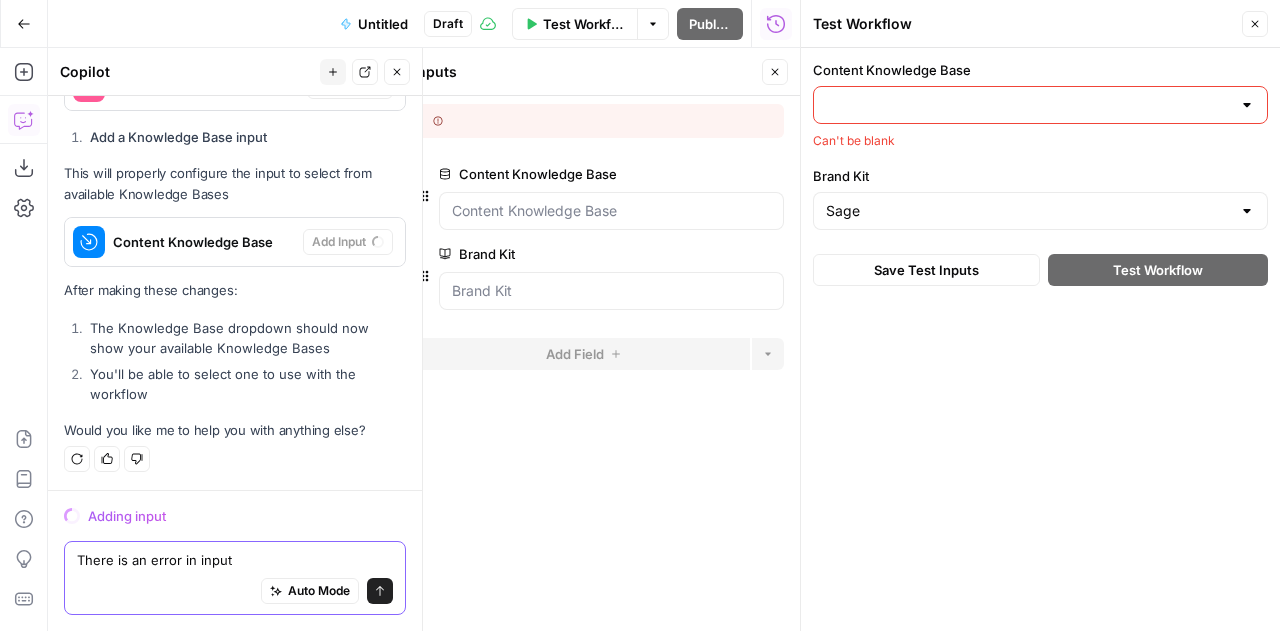 type on "There is an error in inputs" 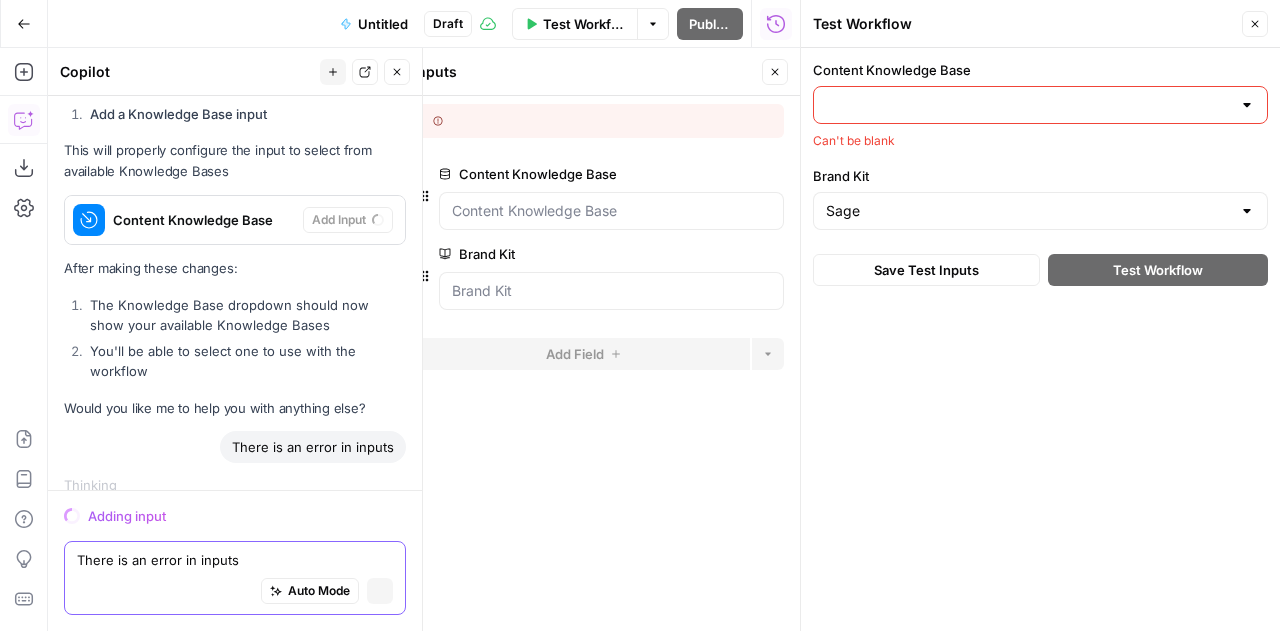 type 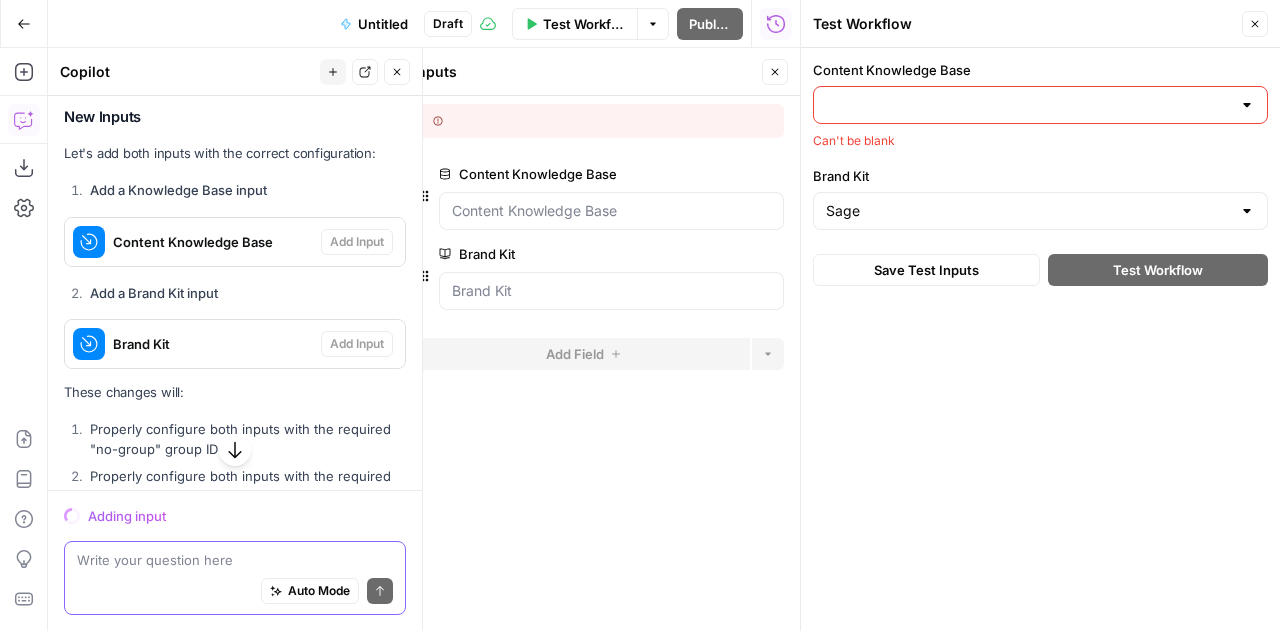 scroll, scrollTop: 3570, scrollLeft: 0, axis: vertical 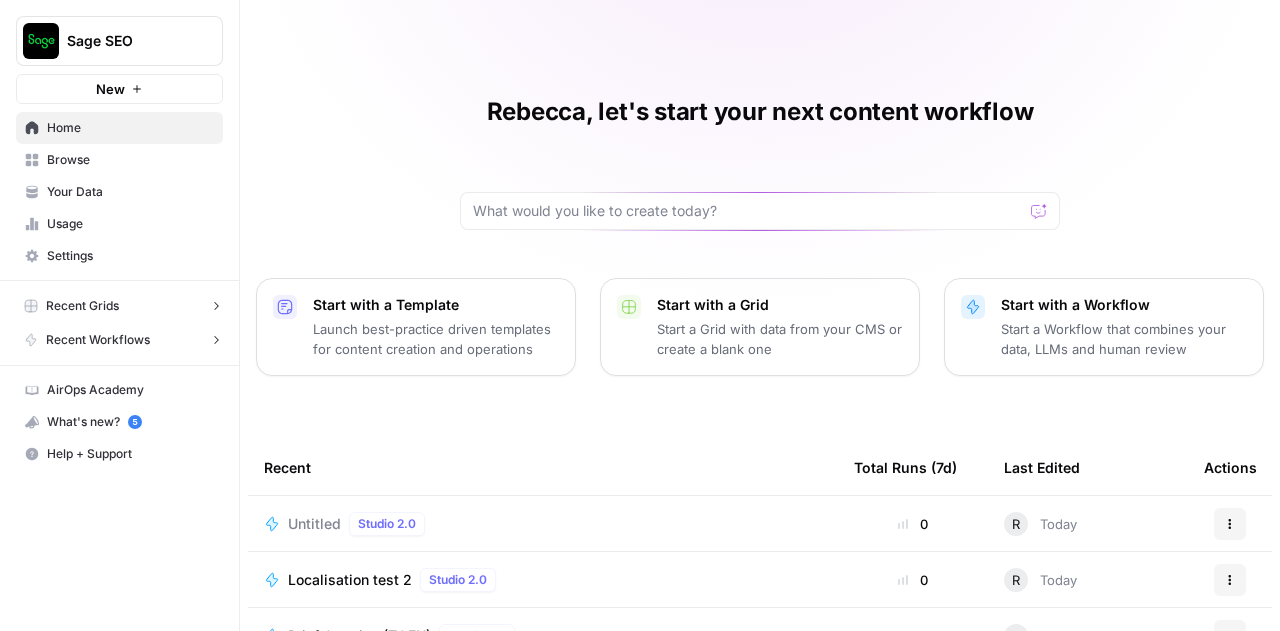 click on "Home" at bounding box center [130, 128] 